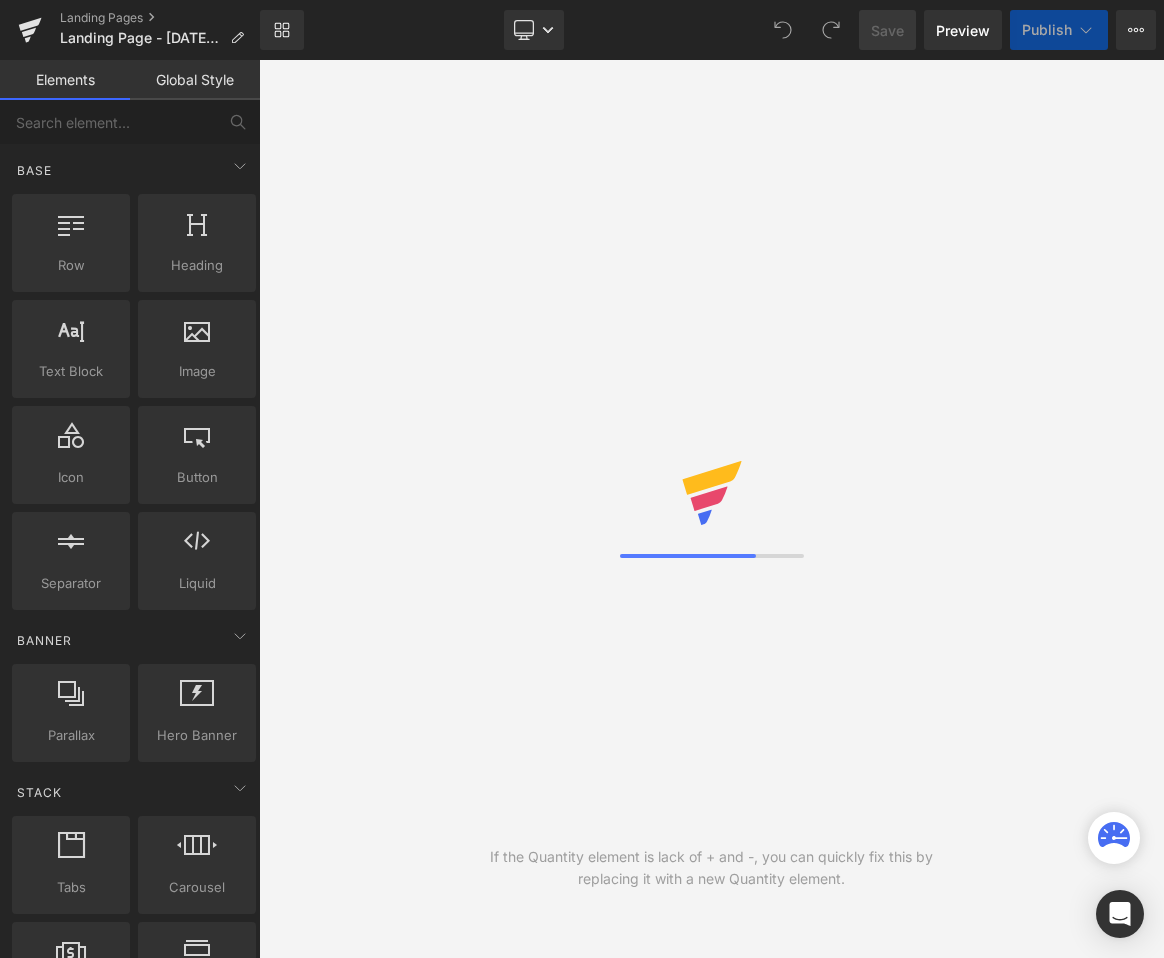 scroll, scrollTop: 0, scrollLeft: 0, axis: both 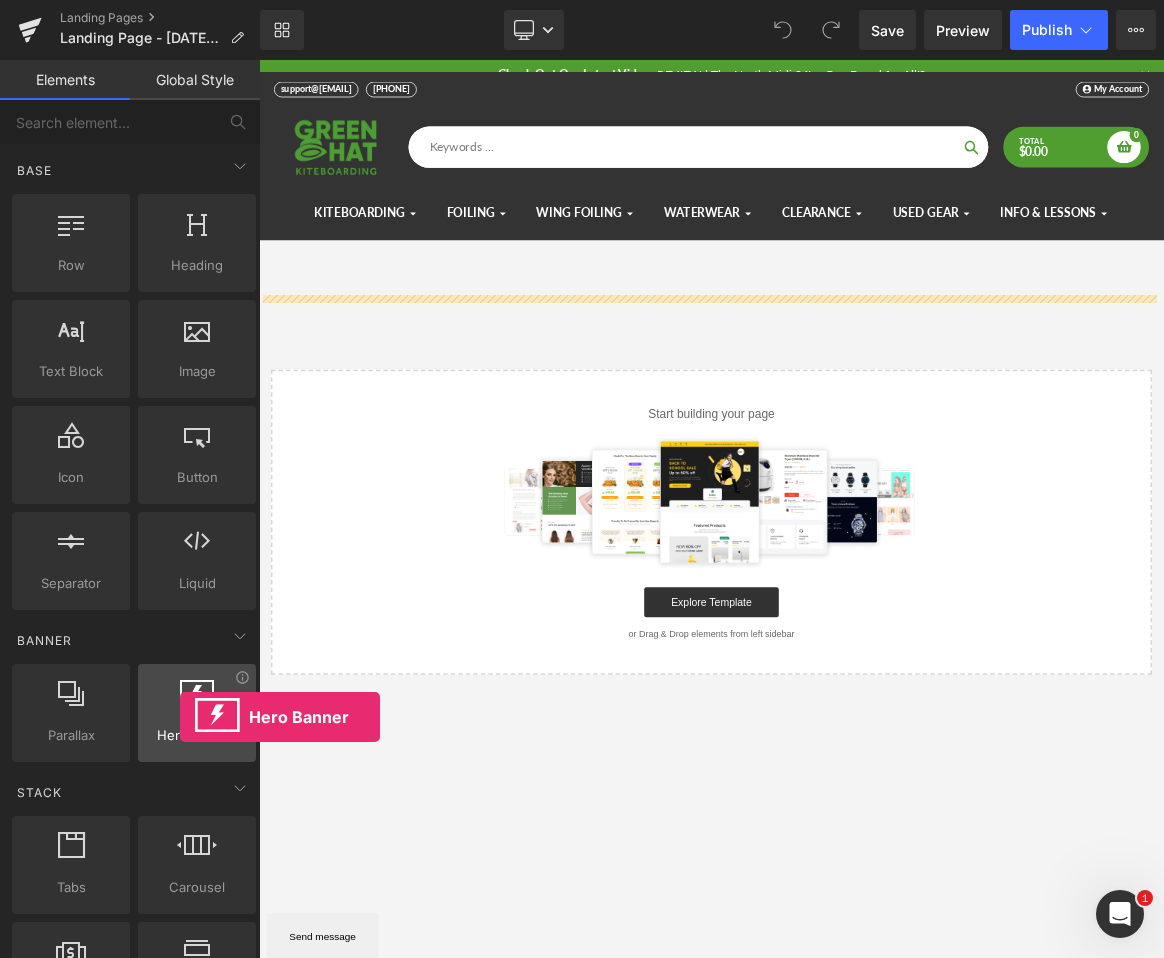 click at bounding box center (197, 702) 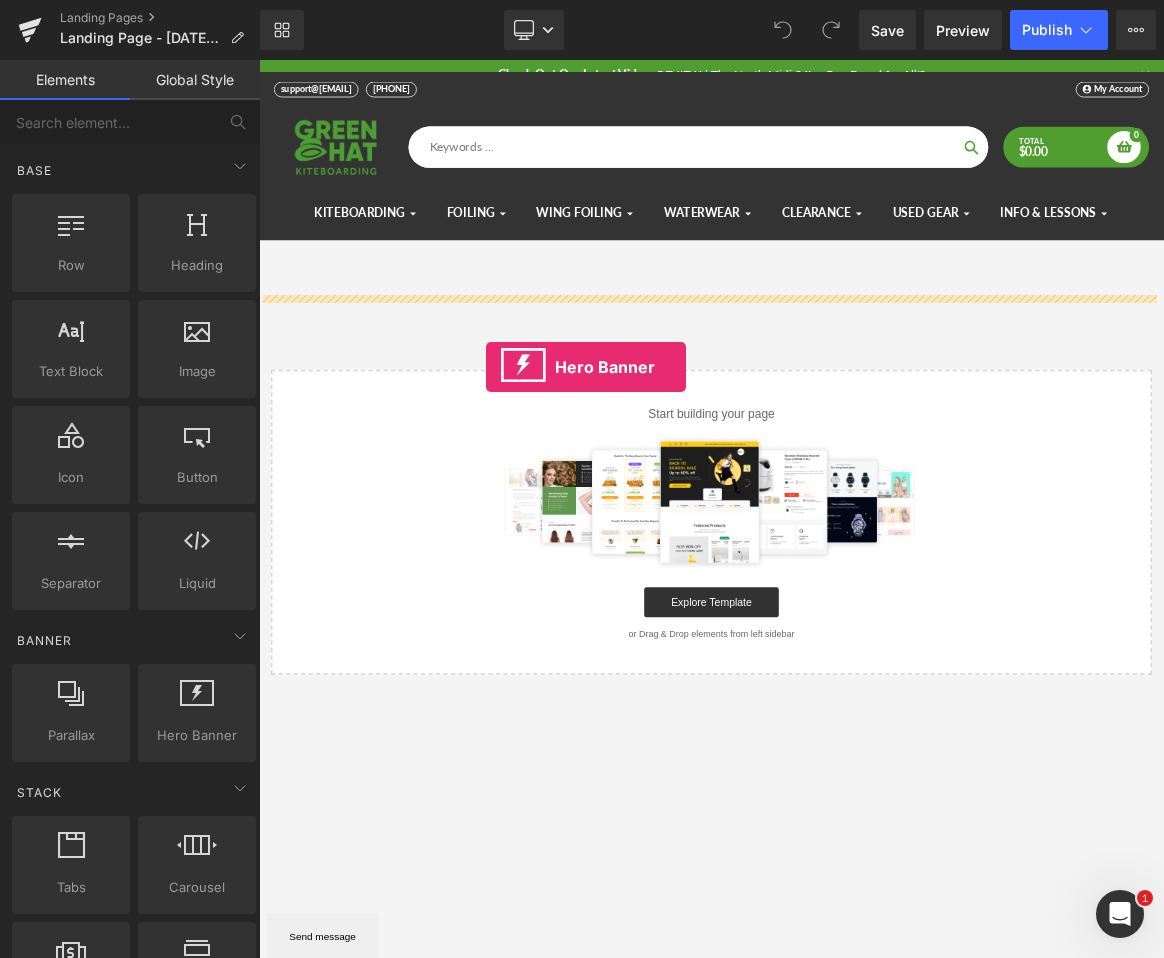 drag, startPoint x: 439, startPoint y: 777, endPoint x: 563, endPoint y: 471, distance: 330.16965 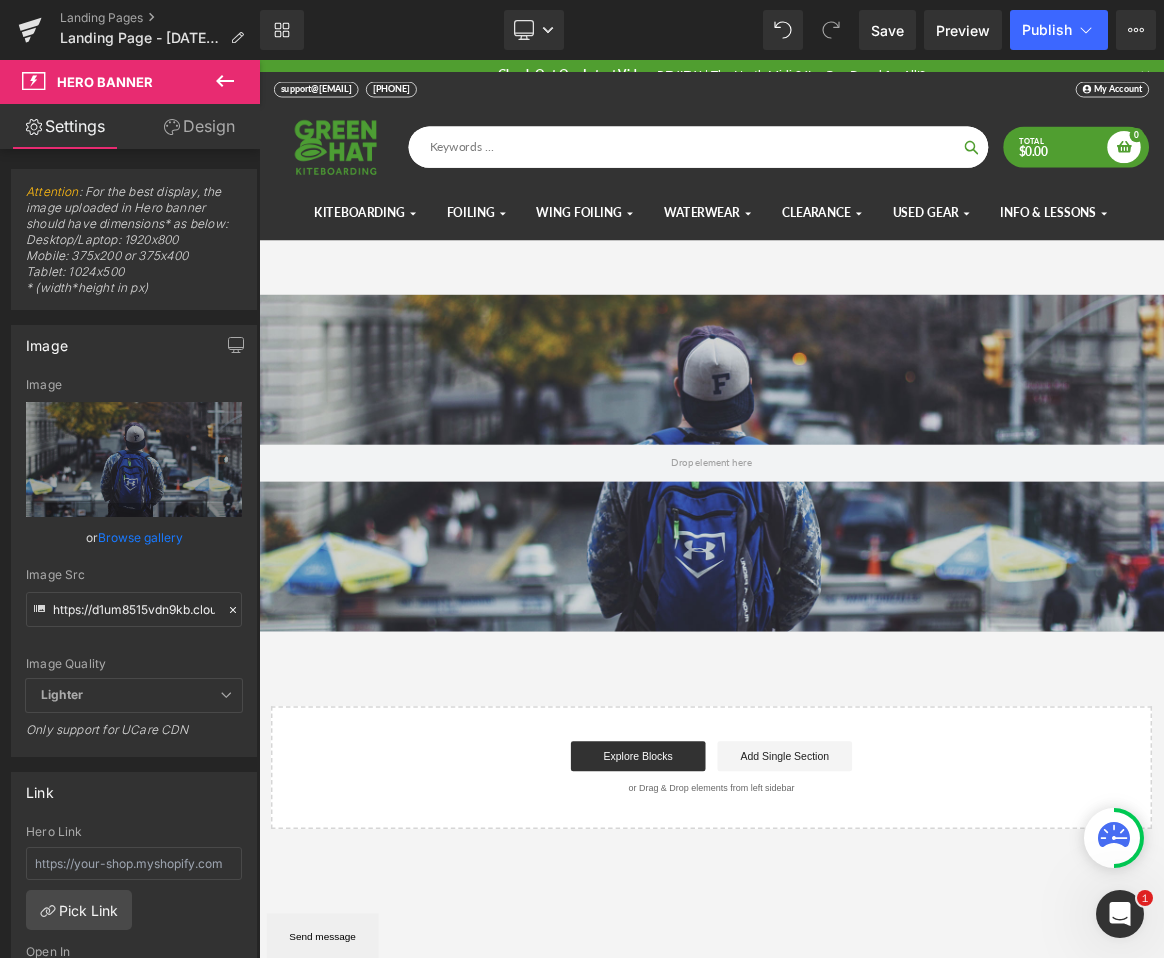 click 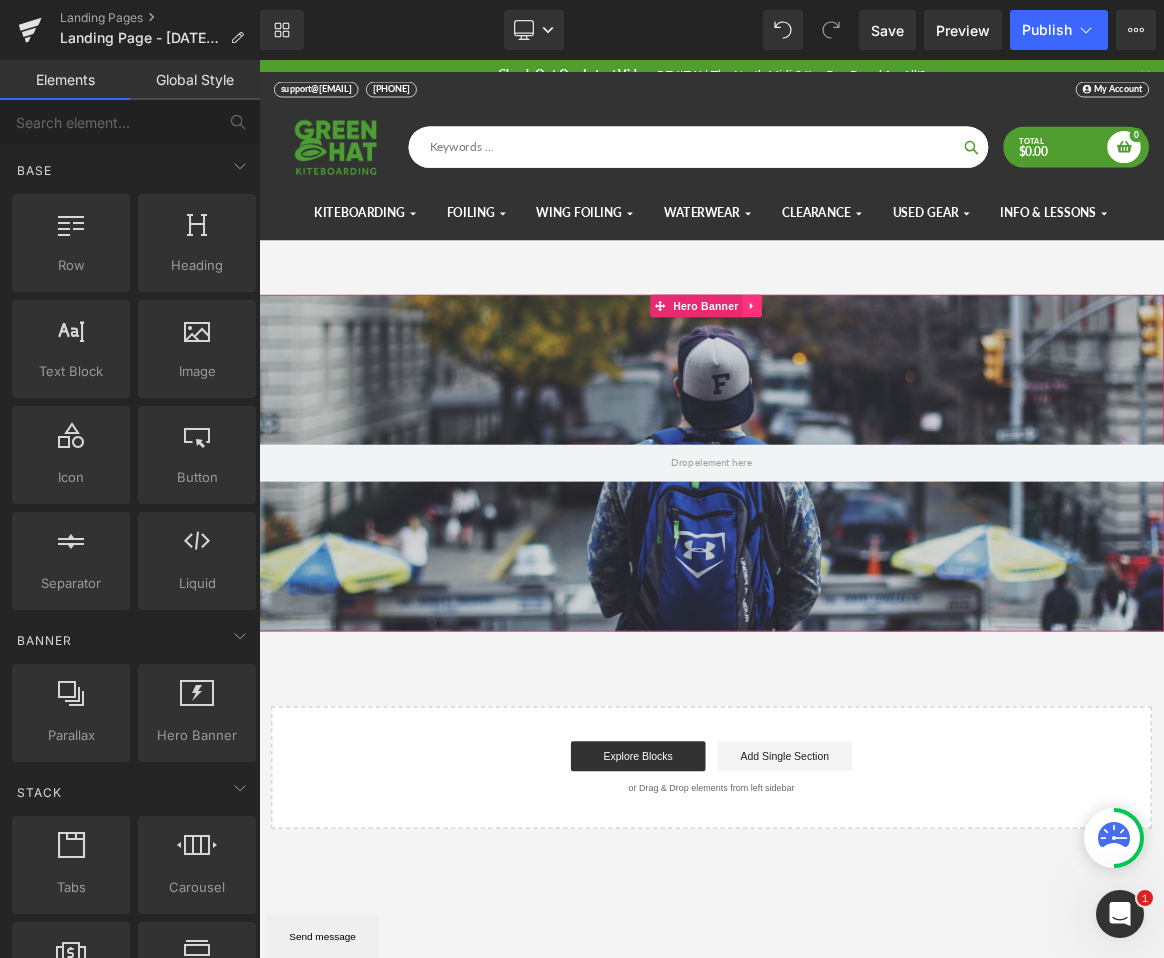 click 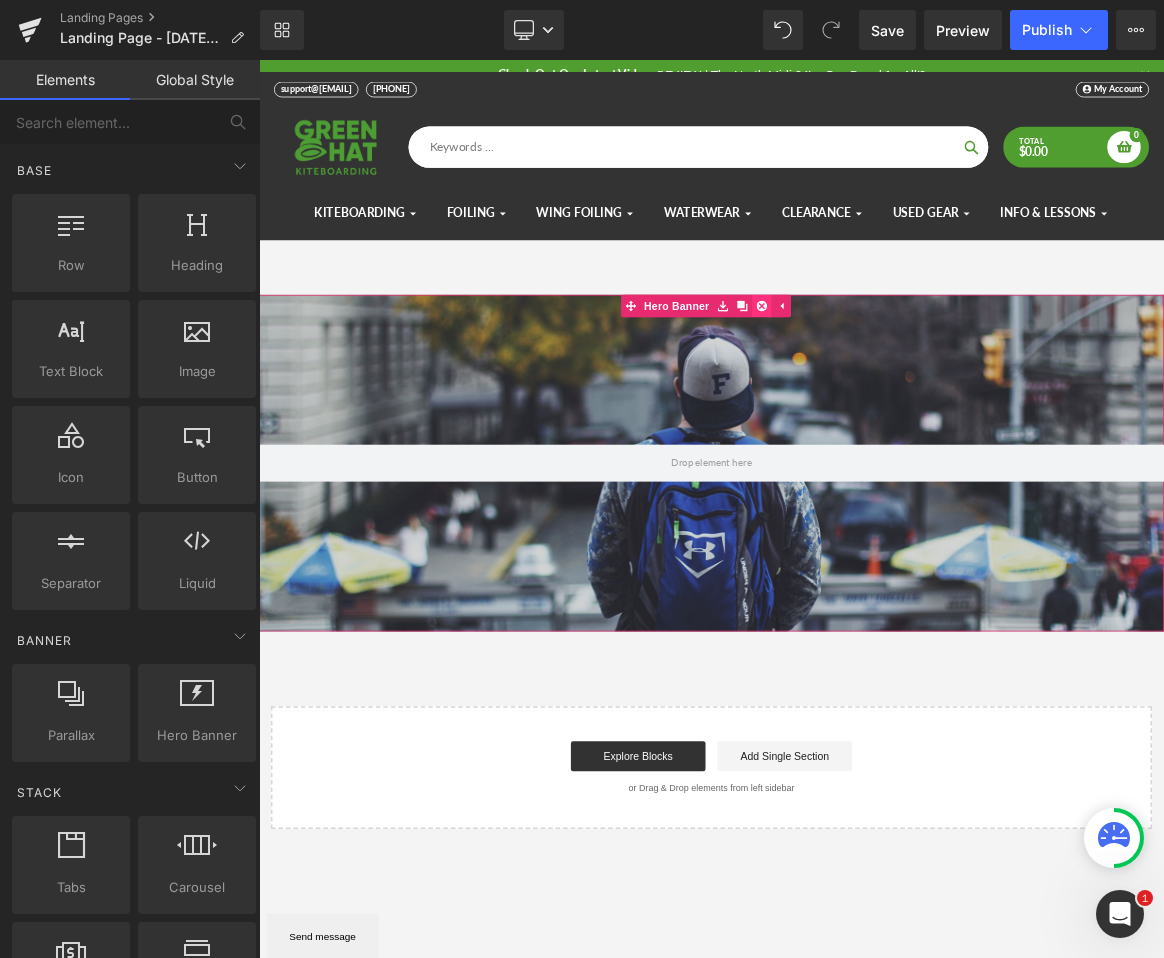 click 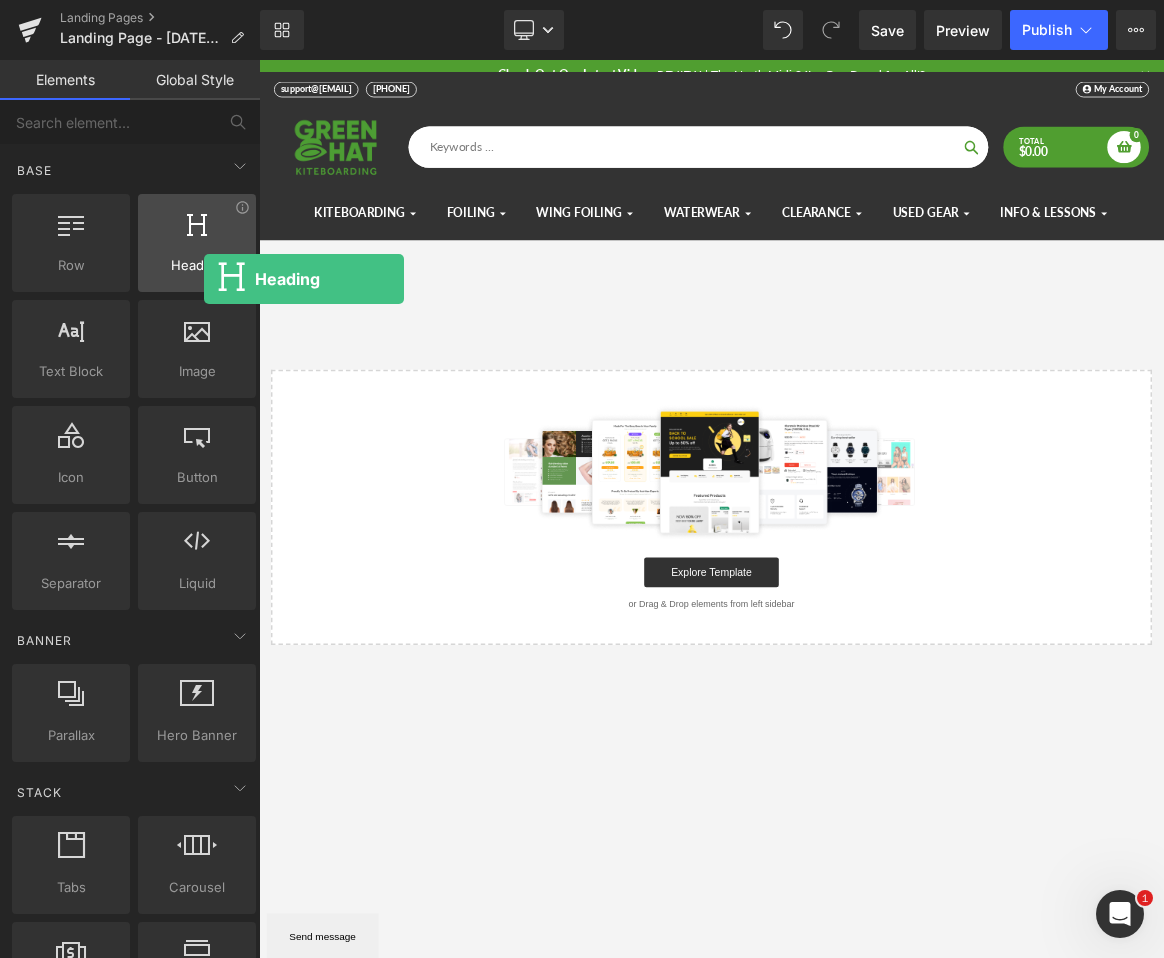 click on "Heading  headings, titles, h1,h2,h3,h4,h5,h6" at bounding box center (197, 243) 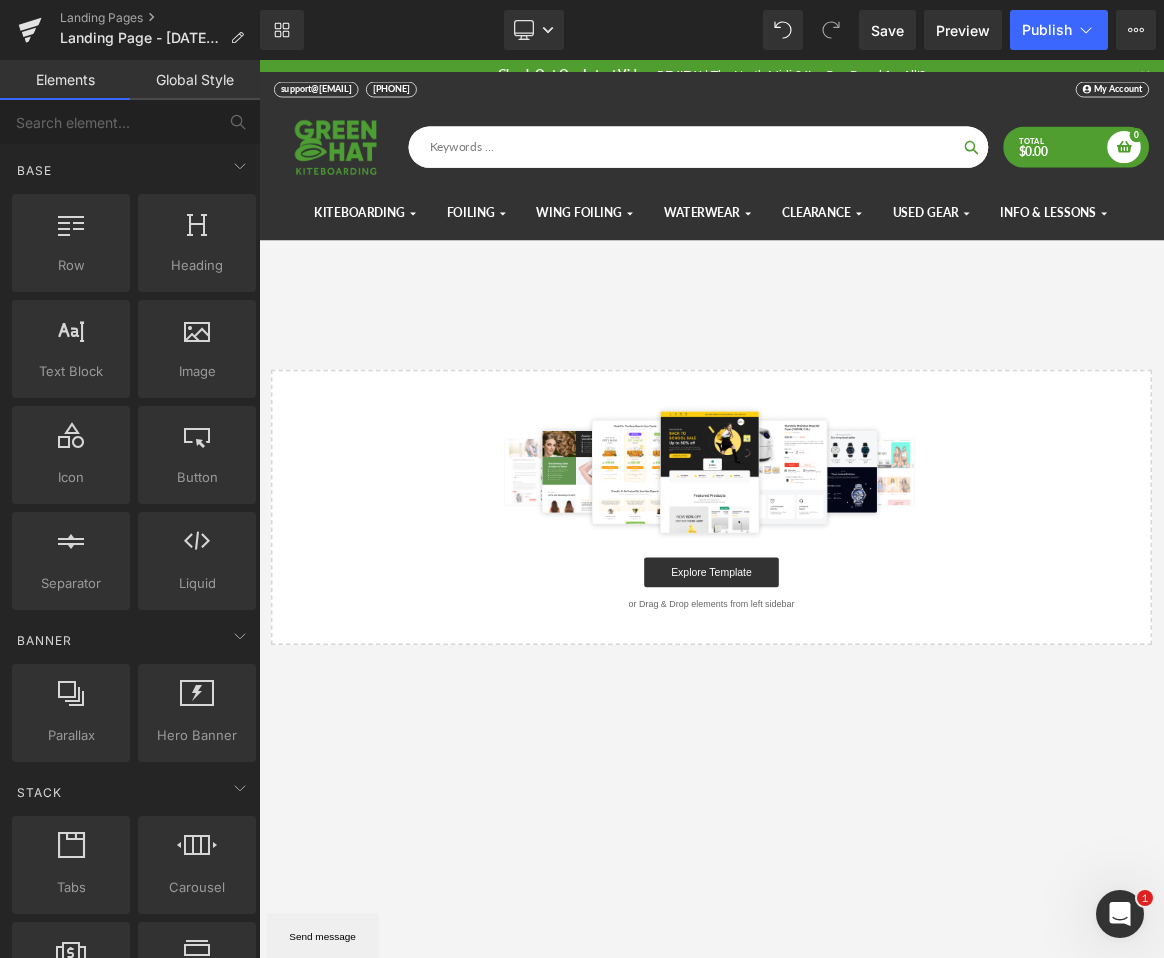click on "Select your layout" at bounding box center (864, 608) 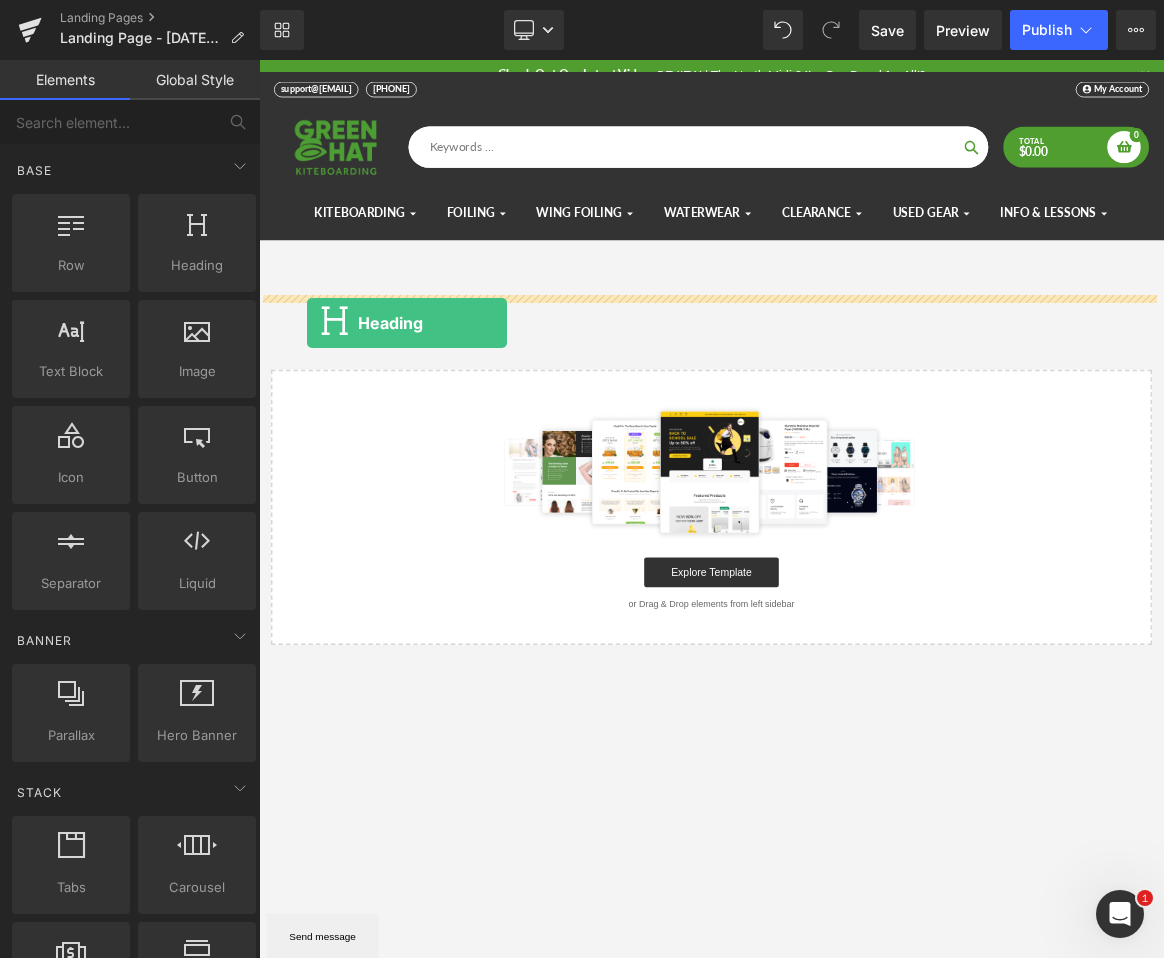 drag, startPoint x: 471, startPoint y: 322, endPoint x: 324, endPoint y: 412, distance: 172.36299 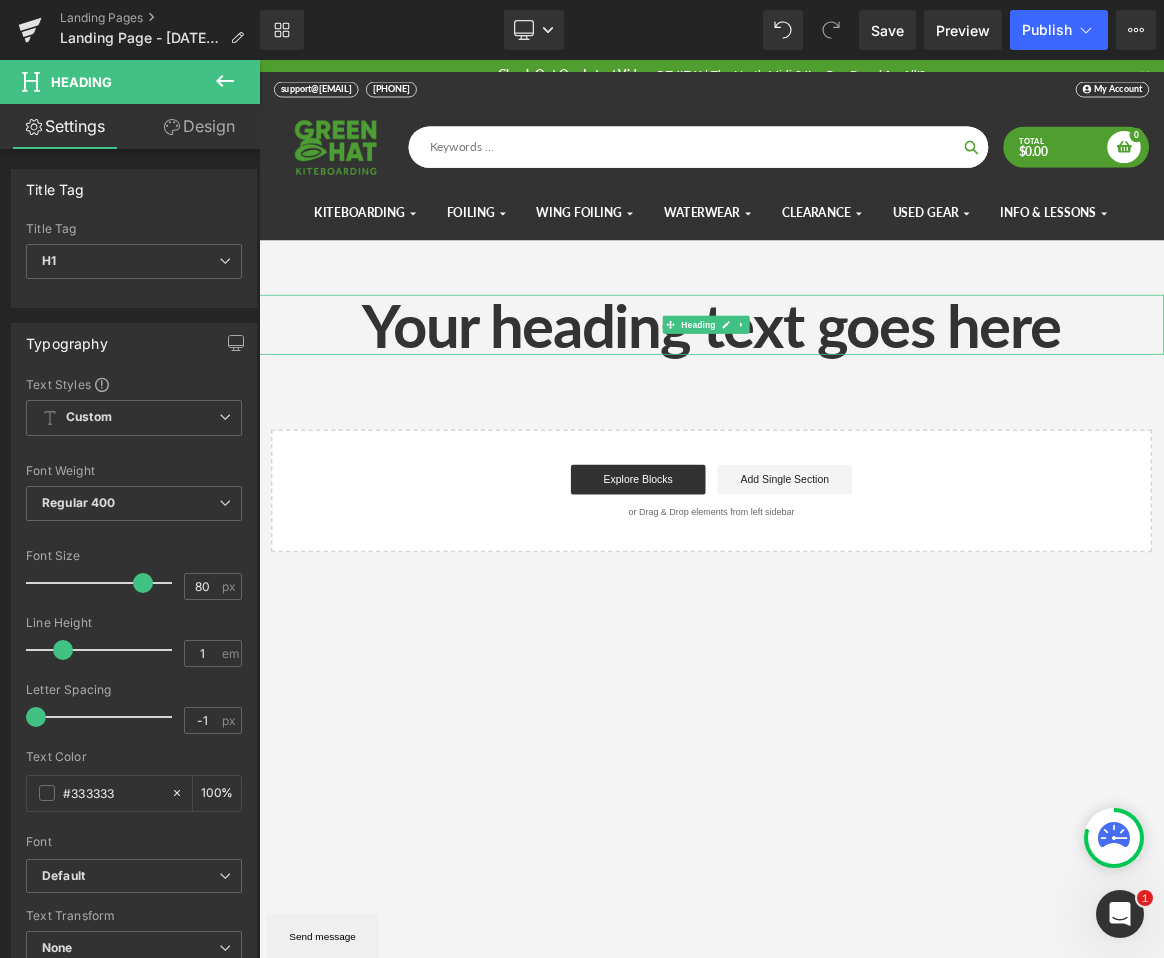 click on "Your heading text goes here" at bounding box center (864, 414) 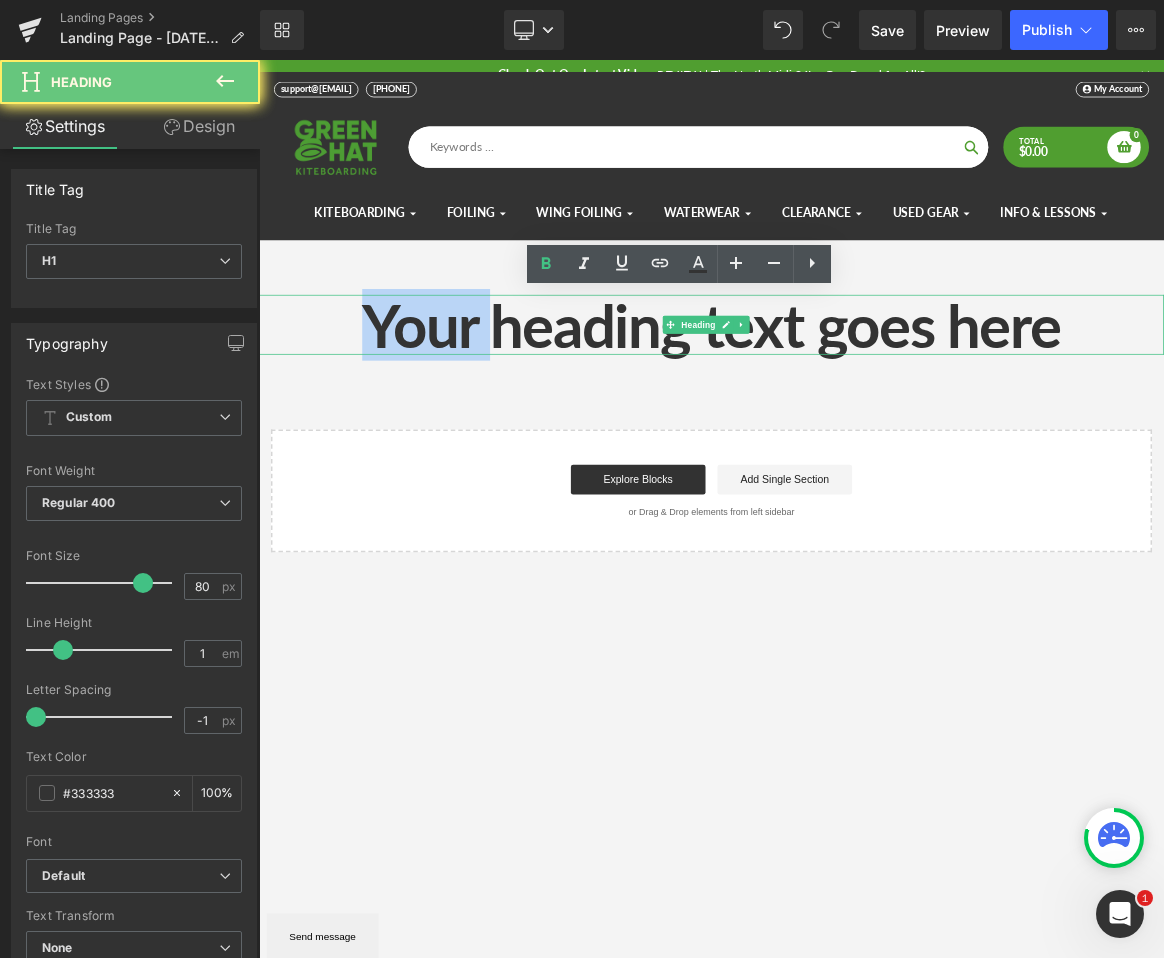 click on "Your heading text goes here" at bounding box center (864, 414) 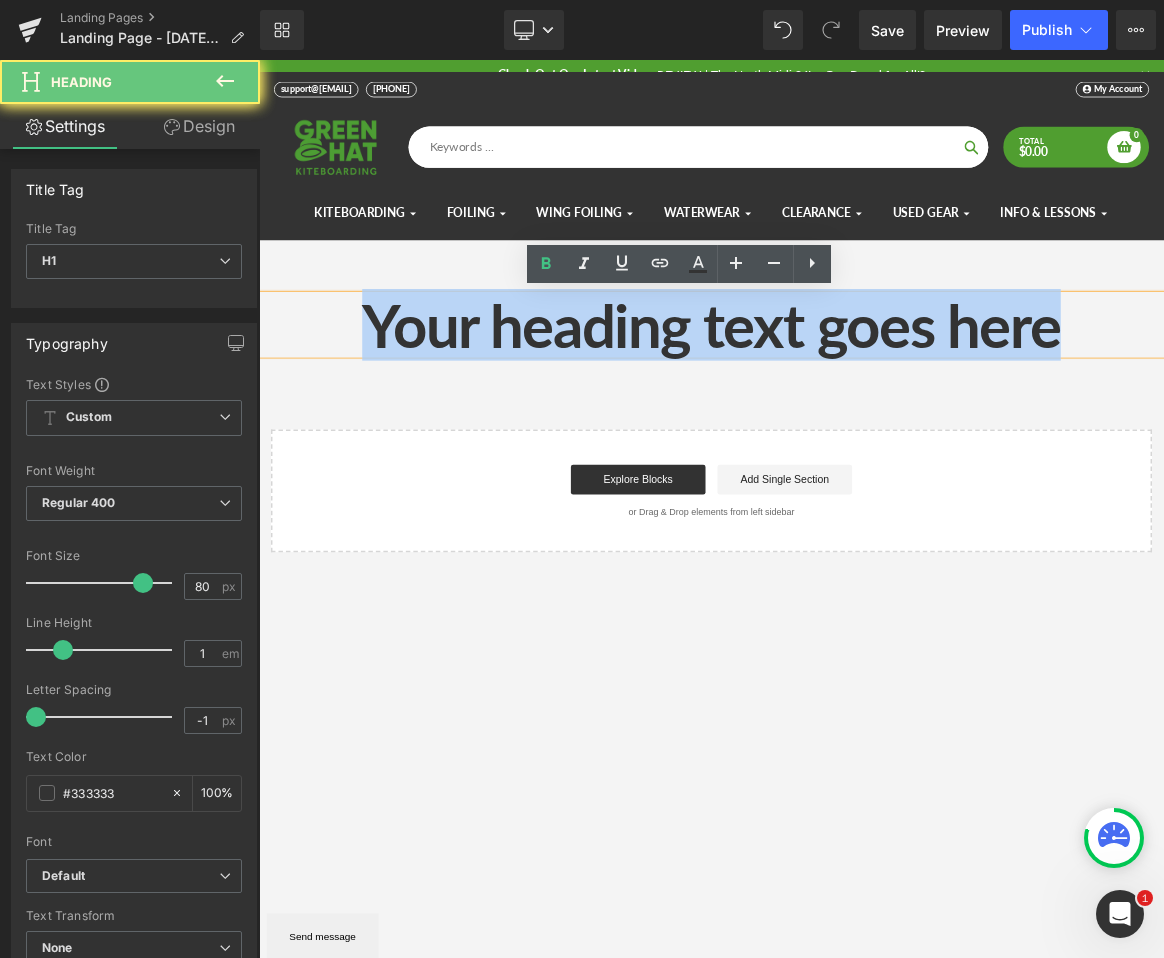 click on "Your heading text goes here" at bounding box center [864, 414] 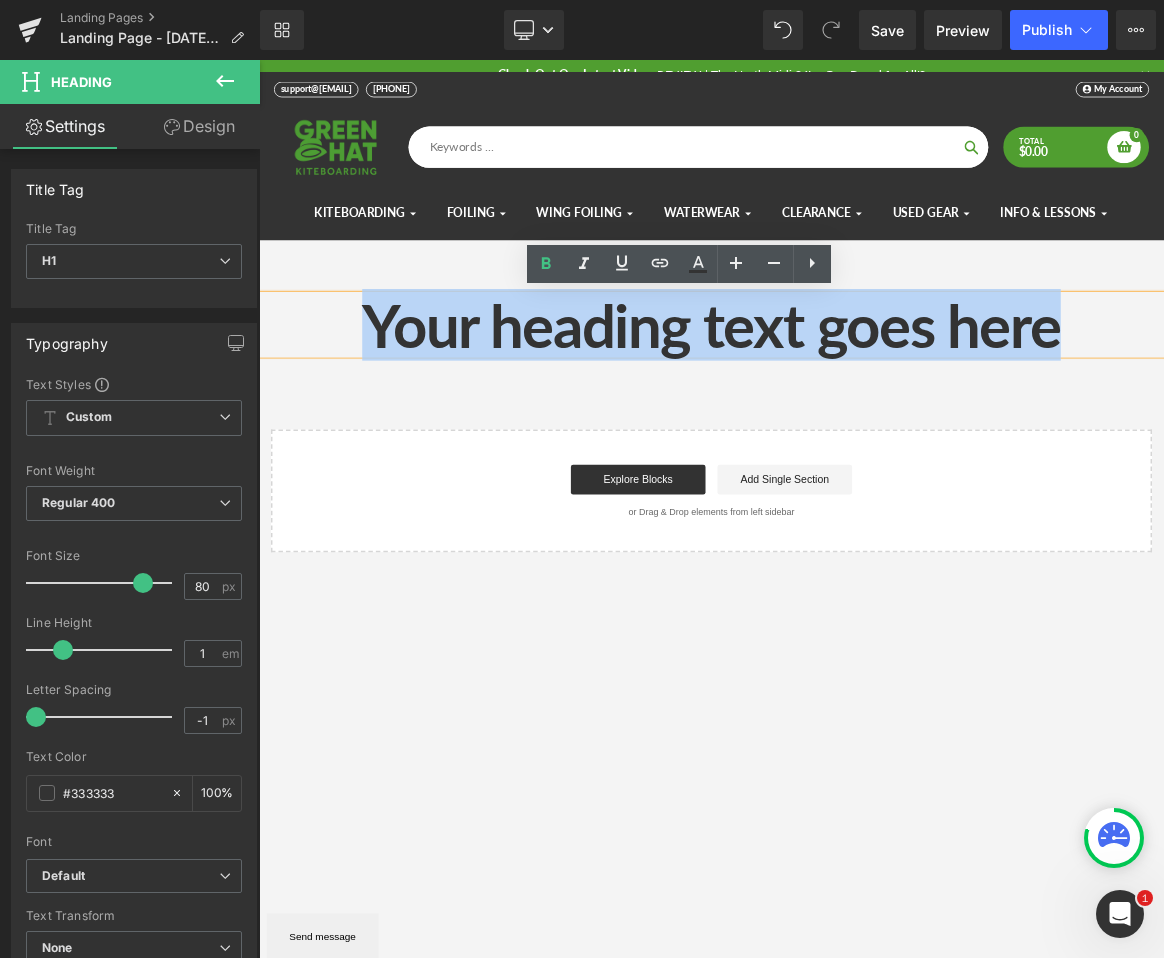 type 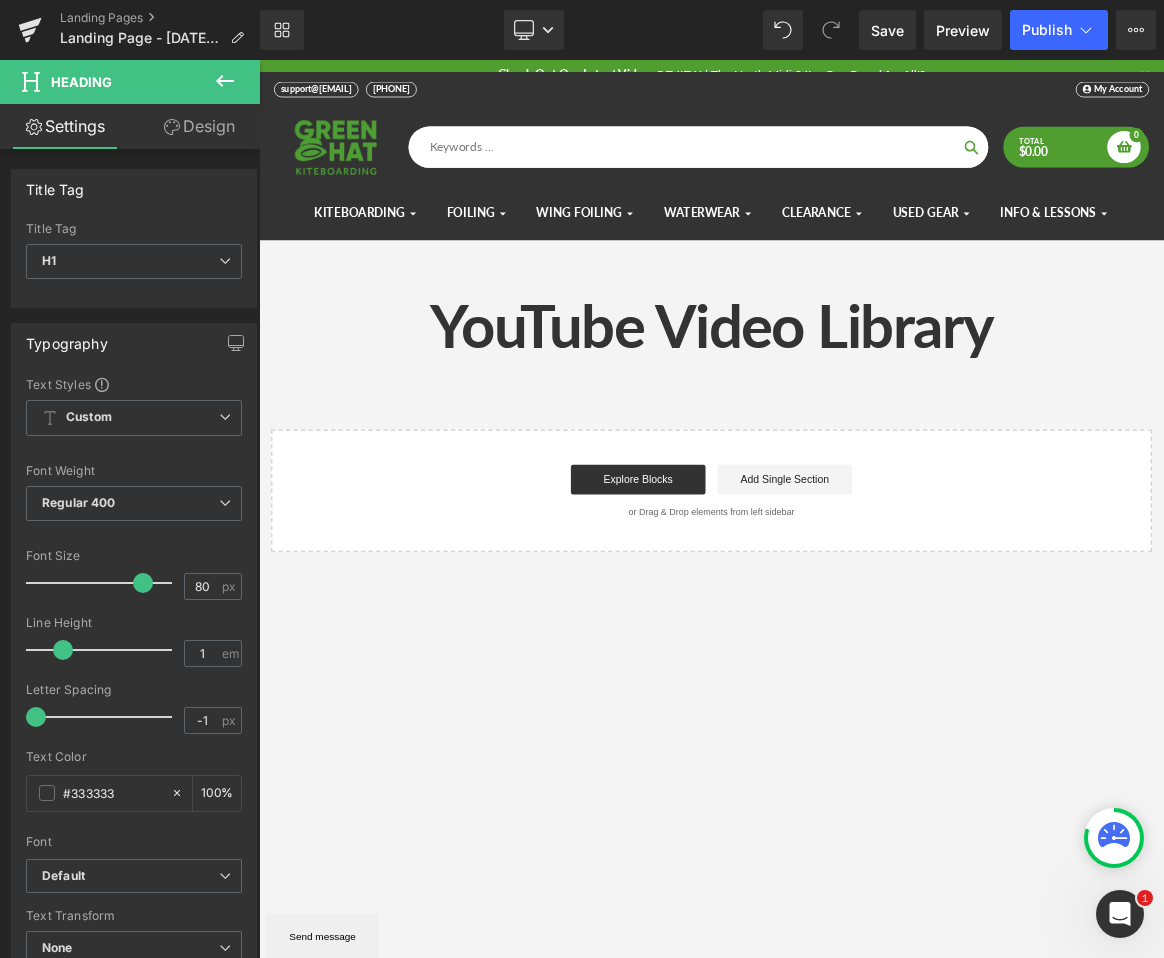 click 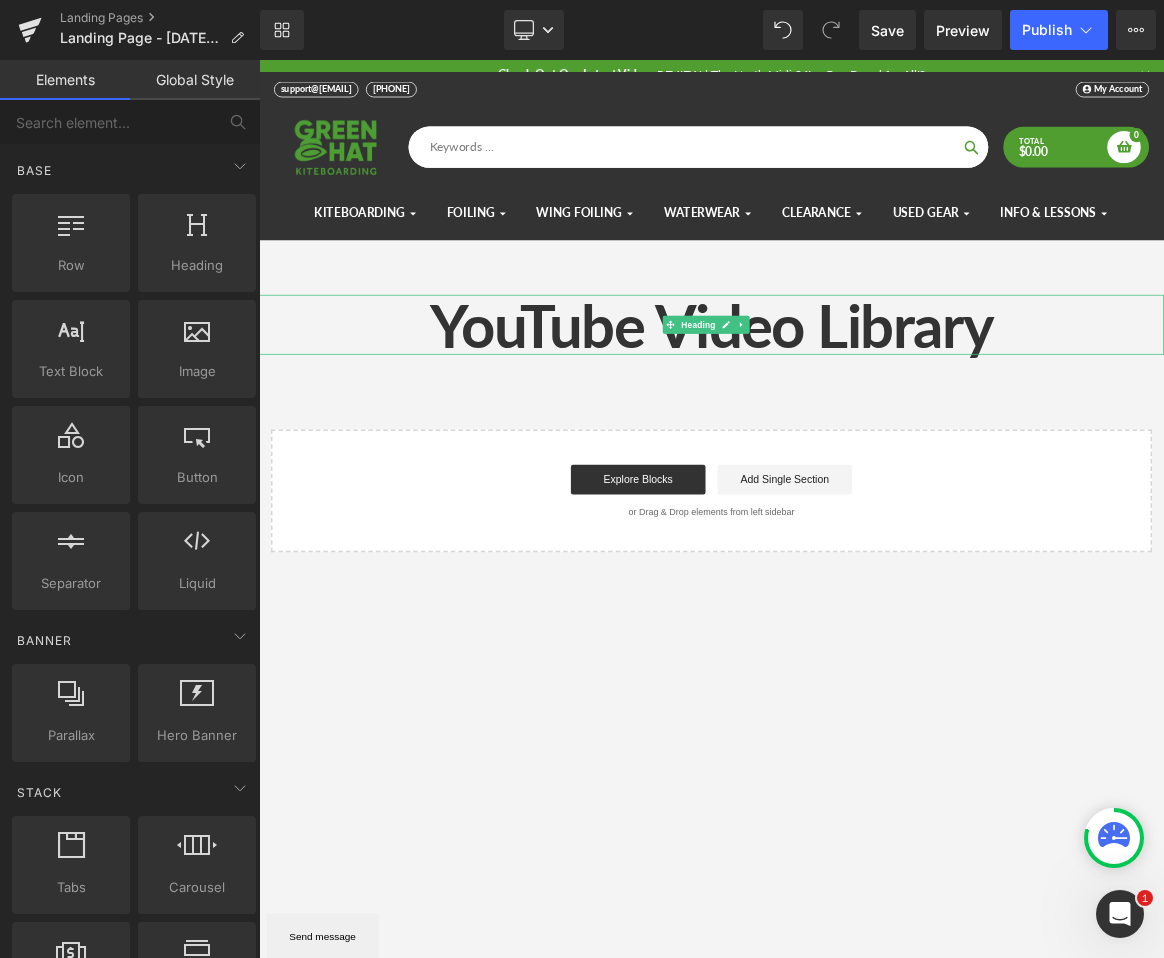 click on "YouTube Video Library" at bounding box center [864, 414] 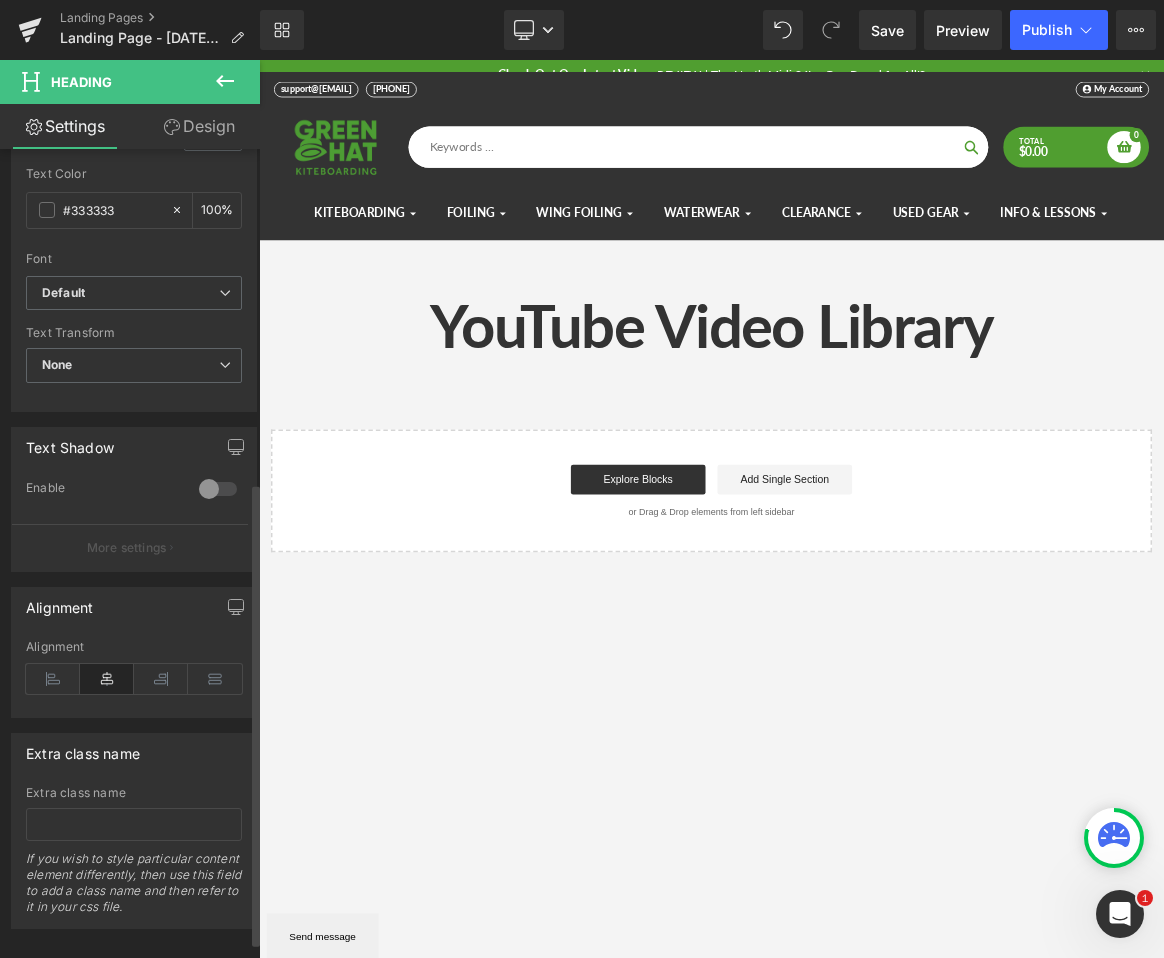 scroll, scrollTop: 582, scrollLeft: 0, axis: vertical 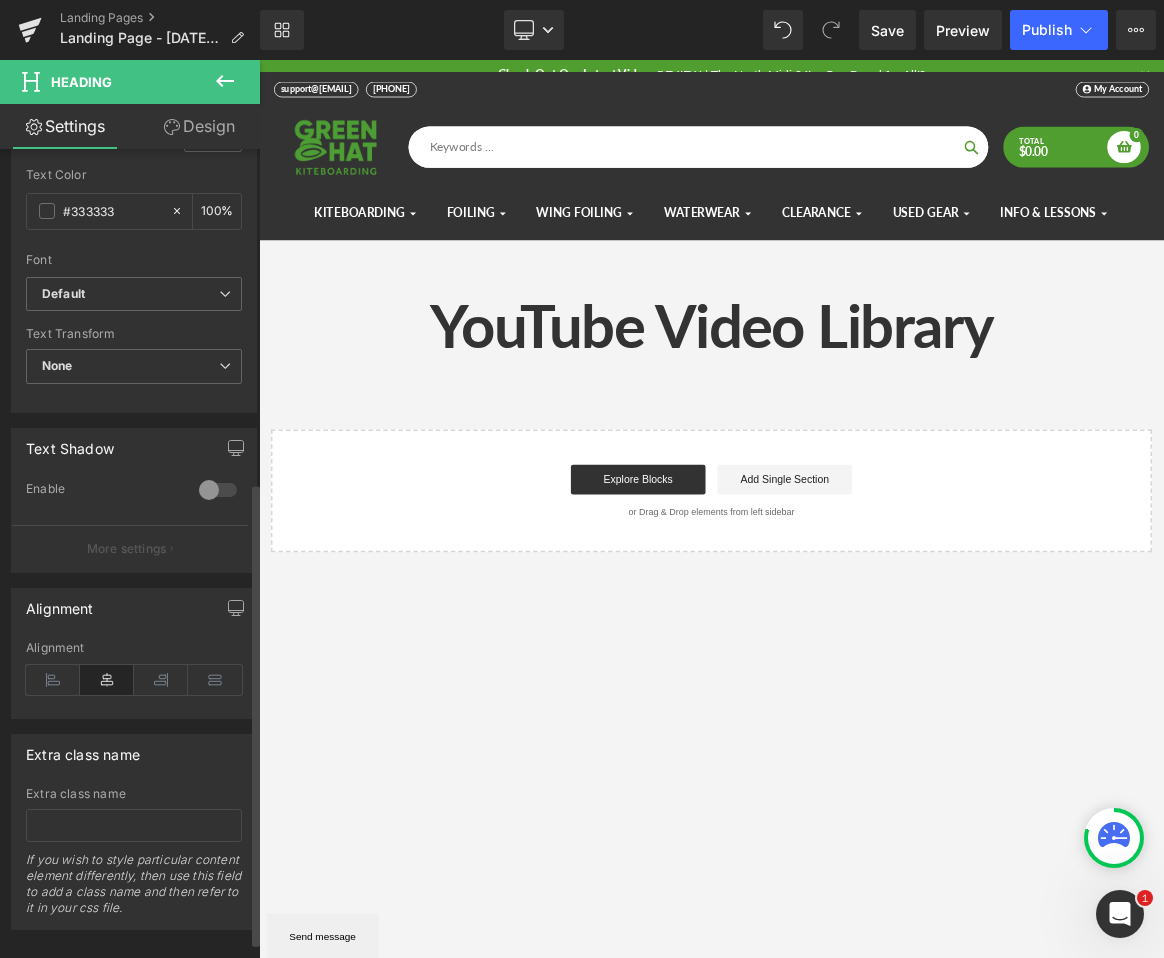 click at bounding box center (218, 490) 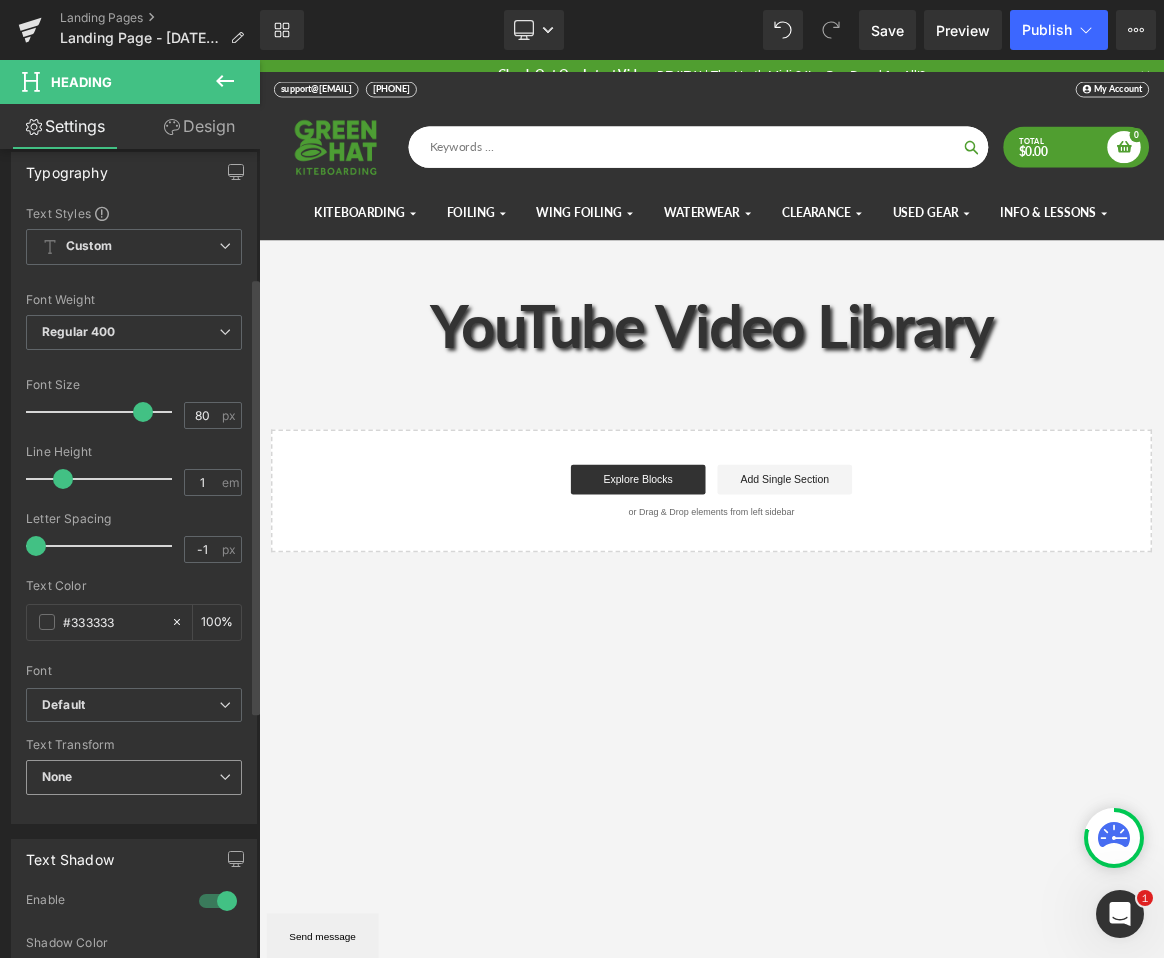 scroll, scrollTop: 264, scrollLeft: 0, axis: vertical 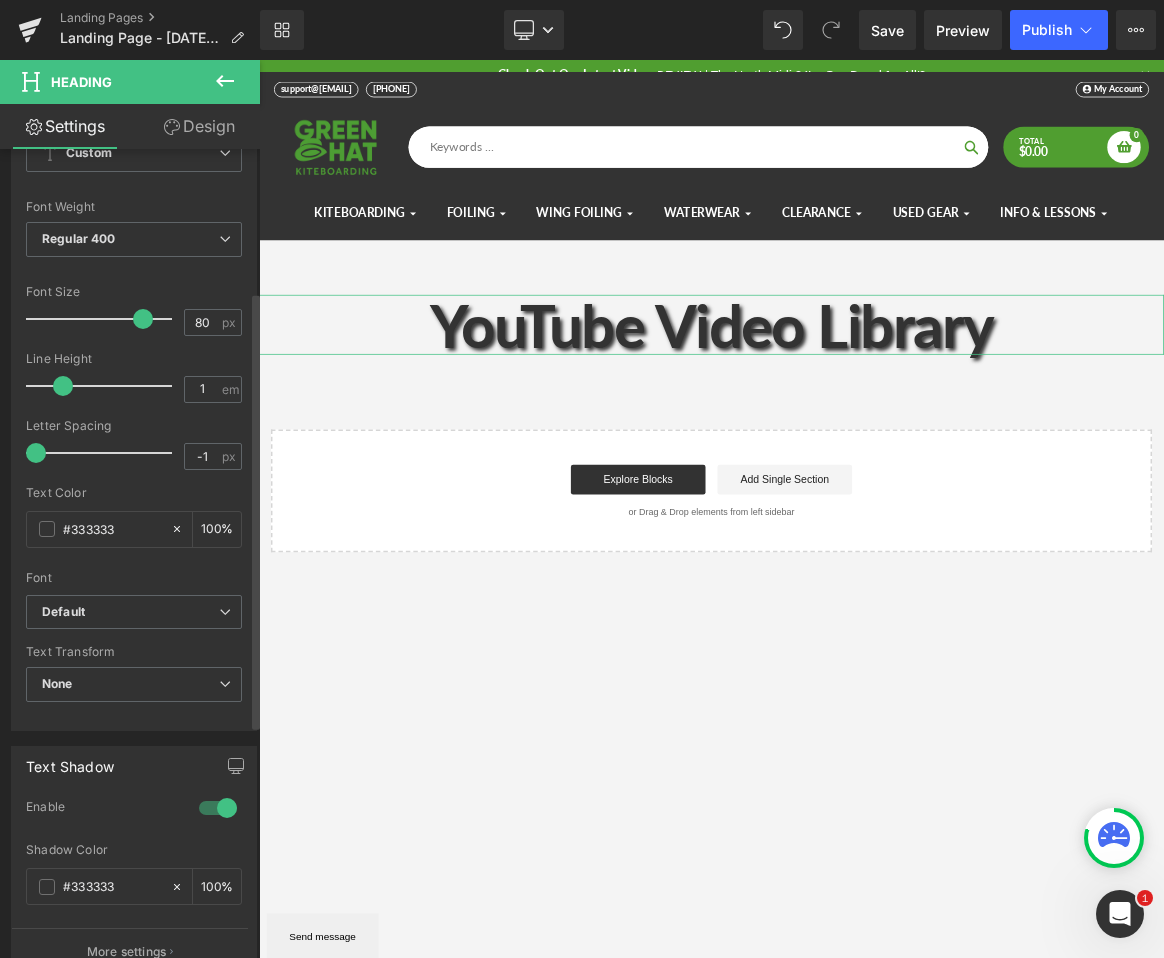 click at bounding box center [218, 808] 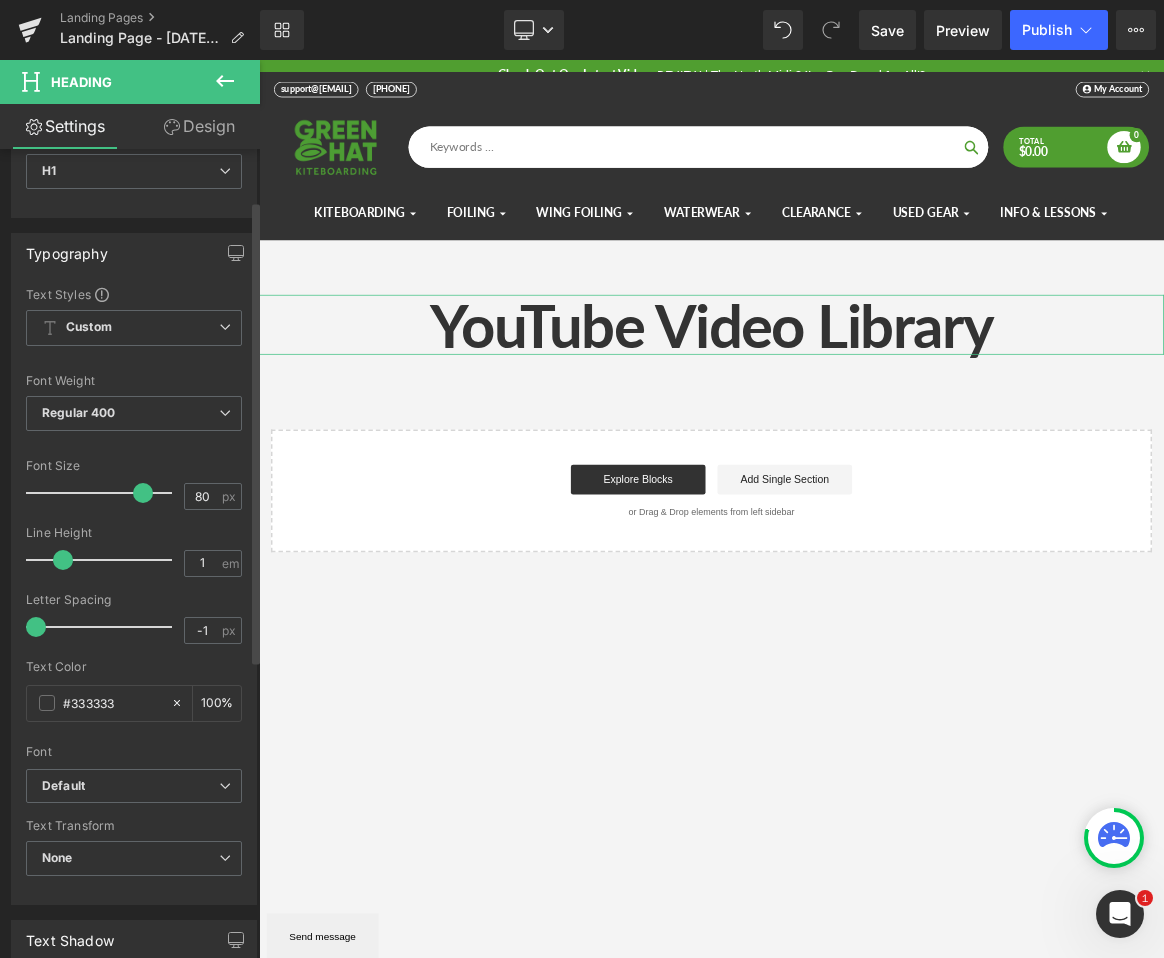 scroll, scrollTop: 0, scrollLeft: 0, axis: both 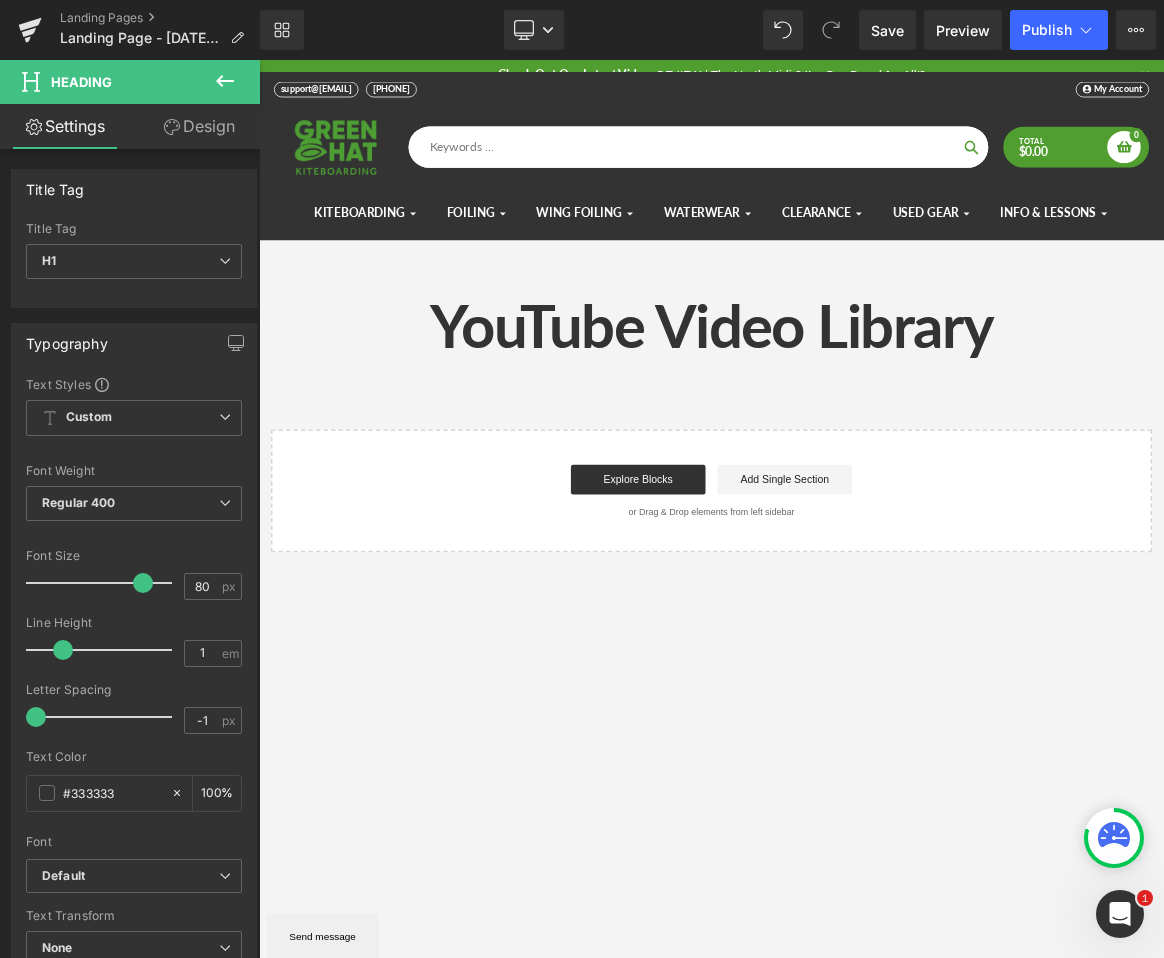 click on "Heading" at bounding box center (120, 82) 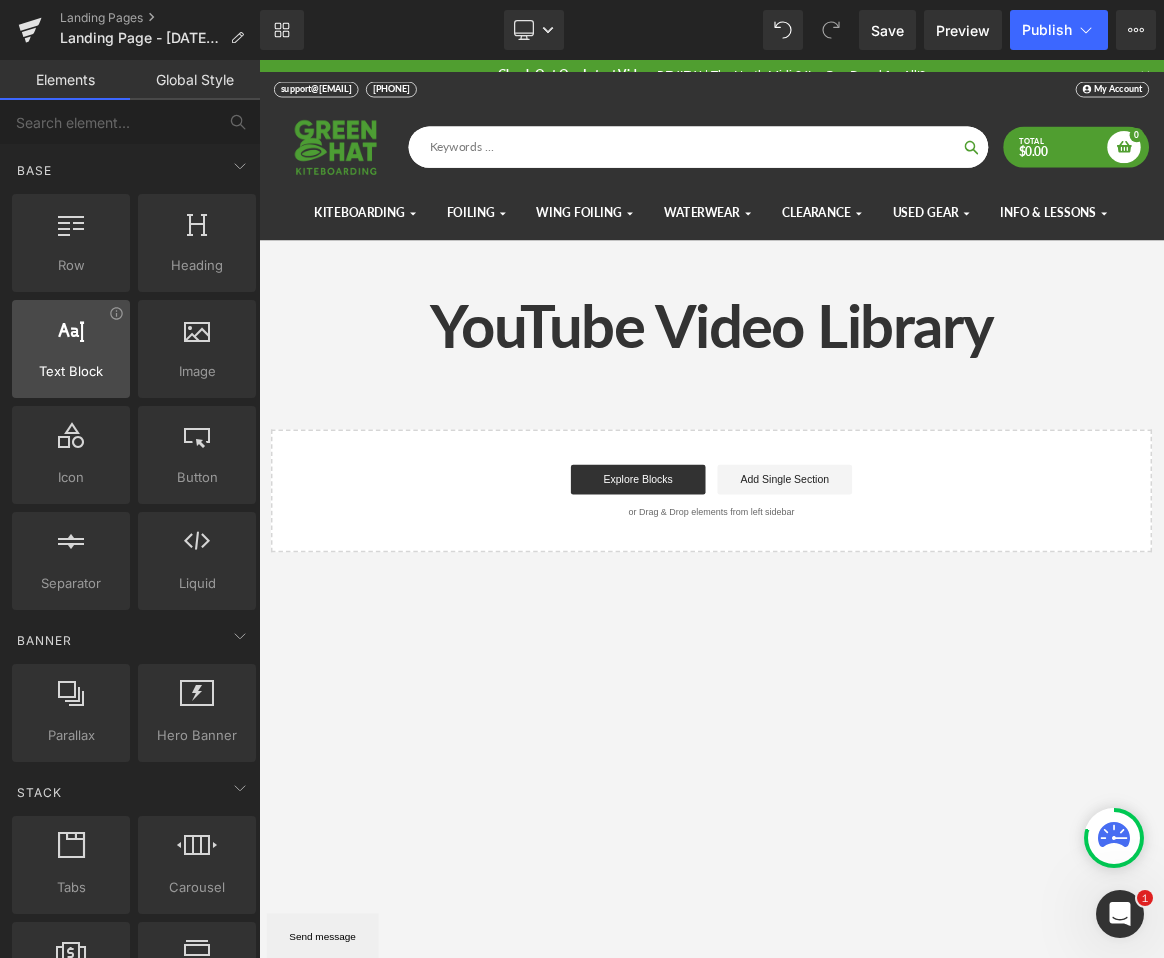 click at bounding box center [71, 329] 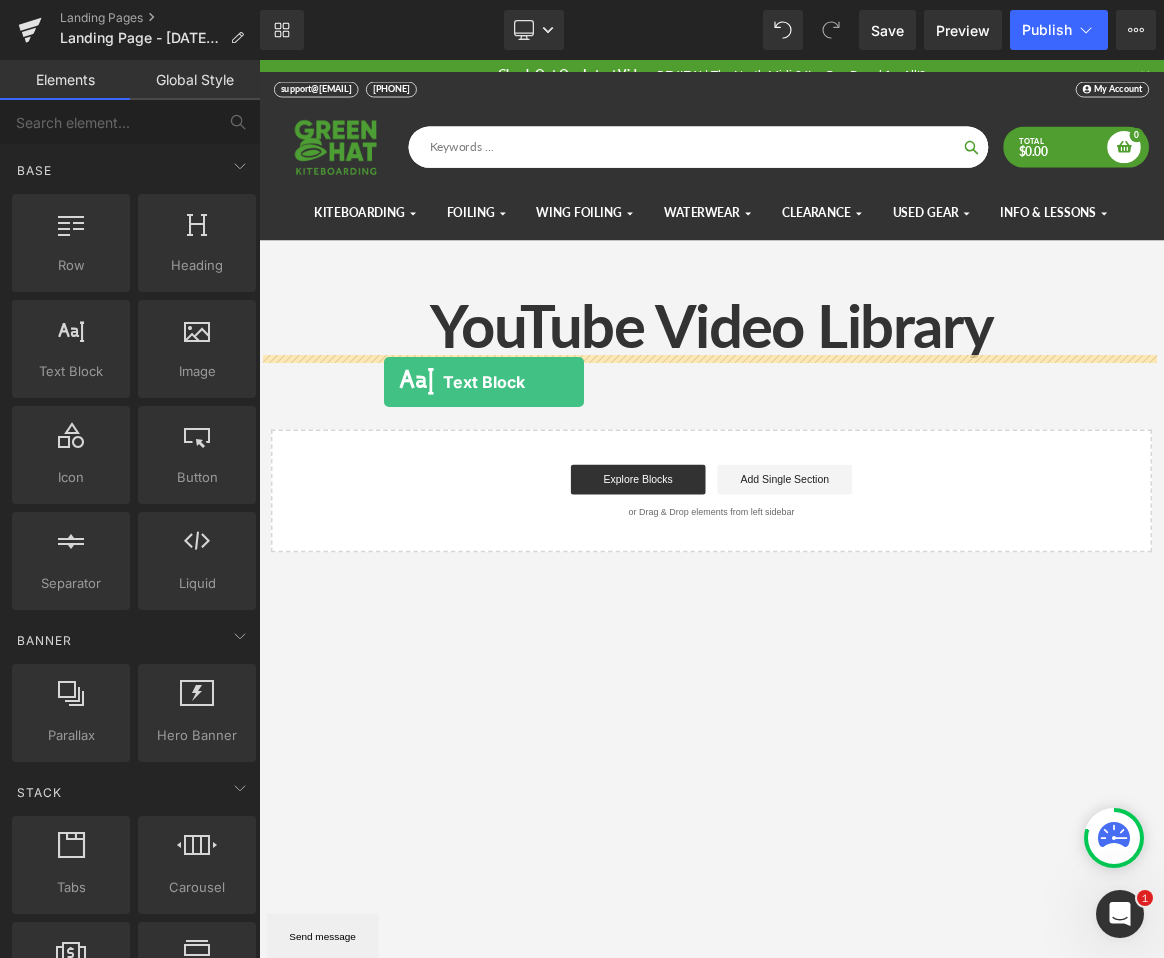 drag, startPoint x: 349, startPoint y: 403, endPoint x: 443, endPoint y: 493, distance: 130.13838 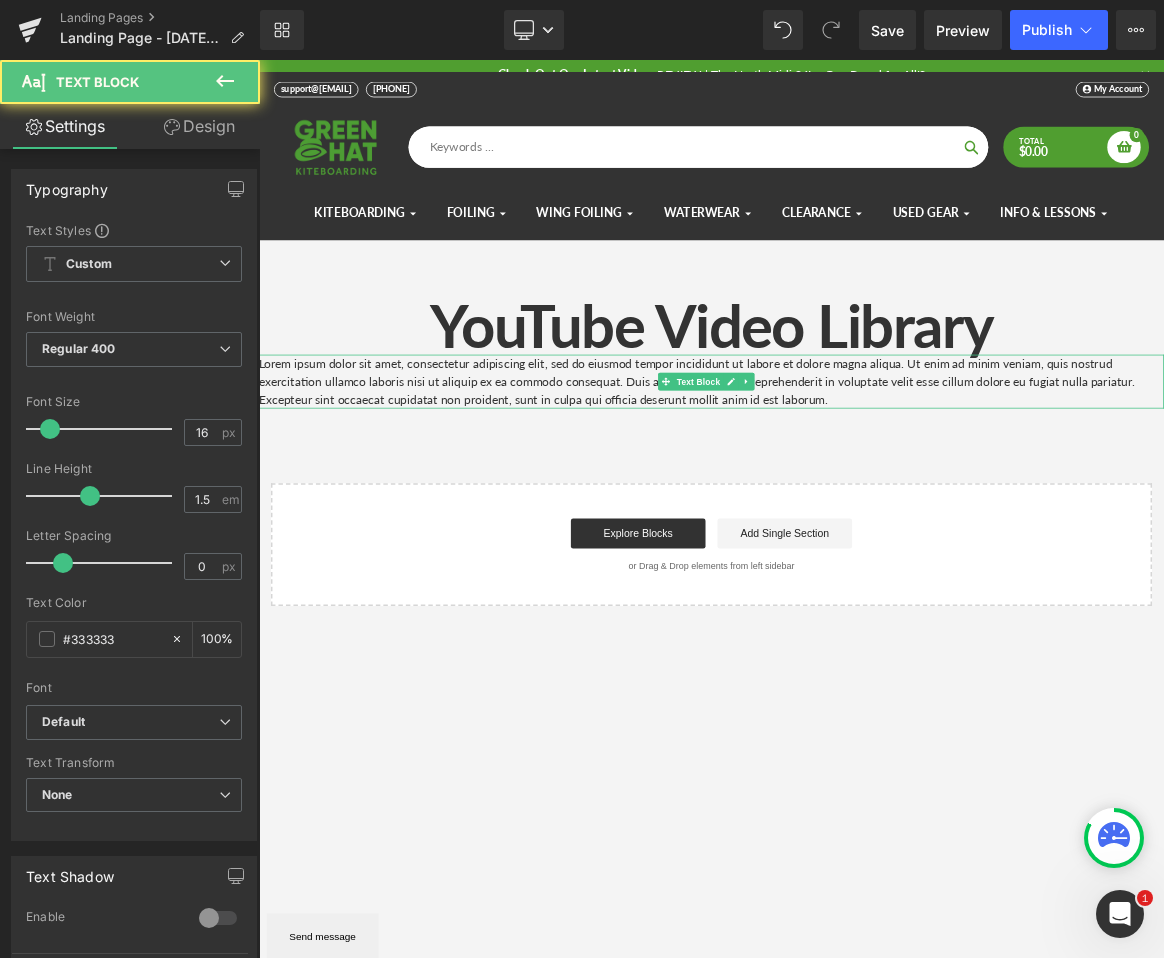 click on "Lorem ipsum dolor sit amet, consectetur adipiscing elit, sed do eiusmod tempor incididunt ut labore et dolore magna aliqua. Ut enim ad minim veniam, quis nostrud exercitation ullamco laboris nisi ut aliquip ex ea commodo consequat. Duis aute irure dolor in reprehenderit in voluptate velit esse cillum dolore eu fugiat nulla pariatur. Excepteur sint occaecat cupidatat non proident, sunt in culpa qui officia deserunt mollit anim id est laborum." at bounding box center (864, 490) 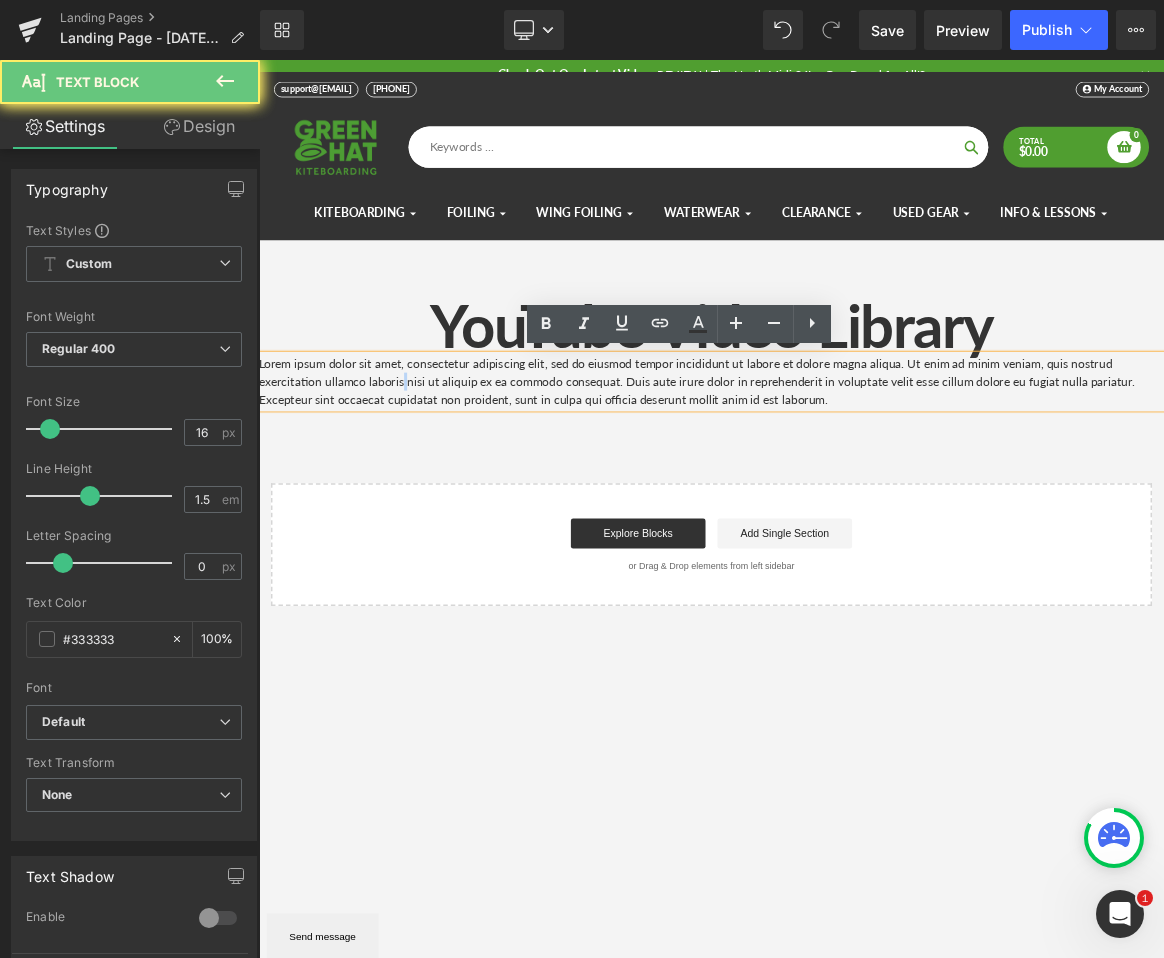click on "Lorem ipsum dolor sit amet, consectetur adipiscing elit, sed do eiusmod tempor incididunt ut labore et dolore magna aliqua. Ut enim ad minim veniam, quis nostrud exercitation ullamco laboris nisi ut aliquip ex ea commodo consequat. Duis aute irure dolor in reprehenderit in voluptate velit esse cillum dolore eu fugiat nulla pariatur. Excepteur sint occaecat cupidatat non proident, sunt in culpa qui officia deserunt mollit anim id est laborum." at bounding box center (864, 490) 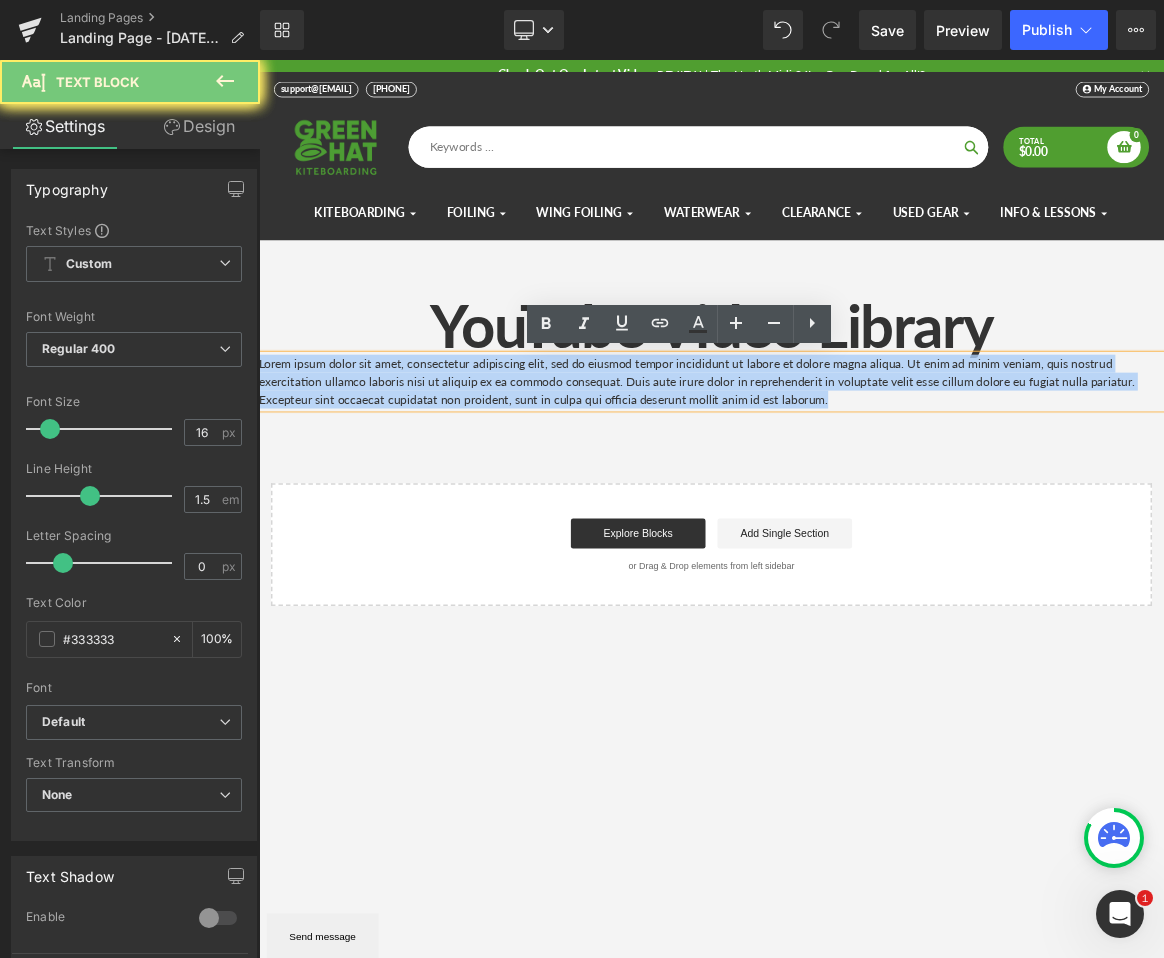 click on "Lorem ipsum dolor sit amet, consectetur adipiscing elit, sed do eiusmod tempor incididunt ut labore et dolore magna aliqua. Ut enim ad minim veniam, quis nostrud exercitation ullamco laboris nisi ut aliquip ex ea commodo consequat. Duis aute irure dolor in reprehenderit in voluptate velit esse cillum dolore eu fugiat nulla pariatur. Excepteur sint occaecat cupidatat non proident, sunt in culpa qui officia deserunt mollit anim id est laborum." at bounding box center (864, 490) 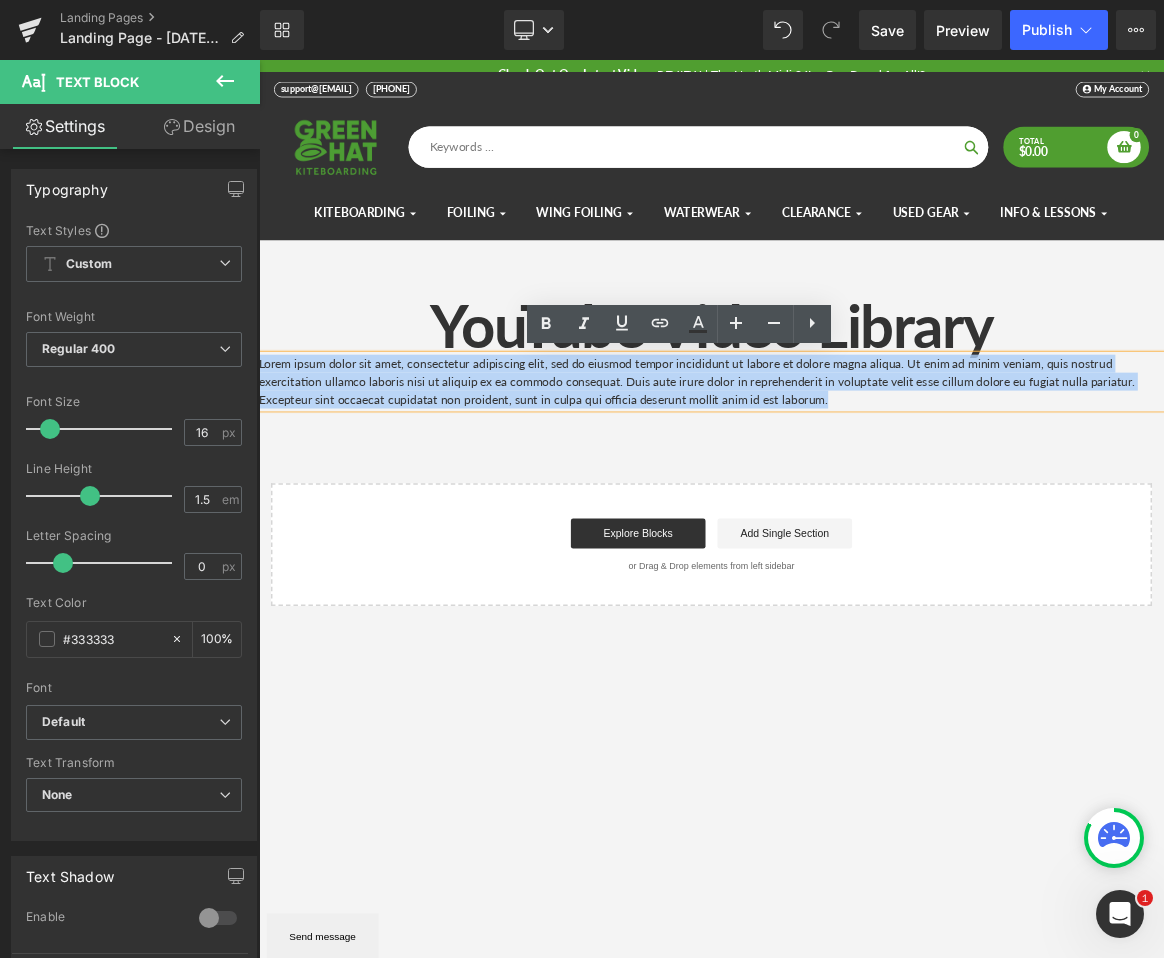 type 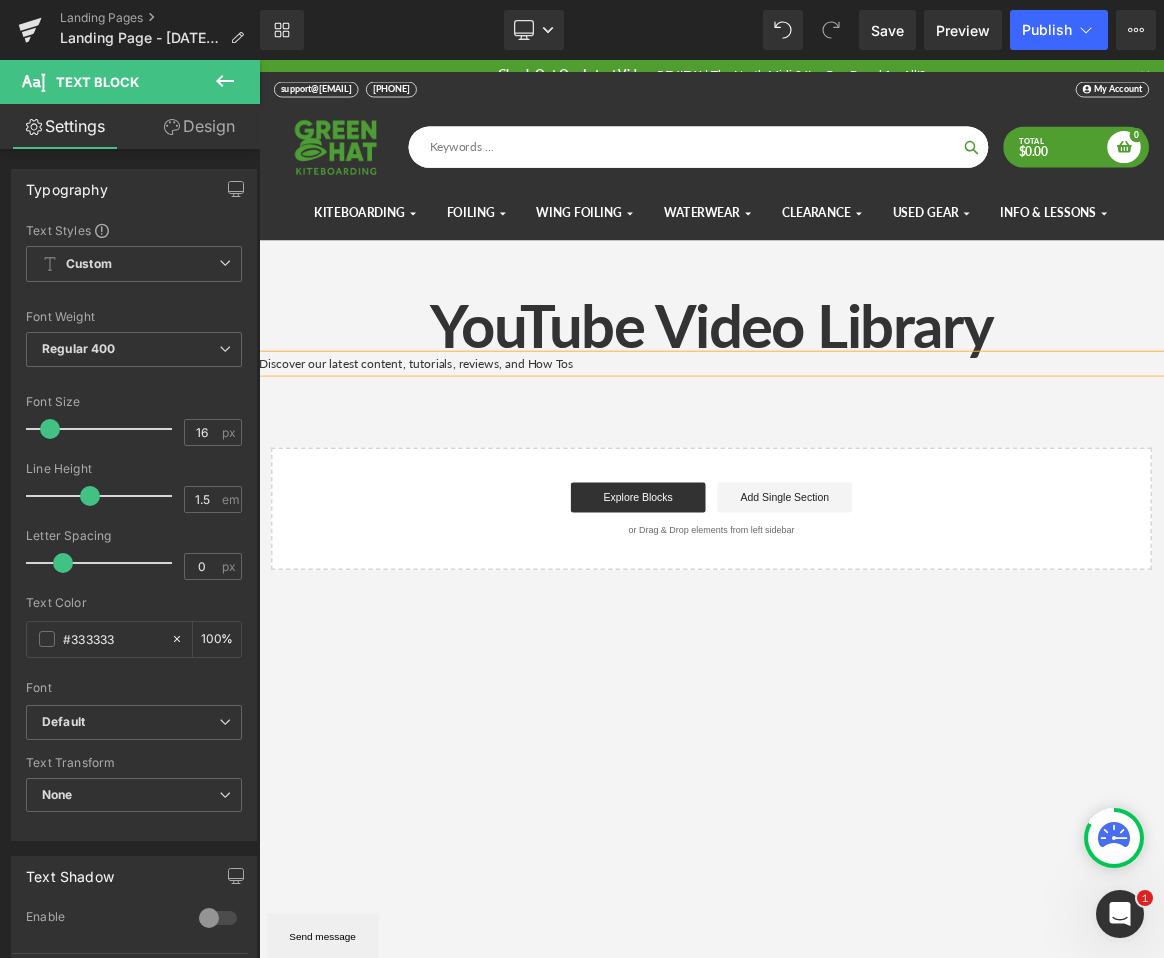 click on "Discover our latest content, tutorials, reviews, and How Tos" at bounding box center [864, 466] 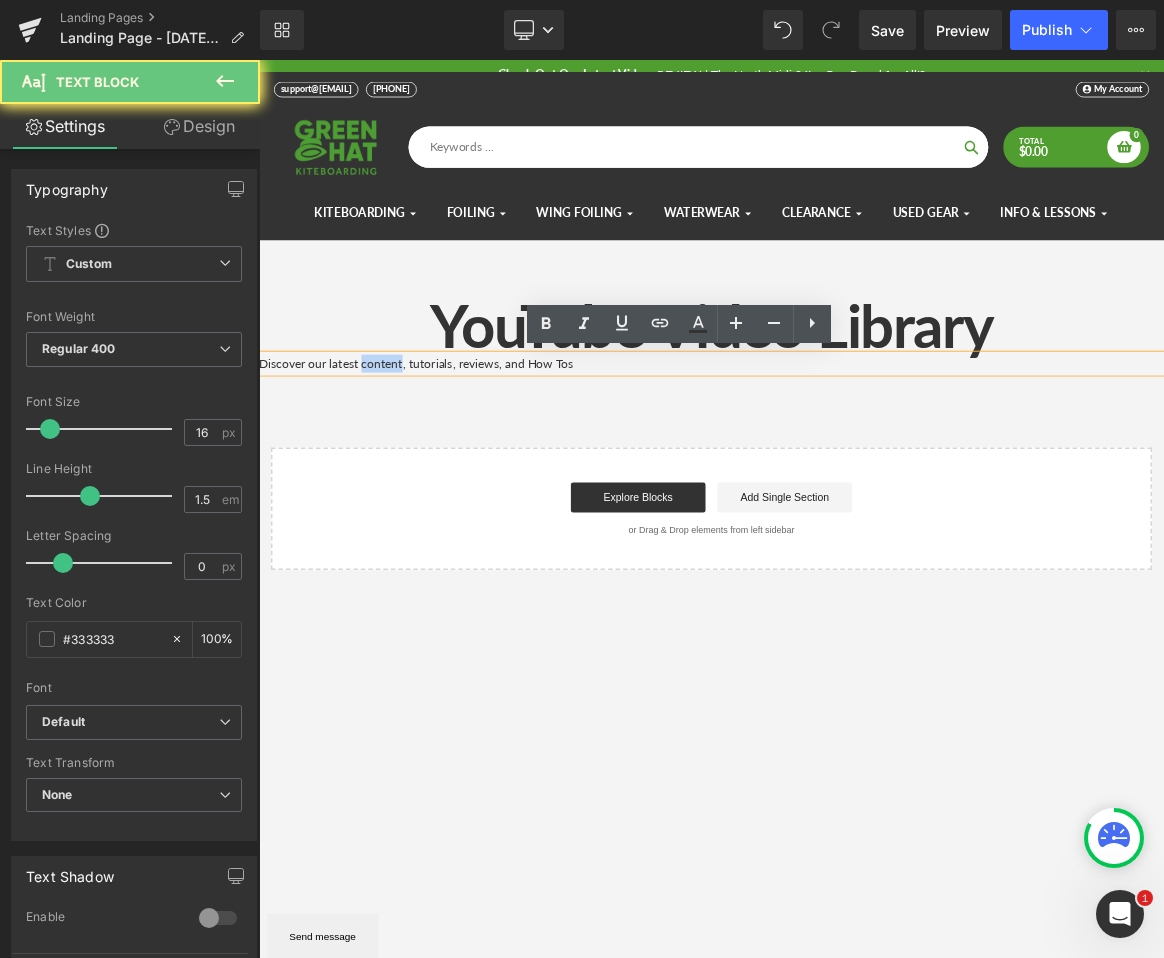 click on "Discover our latest content, tutorials, reviews, and How Tos" at bounding box center (864, 466) 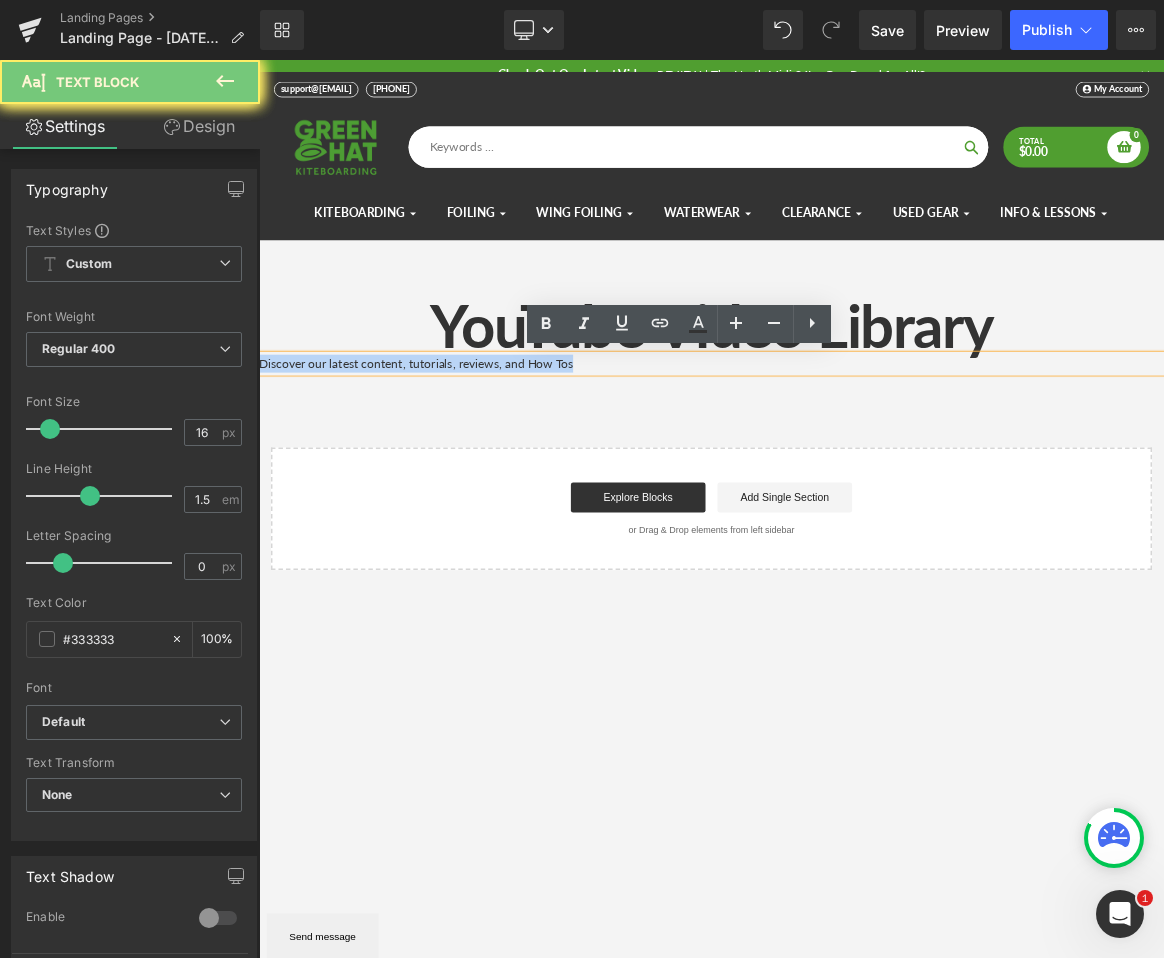 click on "Discover our latest content, tutorials, reviews, and How Tos" at bounding box center (864, 466) 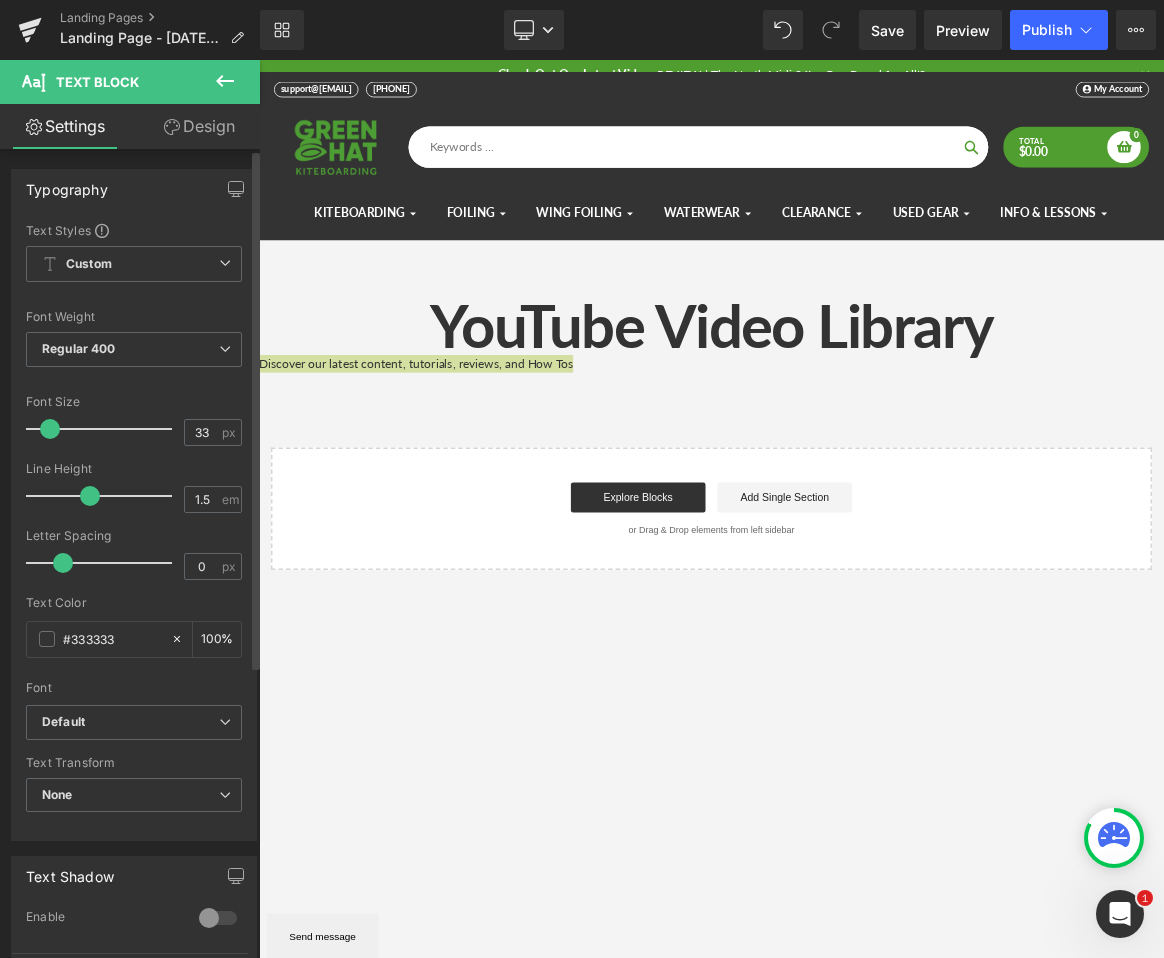 click at bounding box center (104, 429) 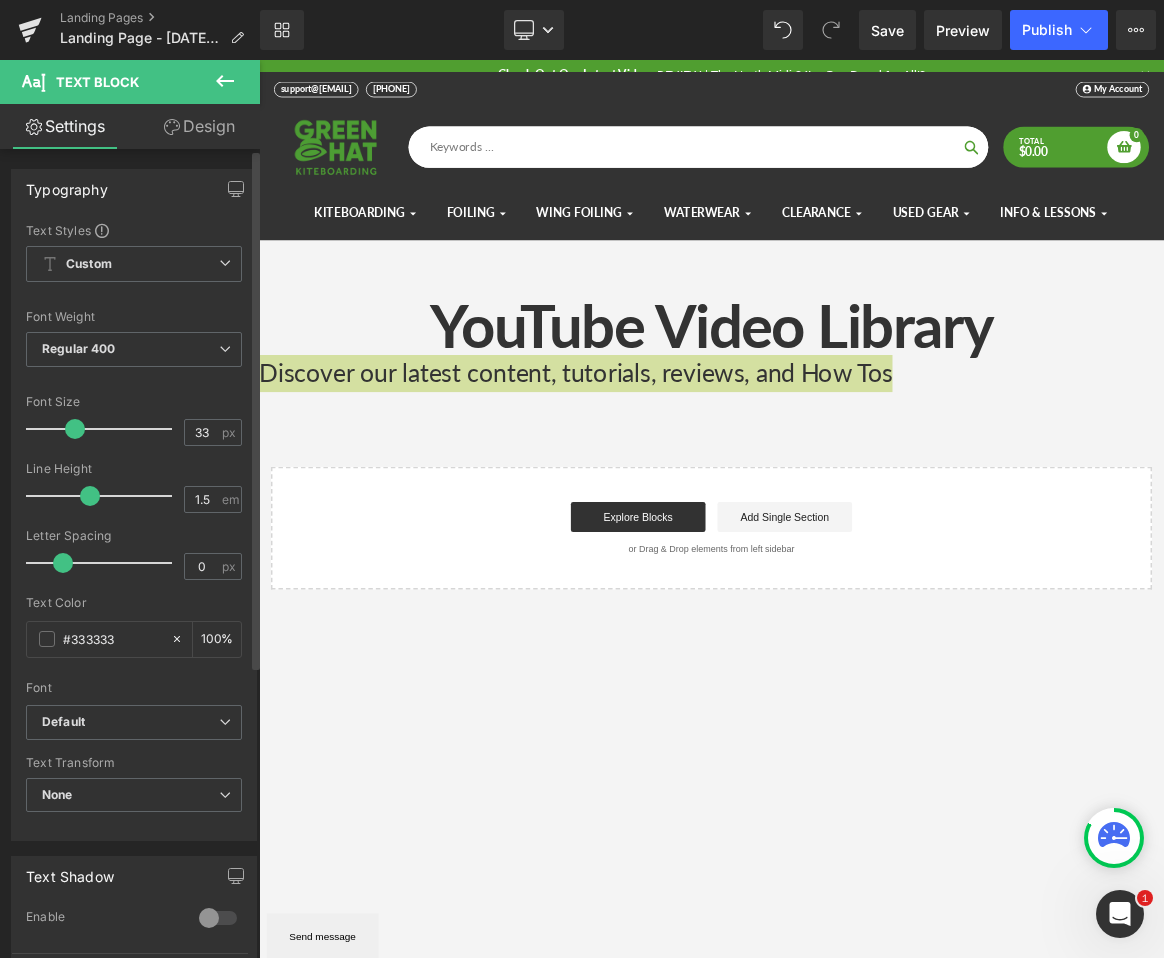 type on "22" 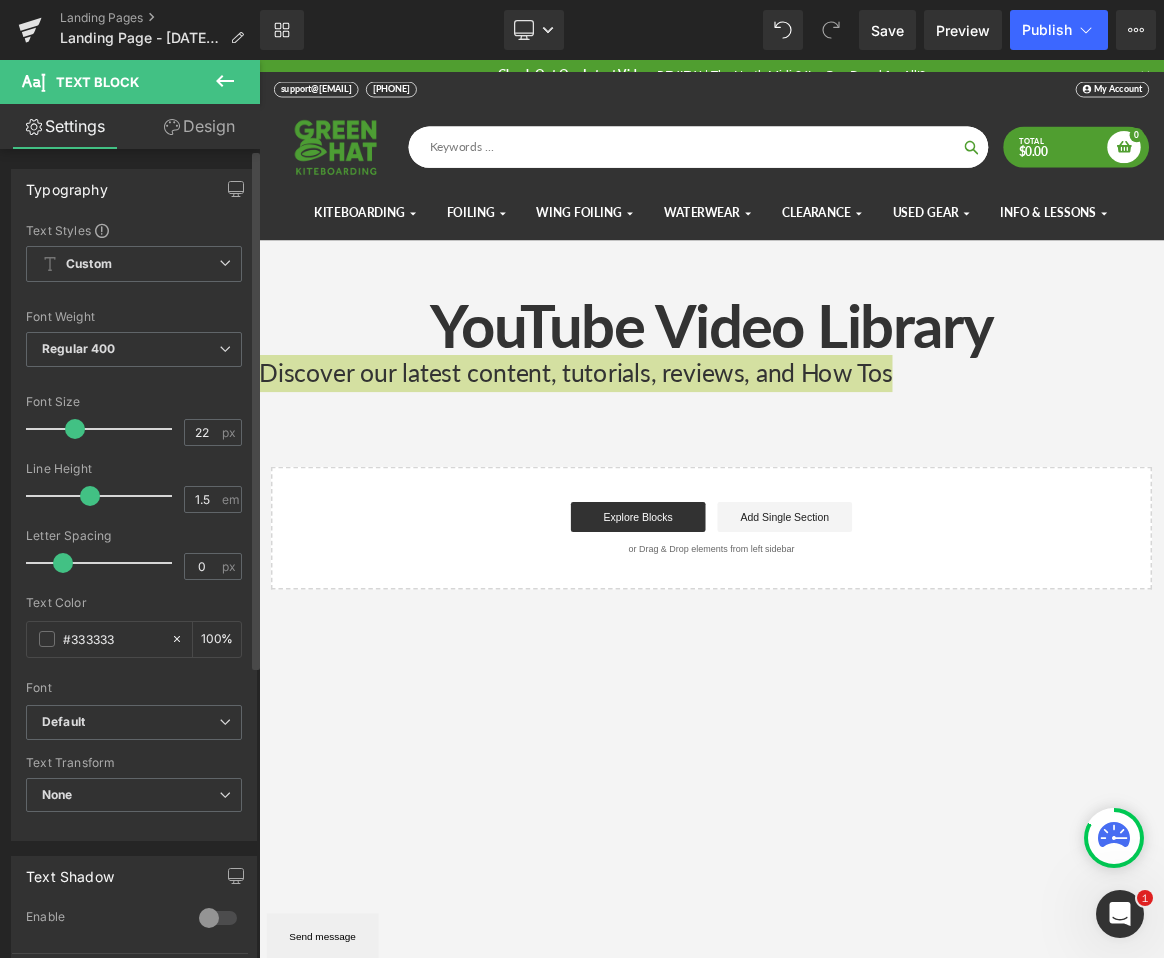 click at bounding box center (104, 429) 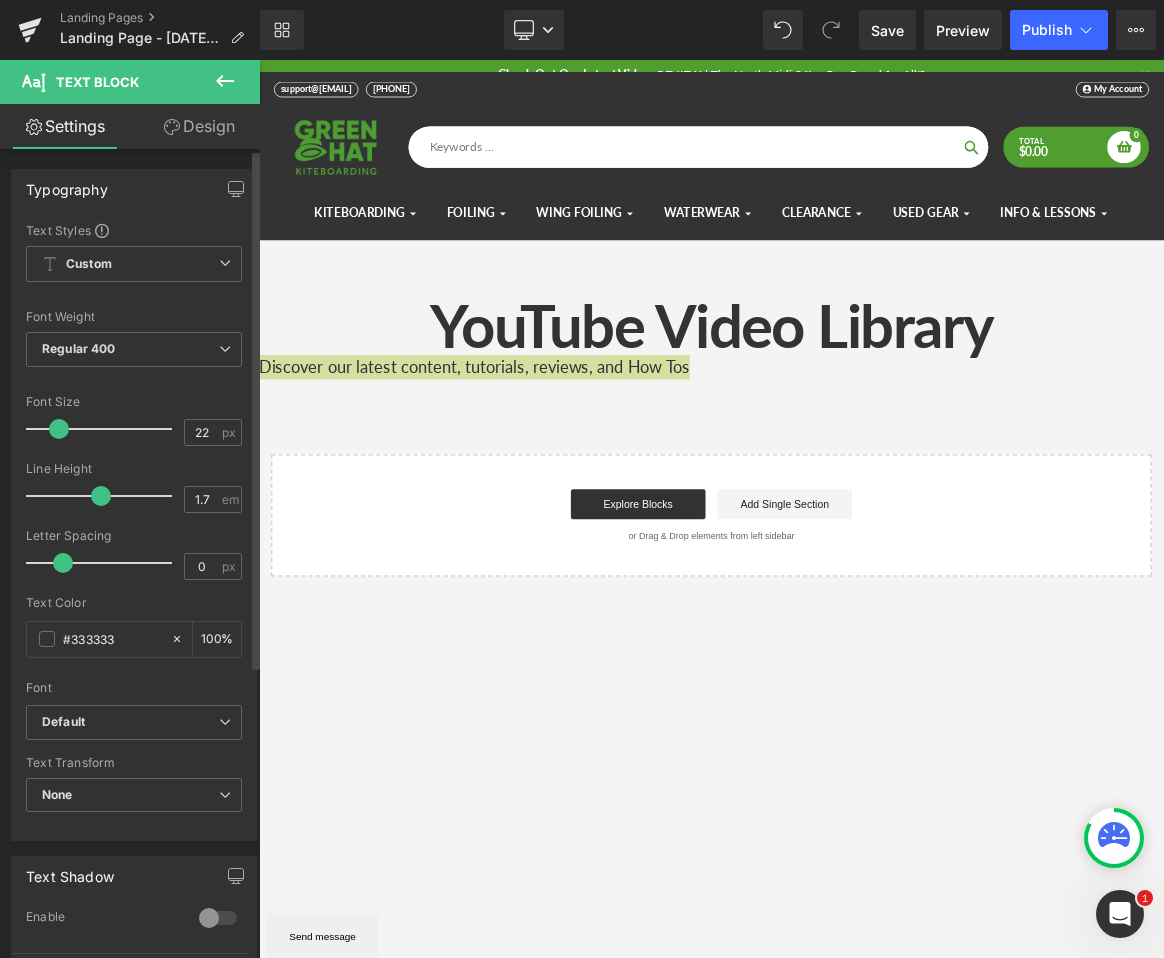 click at bounding box center [104, 496] 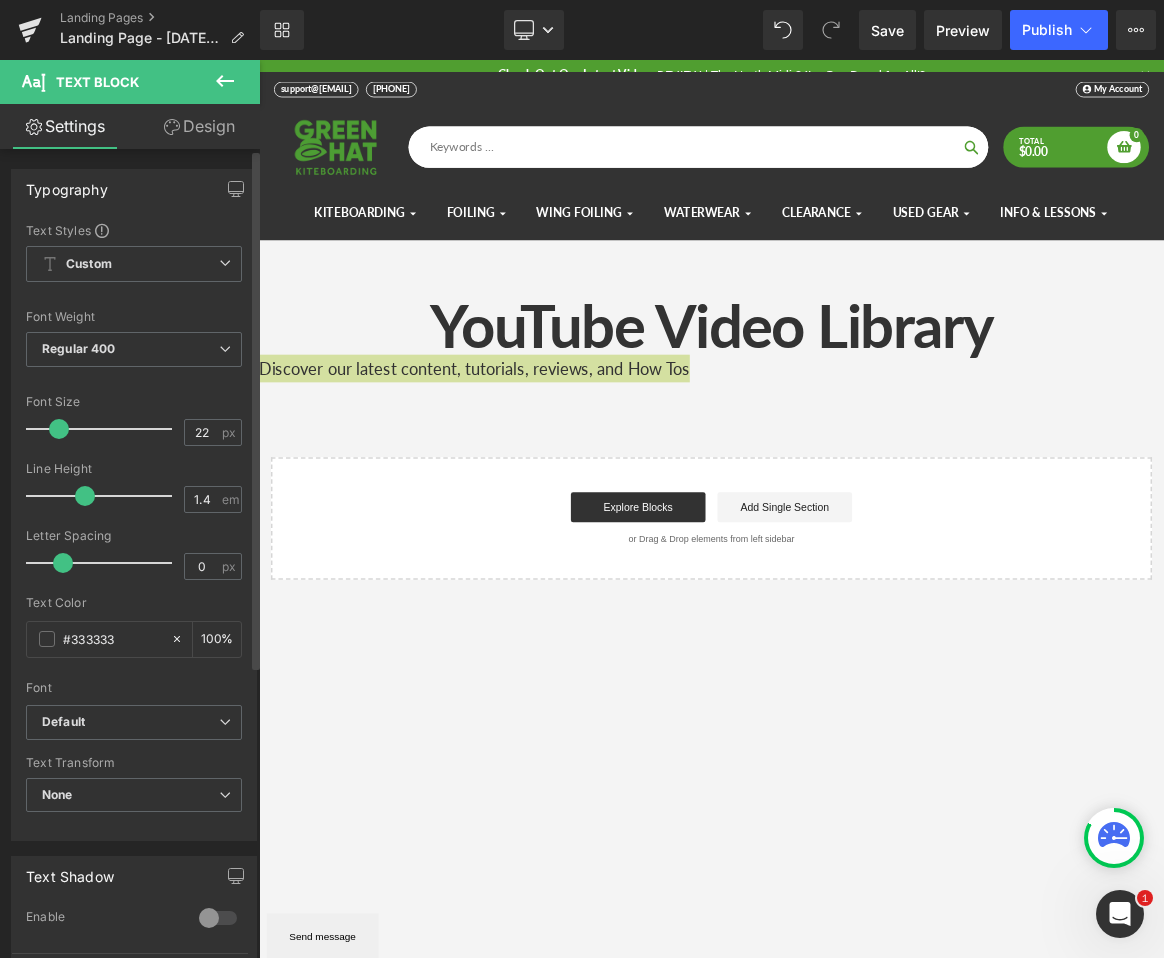 click at bounding box center [104, 496] 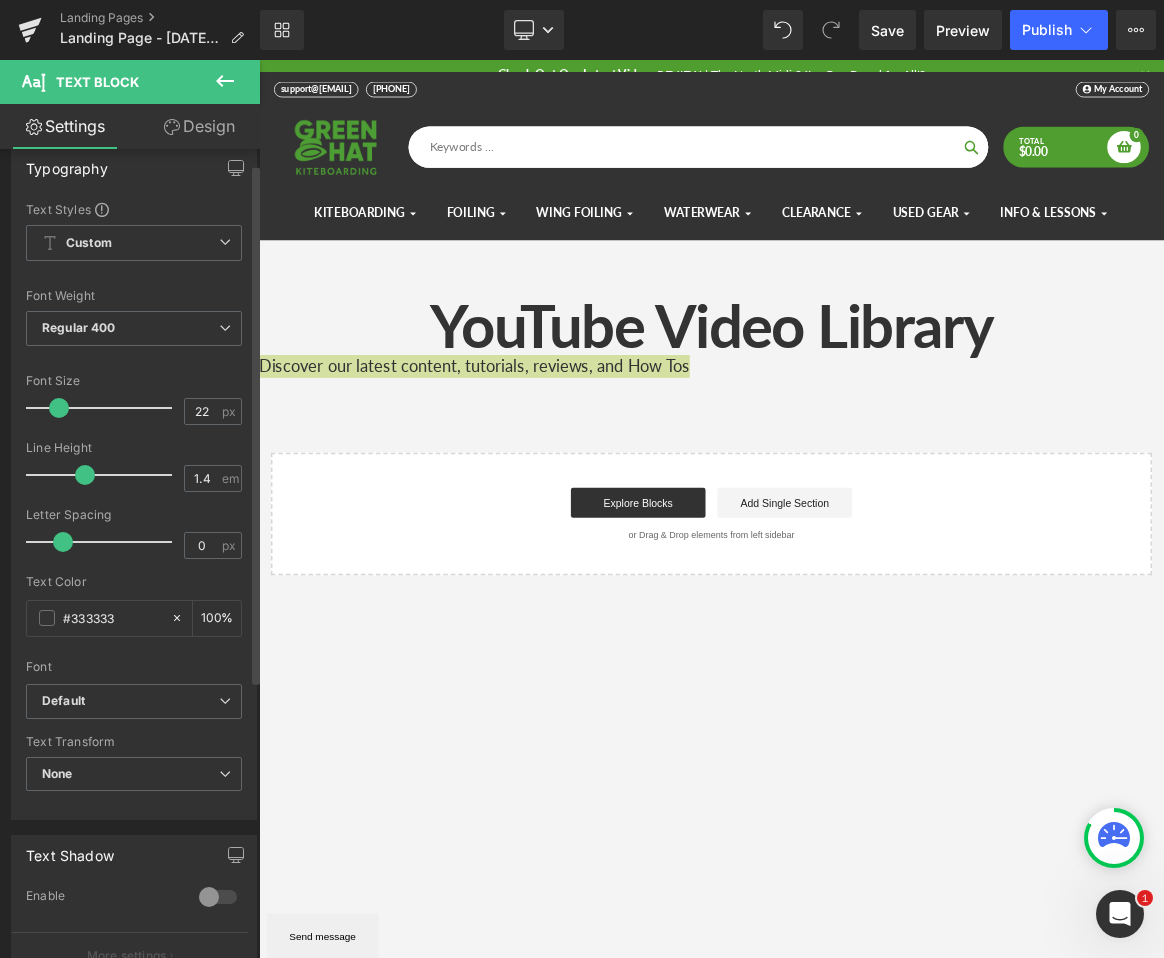scroll, scrollTop: 25, scrollLeft: 0, axis: vertical 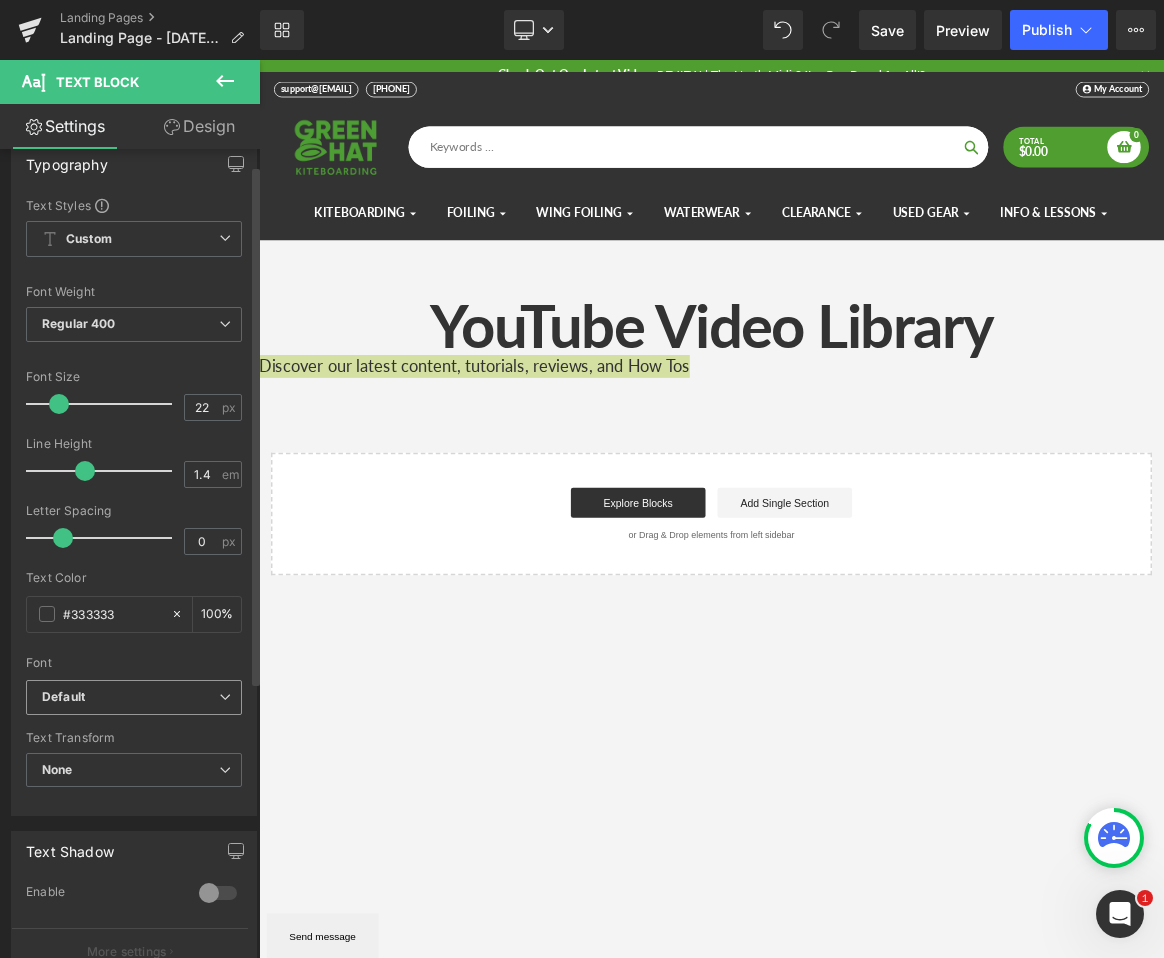 click on "Default" at bounding box center (130, 697) 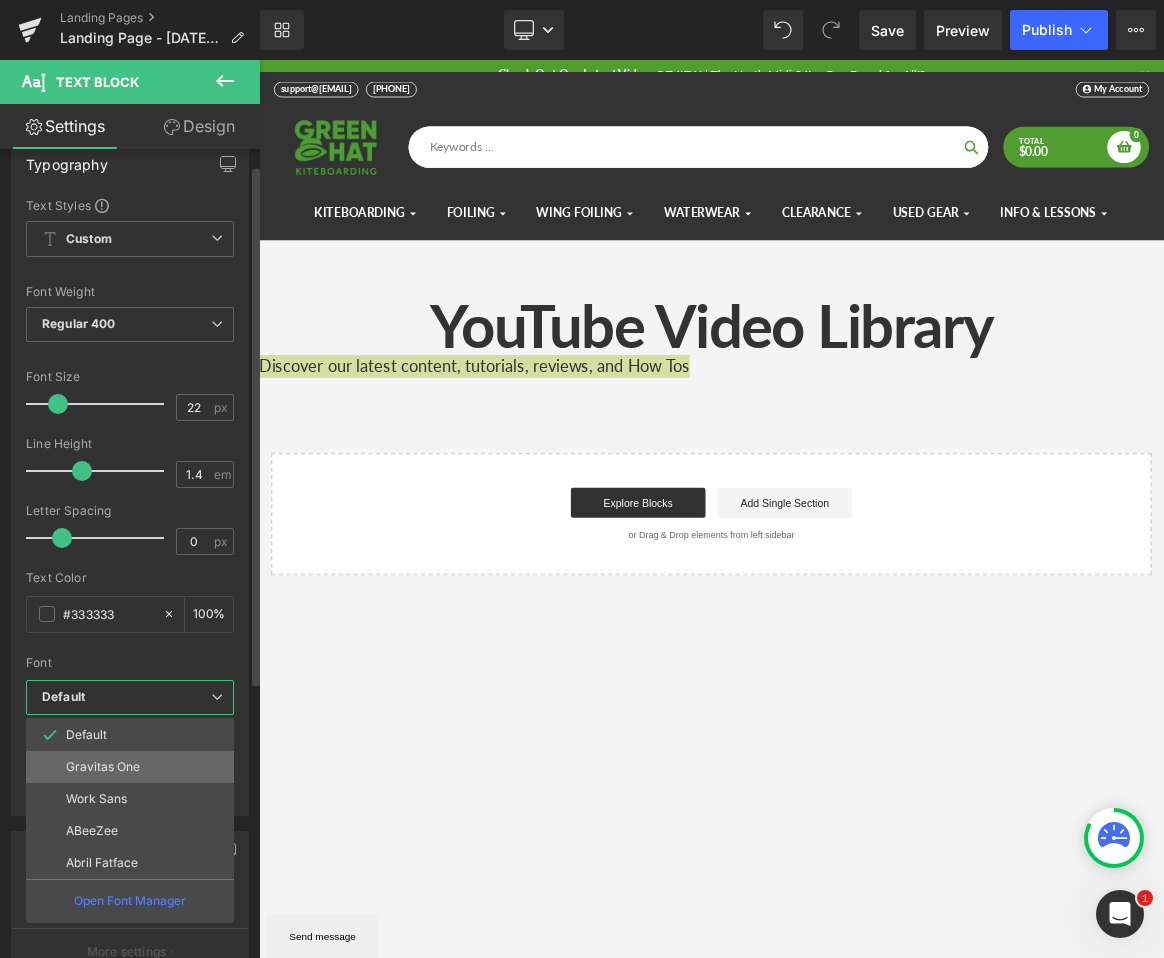 click on "Gravitas One" at bounding box center [103, 767] 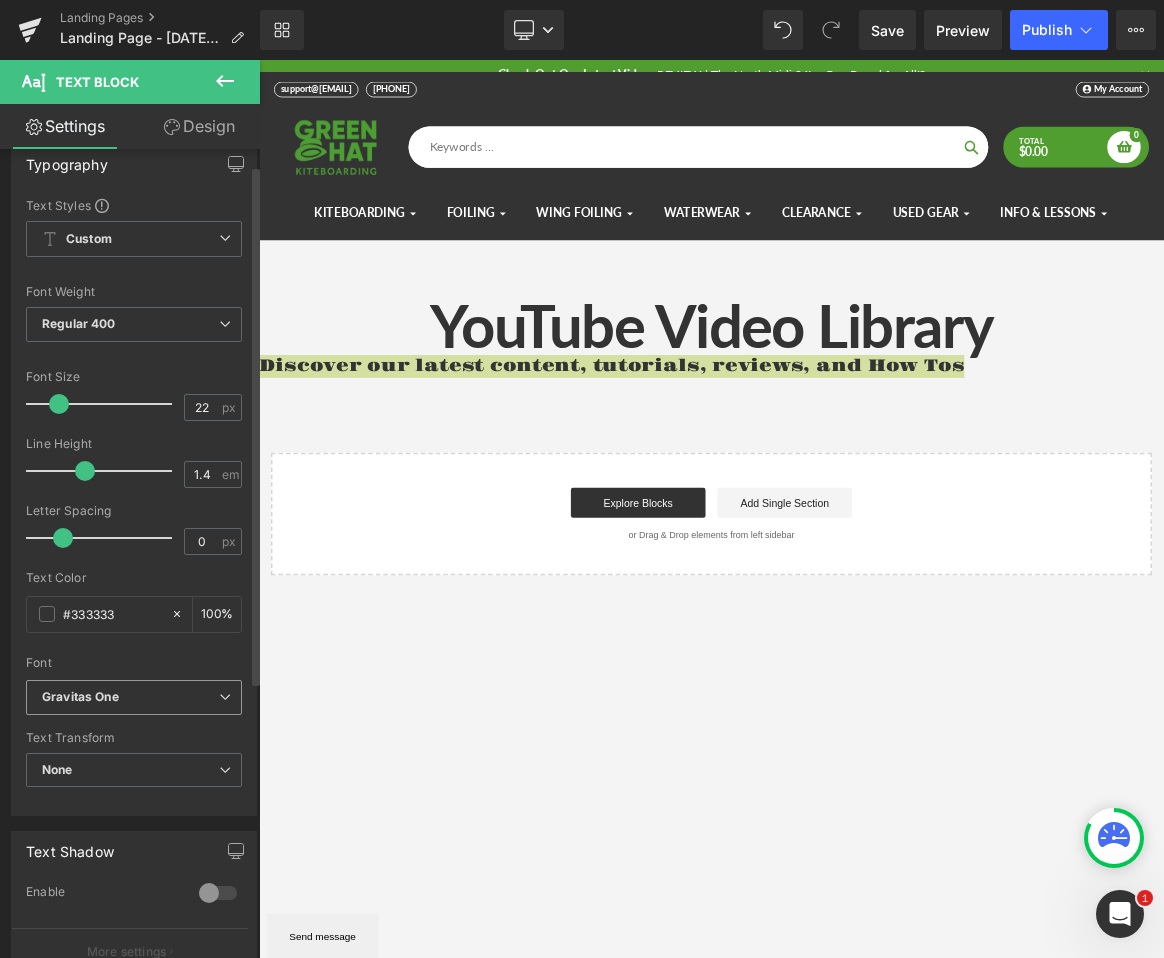 click on "Gravitas One" at bounding box center [80, 697] 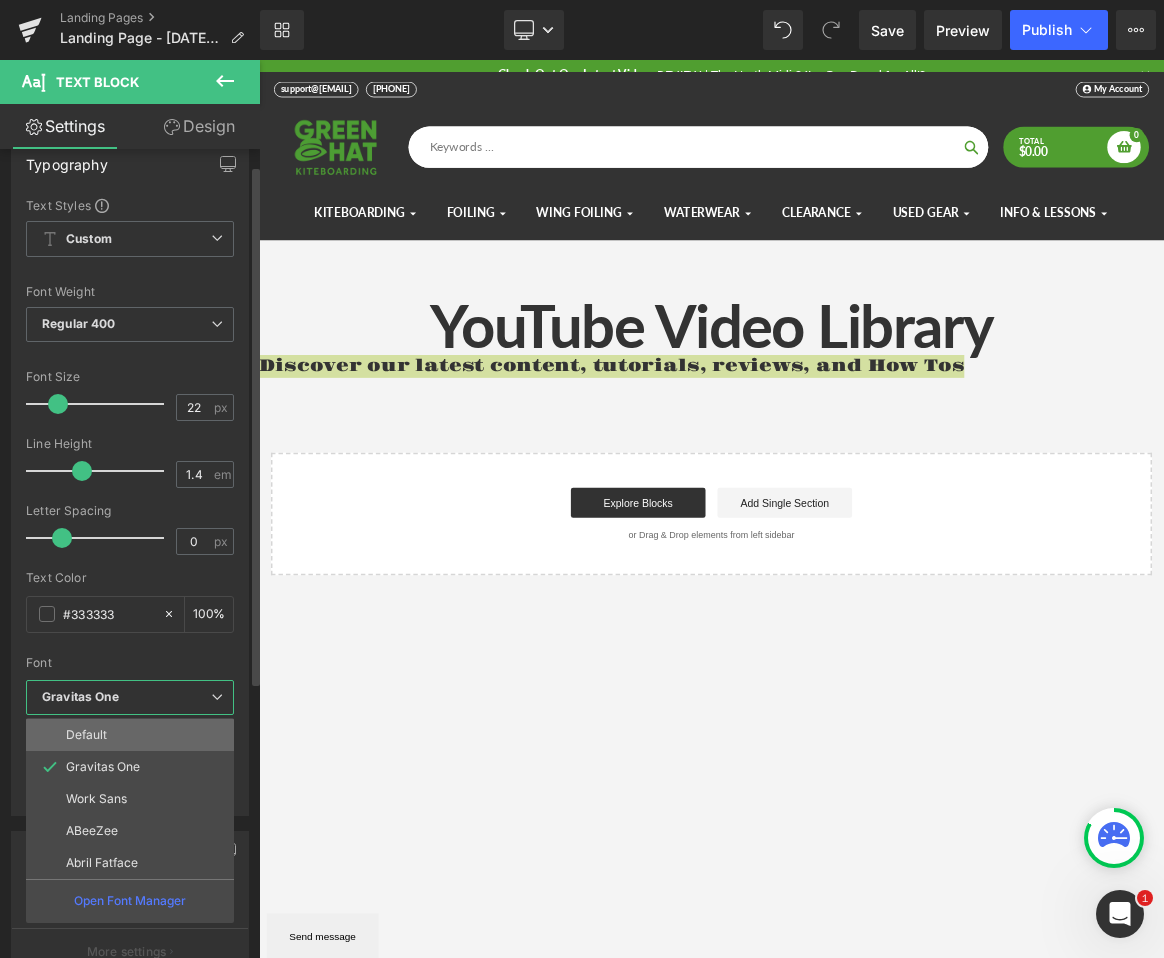 click on "Default" at bounding box center (86, 735) 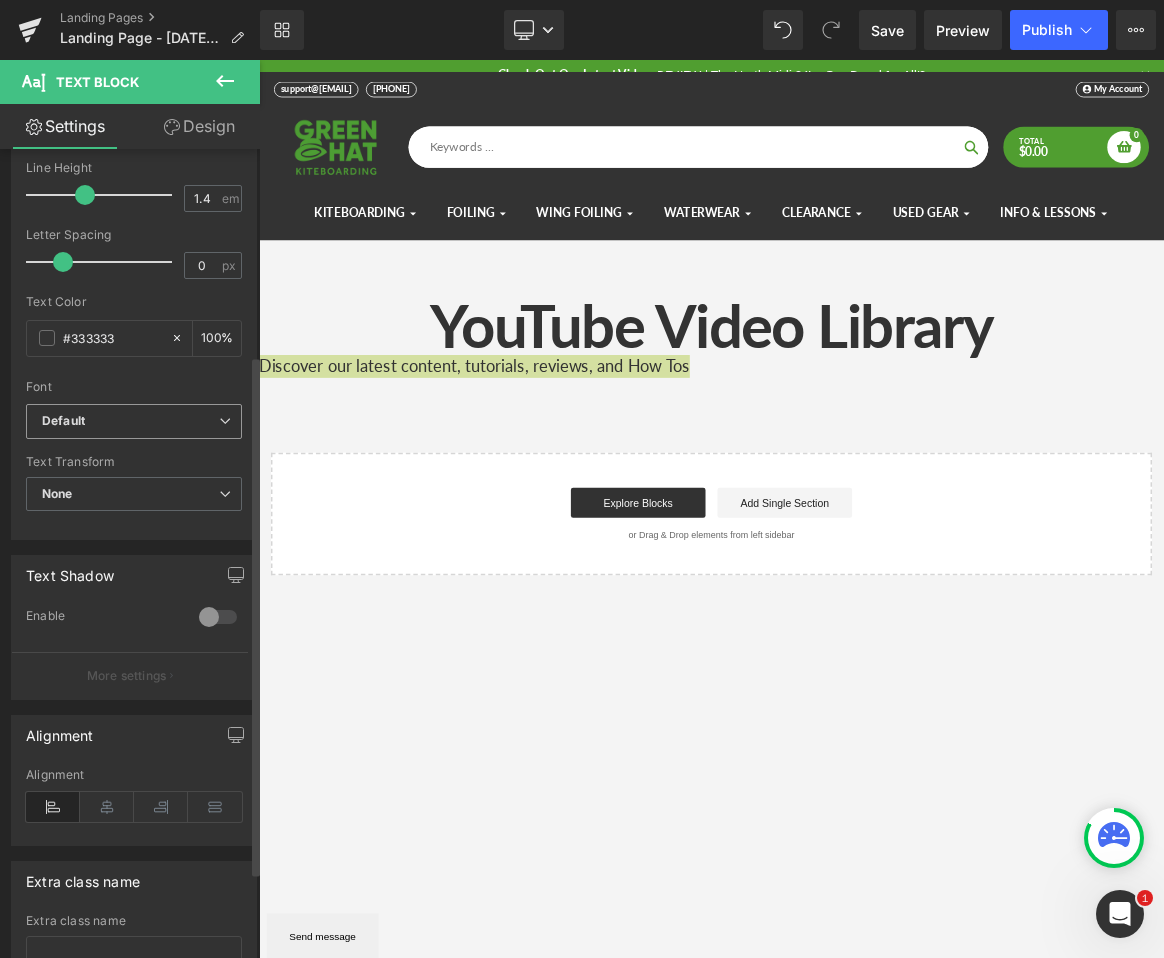 scroll, scrollTop: 325, scrollLeft: 0, axis: vertical 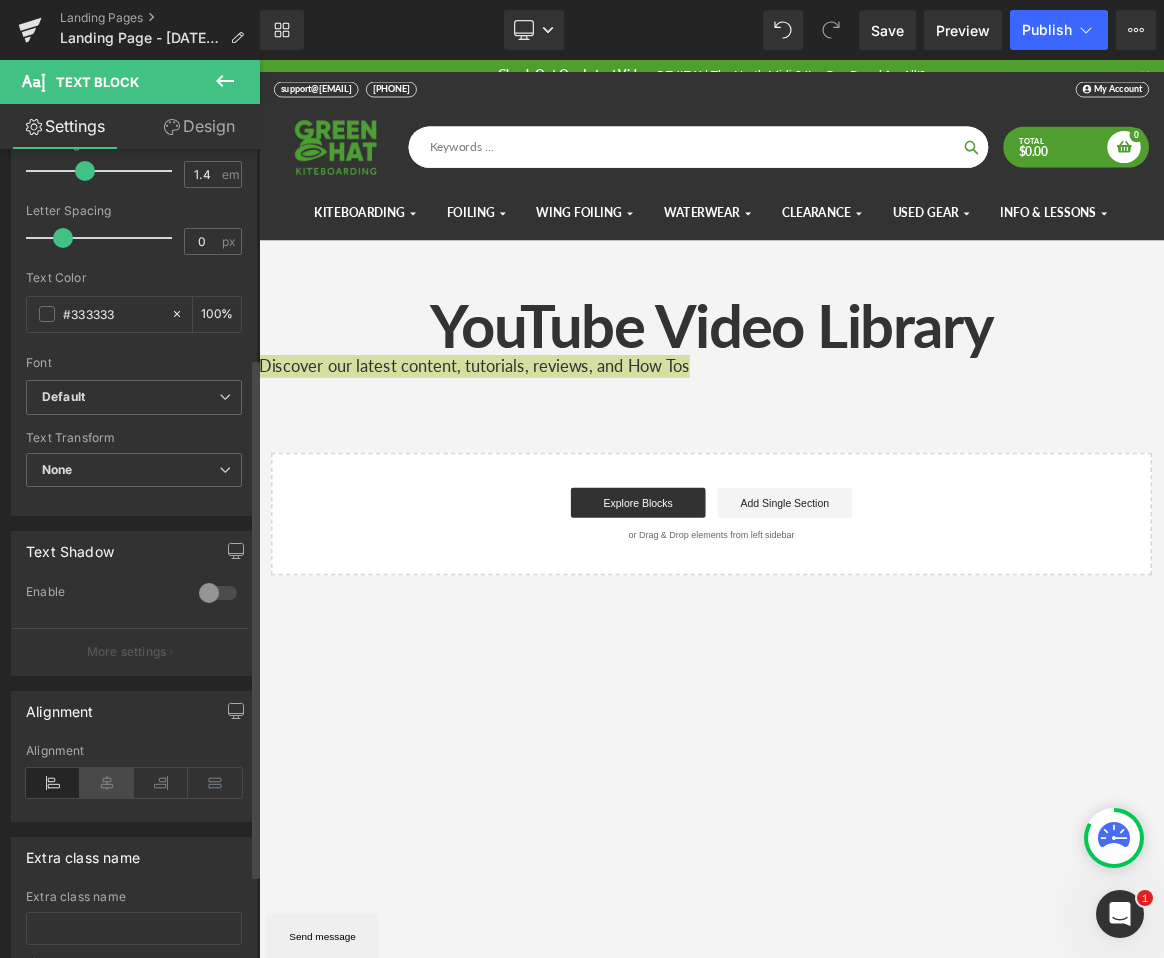 click at bounding box center (107, 783) 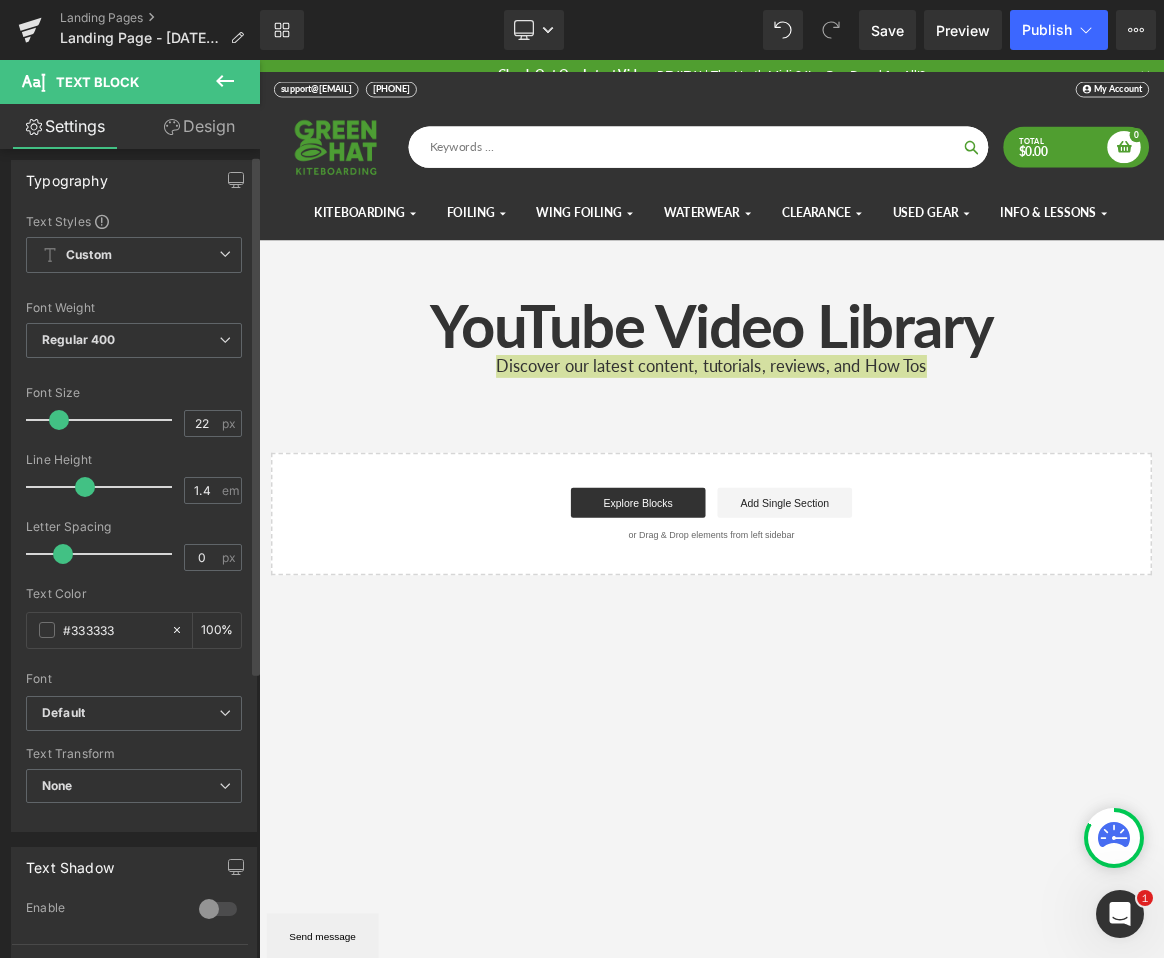 scroll, scrollTop: 0, scrollLeft: 0, axis: both 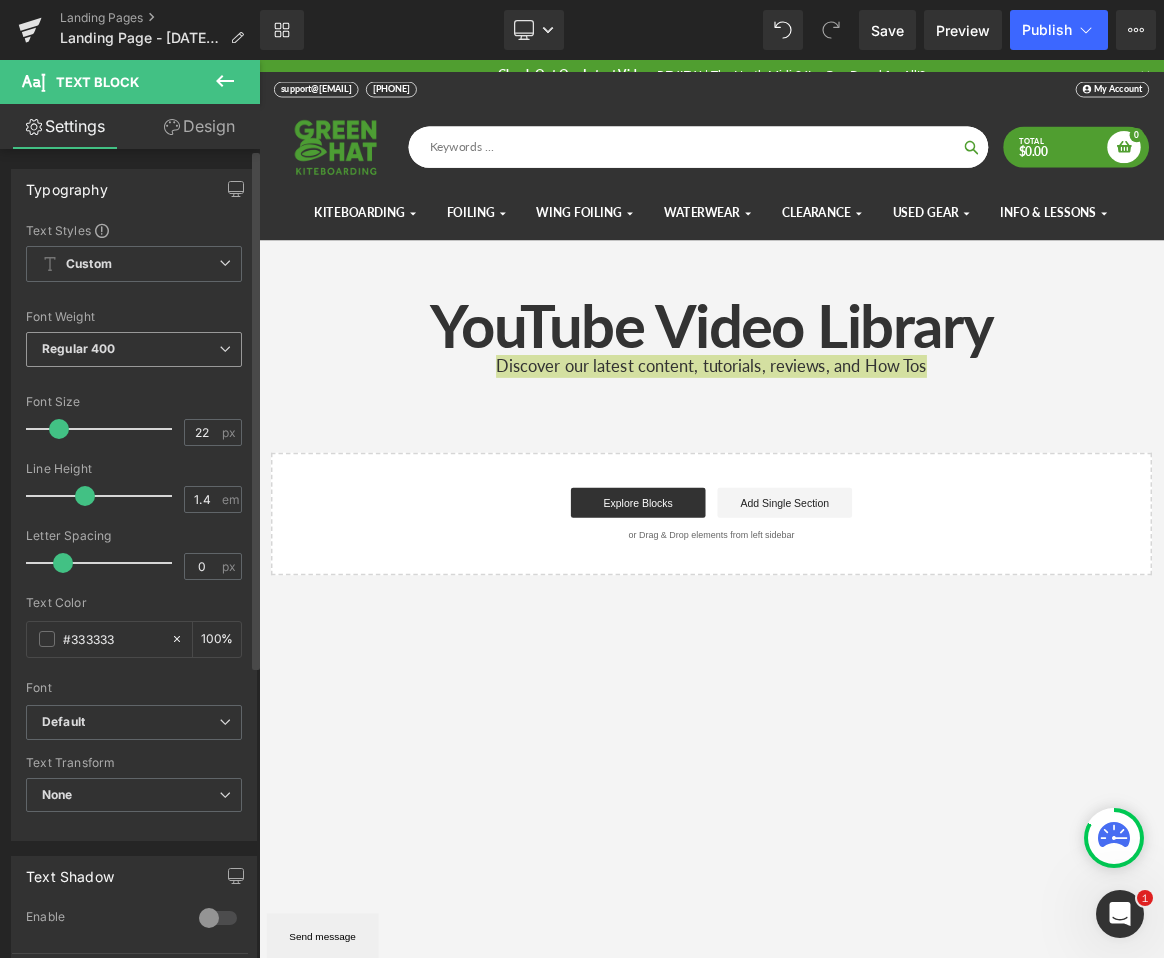 click on "Regular 400" at bounding box center (134, 349) 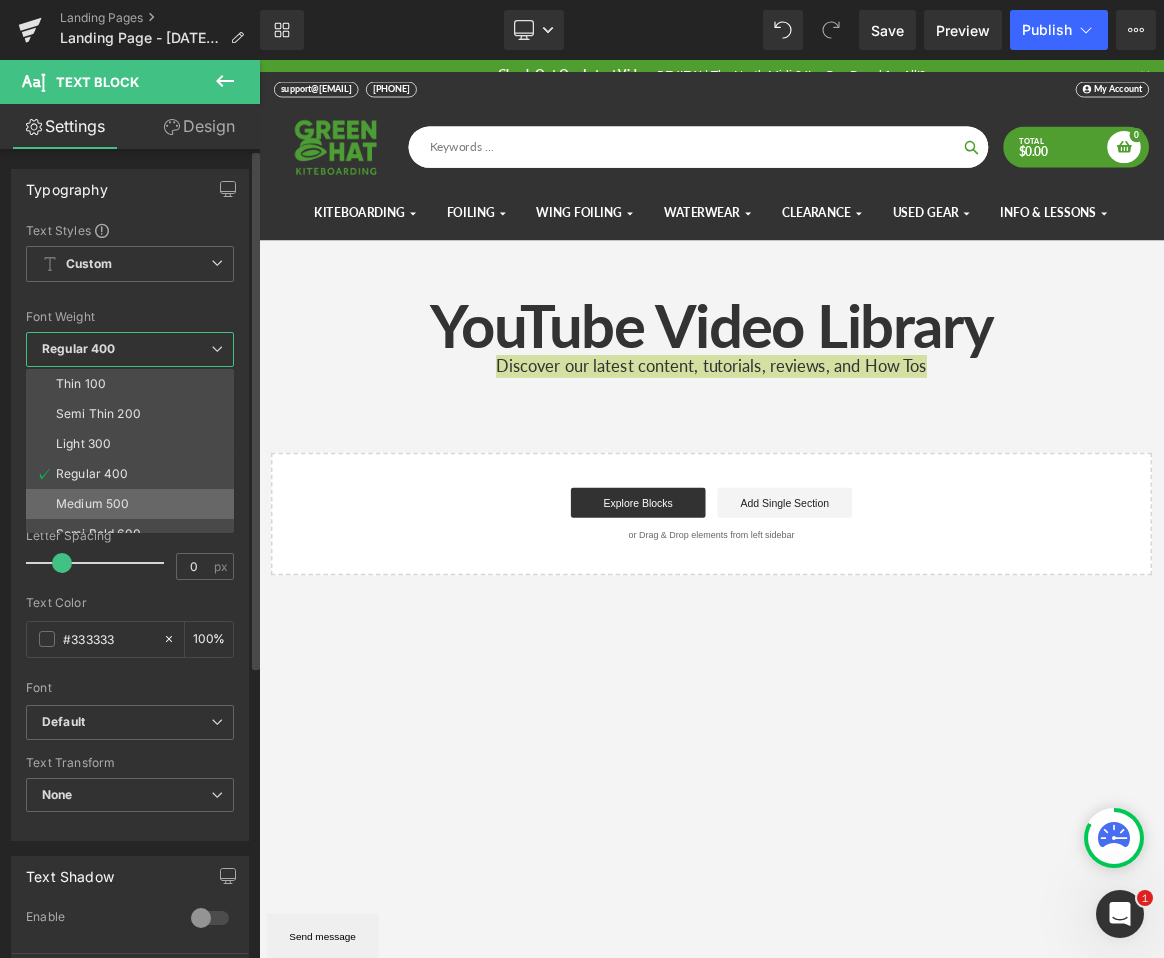 click on "Medium 500" at bounding box center [92, 504] 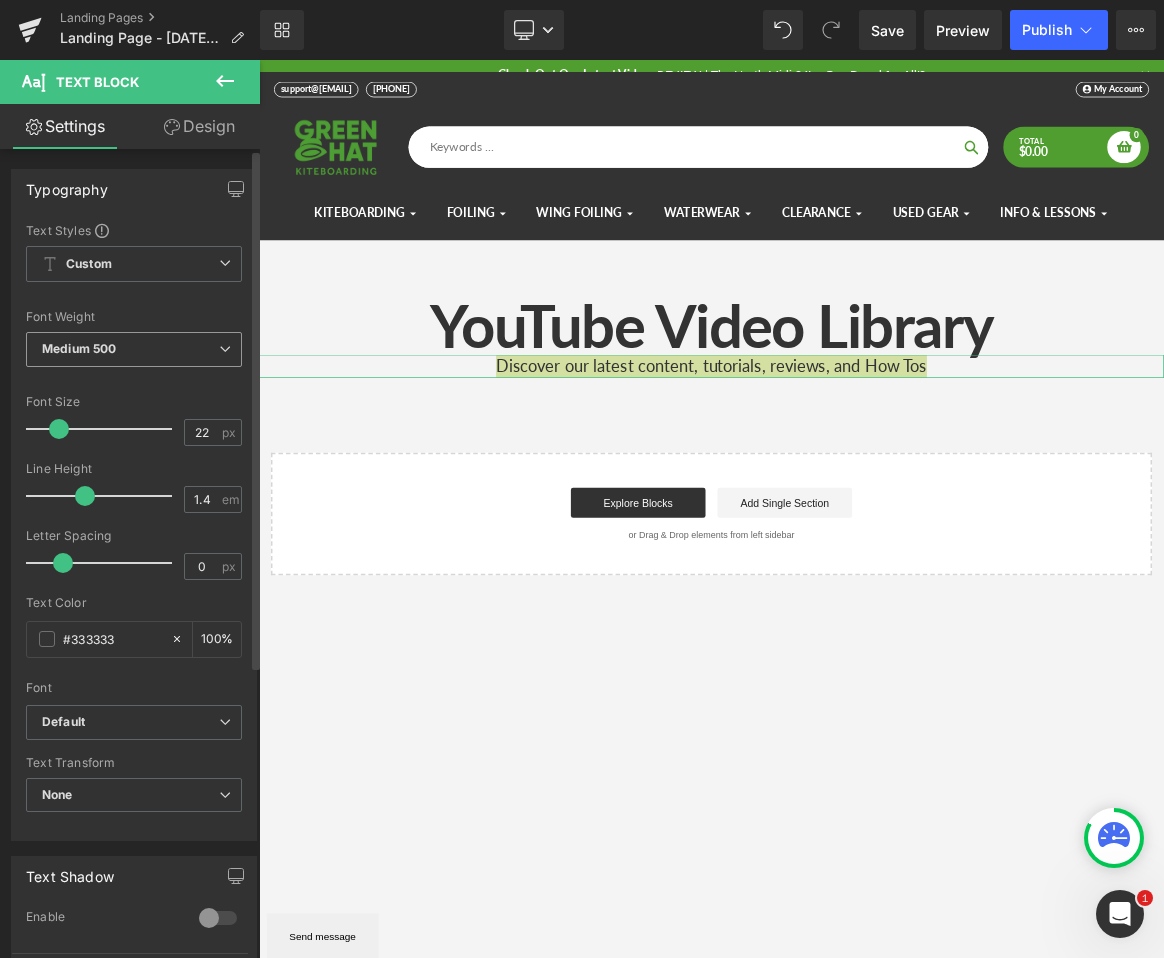 click on "Medium 500" at bounding box center (134, 349) 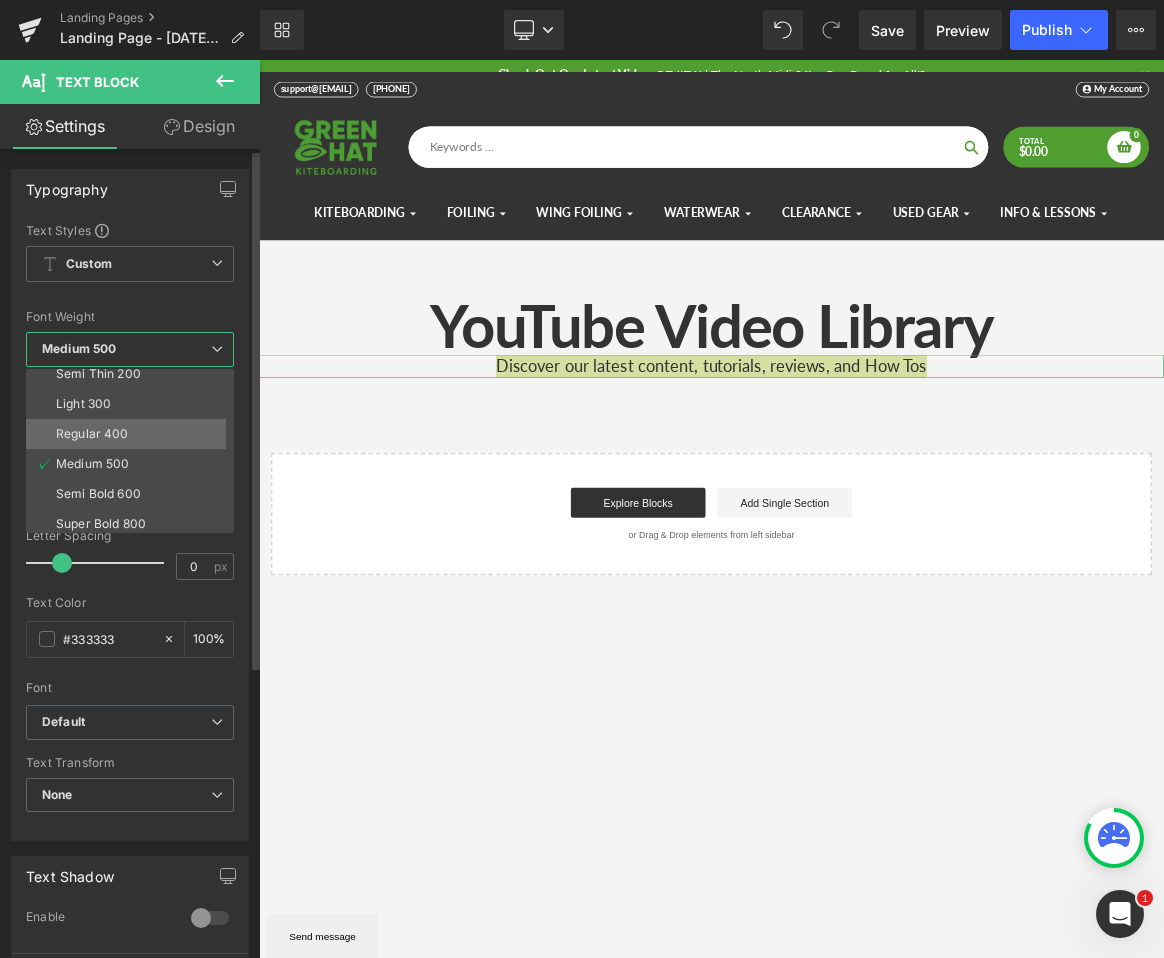 scroll, scrollTop: 38, scrollLeft: 0, axis: vertical 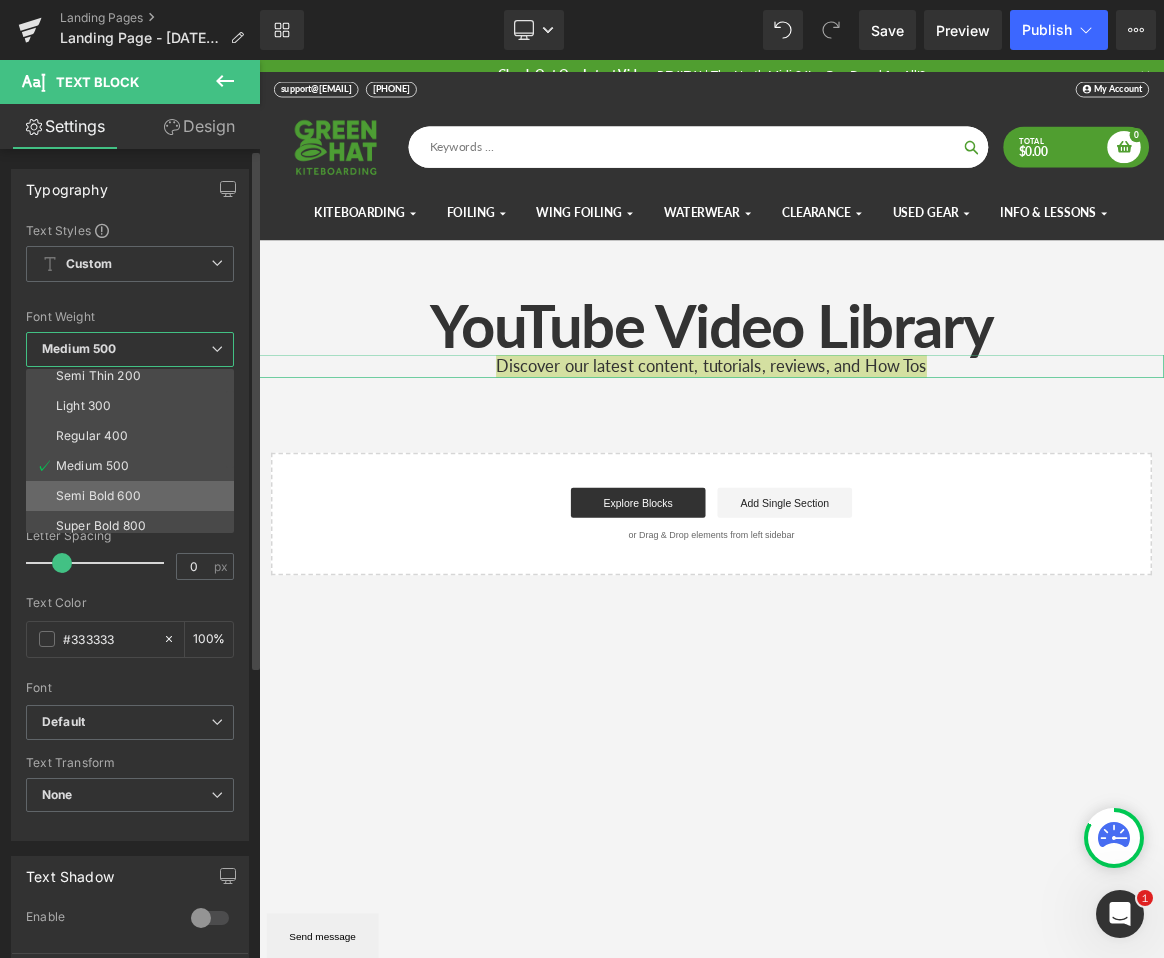 click on "Semi Bold 600" at bounding box center [98, 496] 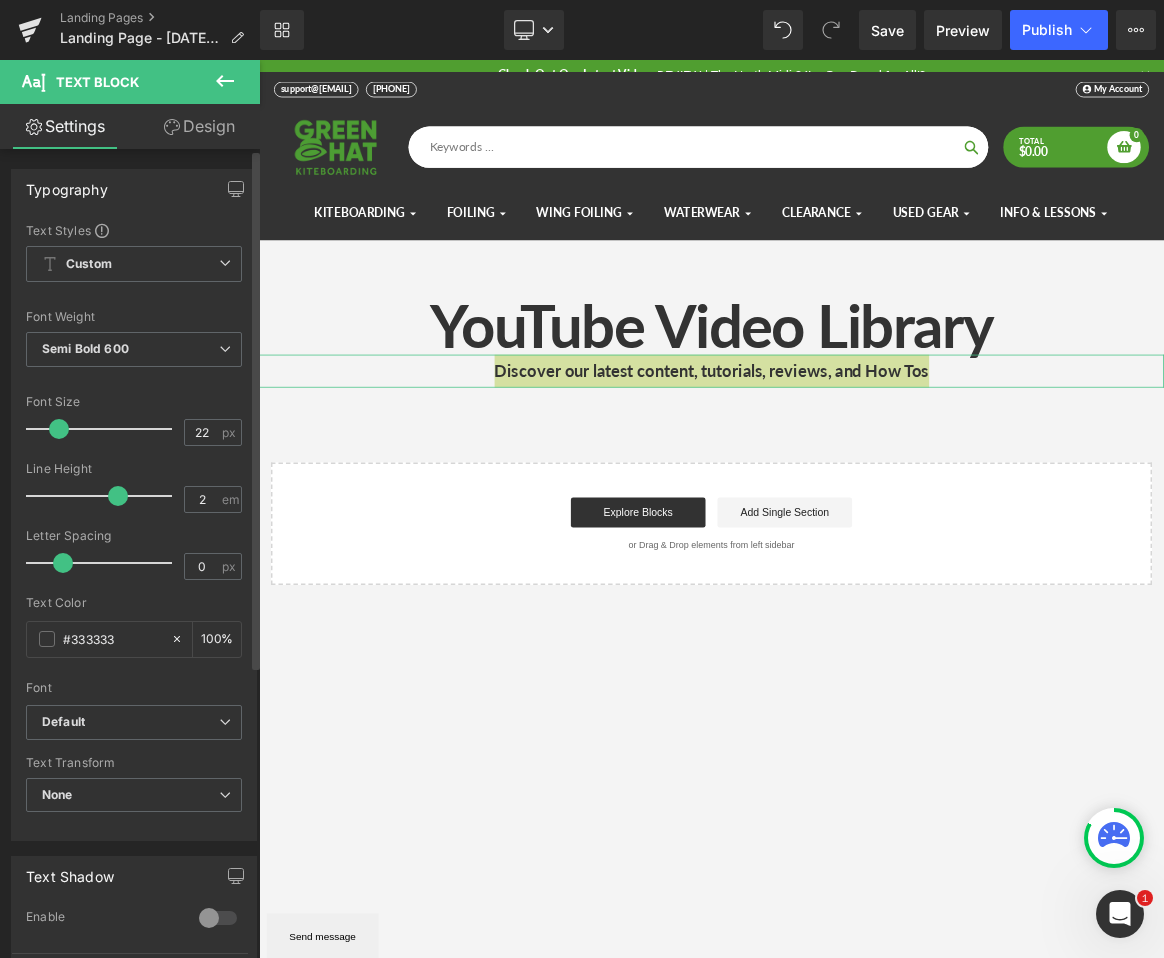 type on "2.1" 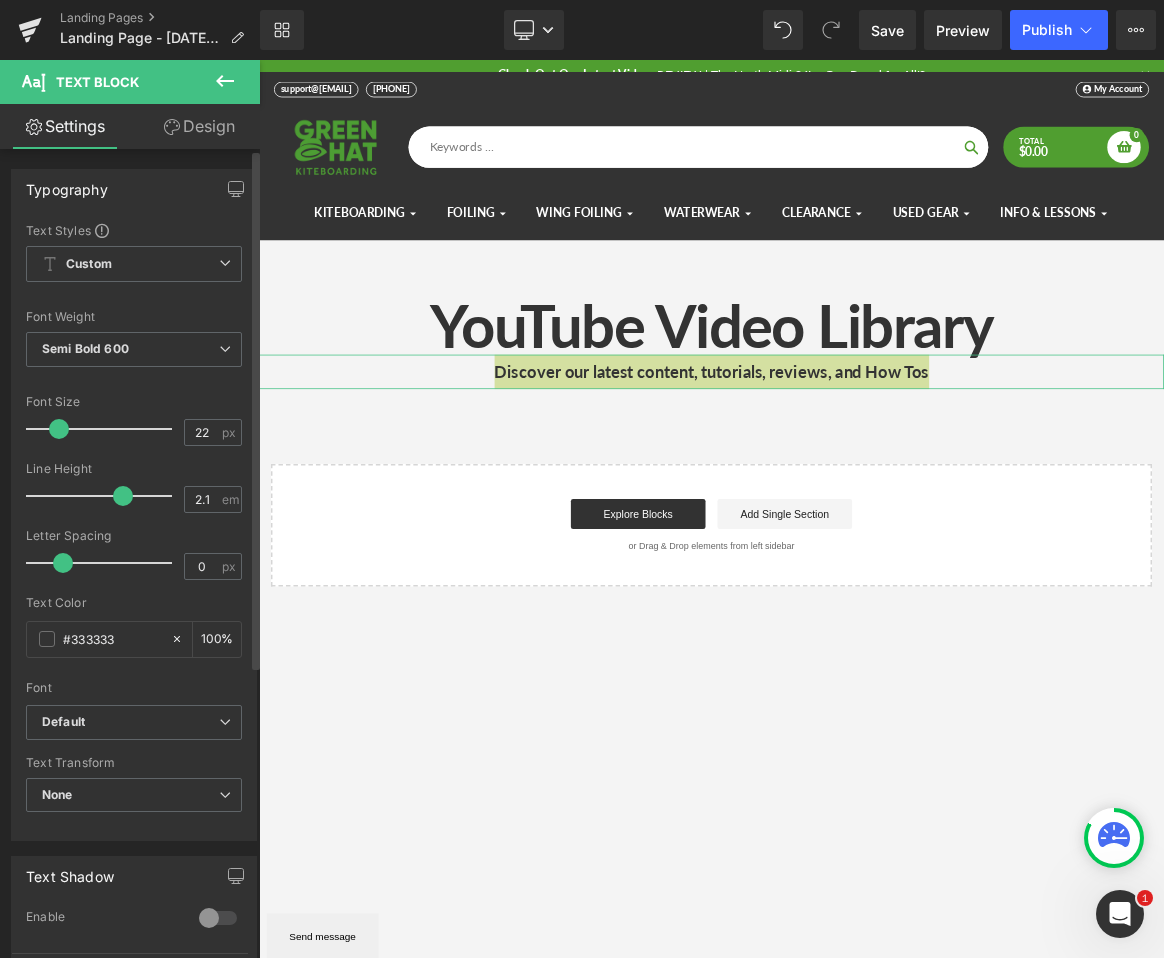 drag, startPoint x: 88, startPoint y: 498, endPoint x: 126, endPoint y: 498, distance: 38 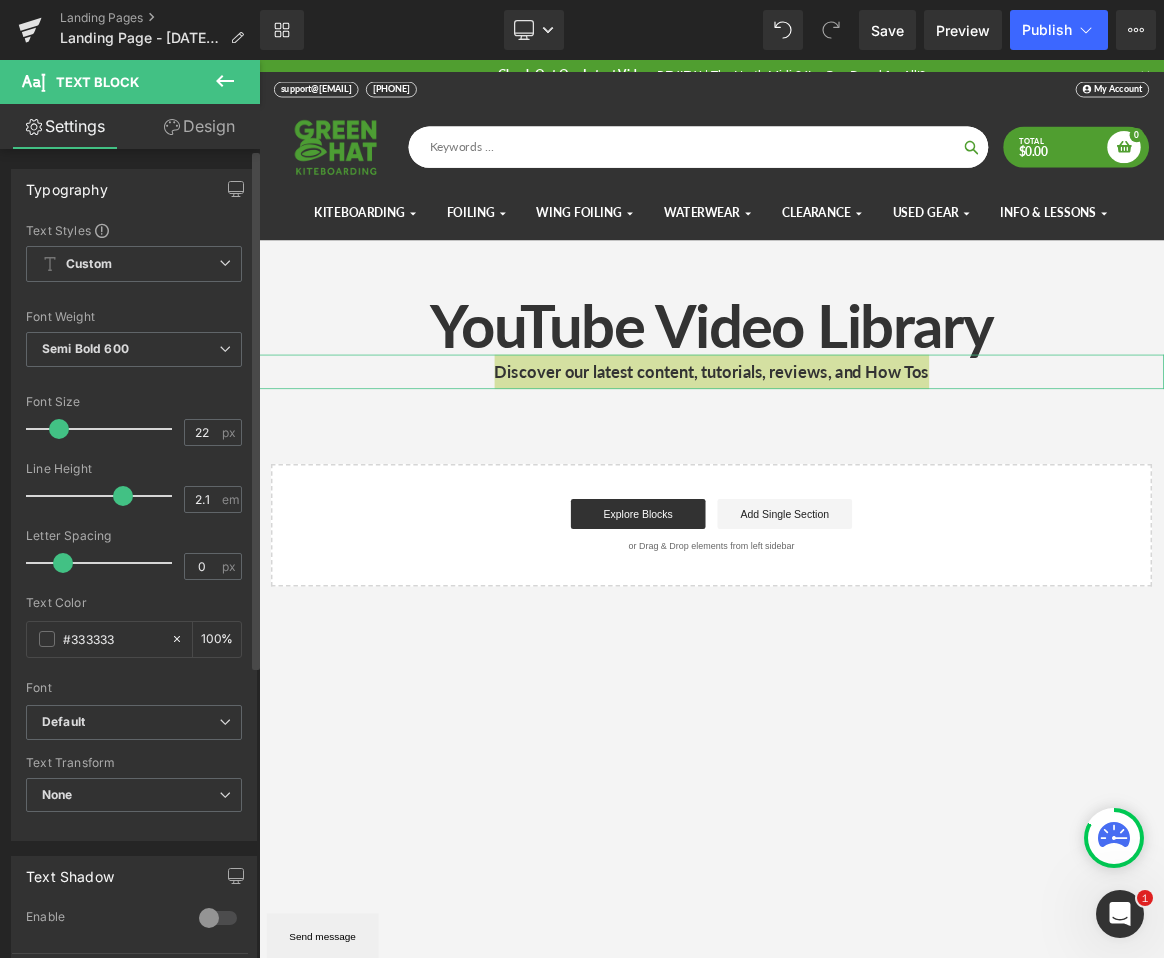 click at bounding box center (134, 522) 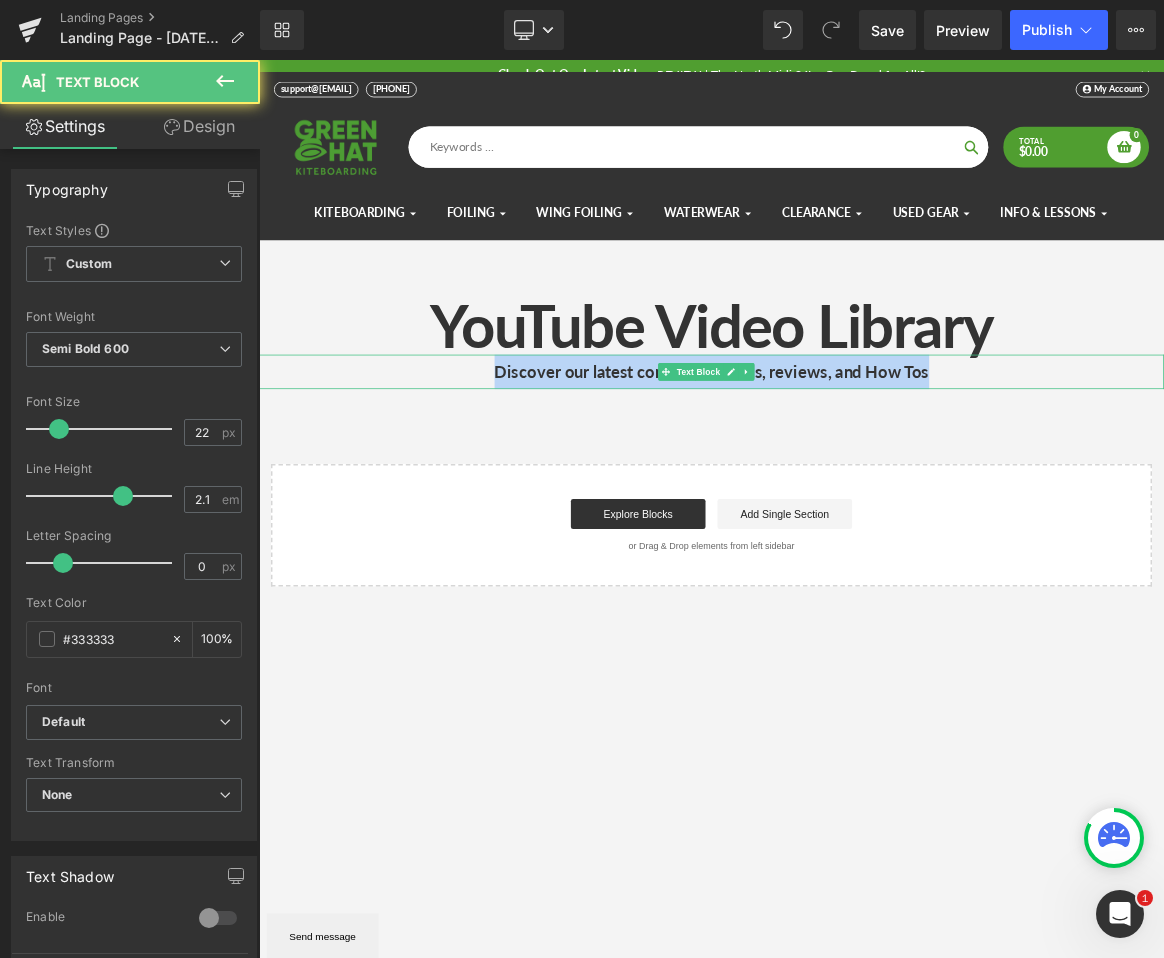 click on "Discover our latest content, tutorials, reviews, and How Tos" at bounding box center [864, 477] 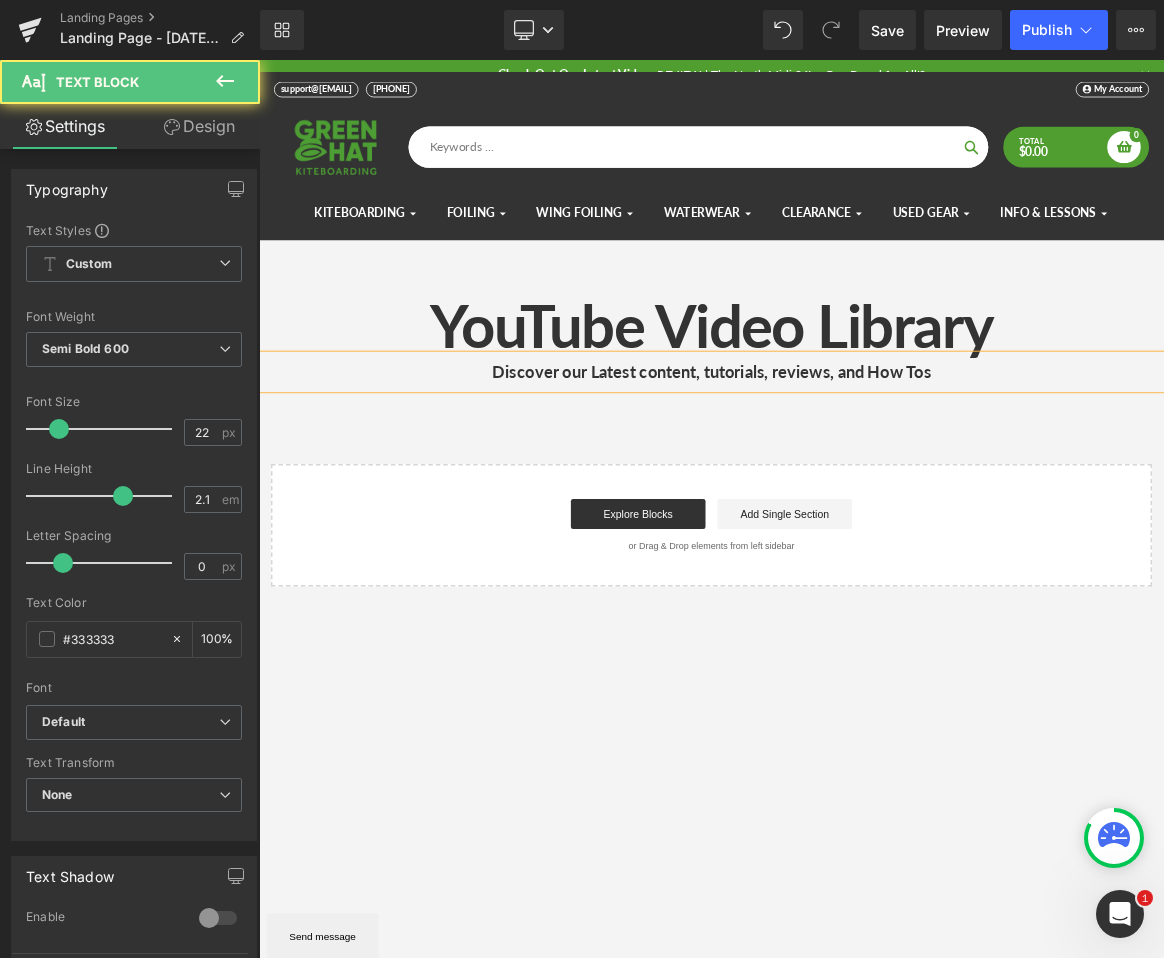 click on "Discover our Latest content, tutorials, reviews, and How Tos" at bounding box center [864, 477] 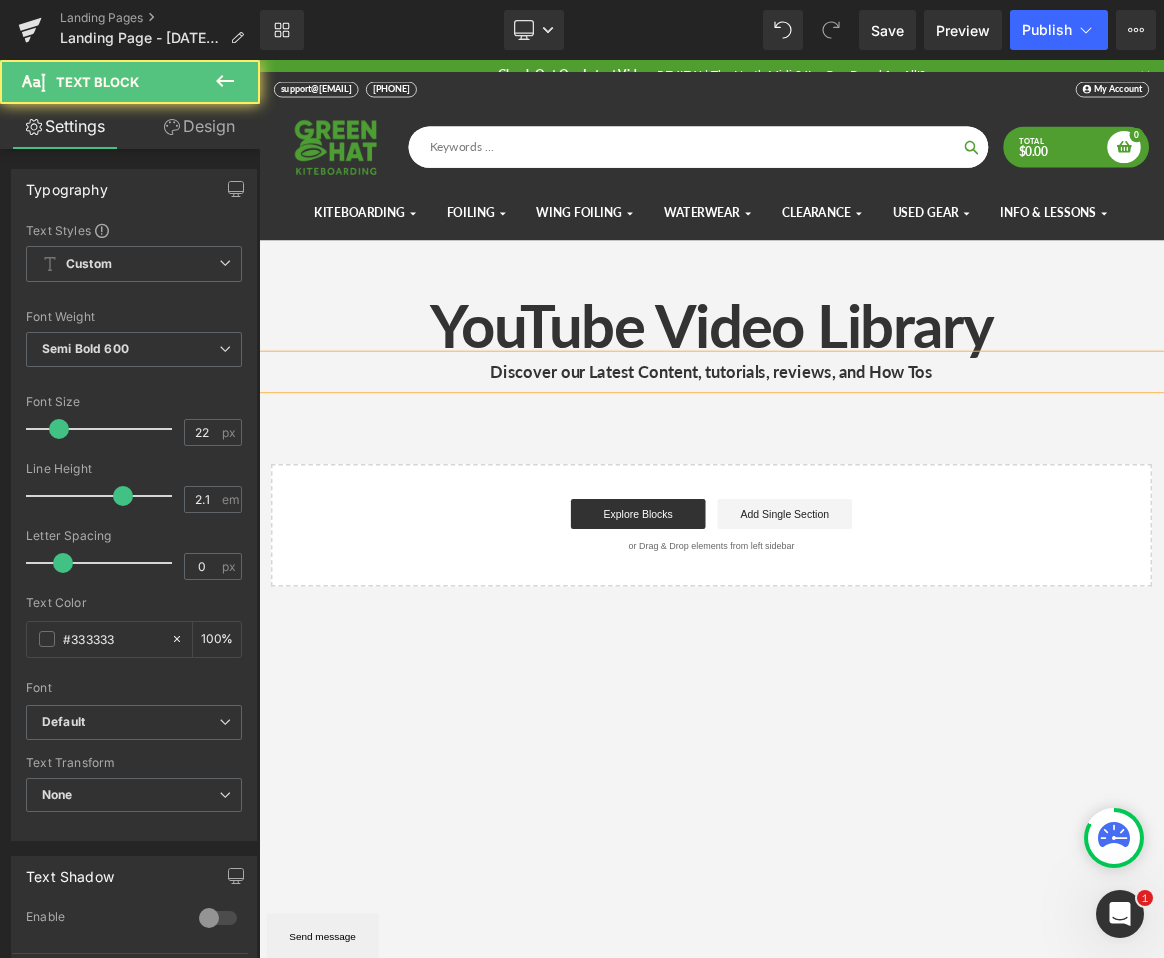 click on "Discover our Latest Content, tutorials, reviews, and How Tos" at bounding box center (864, 477) 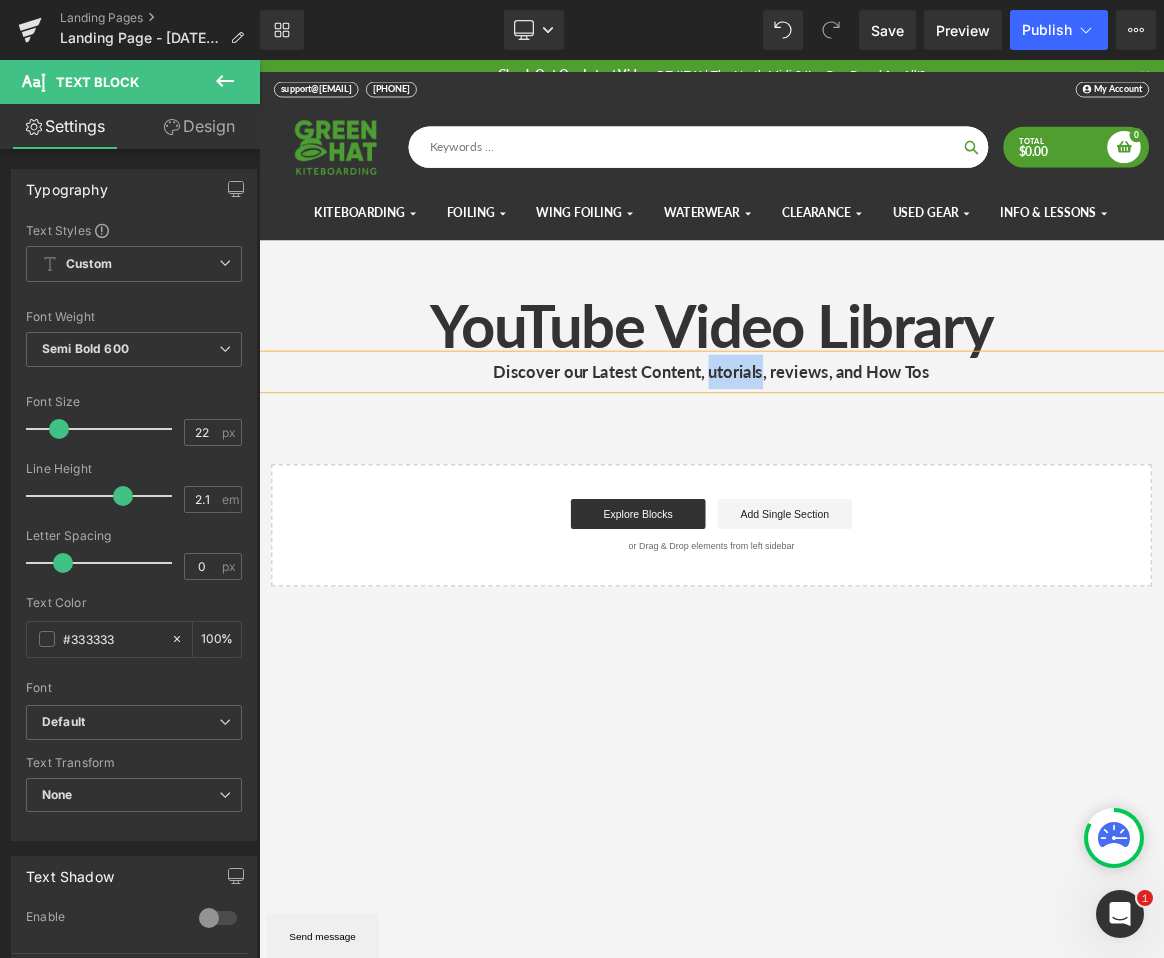 drag, startPoint x: 927, startPoint y: 473, endPoint x: 853, endPoint y: 477, distance: 74.10803 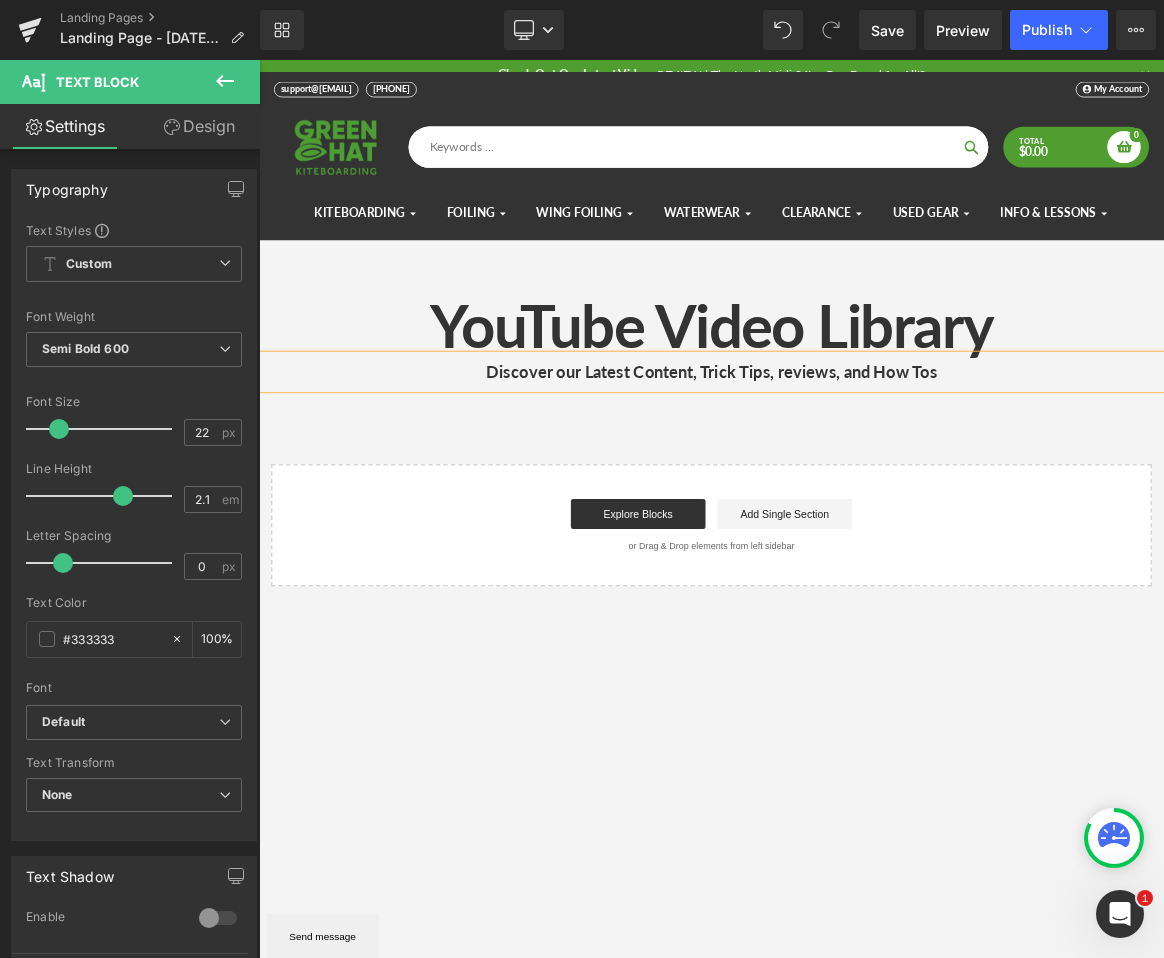 click on "Discover our Latest Content, Trick Tips, reviews, and How Tos" at bounding box center (864, 477) 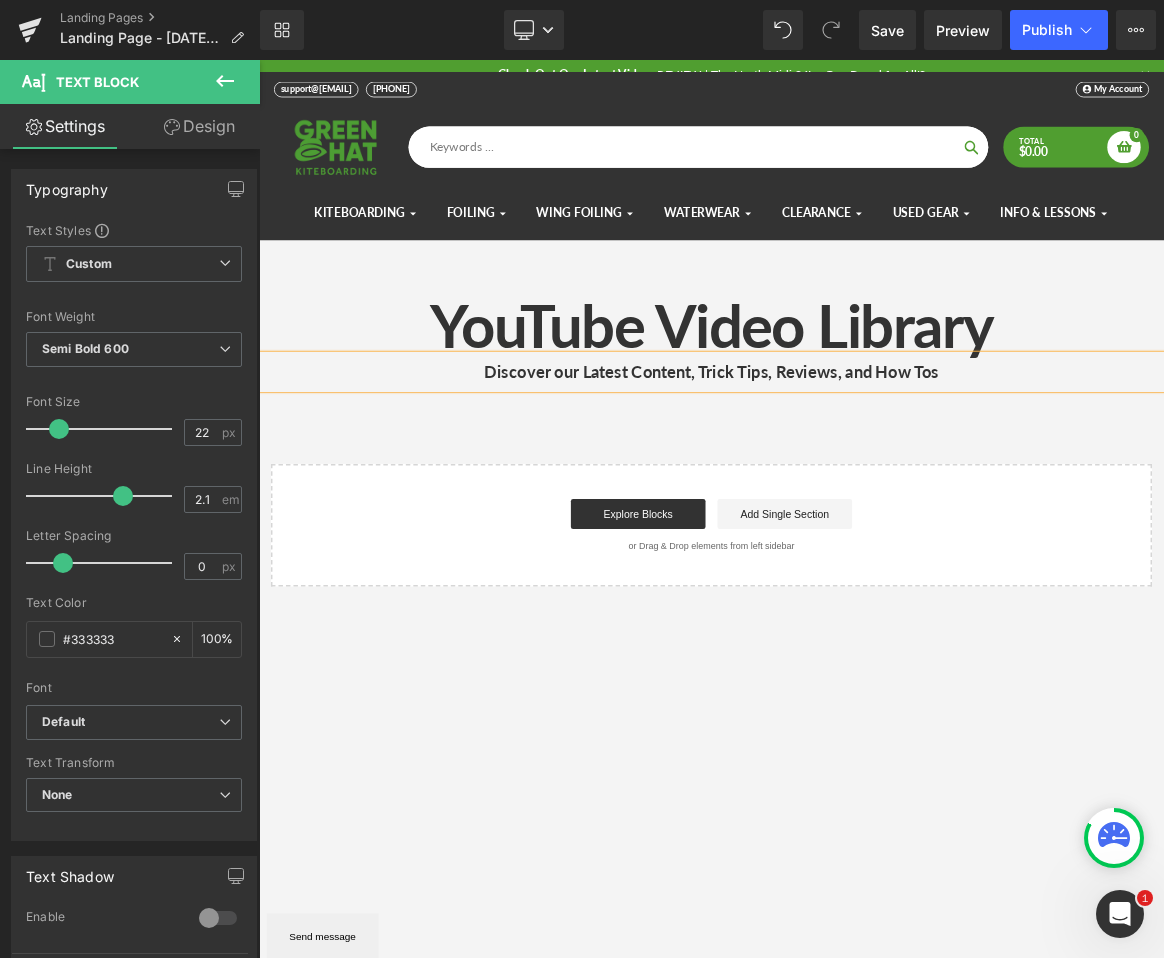 click on "Discover our Latest Content, Trick Tips, Reviews, and How Tos" at bounding box center (864, 477) 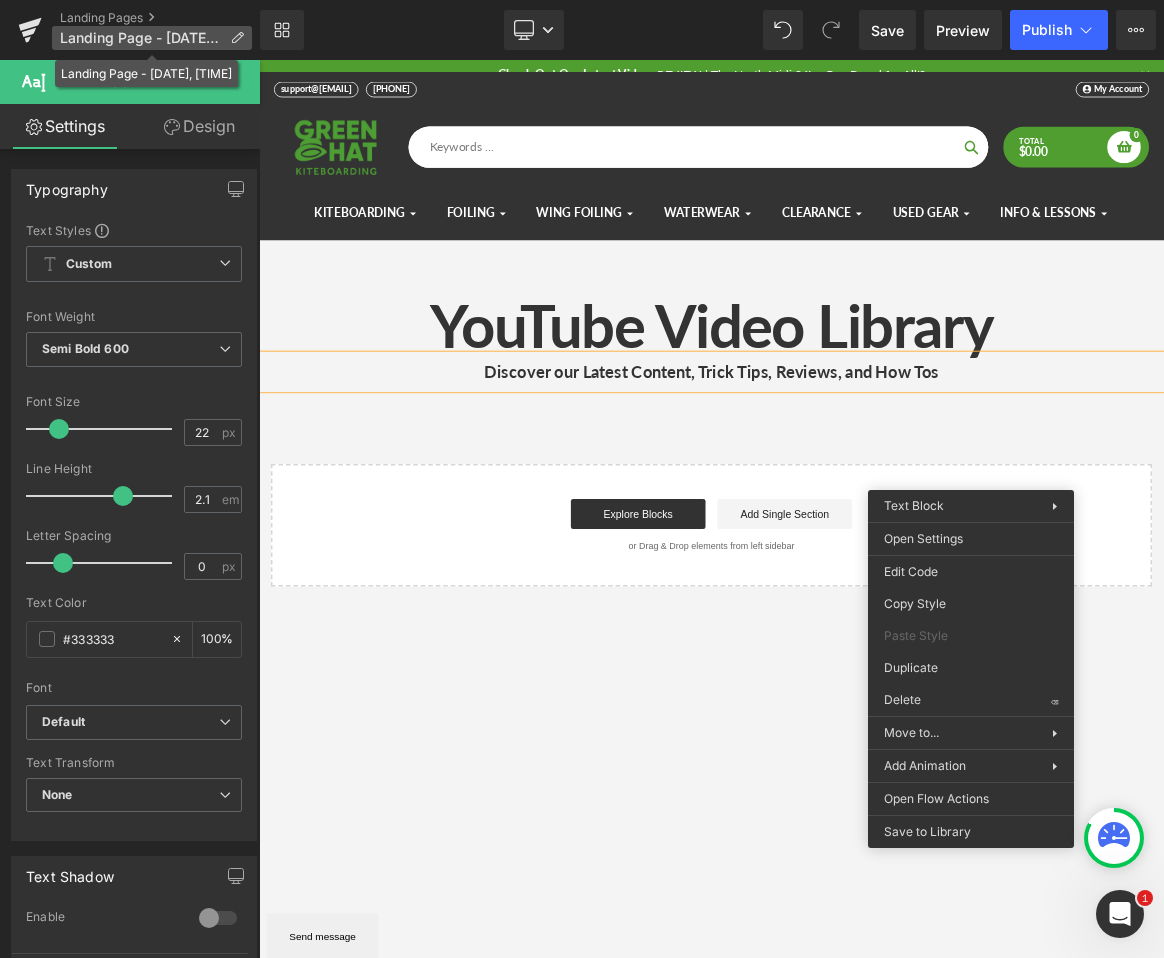 click on "Landing Page - [DATE], [TIME]" at bounding box center [141, 38] 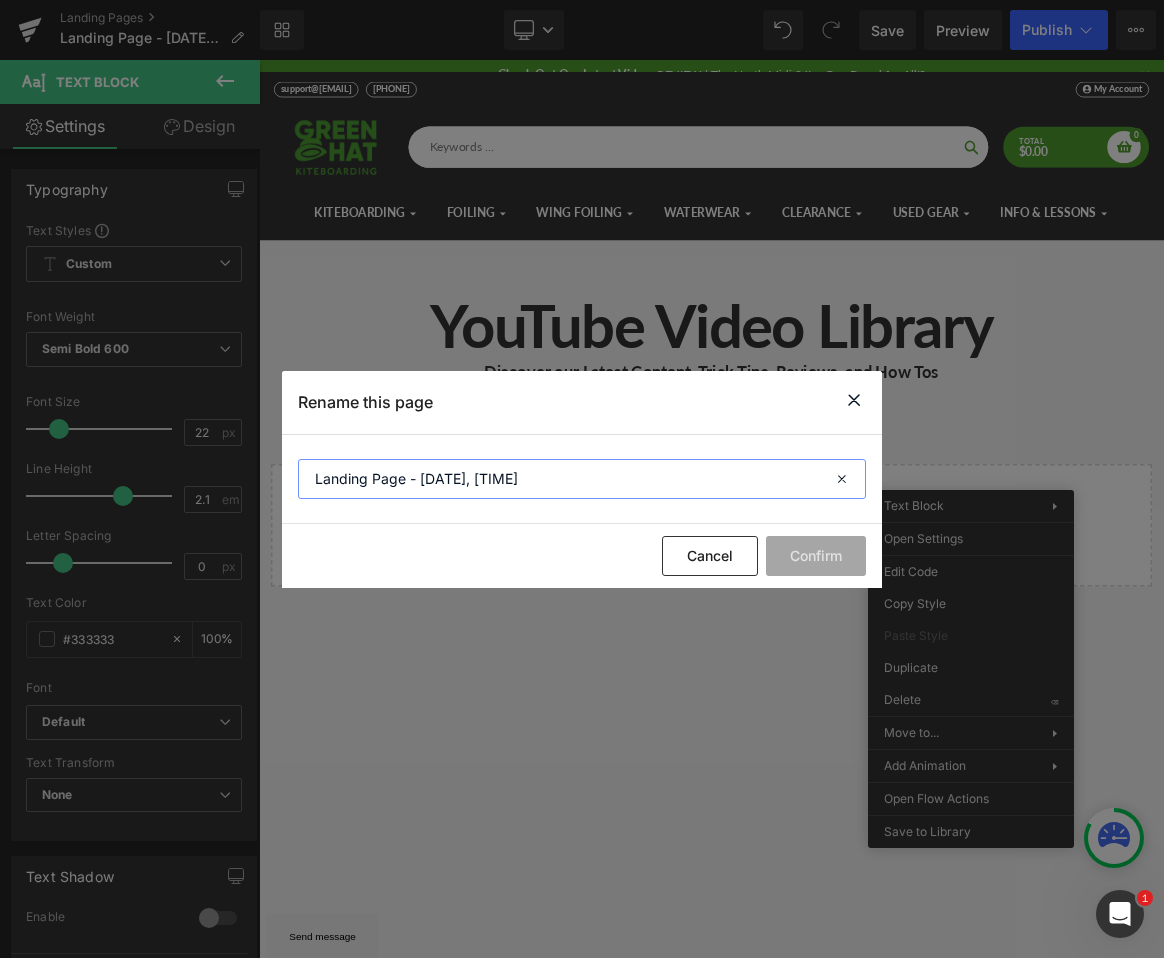 click on "Landing Page - [DATE], [TIME]" at bounding box center (582, 479) 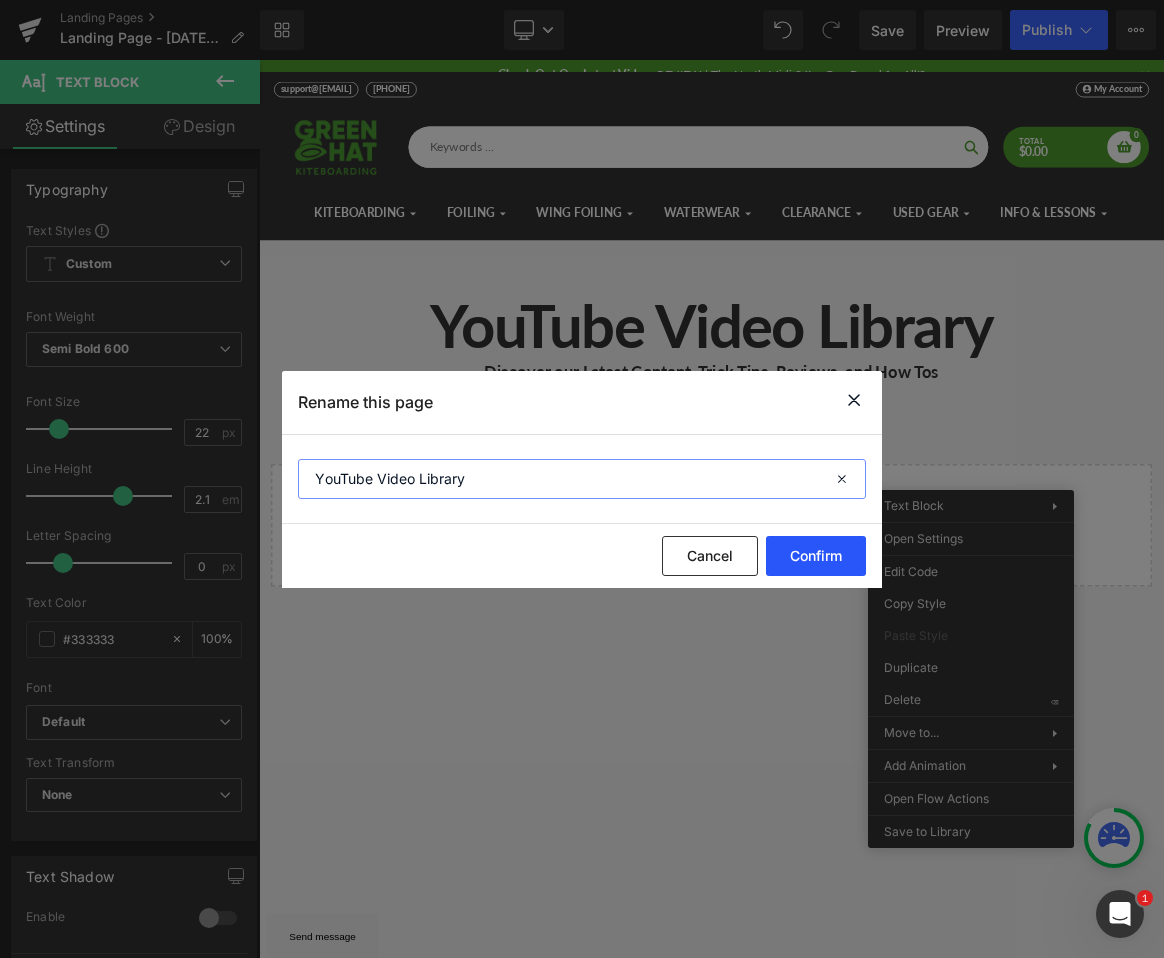 type on "YouTube Video Library" 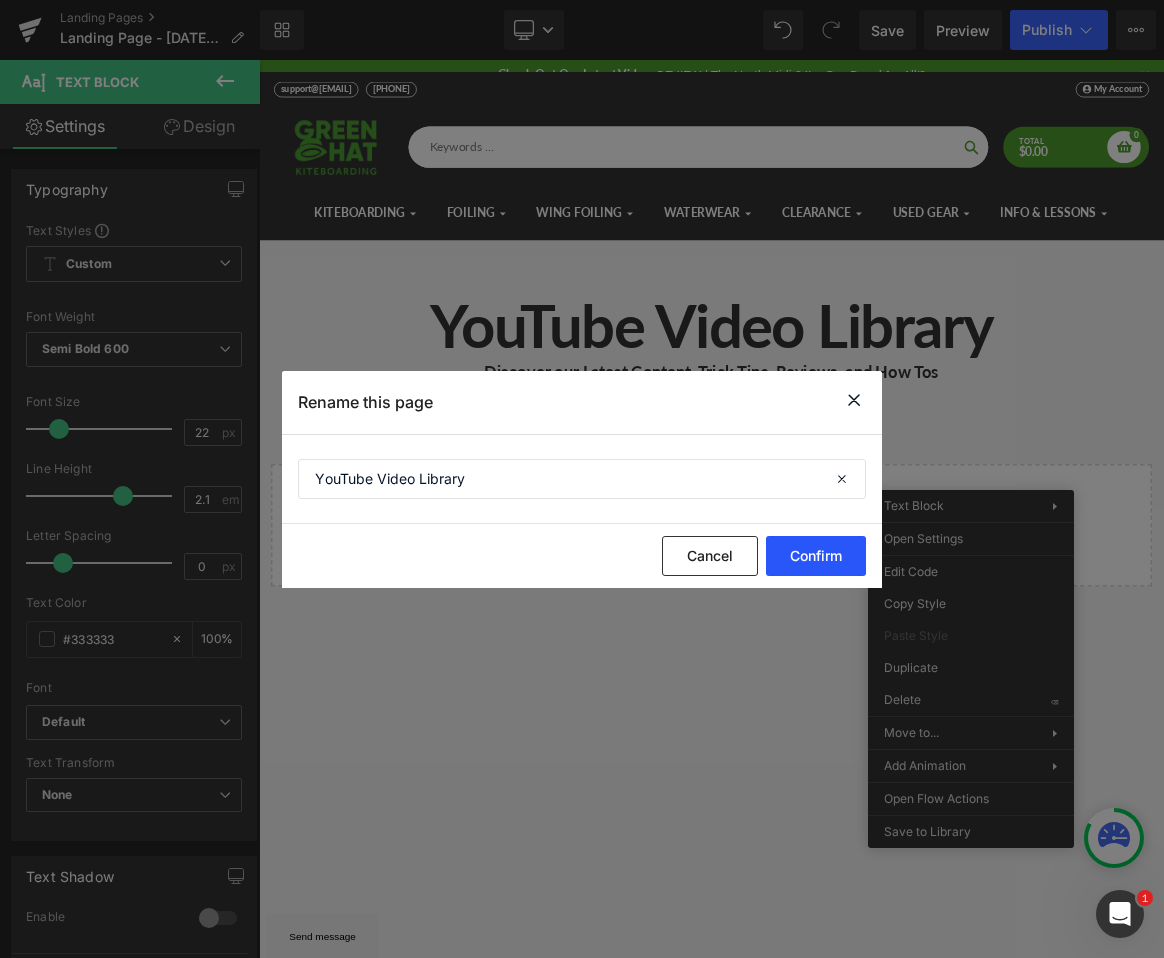 click on "Confirm" at bounding box center (816, 556) 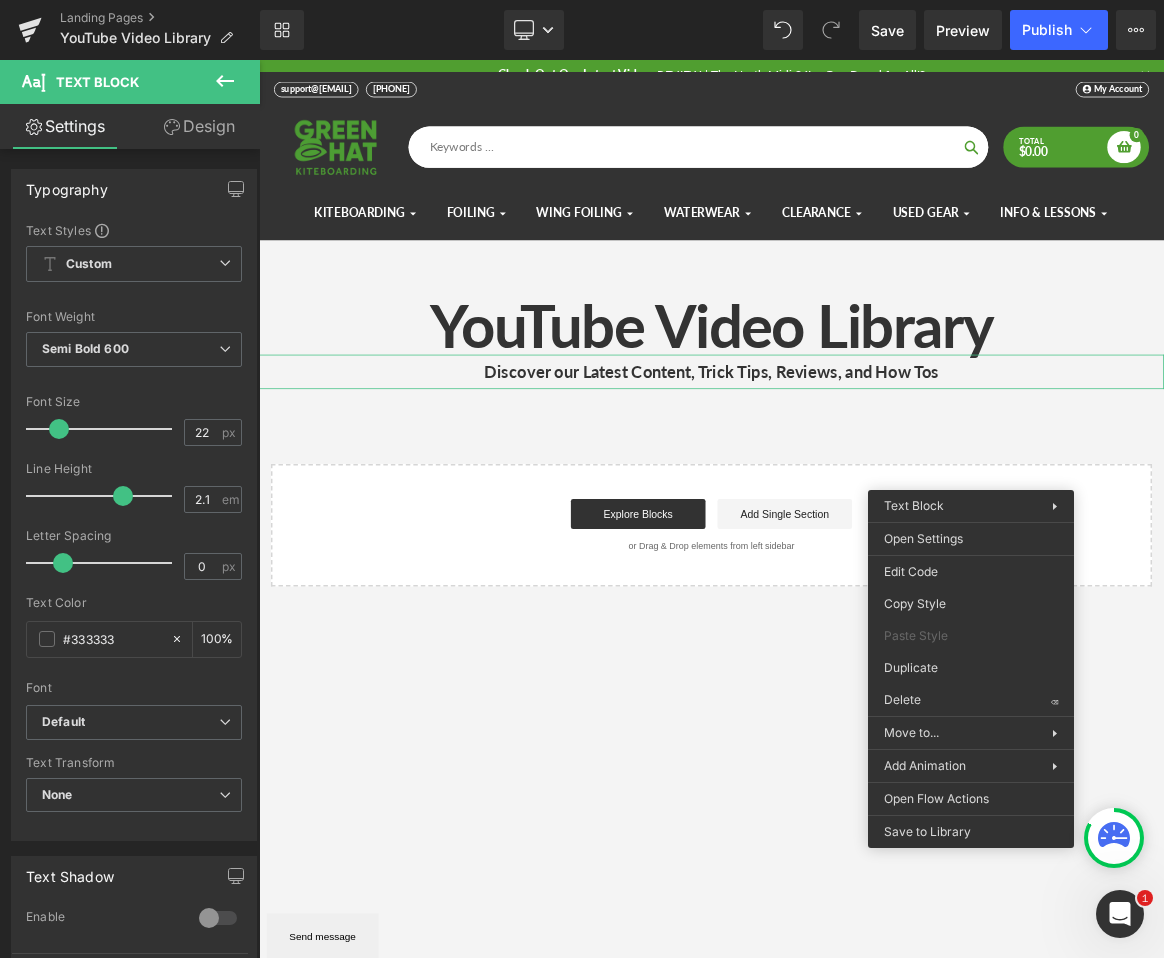 click 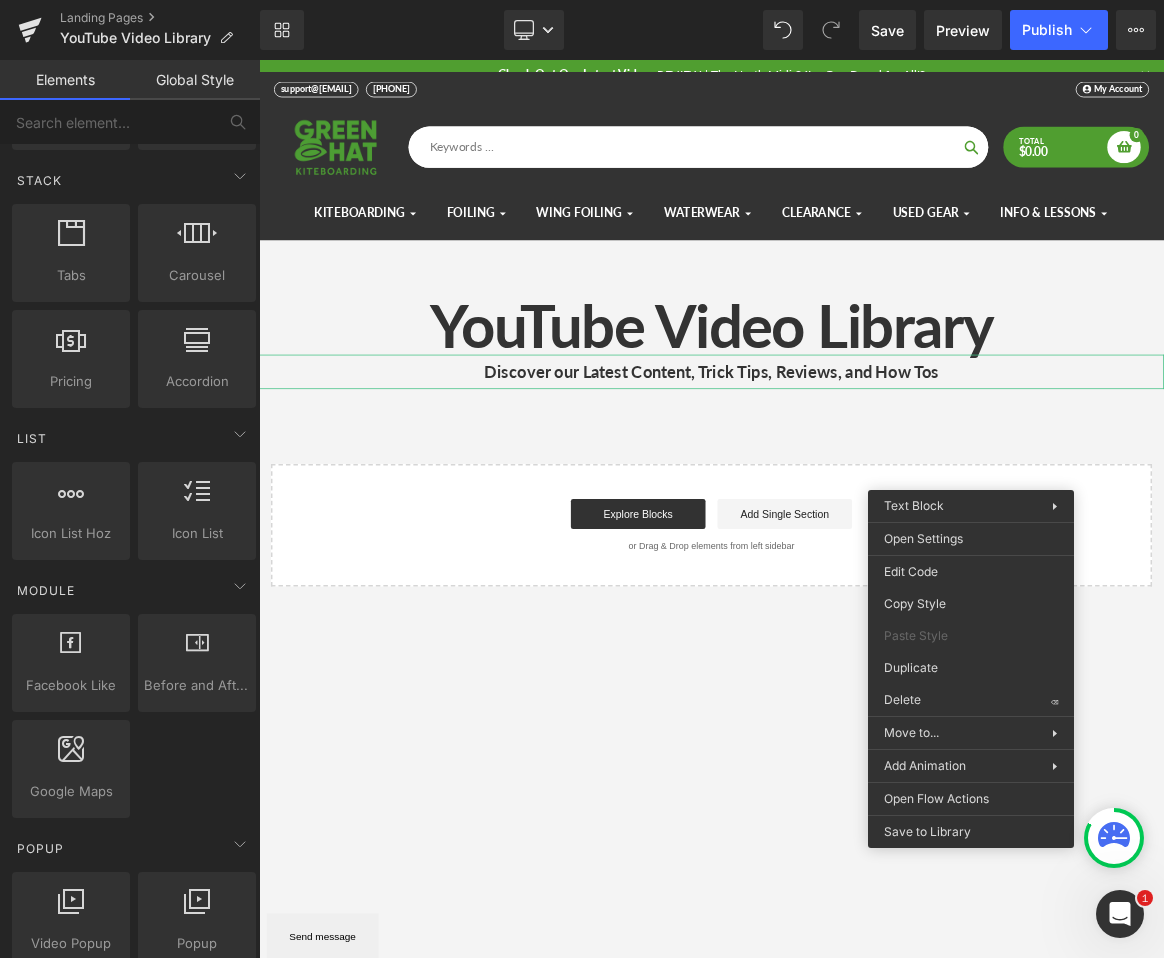 scroll, scrollTop: 615, scrollLeft: 0, axis: vertical 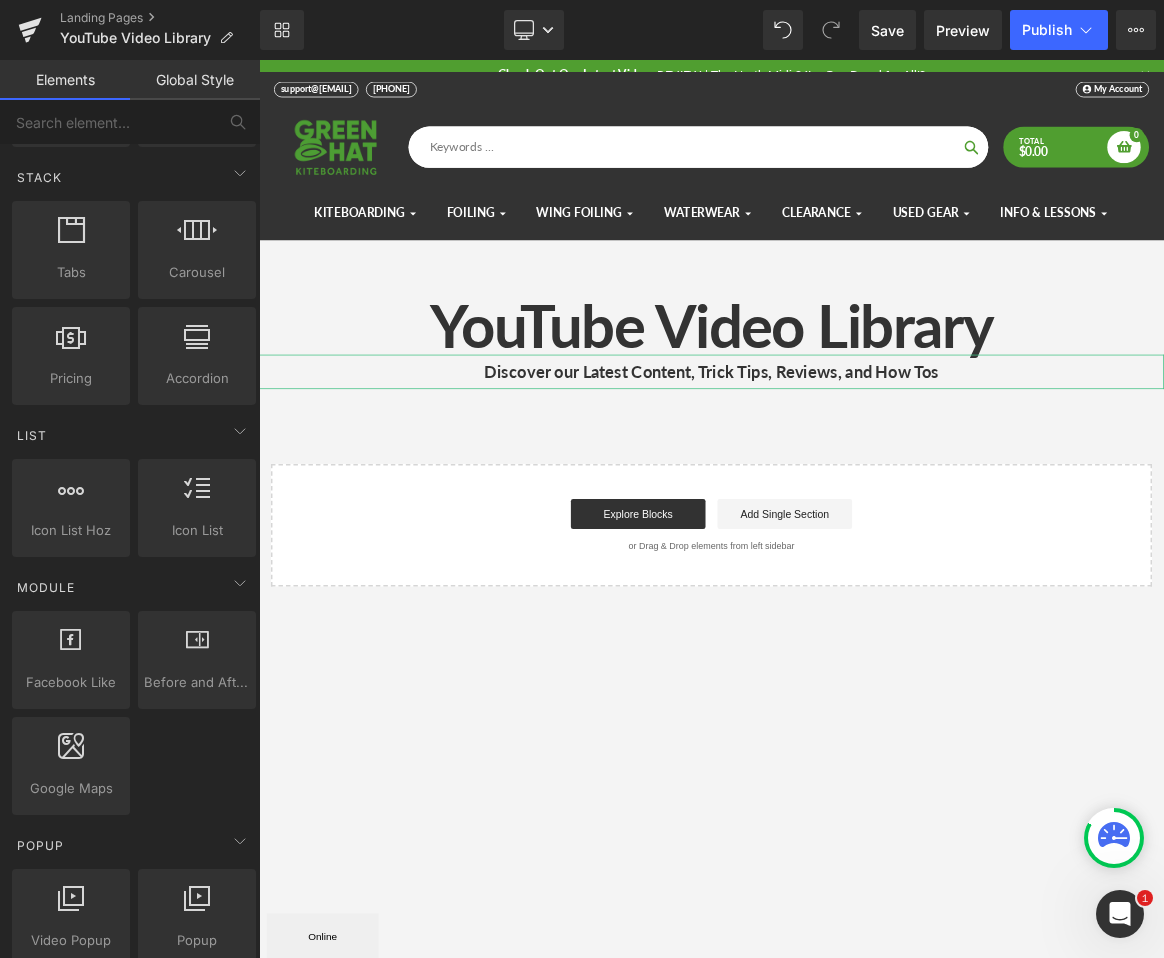 click on "YouTube Video Library
Heading
Discover our Latest Content, Trick Tips, Reviews, and How Tos
Text Block
Select your layout" at bounding box center (864, 569) 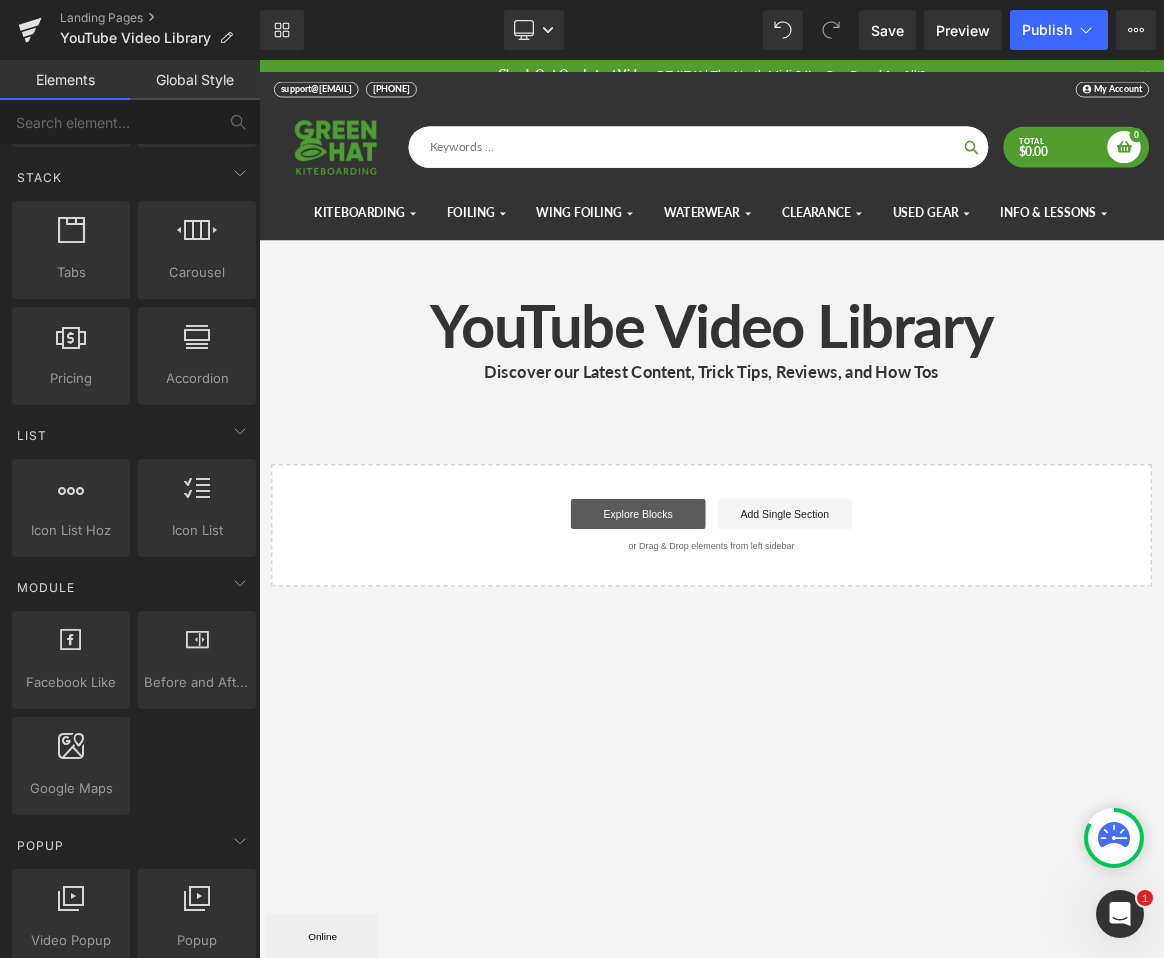 click on "Explore Blocks" at bounding box center (766, 667) 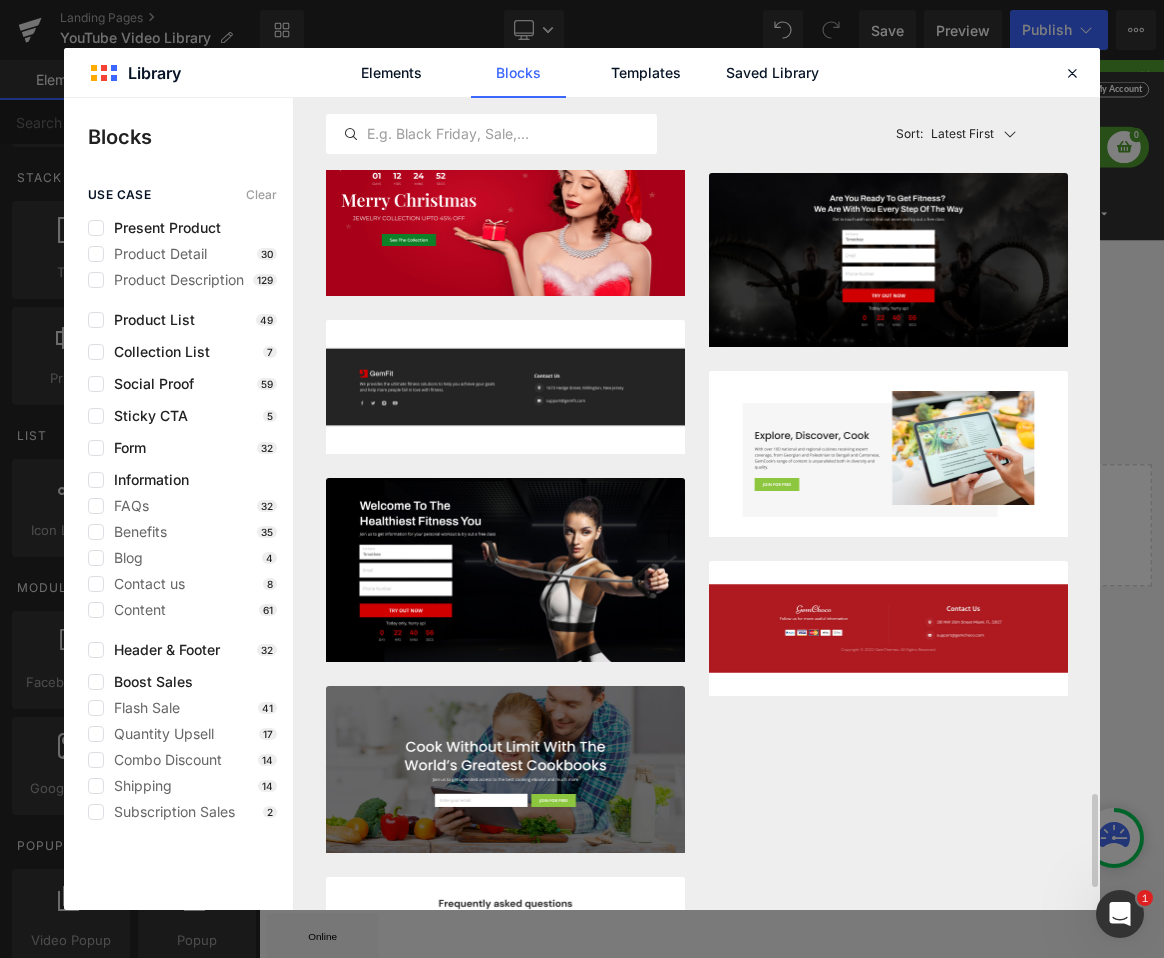 scroll, scrollTop: 6430, scrollLeft: 0, axis: vertical 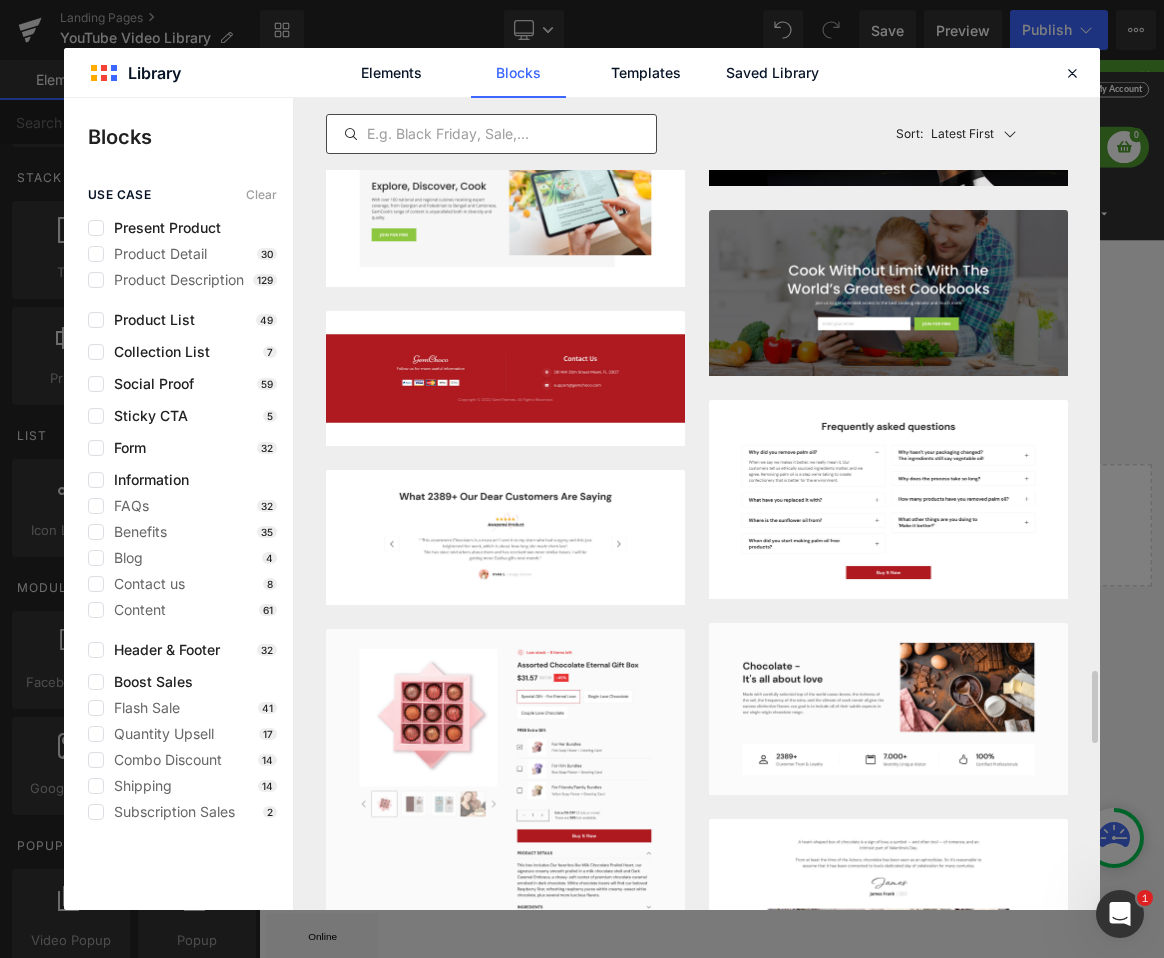 click at bounding box center [491, 134] 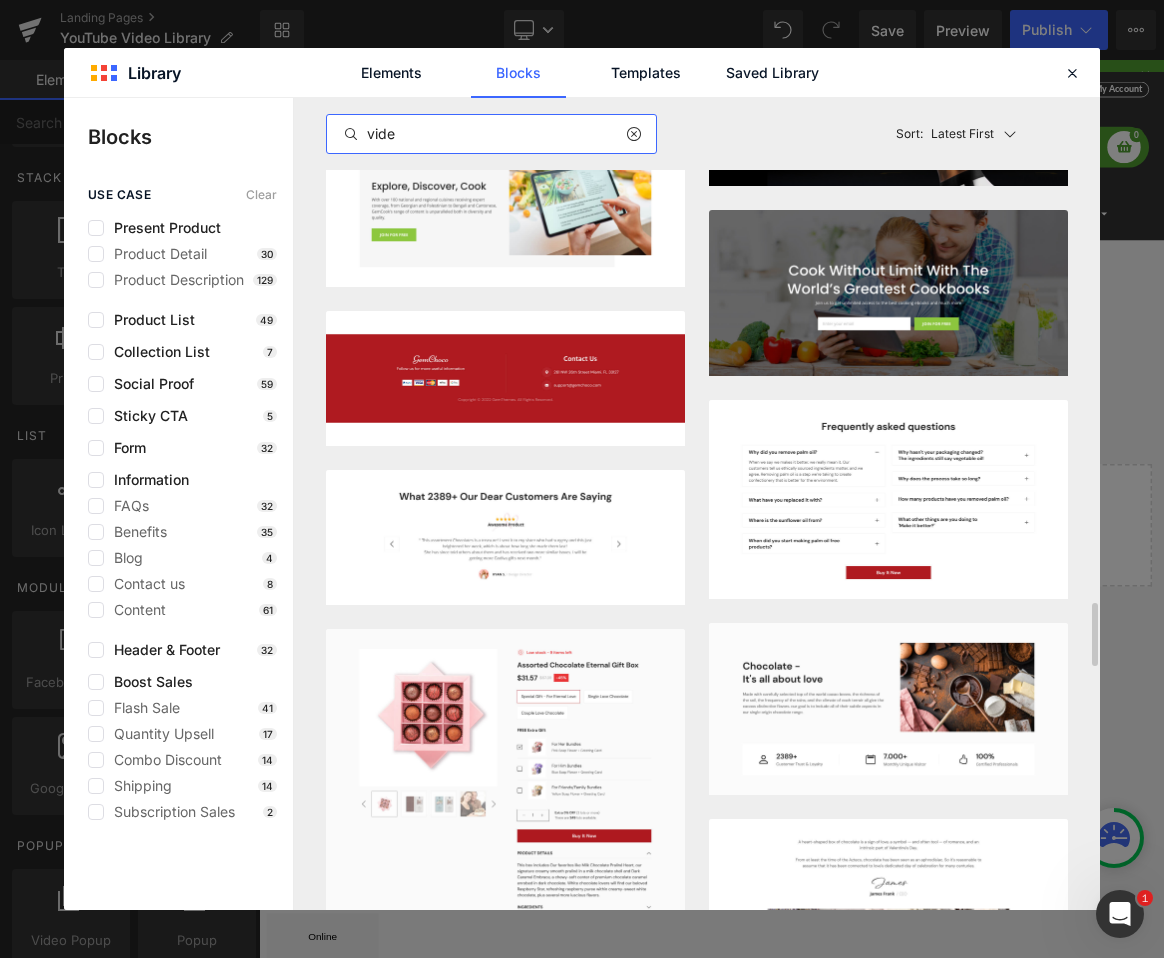 scroll, scrollTop: 0, scrollLeft: 0, axis: both 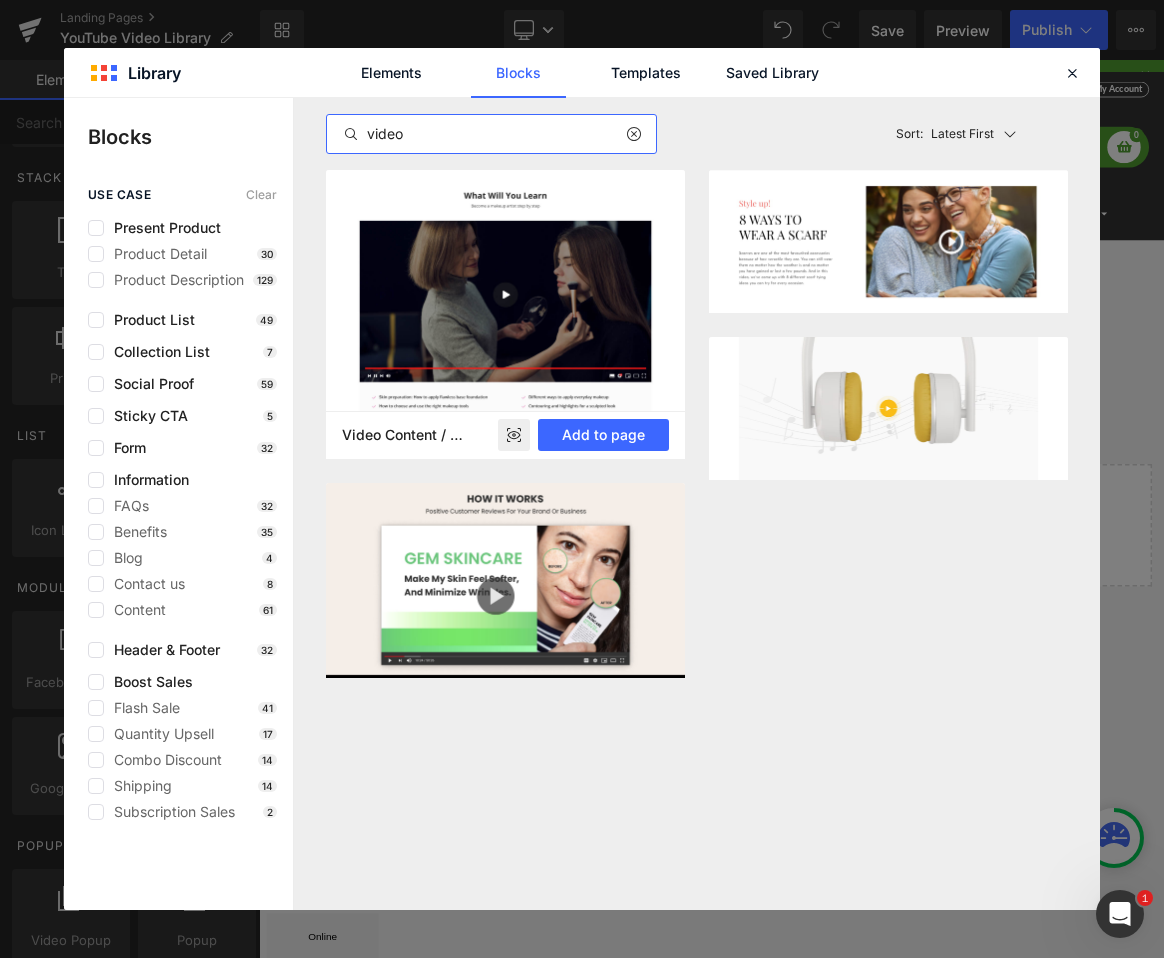 type on "video" 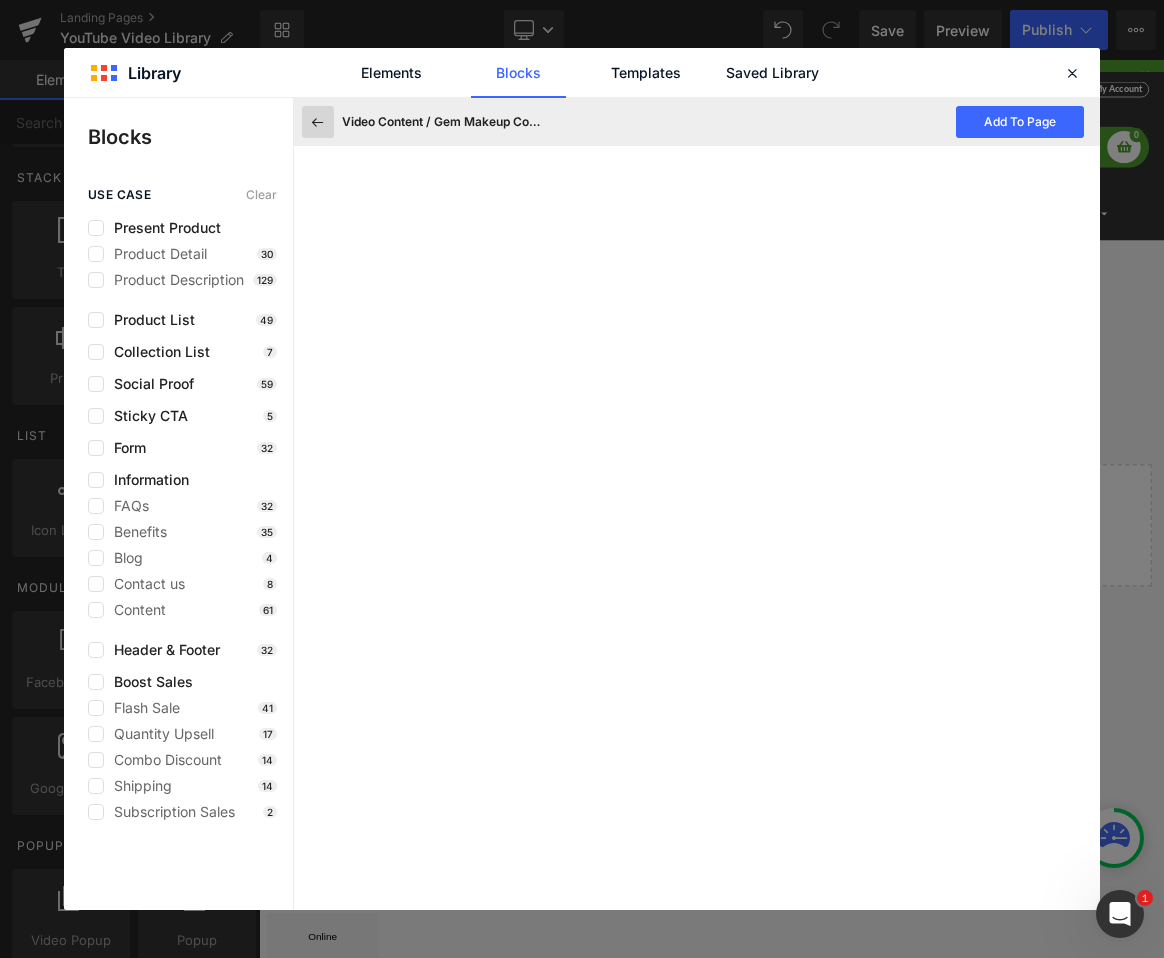 click at bounding box center (318, 122) 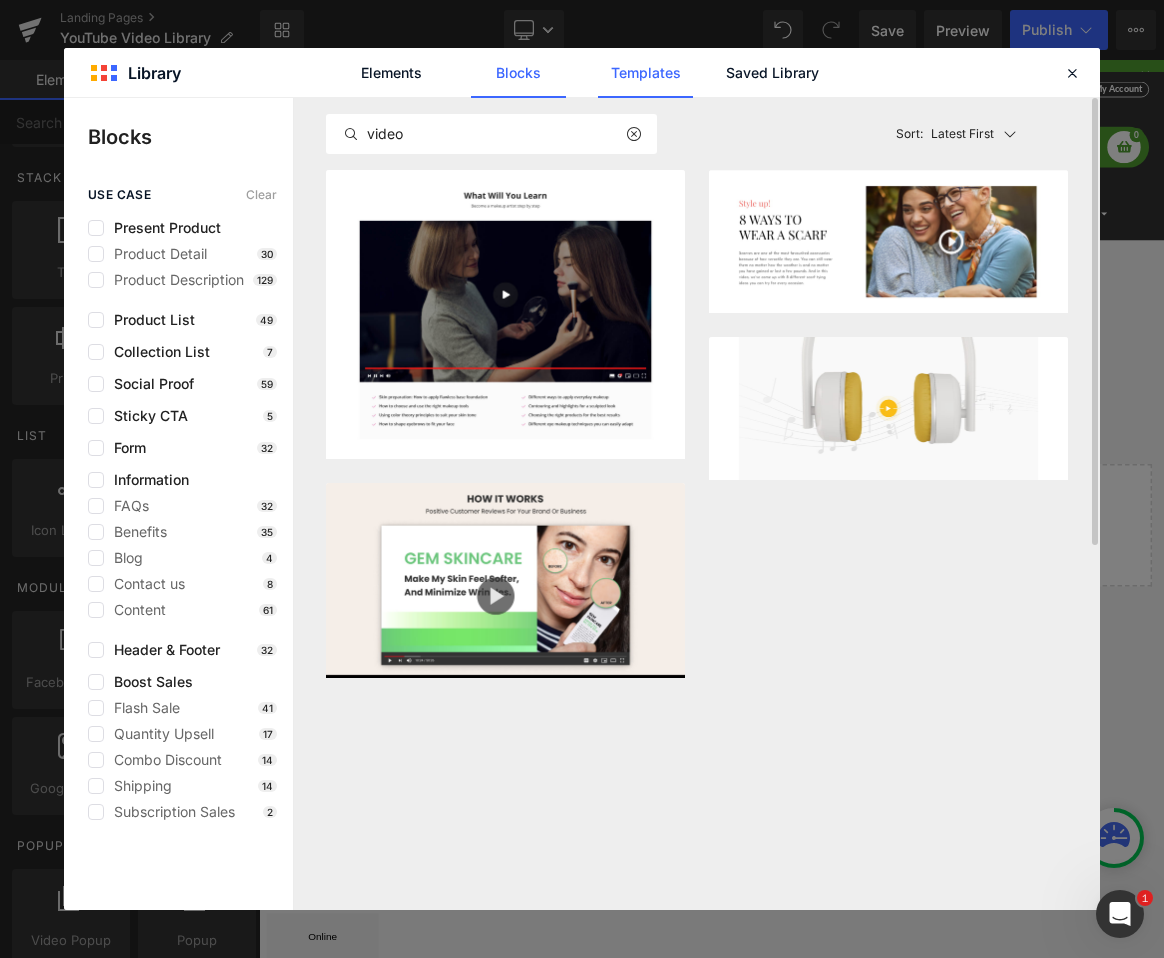 click on "Templates" 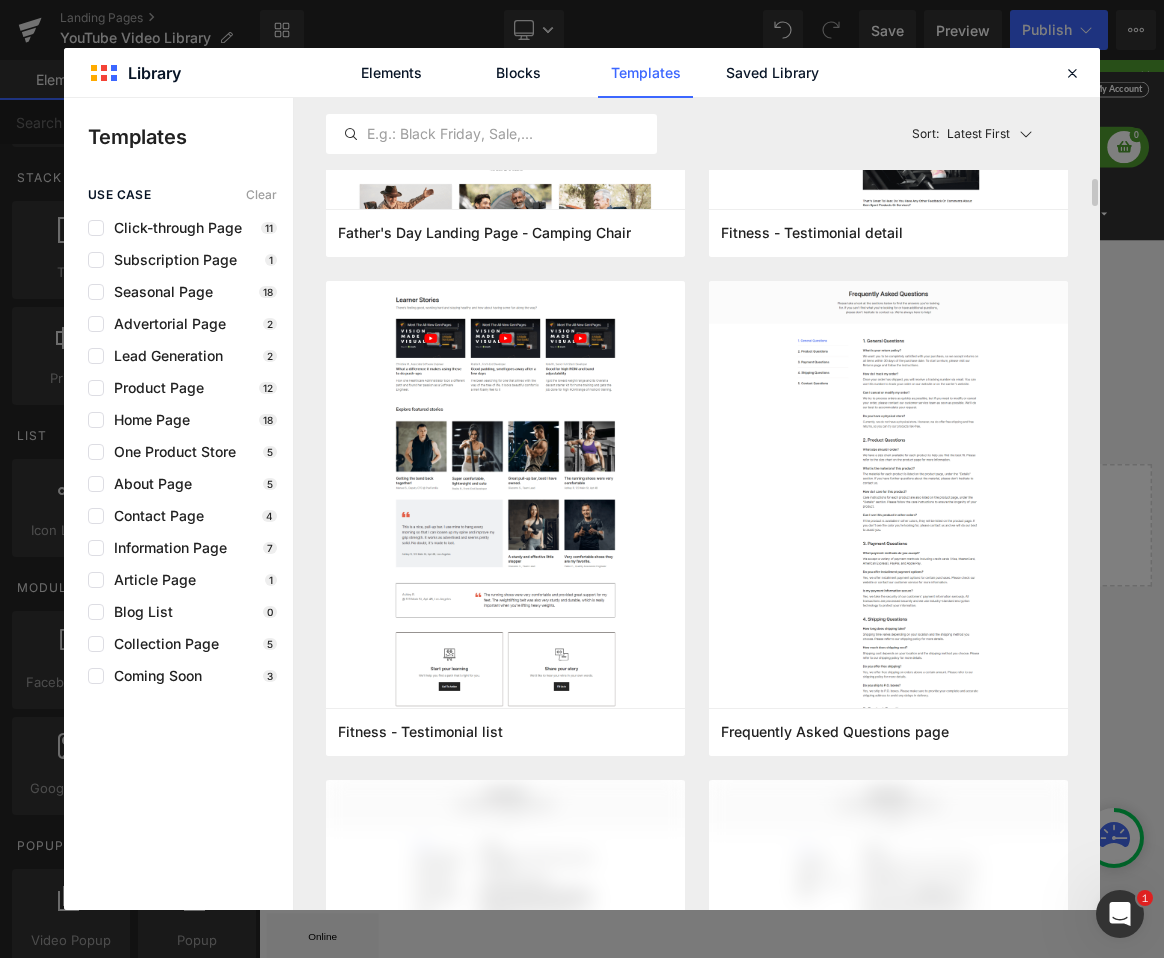scroll, scrollTop: 2386, scrollLeft: 0, axis: vertical 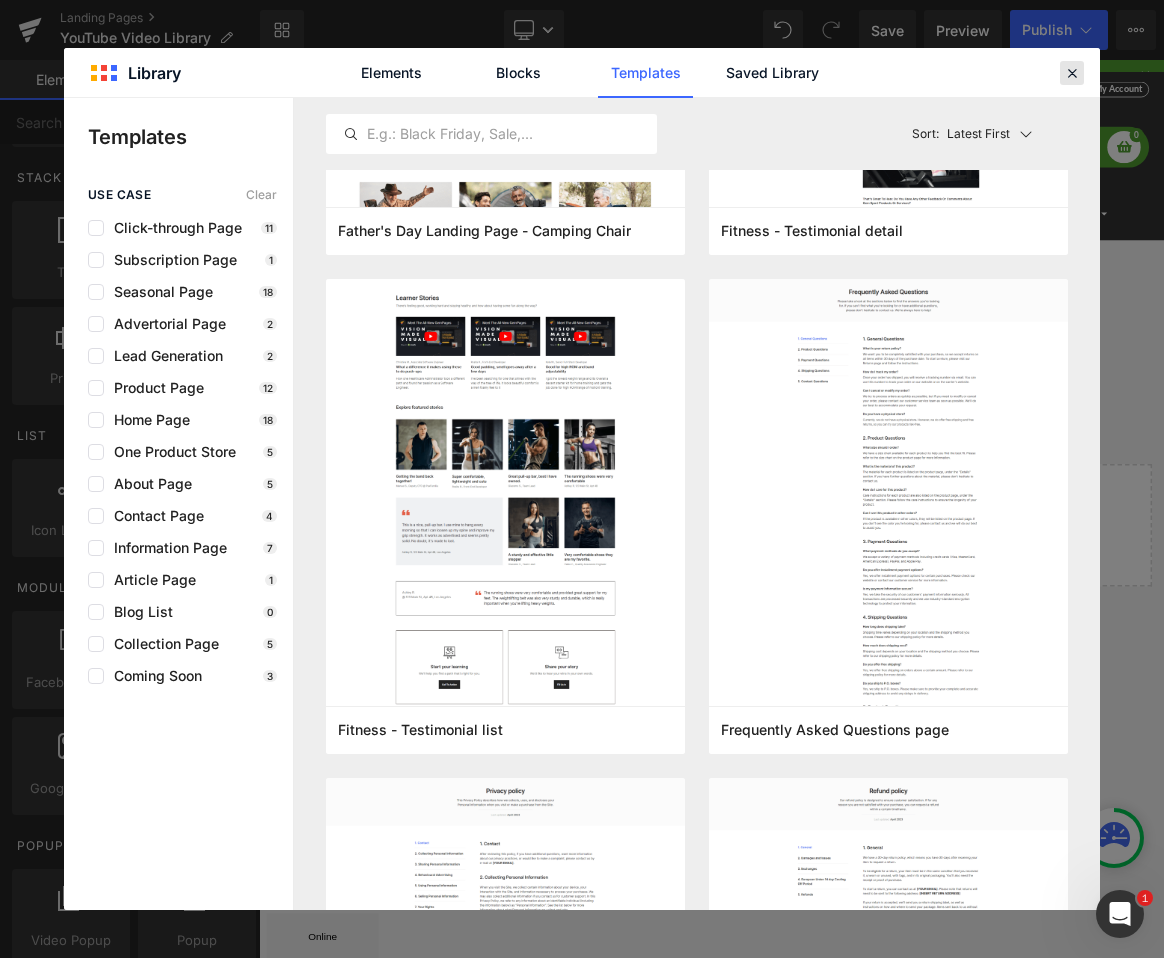 click at bounding box center (1072, 73) 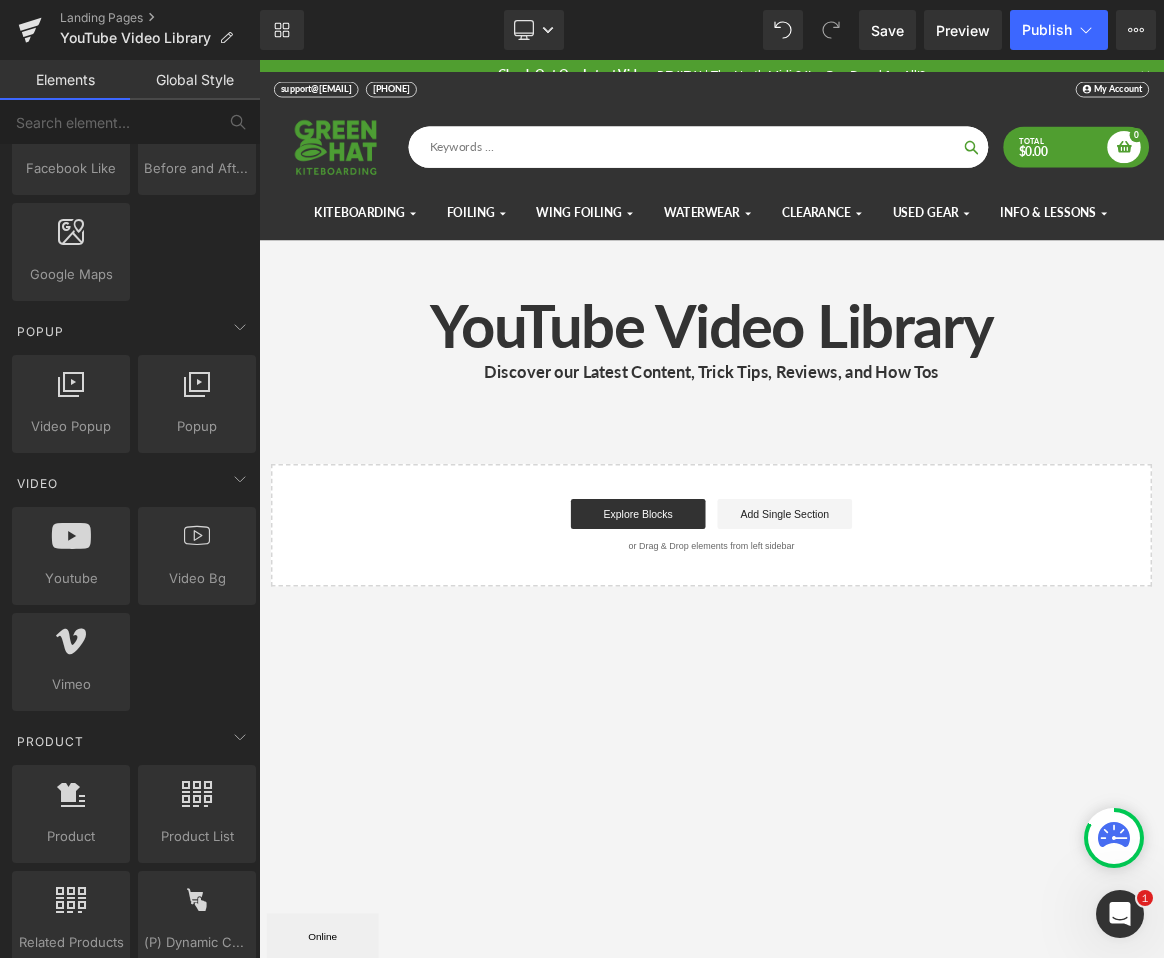 scroll, scrollTop: 1130, scrollLeft: 0, axis: vertical 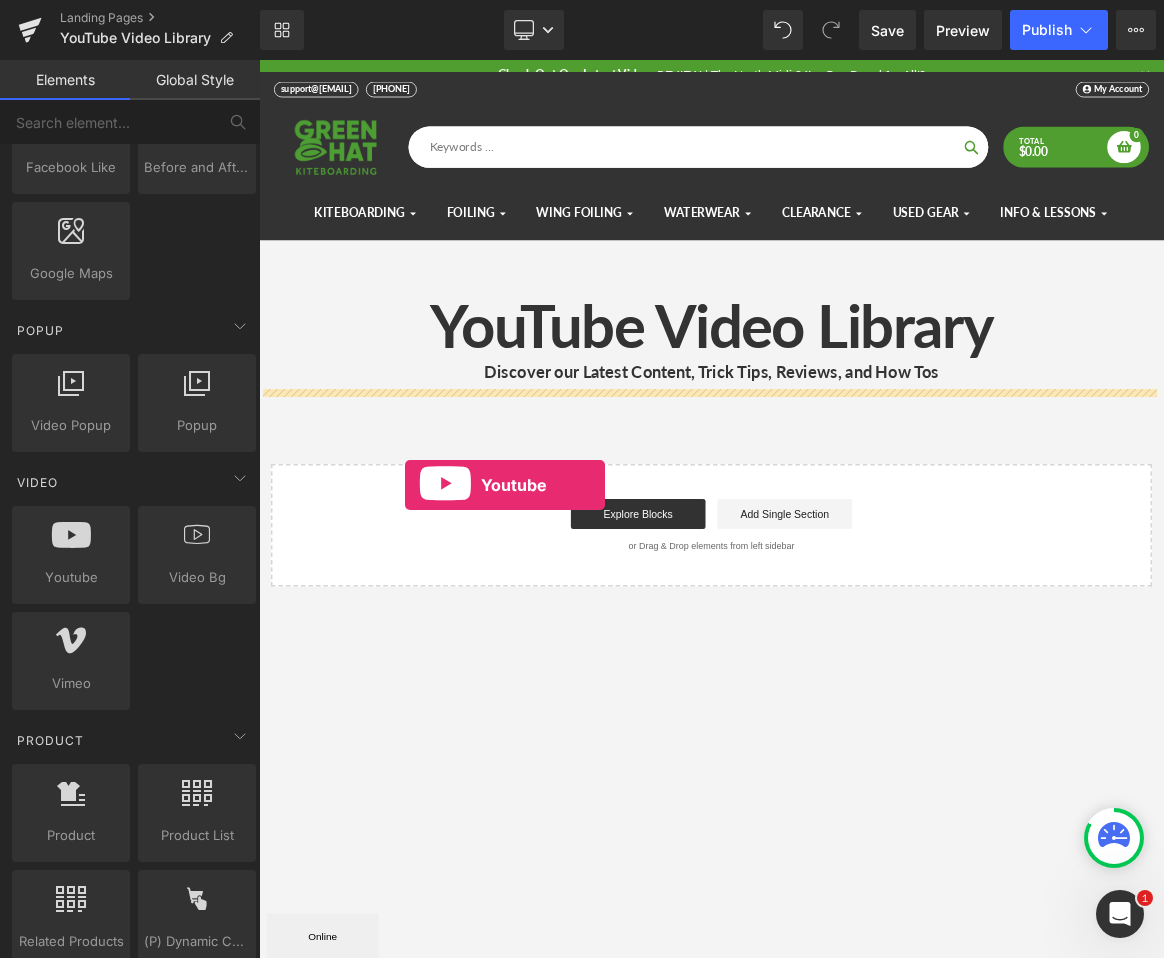 drag, startPoint x: 349, startPoint y: 614, endPoint x: 454, endPoint y: 628, distance: 105.92922 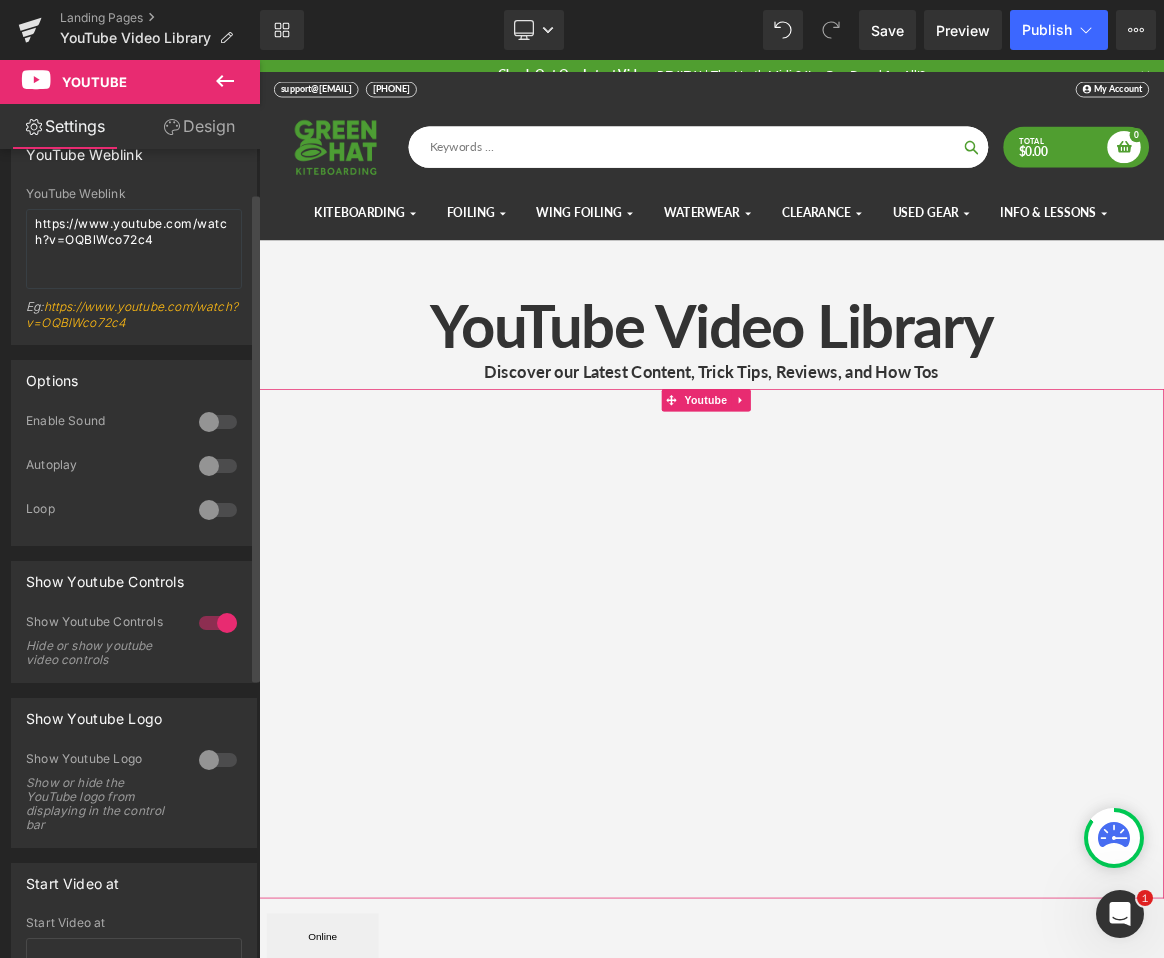 scroll, scrollTop: 0, scrollLeft: 0, axis: both 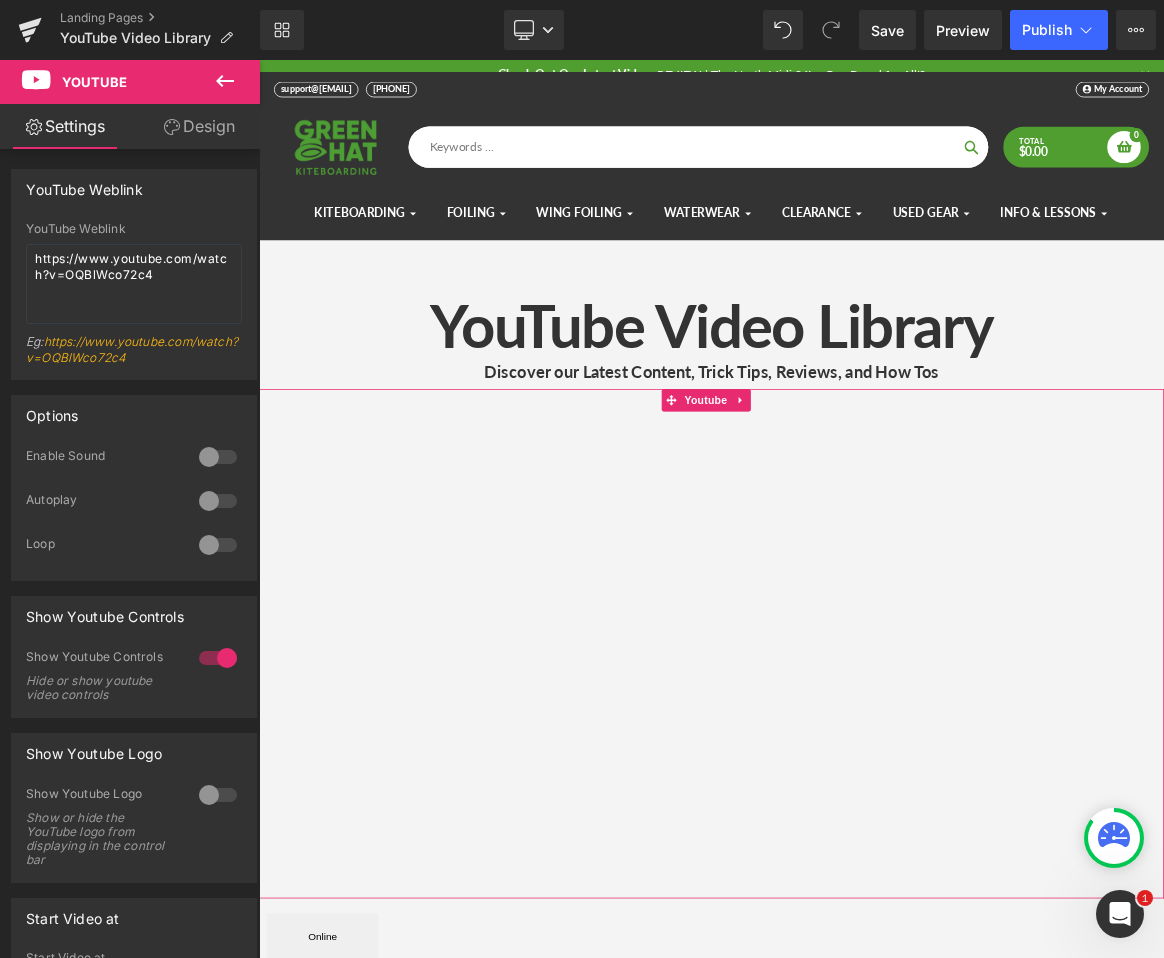 click on "Design" at bounding box center (199, 126) 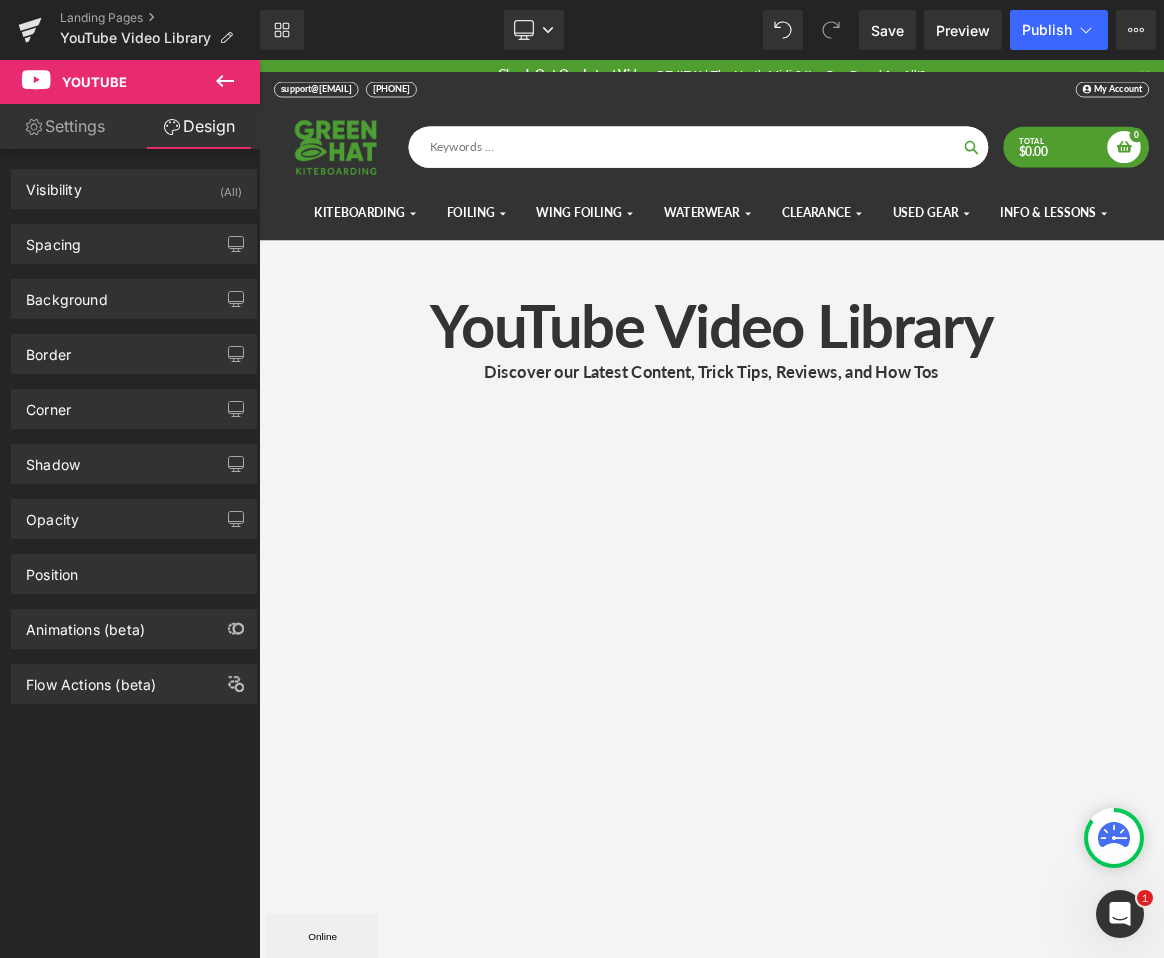 click 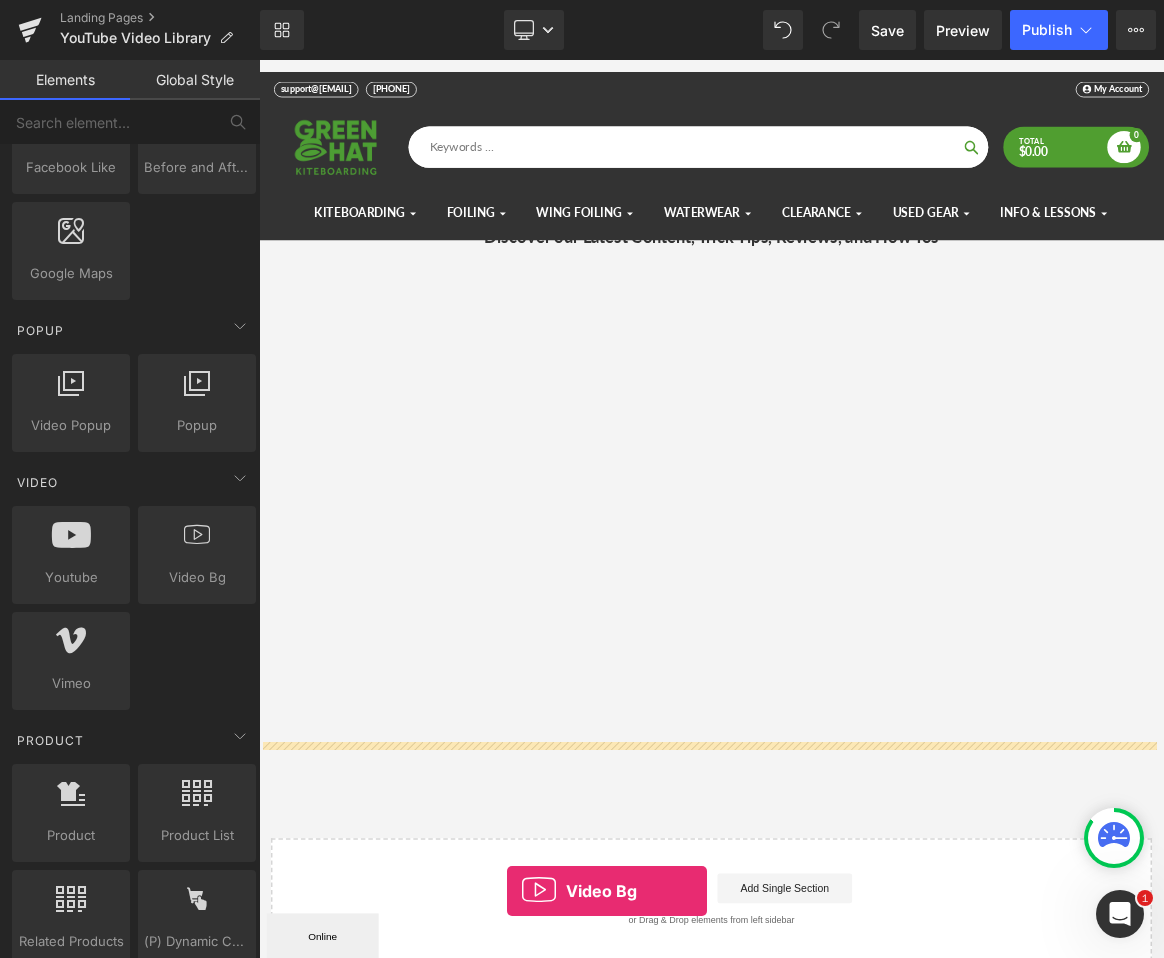 scroll, scrollTop: 380, scrollLeft: 0, axis: vertical 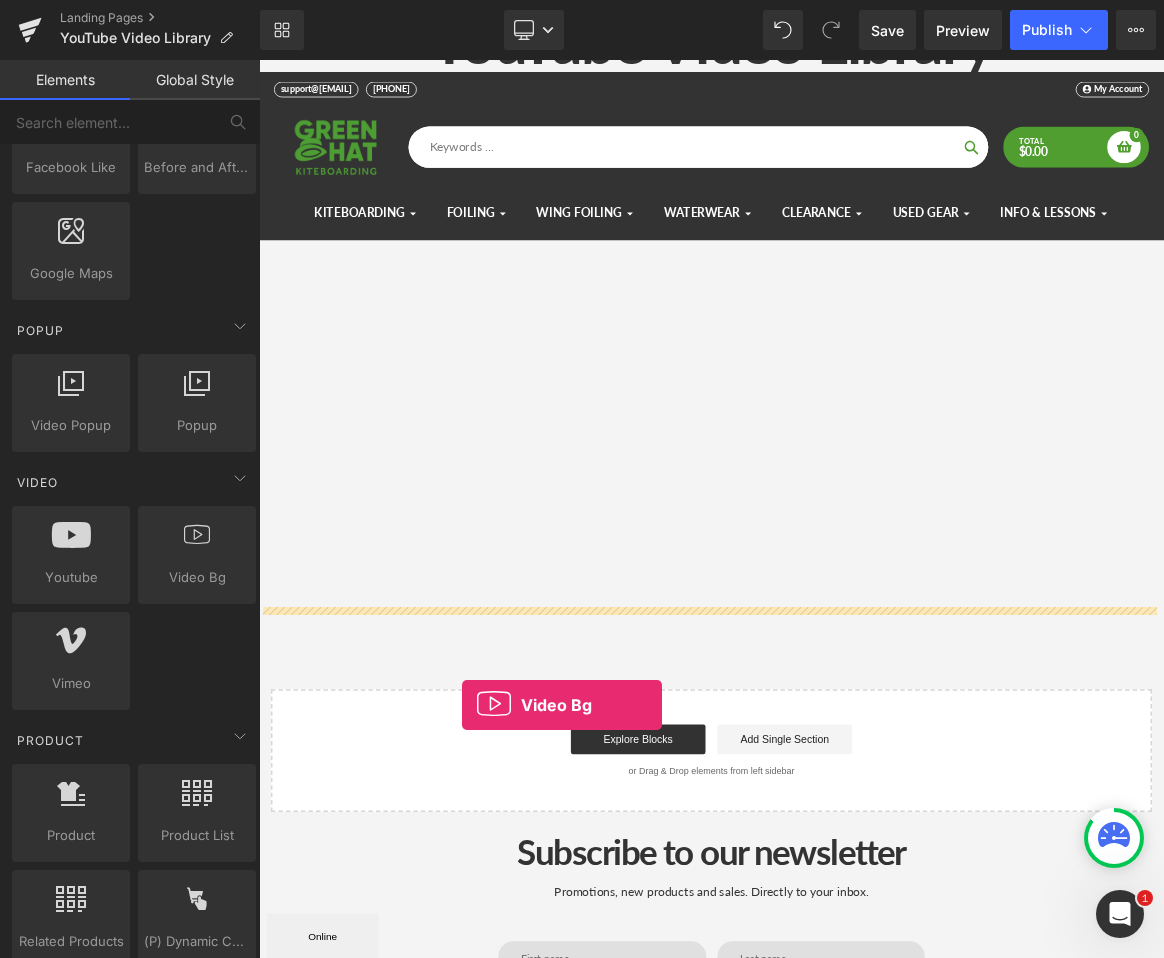 drag, startPoint x: 440, startPoint y: 645, endPoint x: 530, endPoint y: 923, distance: 292.2054 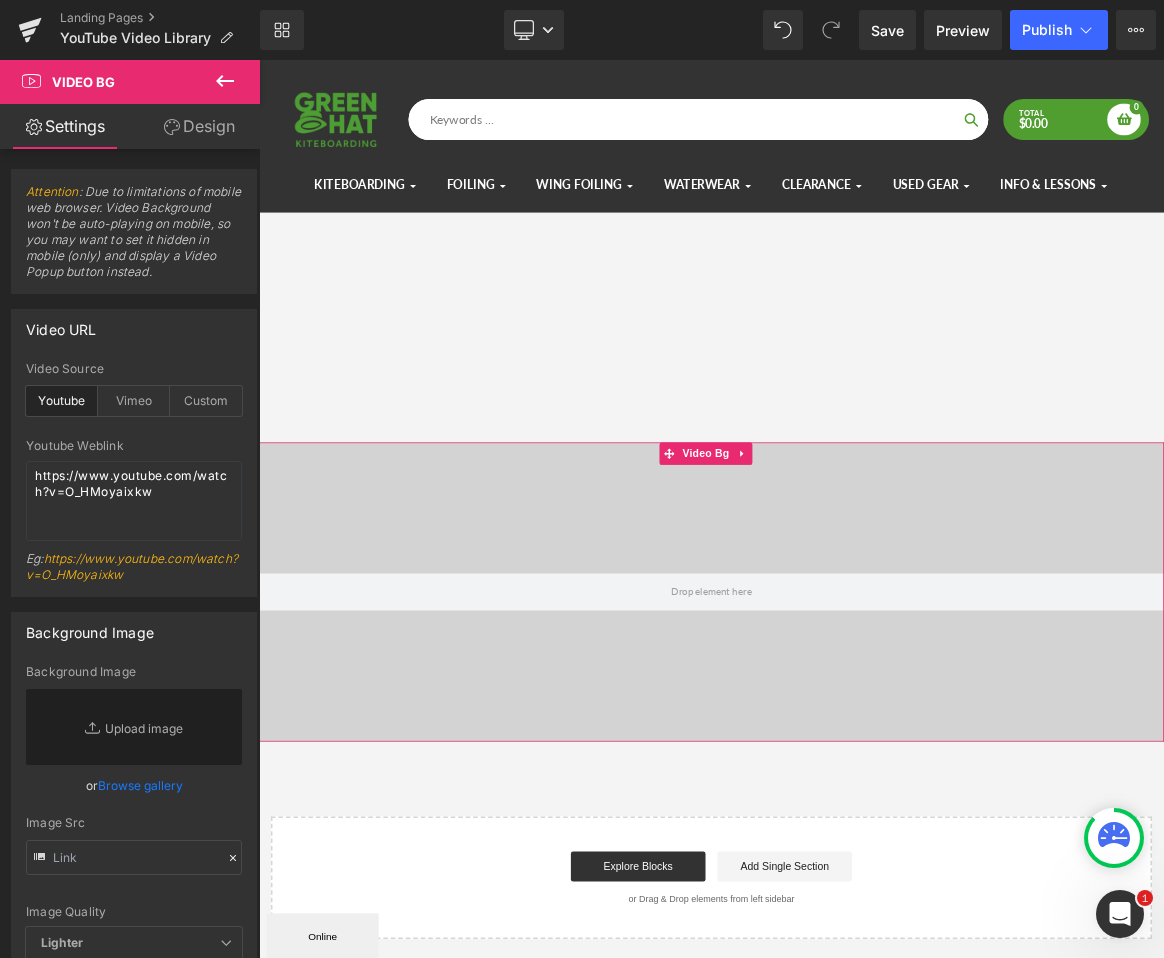 scroll, scrollTop: 611, scrollLeft: 0, axis: vertical 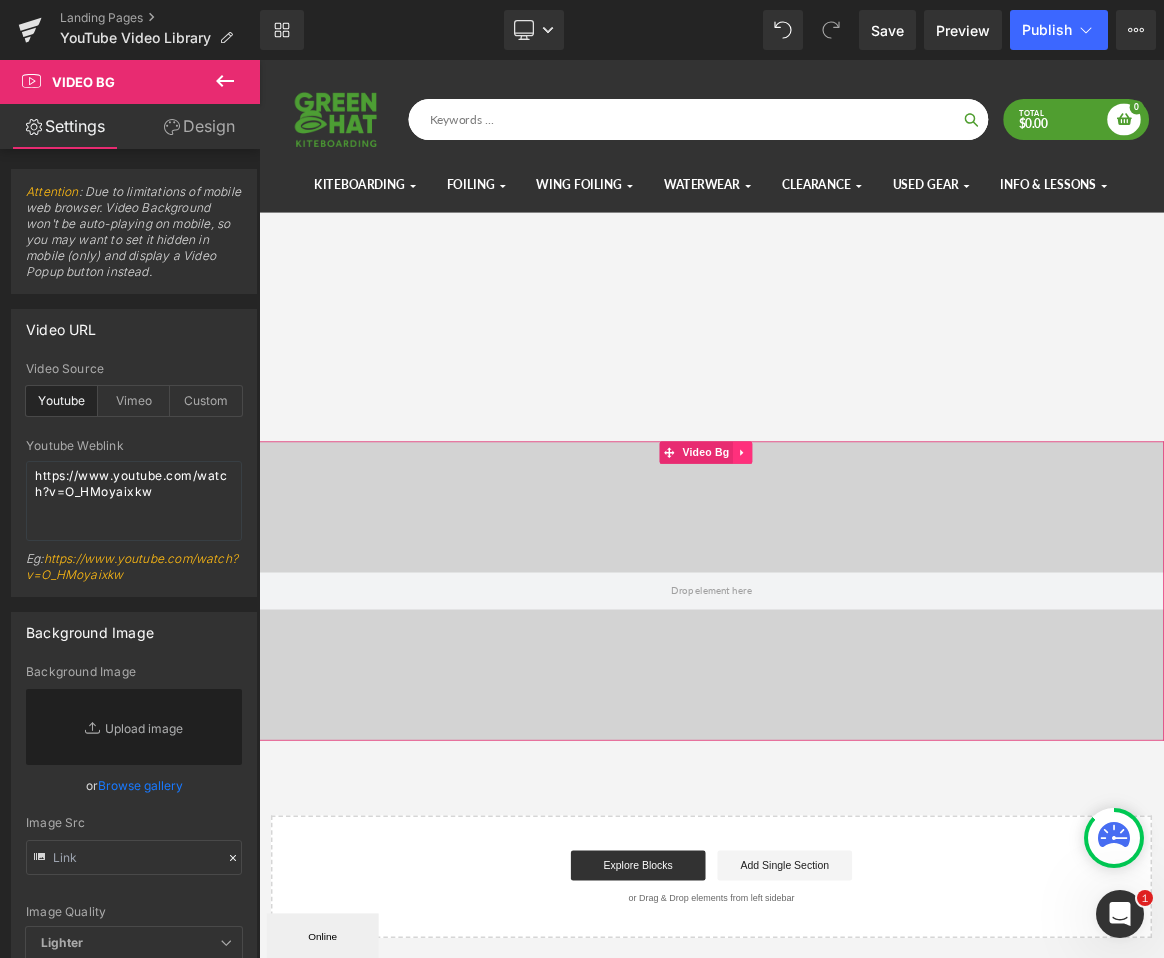 click 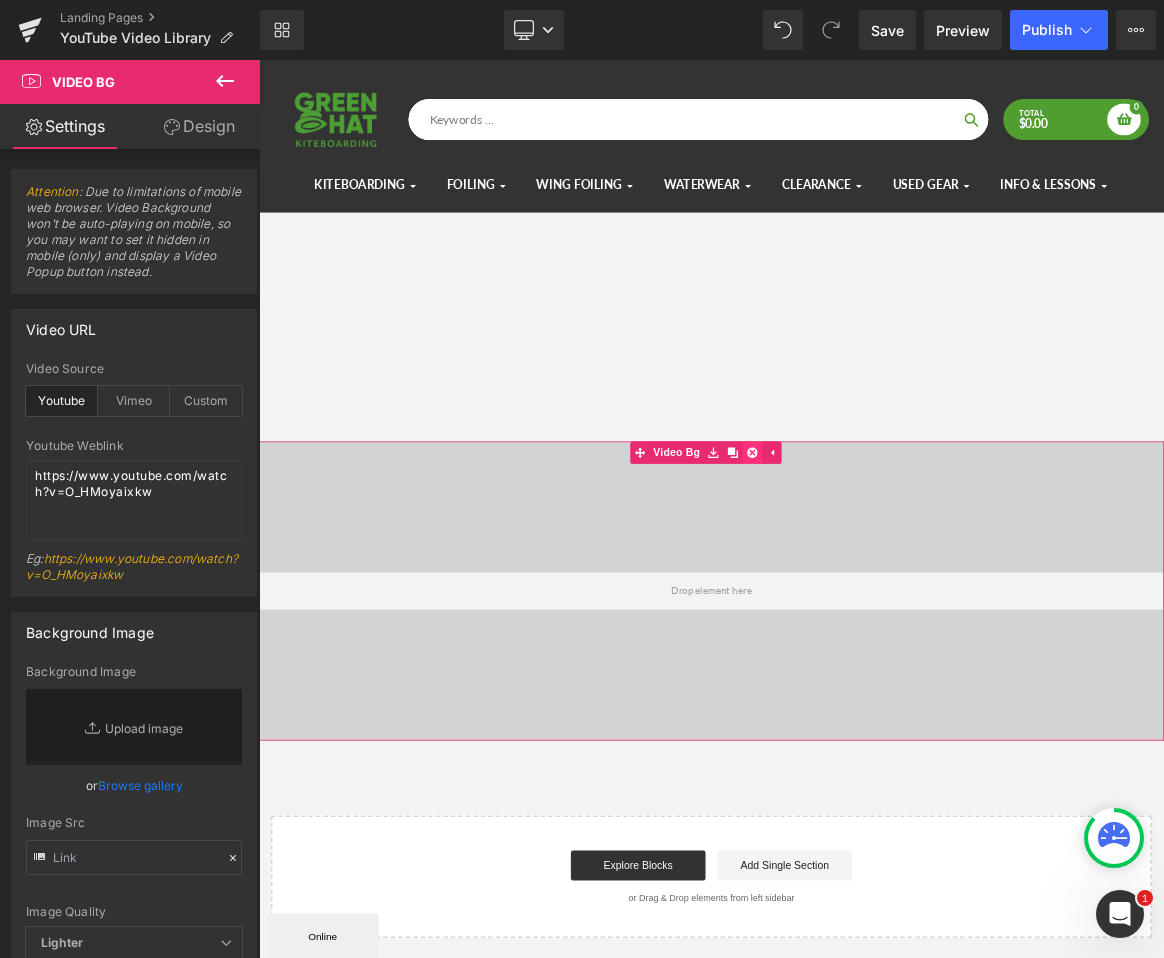 click 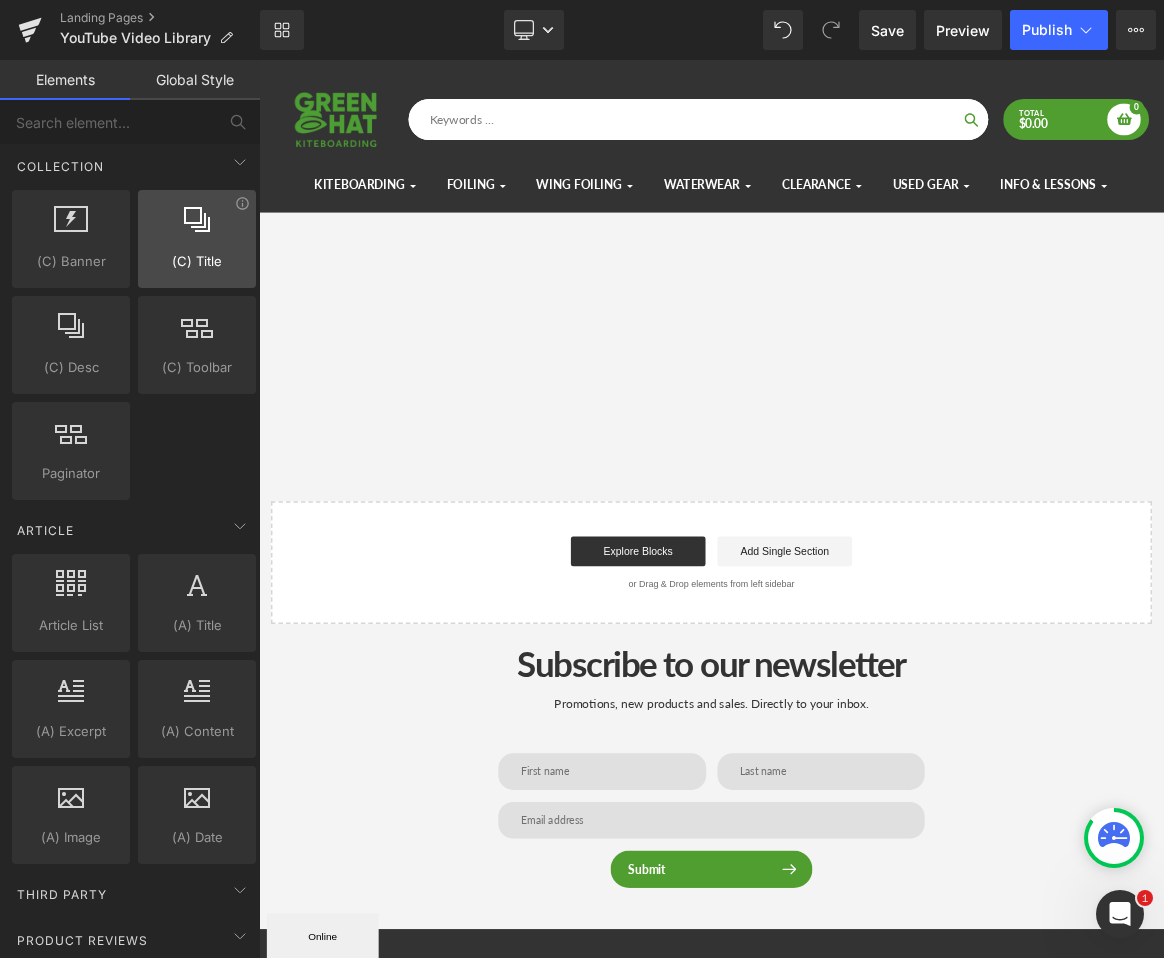scroll, scrollTop: 3597, scrollLeft: 0, axis: vertical 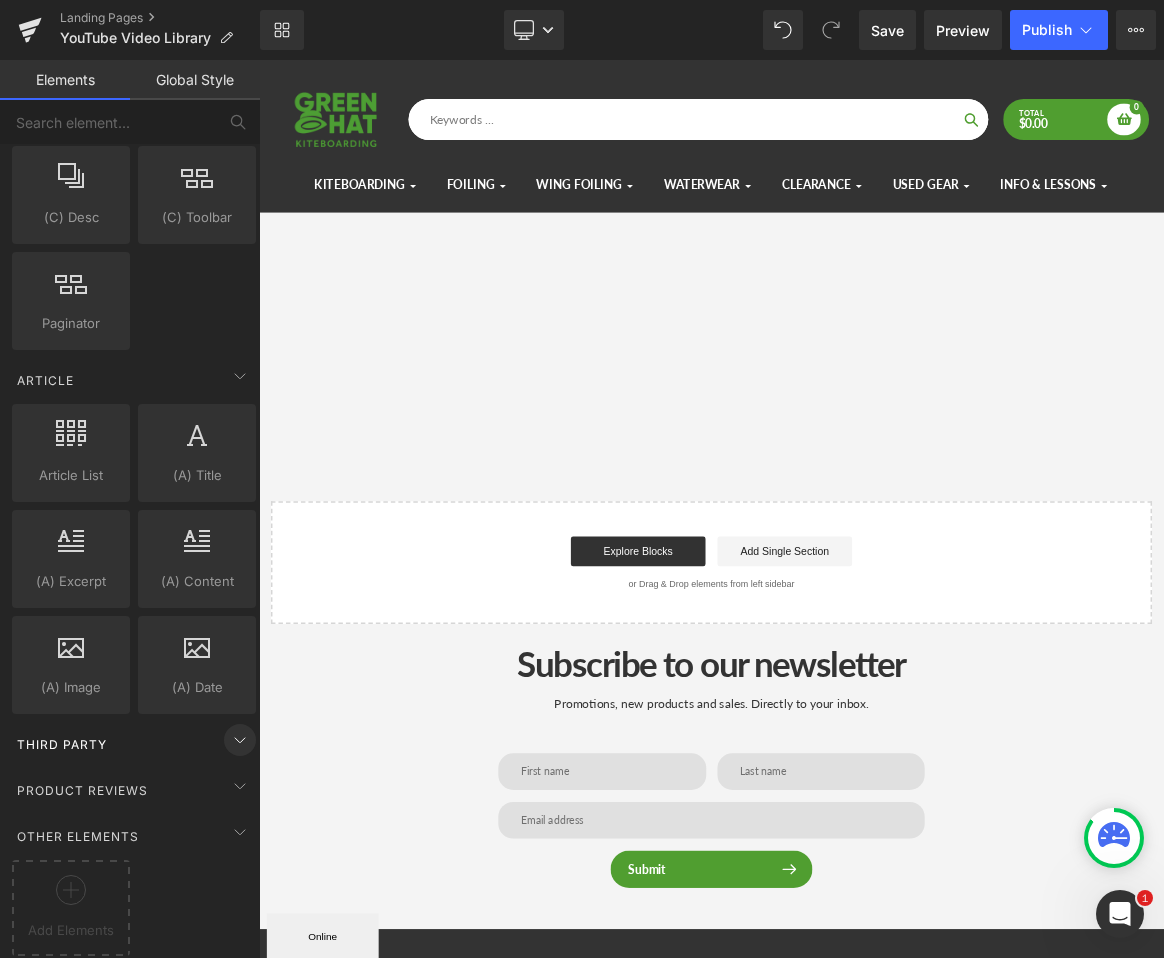 click 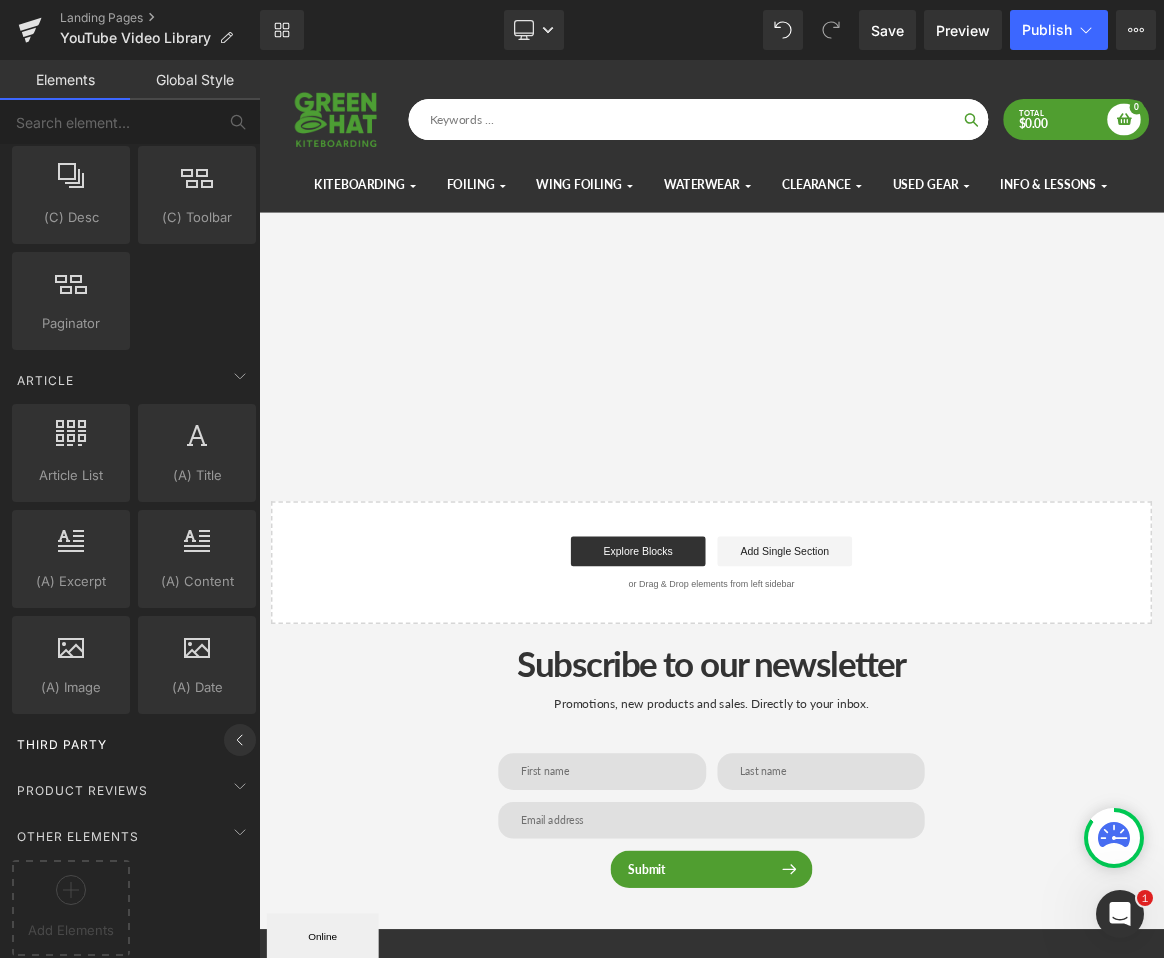 click 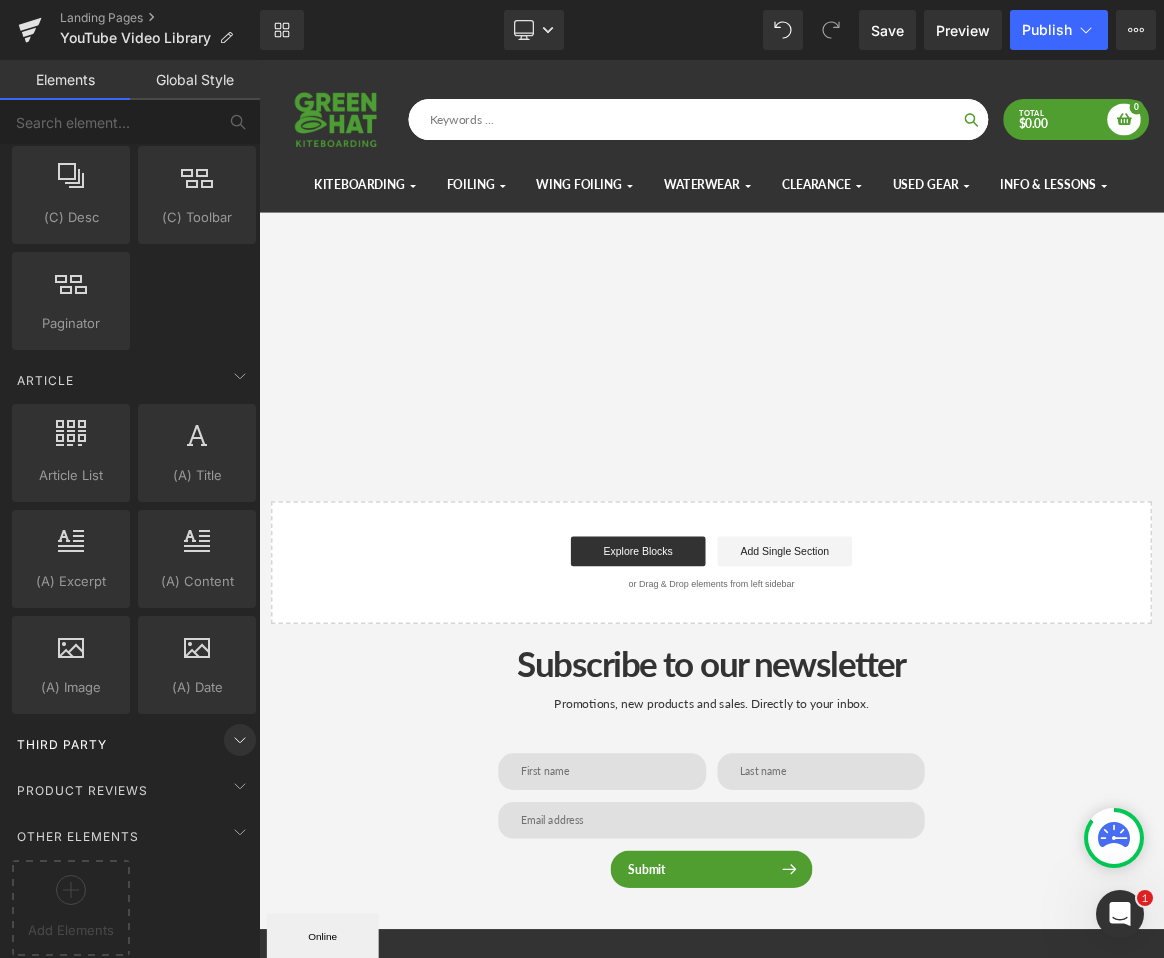 click 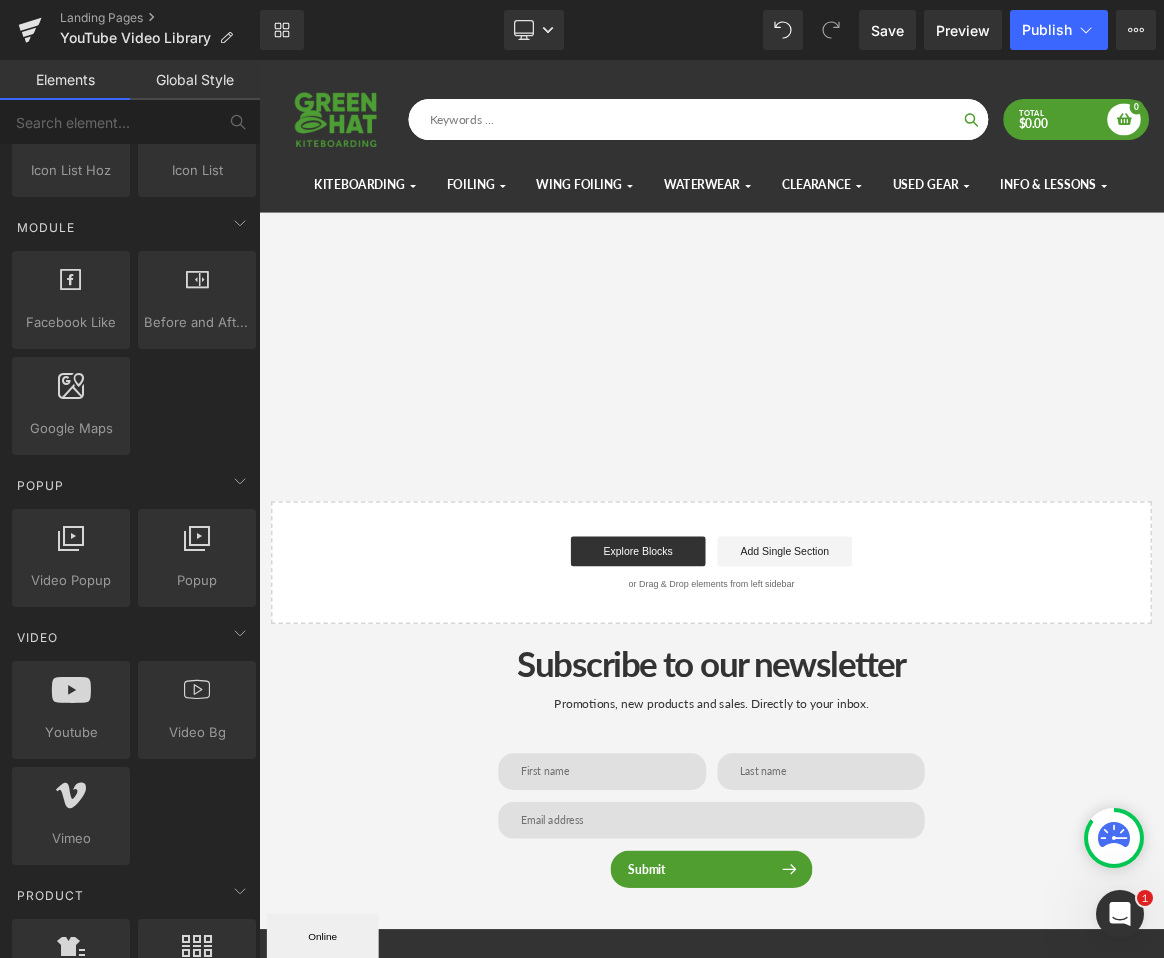 scroll, scrollTop: 919, scrollLeft: 0, axis: vertical 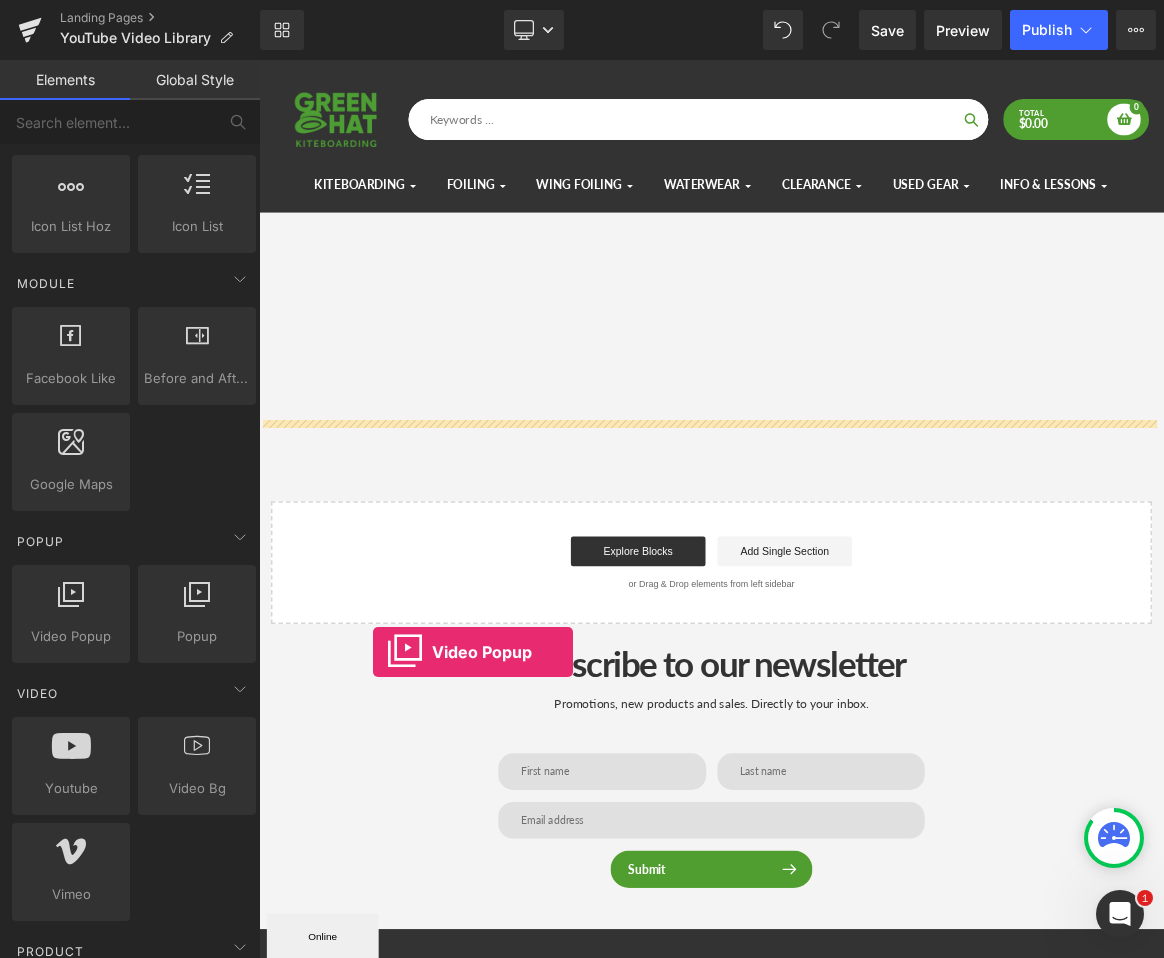 drag, startPoint x: 352, startPoint y: 695, endPoint x: 422, endPoint y: 851, distance: 170.98538 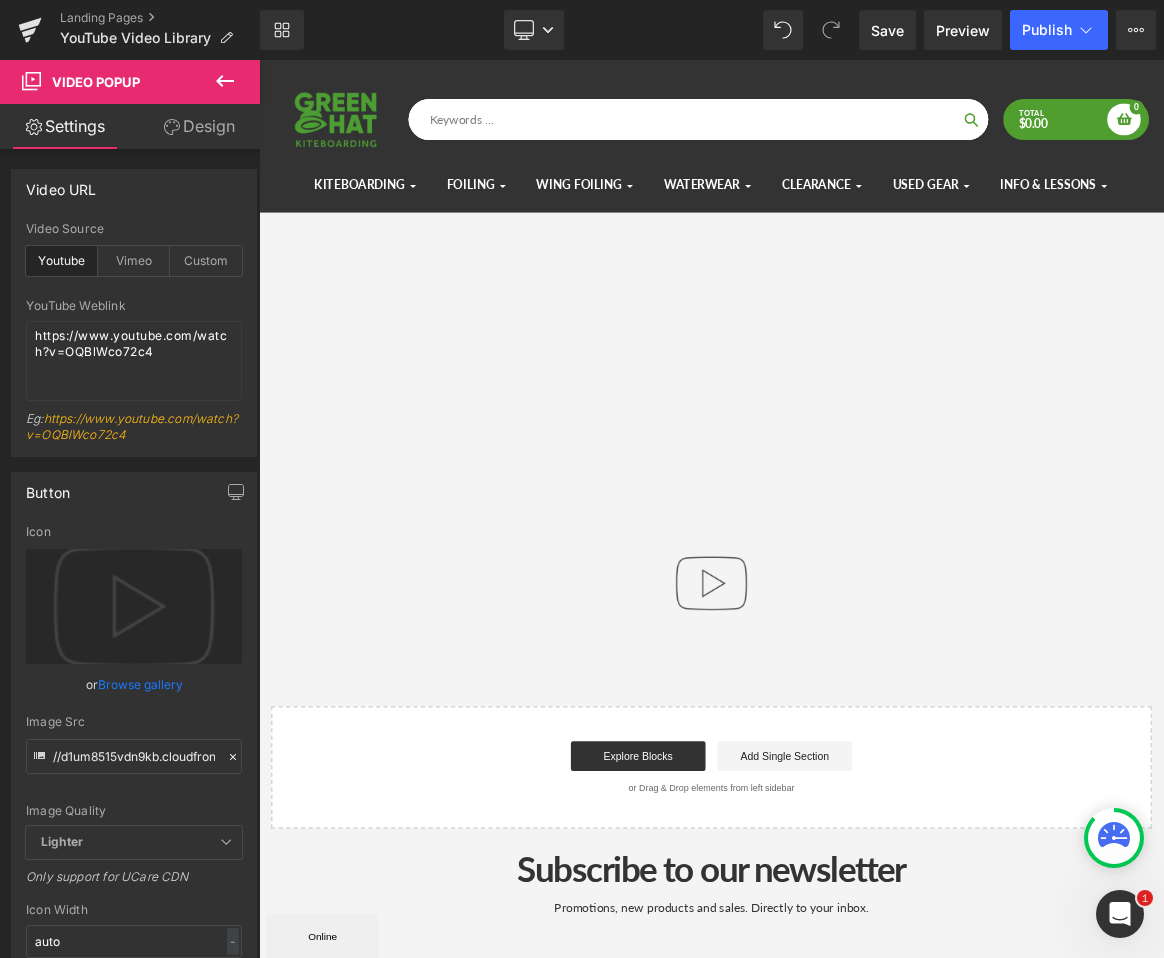 scroll, scrollTop: 475, scrollLeft: 0, axis: vertical 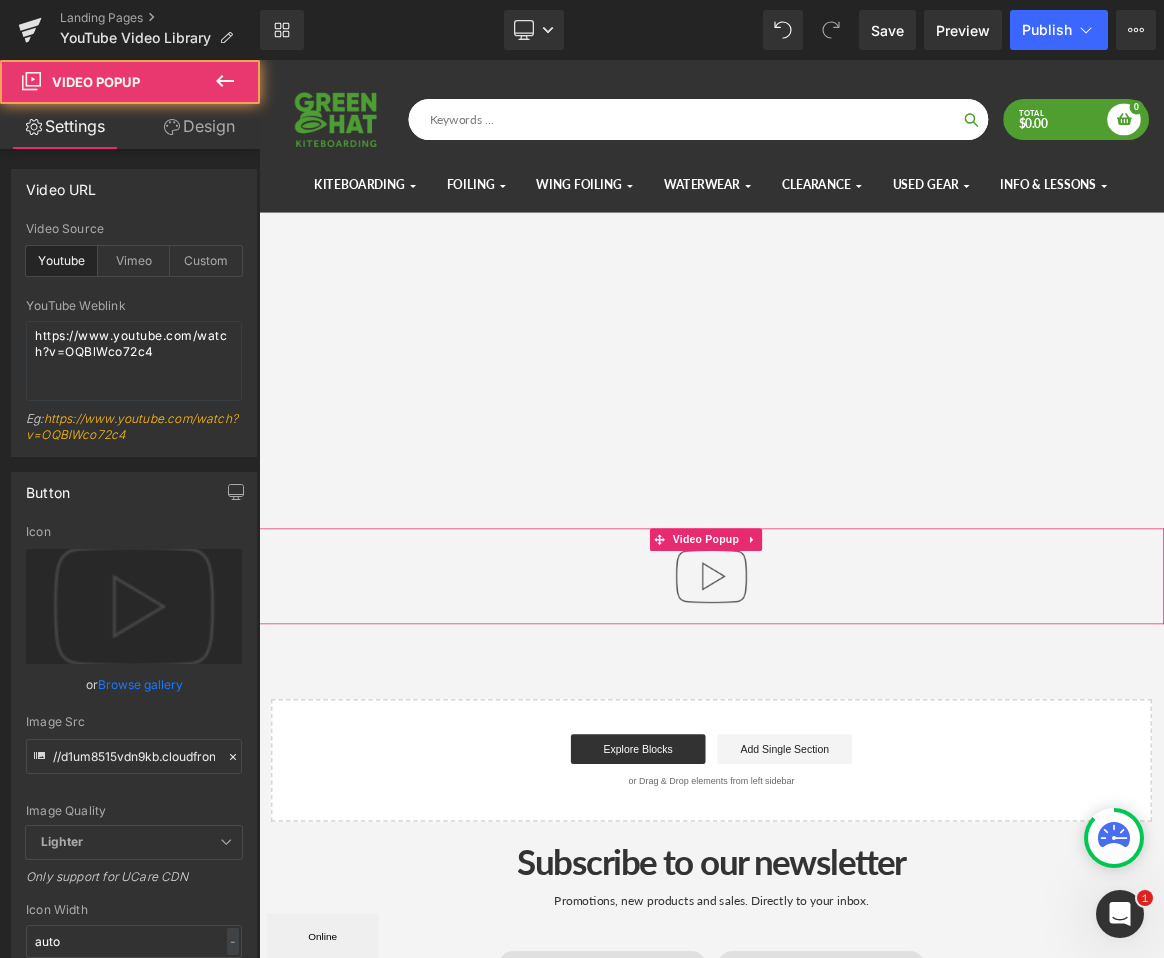 click at bounding box center (864, 750) 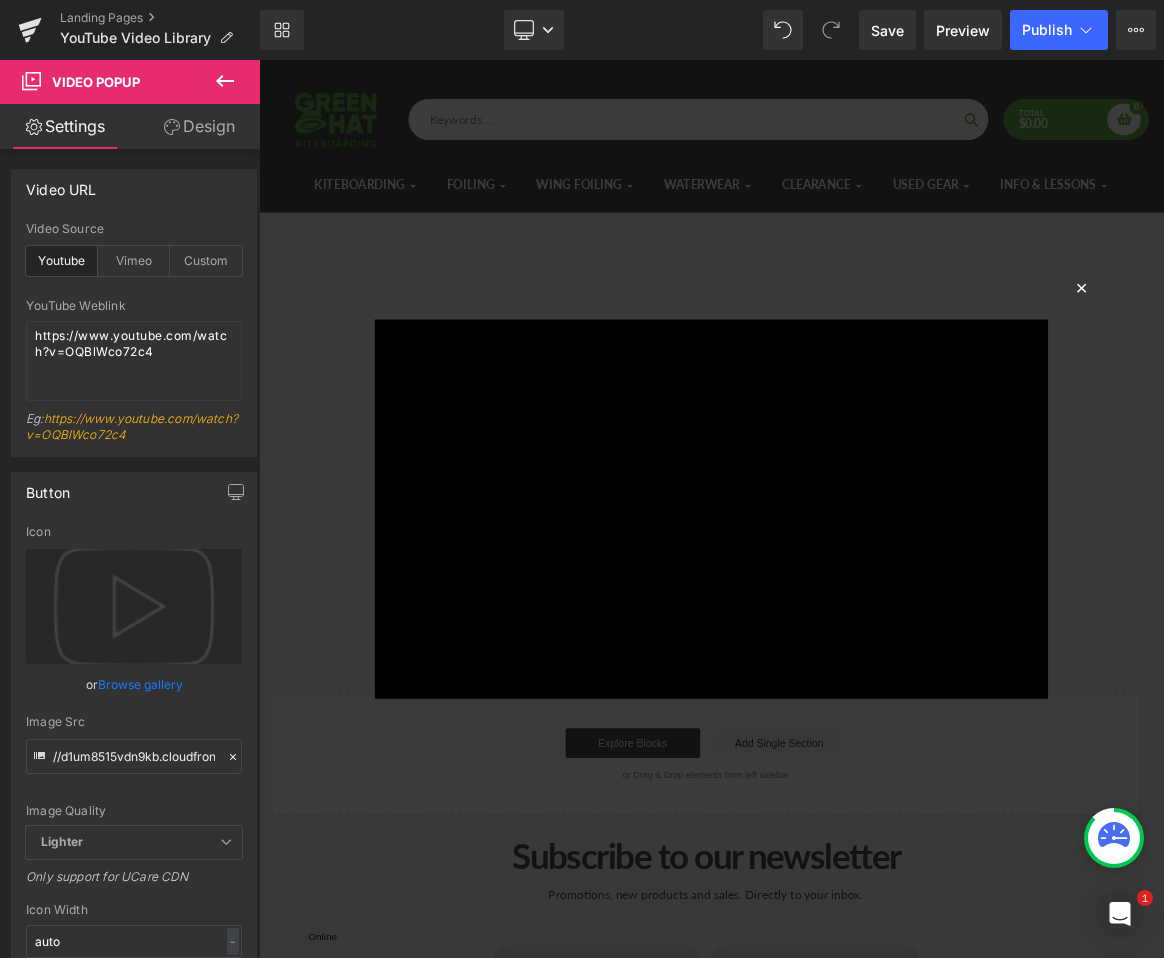click on "×" at bounding box center (1359, 363) 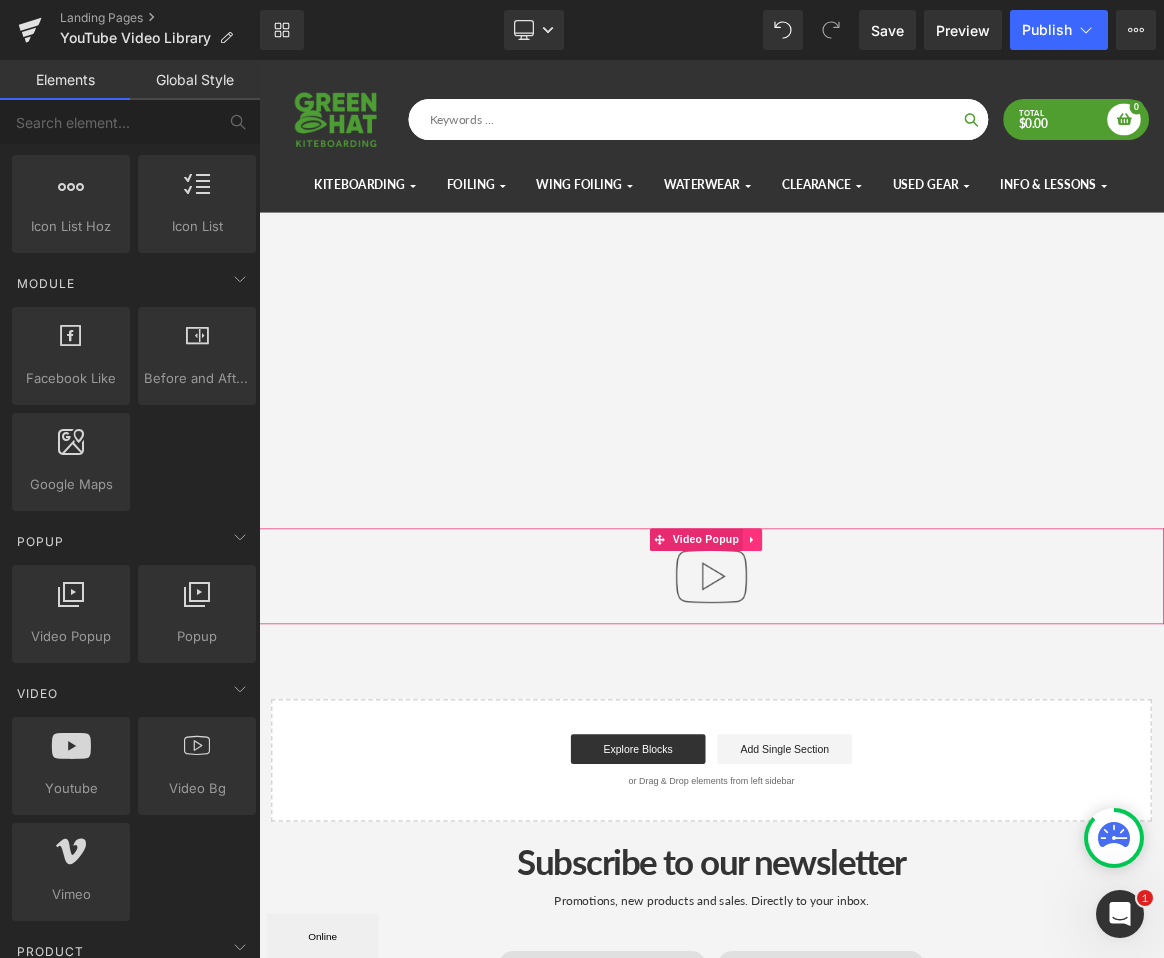 click 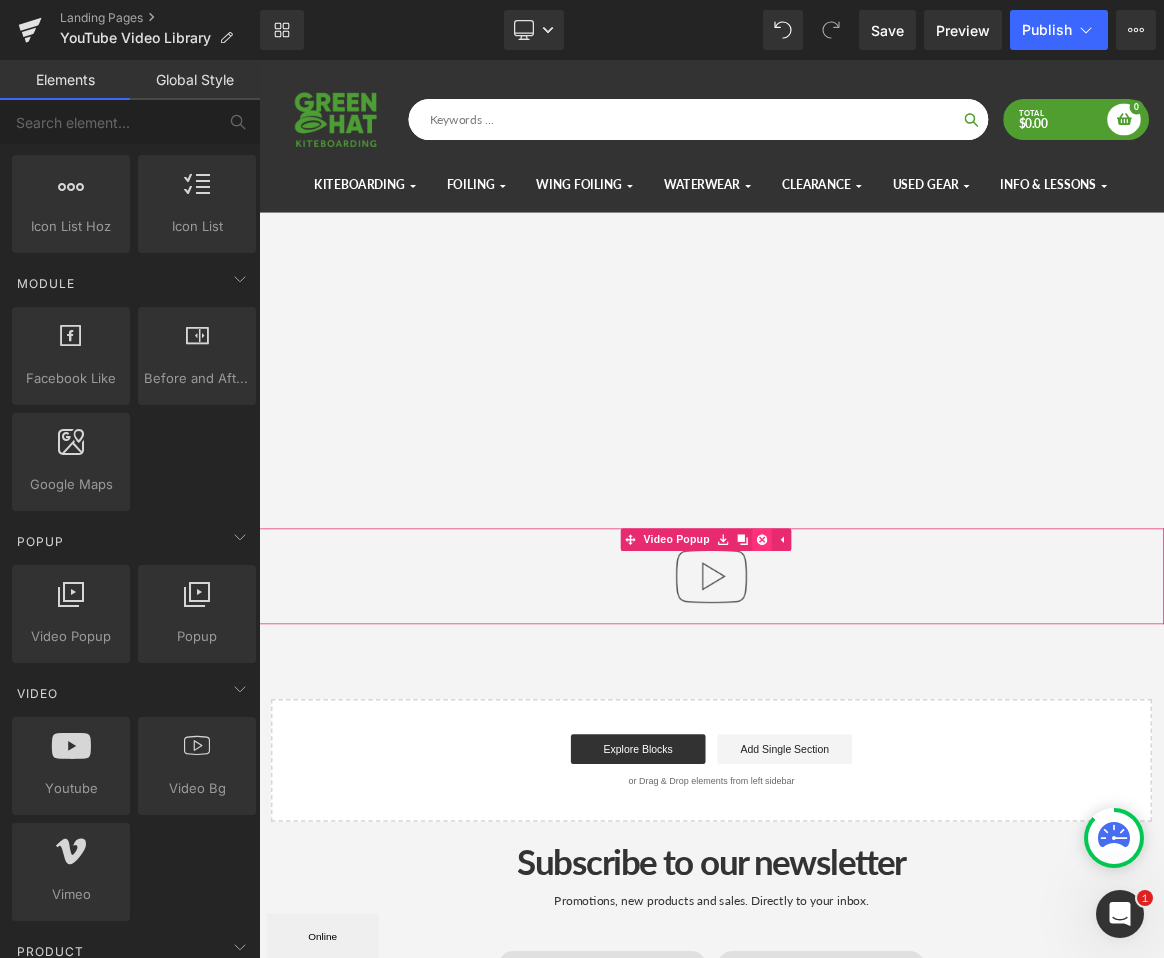 click 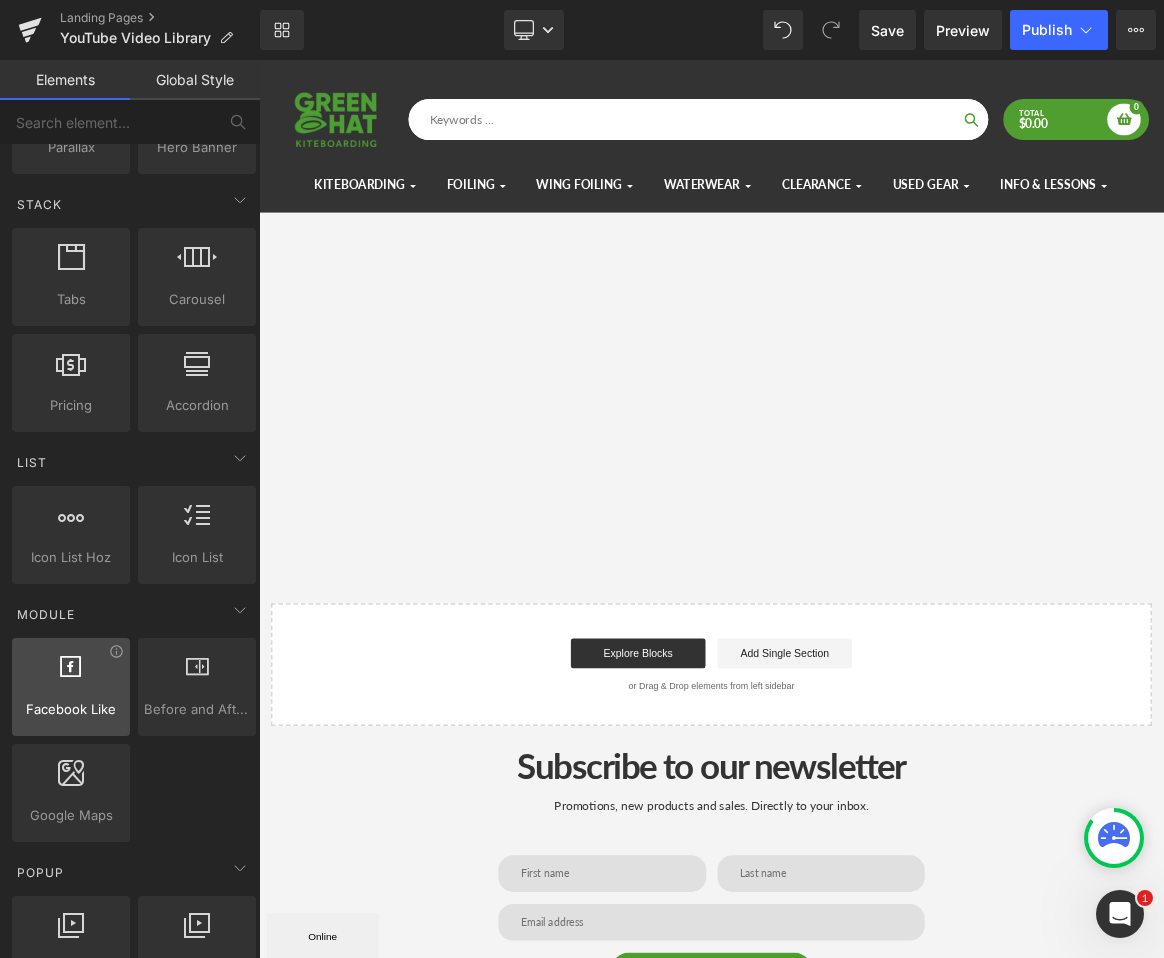 scroll, scrollTop: 586, scrollLeft: 0, axis: vertical 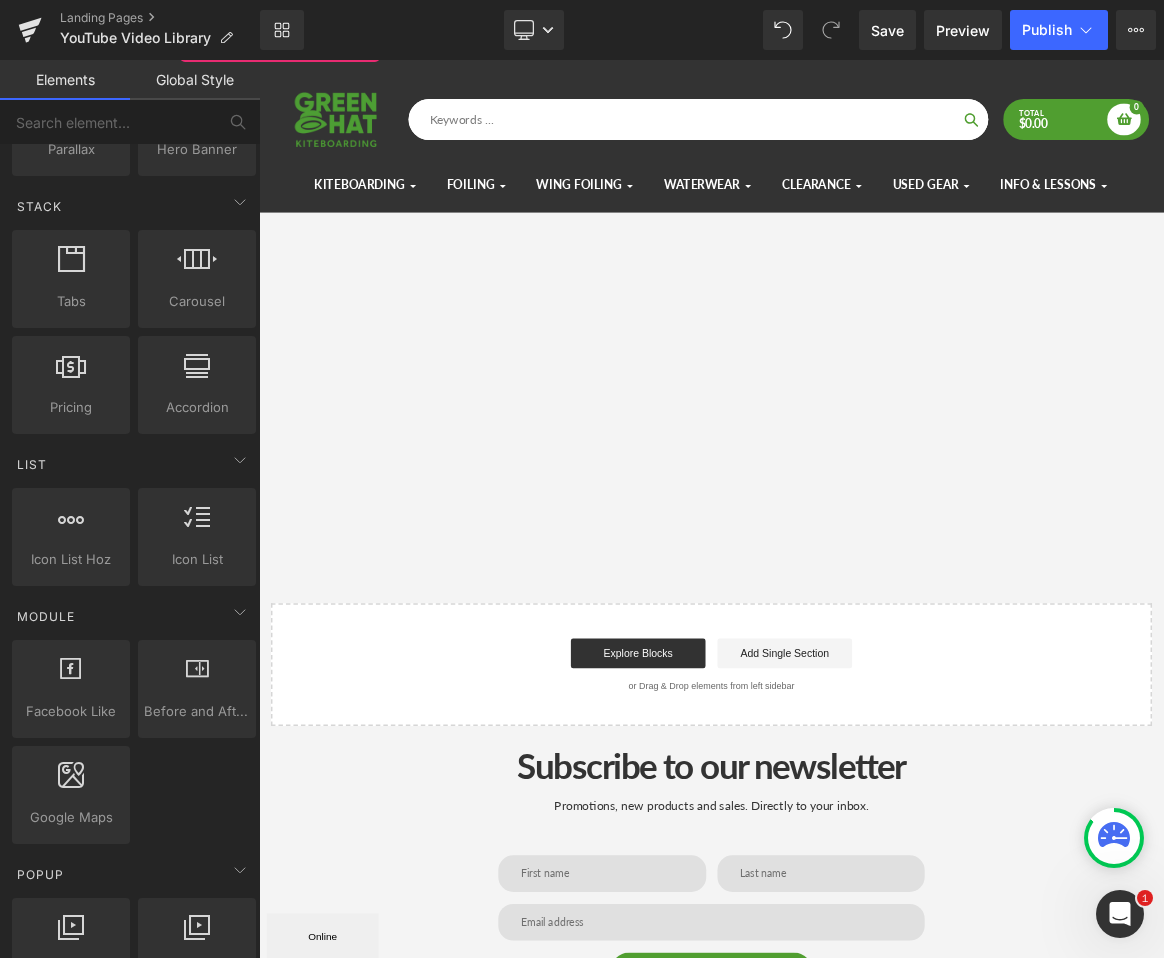 drag, startPoint x: 180, startPoint y: 392, endPoint x: 254, endPoint y: 445, distance: 91.02197 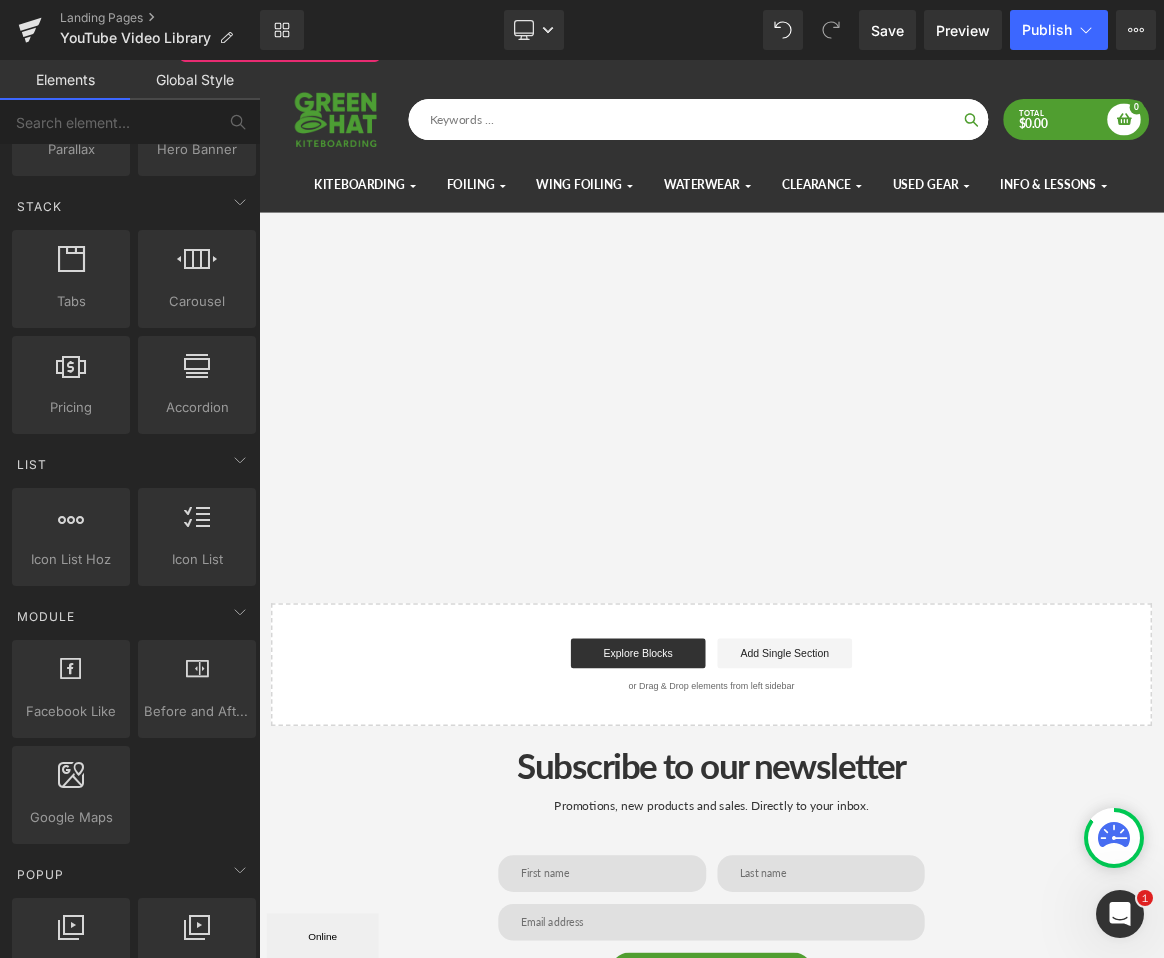 click on "Accordion  accordions, menus, tabs" at bounding box center (197, 385) 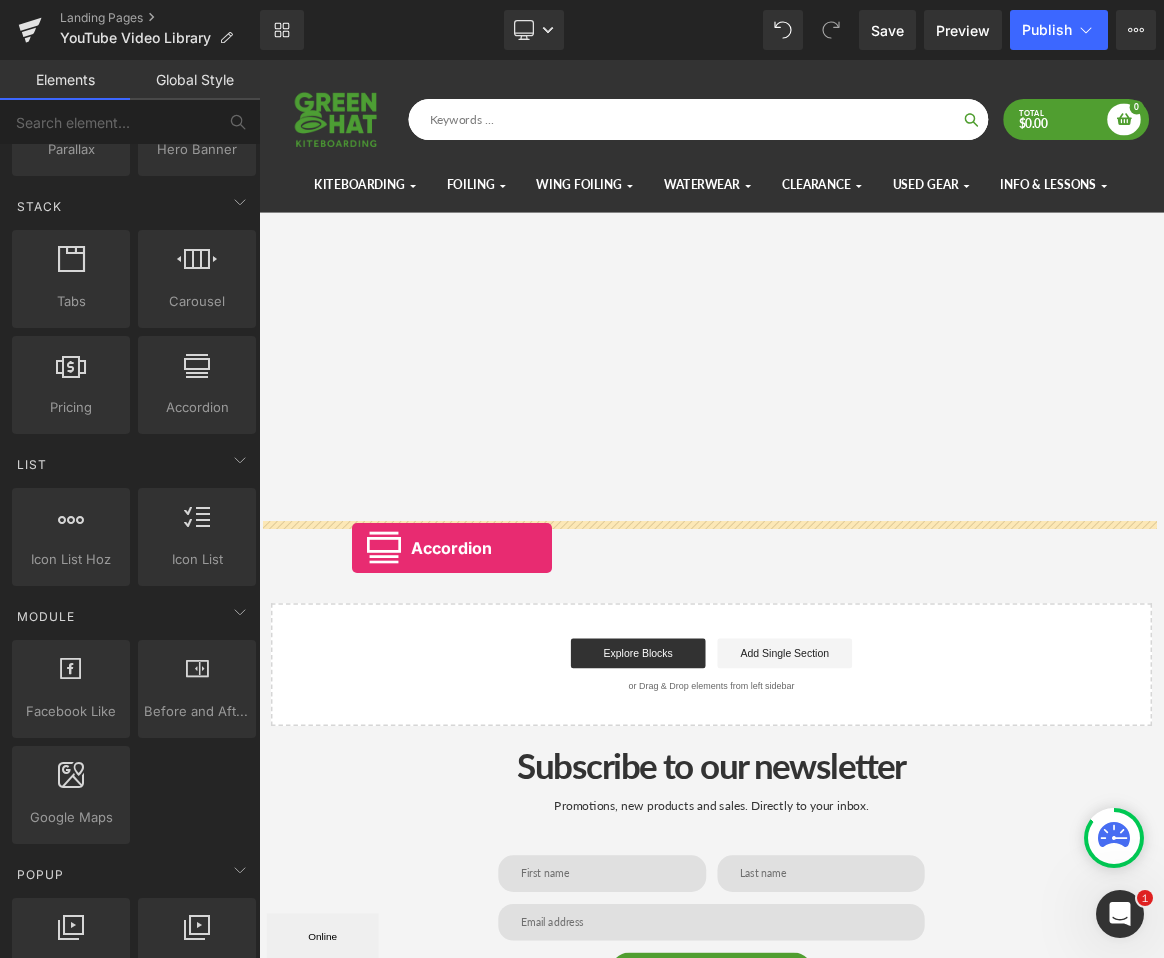 drag, startPoint x: 513, startPoint y: 505, endPoint x: 384, endPoint y: 712, distance: 243.90572 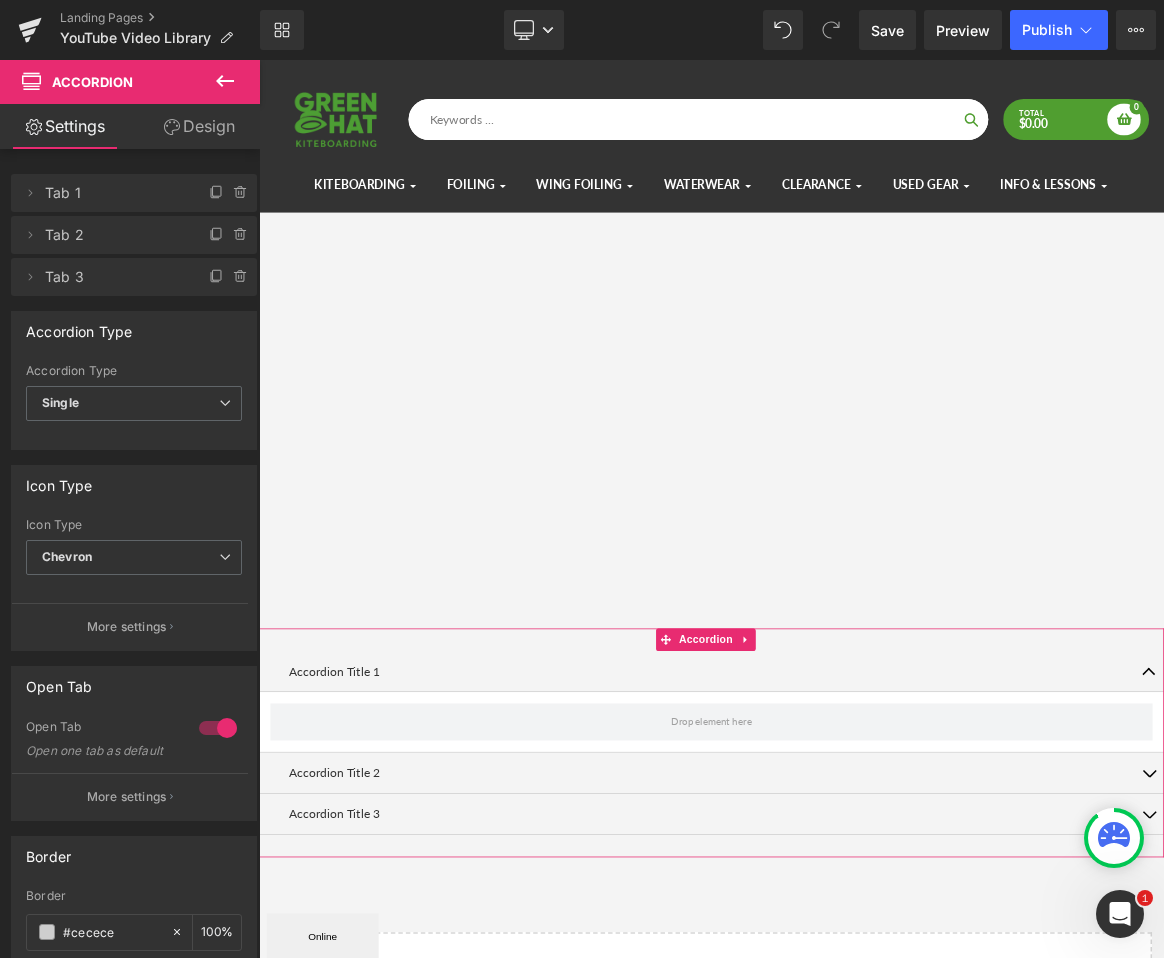 scroll, scrollTop: 333, scrollLeft: 0, axis: vertical 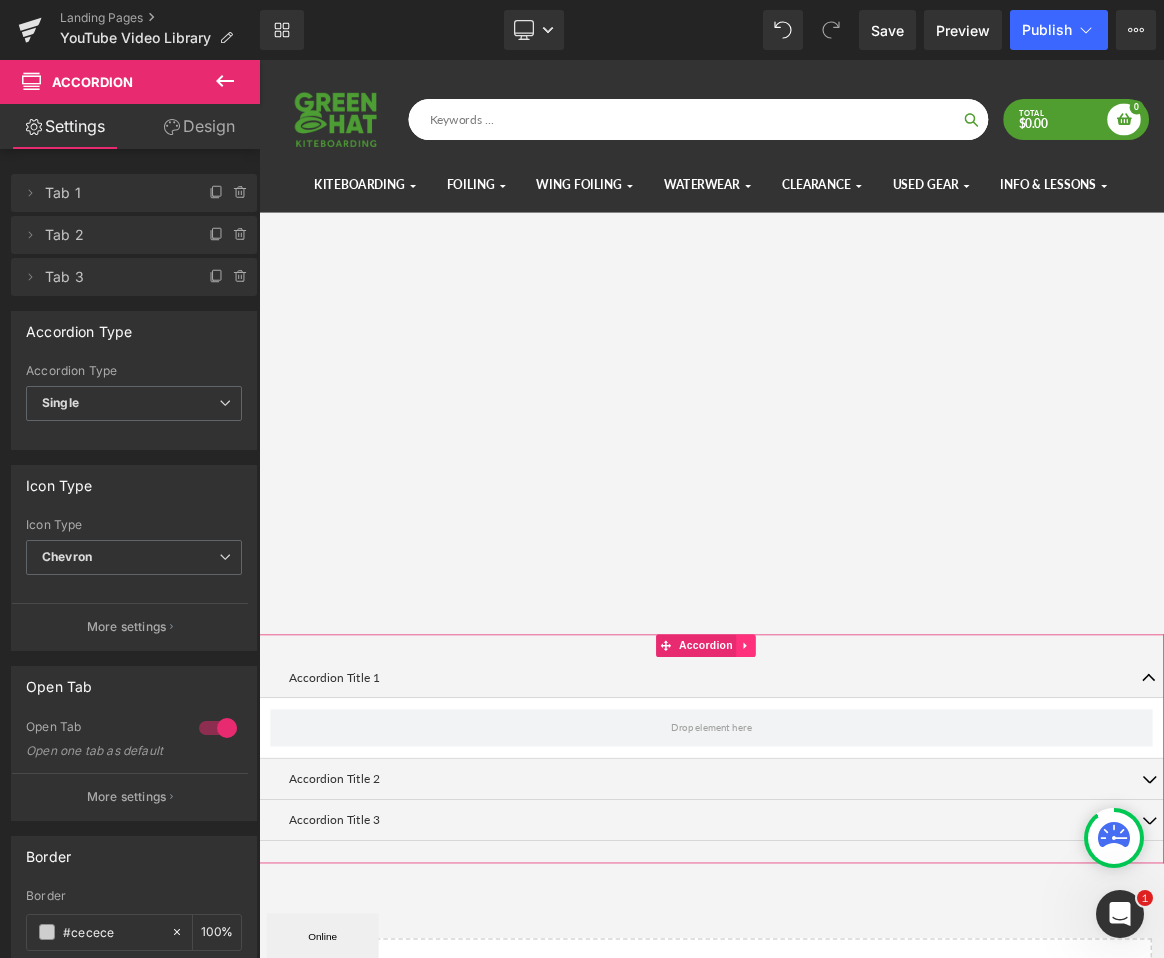 click at bounding box center [910, 843] 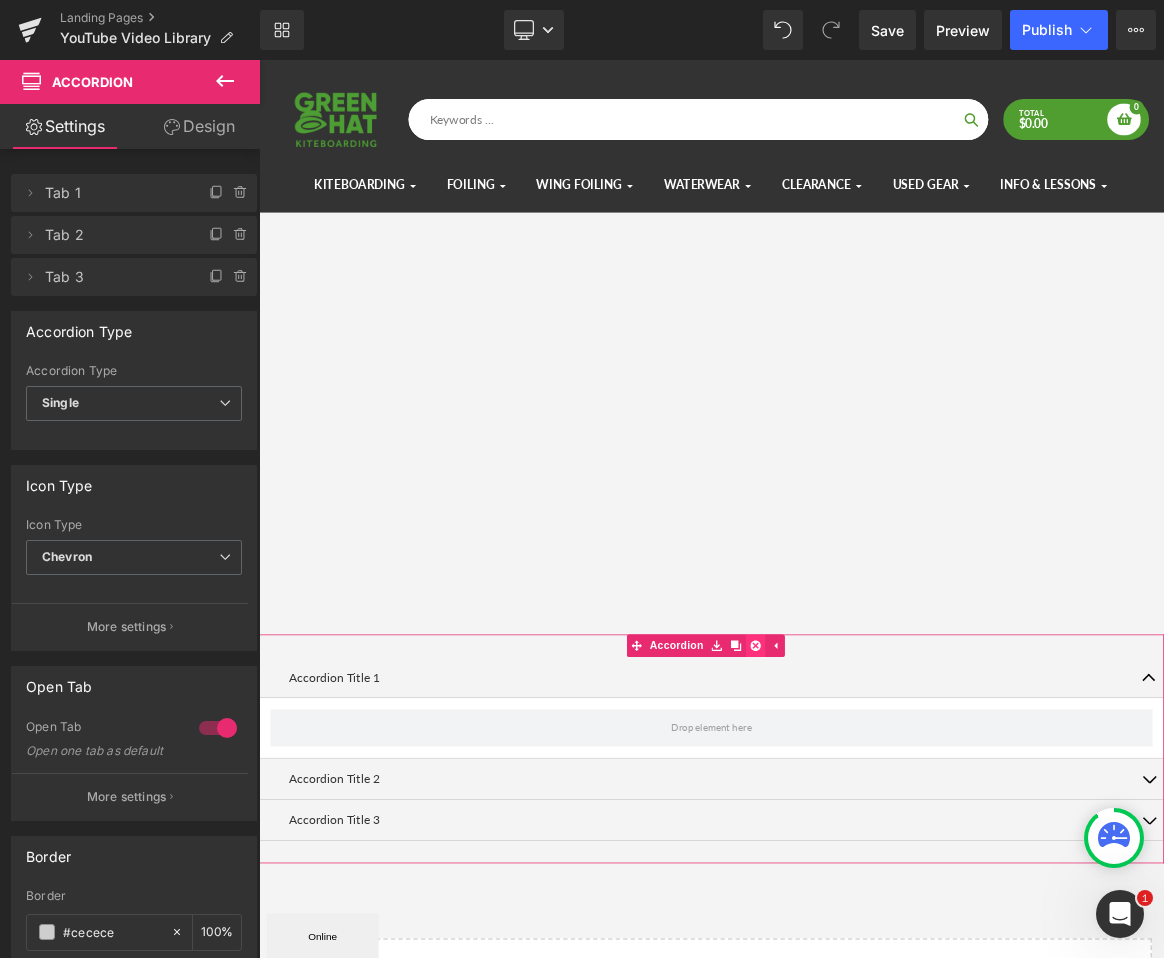 click 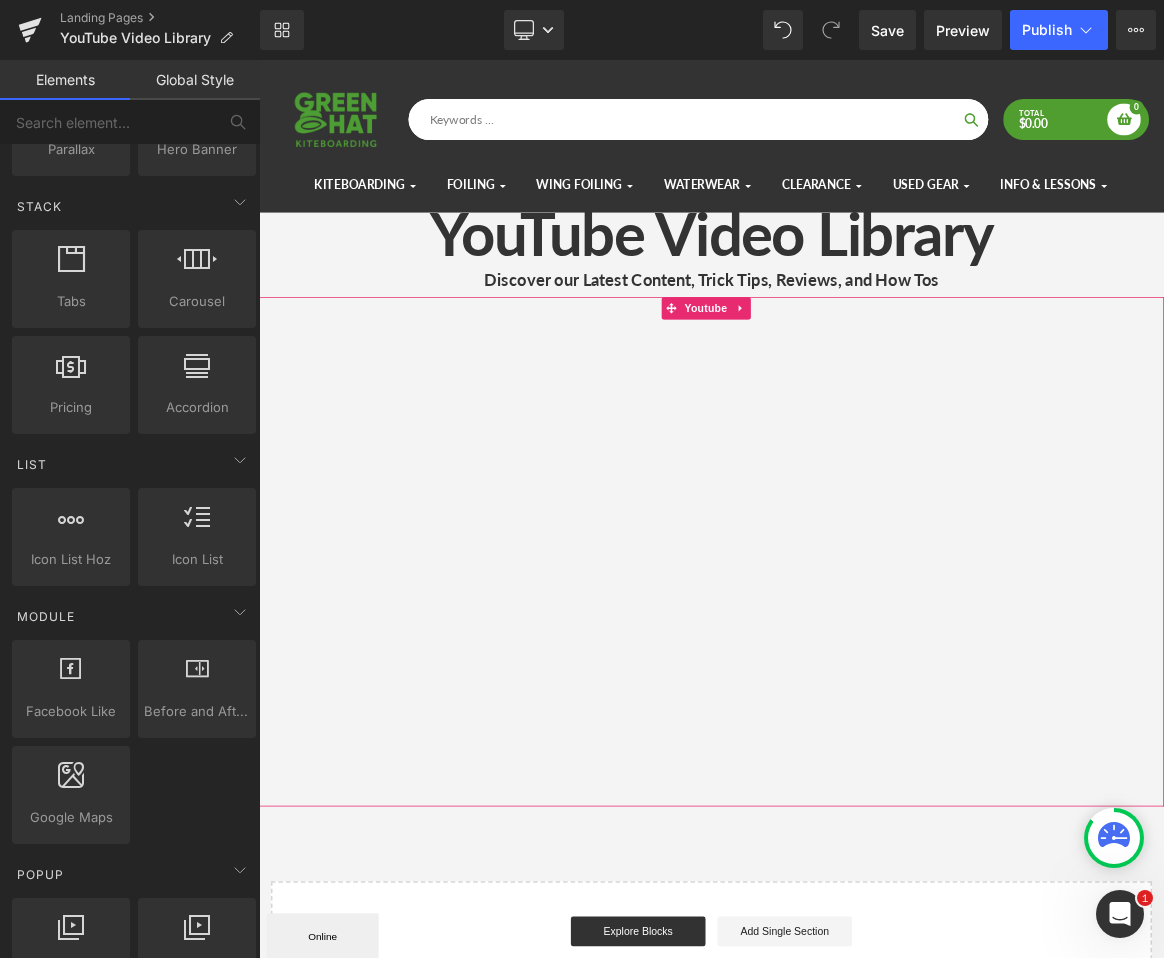 scroll, scrollTop: 0, scrollLeft: 0, axis: both 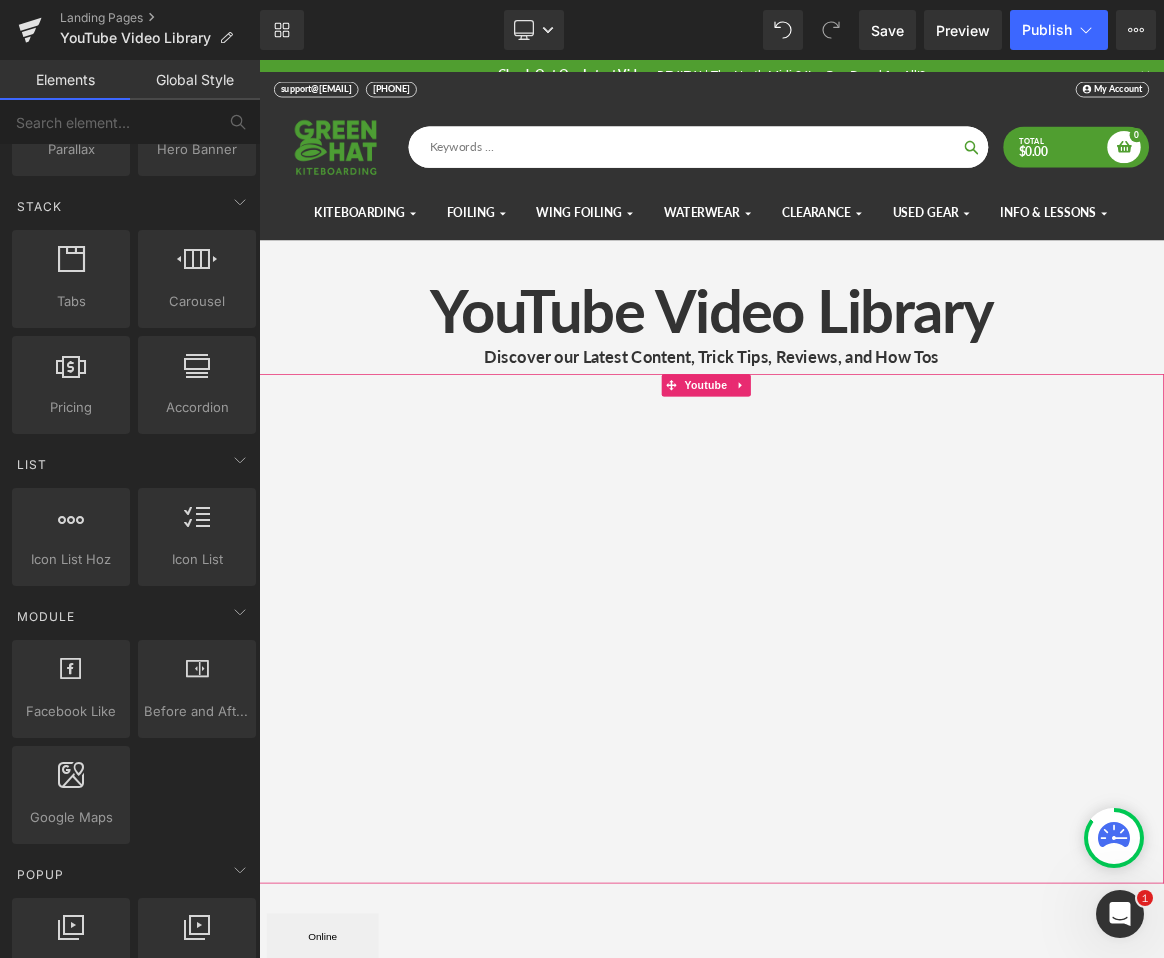 click at bounding box center [864, 820] 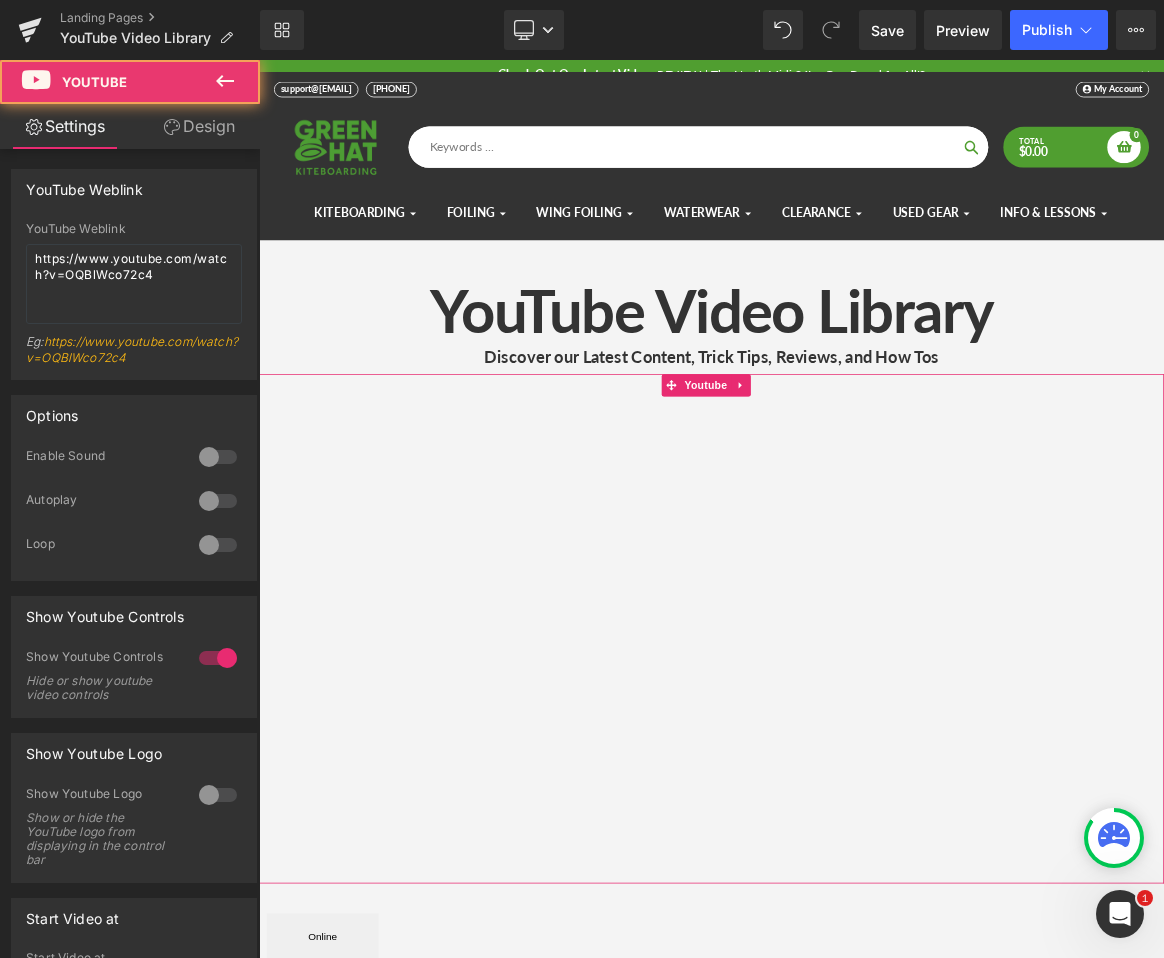 click at bounding box center [864, 820] 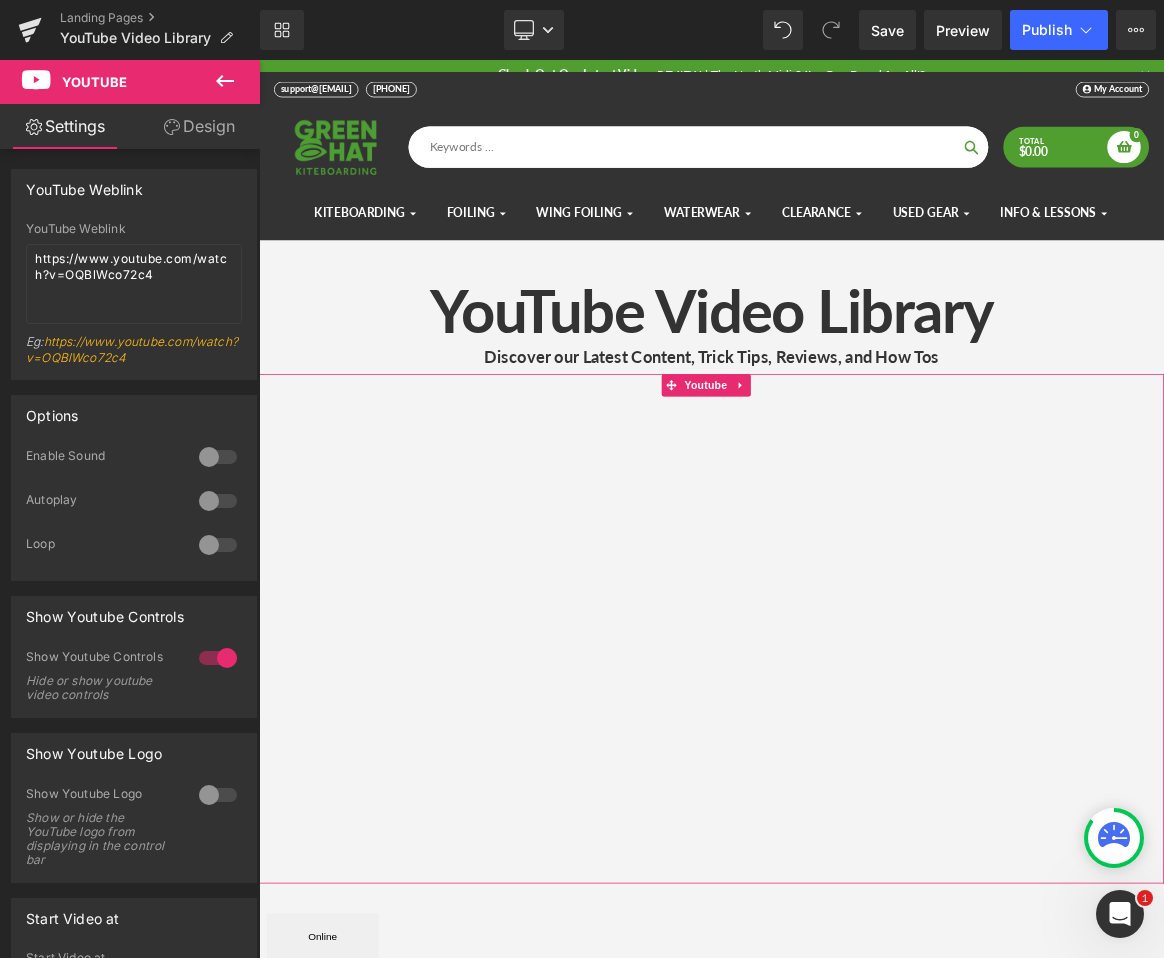 click at bounding box center (864, 820) 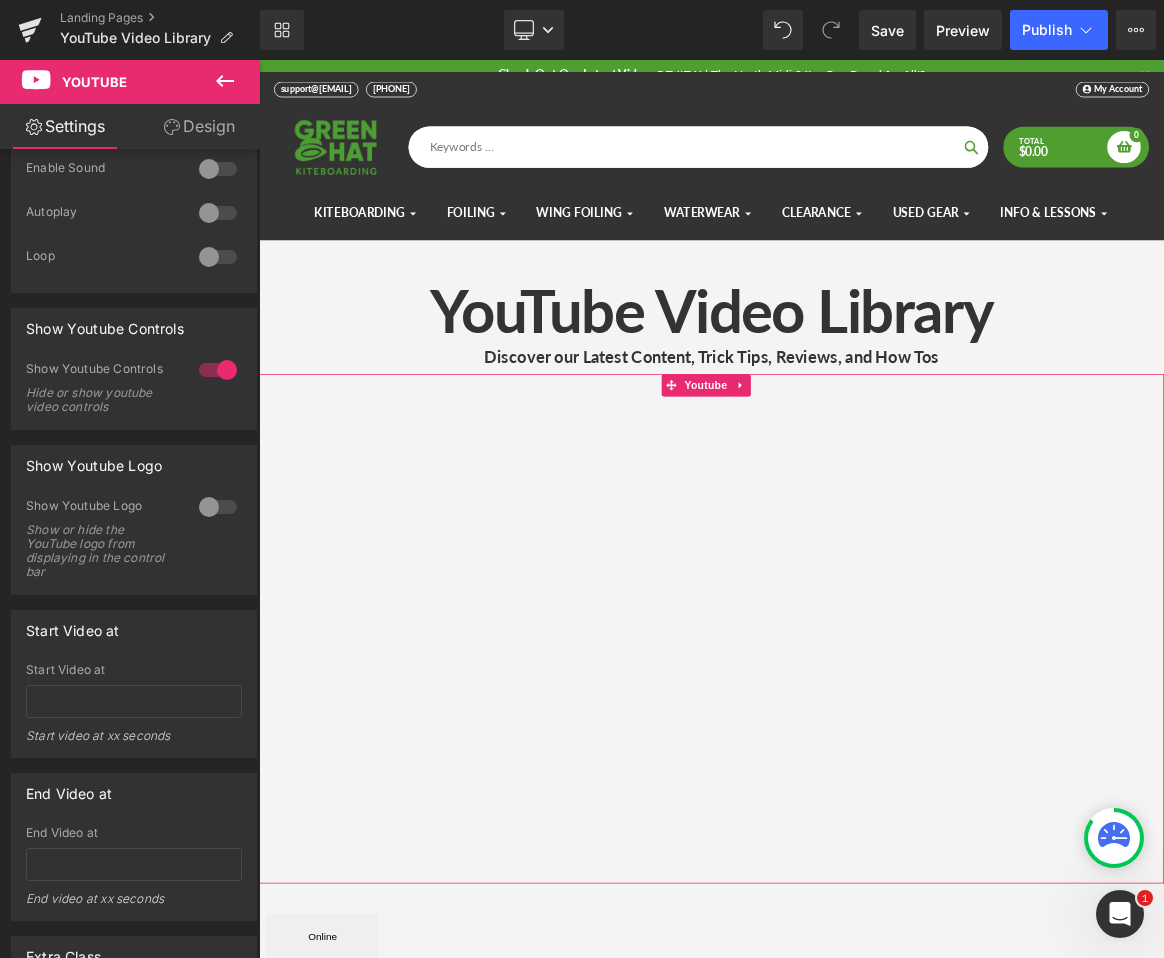 scroll, scrollTop: 295, scrollLeft: 0, axis: vertical 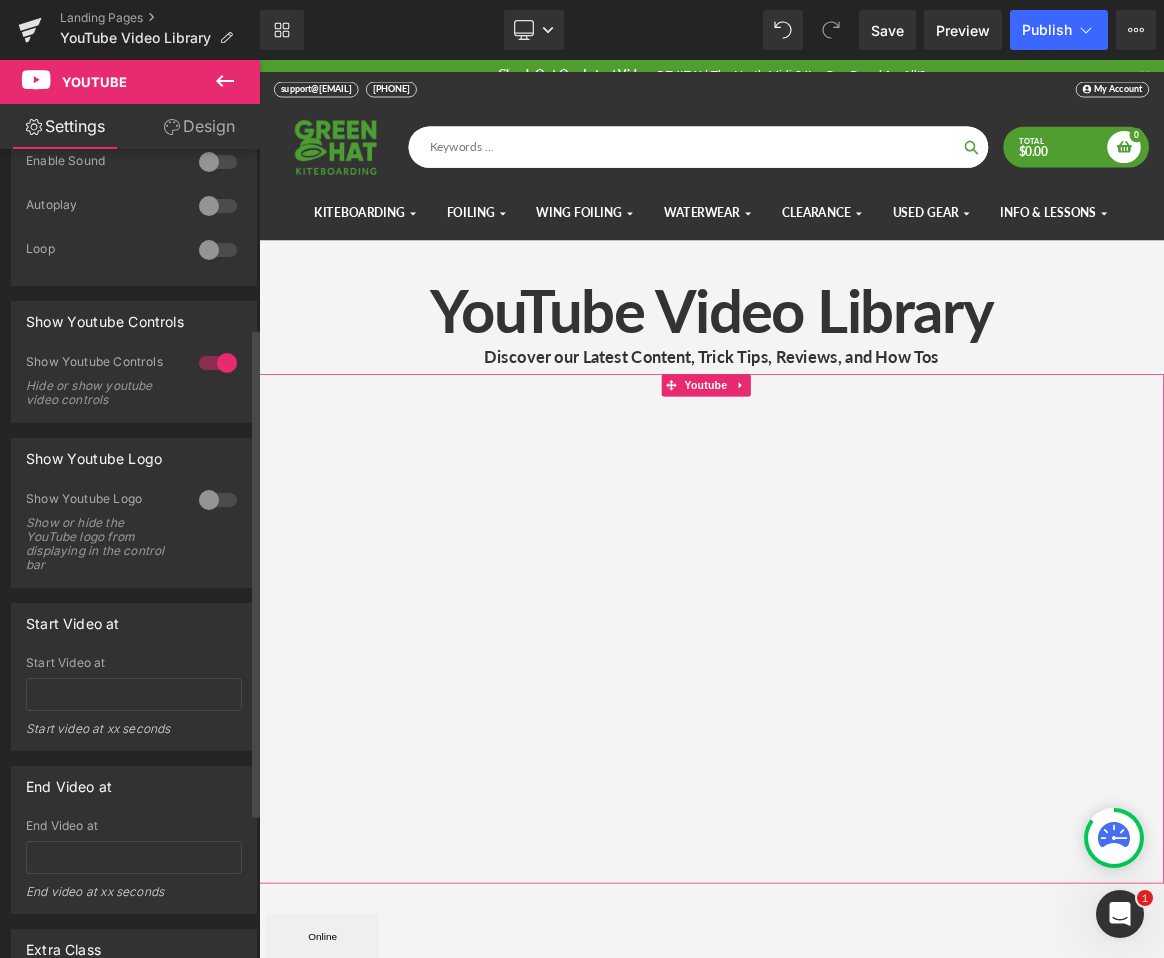 click at bounding box center [218, 500] 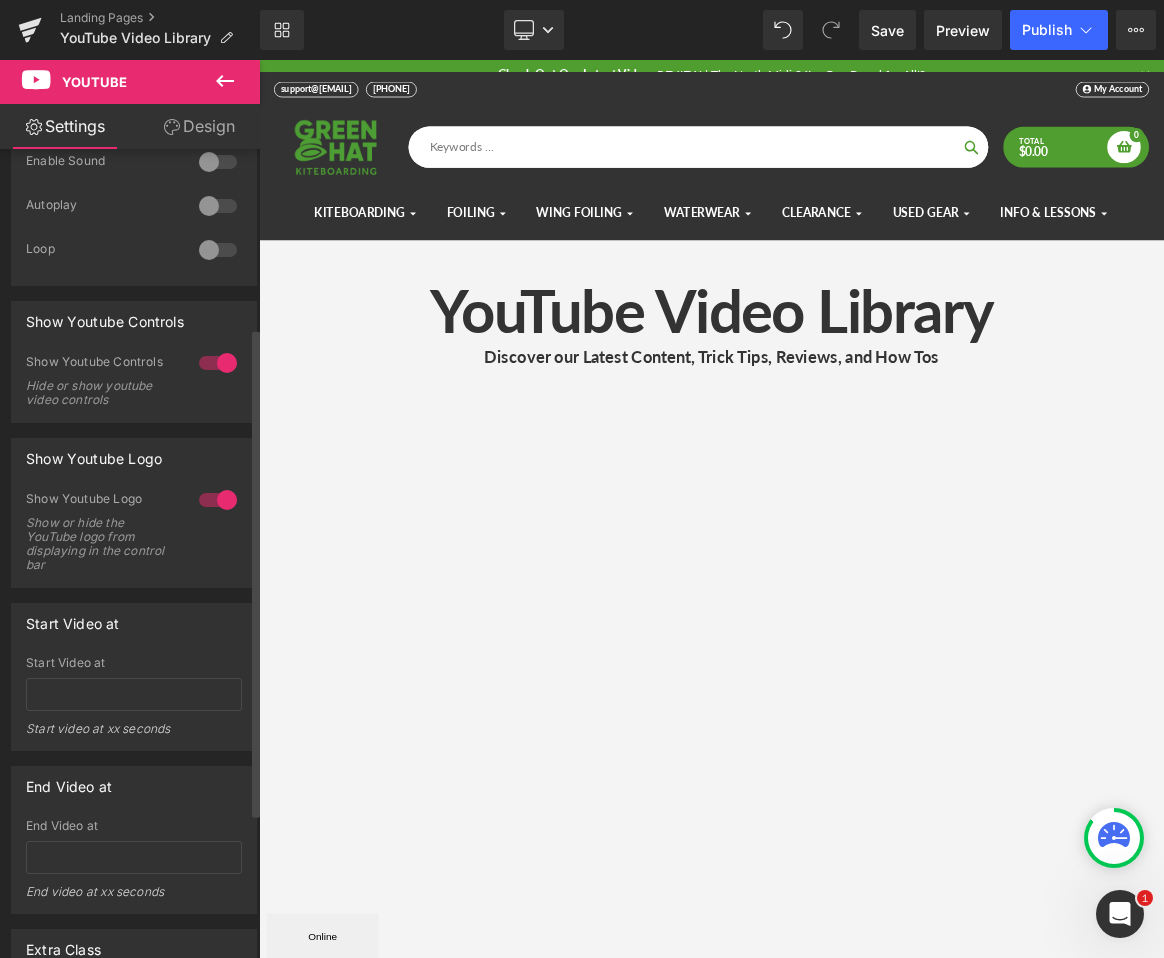 click at bounding box center [218, 500] 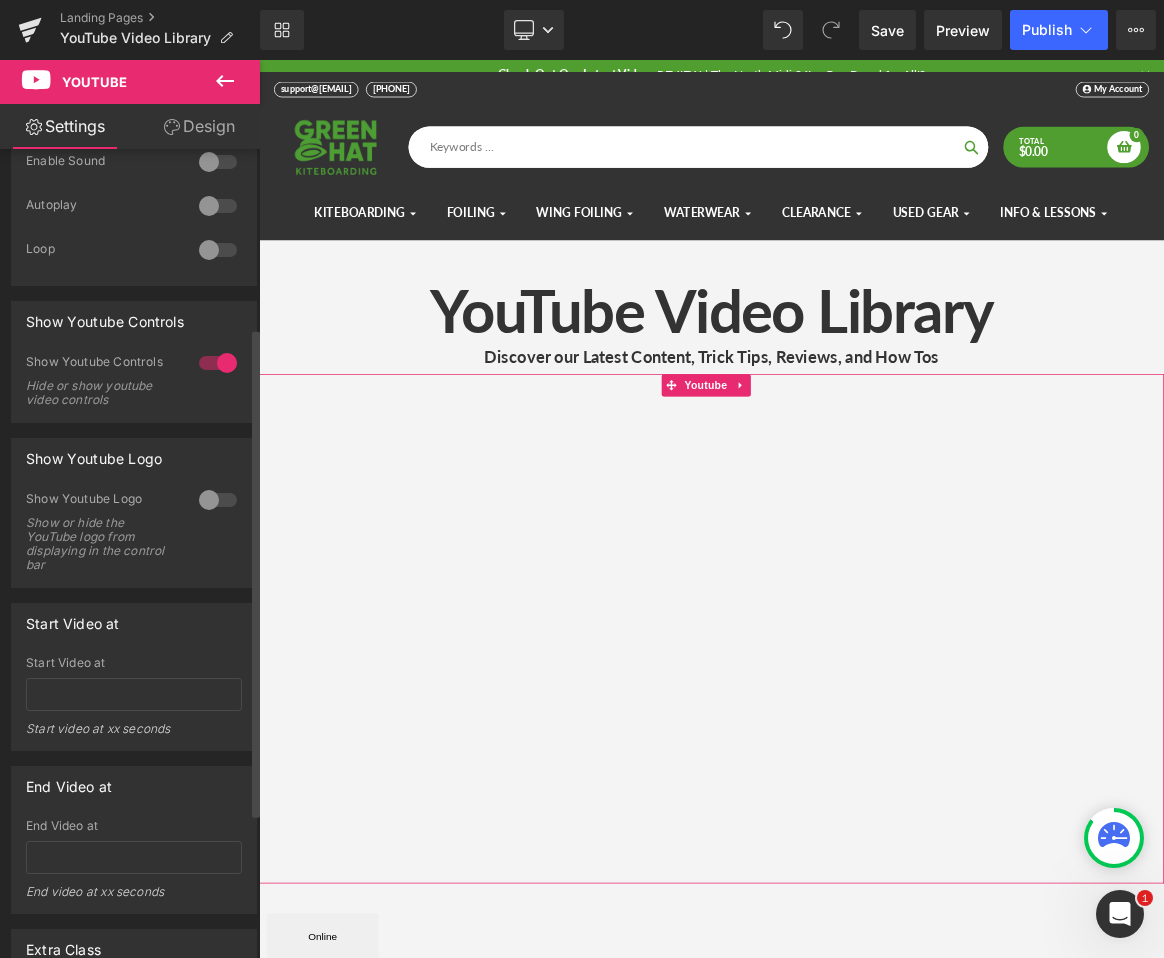scroll, scrollTop: 534, scrollLeft: 0, axis: vertical 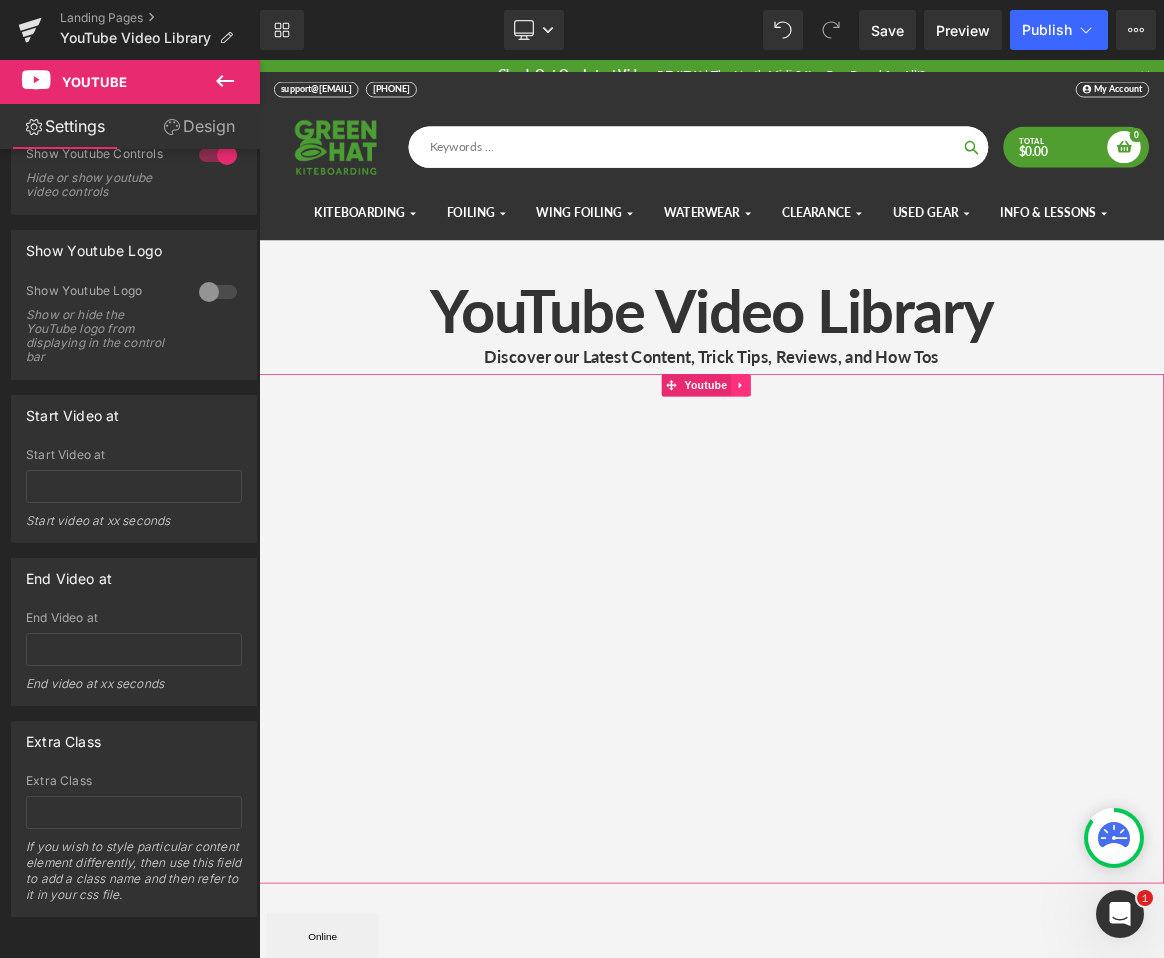 click 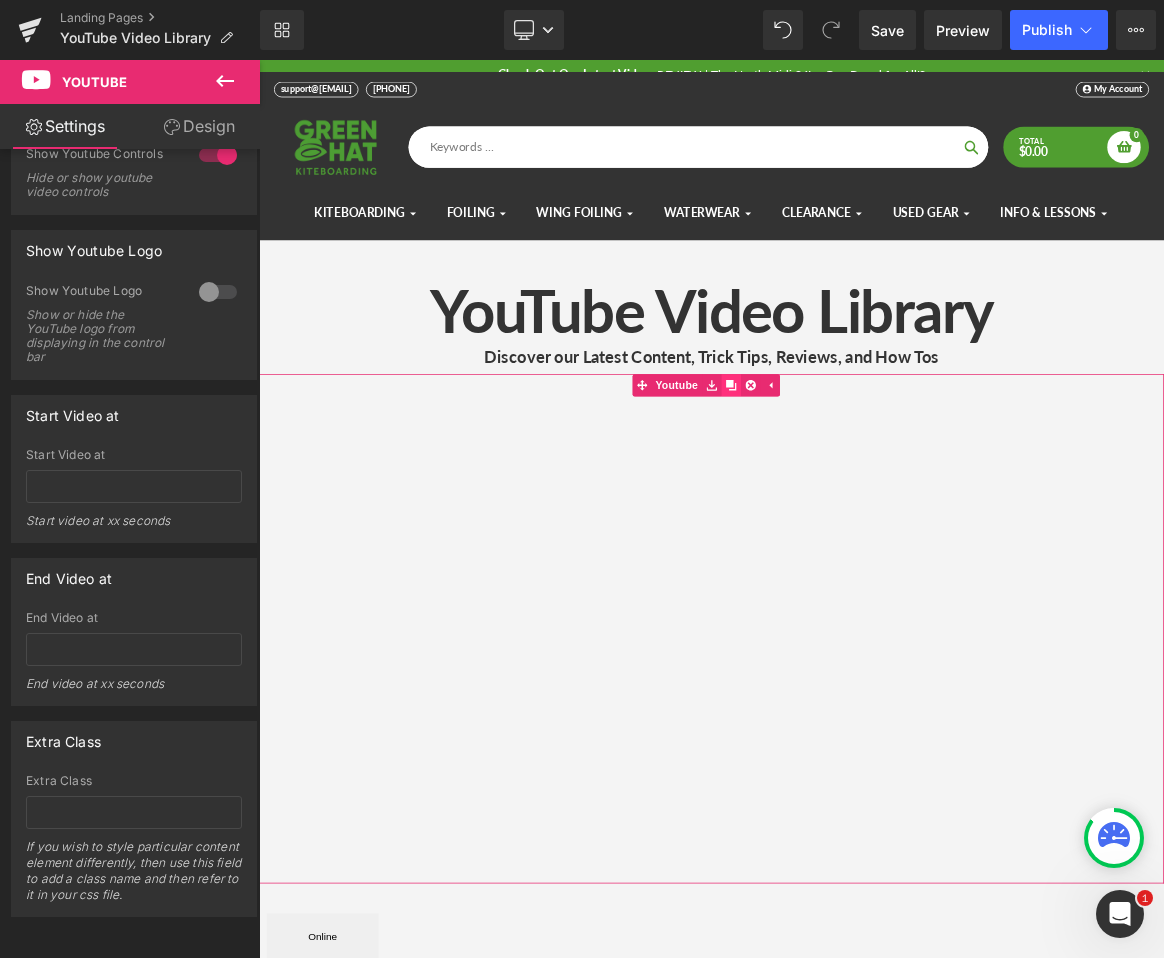 click 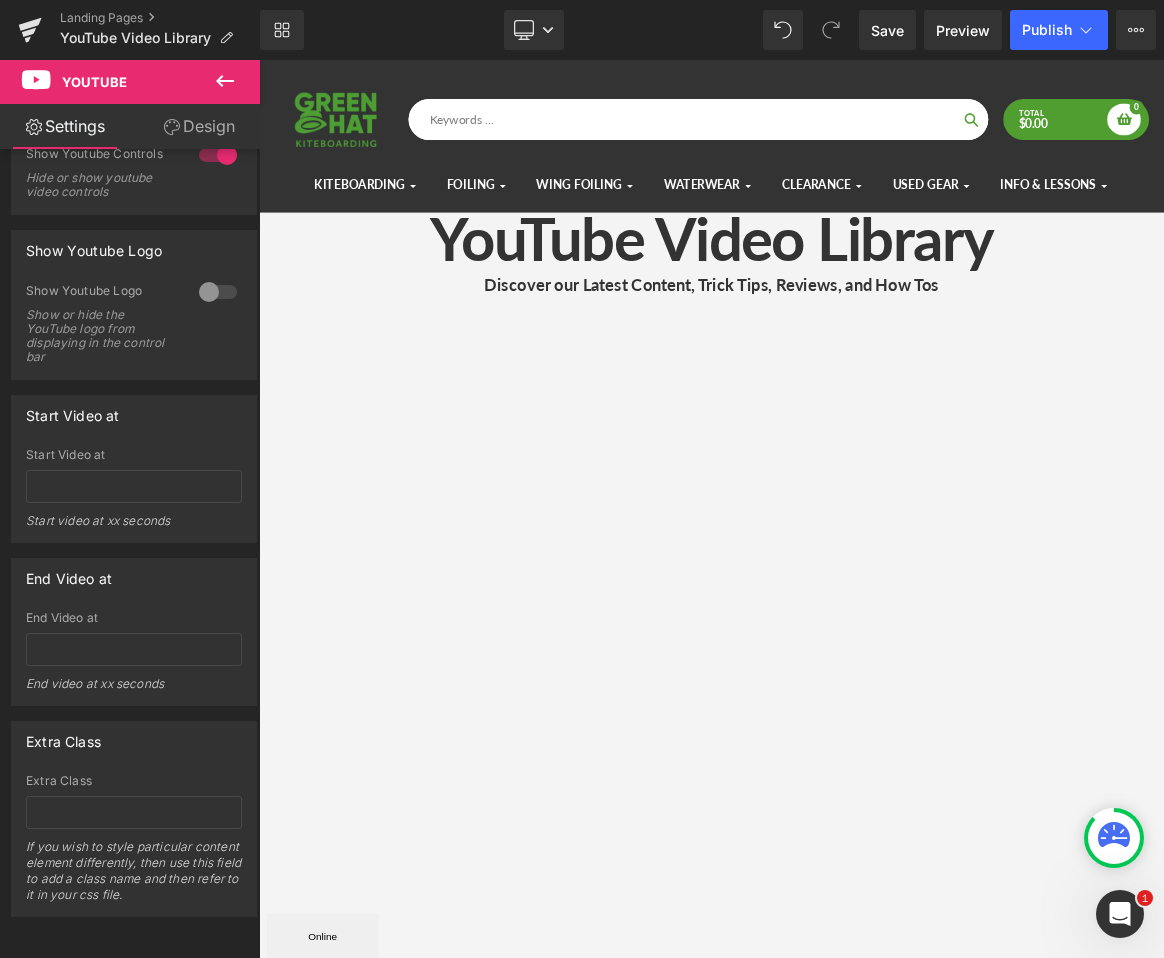 scroll, scrollTop: 95, scrollLeft: 0, axis: vertical 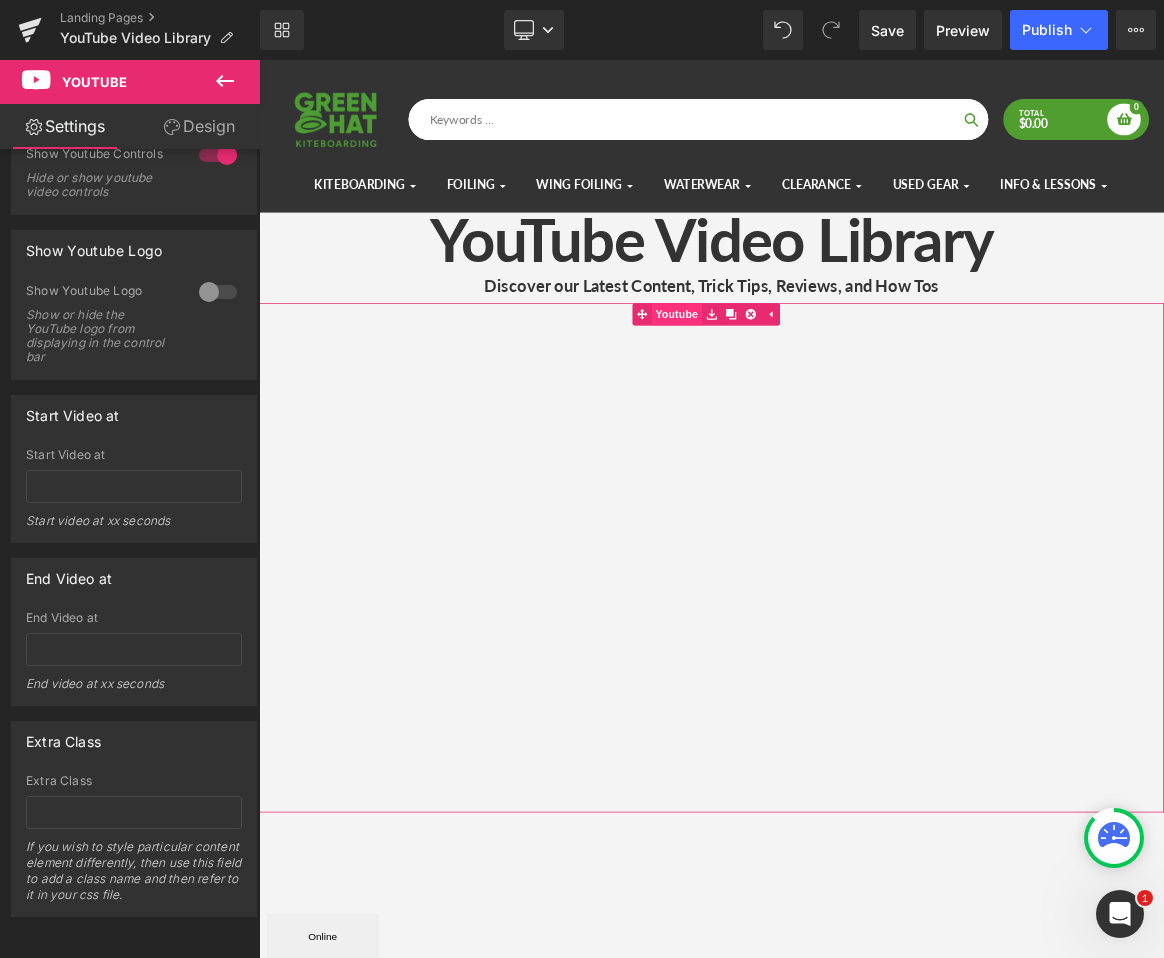 click on "Youtube" at bounding box center [804, 400] 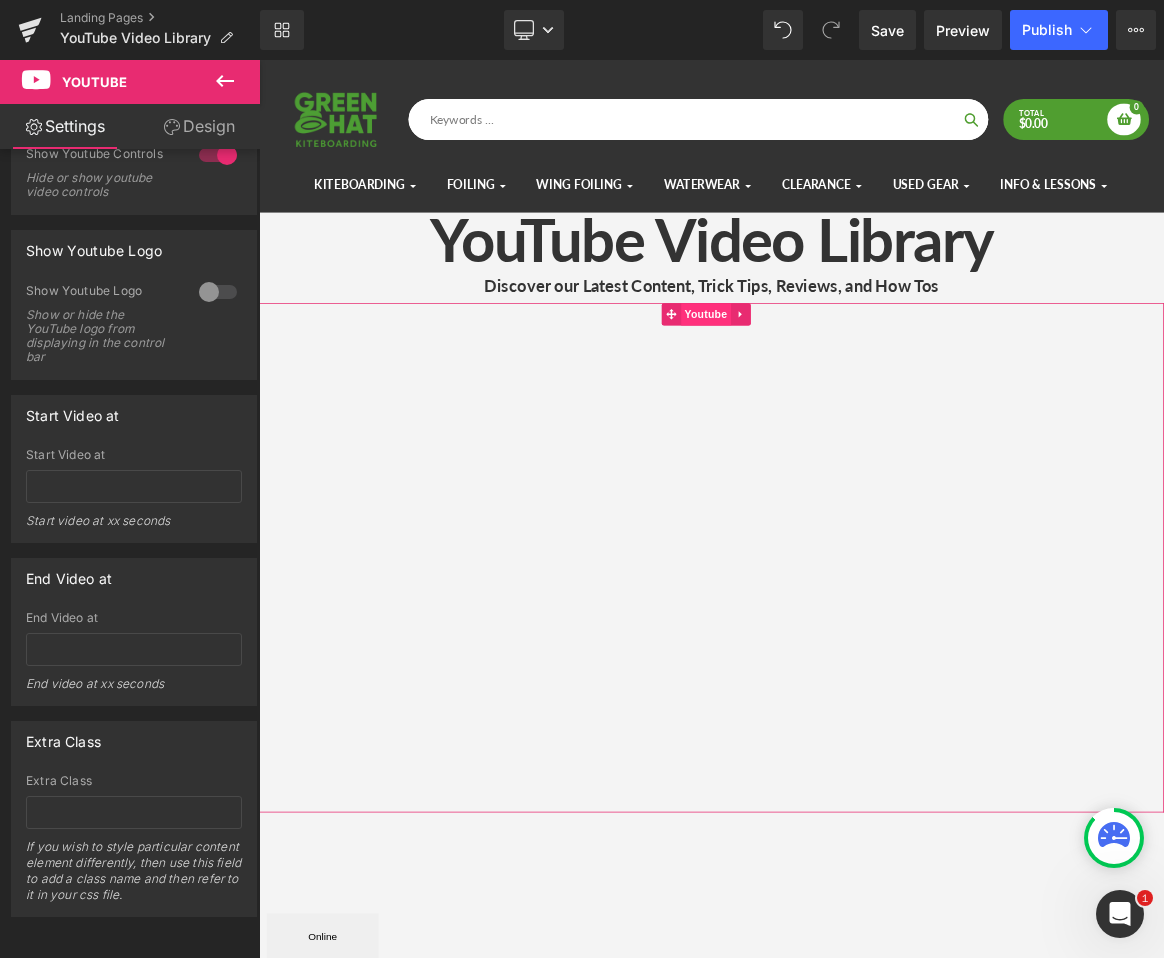 click on "Youtube" at bounding box center [856, 400] 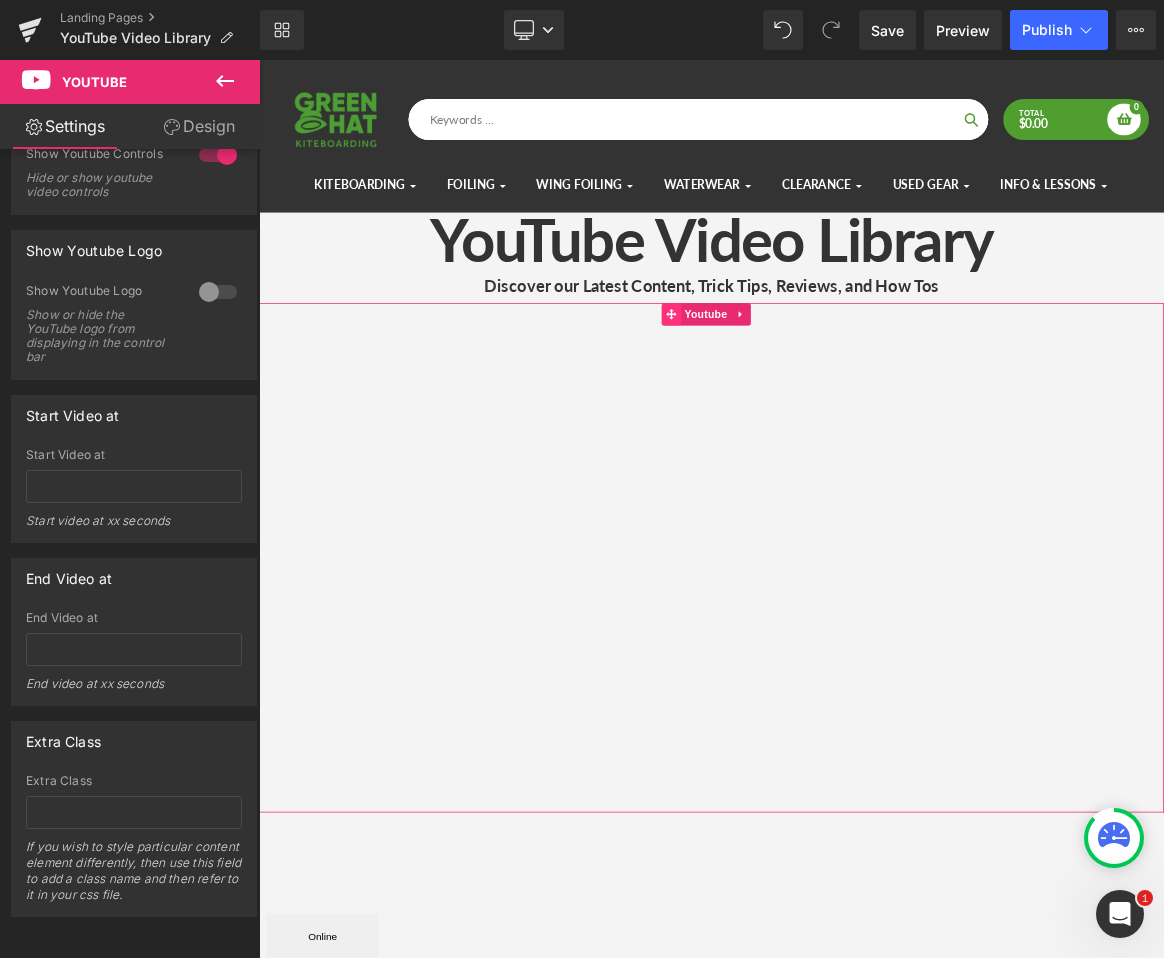 click 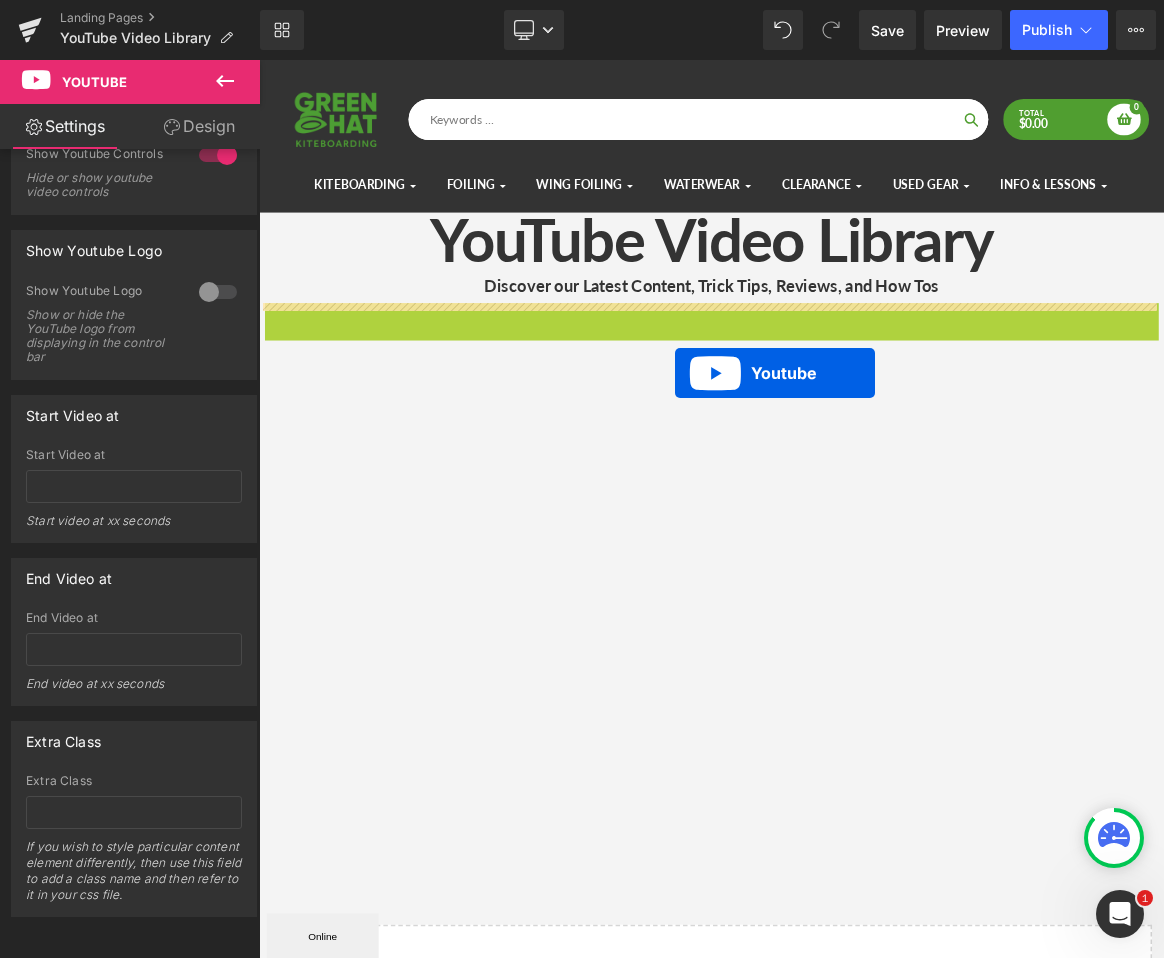drag, startPoint x: 808, startPoint y: 399, endPoint x: 813, endPoint y: 477, distance: 78.160095 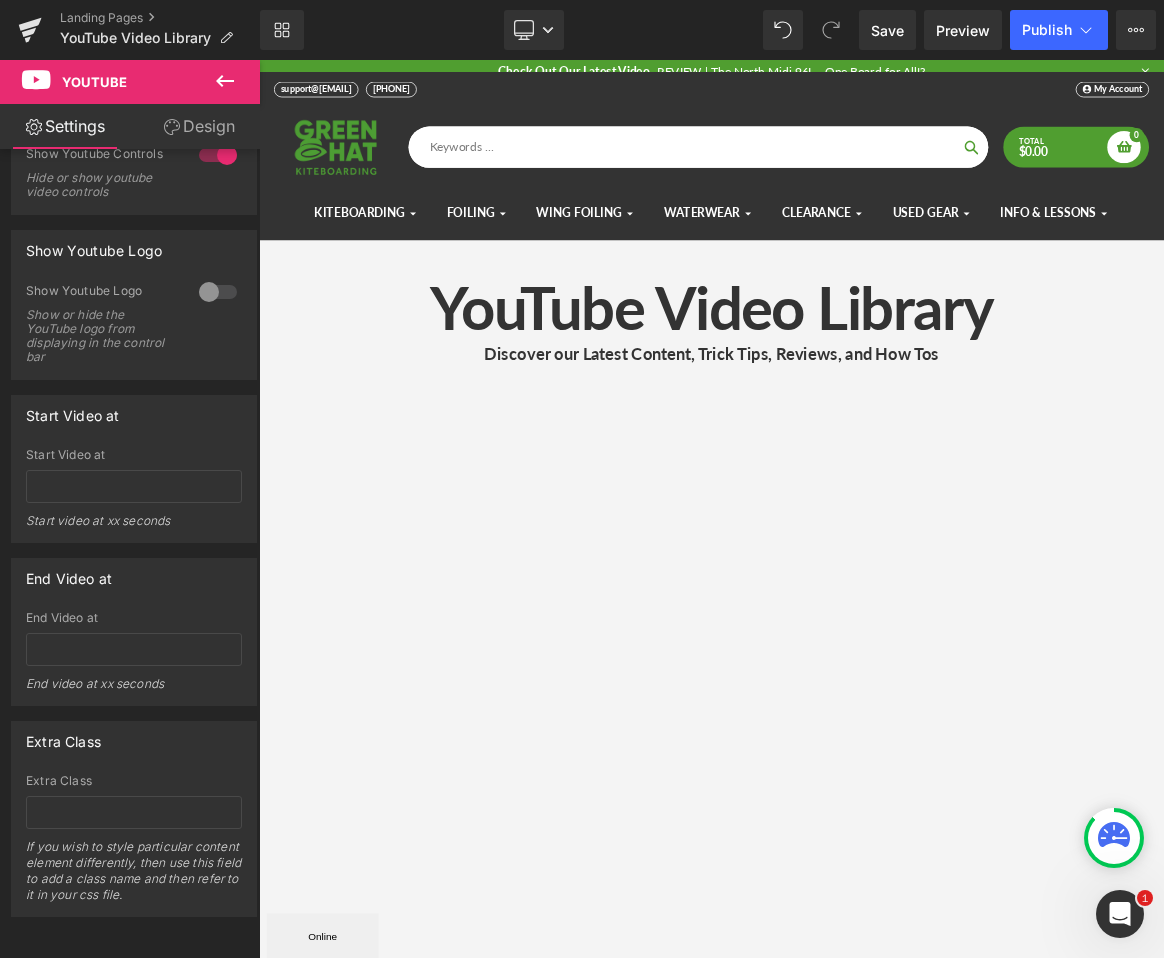 scroll, scrollTop: 3, scrollLeft: 0, axis: vertical 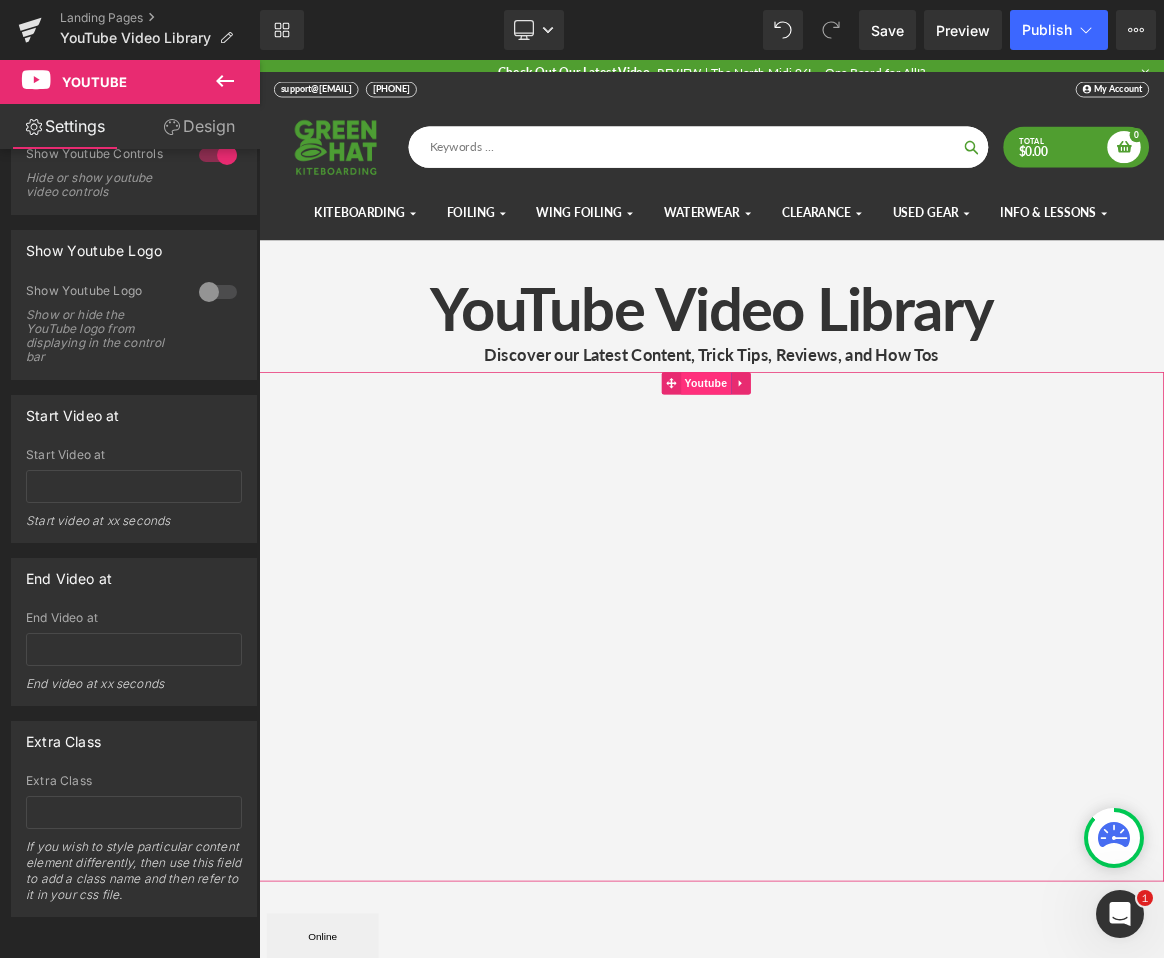 click on "Youtube" at bounding box center (856, 492) 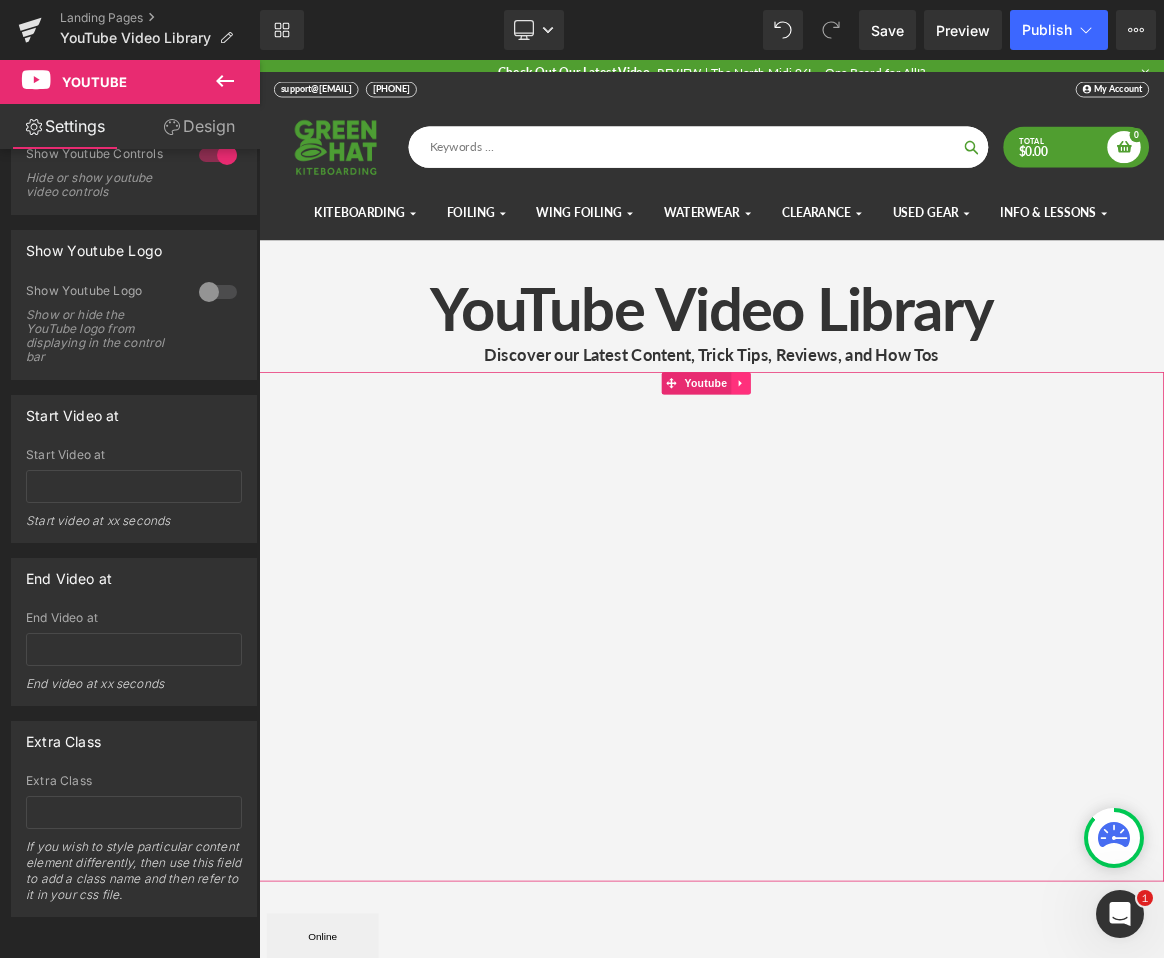 click 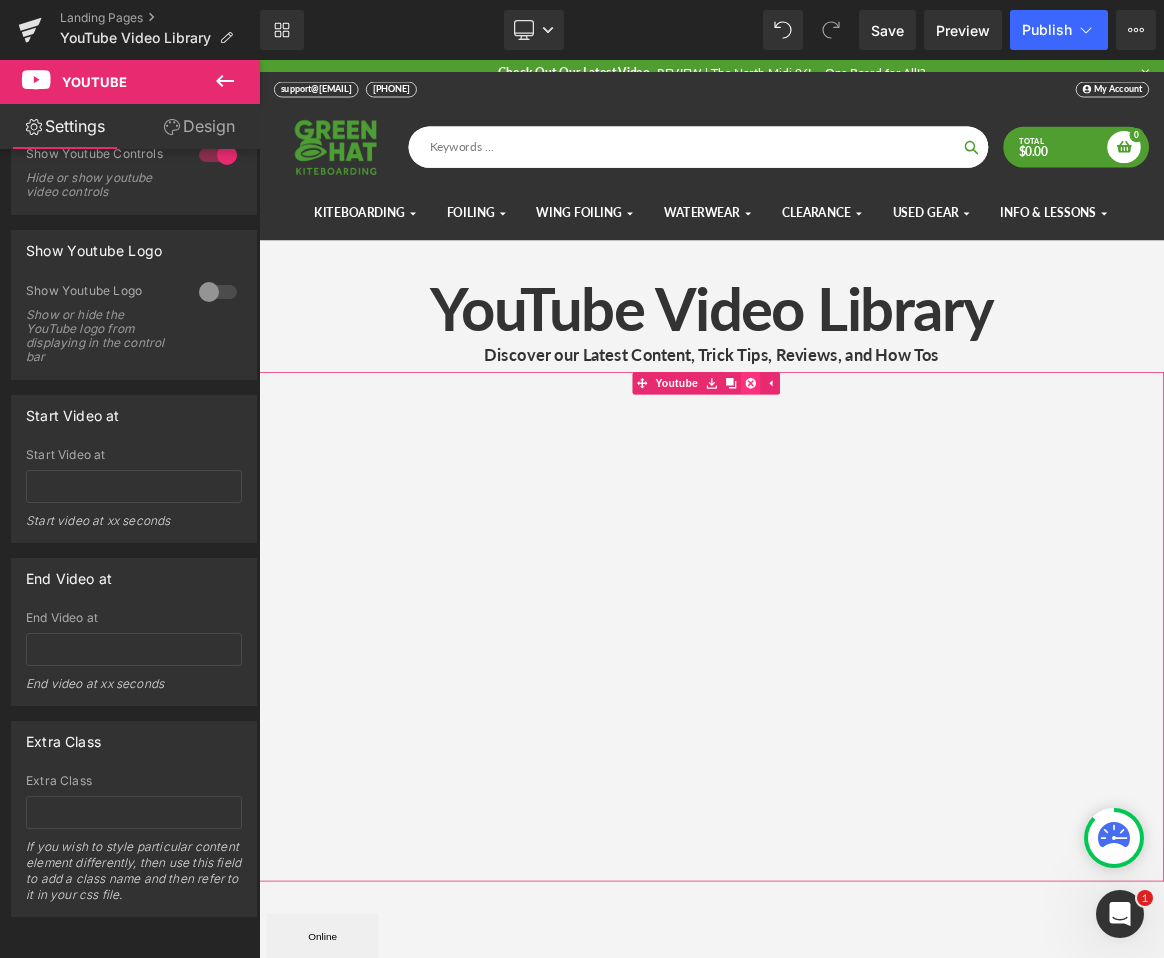 click 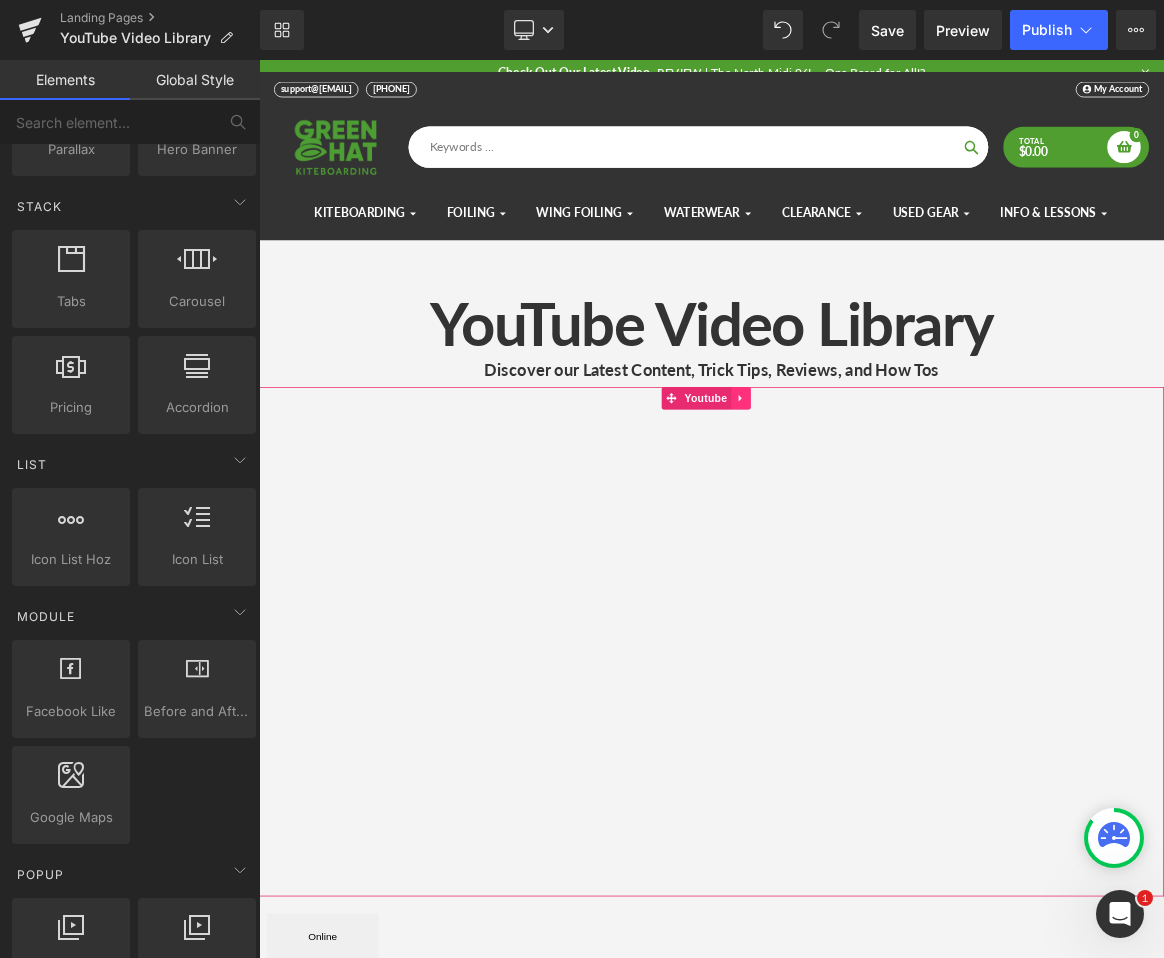 click 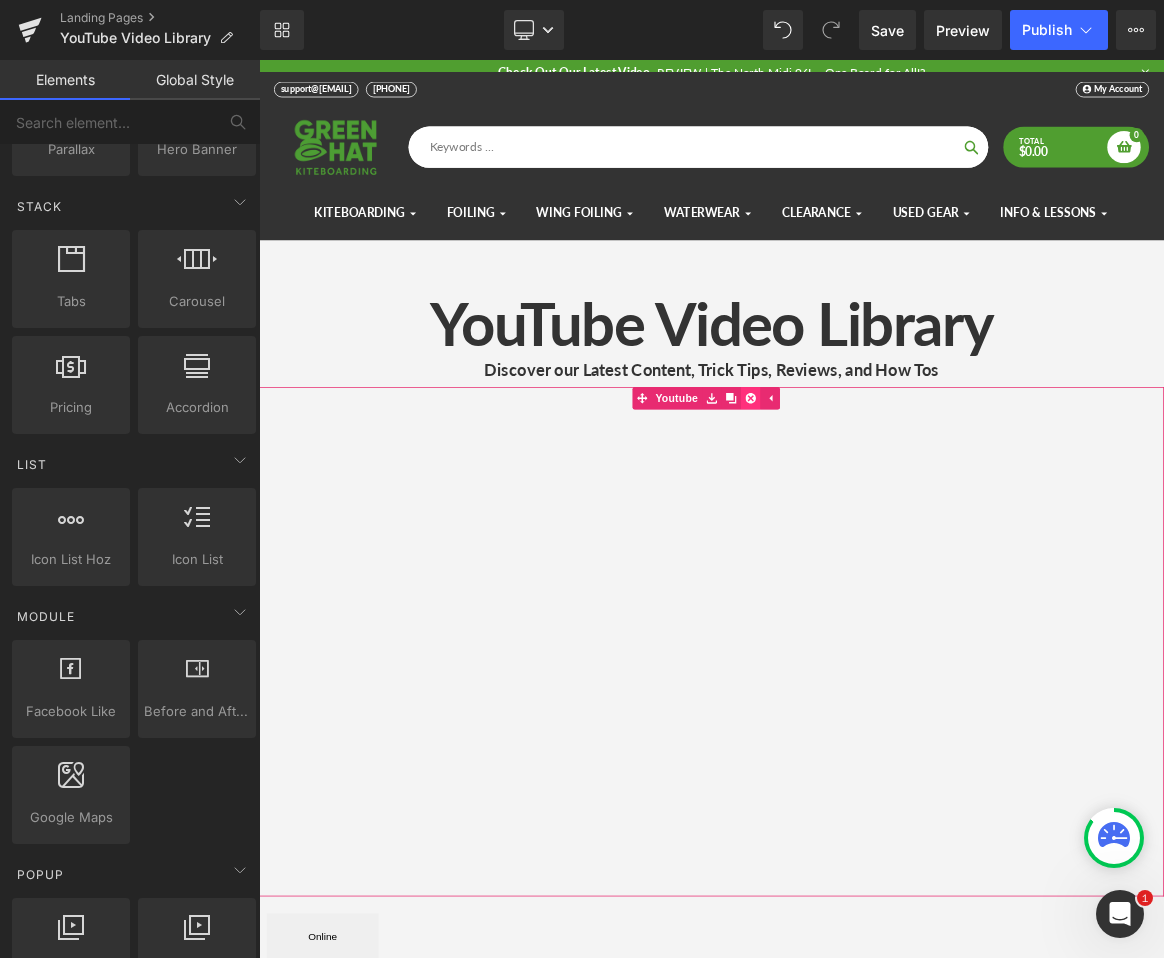 click at bounding box center (916, 512) 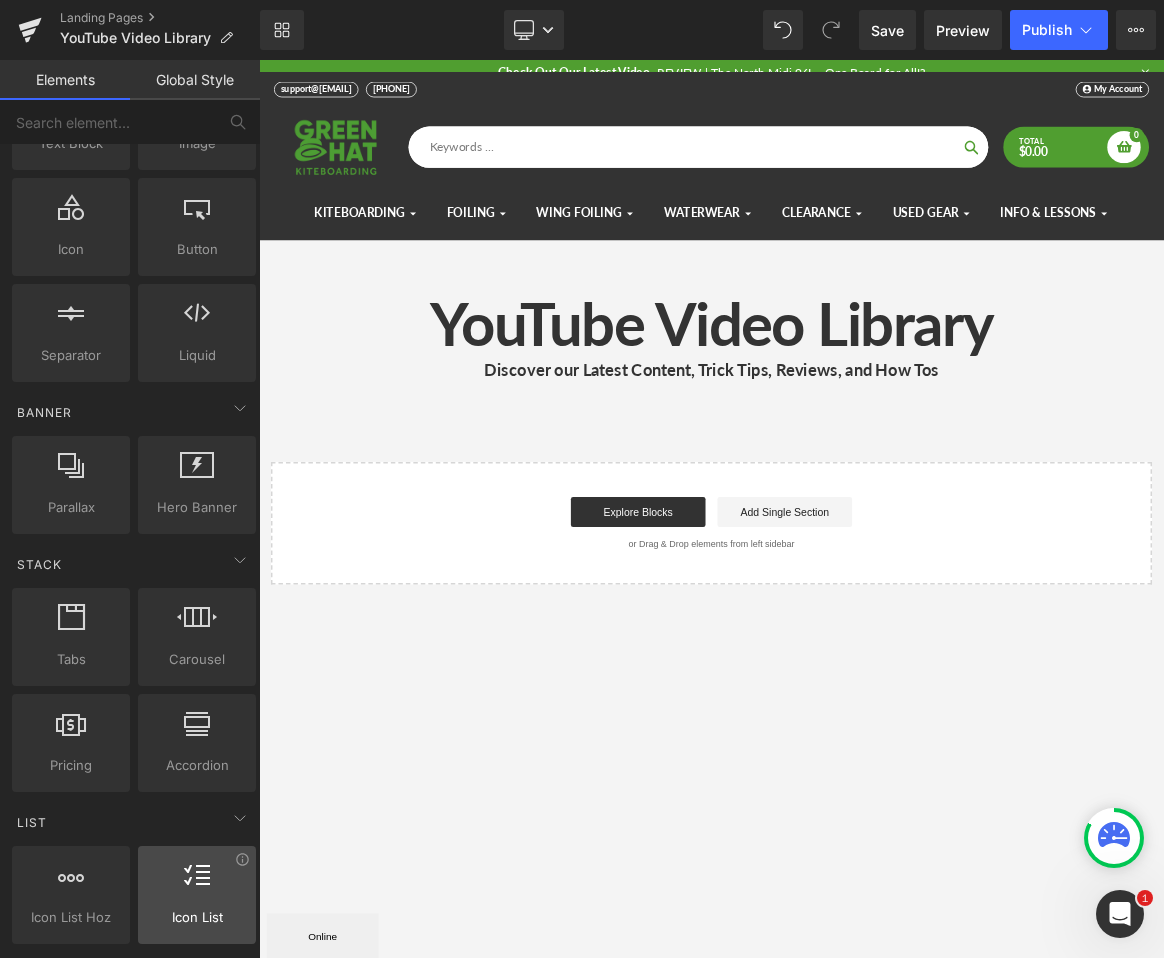 scroll, scrollTop: 227, scrollLeft: 0, axis: vertical 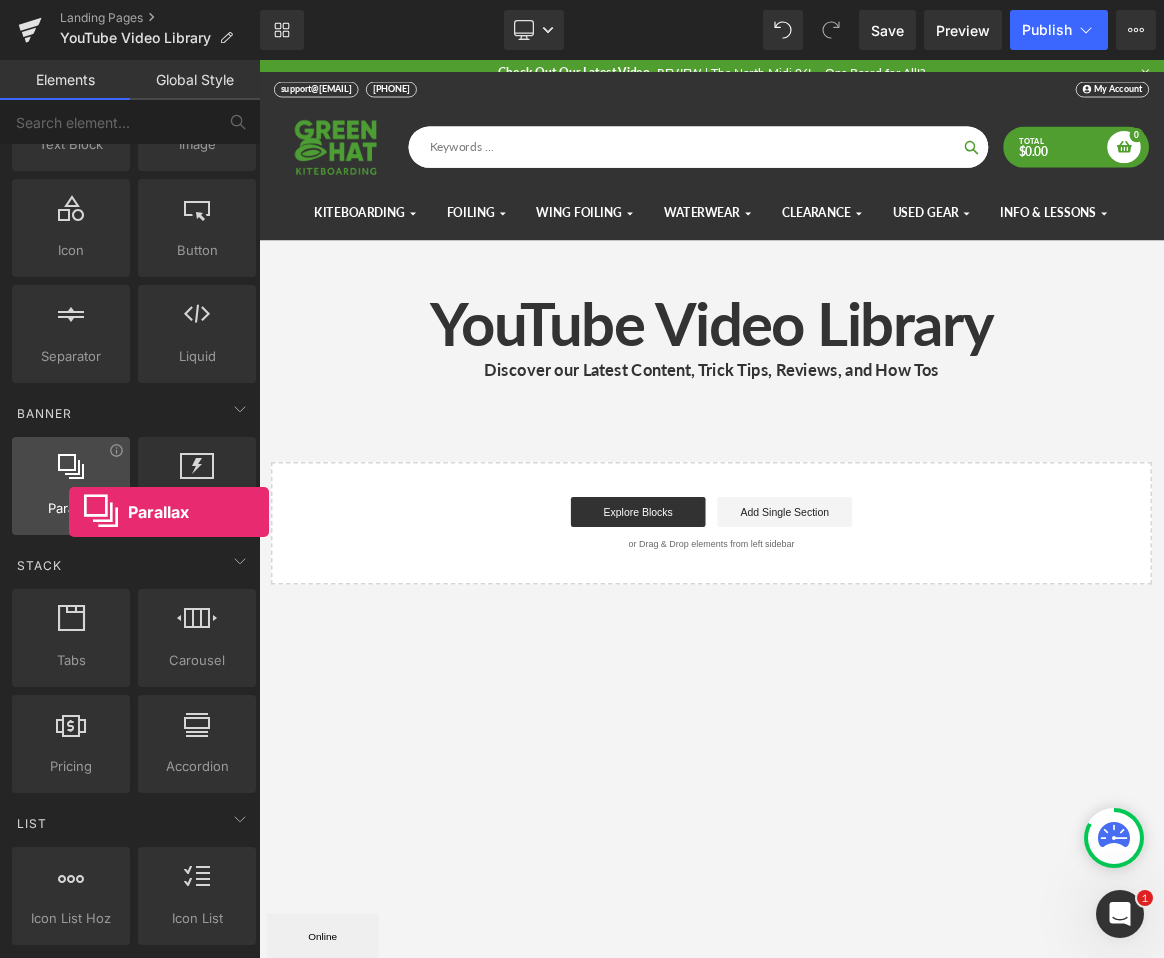 click on "Parallax" at bounding box center (71, 508) 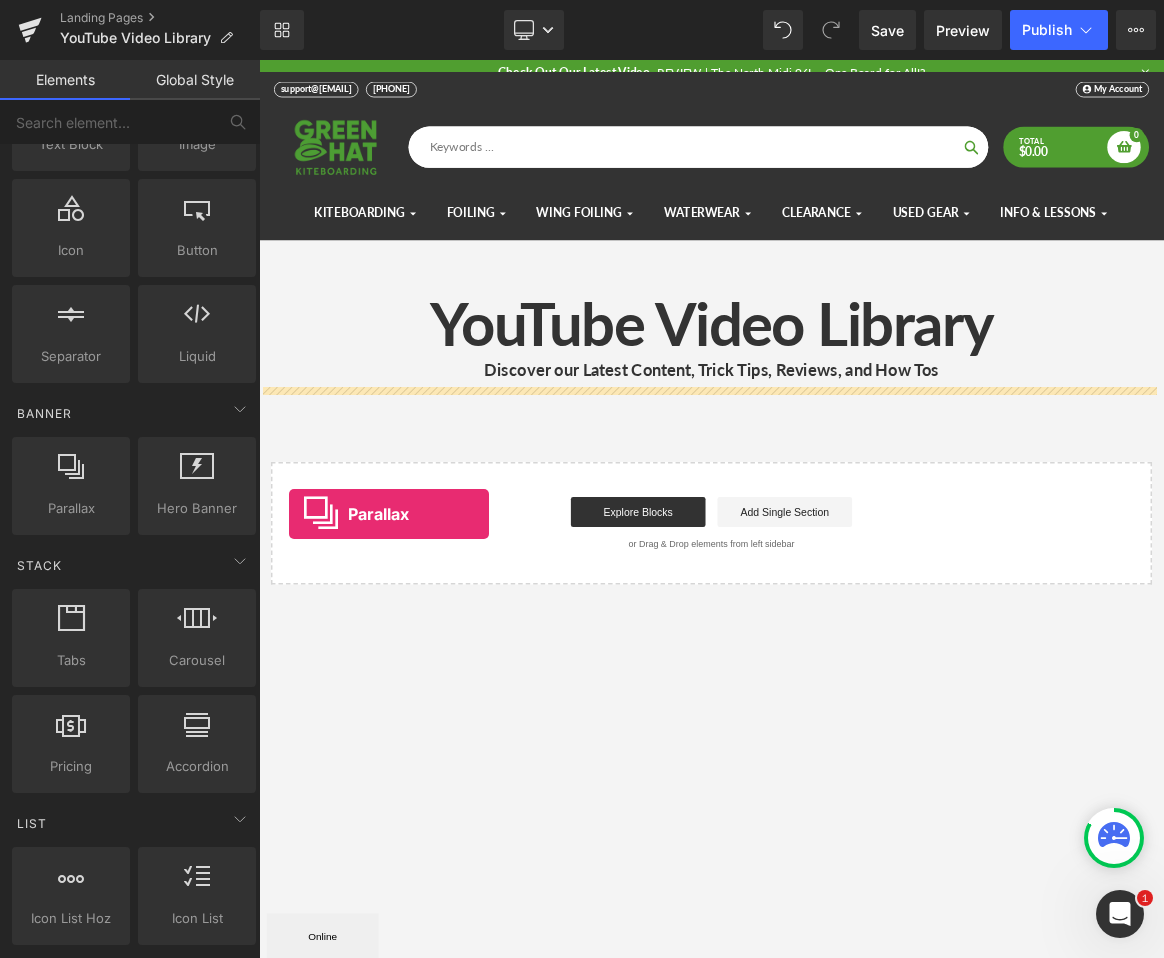 drag, startPoint x: 328, startPoint y: 574, endPoint x: 303, endPoint y: 667, distance: 96.30161 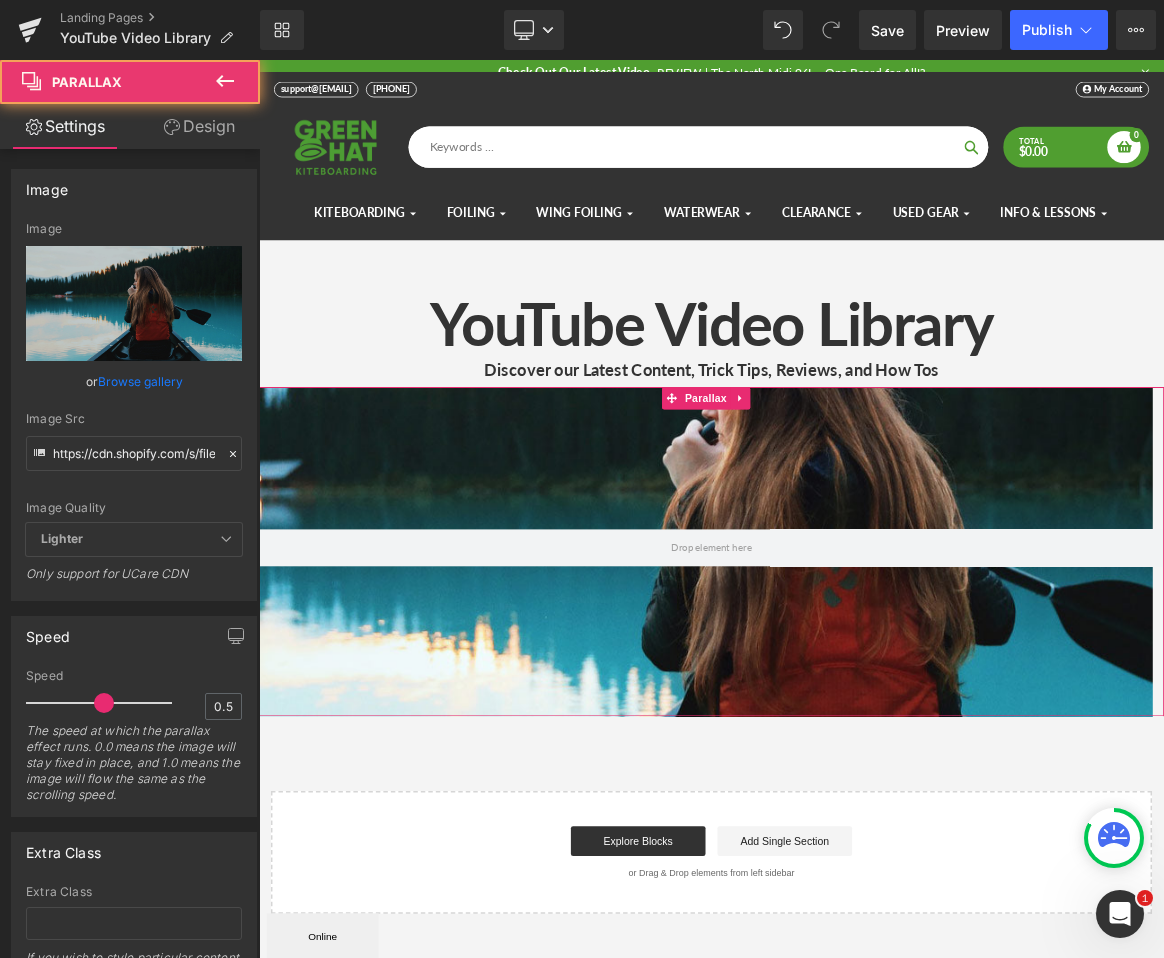 scroll, scrollTop: 2143, scrollLeft: 1195, axis: both 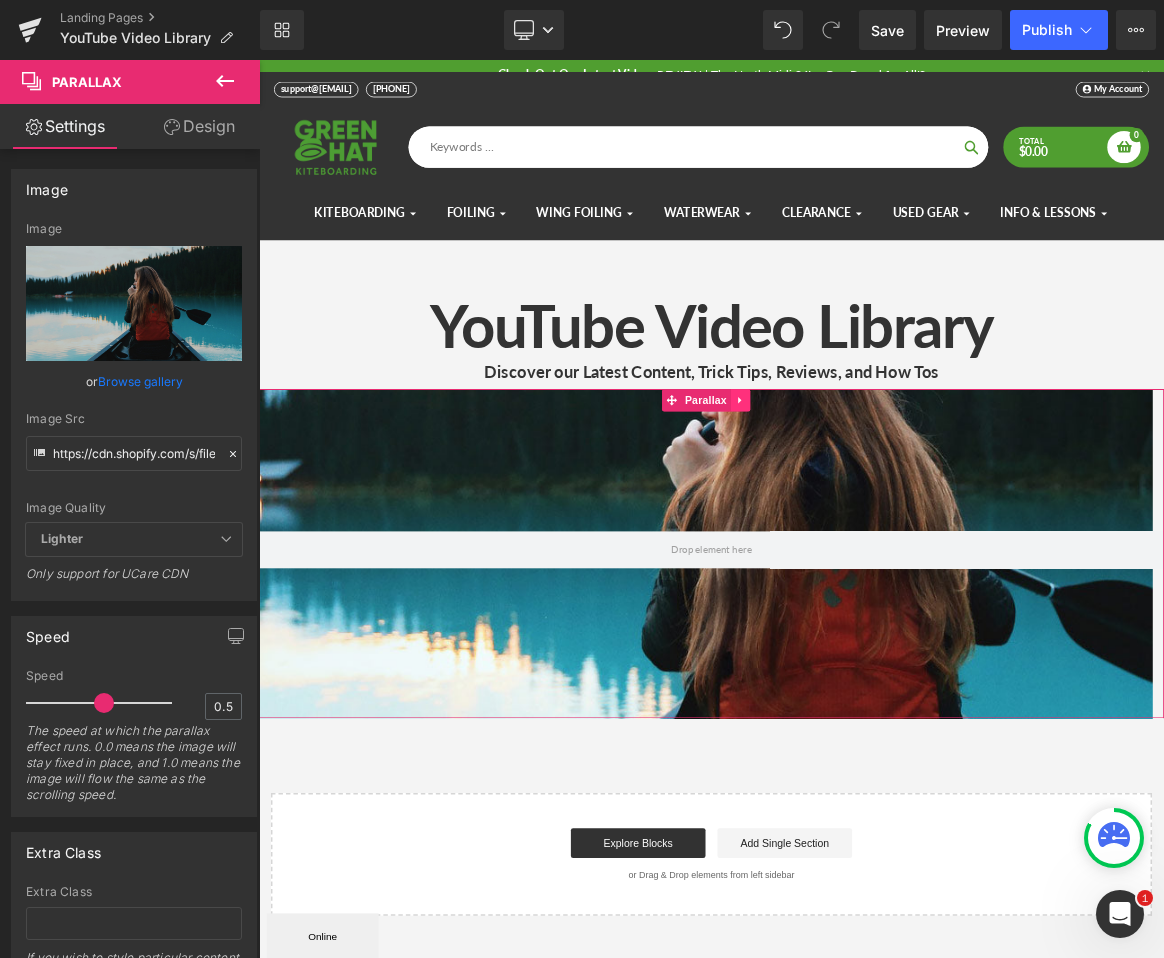 click at bounding box center [903, 515] 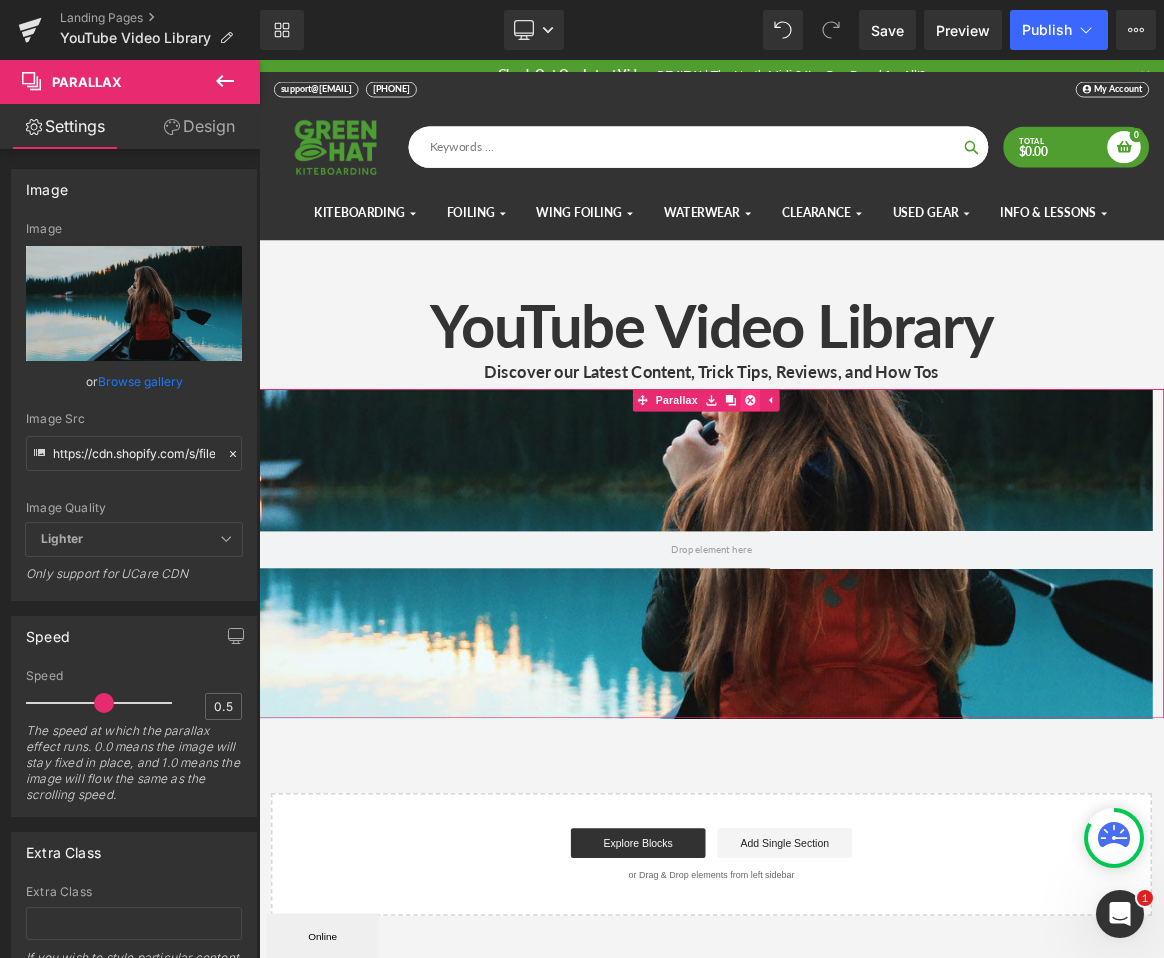 click at bounding box center [916, 515] 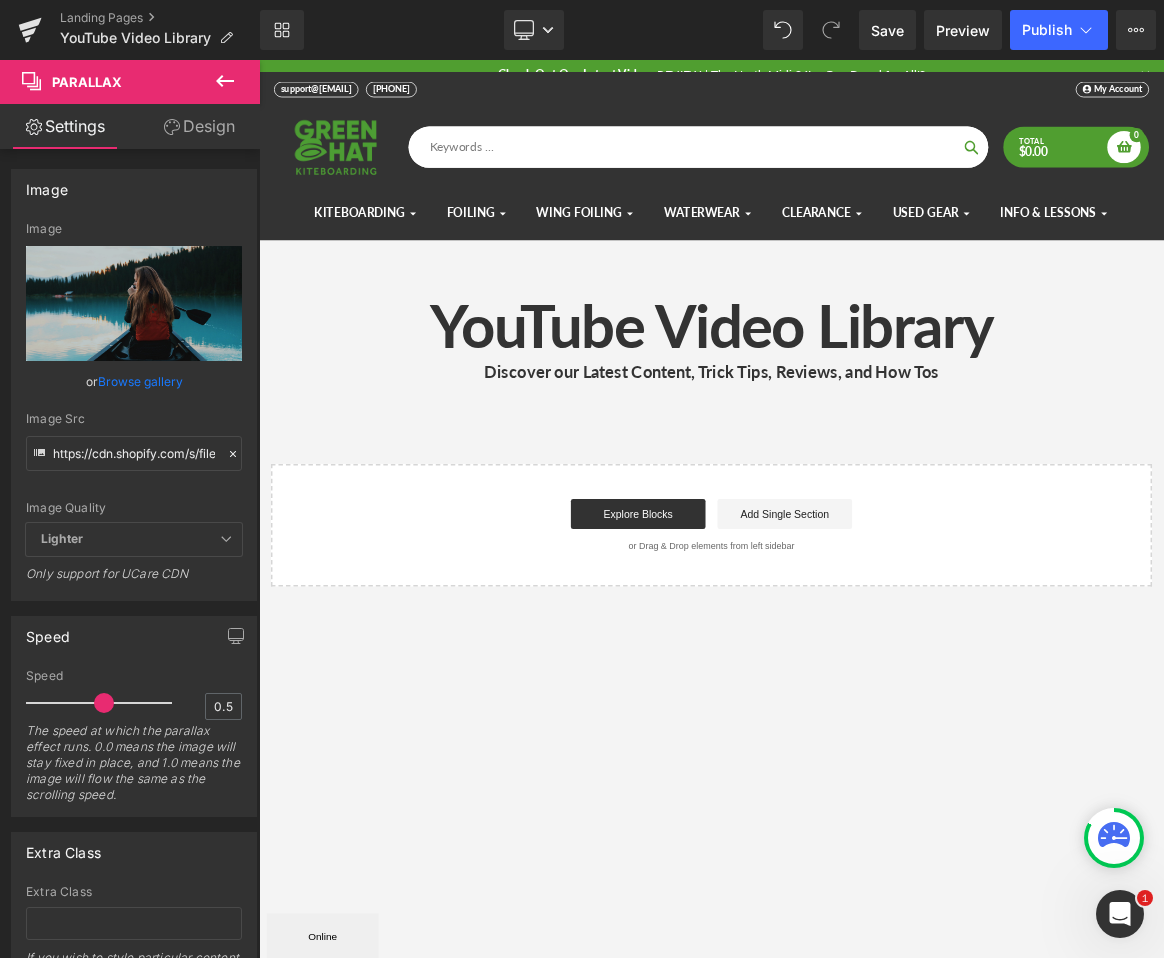 scroll, scrollTop: 10, scrollLeft: 10, axis: both 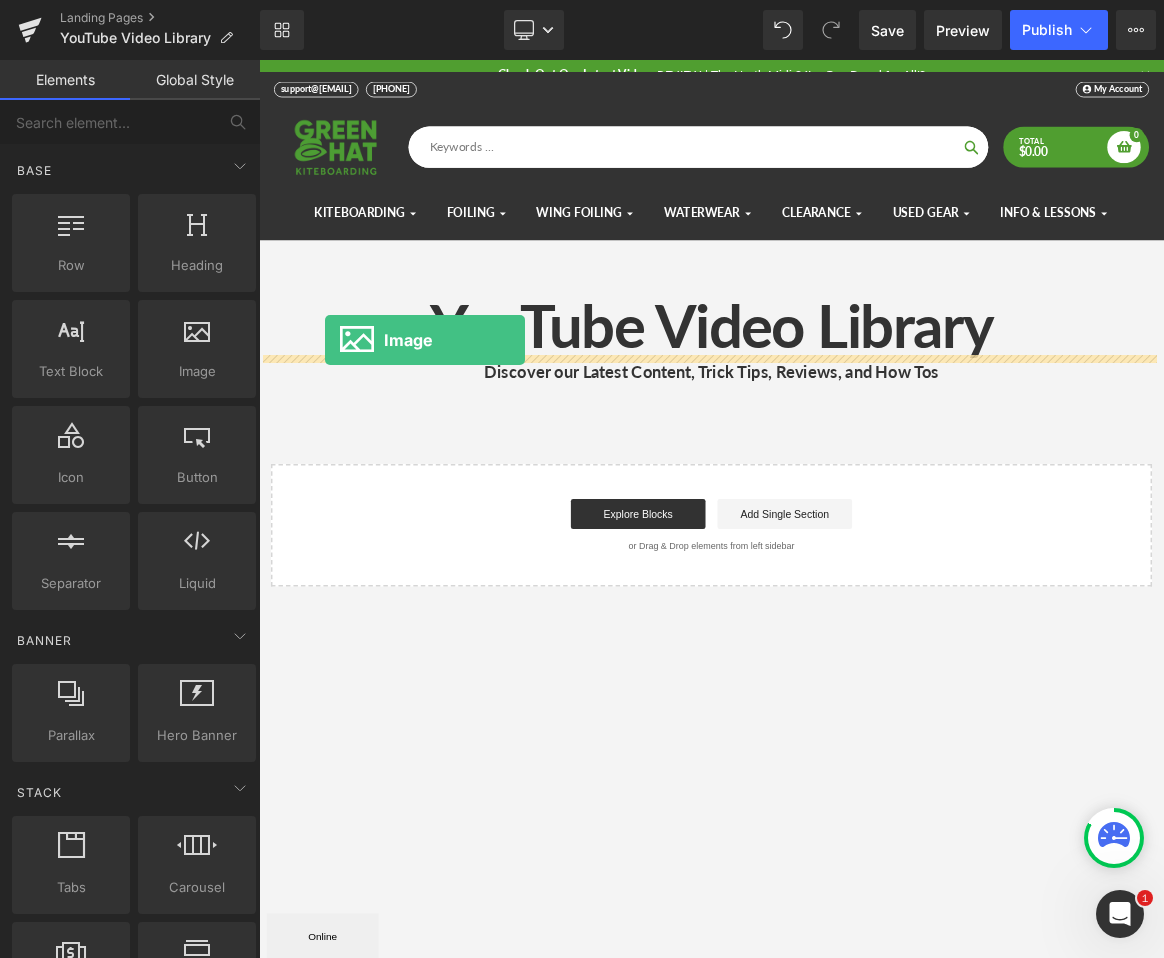 drag, startPoint x: 474, startPoint y: 412, endPoint x: 348, endPoint y: 434, distance: 127.90621 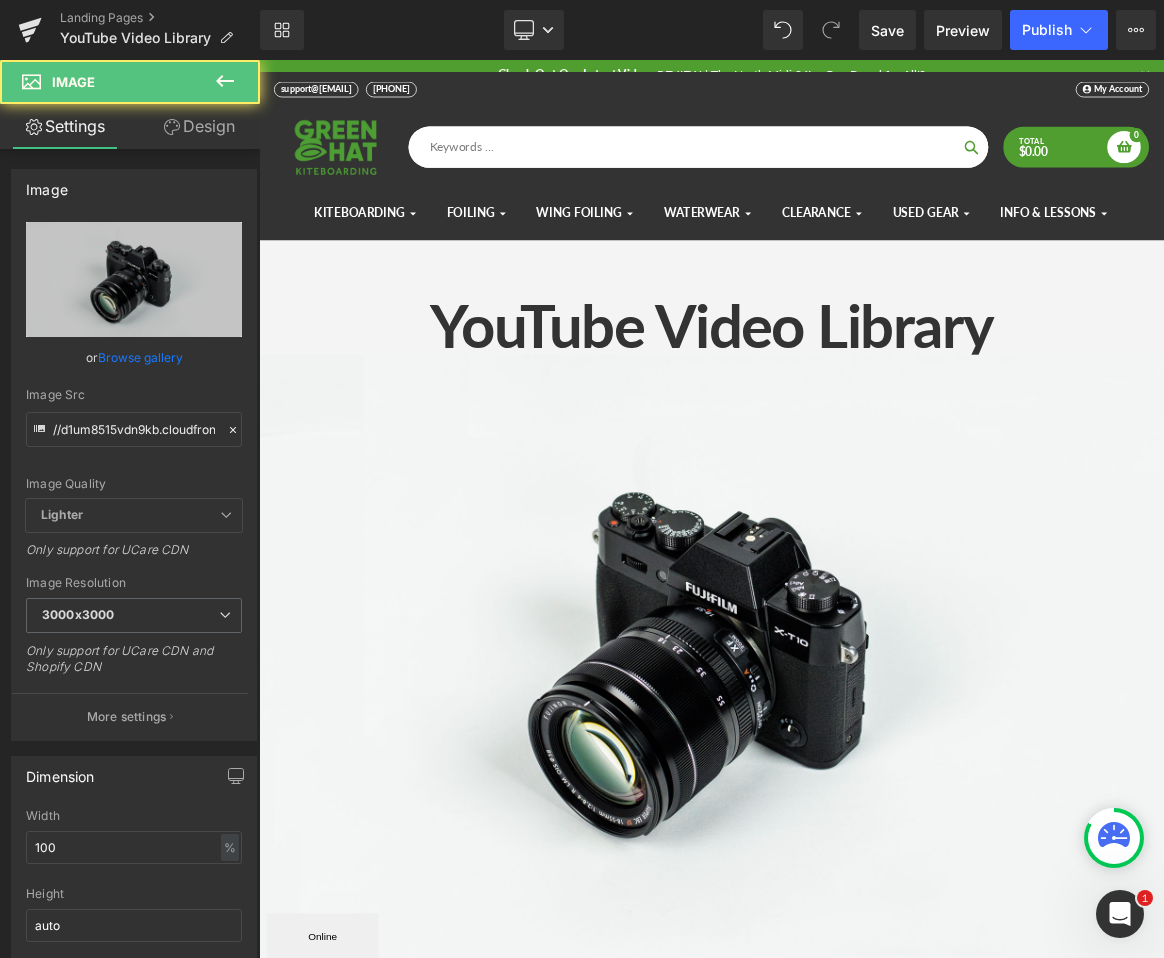 scroll, scrollTop: 10, scrollLeft: 10, axis: both 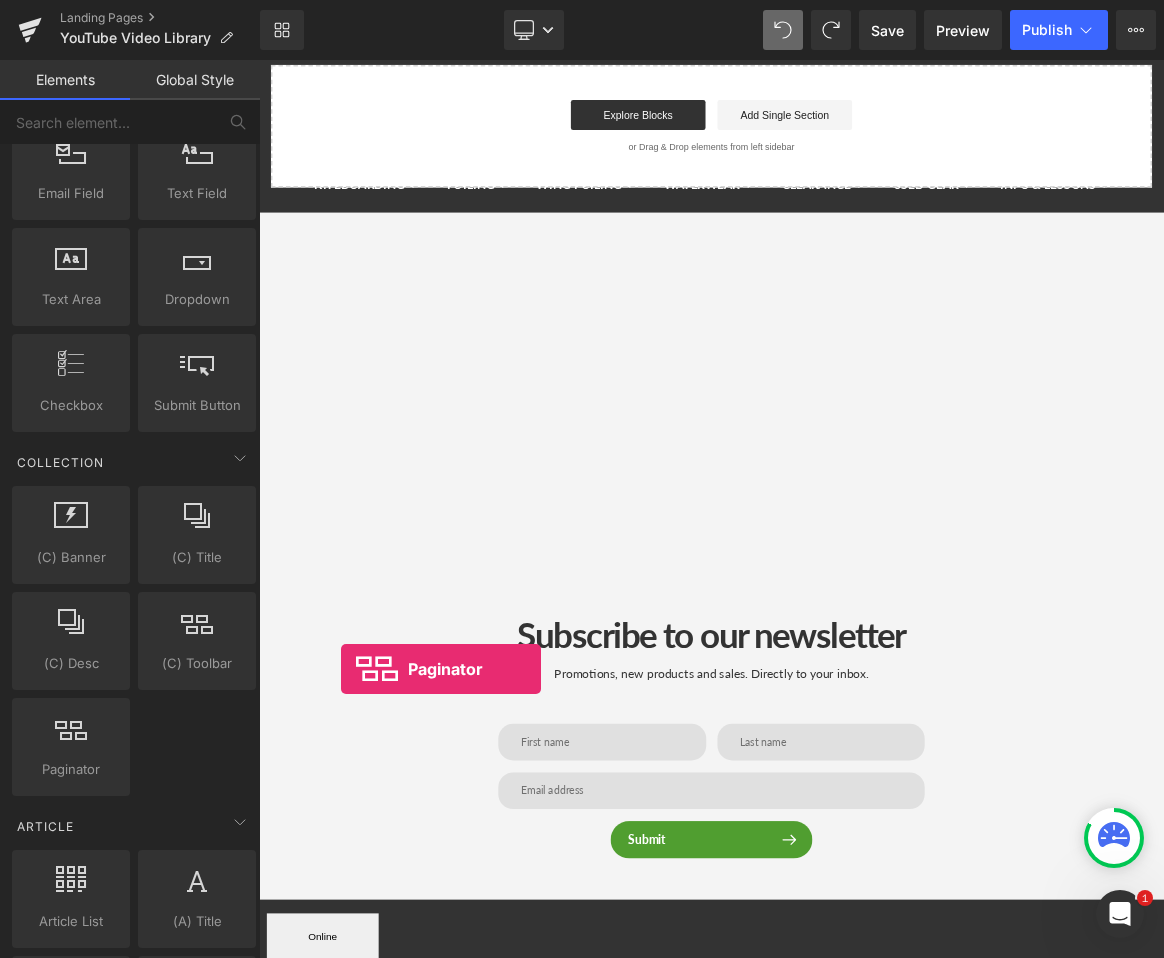 drag, startPoint x: 319, startPoint y: 830, endPoint x: 368, endPoint y: 871, distance: 63.89053 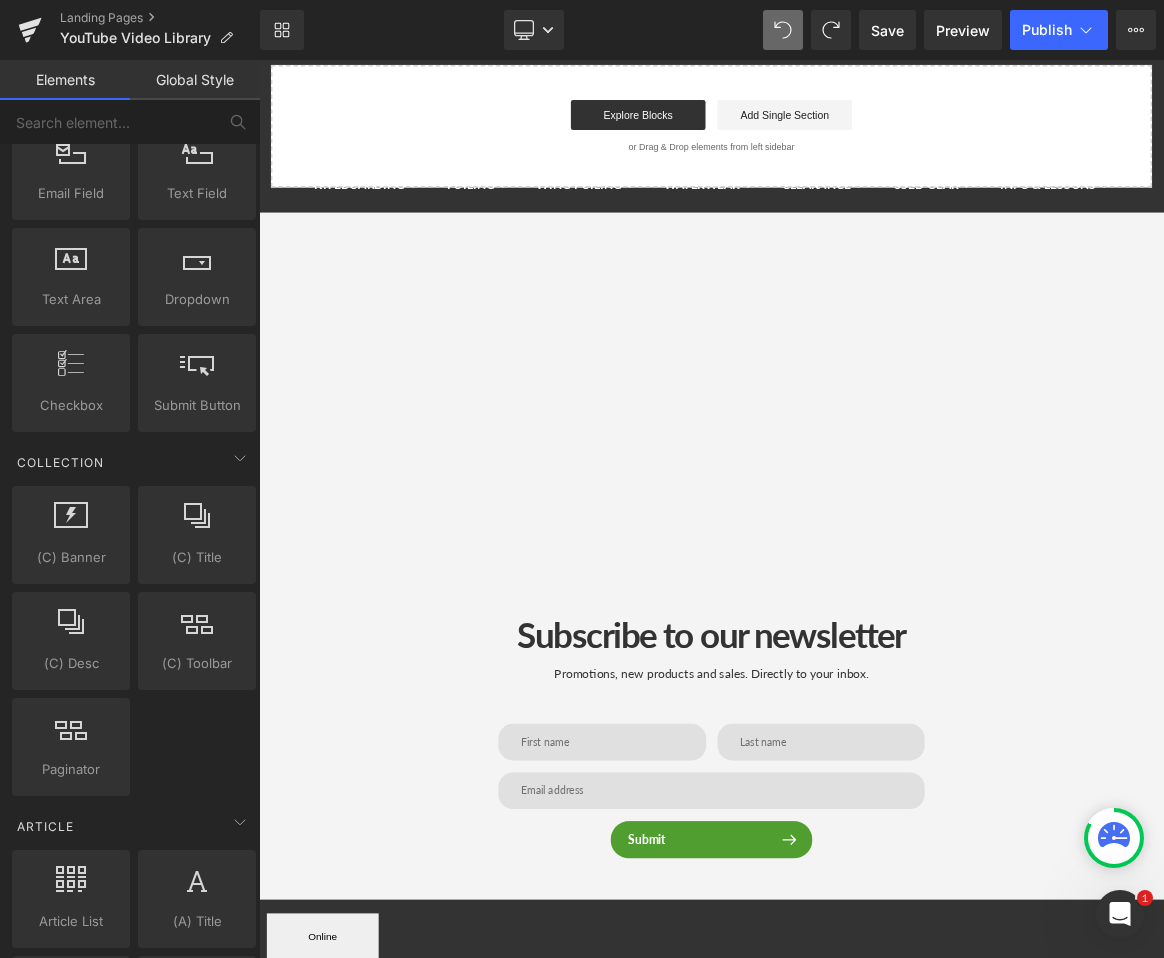 scroll, scrollTop: 614, scrollLeft: 0, axis: vertical 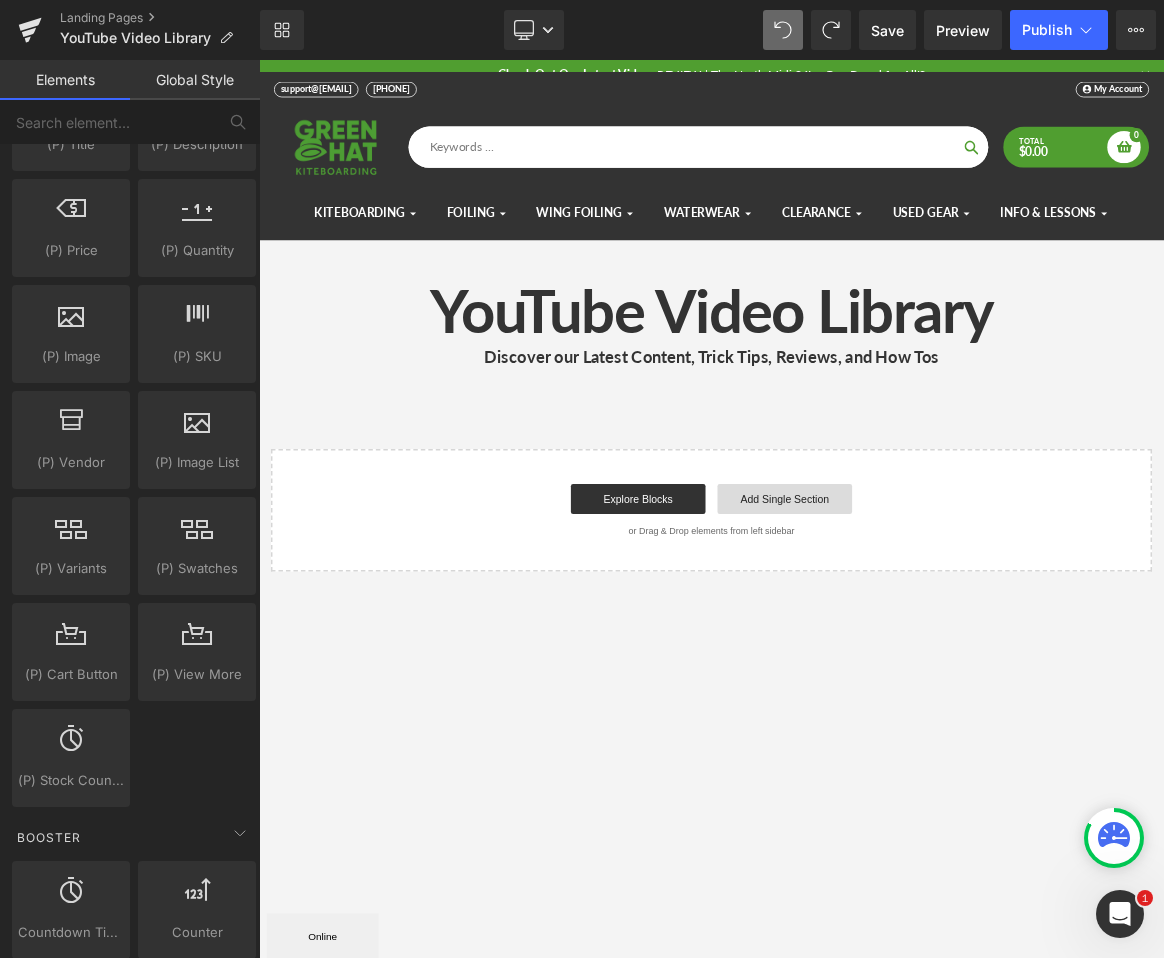 click on "Add Single Section" at bounding box center [962, 647] 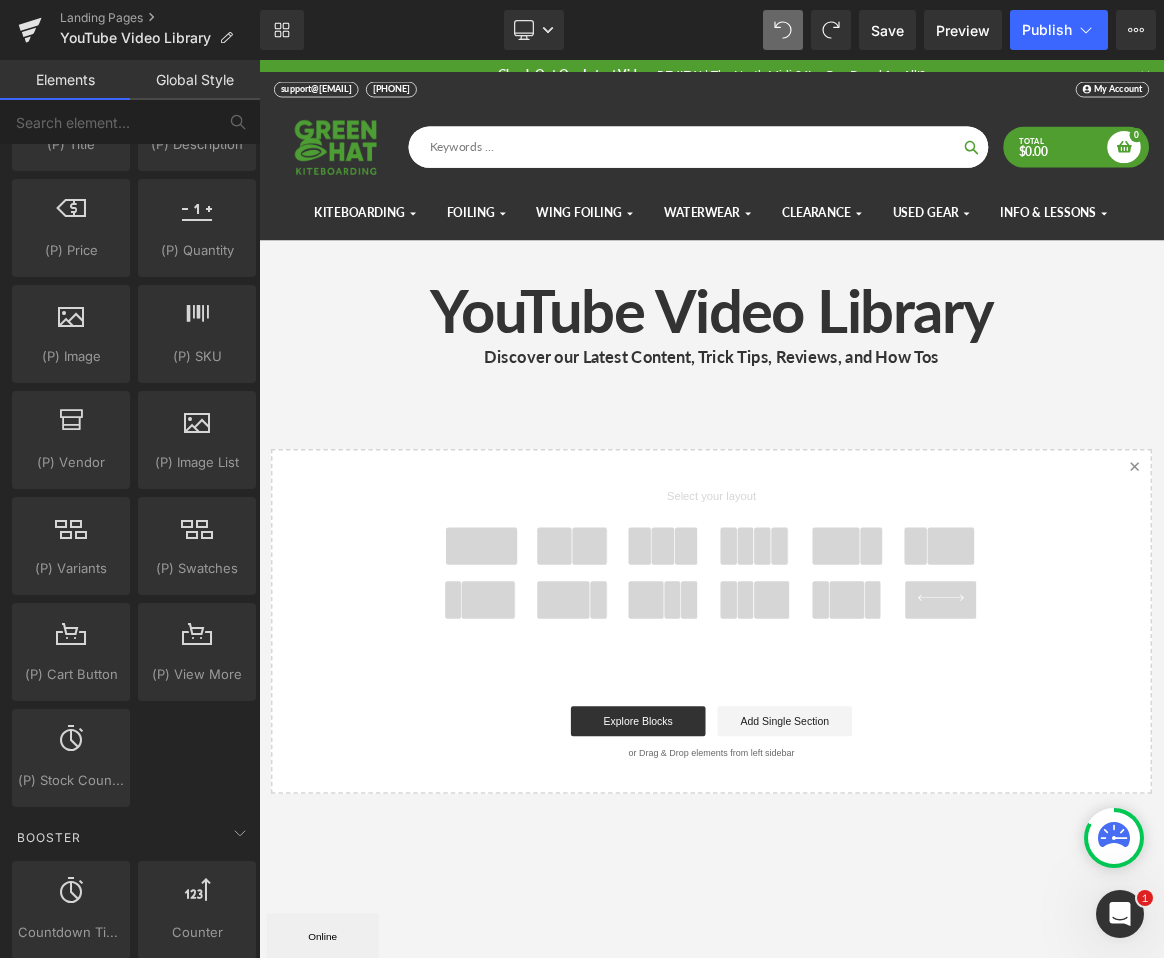 click at bounding box center (887, 710) 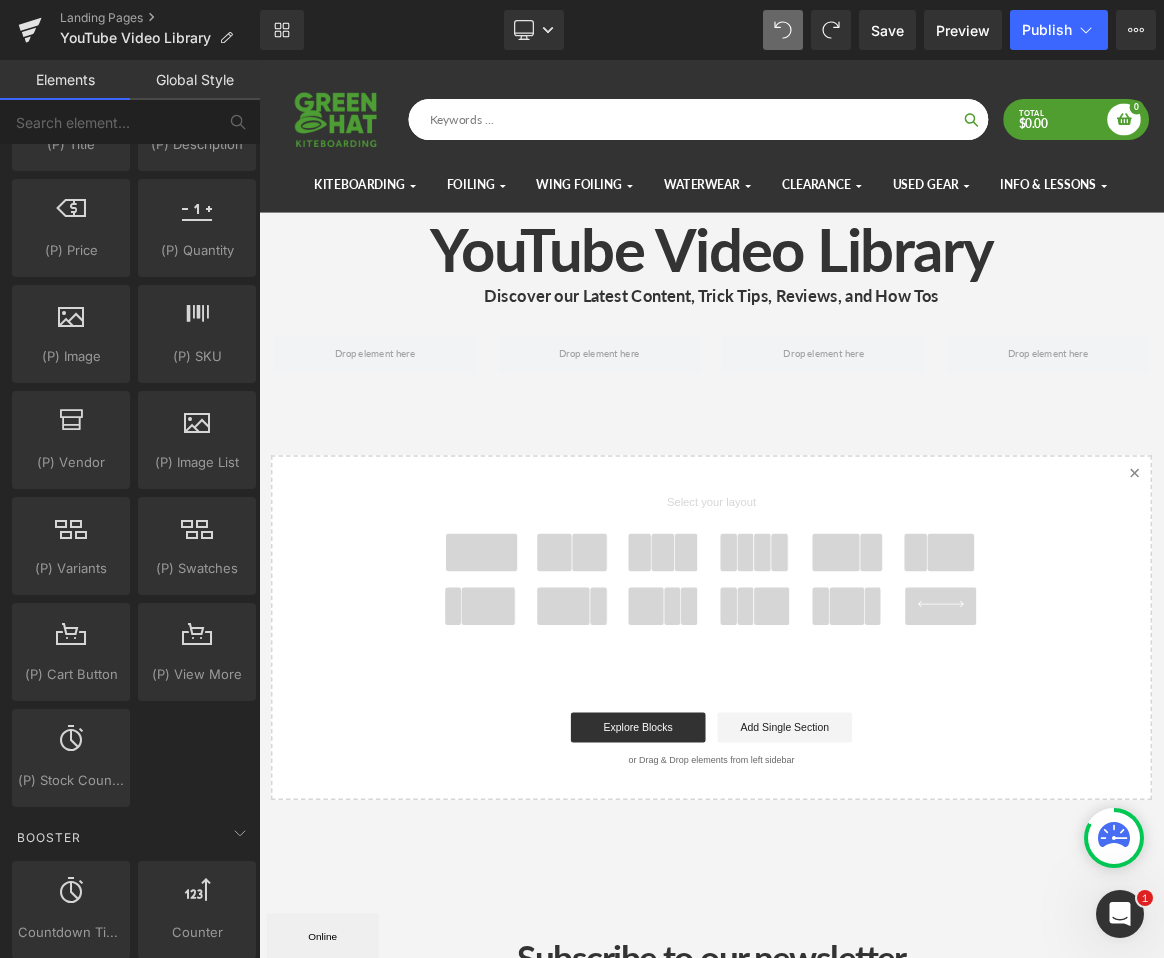 scroll, scrollTop: 0, scrollLeft: 0, axis: both 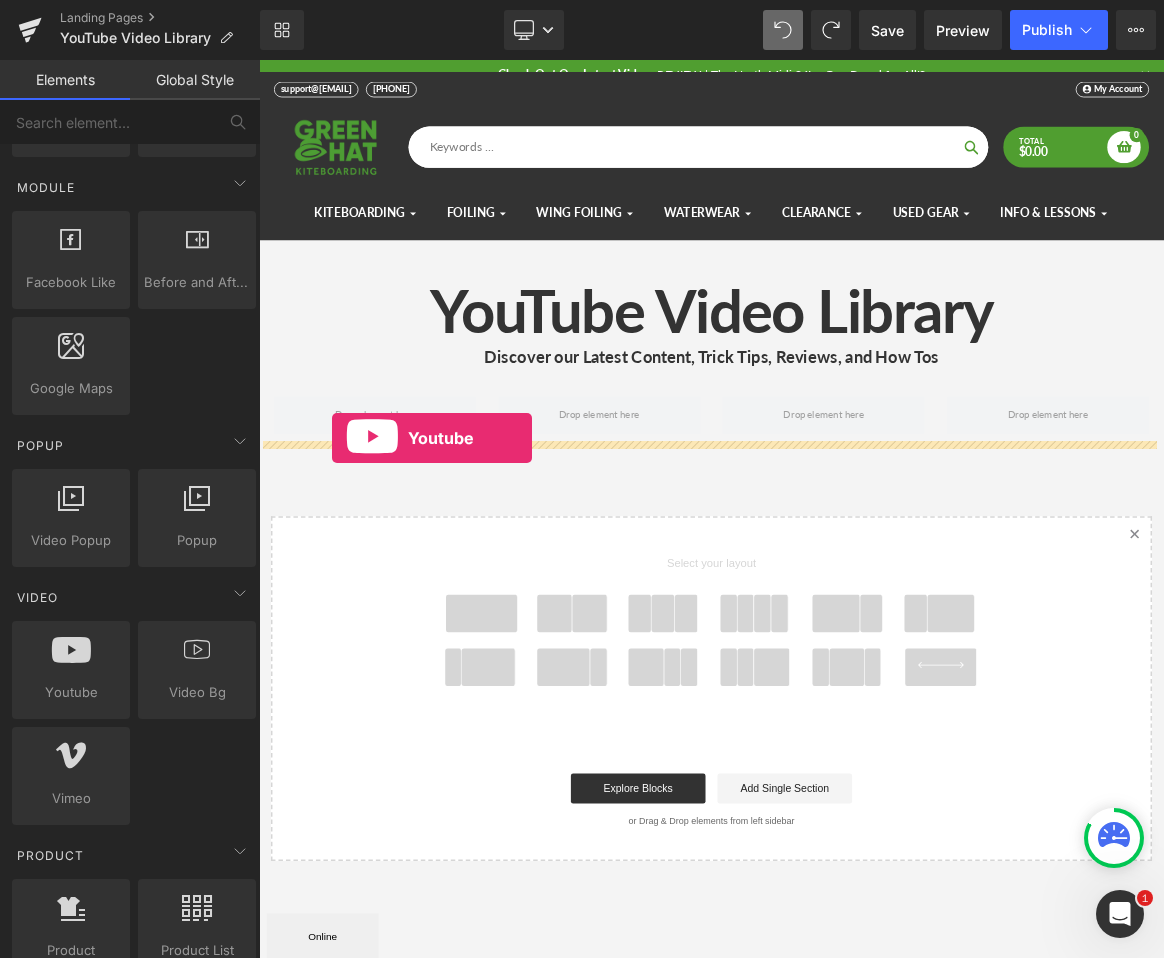 drag, startPoint x: 335, startPoint y: 702, endPoint x: 357, endPoint y: 566, distance: 137.76791 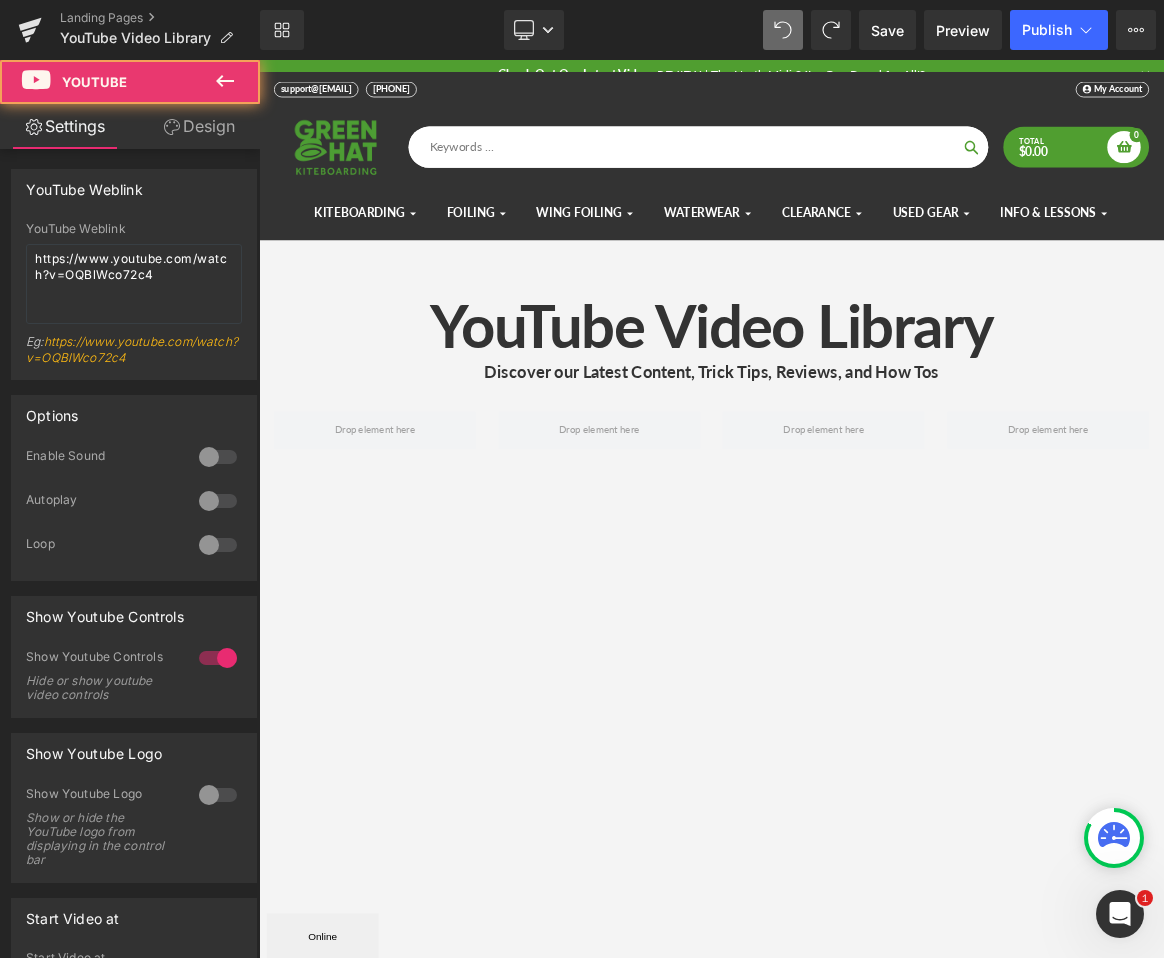 scroll, scrollTop: 10, scrollLeft: 10, axis: both 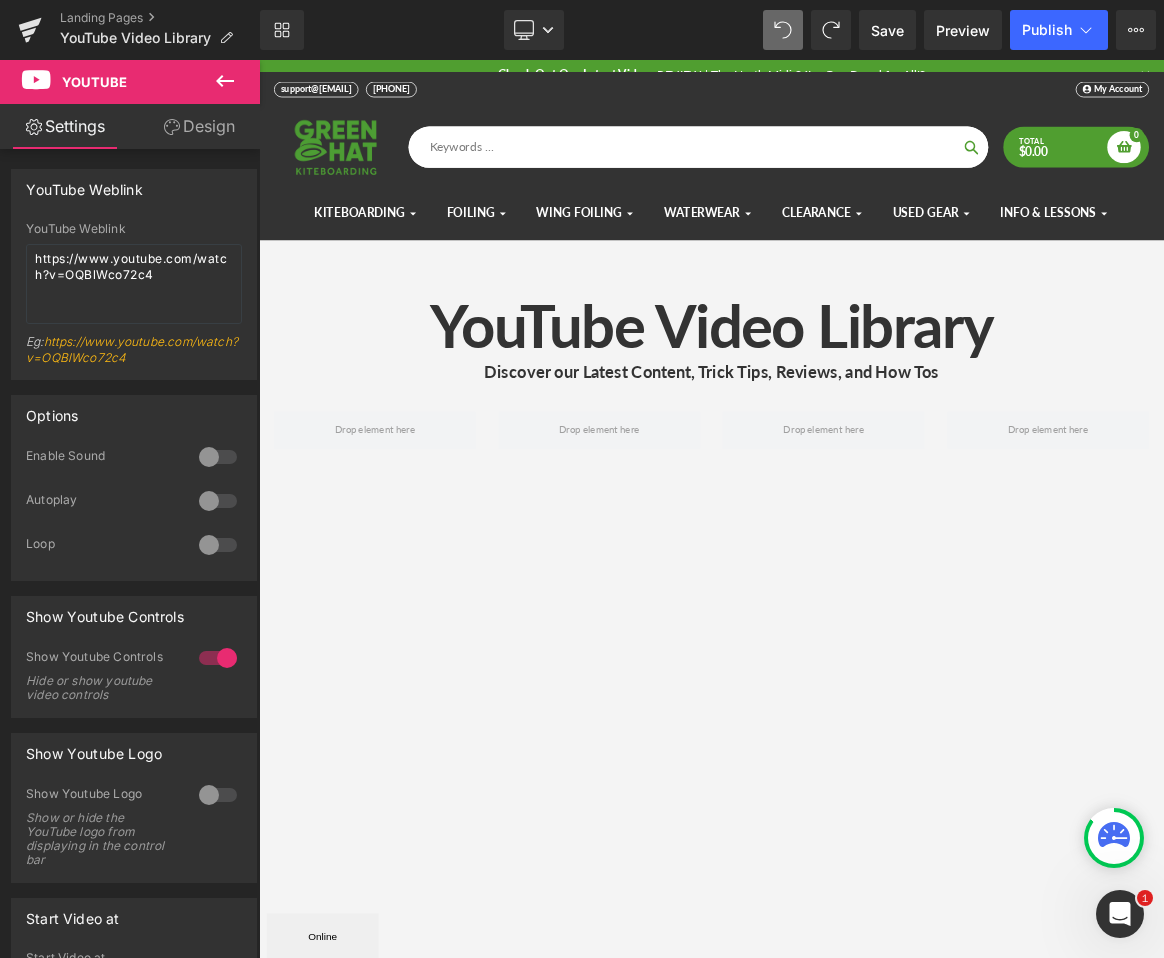 click 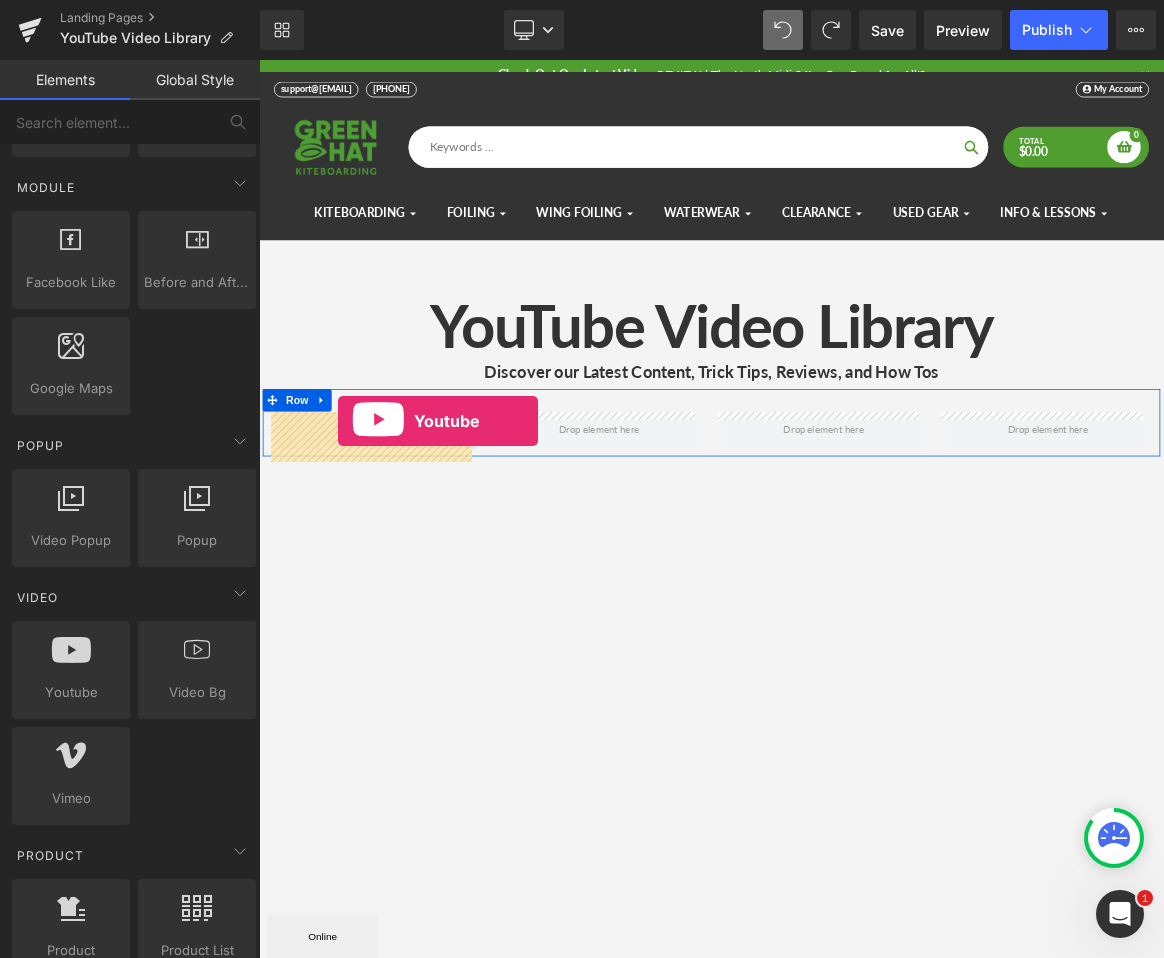 drag, startPoint x: 336, startPoint y: 707, endPoint x: 368, endPoint y: 541, distance: 169.0562 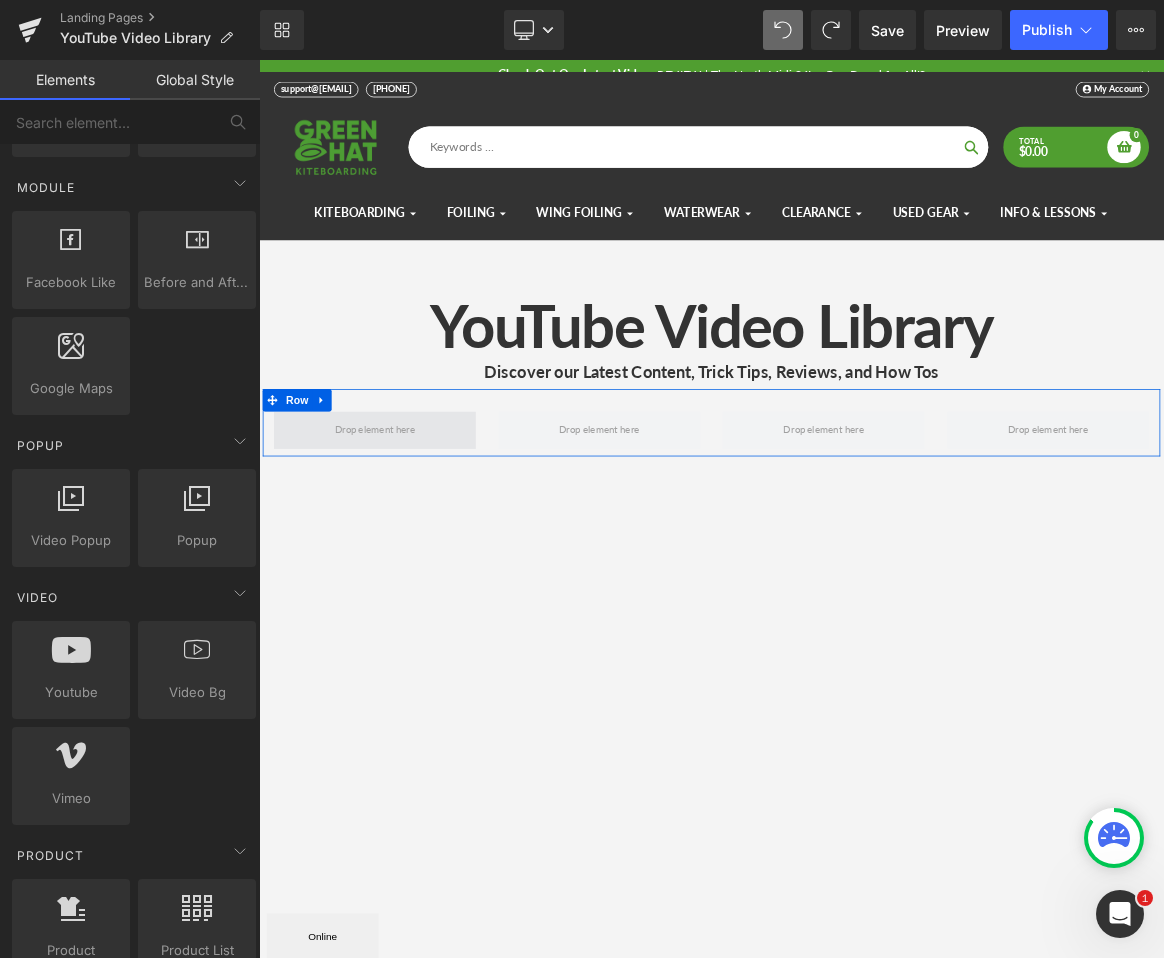 scroll, scrollTop: 10, scrollLeft: 10, axis: both 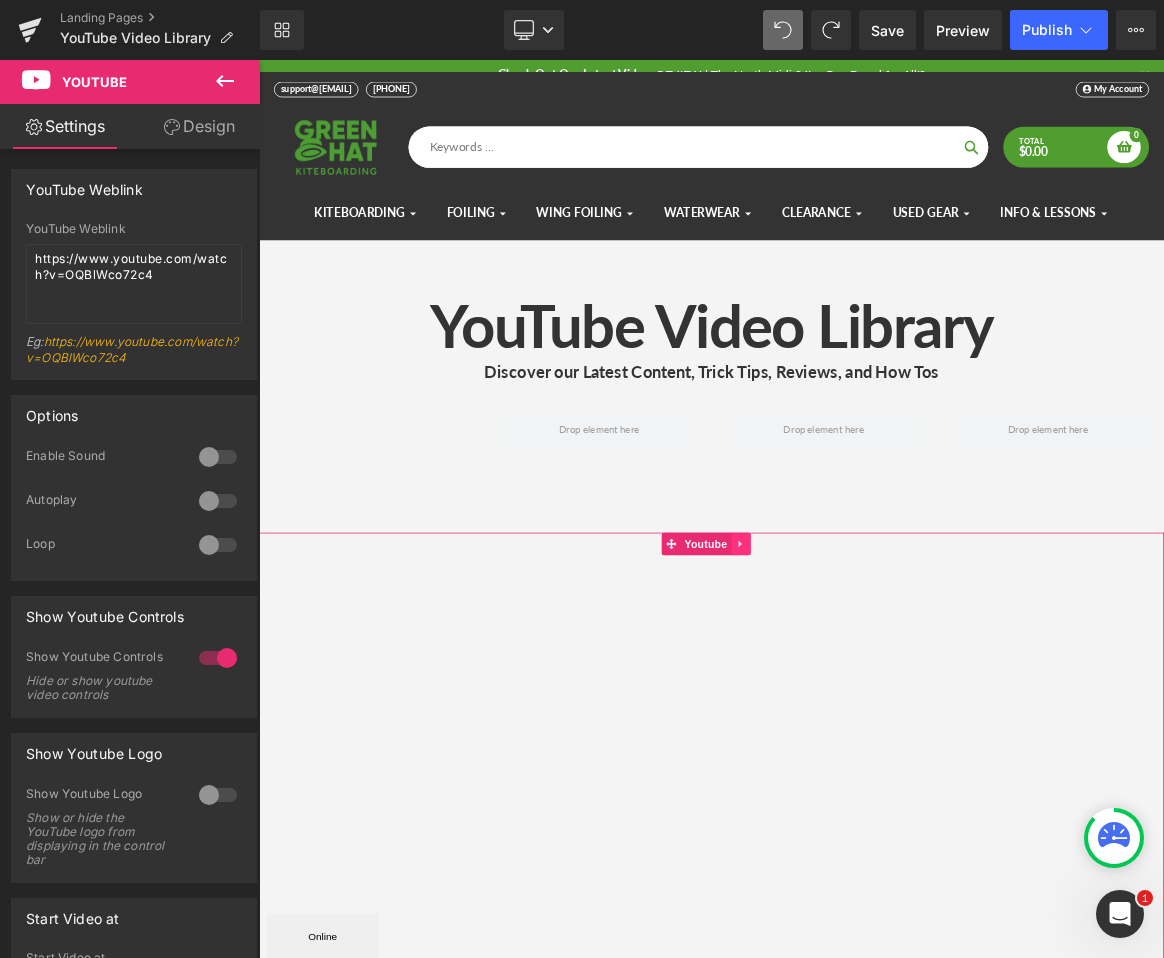 click 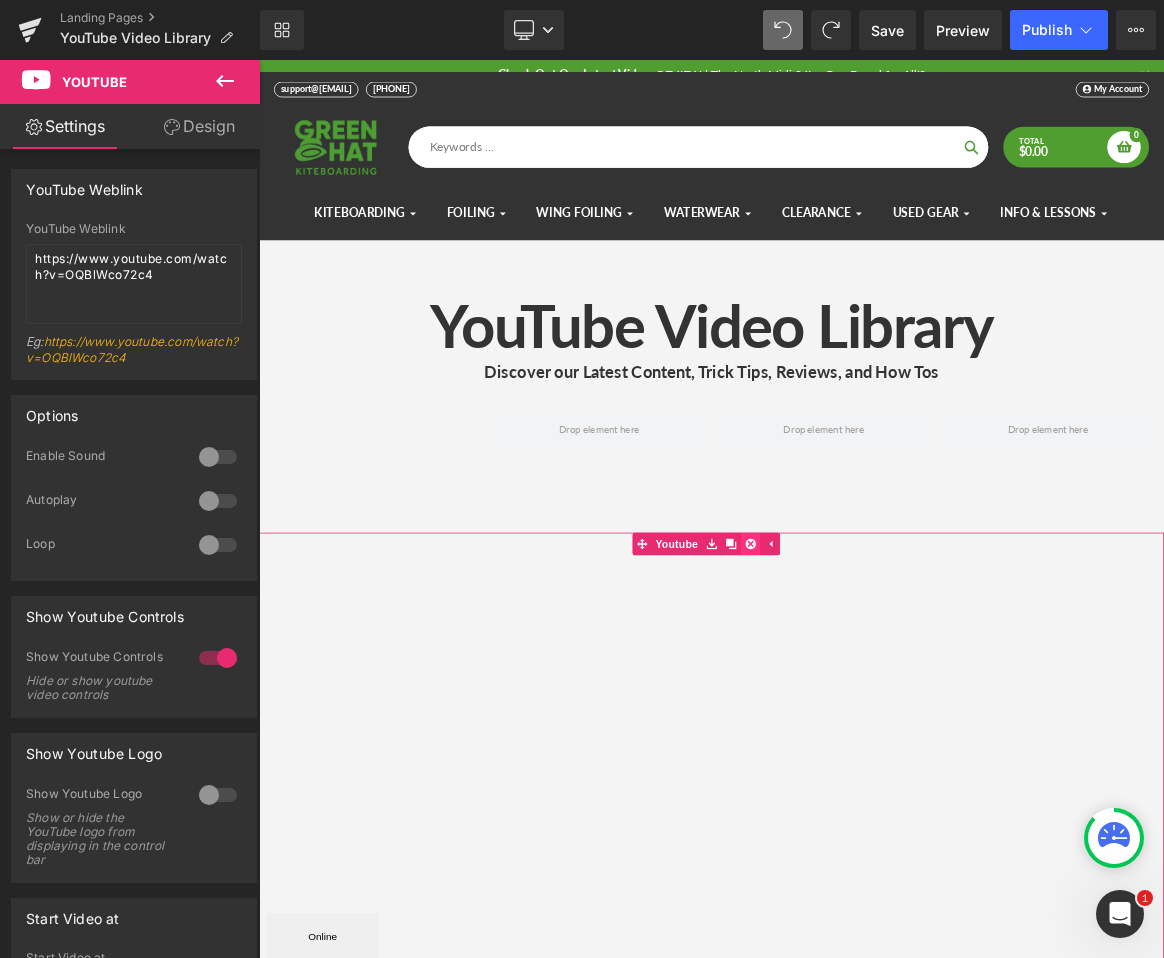 click 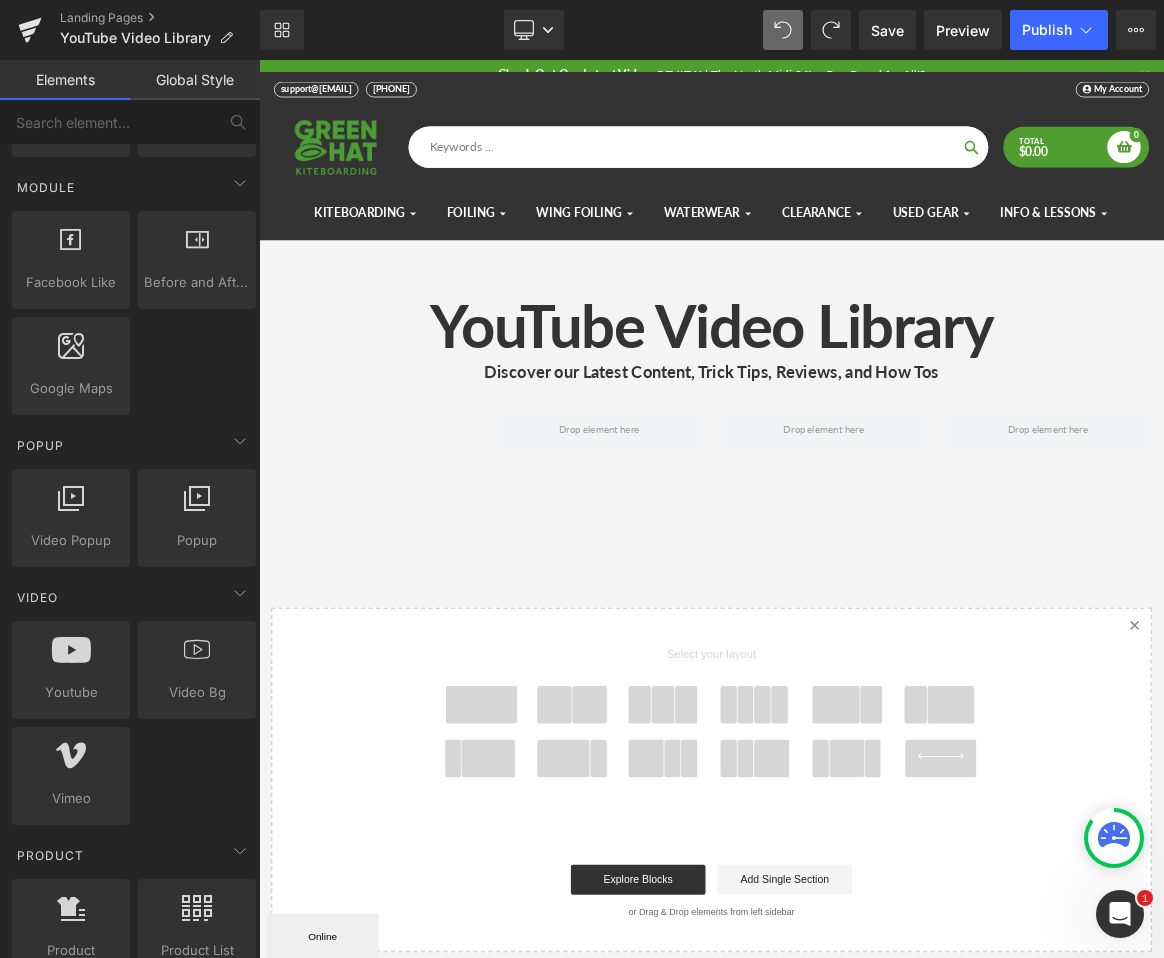 scroll, scrollTop: 2143, scrollLeft: 1195, axis: both 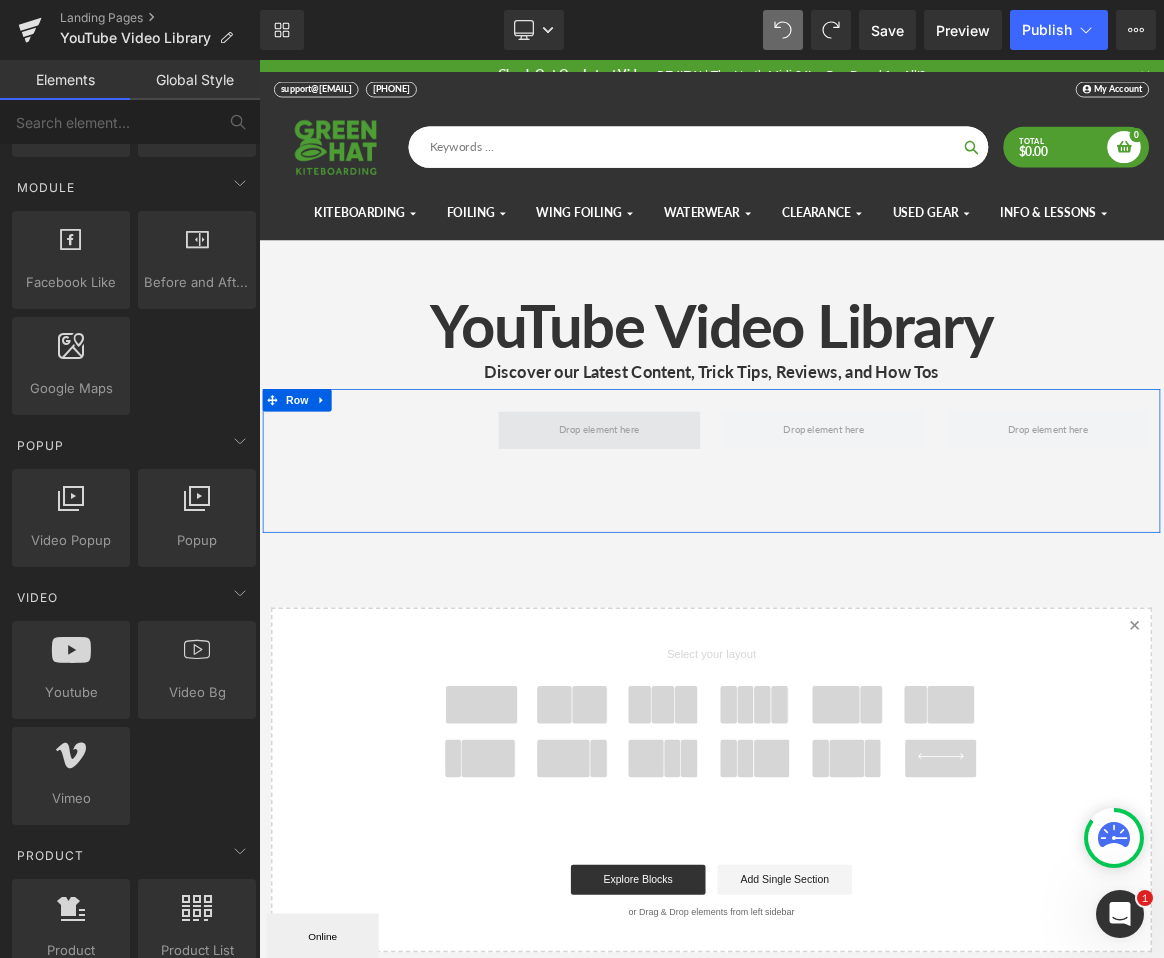 drag, startPoint x: 339, startPoint y: 732, endPoint x: 674, endPoint y: 578, distance: 368.70178 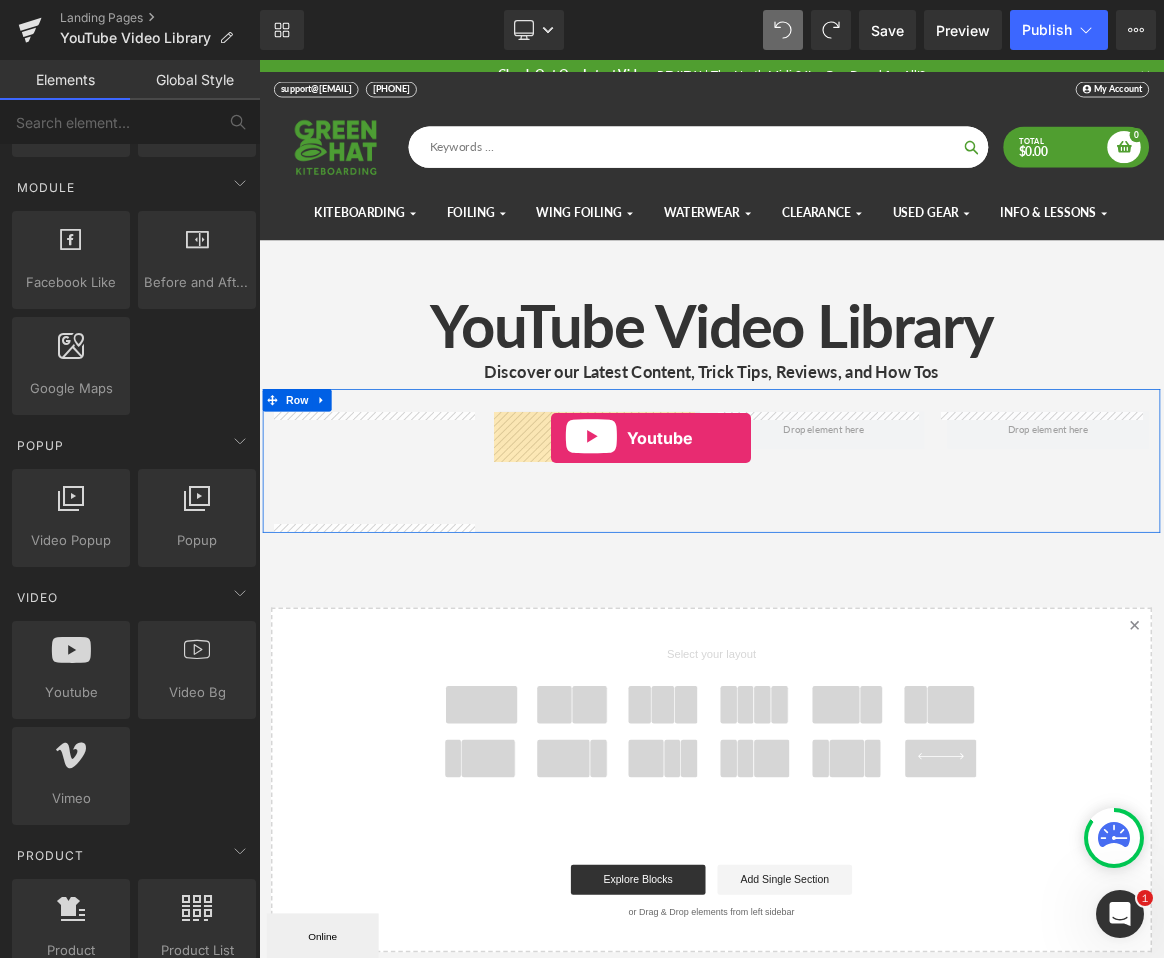 drag, startPoint x: 315, startPoint y: 723, endPoint x: 649, endPoint y: 566, distance: 369.0596 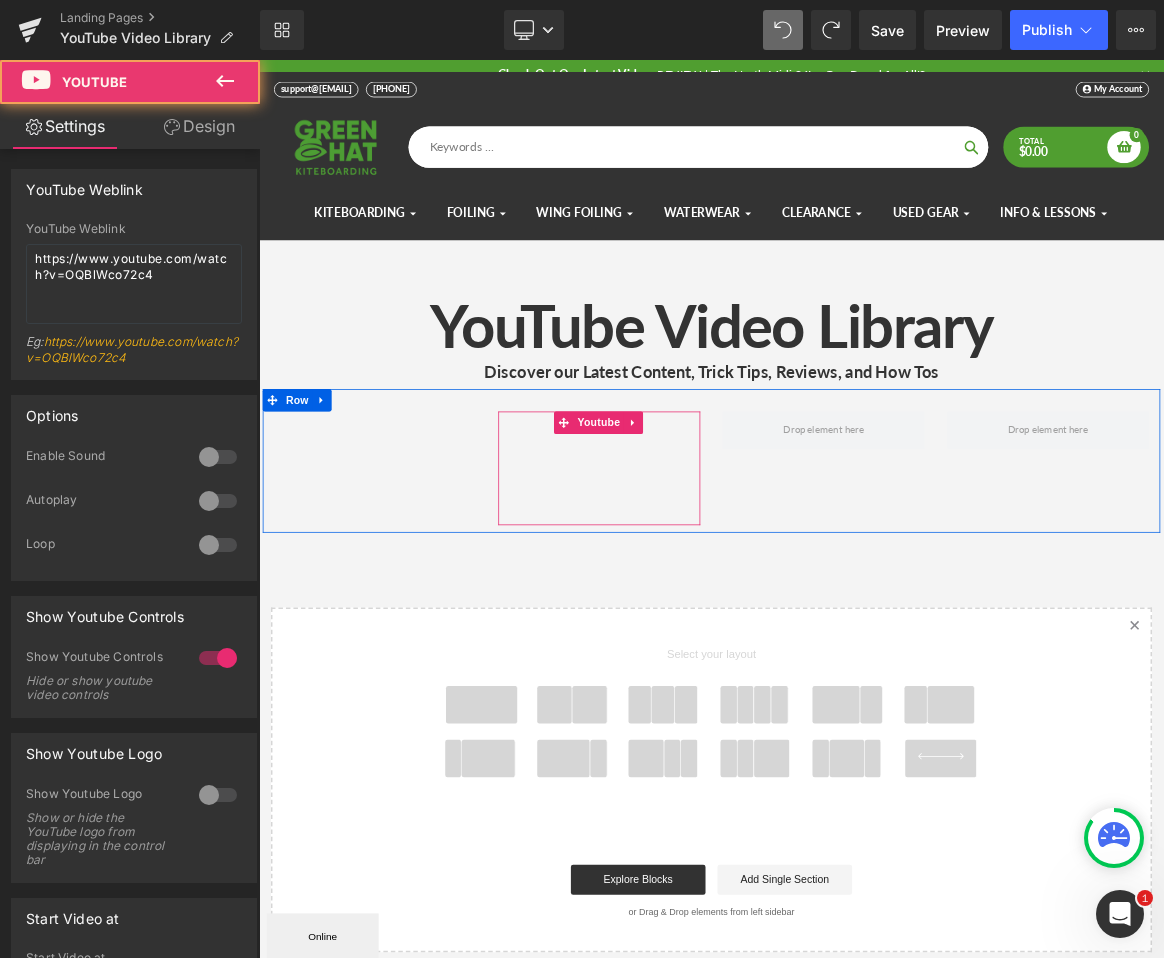 scroll, scrollTop: 10, scrollLeft: 10, axis: both 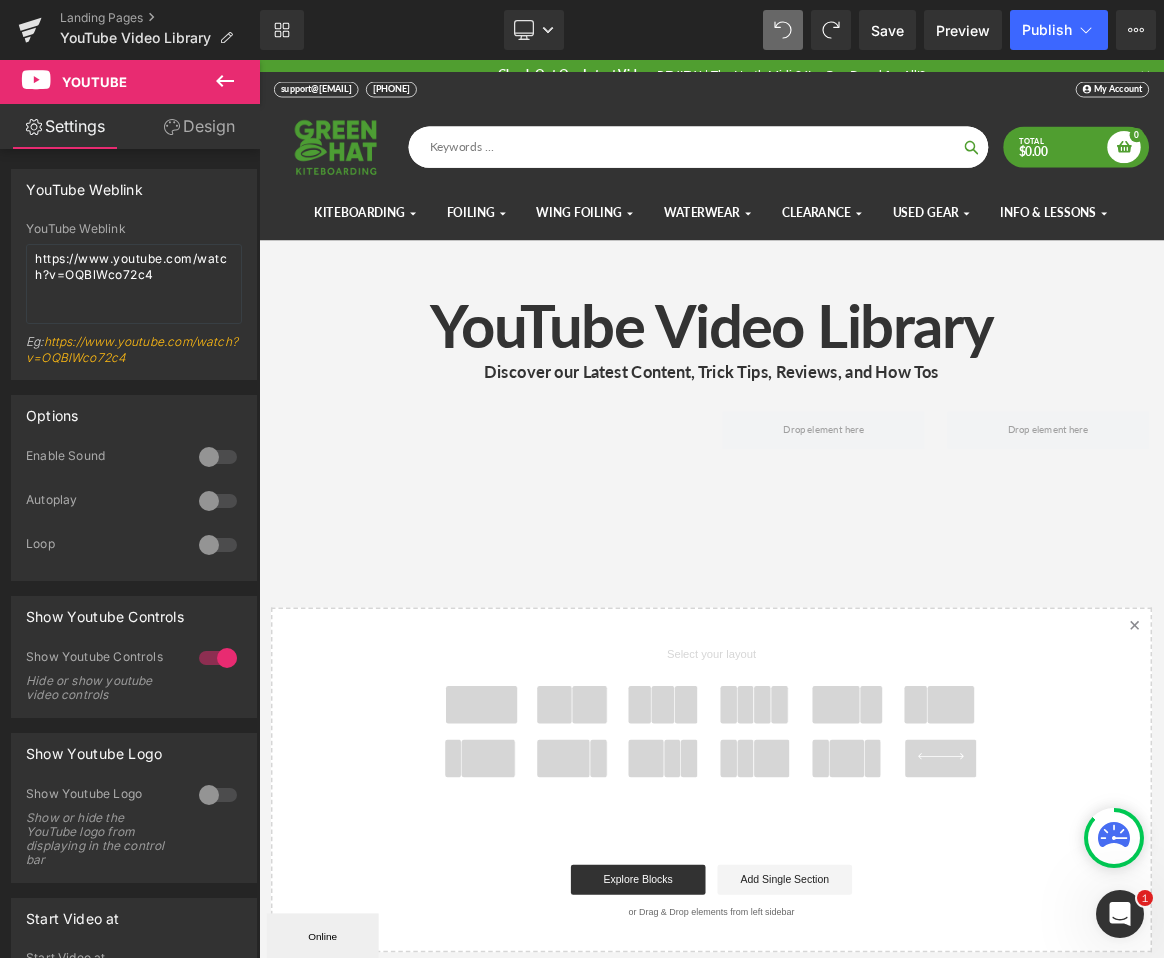 click 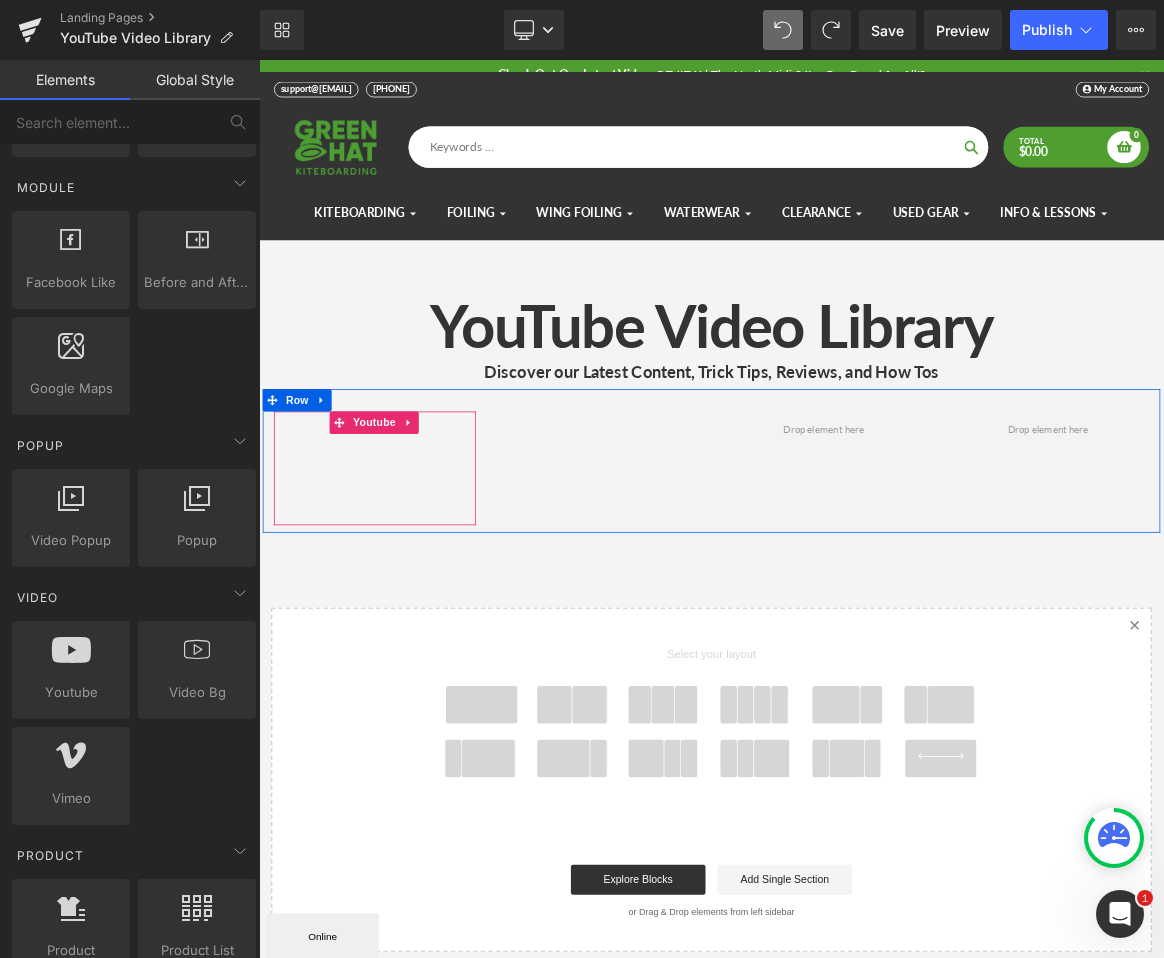 drag, startPoint x: 341, startPoint y: 745, endPoint x: 479, endPoint y: 604, distance: 197.29419 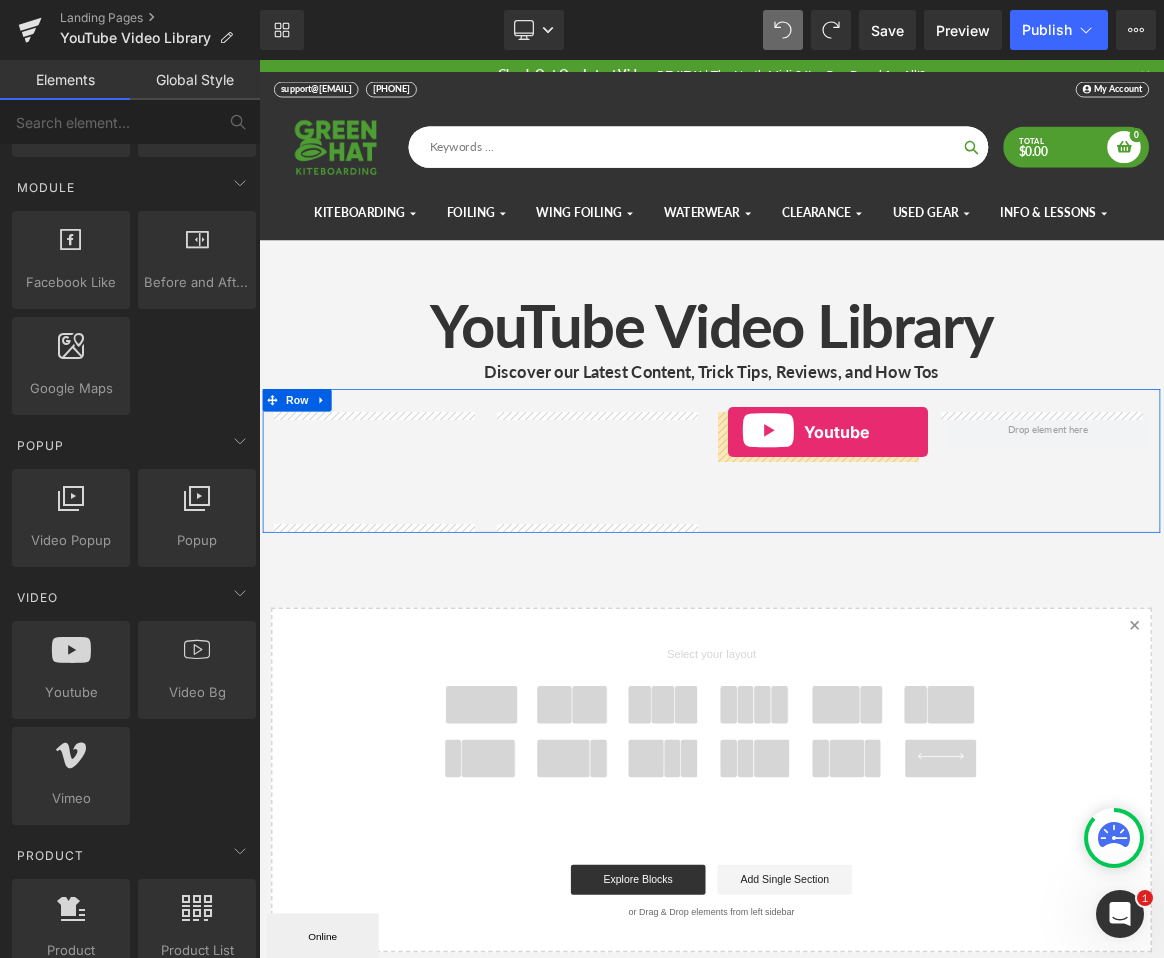 drag, startPoint x: 332, startPoint y: 718, endPoint x: 886, endPoint y: 557, distance: 576.9203 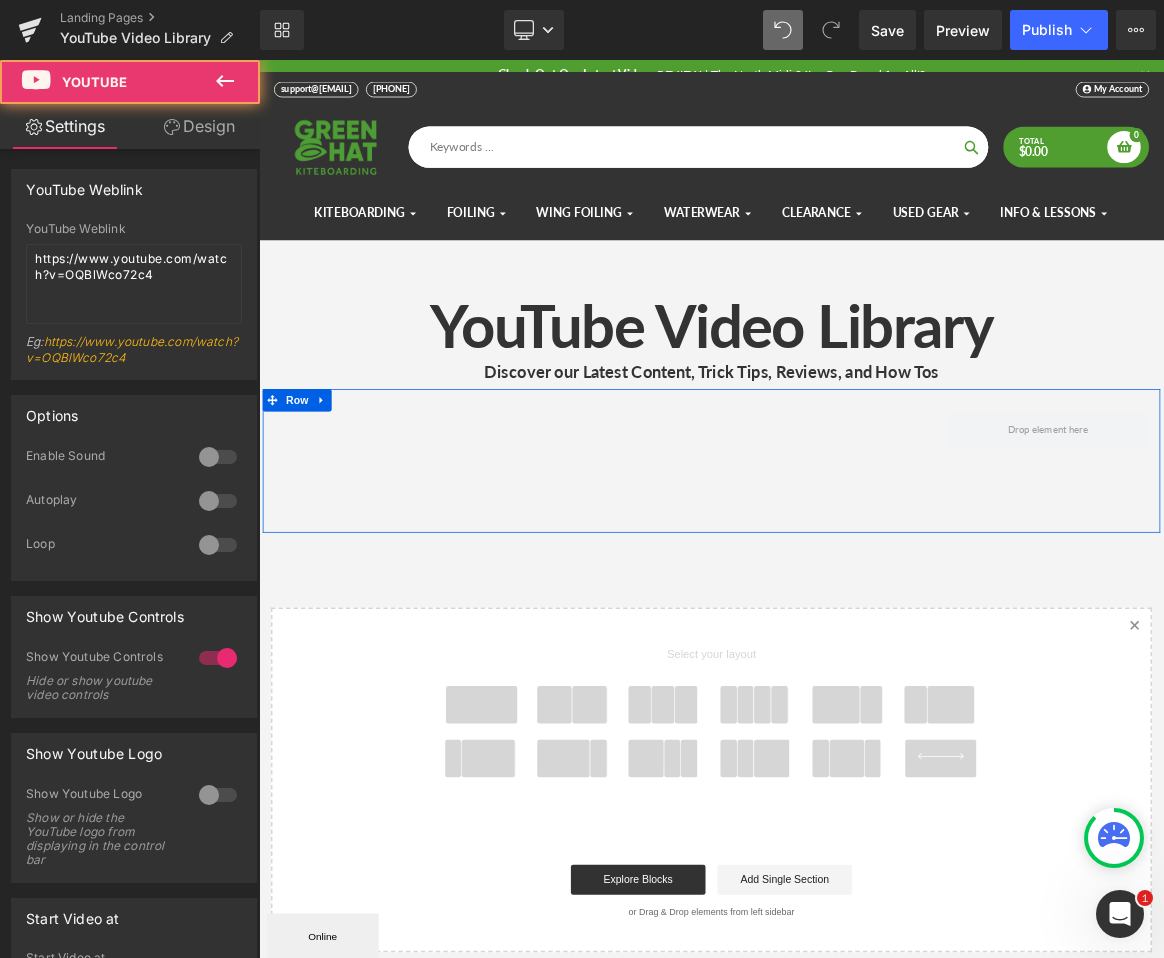 scroll, scrollTop: 10, scrollLeft: 10, axis: both 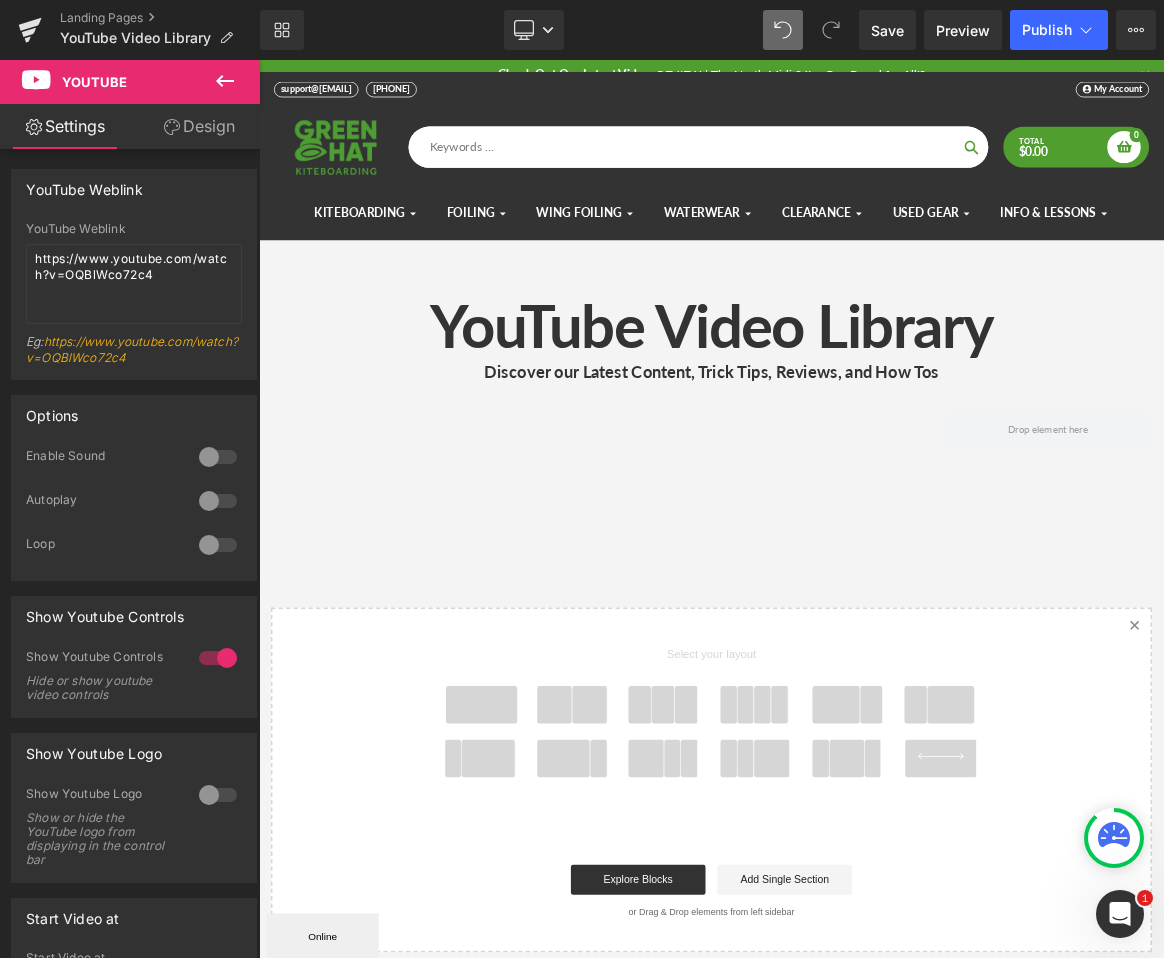 click on "Youtube" at bounding box center [120, 82] 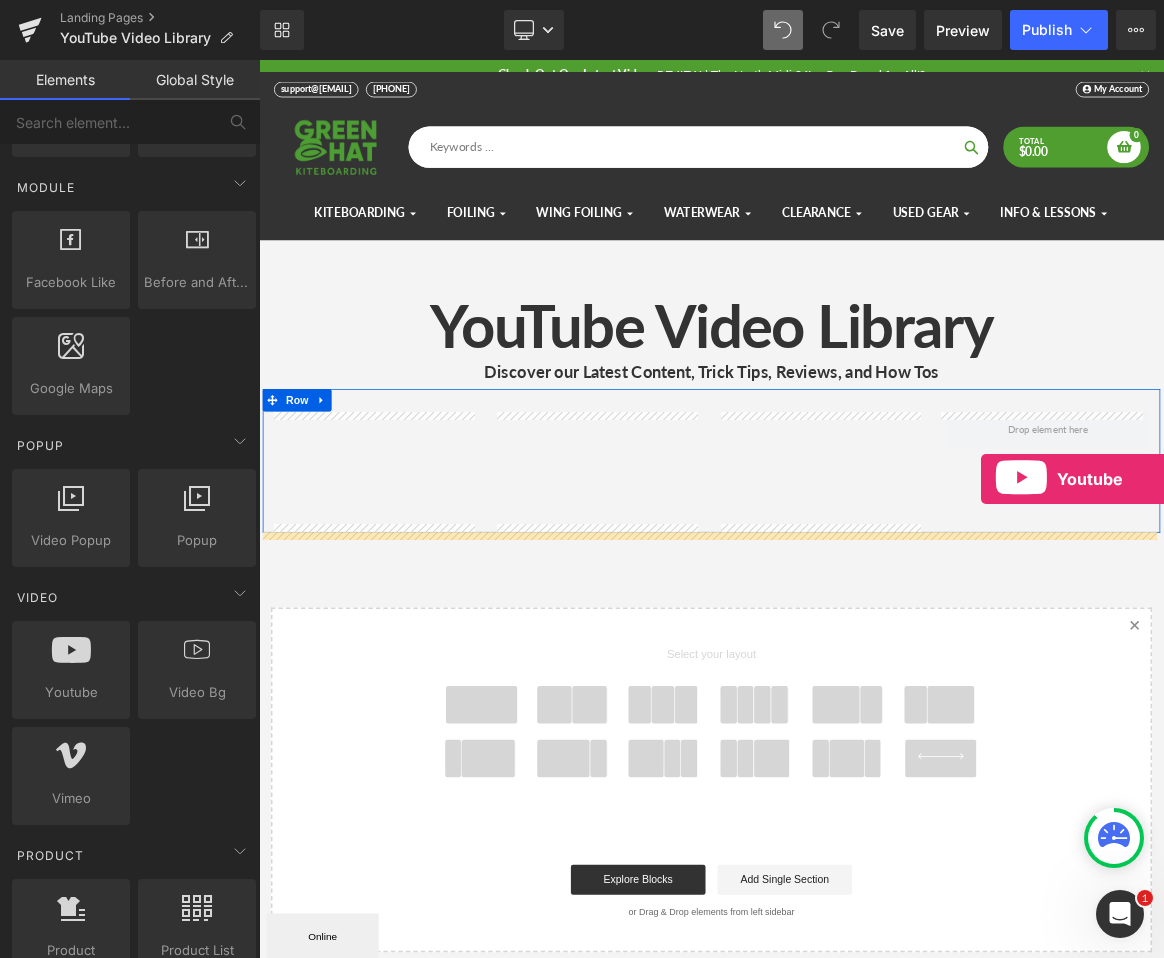 drag, startPoint x: 323, startPoint y: 752, endPoint x: 1224, endPoint y: 620, distance: 910.6179 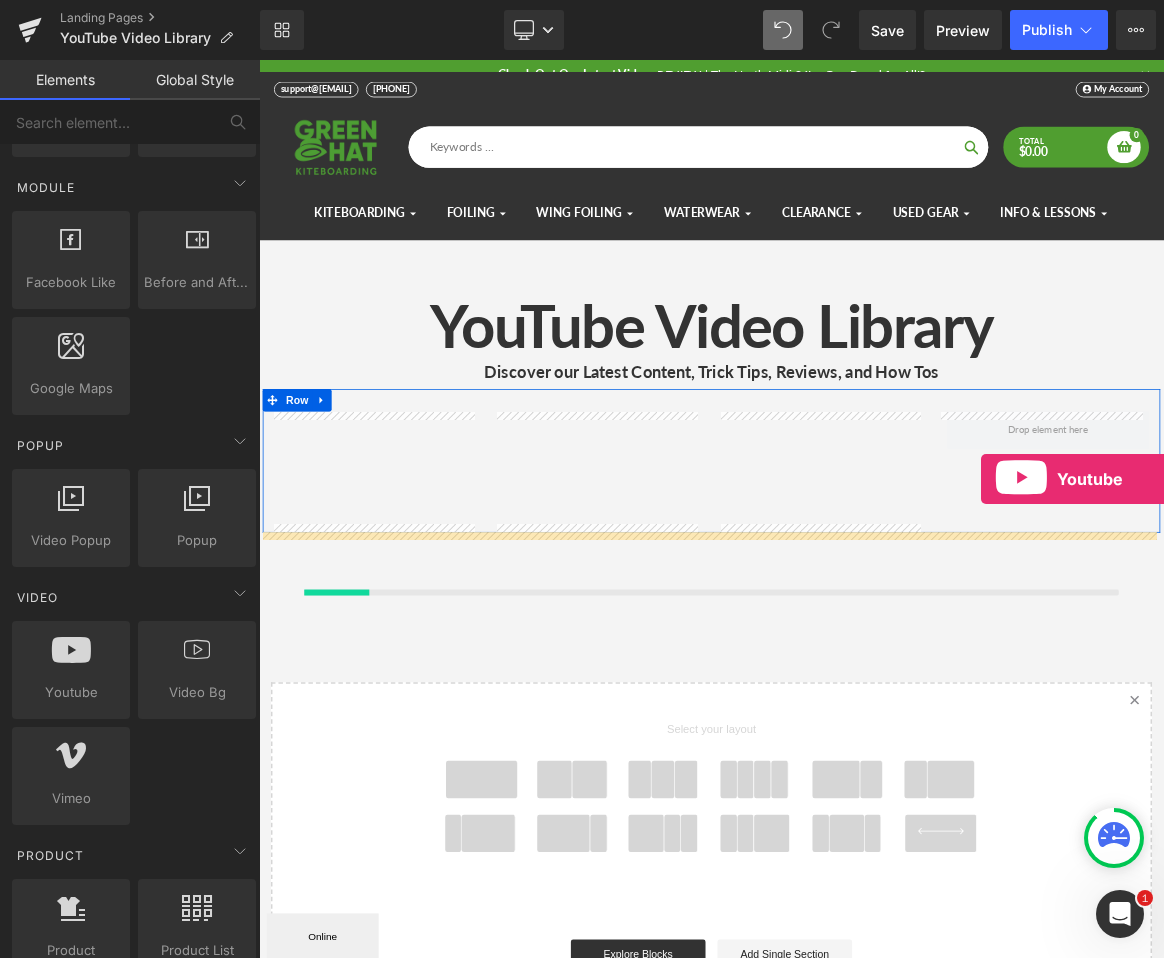 scroll, scrollTop: 10, scrollLeft: 10, axis: both 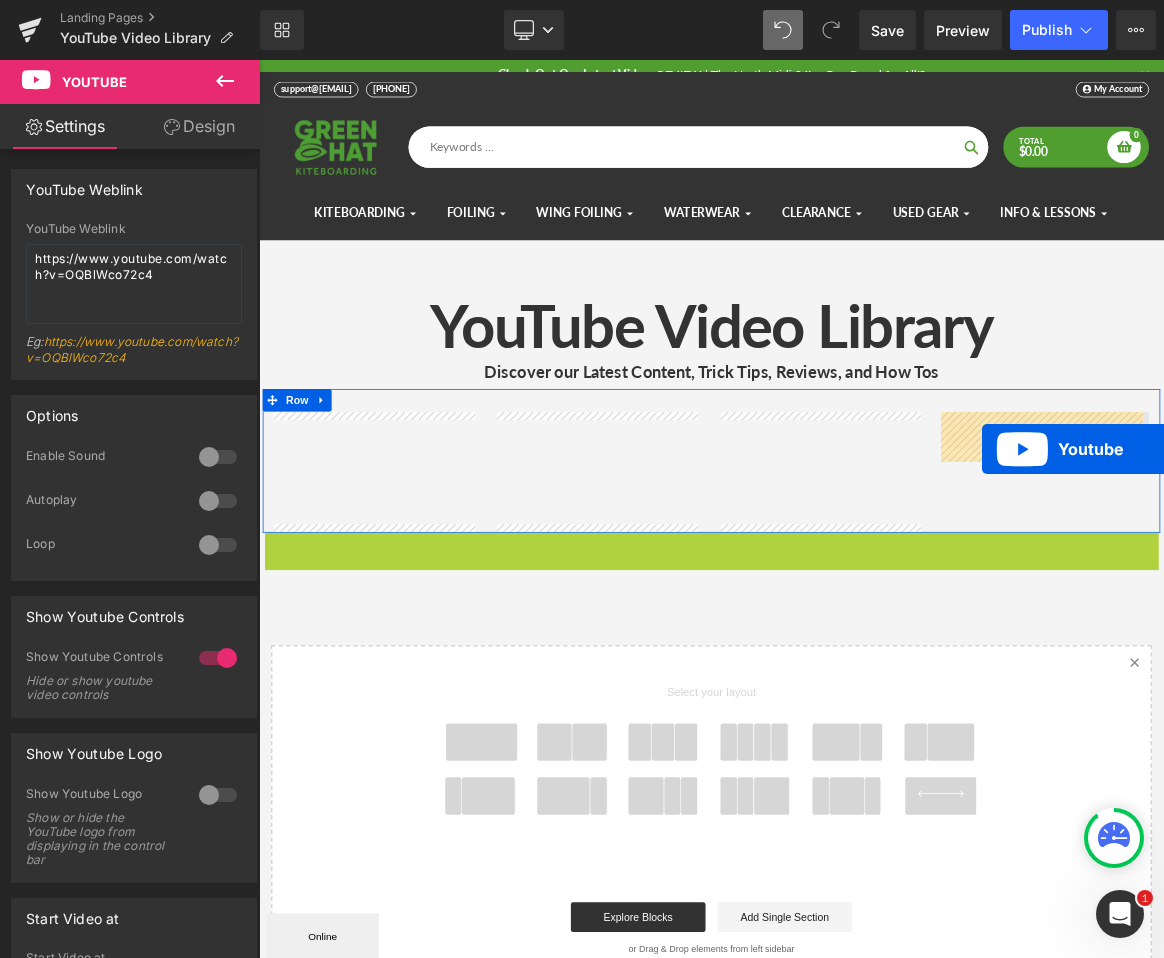 drag, startPoint x: 813, startPoint y: 705, endPoint x: 1224, endPoint y: 578, distance: 430.17438 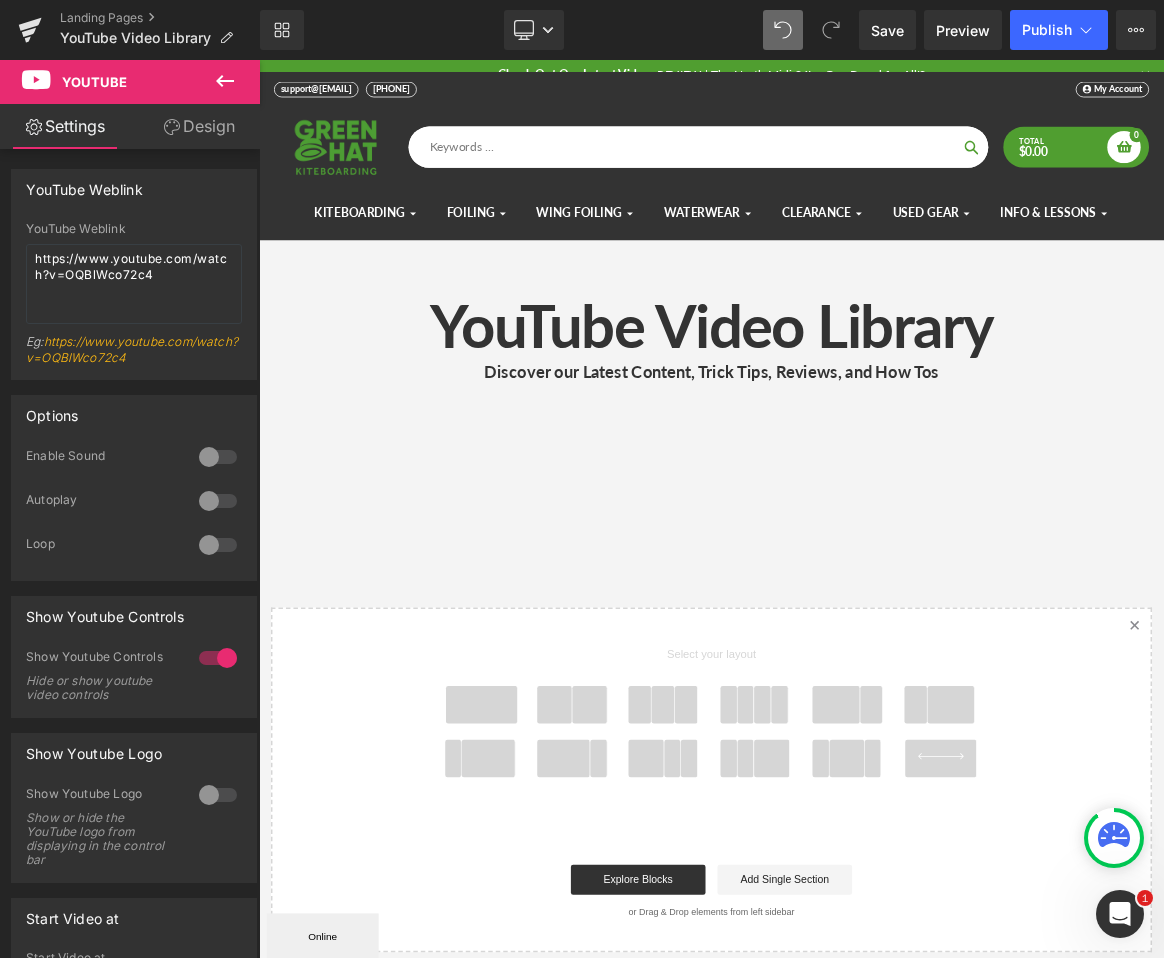 click 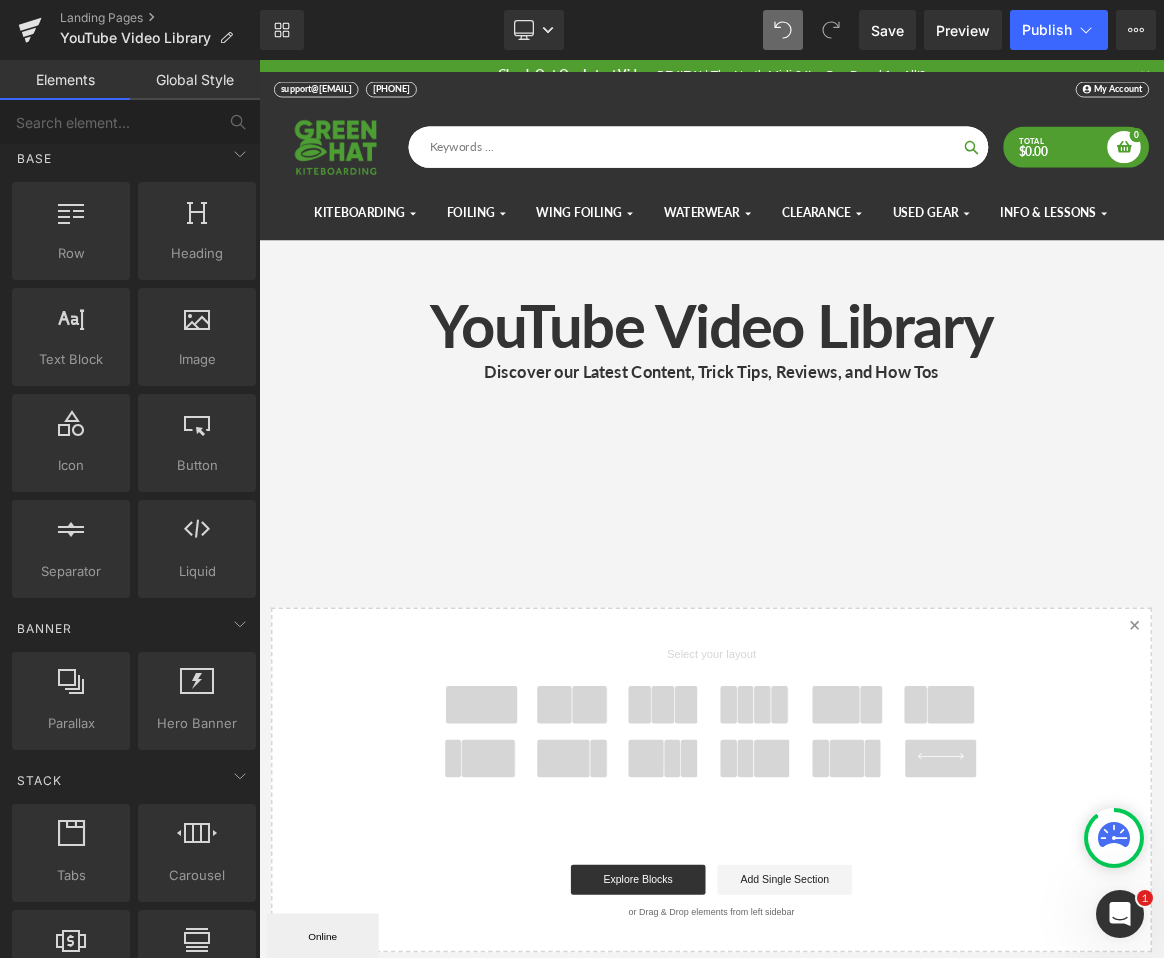 scroll, scrollTop: 0, scrollLeft: 0, axis: both 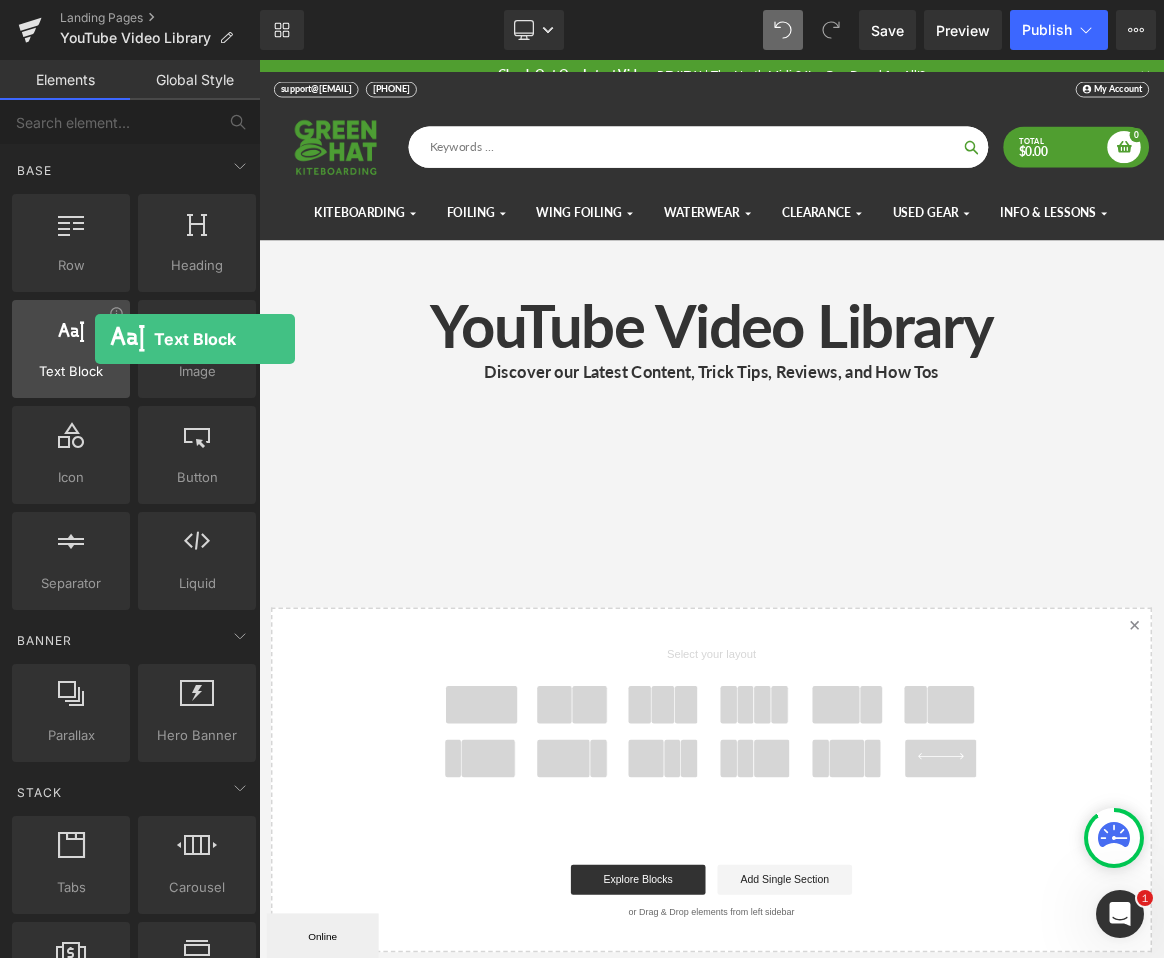 click at bounding box center (71, 338) 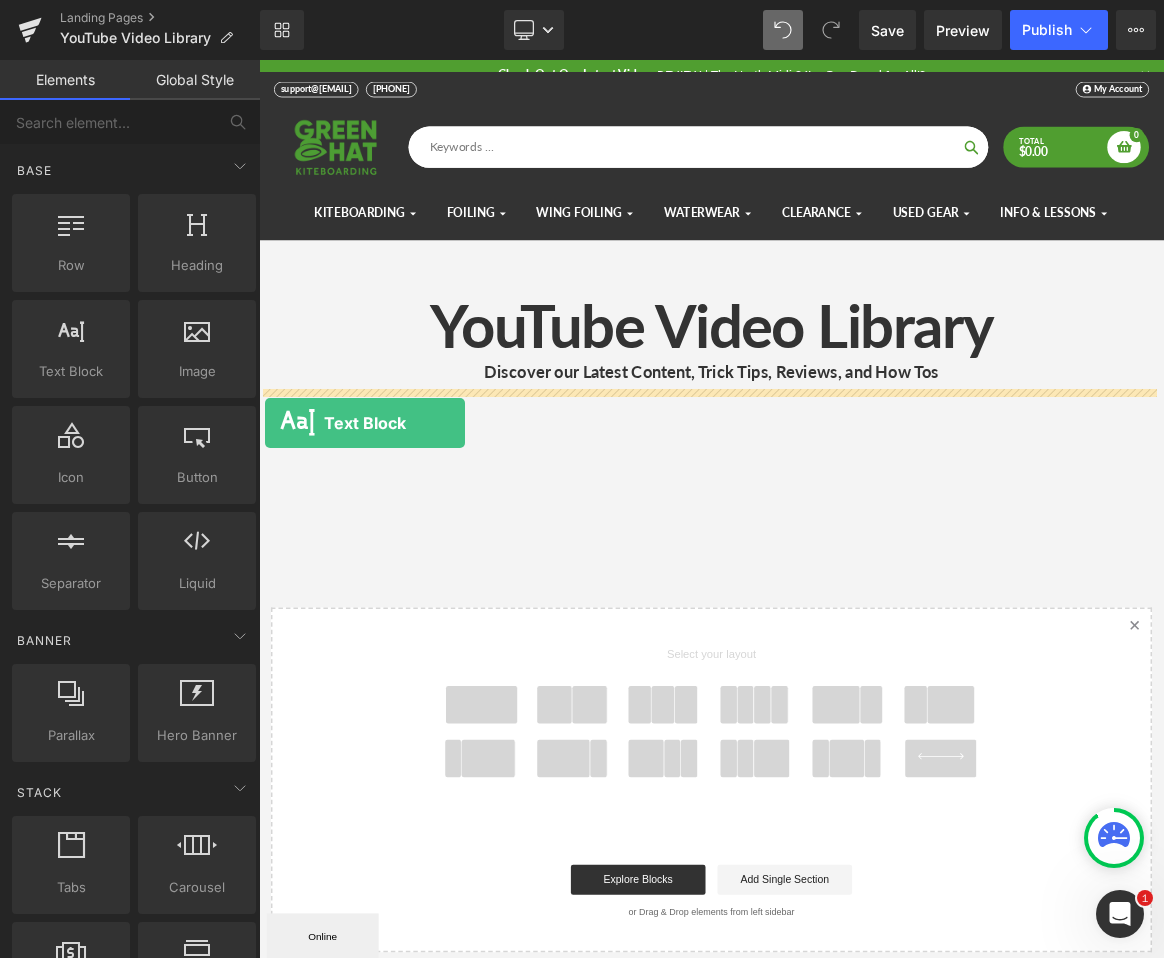 drag, startPoint x: 336, startPoint y: 406, endPoint x: 267, endPoint y: 542, distance: 152.50246 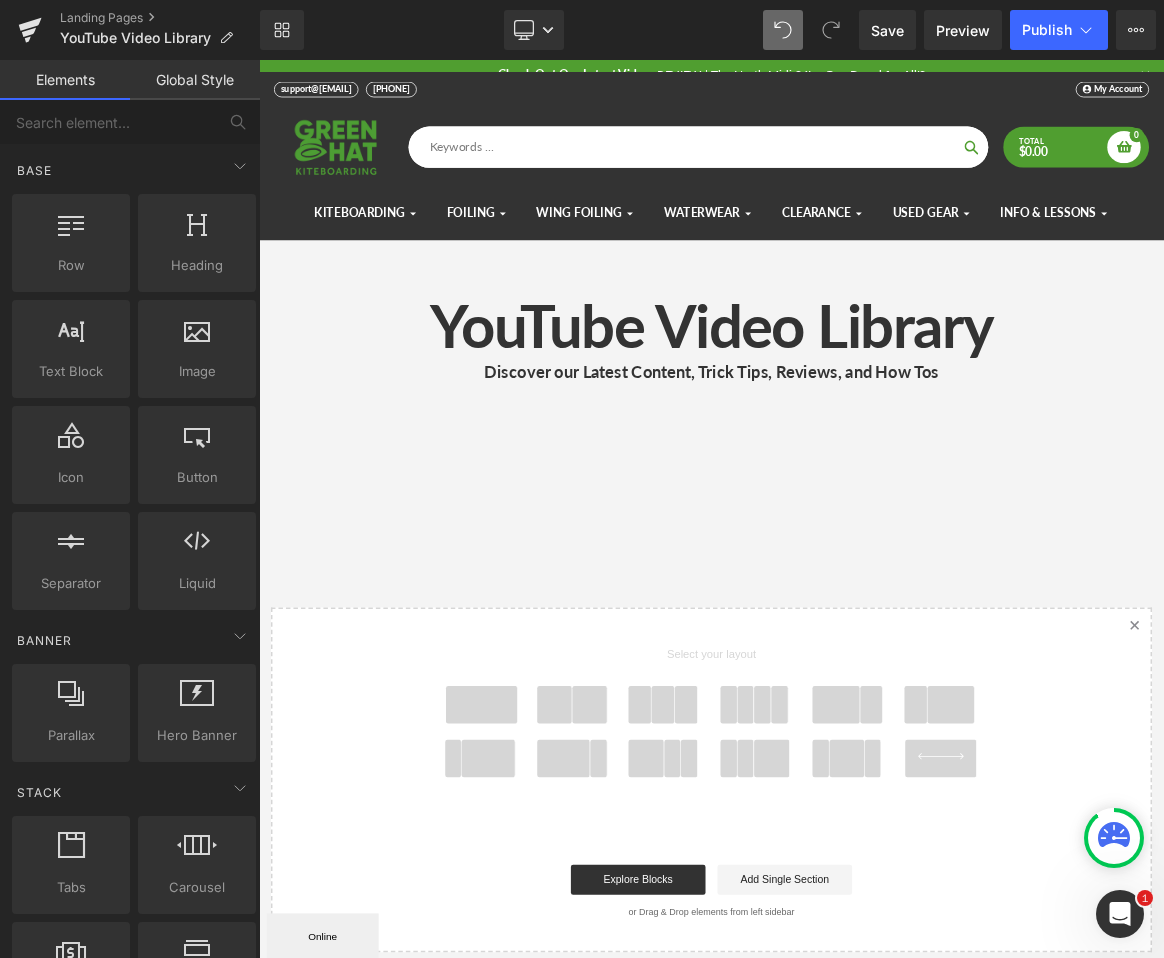scroll, scrollTop: 10, scrollLeft: 10, axis: both 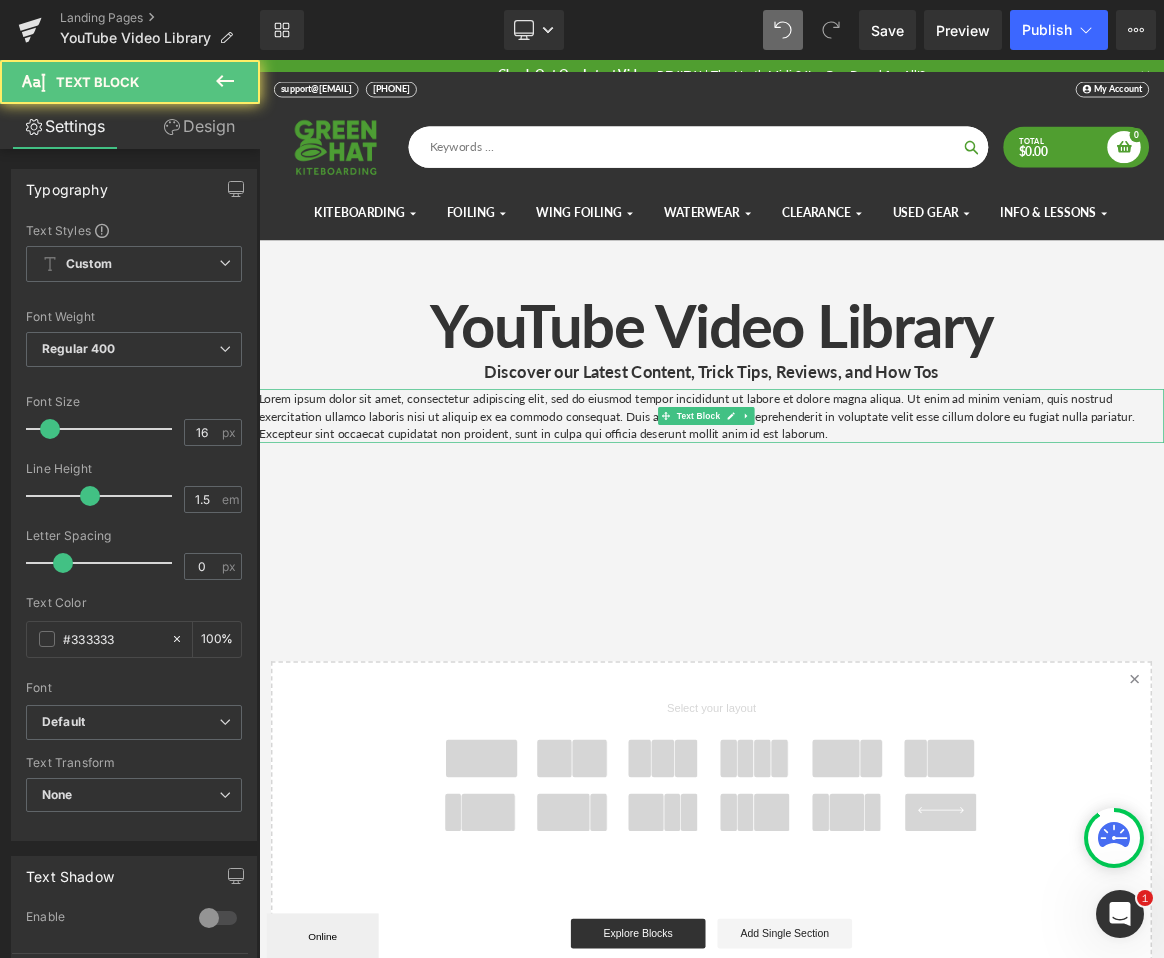 click on "Lorem ipsum dolor sit amet, consectetur adipiscing elit, sed do eiusmod tempor incididunt ut labore et dolore magna aliqua. Ut enim ad minim veniam, quis nostrud exercitation ullamco laboris nisi ut aliquip ex ea commodo consequat. Duis aute irure dolor in reprehenderit in voluptate velit esse cillum dolore eu fugiat nulla pariatur. Excepteur sint occaecat cupidatat non proident, sunt in culpa qui officia deserunt mollit anim id est laborum." at bounding box center (864, 536) 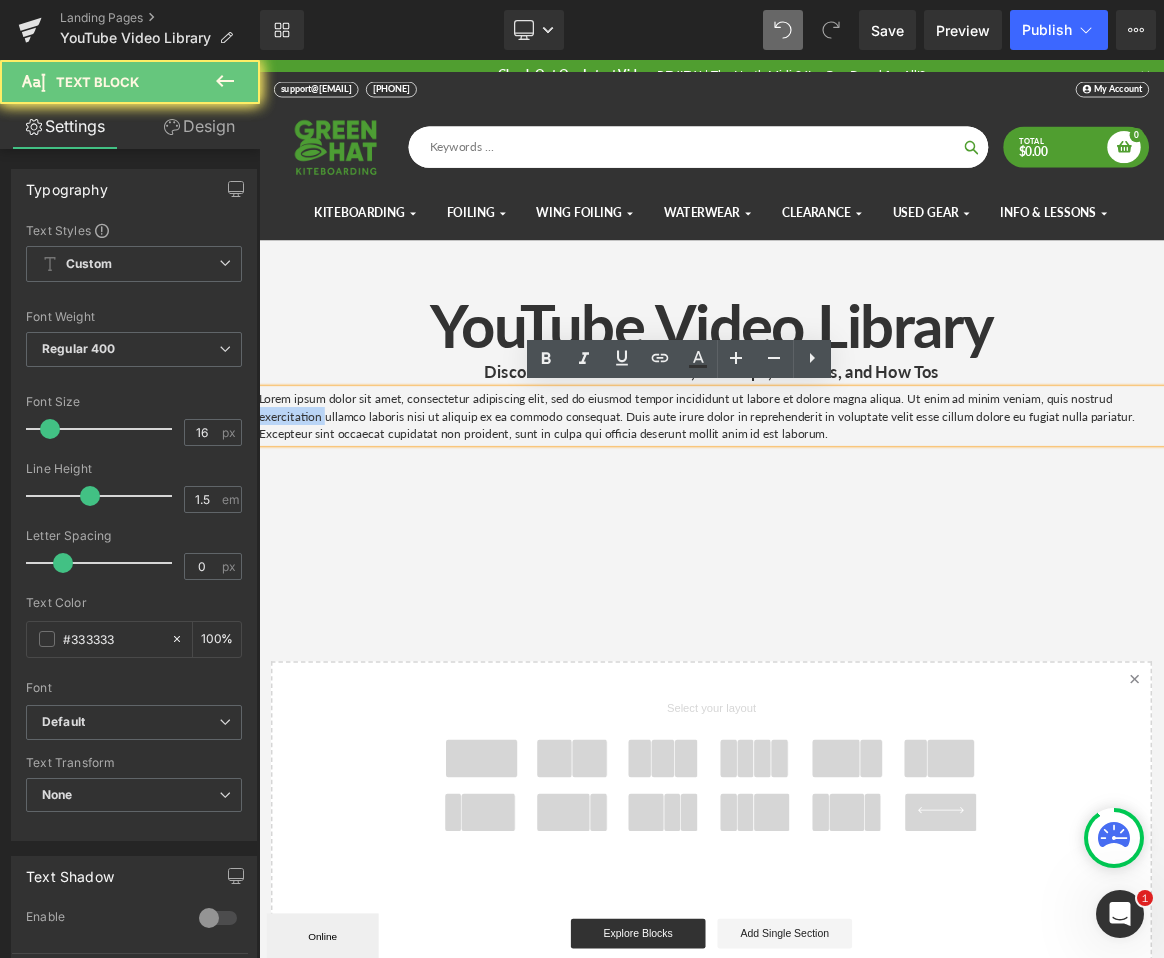 click on "Lorem ipsum dolor sit amet, consectetur adipiscing elit, sed do eiusmod tempor incididunt ut labore et dolore magna aliqua. Ut enim ad minim veniam, quis nostrud exercitation ullamco laboris nisi ut aliquip ex ea commodo consequat. Duis aute irure dolor in reprehenderit in voluptate velit esse cillum dolore eu fugiat nulla pariatur. Excepteur sint occaecat cupidatat non proident, sunt in culpa qui officia deserunt mollit anim id est laborum." at bounding box center (864, 536) 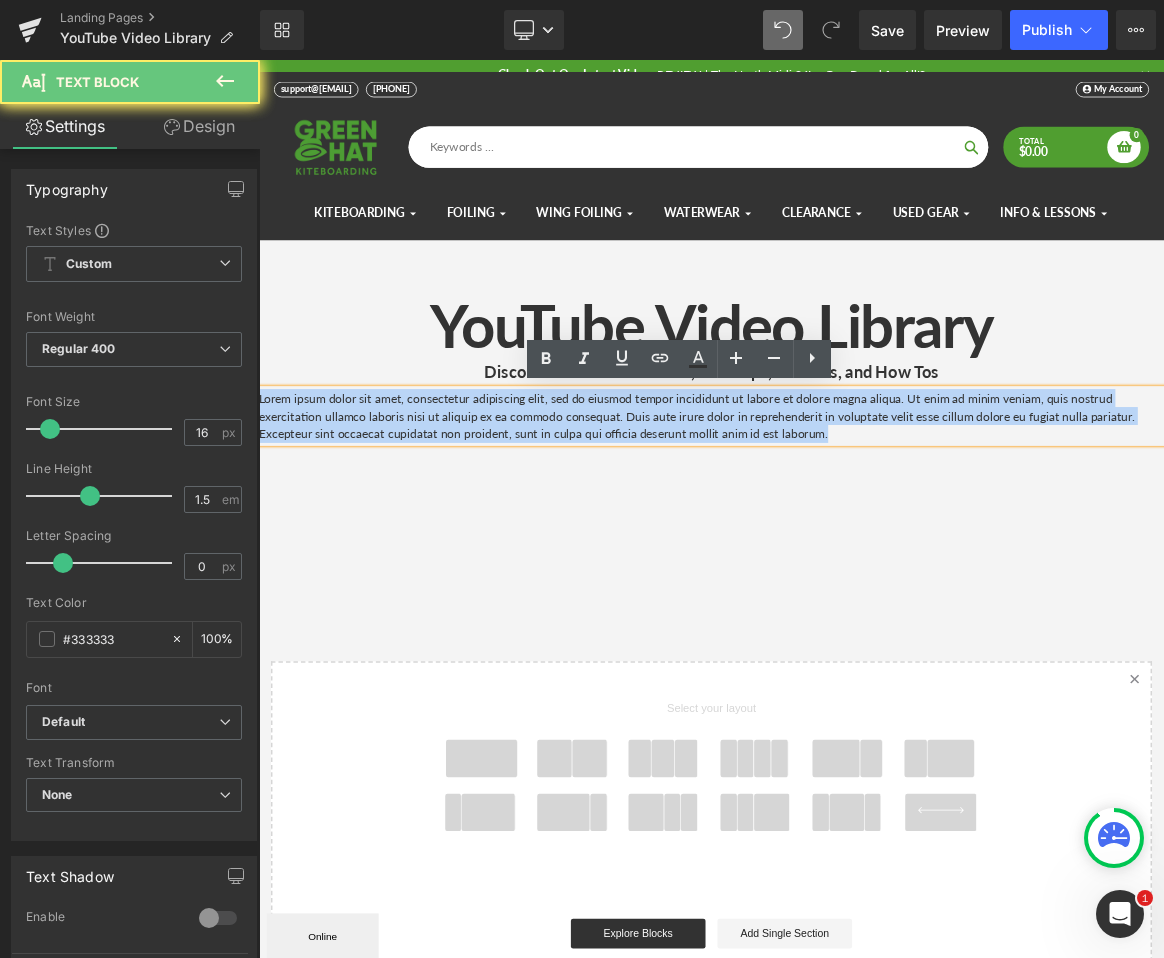 click on "Lorem ipsum dolor sit amet, consectetur adipiscing elit, sed do eiusmod tempor incididunt ut labore et dolore magna aliqua. Ut enim ad minim veniam, quis nostrud exercitation ullamco laboris nisi ut aliquip ex ea commodo consequat. Duis aute irure dolor in reprehenderit in voluptate velit esse cillum dolore eu fugiat nulla pariatur. Excepteur sint occaecat cupidatat non proident, sunt in culpa qui officia deserunt mollit anim id est laborum." at bounding box center [864, 536] 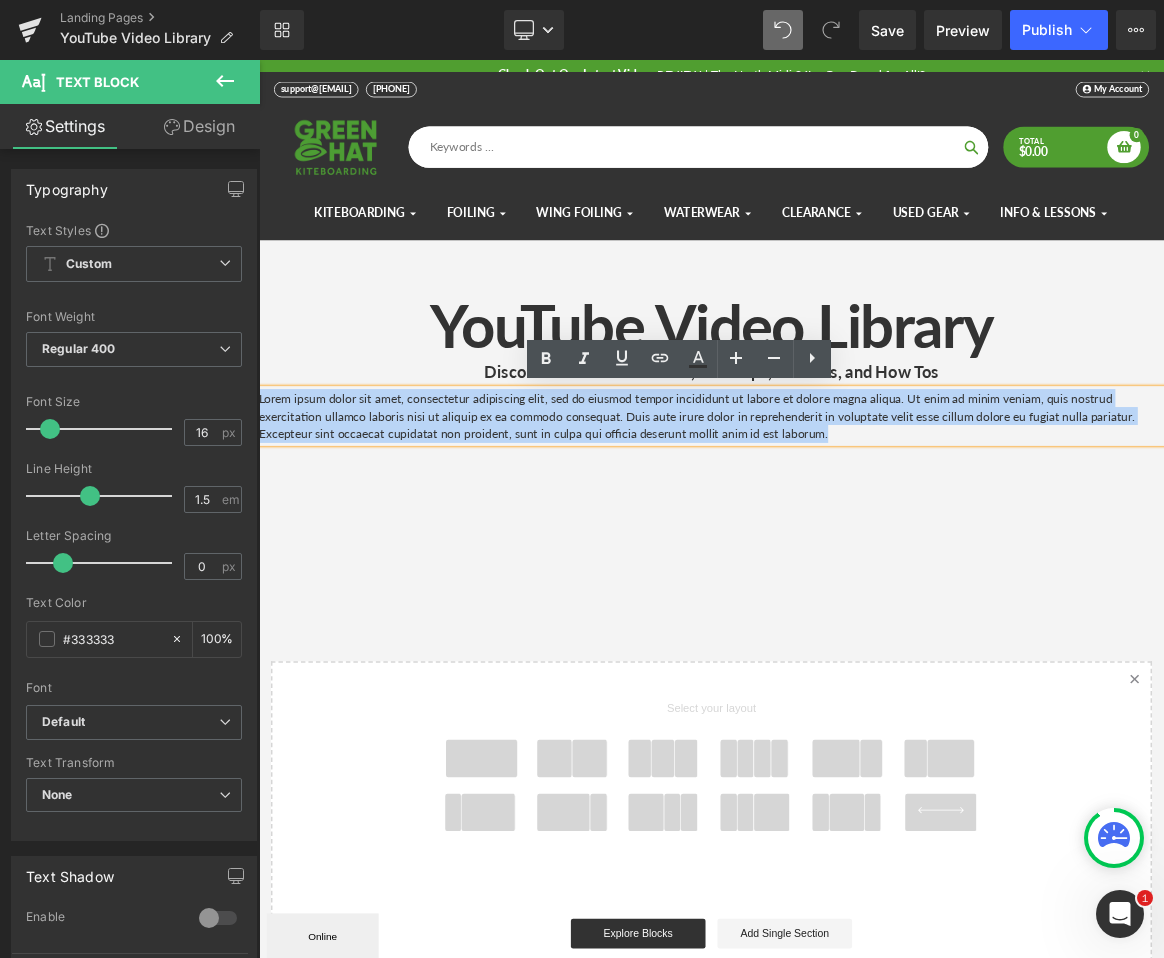 type 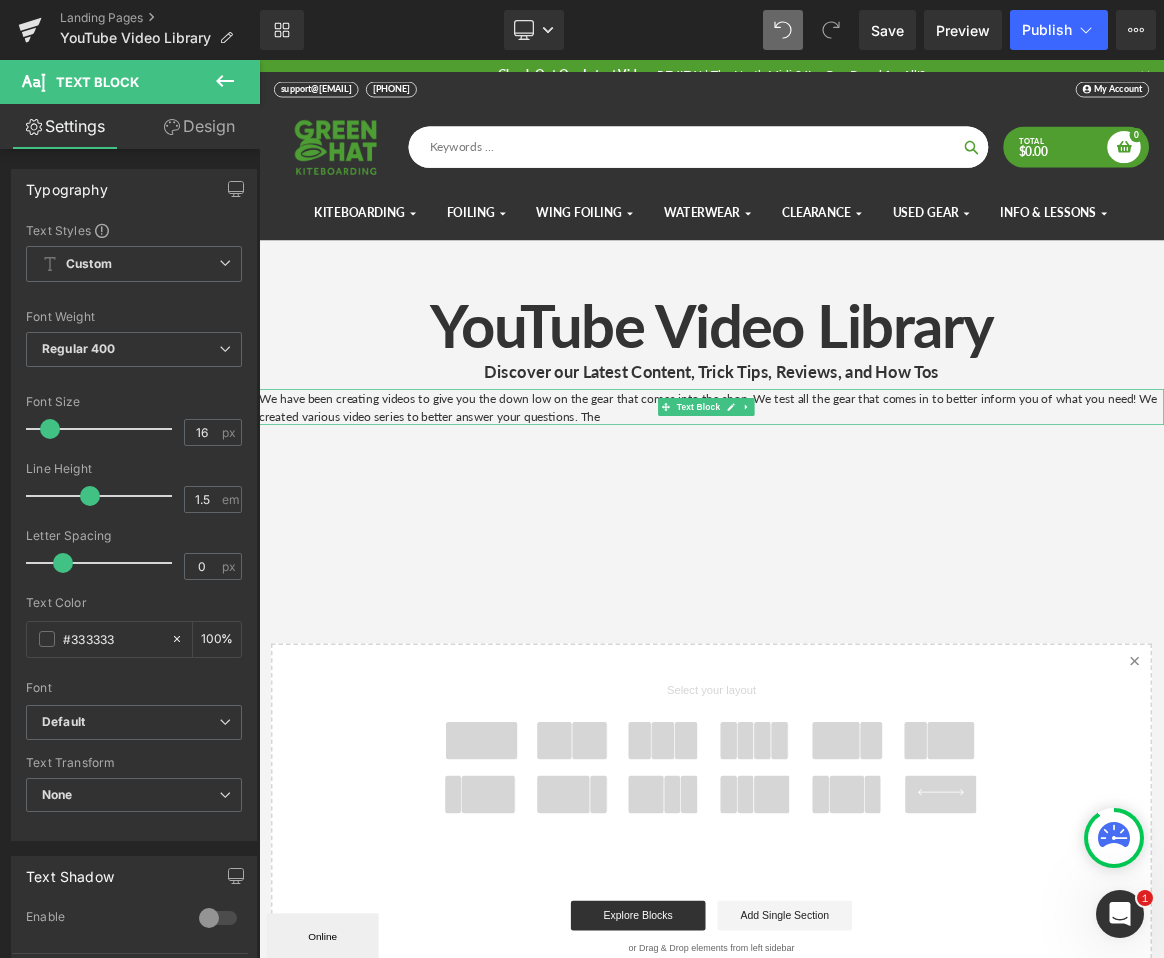 click on "We have been creating videos to give you the down low on the gear that comes into the shop. We test all the gear that comes in to better inform you of what you need! We created various video series to better answer your questions. The" at bounding box center [864, 524] 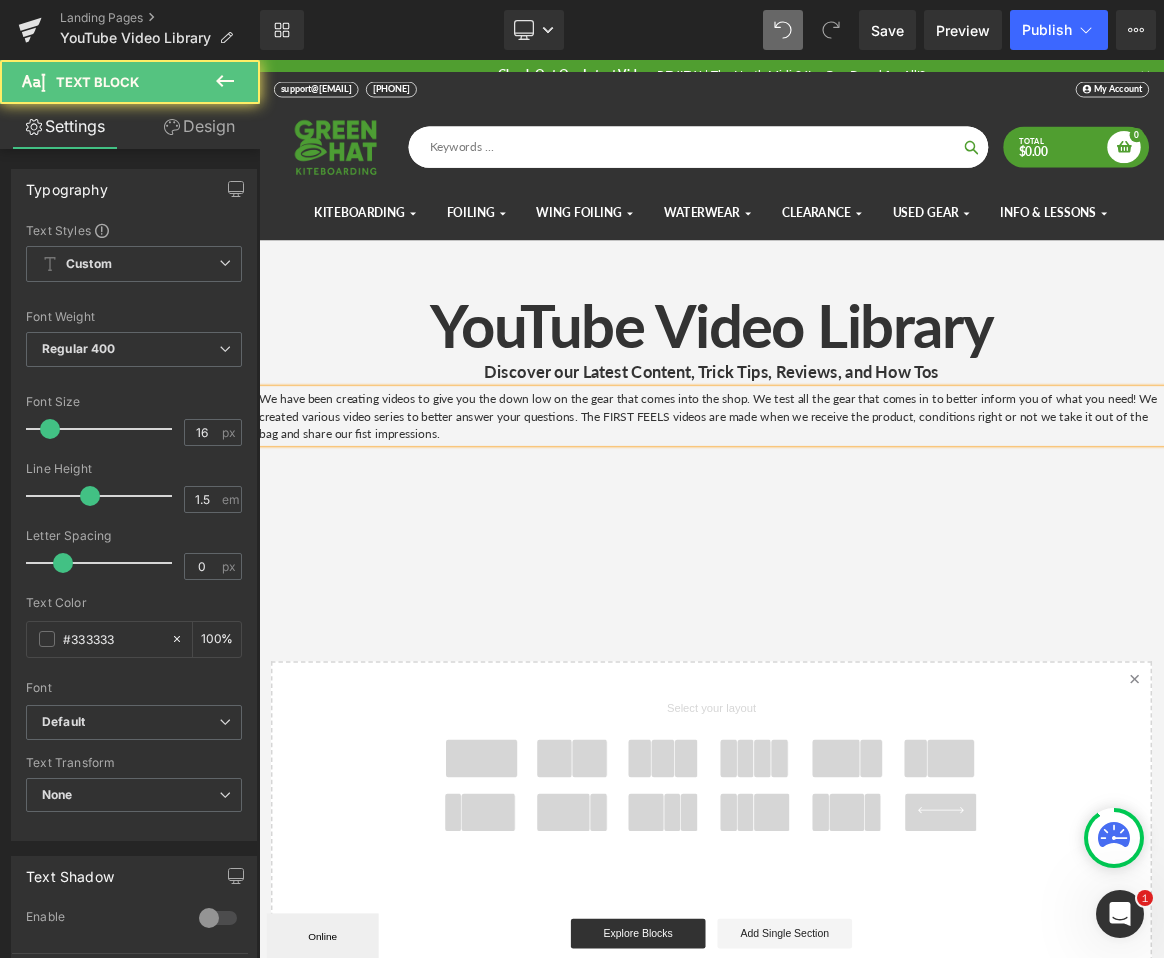click on "We have been creating videos to give you the down low on the gear that comes into the shop. We test all the gear that comes in to better inform you of what you need! We created various video series to better answer your questions. The FIRST FEELS videos are made when we receive the product, conditions right or not we take it out of the bag and share our fist impressions." at bounding box center [864, 536] 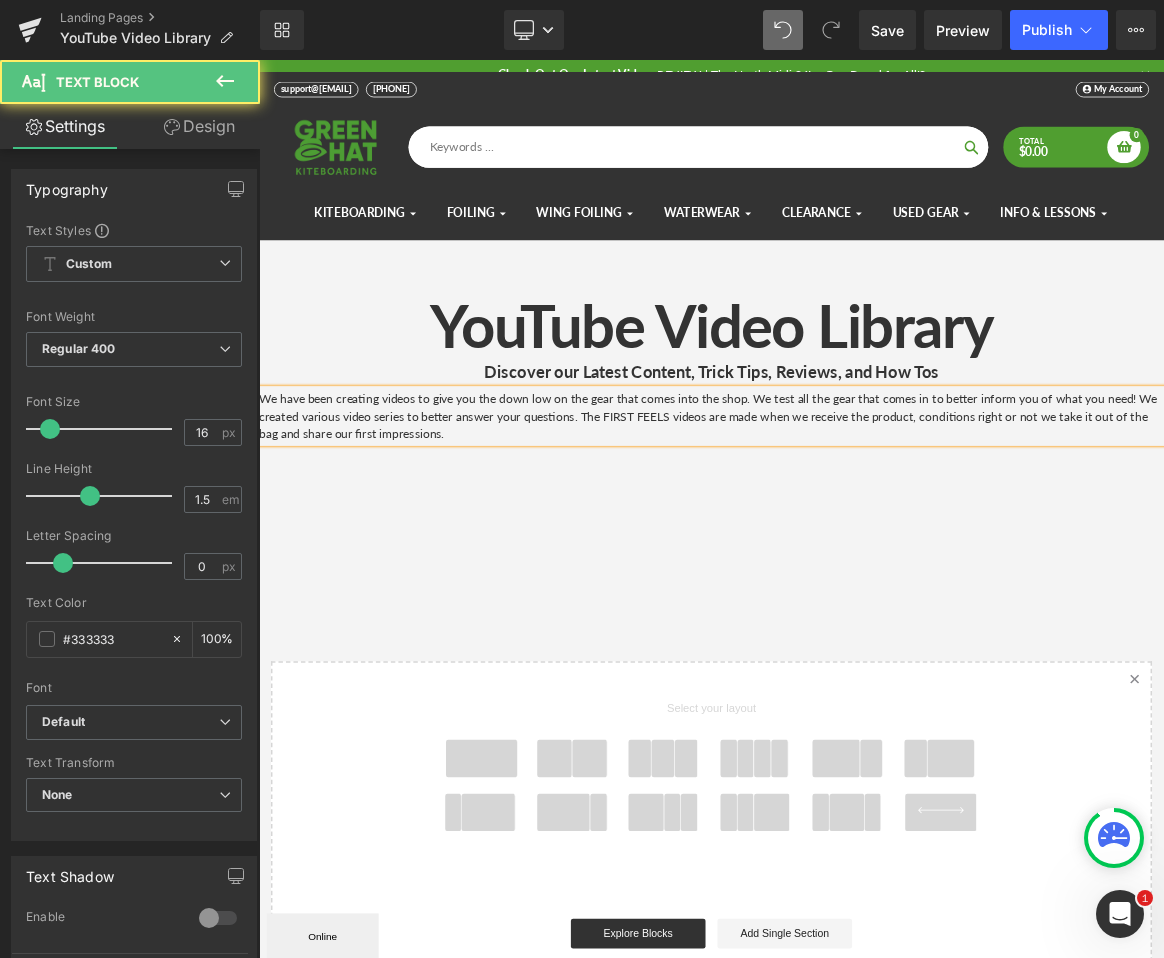 click on "We have been creating videos to give you the down low on the gear that comes into the shop. We test all the gear that comes in to better inform you of what you need! We created various video series to better answer your questions. The FIRST FEELS videos are made when we receive the product, conditions right or not we take it out of the bag and share our first impressions." at bounding box center [864, 536] 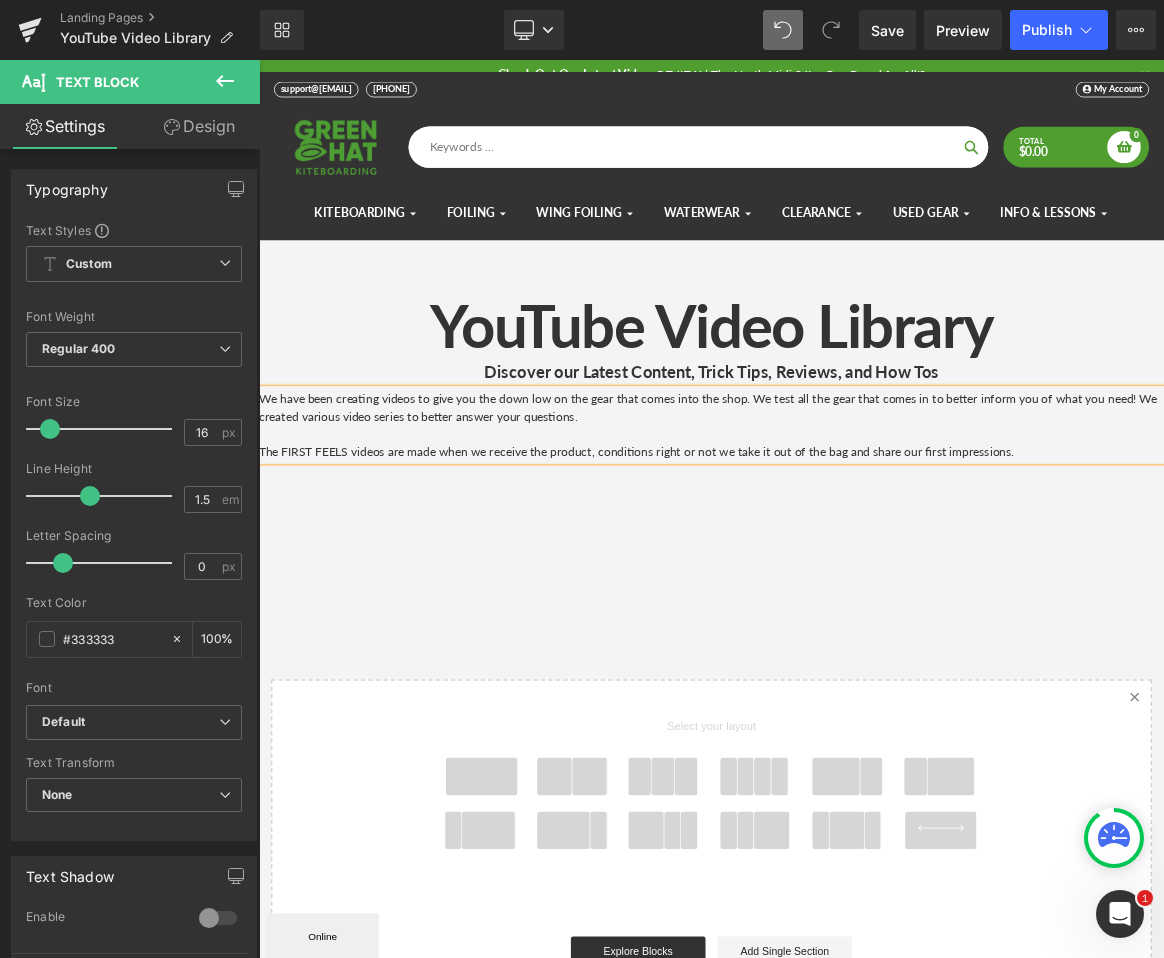scroll, scrollTop: 10, scrollLeft: 10, axis: both 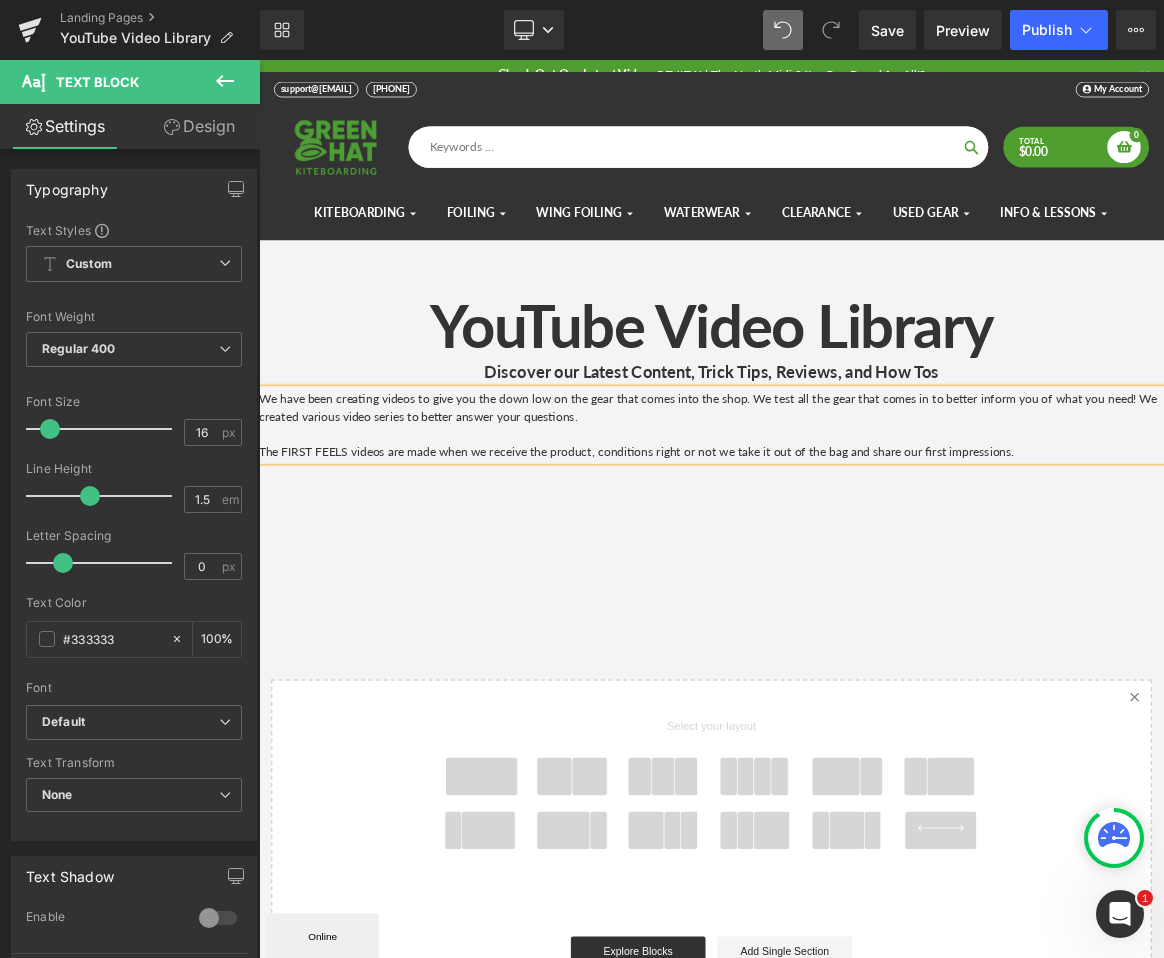 click on "The FIRST FEELS videos are made when we receive the product, conditions right or not we take it out of the bag and share our first impressions." at bounding box center (864, 584) 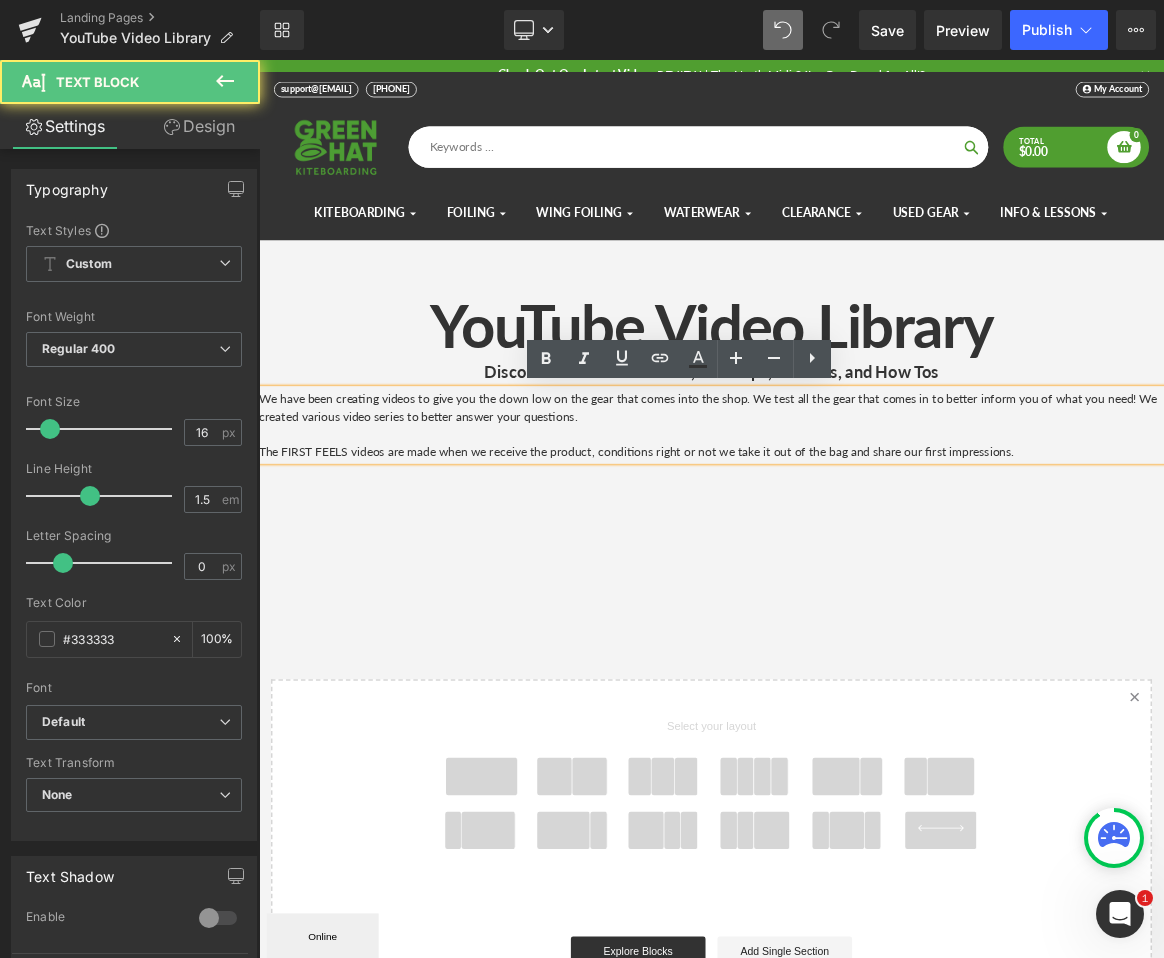 scroll, scrollTop: 10, scrollLeft: 10, axis: both 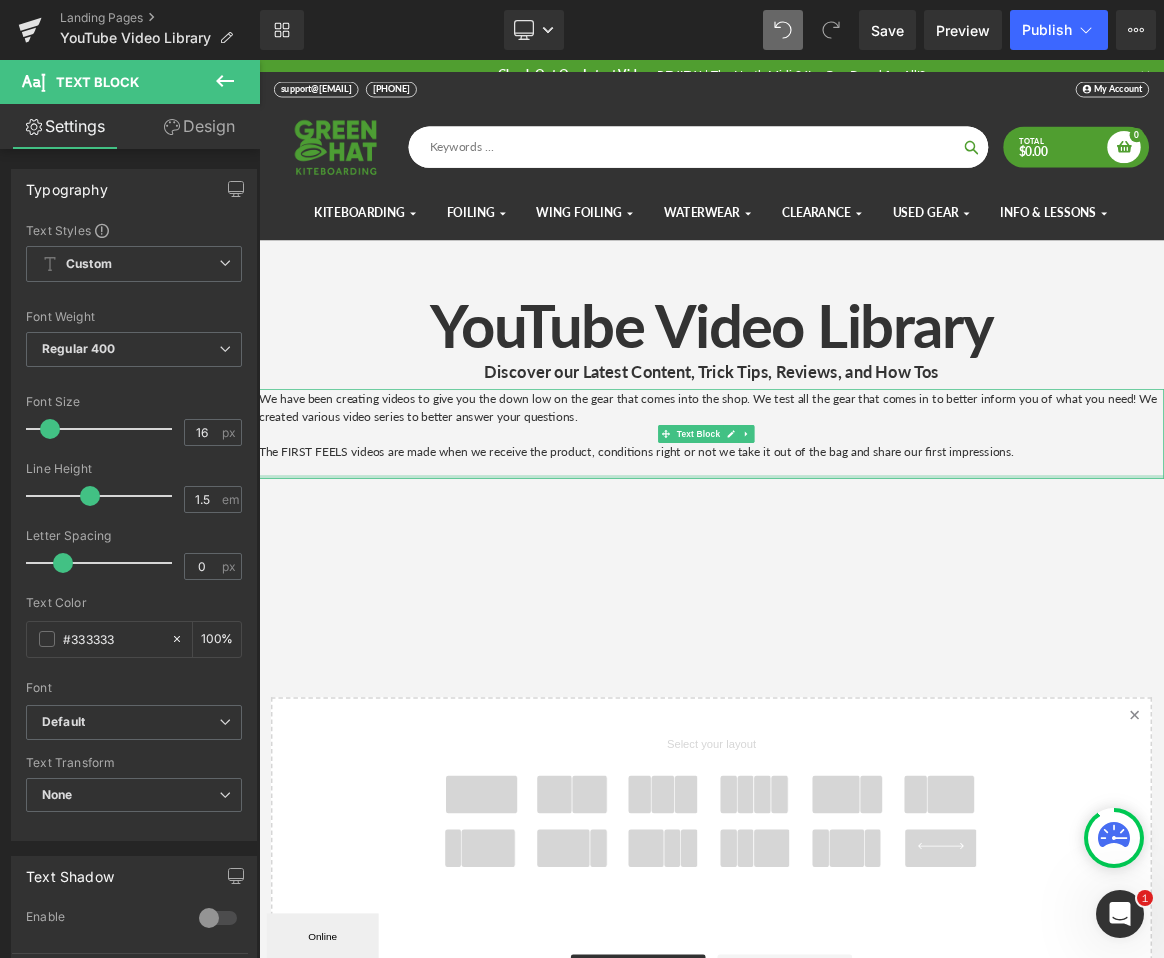 click at bounding box center [864, 617] 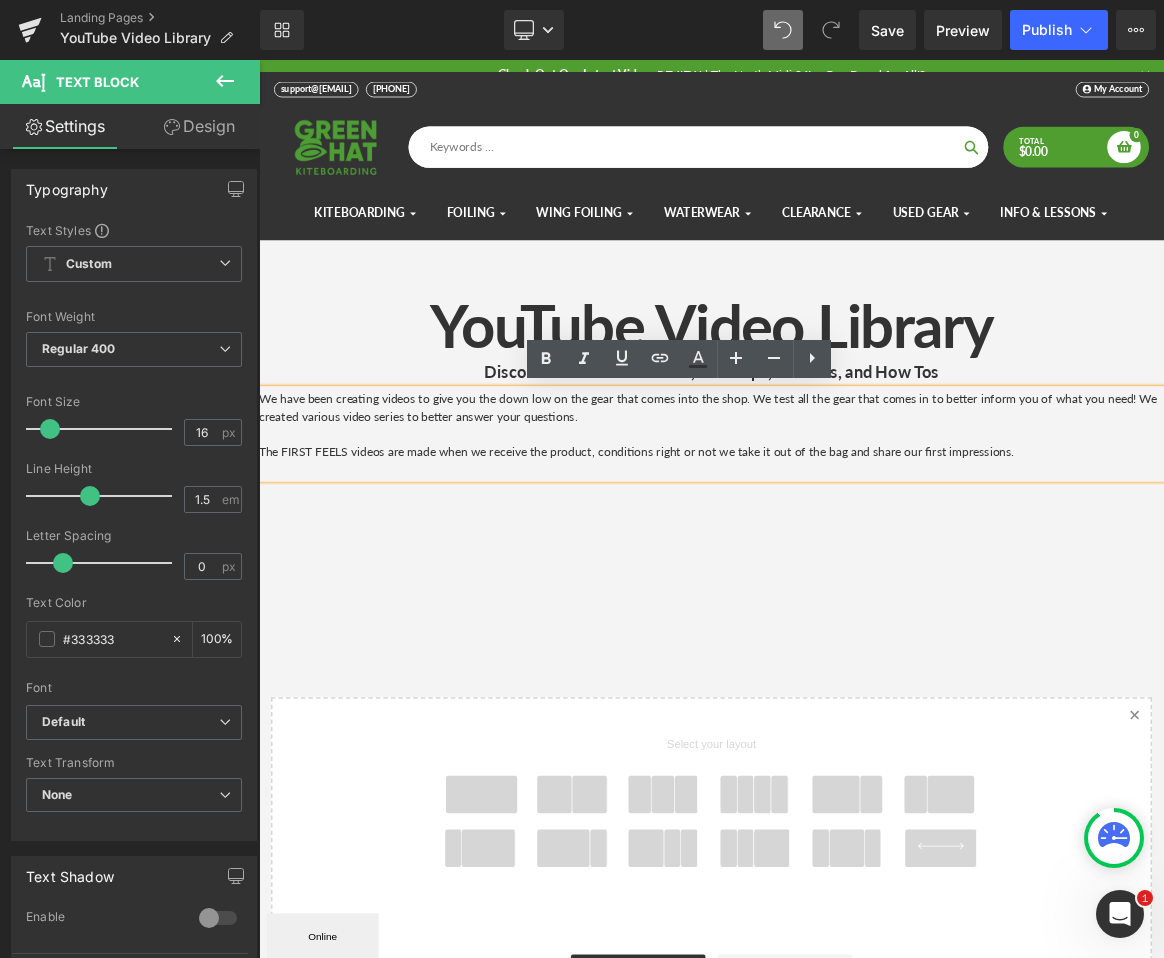 click at bounding box center (864, 608) 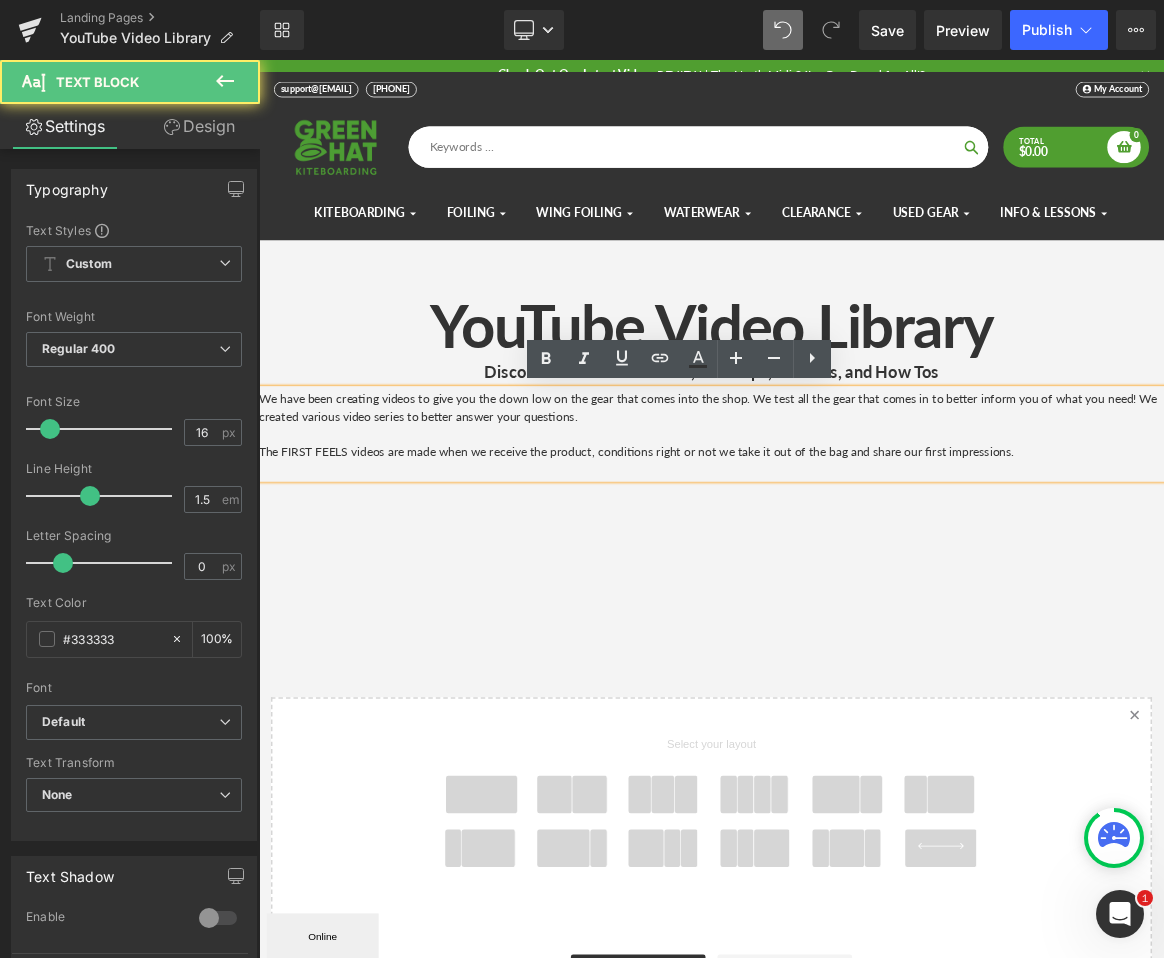 click on "The FIRST FEELS videos are made when we receive the product, conditions right or not we take it out of the bag and share our first impressions." at bounding box center [864, 584] 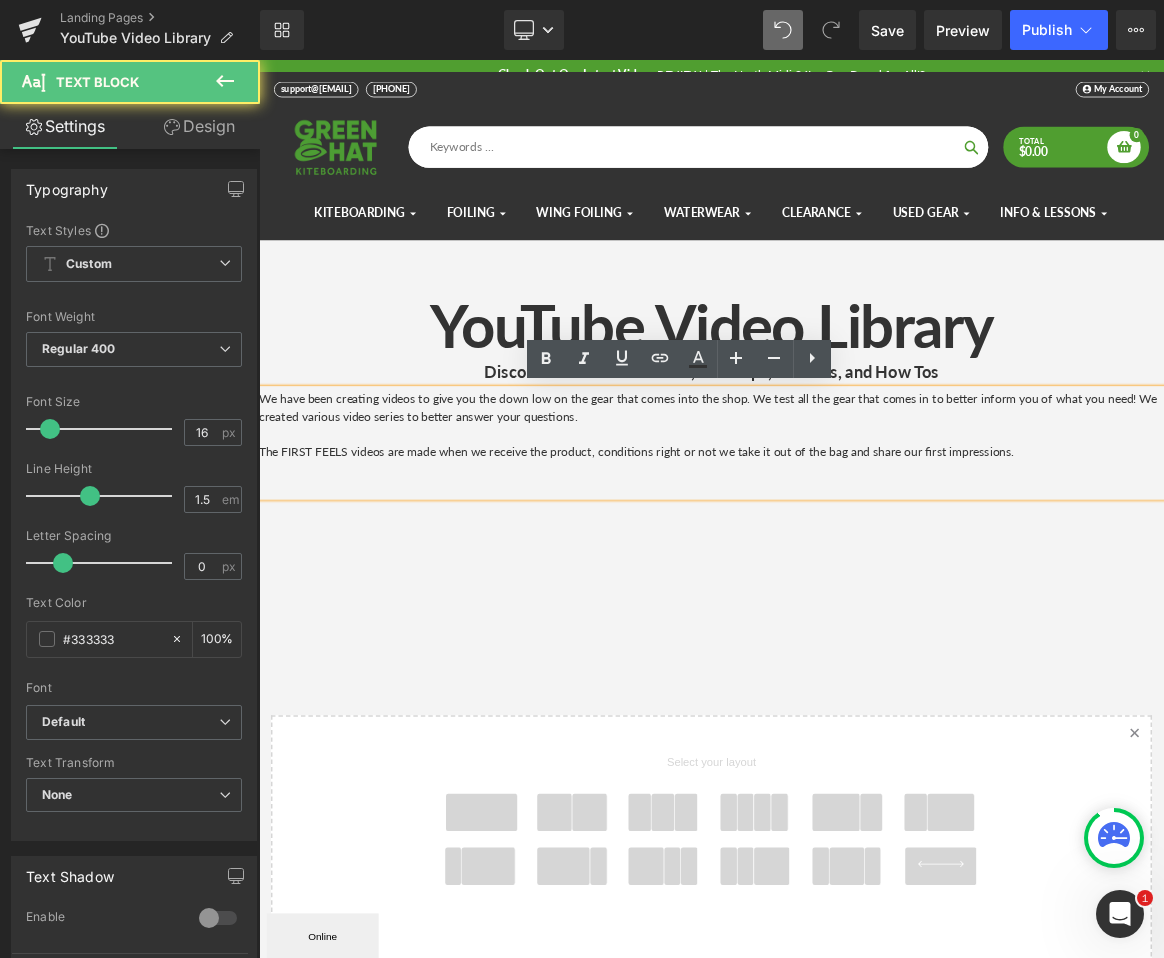 scroll, scrollTop: 10, scrollLeft: 10, axis: both 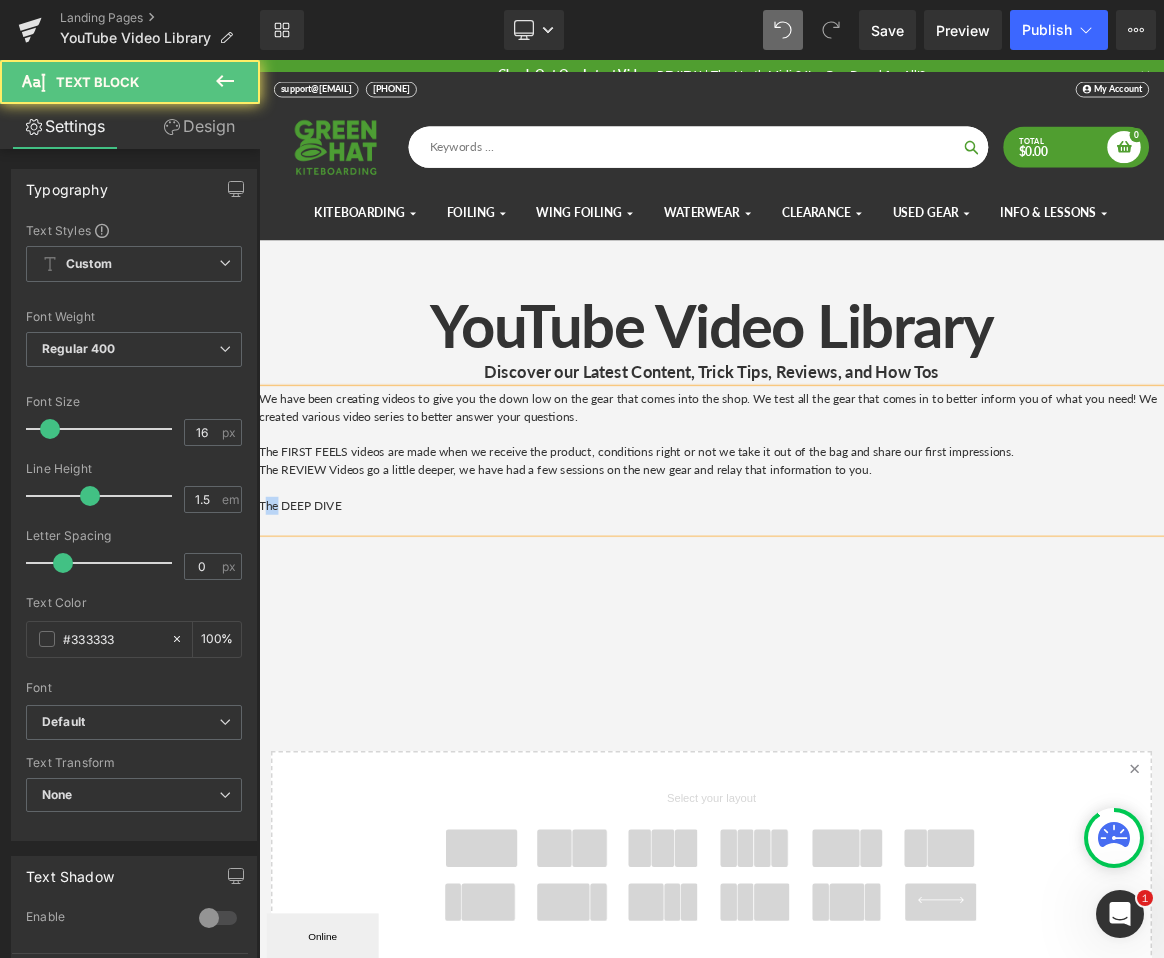 drag, startPoint x: 287, startPoint y: 658, endPoint x: 264, endPoint y: 660, distance: 23.086792 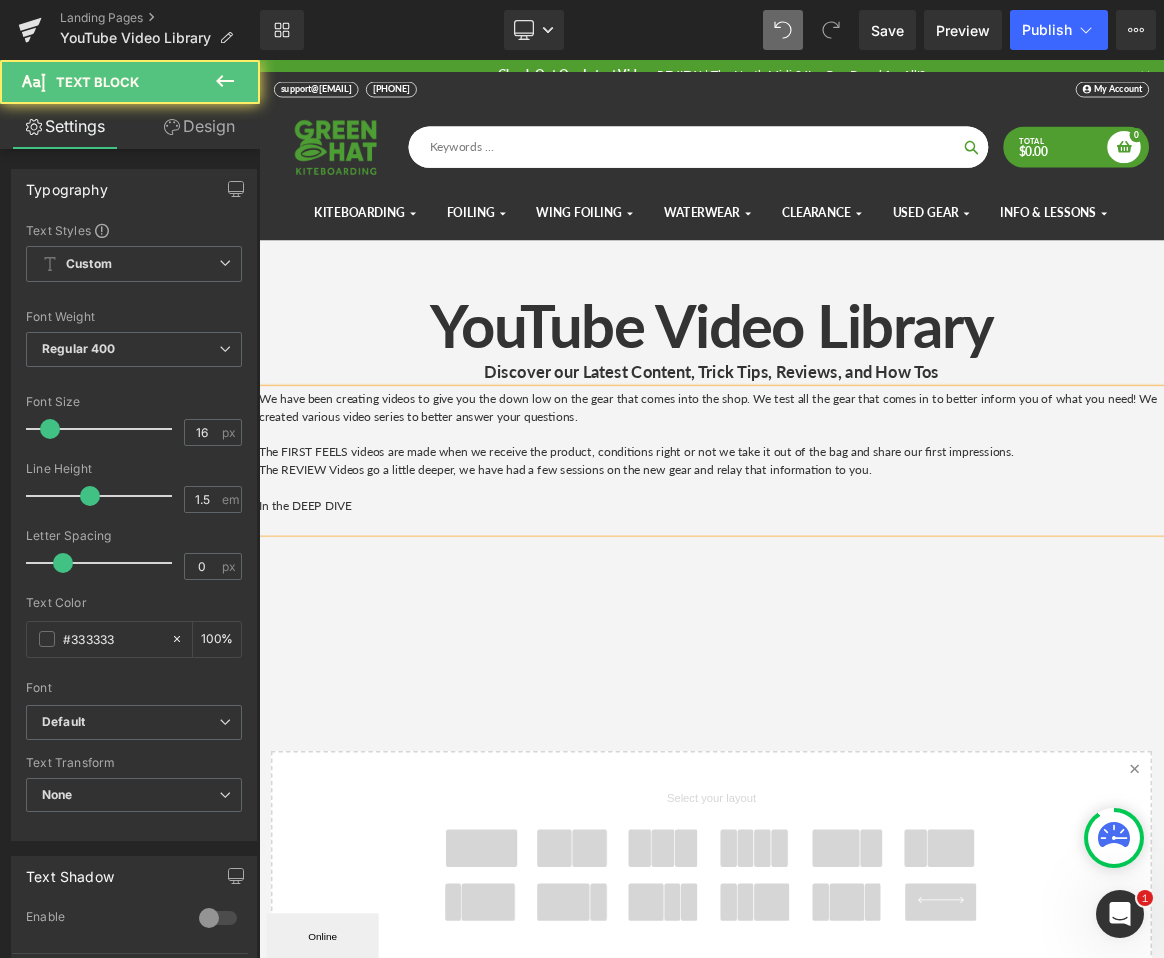 click on "In the  DEEP DIVE" at bounding box center [864, 656] 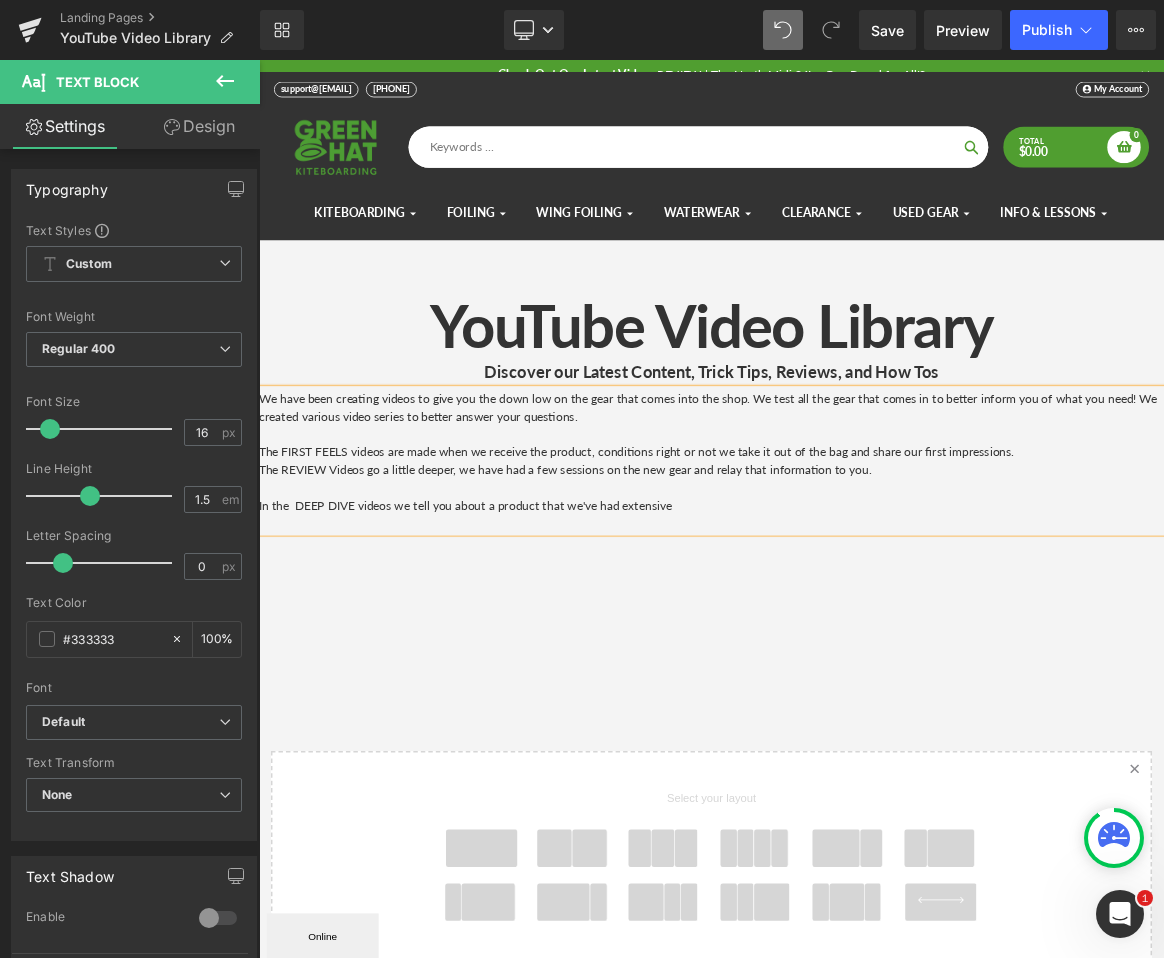 click on "In the  DEEP DIVE videos we tell you about a product that we've had extensive" at bounding box center [864, 656] 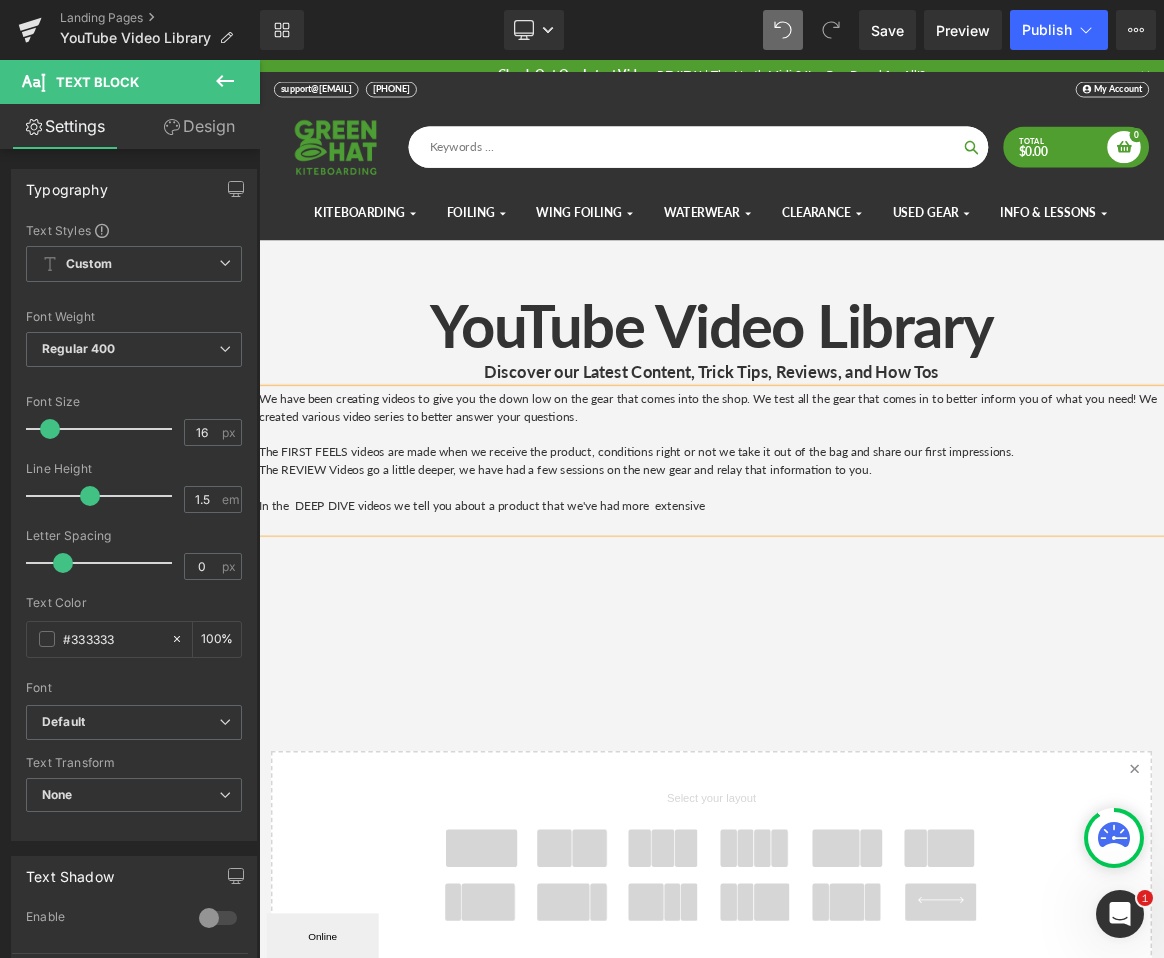 click on "In the  DEEP DIVE videos we tell you about a product that we've had more  extensive" at bounding box center (864, 656) 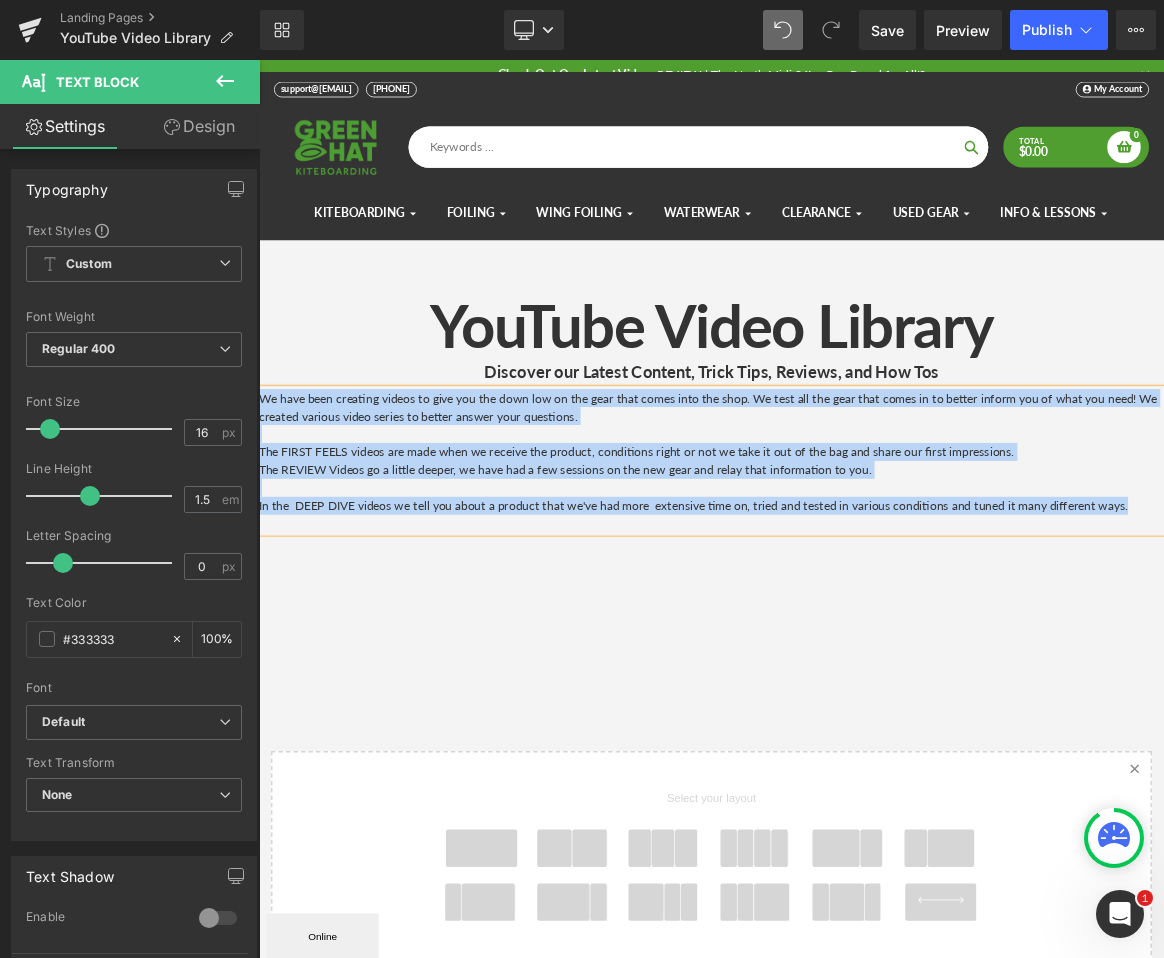 drag, startPoint x: 1428, startPoint y: 653, endPoint x: 261, endPoint y: 518, distance: 1174.7826 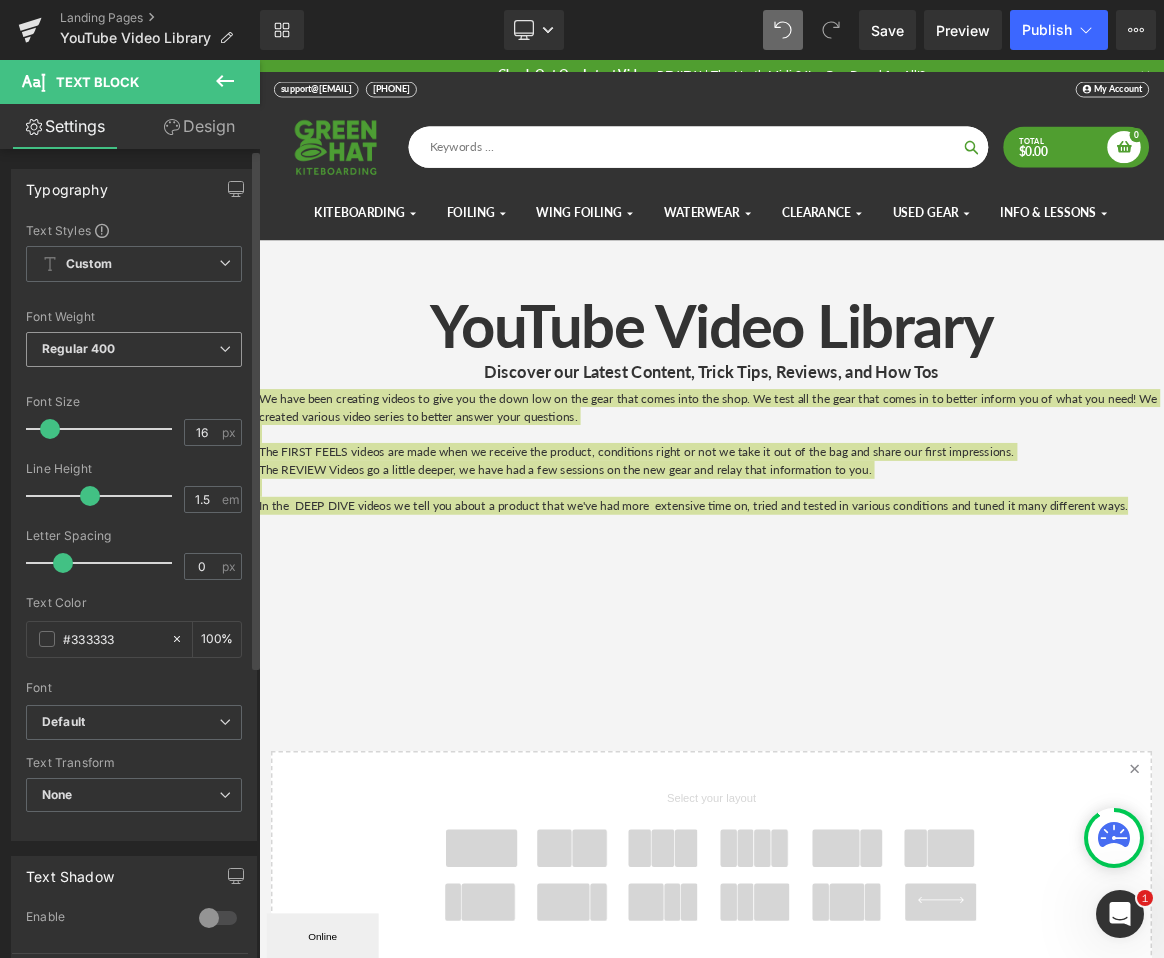 click on "Regular 400" at bounding box center [134, 349] 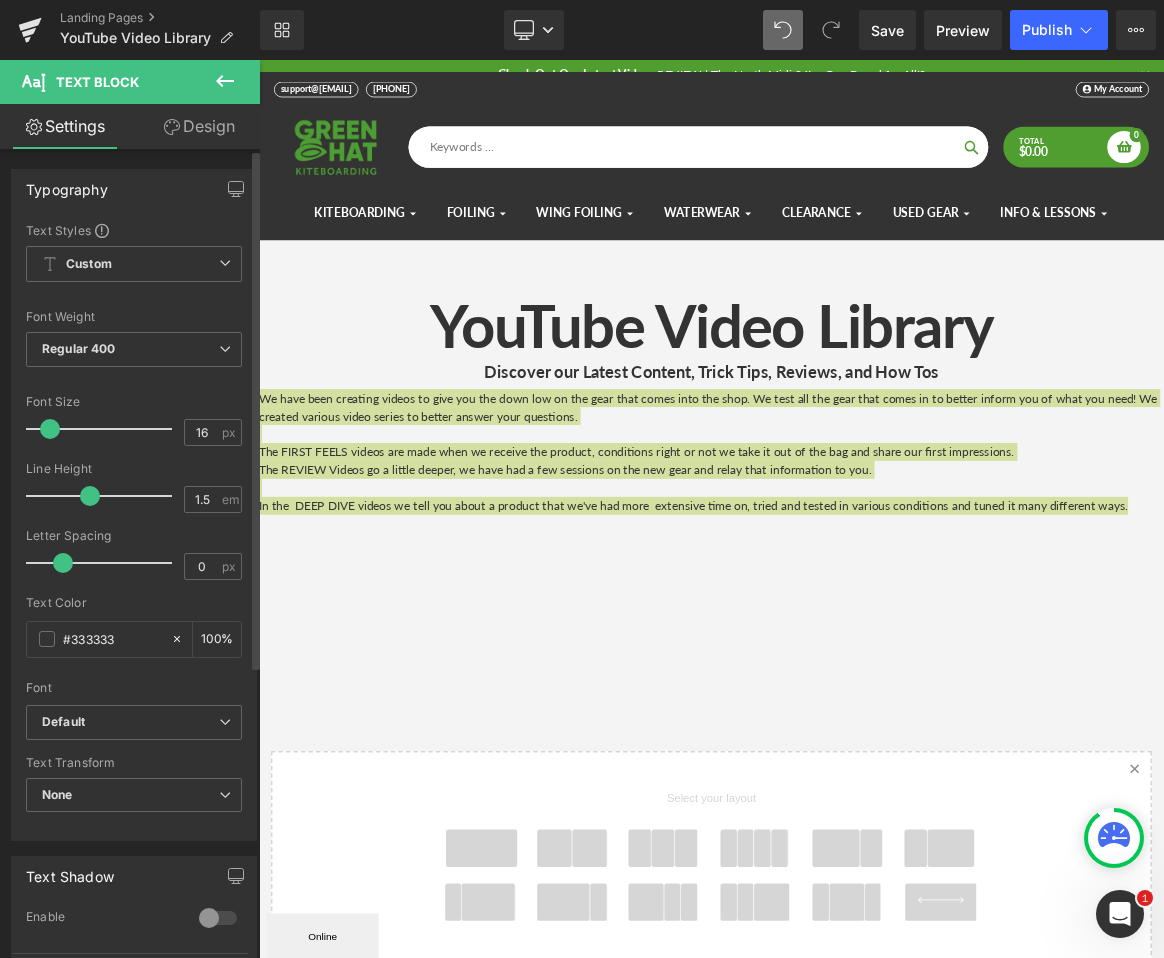 click on "Font
Default
Gravitas One
Work Sans
ABeeZee
Abril Fatface
Default
Default
Gravitas One
Work Sans
ABeeZee
Abril Fatface
Open Font Manager" at bounding box center [134, 463] 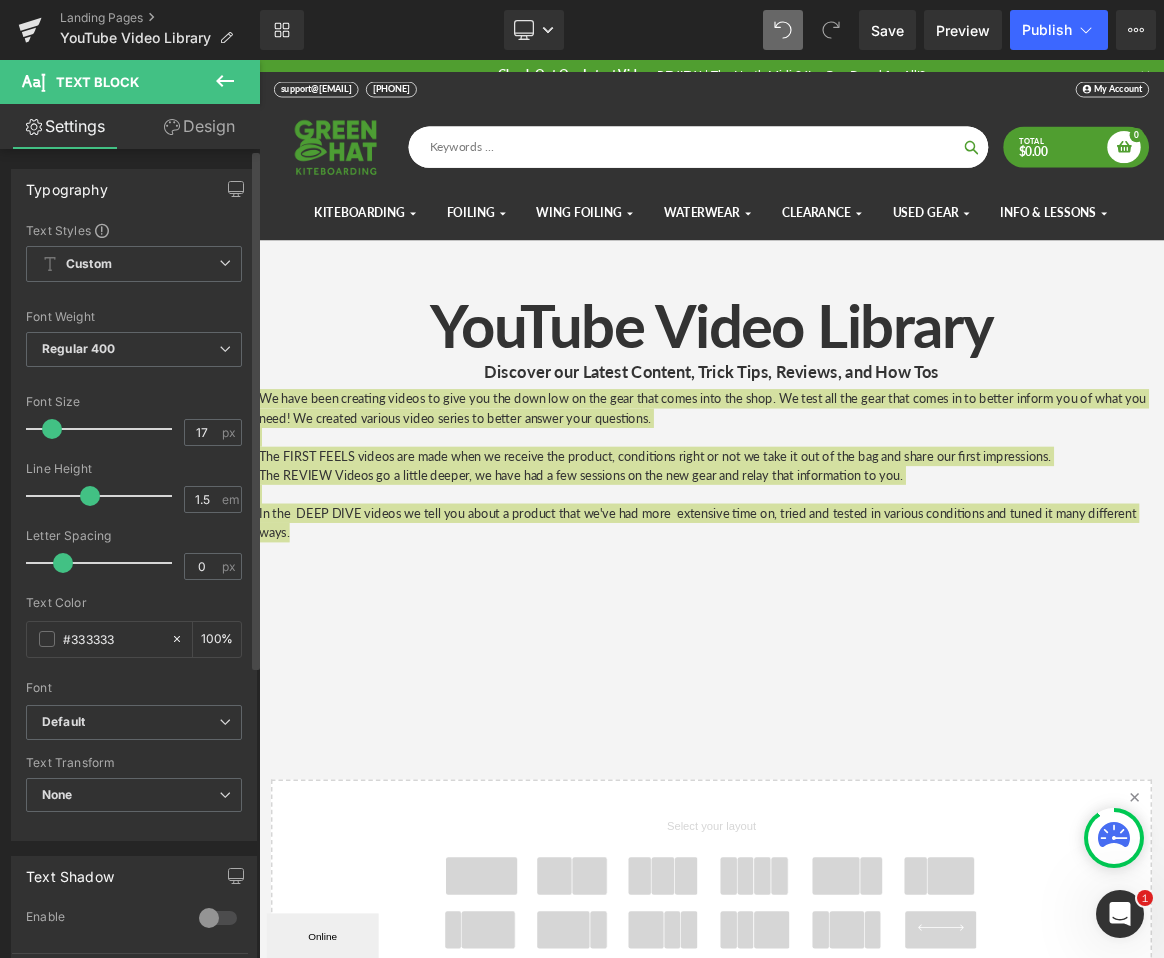 scroll, scrollTop: 10, scrollLeft: 10, axis: both 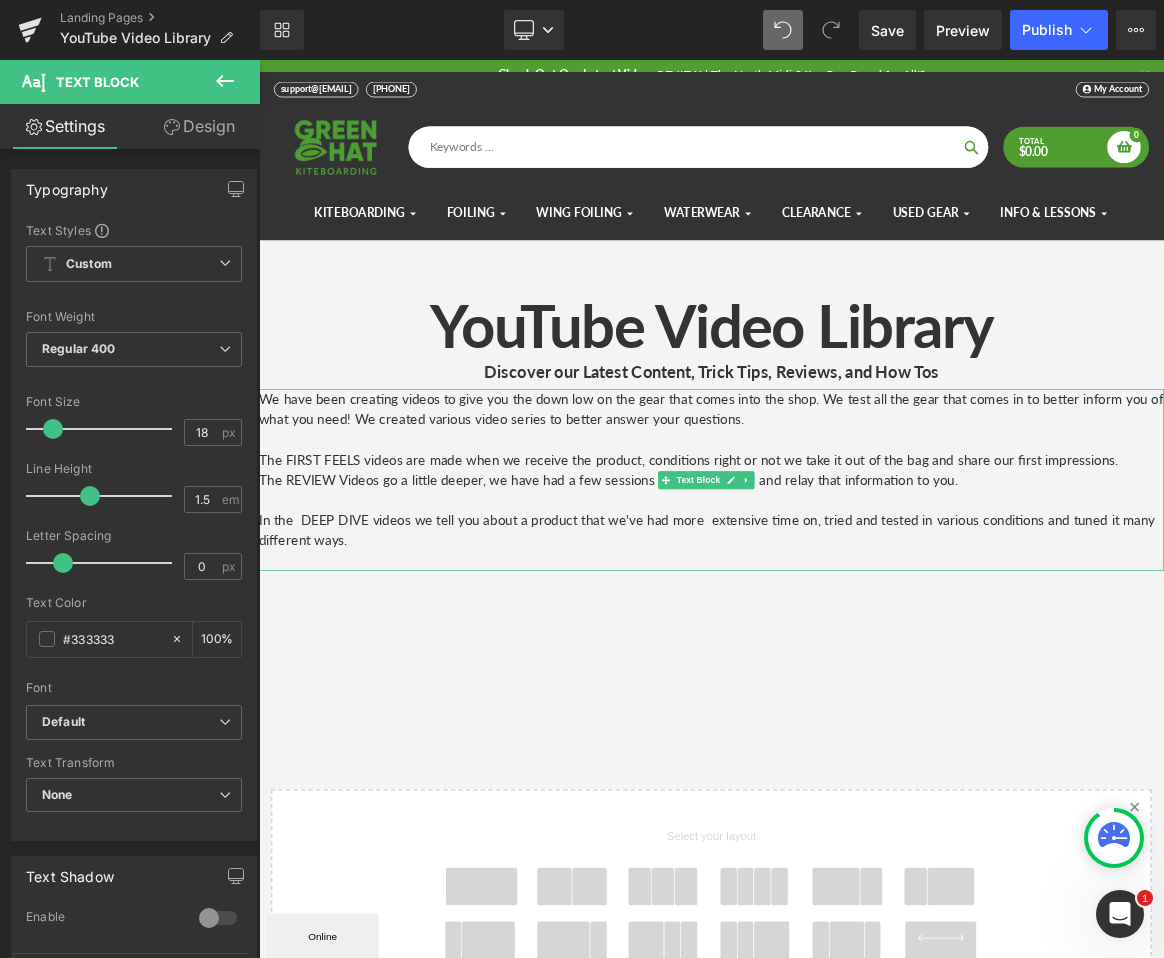 click at bounding box center (864, 729) 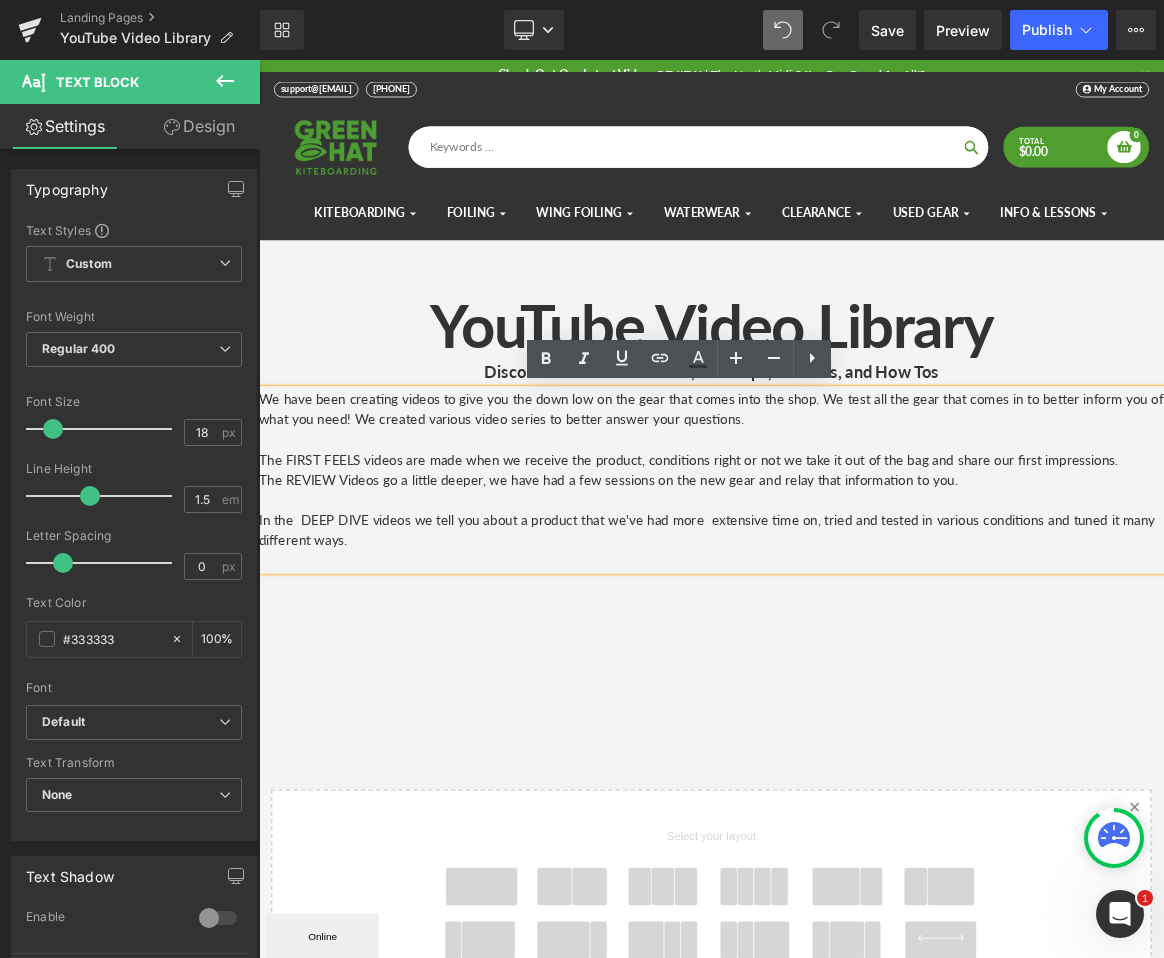 click on "In the  DEEP DIVE videos we tell you about a product that we've had more  extensive time on, tried and tested in various conditions and tuned it many different ways." at bounding box center [864, 689] 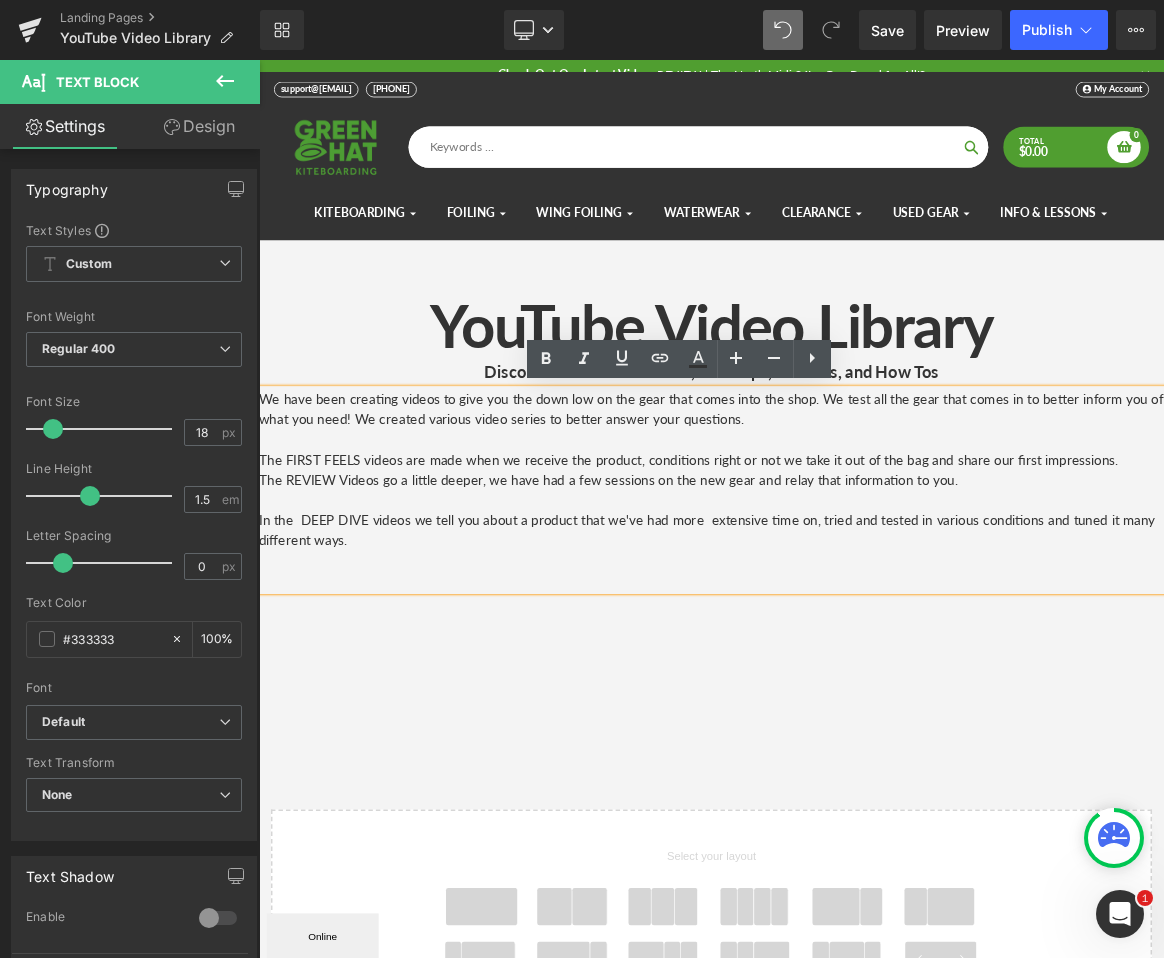 scroll, scrollTop: 10, scrollLeft: 10, axis: both 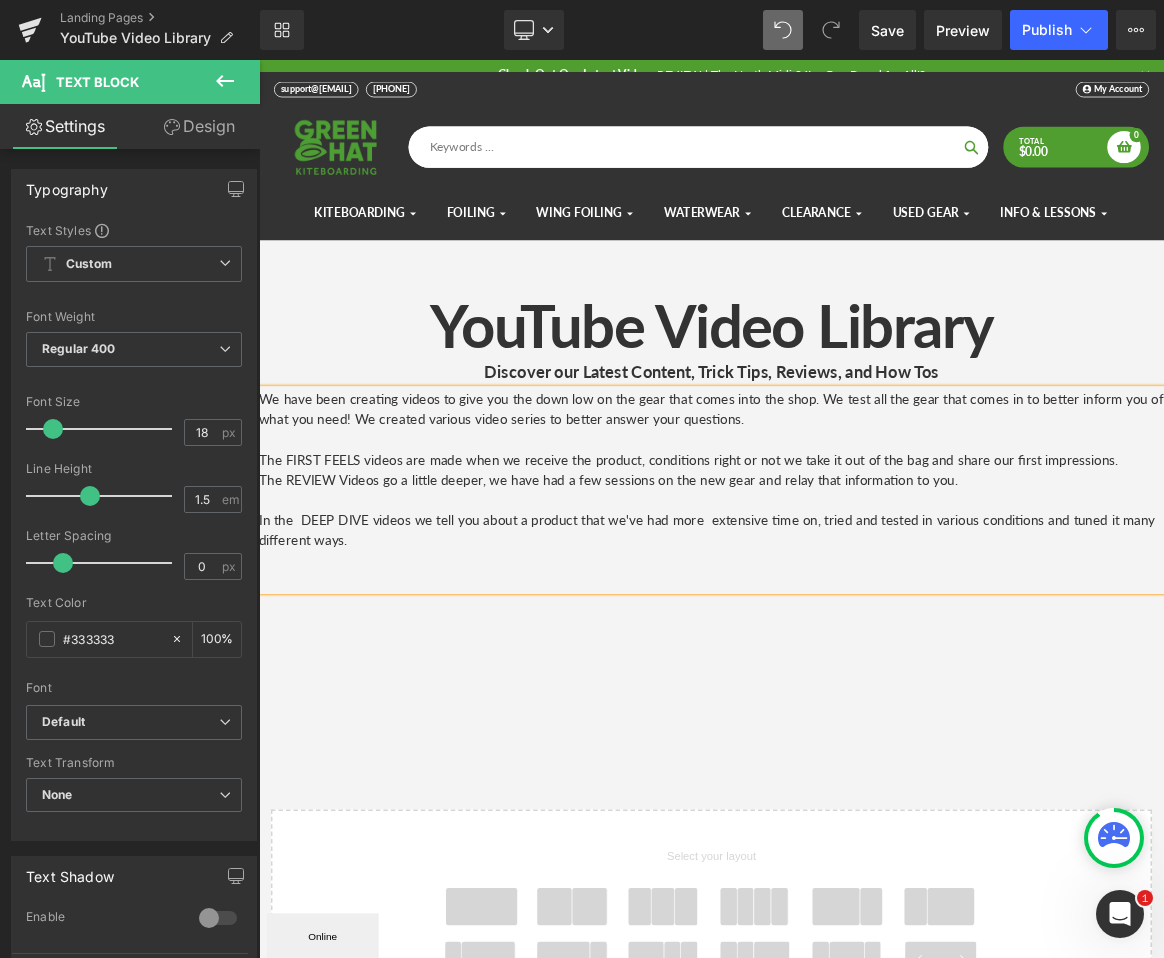 click at bounding box center [864, 729] 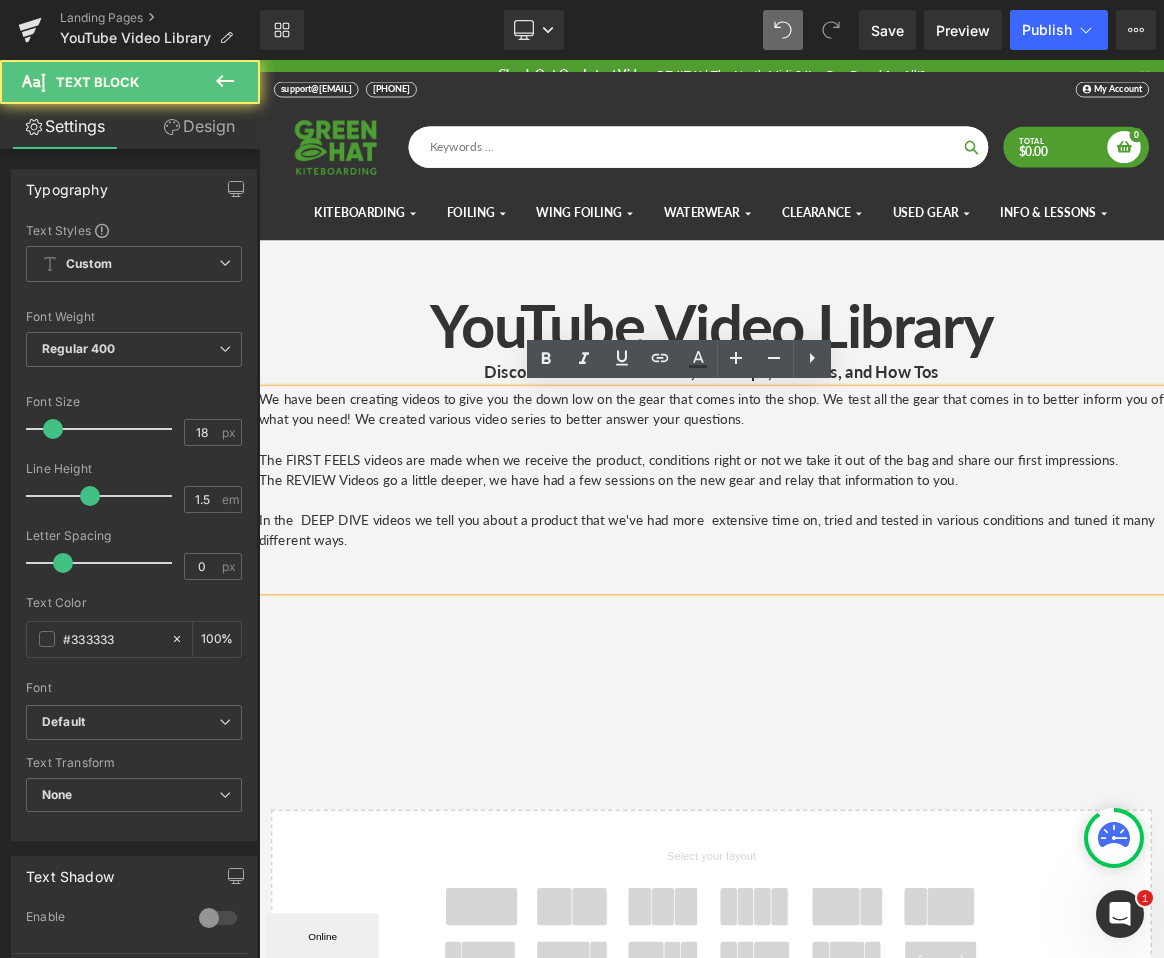 click on "In the  DEEP DIVE videos we tell you about a product that we've had more  extensive time on, tried and tested in various conditions and tuned it many different ways." at bounding box center [864, 689] 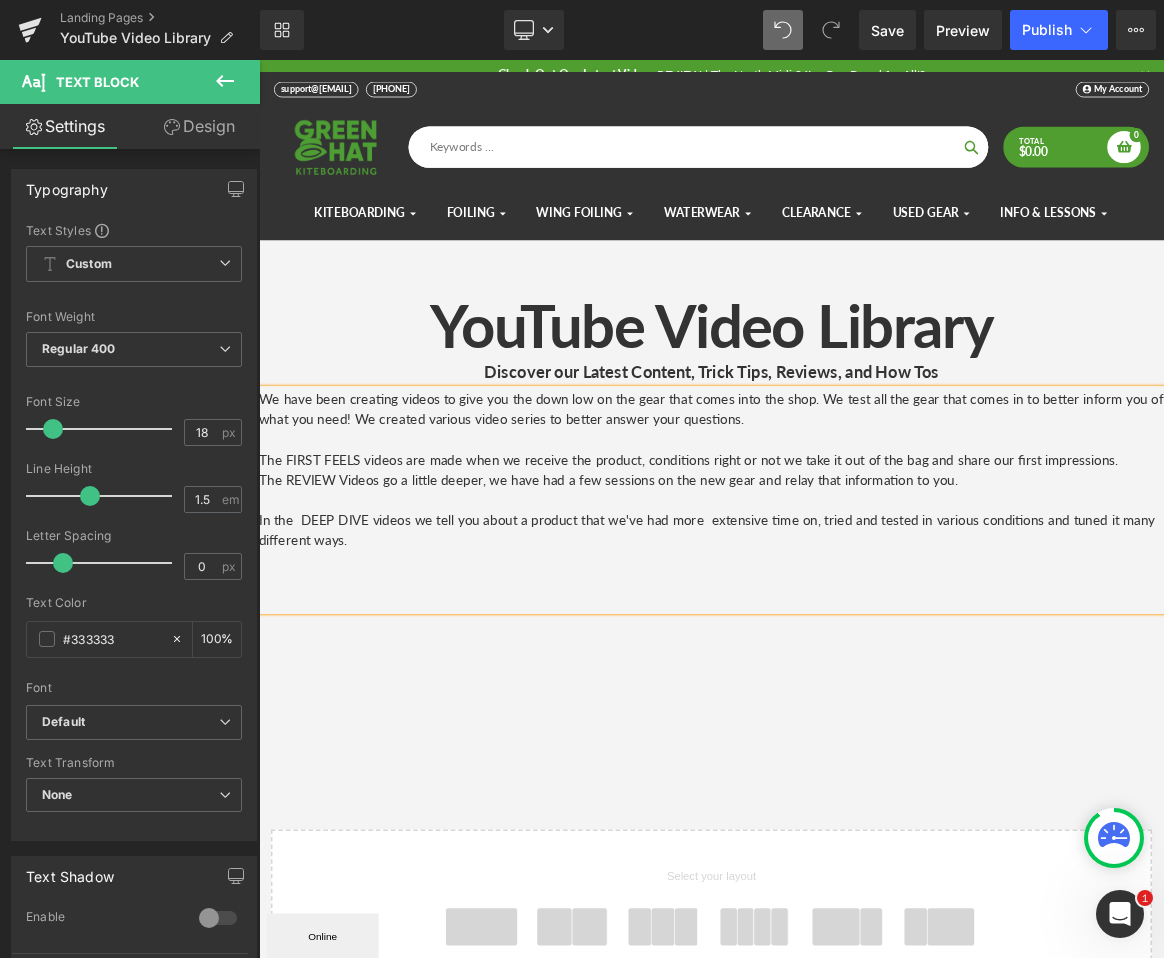scroll, scrollTop: 10, scrollLeft: 10, axis: both 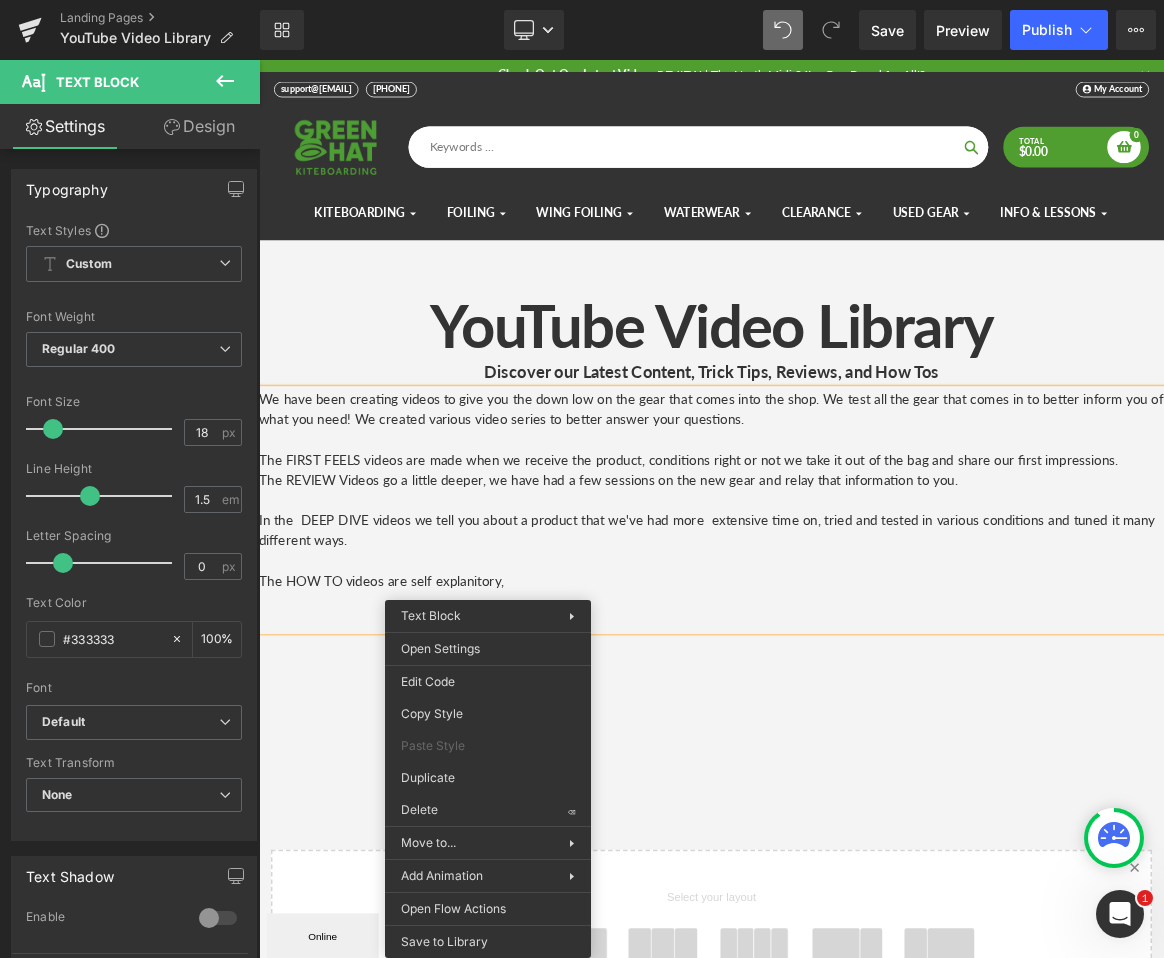 click on "The HOW TO videos are self explanitory," at bounding box center [864, 756] 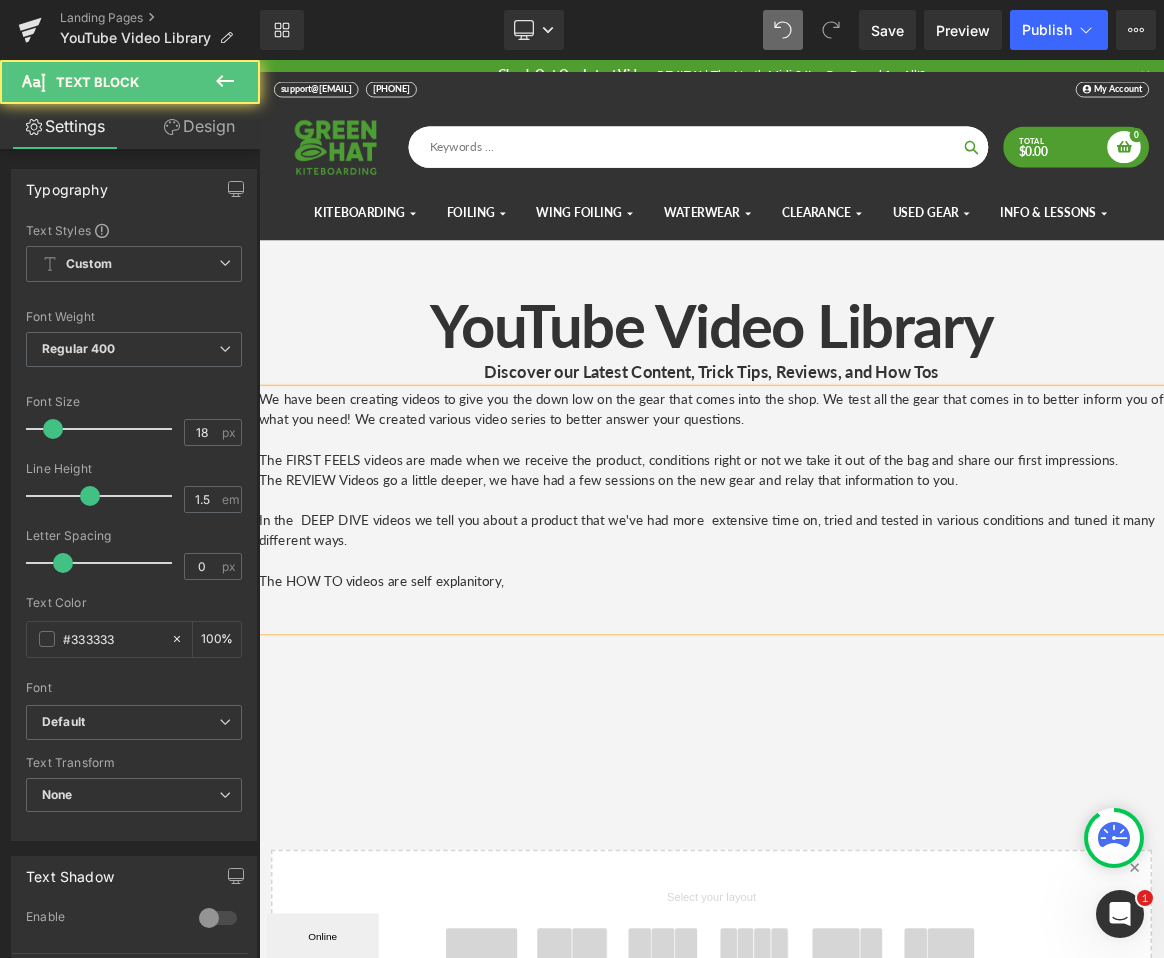 click at bounding box center [864, 783] 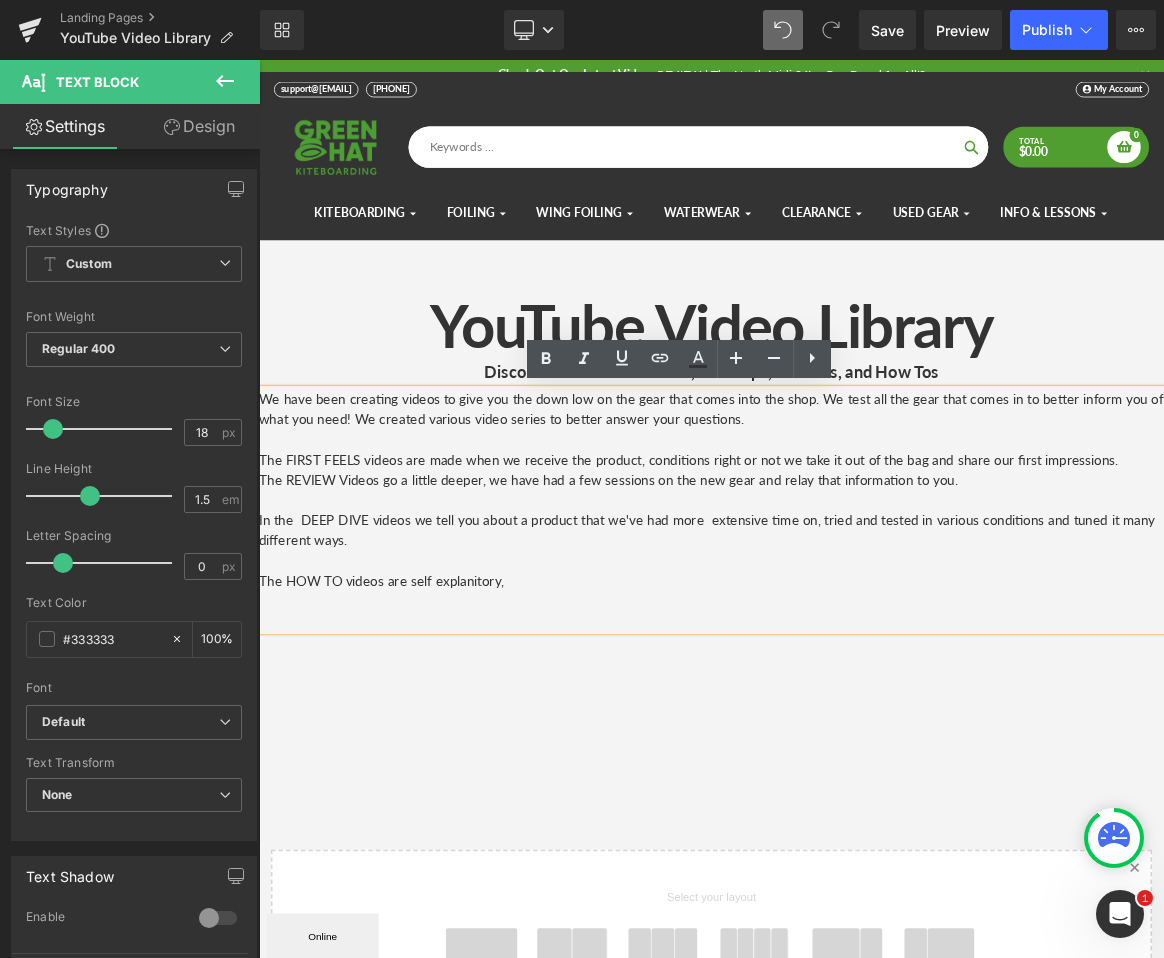 click on "The HOW TO videos are self explanitory," at bounding box center [864, 756] 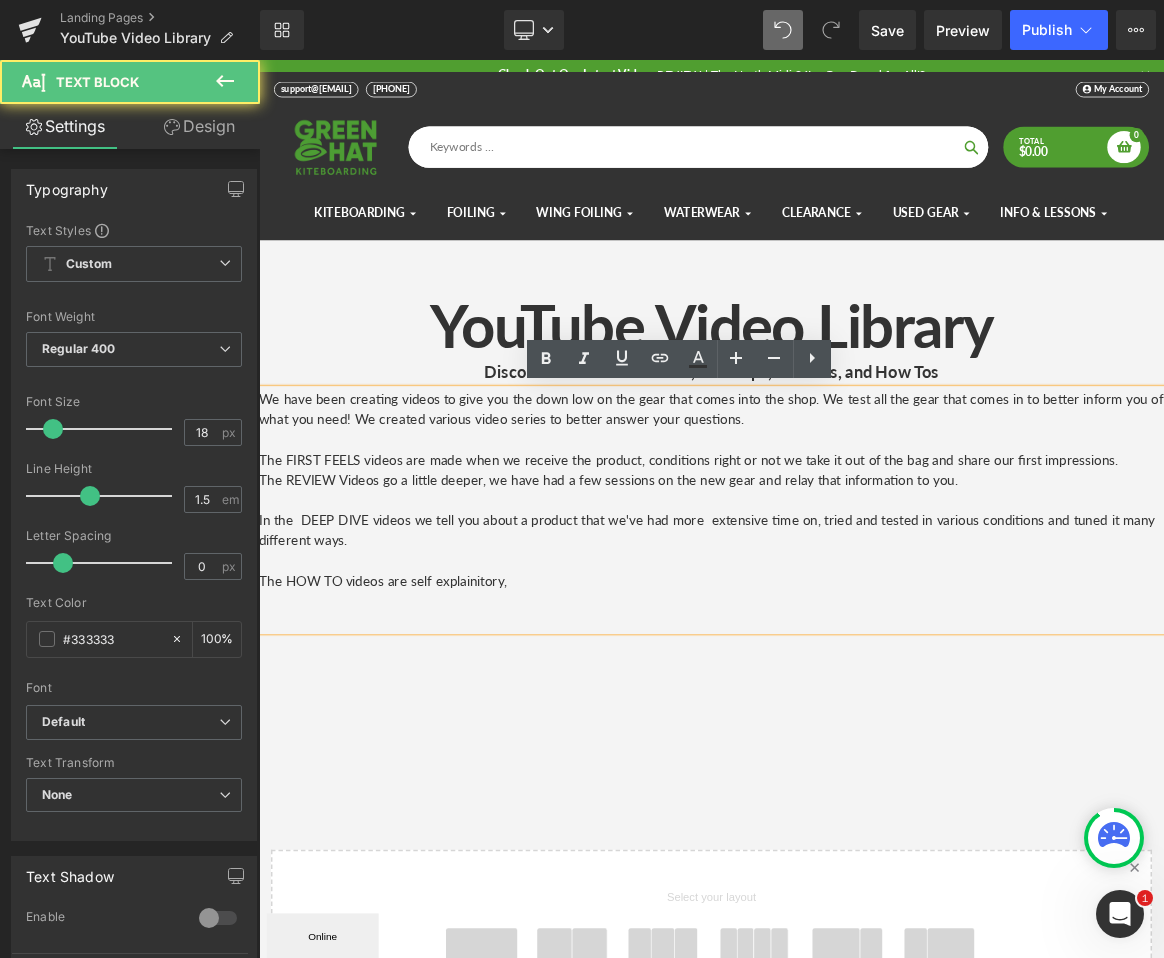 click on "The HOW TO videos are self explainitory," at bounding box center (864, 756) 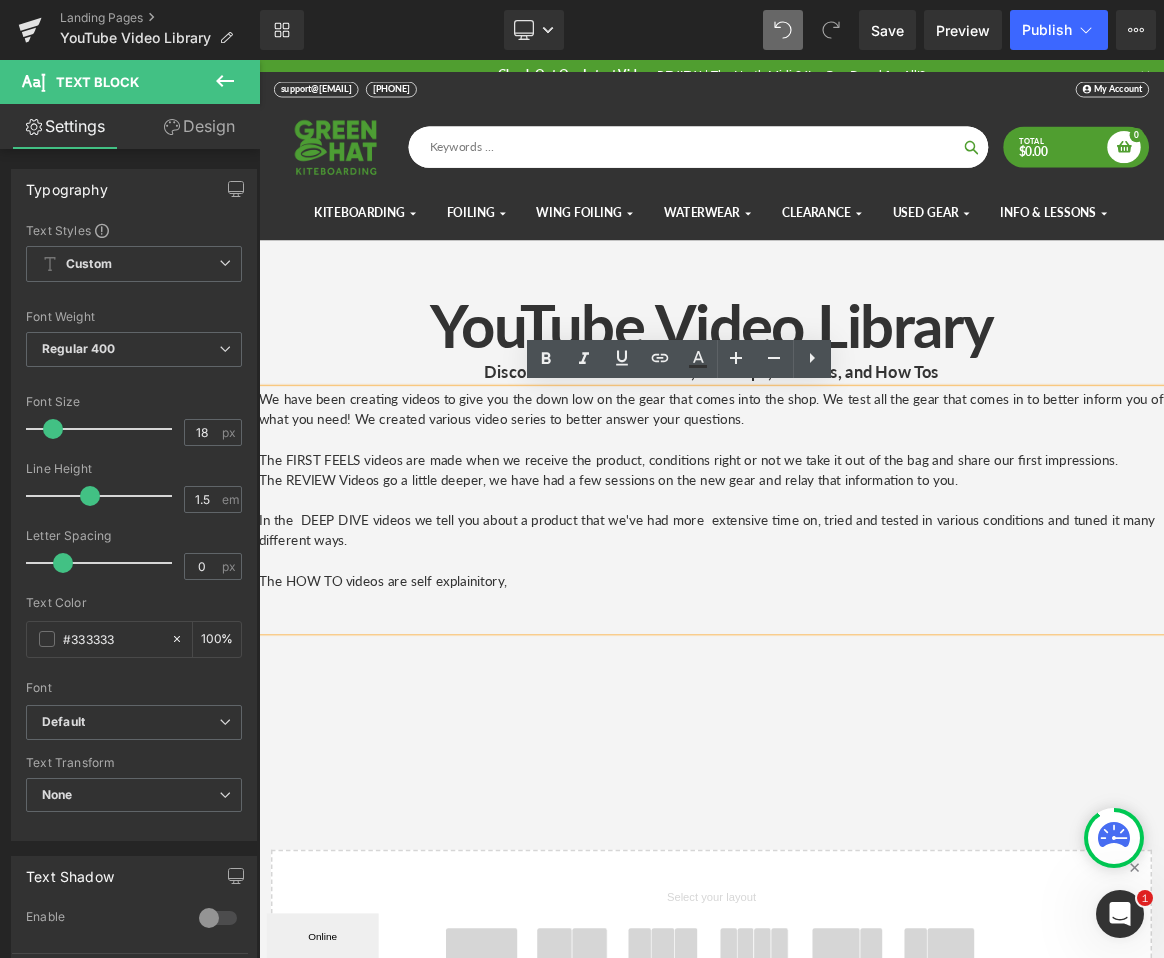 click on "The HOW TO videos are self explainitory," at bounding box center [864, 756] 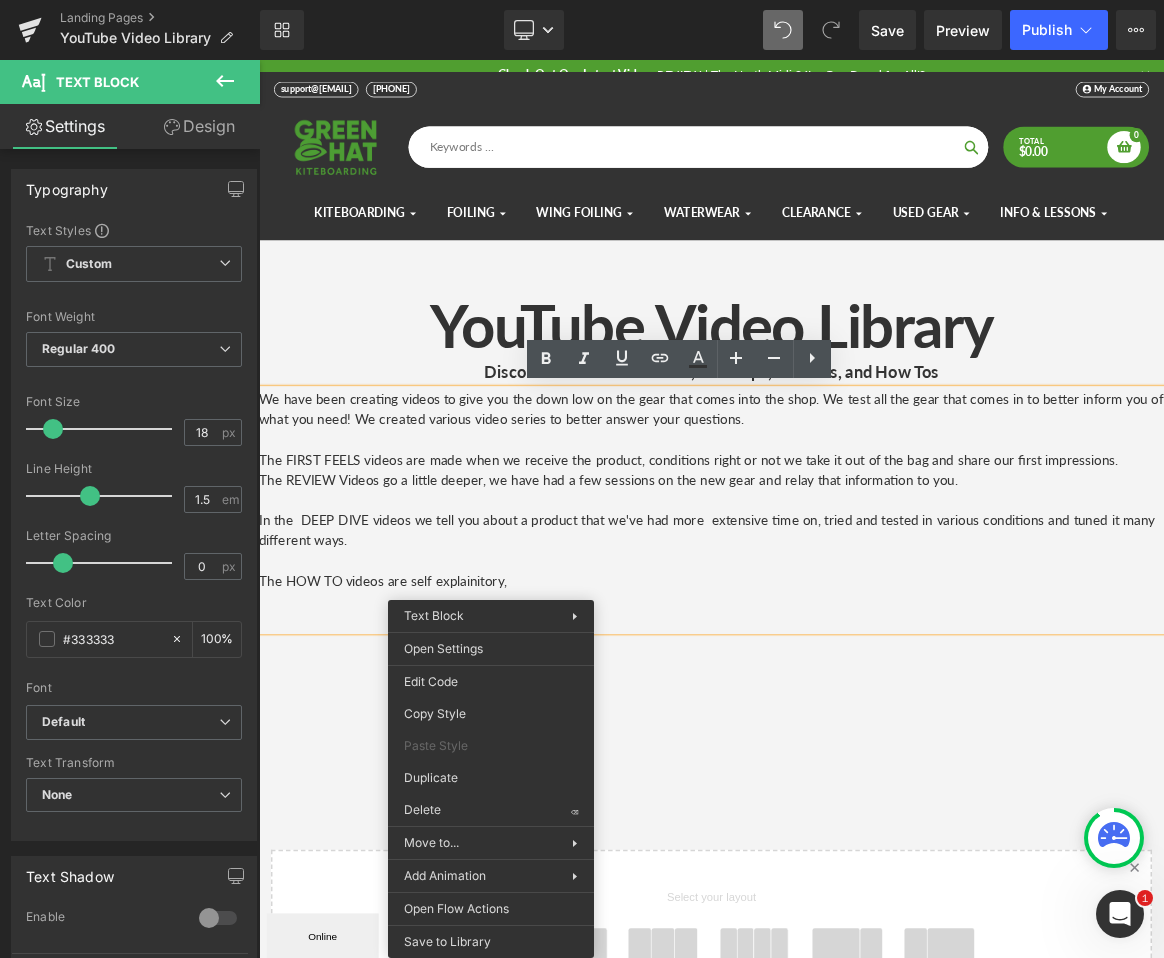 click on "The HOW TO videos are self explainitory," at bounding box center (864, 756) 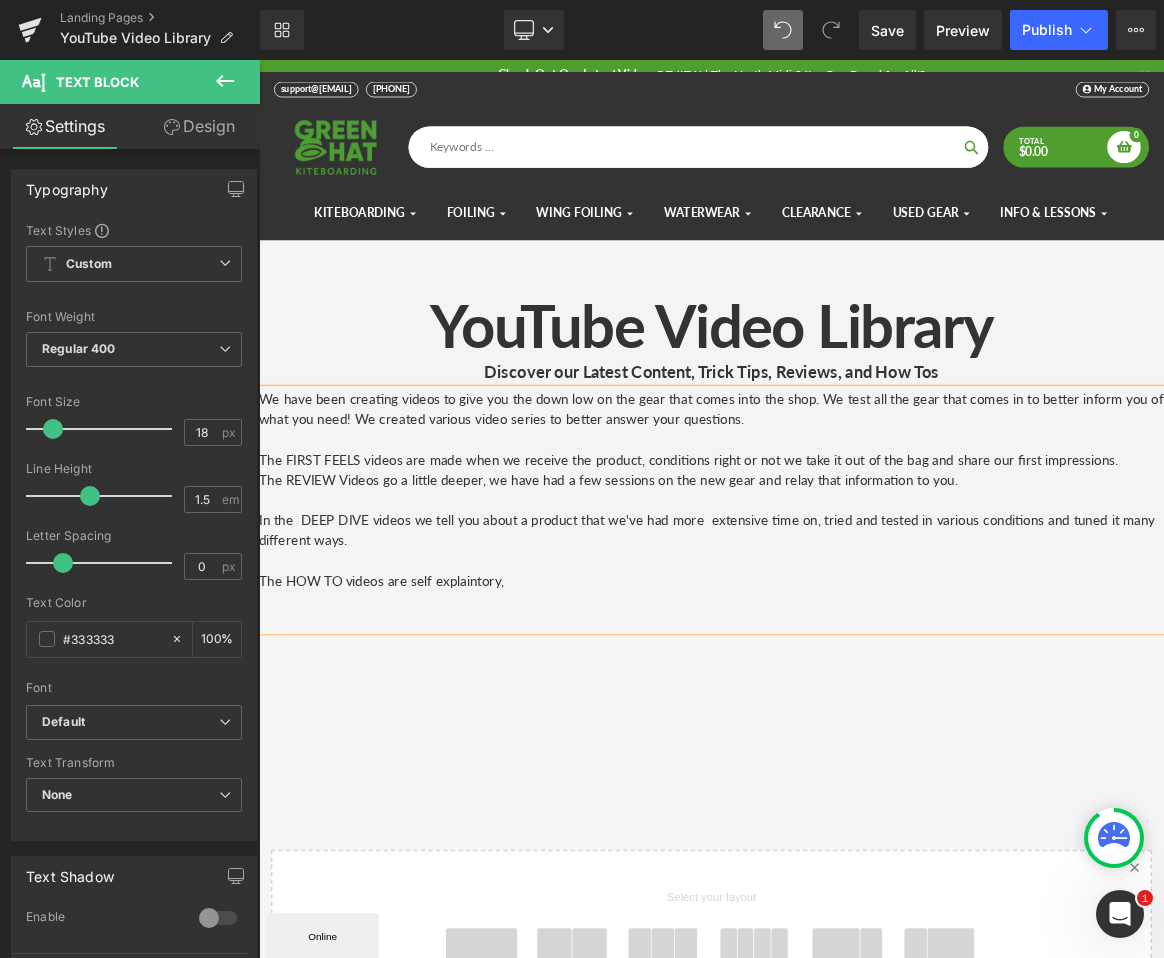 click on "The HOW TO videos are self explaintory," at bounding box center (864, 756) 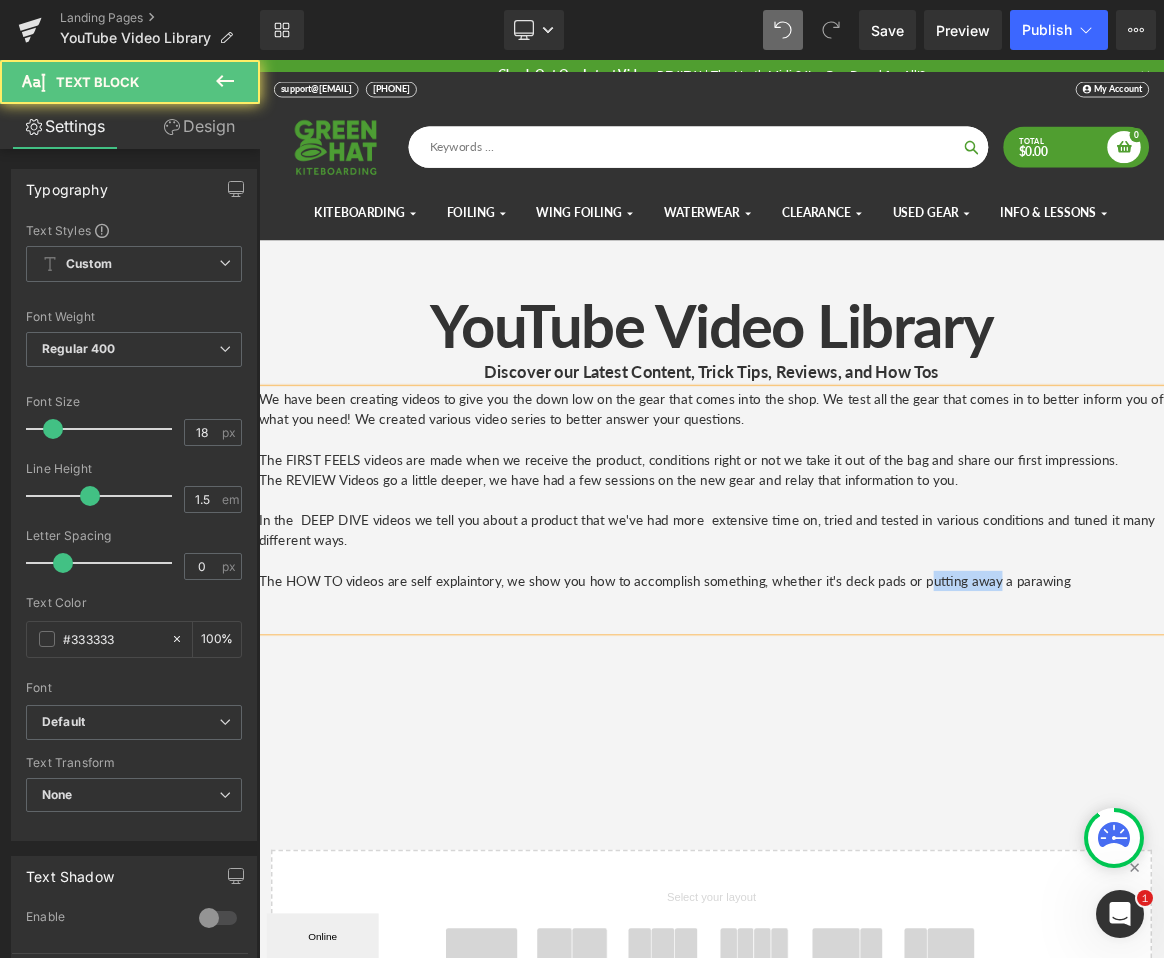 drag, startPoint x: 1251, startPoint y: 757, endPoint x: 1154, endPoint y: 764, distance: 97.25225 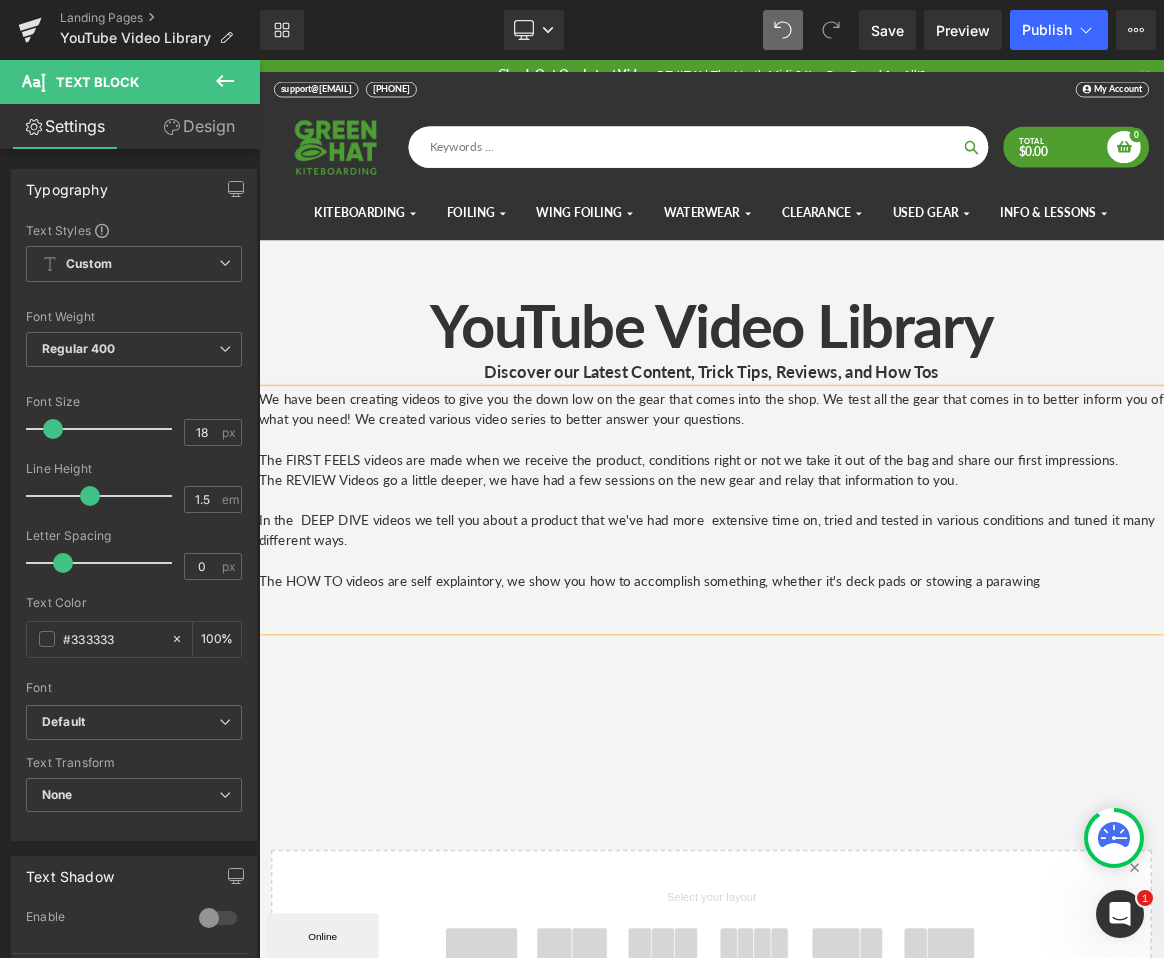 click on "The HOW TO videos are self explaintory, we show you how to accomplish something, whether it's deck pads or stowing a parawing" at bounding box center (864, 756) 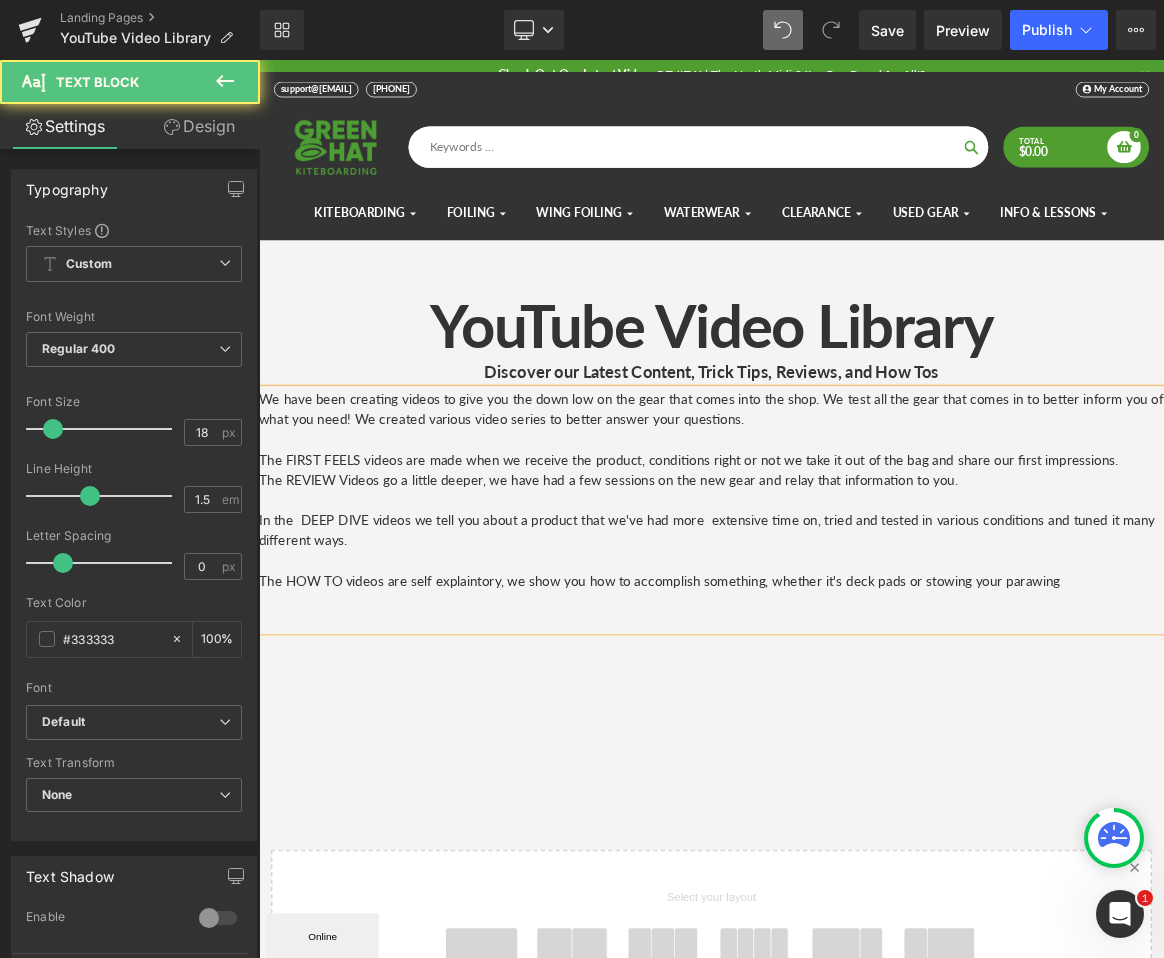 click on "The HOW TO videos are self explaintory, we show you how to accomplish something, whether it's deck pads or stowing your parawing" at bounding box center [864, 756] 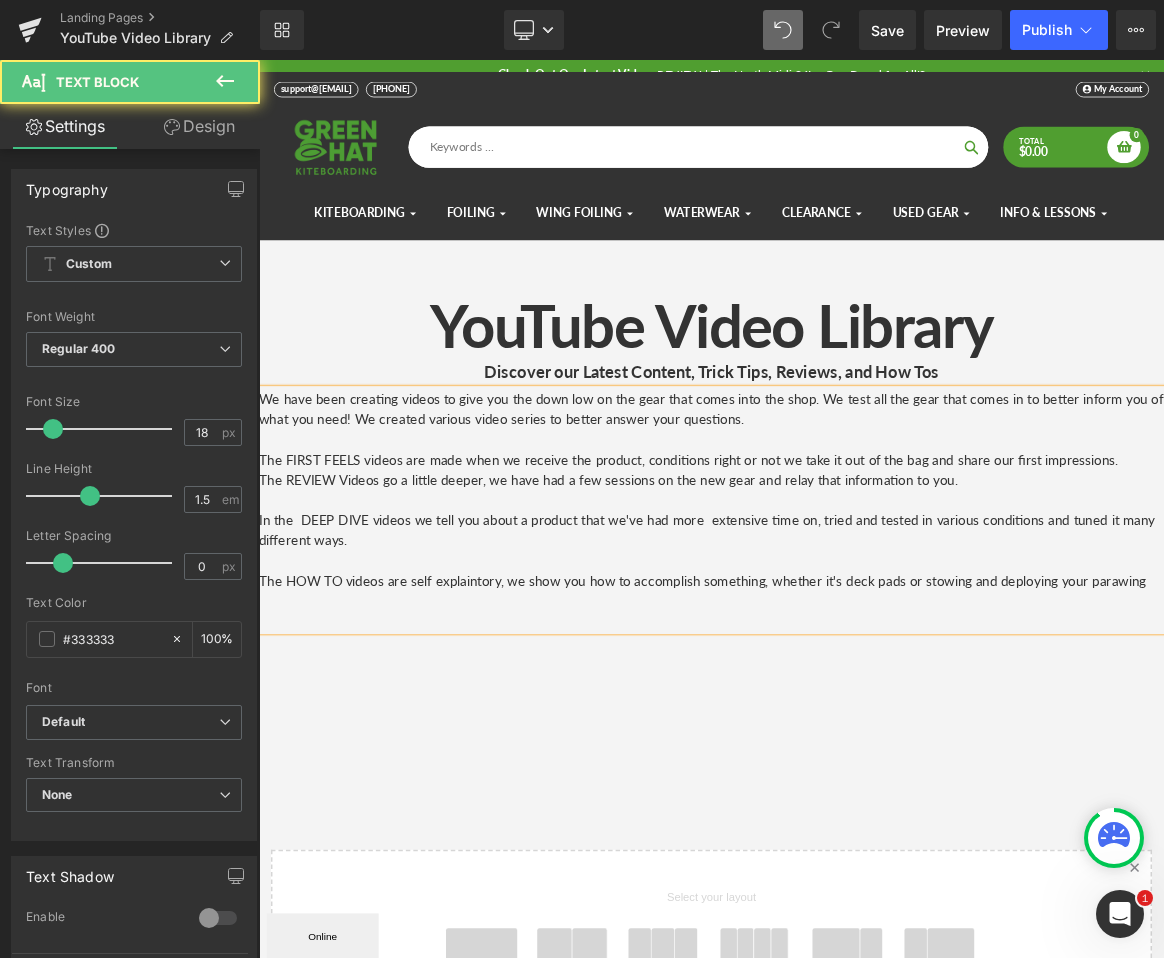 click on "The HOW TO videos are self explaintory, we show you how to accomplish something, whether it's deck pads or stowing and deploying your parawing" at bounding box center (864, 756) 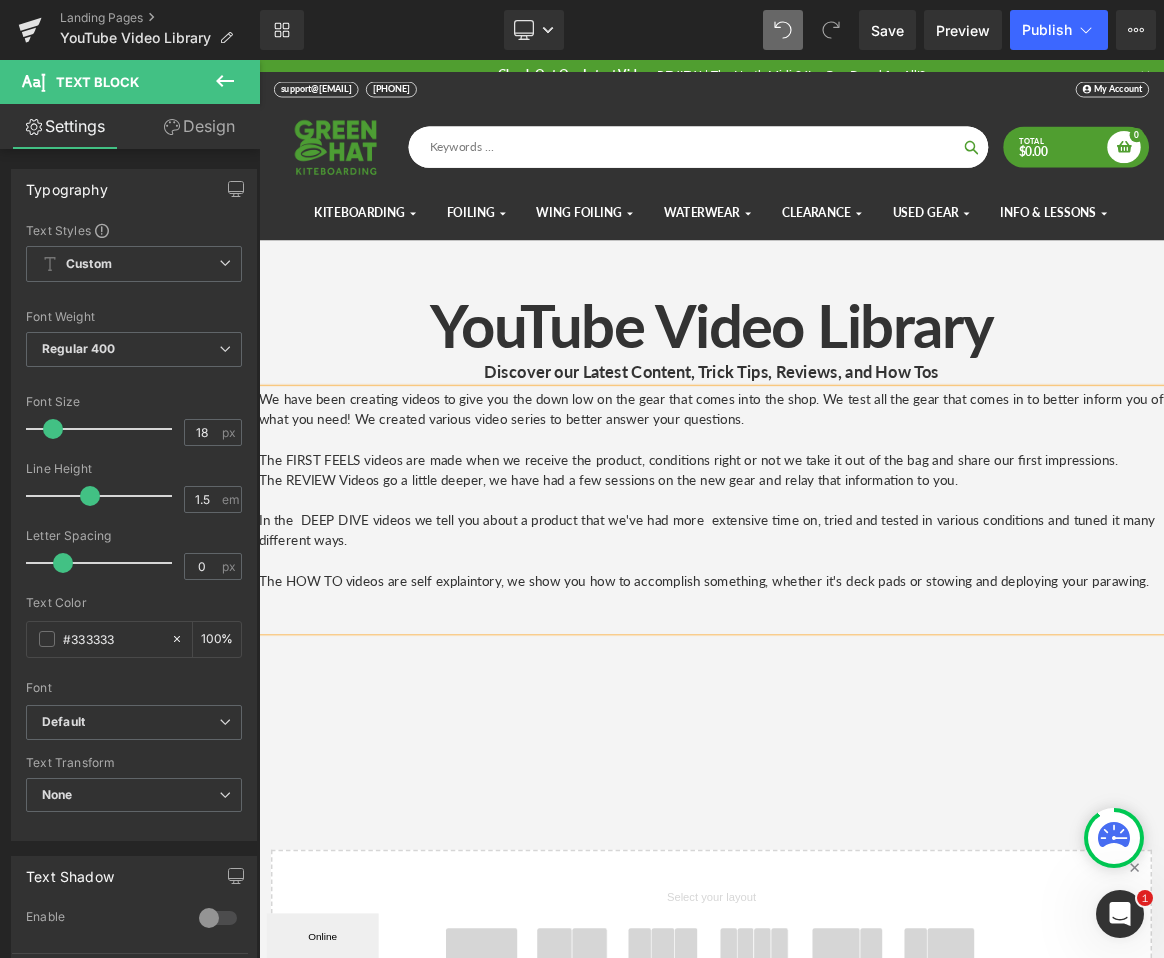 scroll, scrollTop: 10, scrollLeft: 10, axis: both 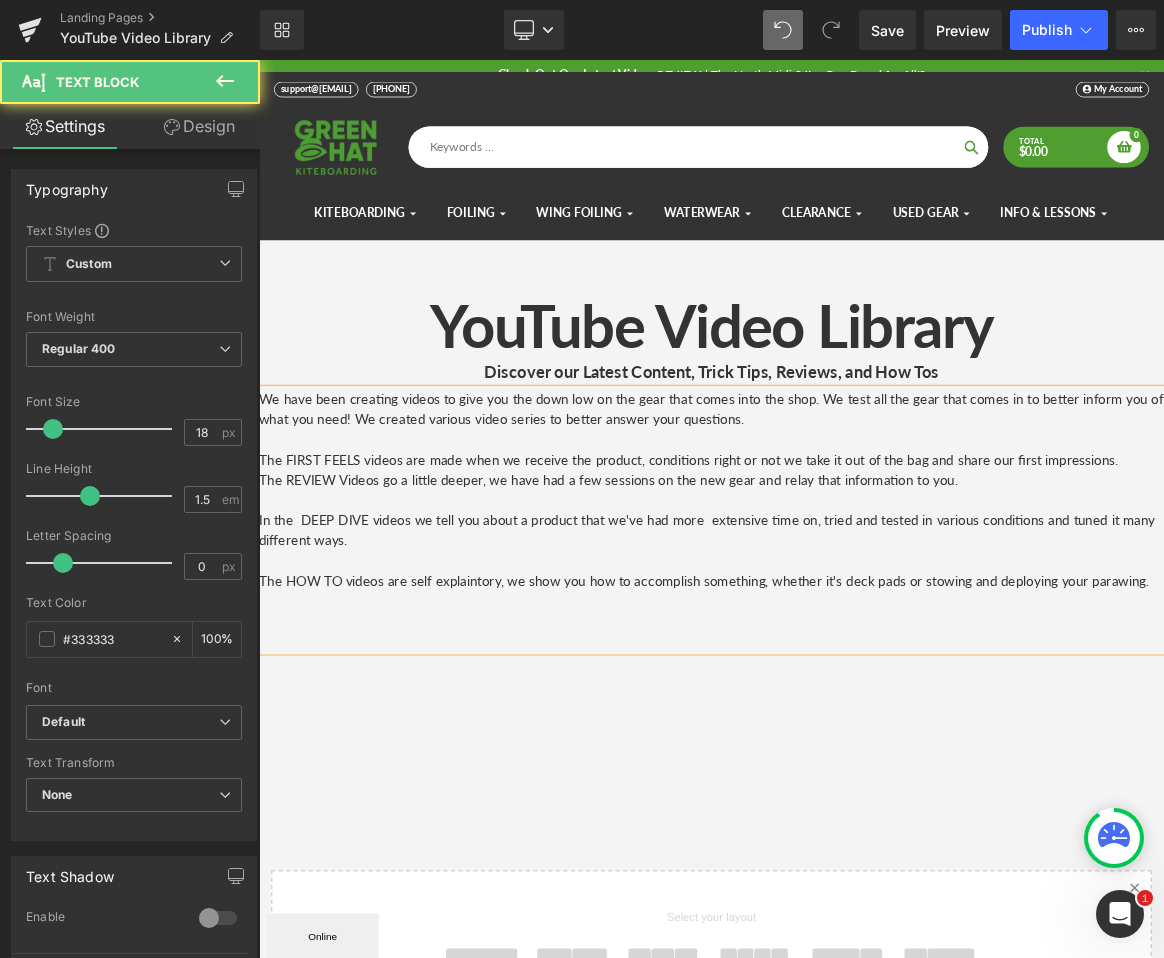 click at bounding box center (864, 810) 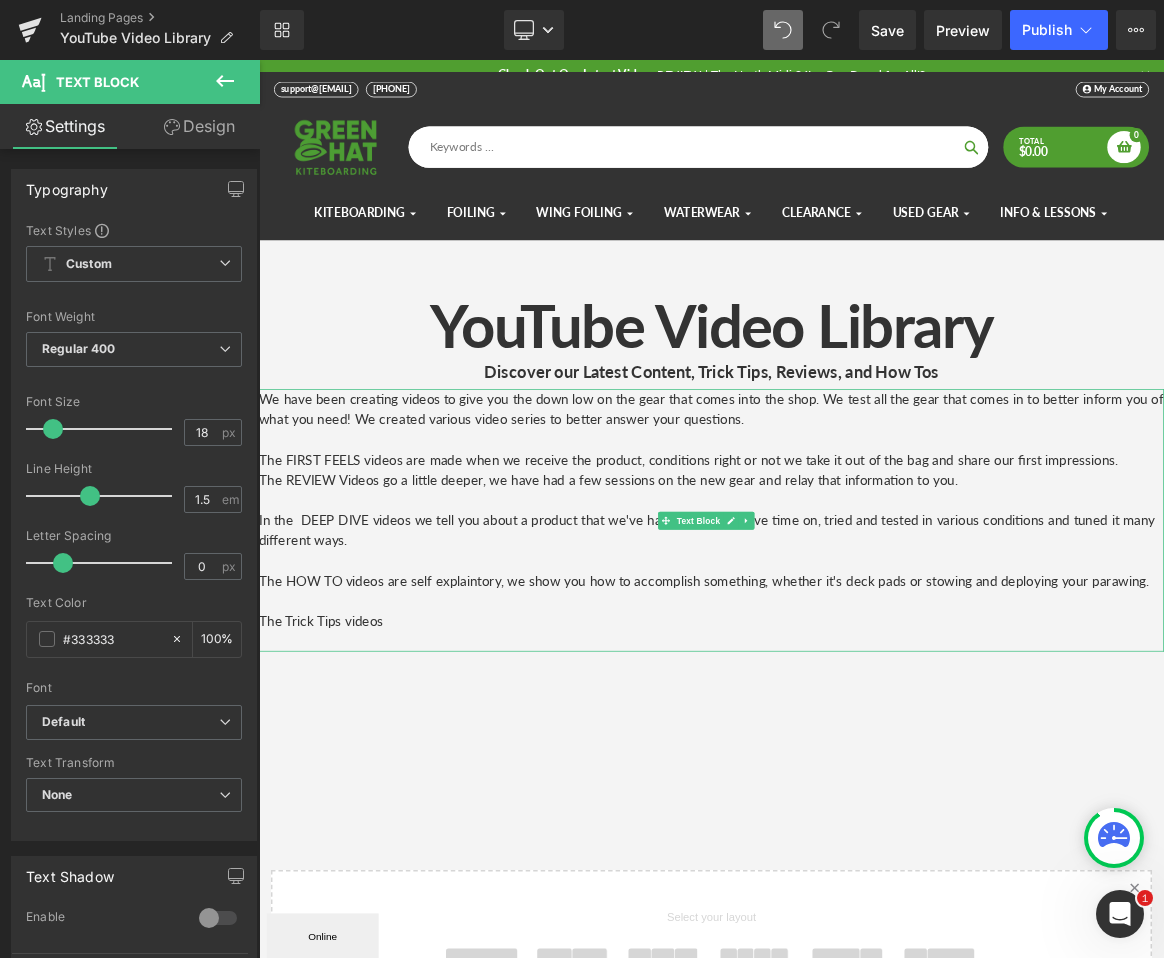 click on "The HOW TO videos are self explaintory, we show you how to accomplish something, whether it's deck pads or stowing and deploying your parawing." at bounding box center [864, 756] 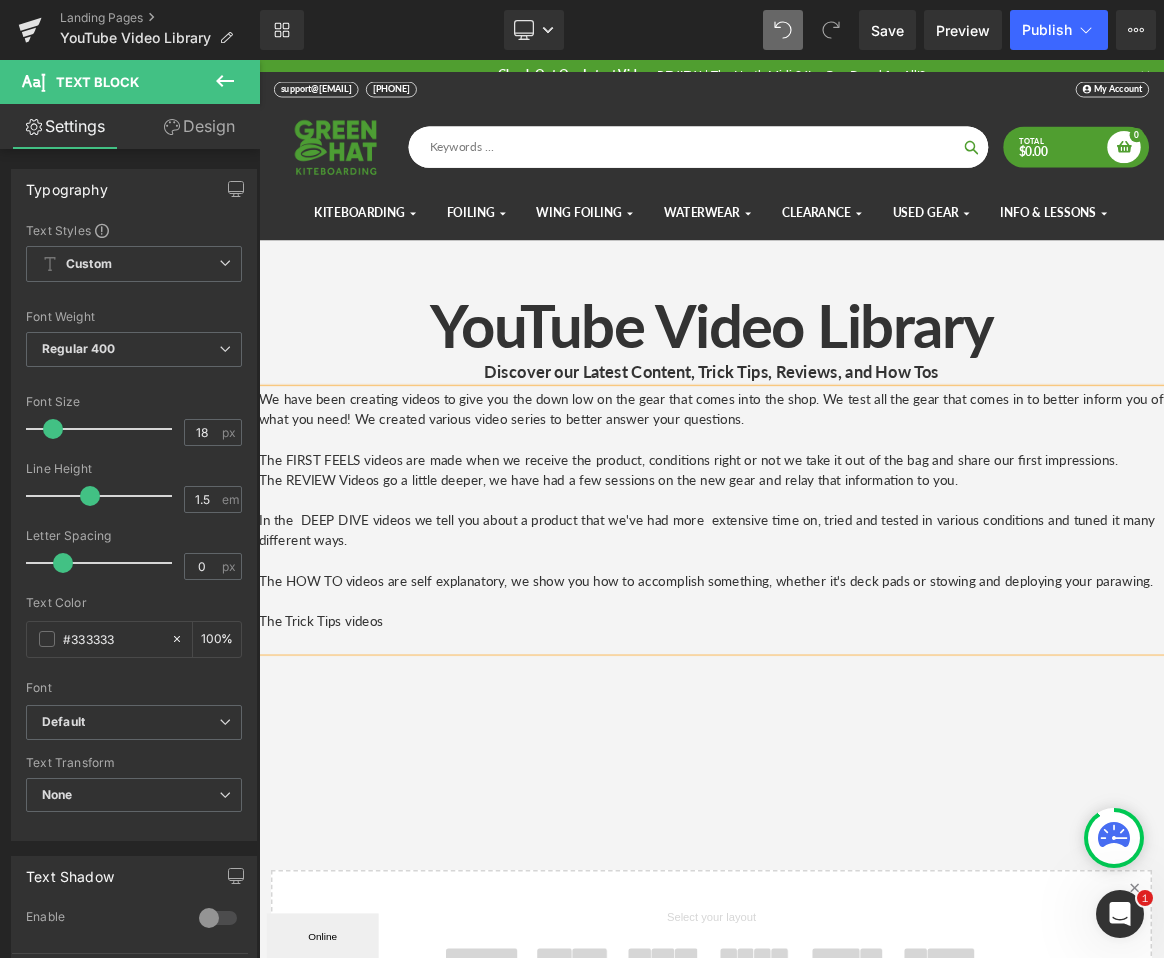 scroll, scrollTop: 10, scrollLeft: 10, axis: both 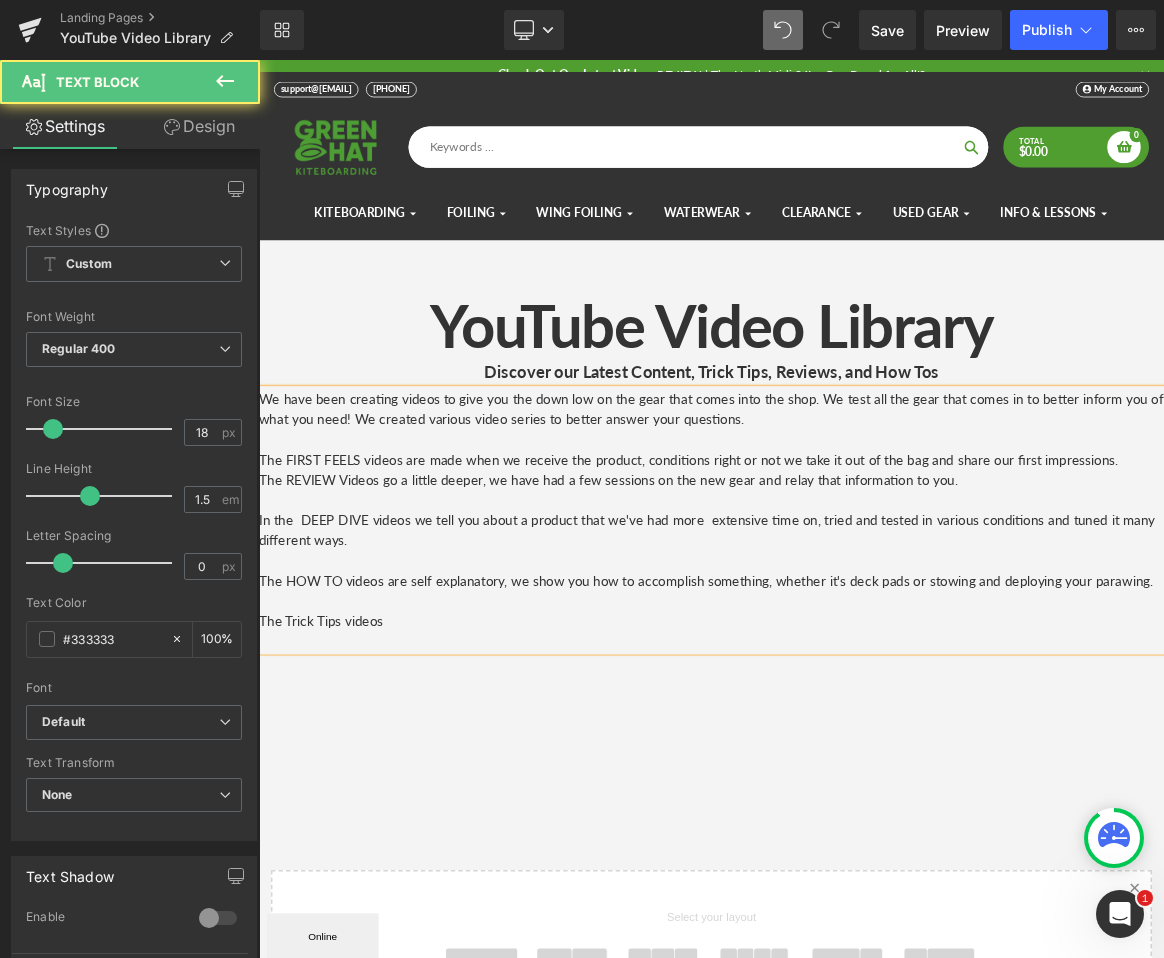click on "The HOW TO videos are self explanatory, we show you how to accomplish something, whether it's deck pads or stowing and deploying your parawing." at bounding box center (864, 756) 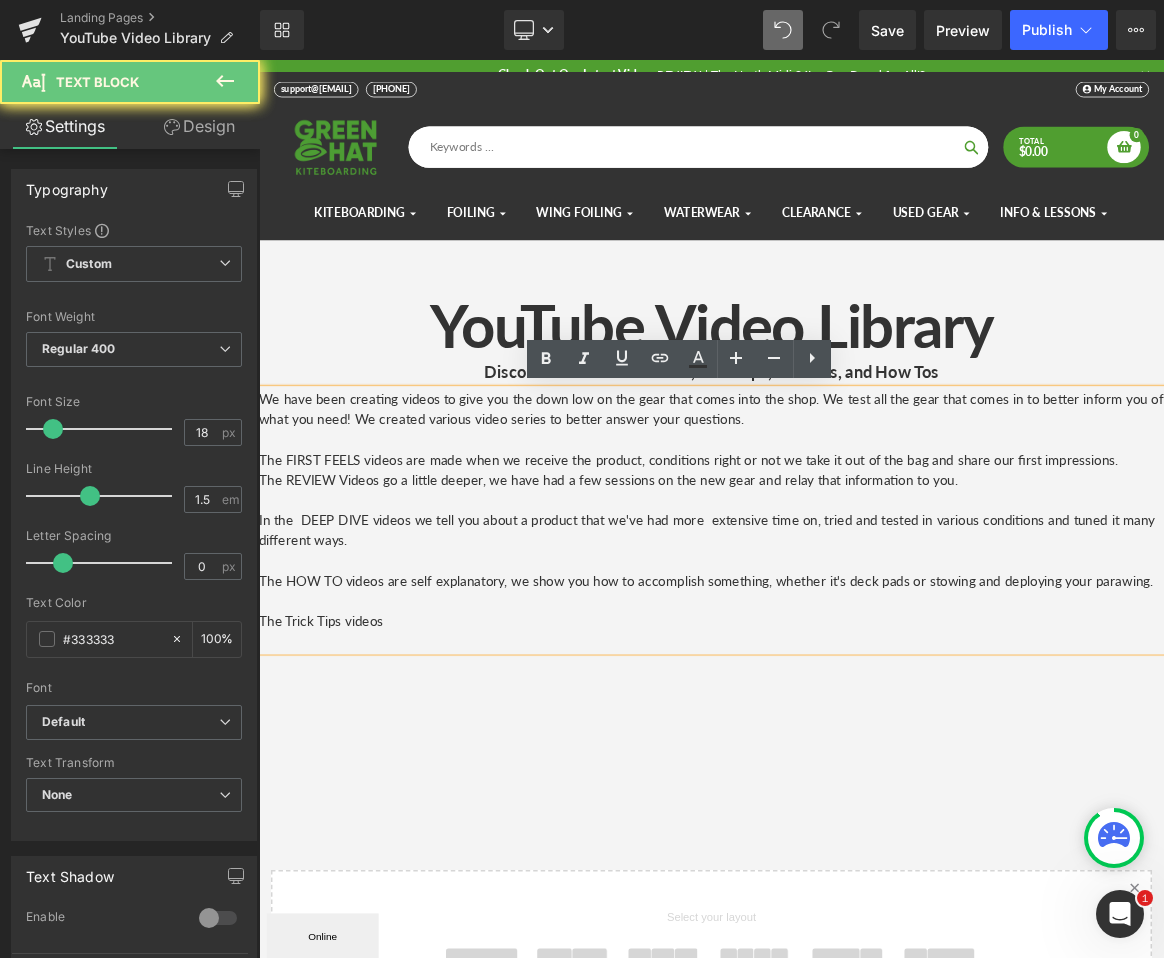 click on "The HOW TO videos are self explanatory, we show you how to accomplish something, whether it's deck pads or stowing and deploying your parawing." at bounding box center (864, 756) 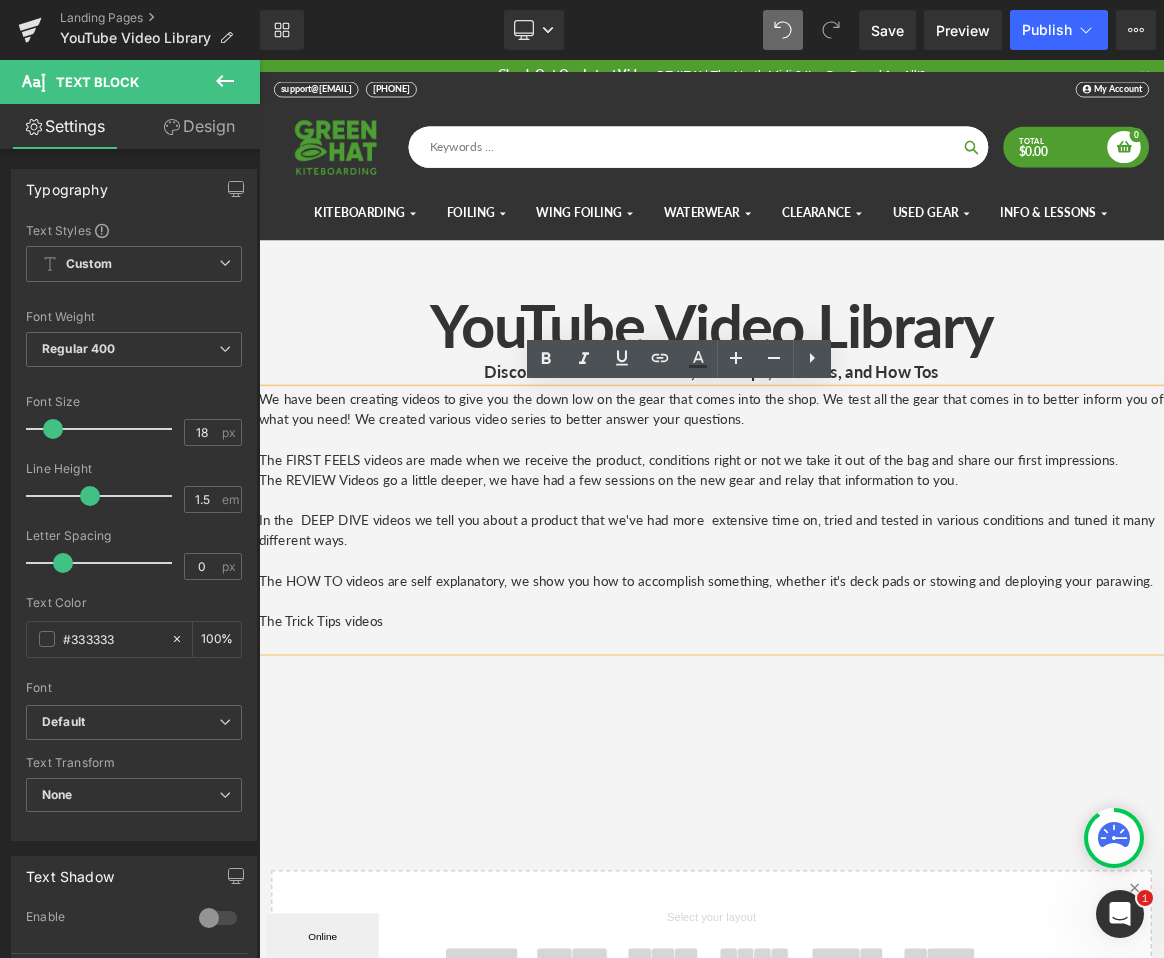 click on "The Trick Tips videos" at bounding box center [864, 810] 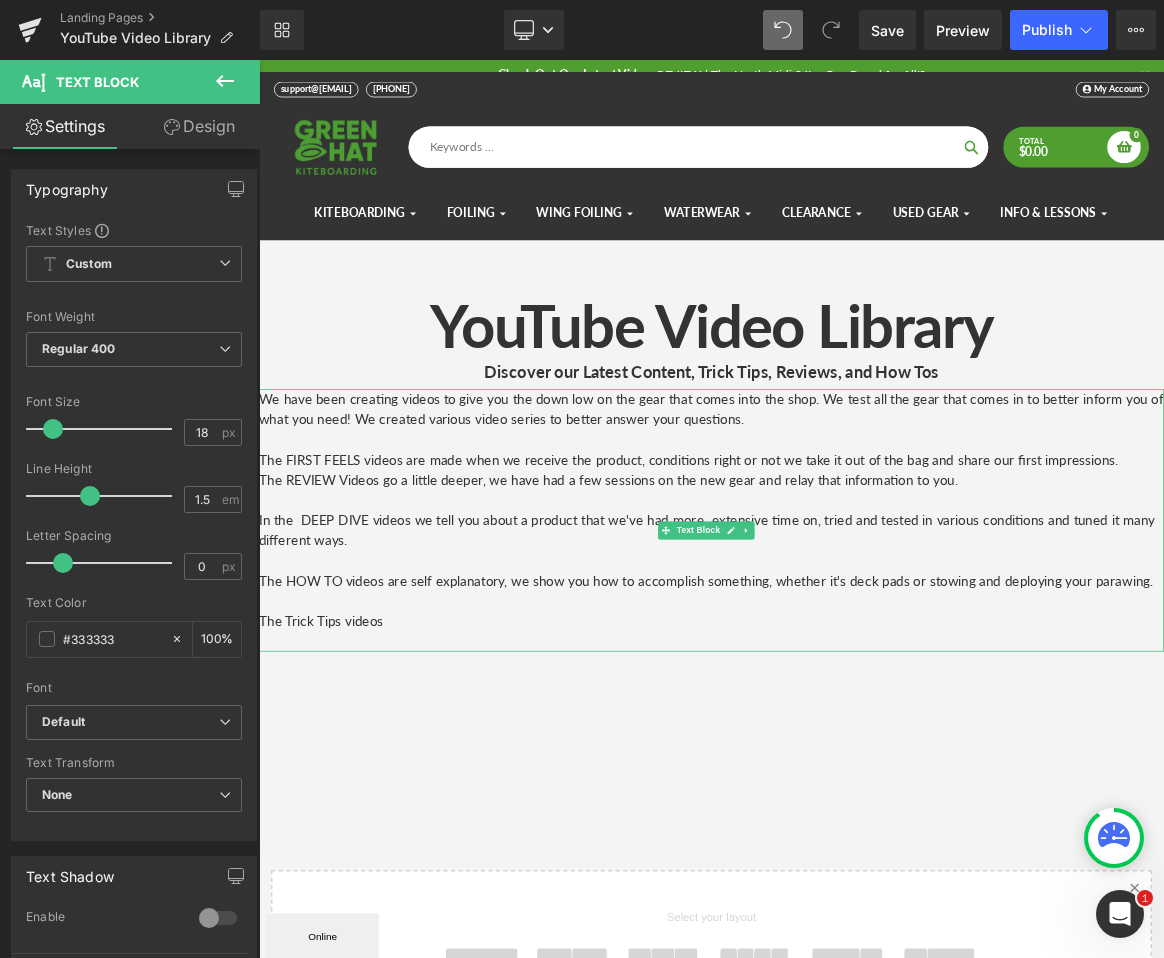 click on "The Trick Tips videos" at bounding box center (864, 810) 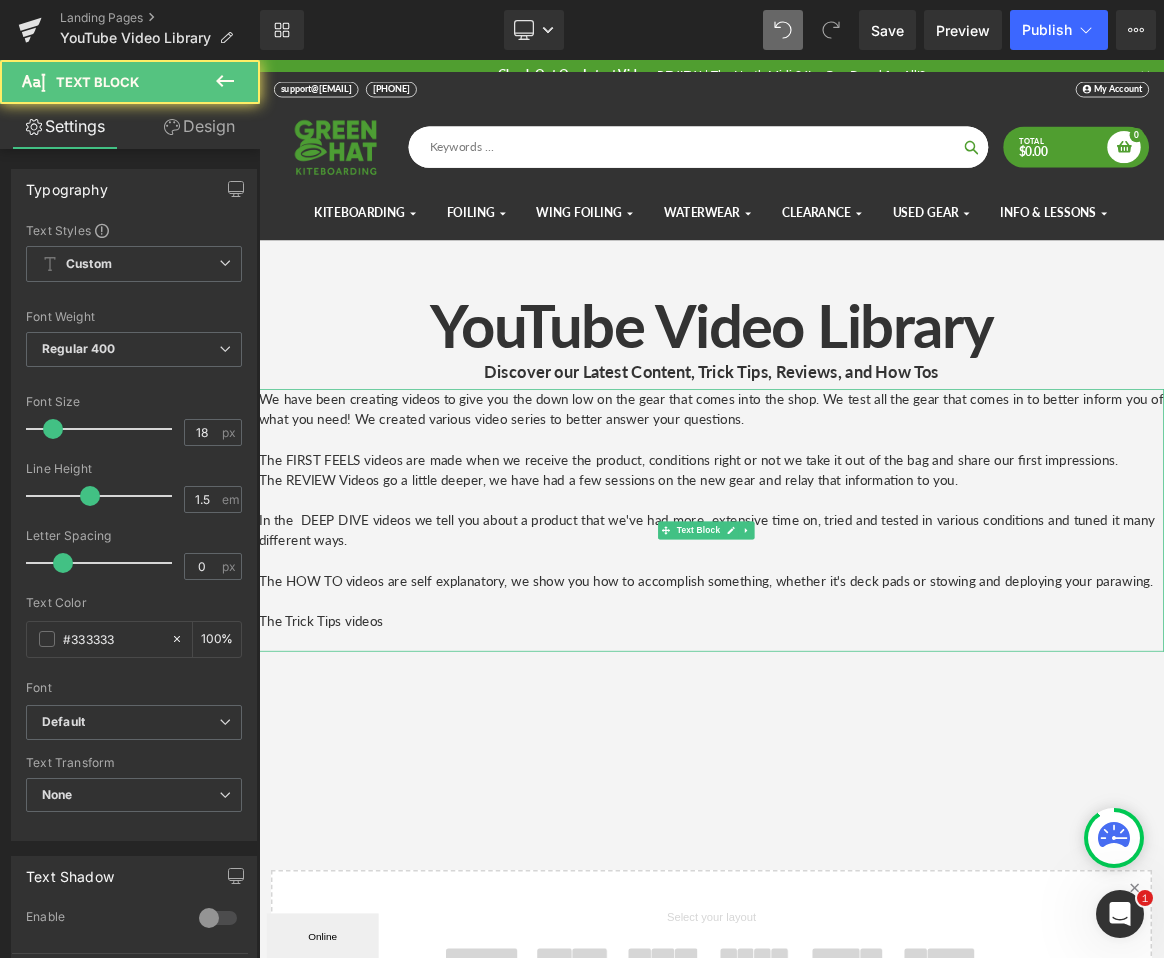 click on "The Trick Tips videos" at bounding box center (864, 810) 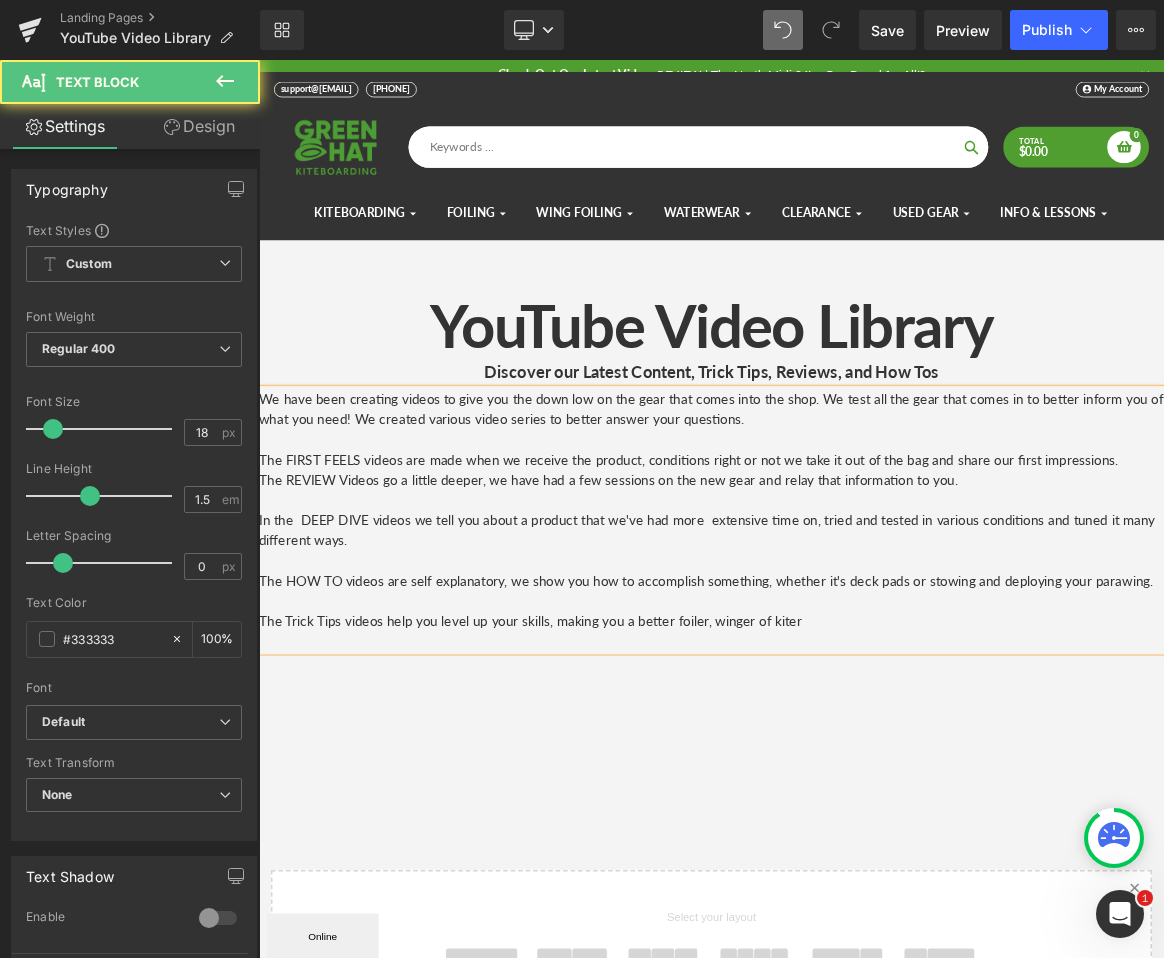 click on "The Trick Tips videos help you level up your skills, making you a better foiler, winger of kiter" at bounding box center (864, 810) 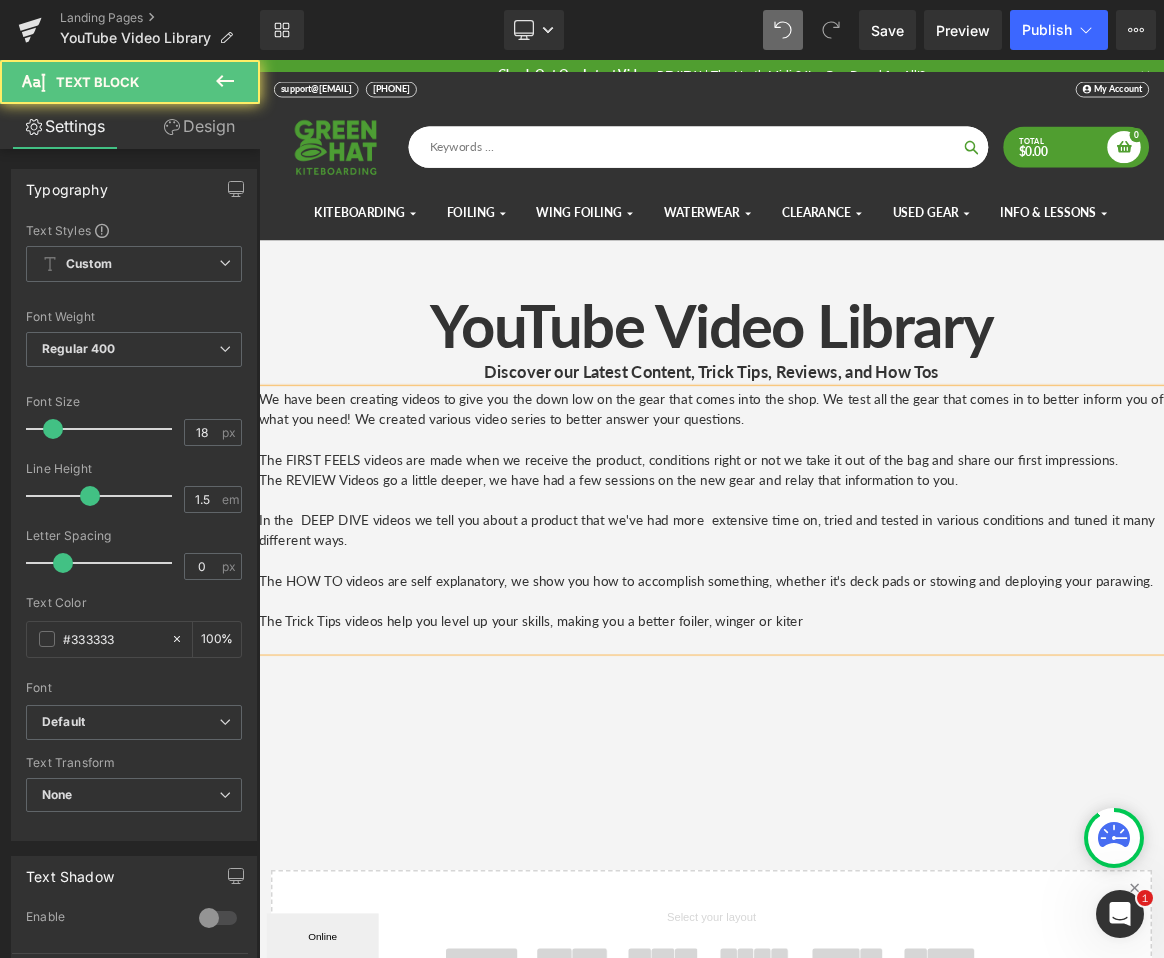 click on "The Trick Tips videos help you level up your skills, making you a better foiler, winger or kiter" at bounding box center (864, 810) 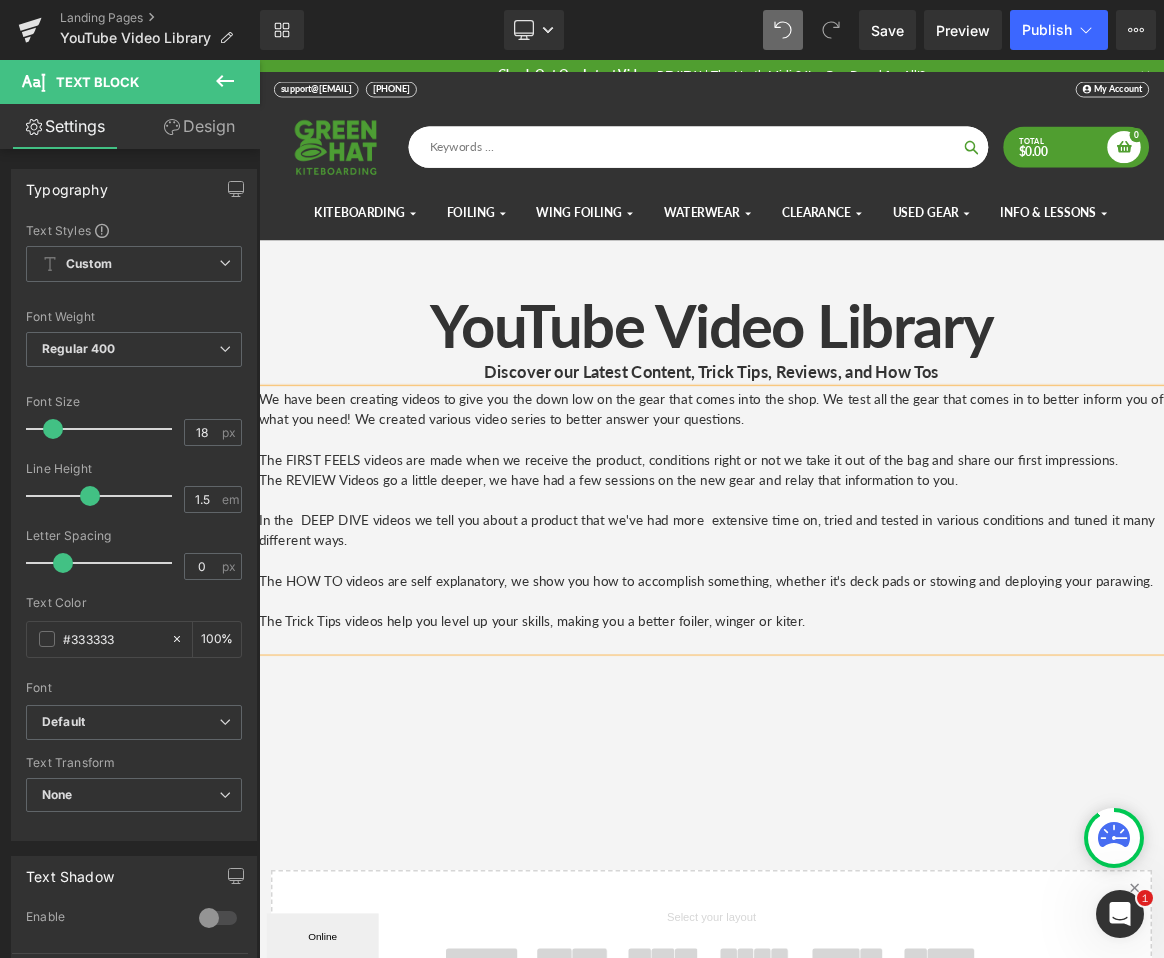 scroll, scrollTop: 10, scrollLeft: 10, axis: both 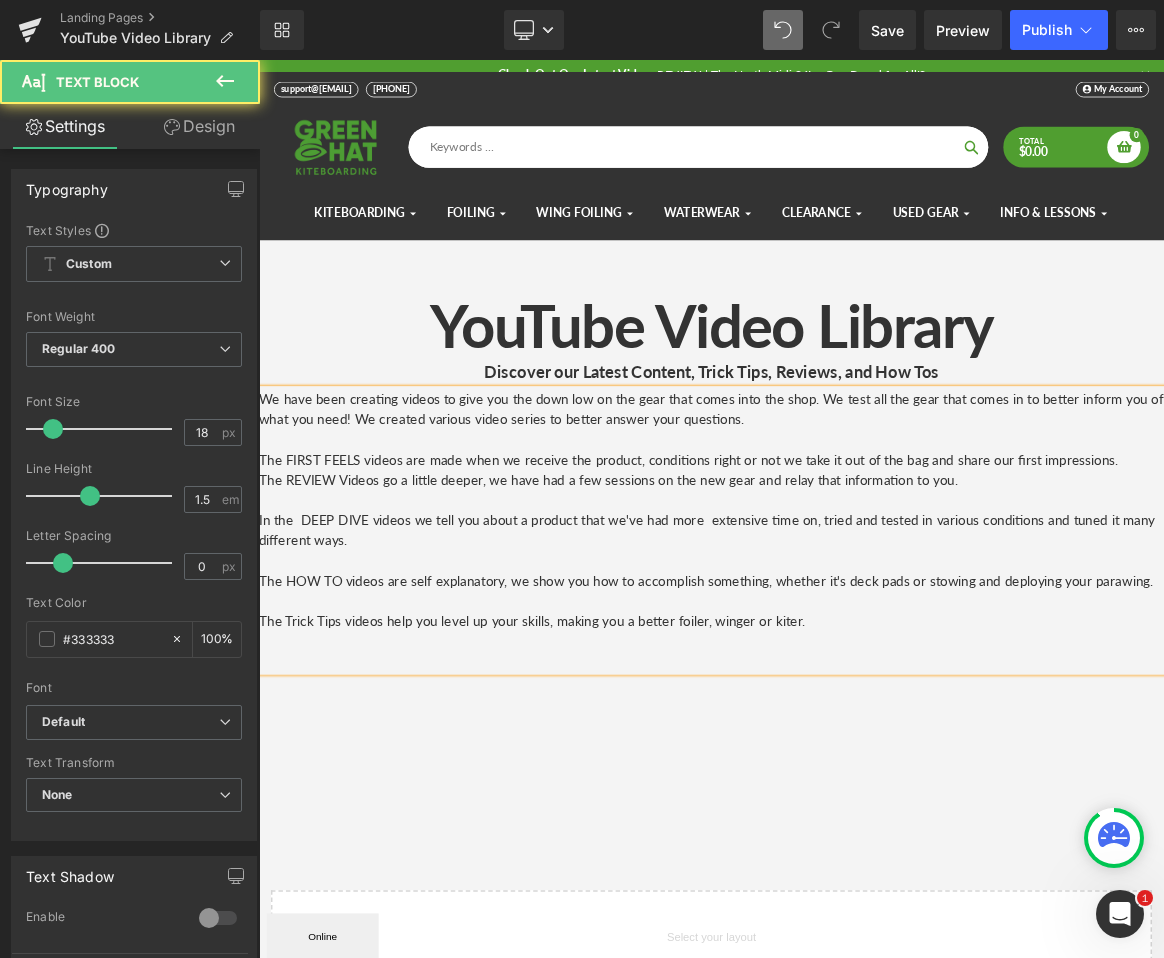 click on "In the  DEEP DIVE videos we tell you about a product that we've had more  extensive time on, tried and tested in various conditions and tuned it many different ways." at bounding box center [864, 689] 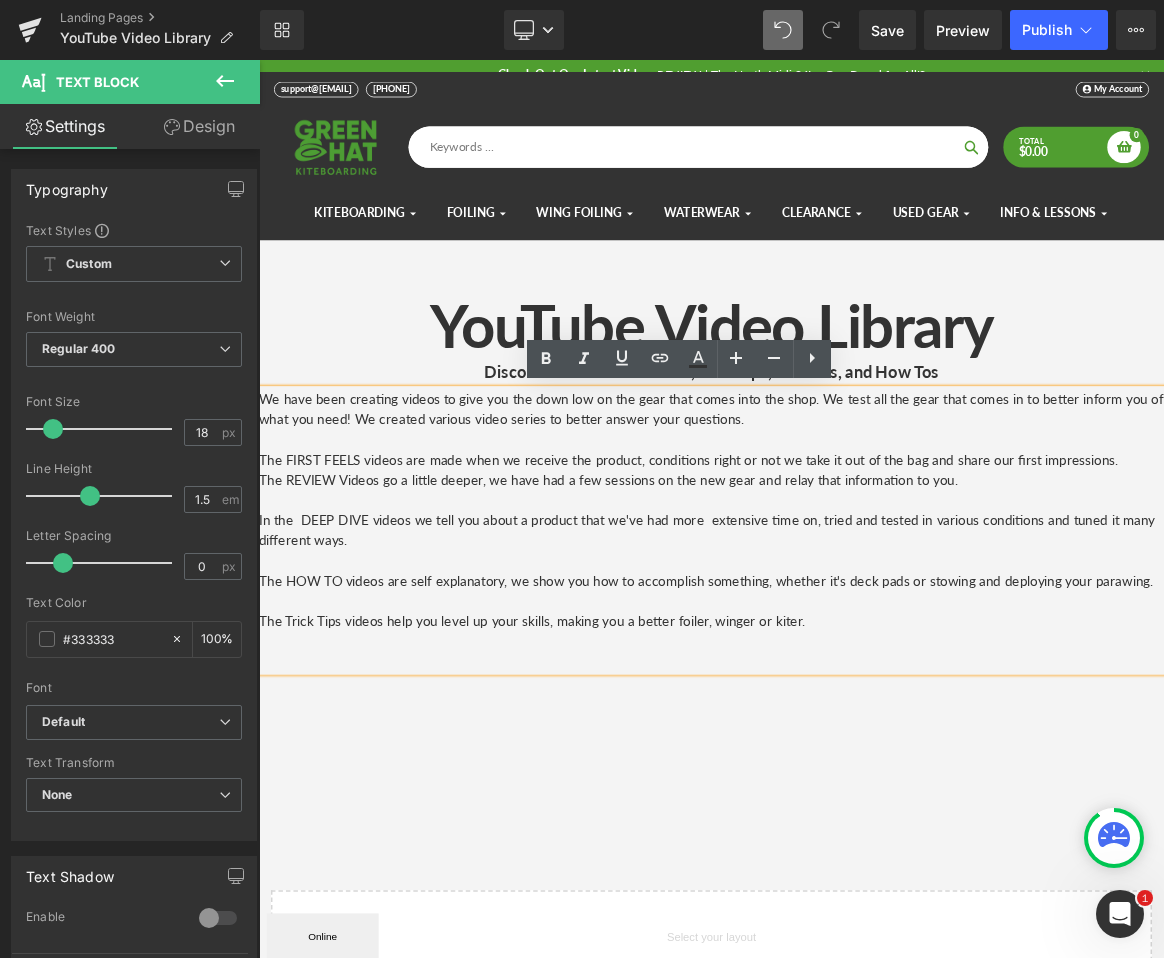 click on "In the  DEEP DIVE videos we tell you about a product that we've had more  extensive time on, tried and tested in various conditions and tuned it many different ways." at bounding box center [864, 689] 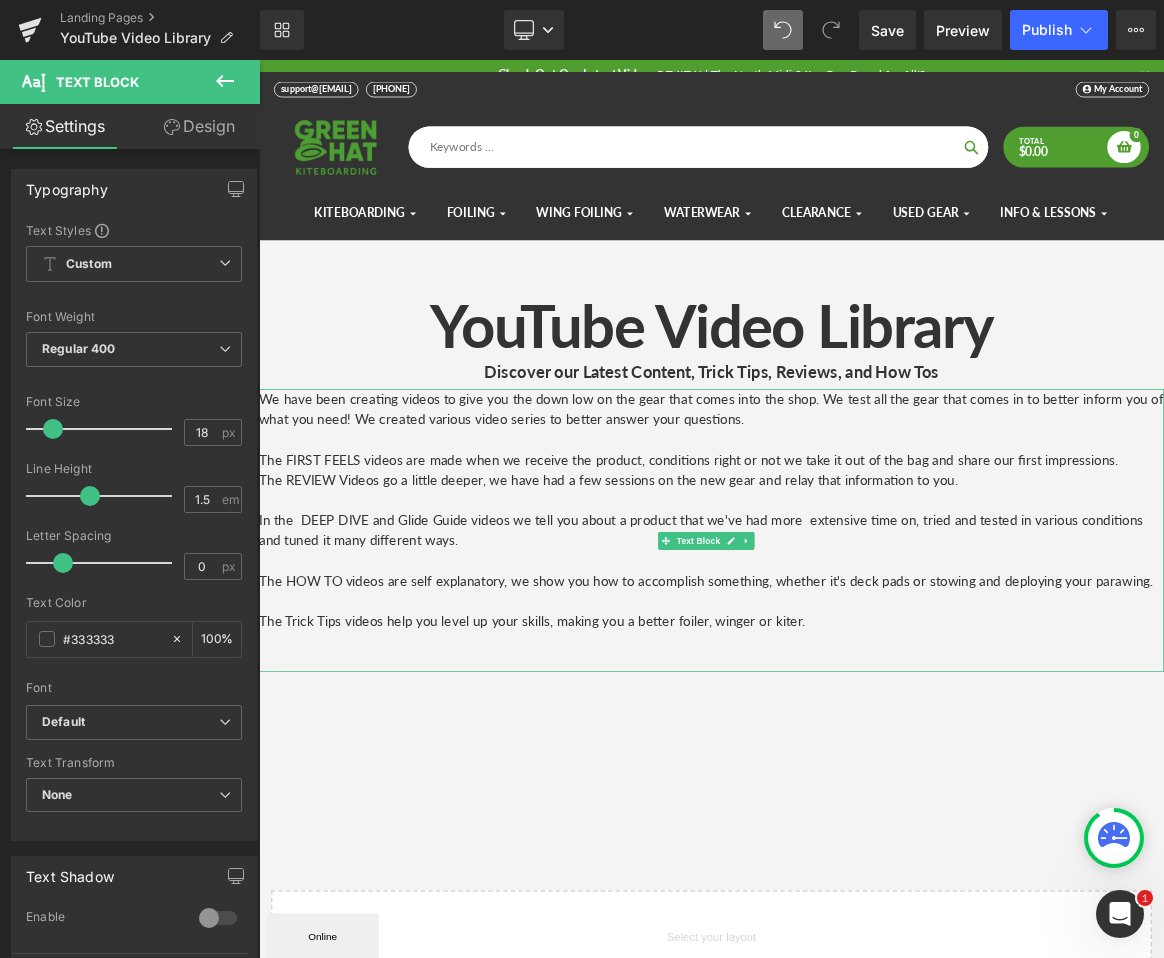 click at bounding box center [864, 837] 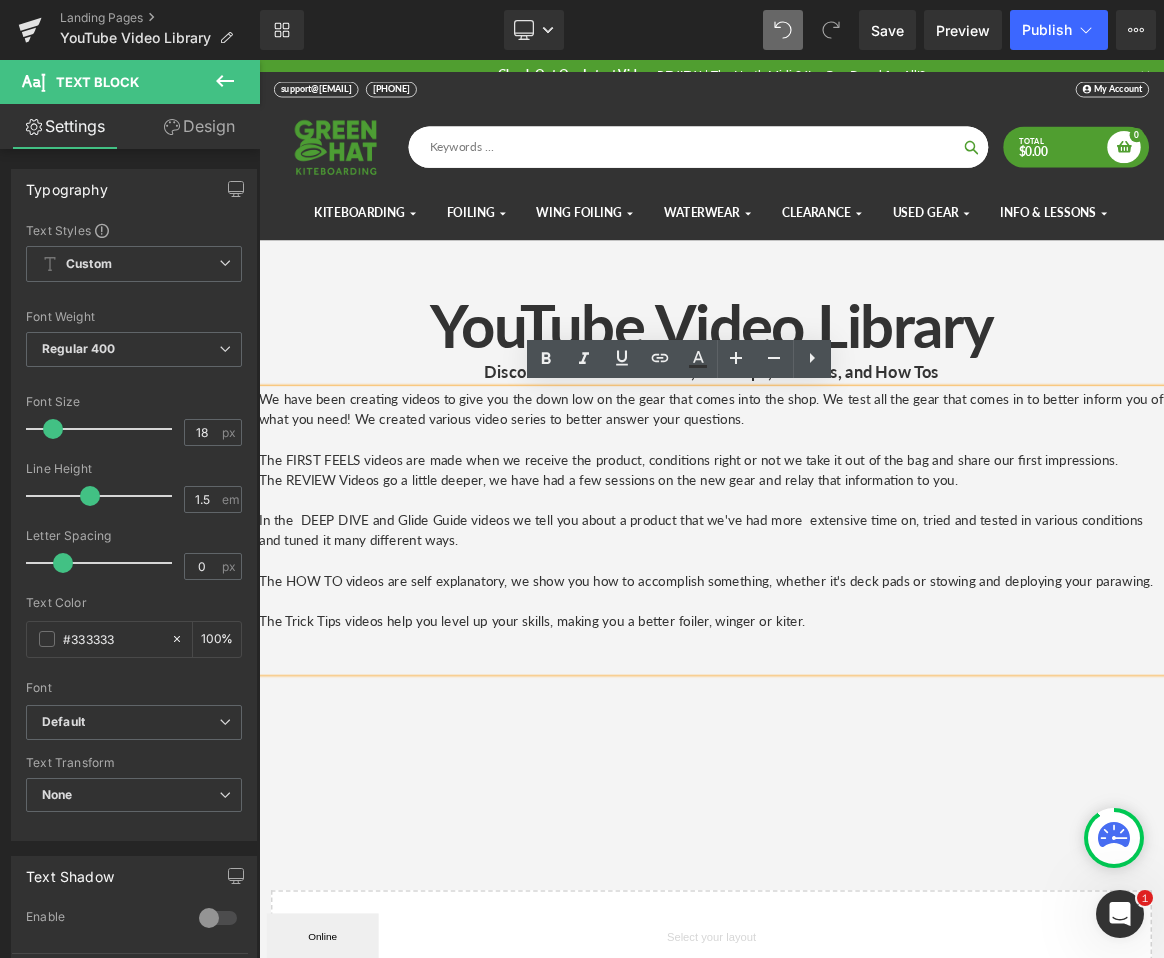 click on "The Trick Tips videos help you level up your skills, making you a better foiler, winger or kiter." at bounding box center [864, 810] 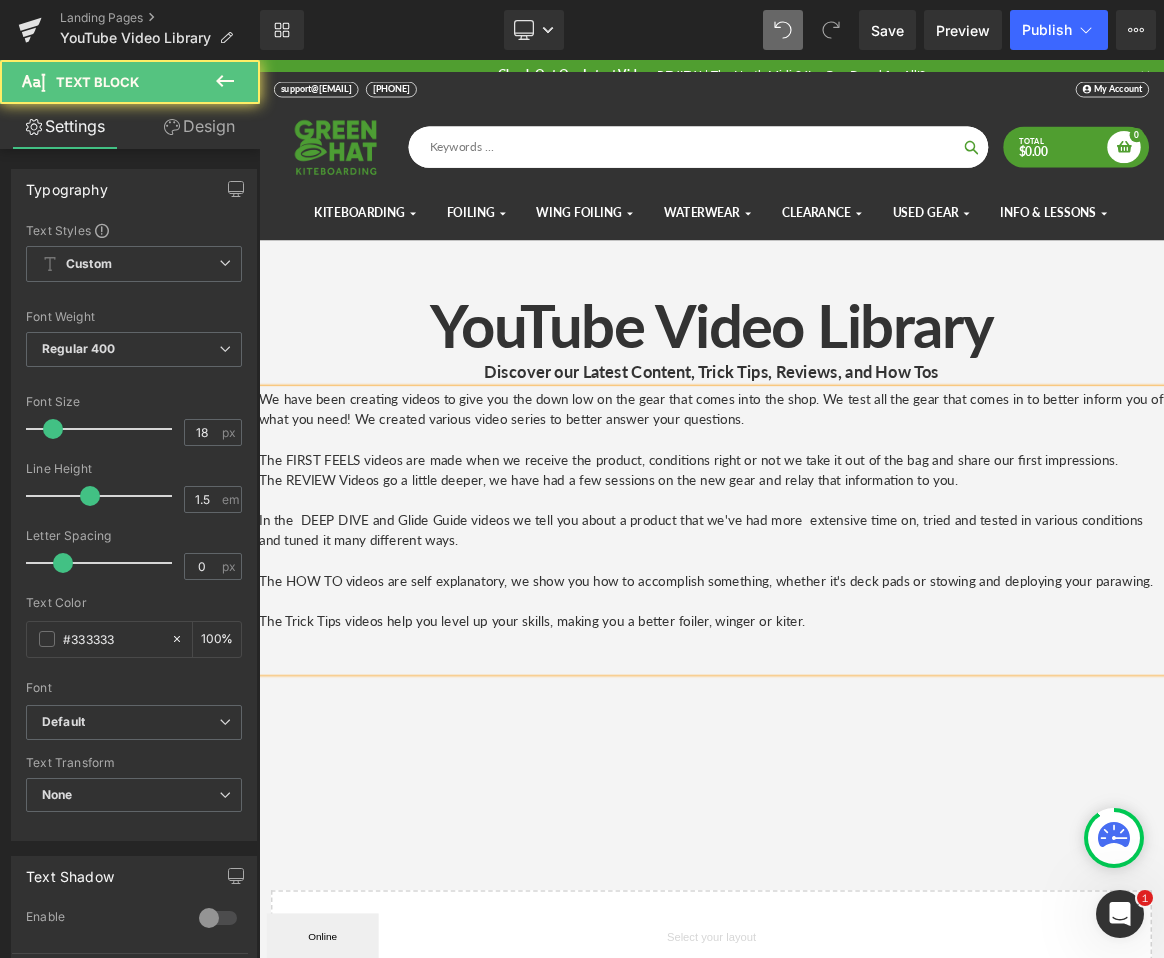 scroll, scrollTop: 10, scrollLeft: 10, axis: both 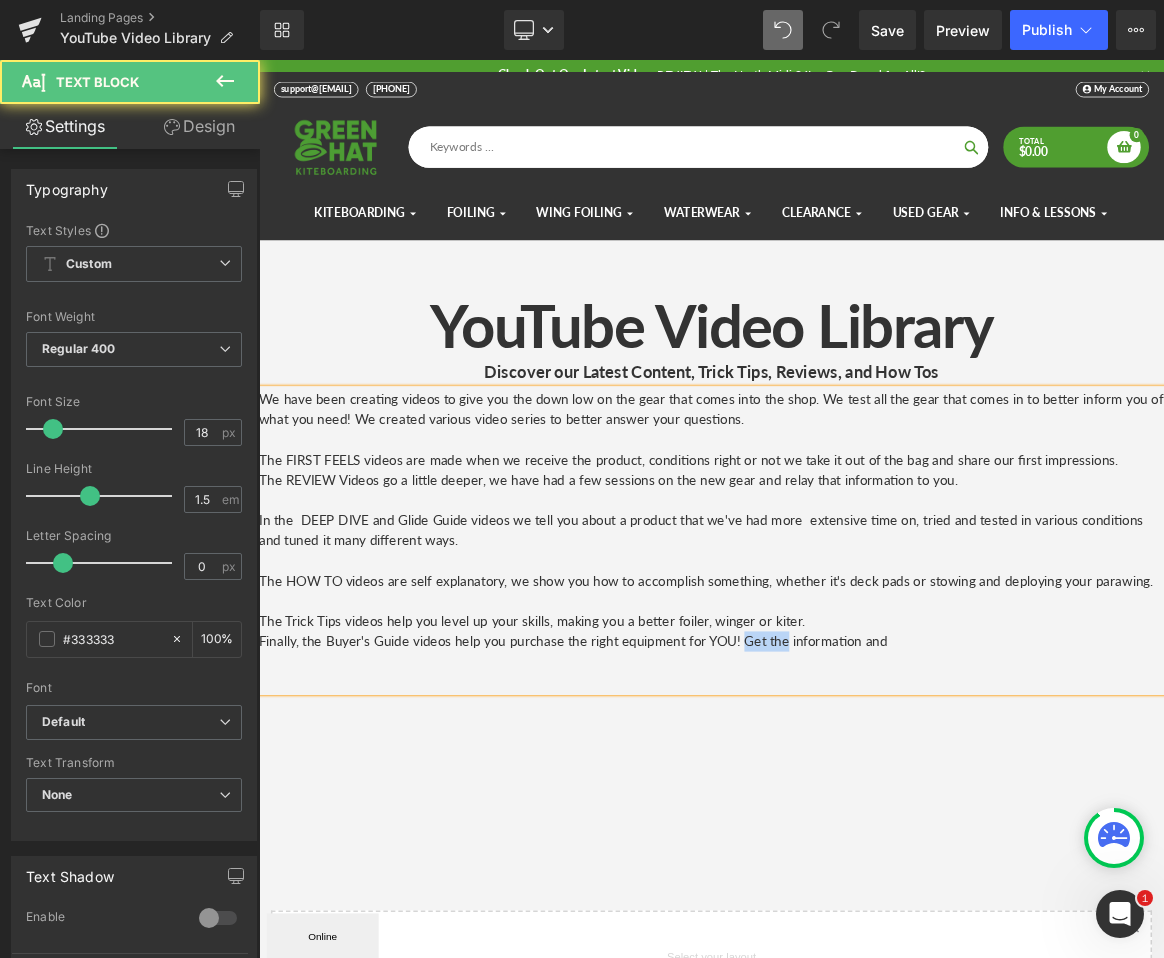 drag, startPoint x: 968, startPoint y: 863, endPoint x: 911, endPoint y: 868, distance: 57.21888 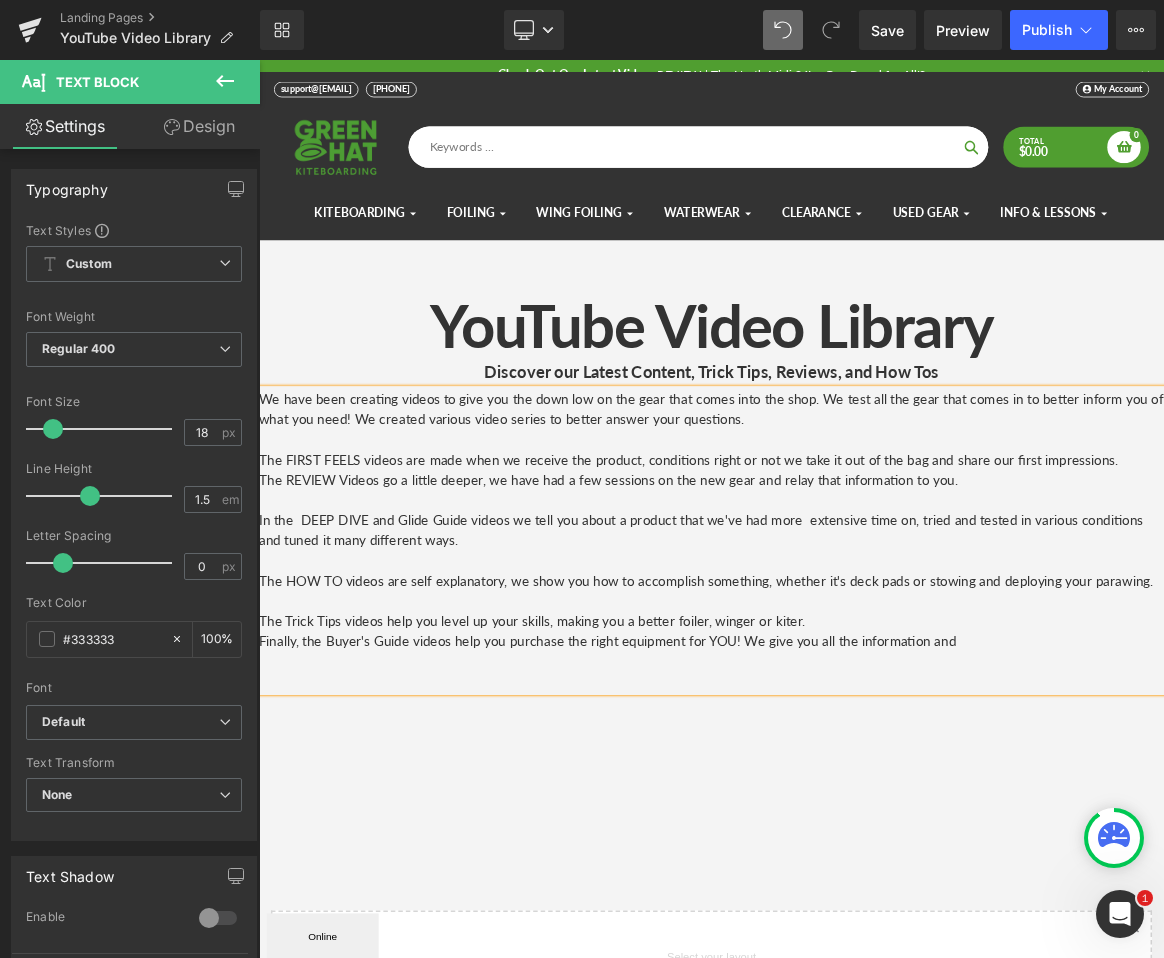 click on "Finally, the Buyer's Guide videos help you purchase the right equipment for YOU! We give you all the information and" at bounding box center (864, 837) 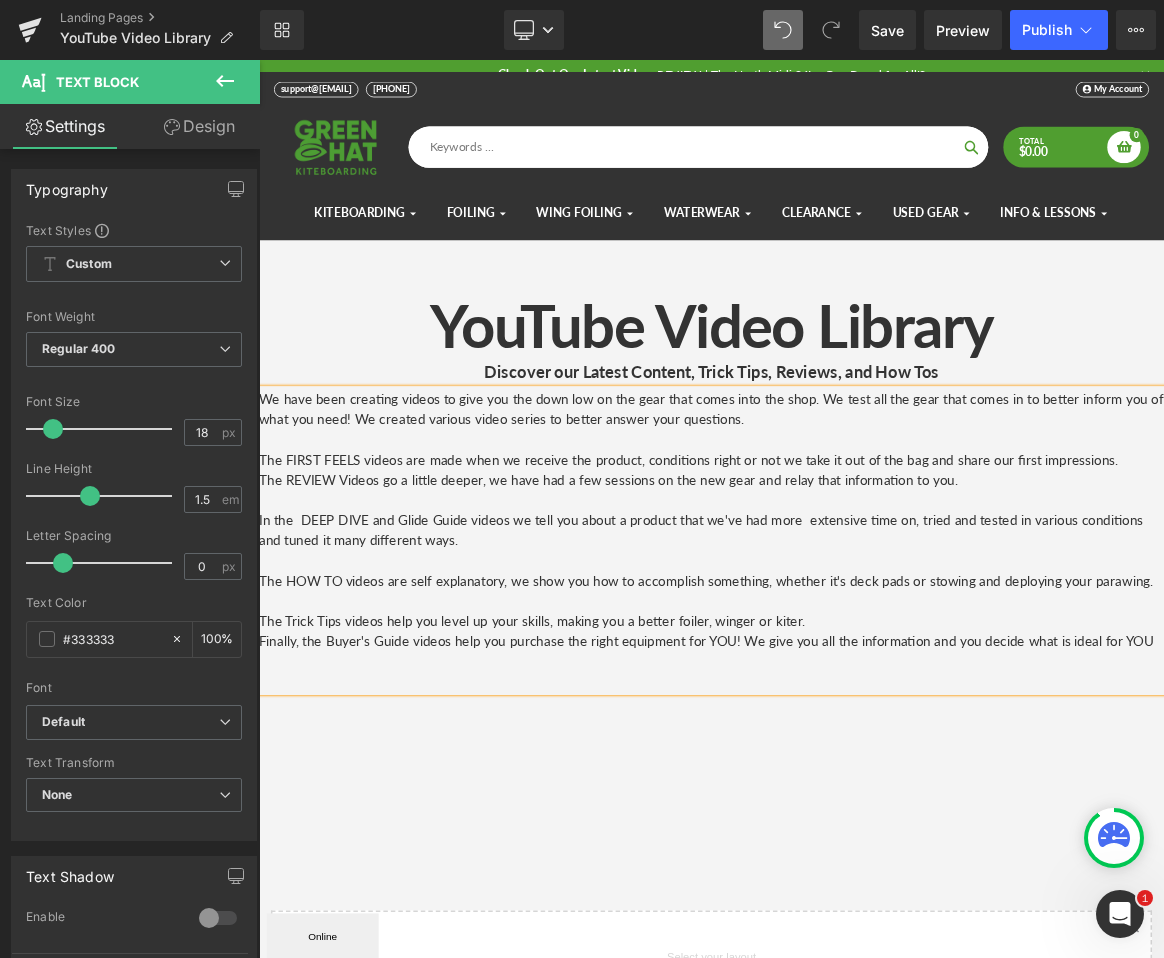 scroll, scrollTop: 10, scrollLeft: 10, axis: both 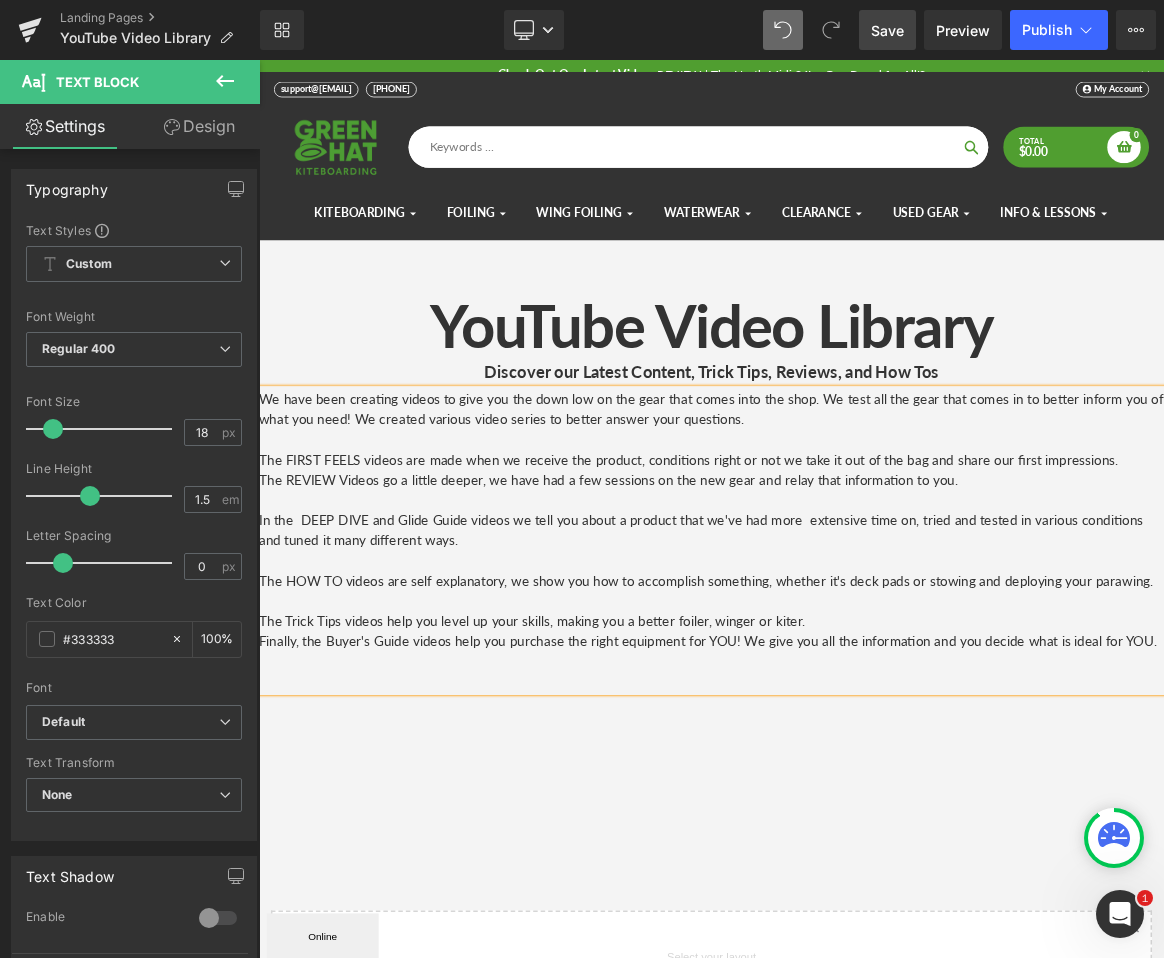 click on "Save" at bounding box center (887, 30) 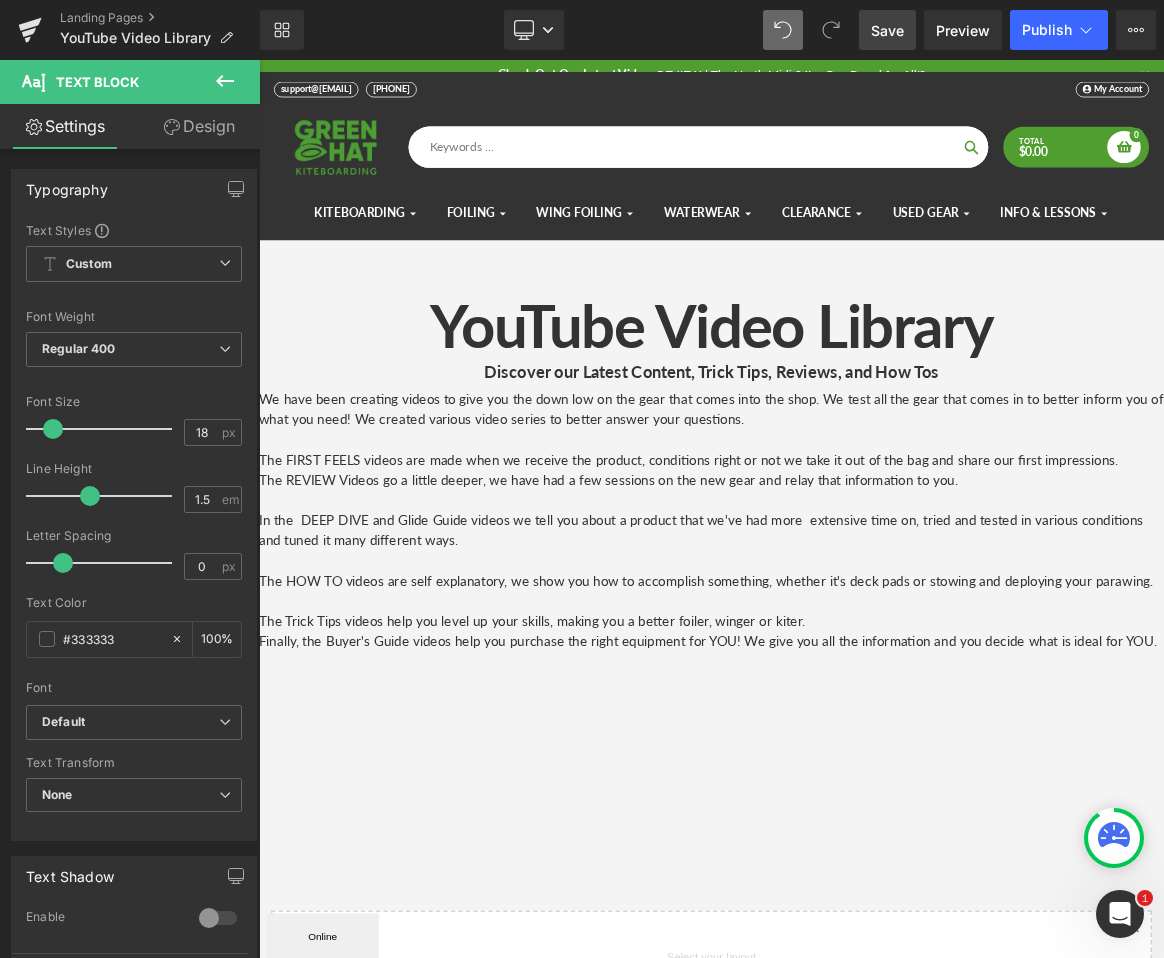 click 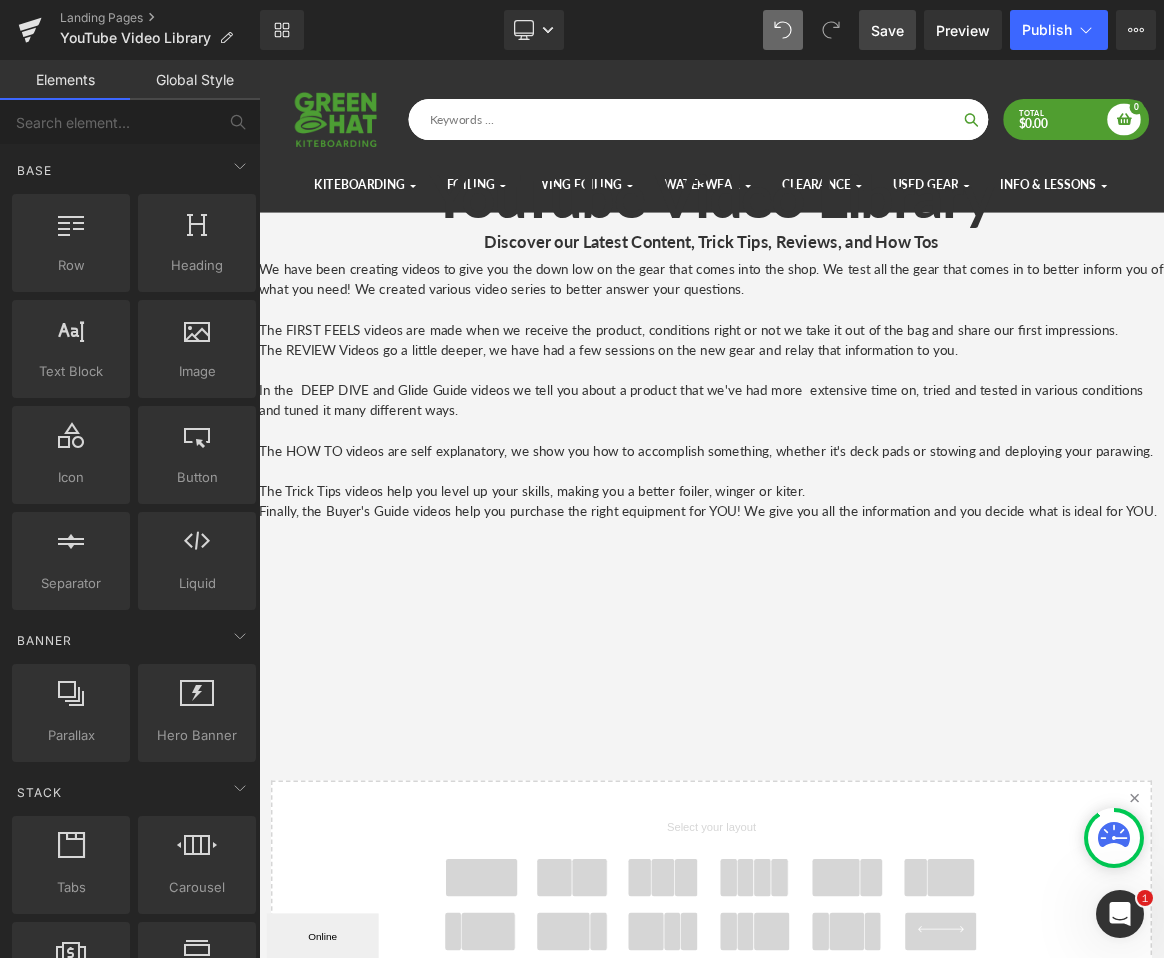 scroll, scrollTop: 202, scrollLeft: 0, axis: vertical 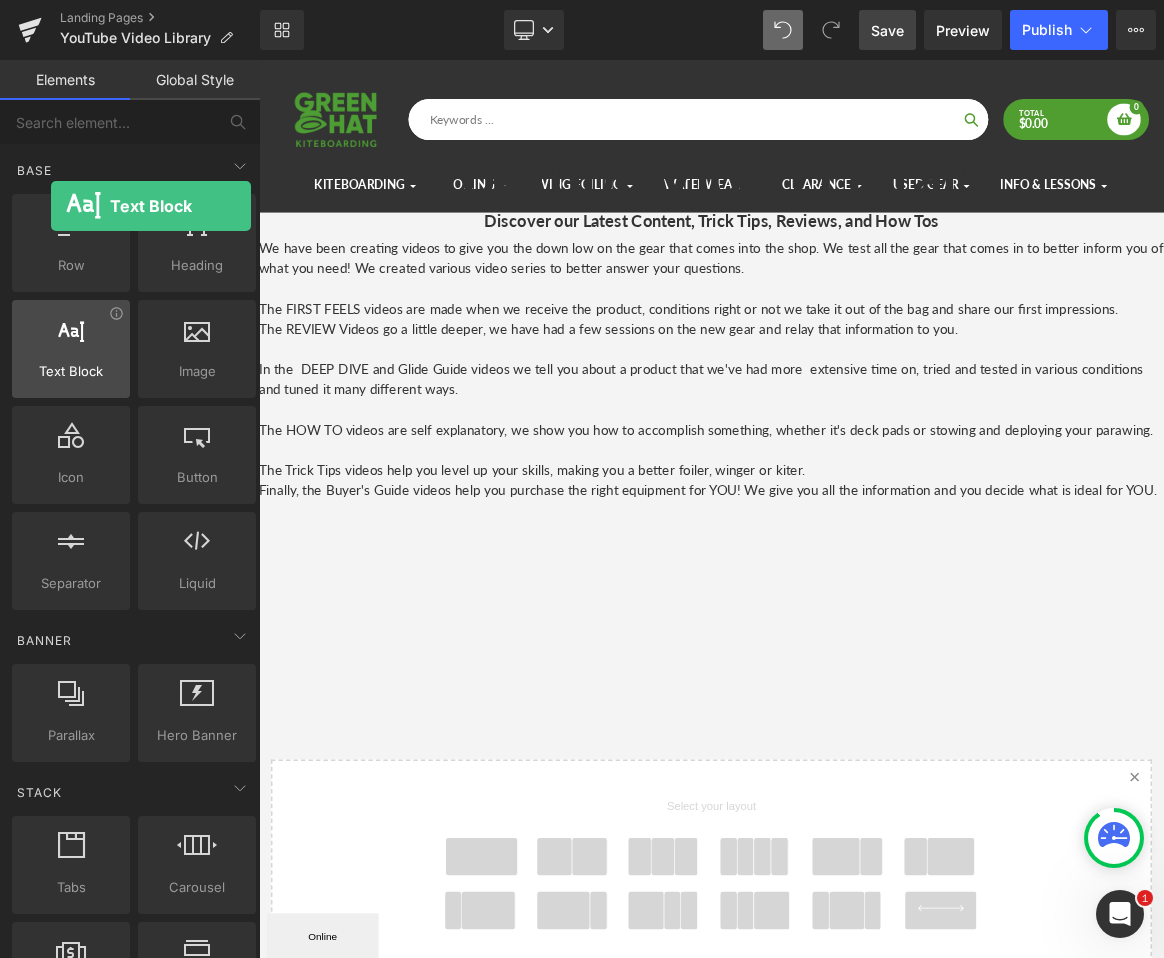 click at bounding box center (71, 338) 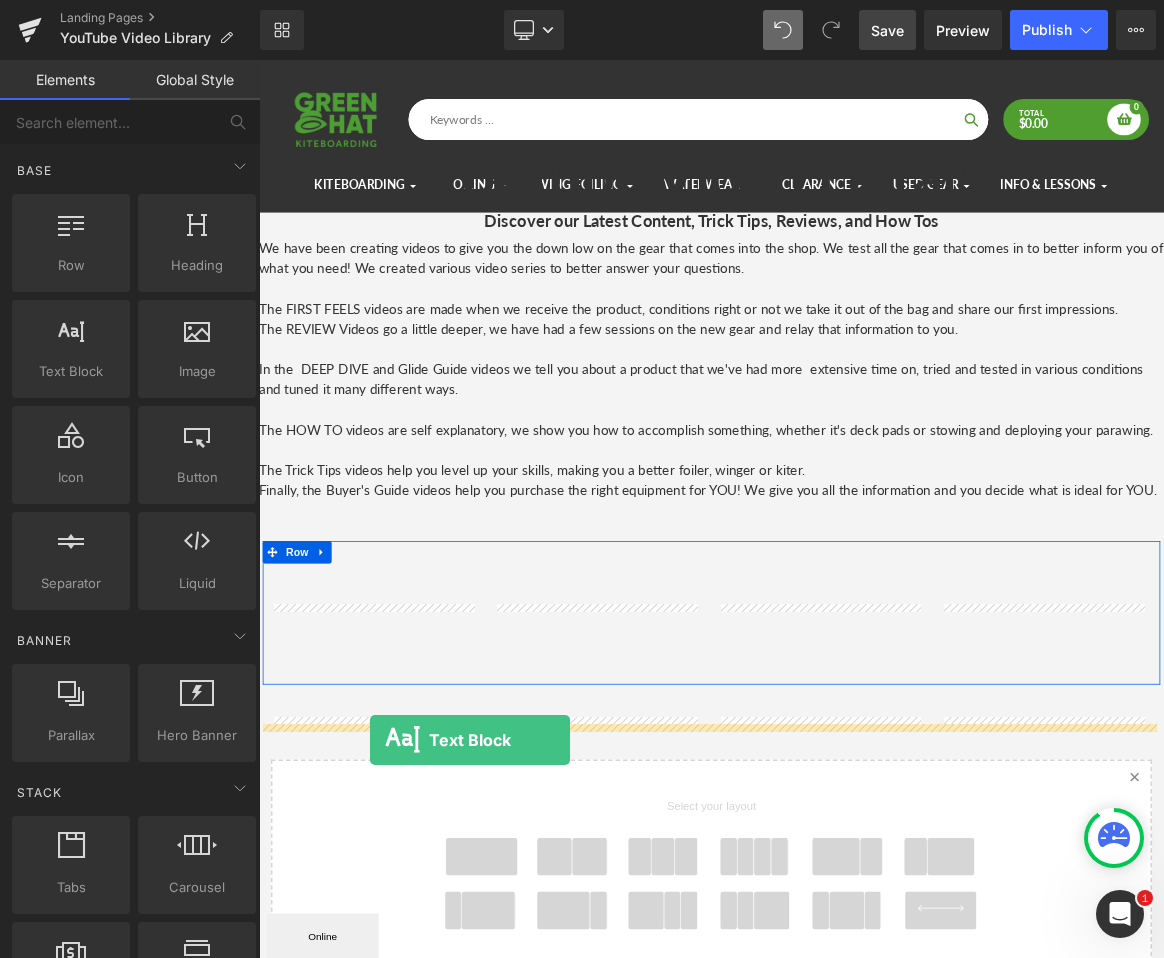 drag, startPoint x: 312, startPoint y: 417, endPoint x: 410, endPoint y: 969, distance: 560.6318 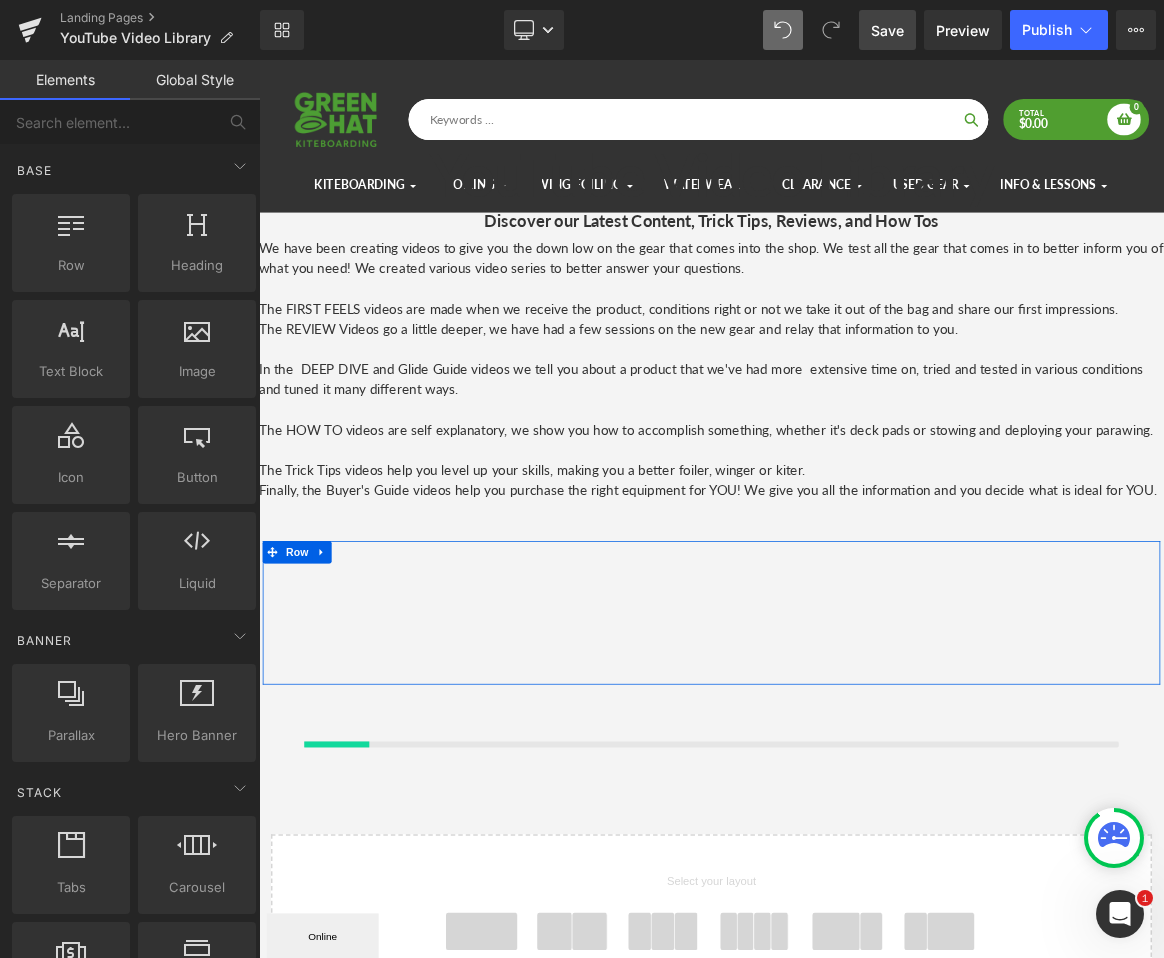 scroll, scrollTop: 10, scrollLeft: 10, axis: both 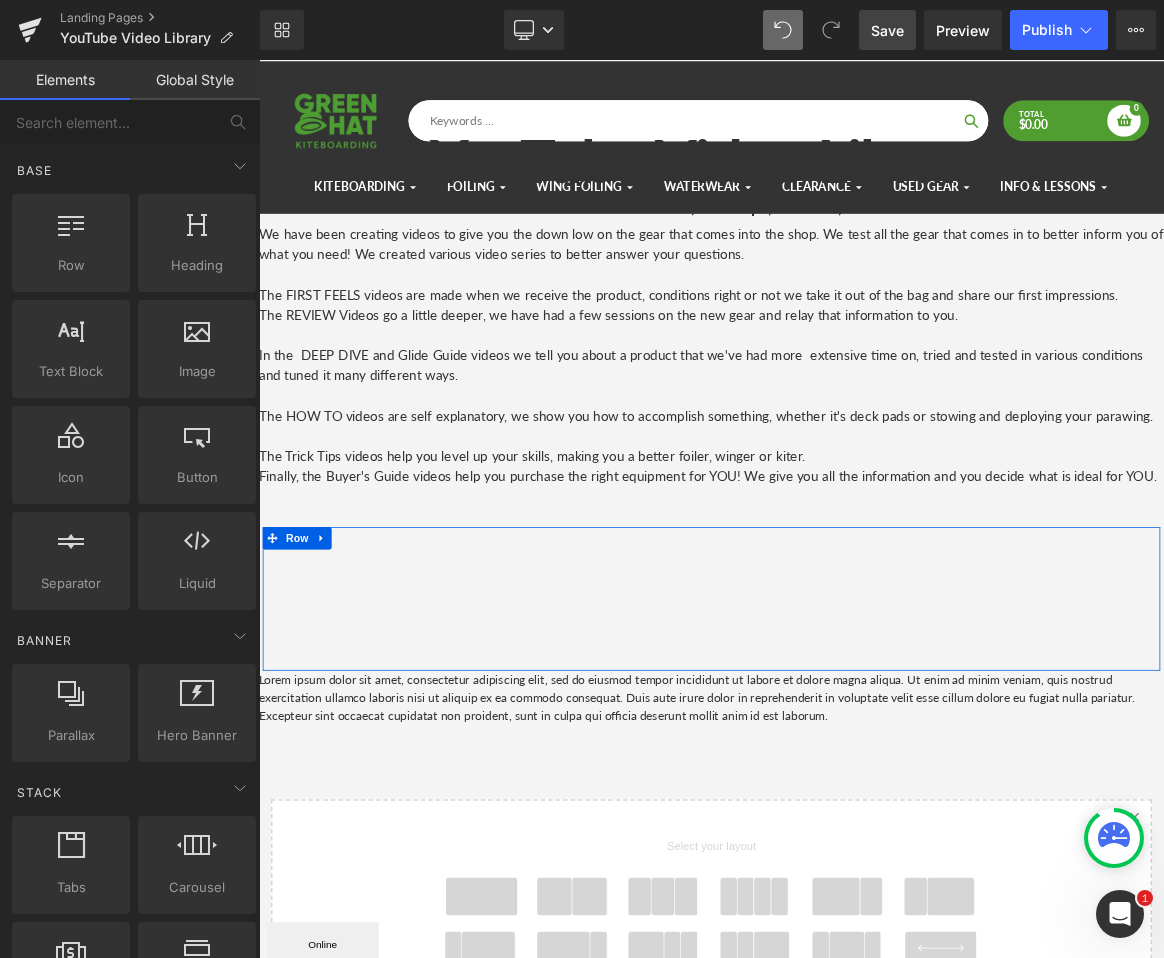 click on "Lorem ipsum dolor sit amet, consectetur adipiscing elit, sed do eiusmod tempor incididunt ut labore et dolore magna aliqua. Ut enim ad minim veniam, quis nostrud exercitation ullamco laboris nisi ut aliquip ex ea commodo consequat. Duis aute irure dolor in reprehenderit in voluptate velit esse cillum dolore eu fugiat nulla pariatur. Excepteur sint occaecat cupidatat non proident, sunt in culpa qui officia deserunt mollit anim id est laborum." at bounding box center [864, 912] 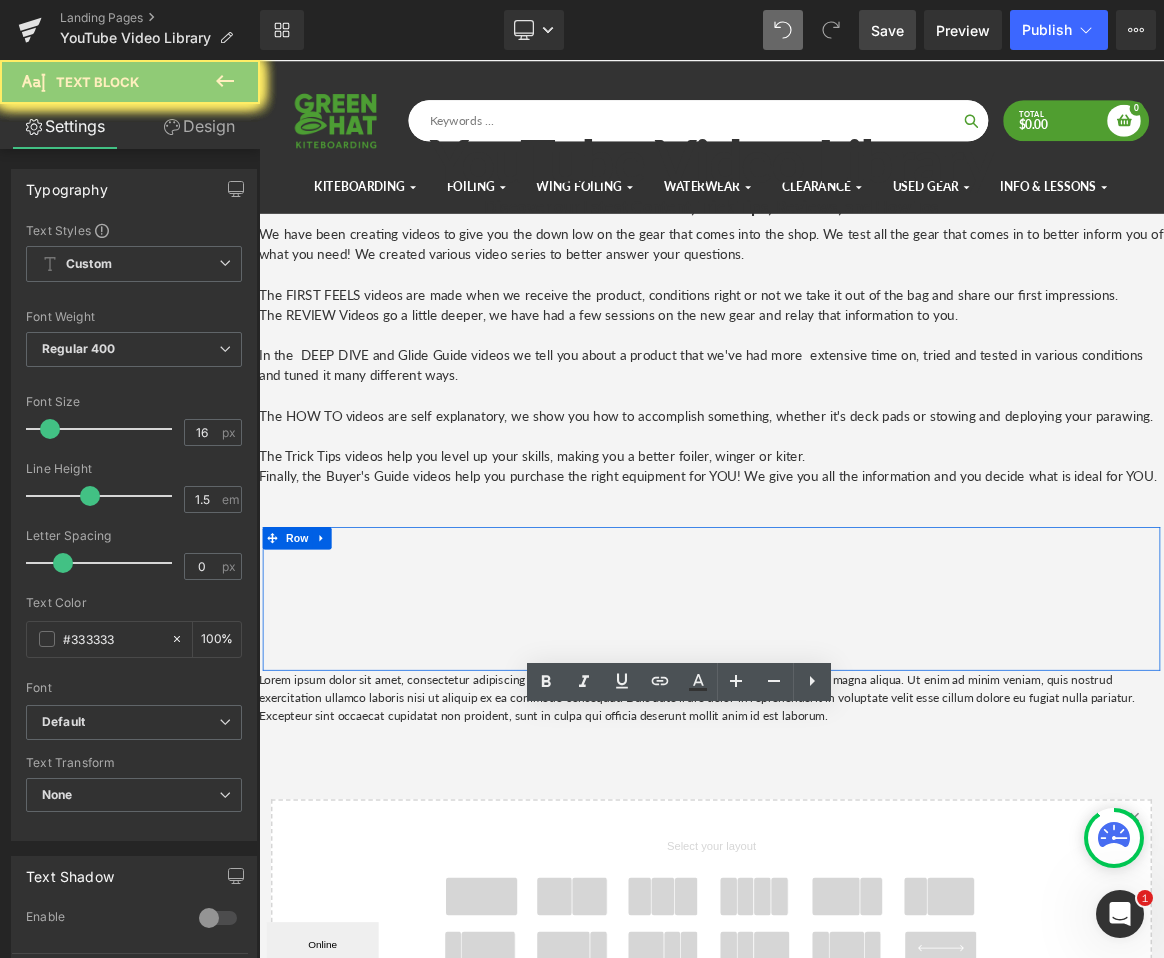 click on "Lorem ipsum dolor sit amet, consectetur adipiscing elit, sed do eiusmod tempor incididunt ut labore et dolore magna aliqua. Ut enim ad minim veniam, quis nostrud exercitation ullamco laboris nisi ut aliquip ex ea commodo consequat. Duis aute irure dolor in reprehenderit in voluptate velit esse cillum dolore eu fugiat nulla pariatur. Excepteur sint occaecat cupidatat non proident, sunt in culpa qui officia deserunt mollit anim id est laborum." at bounding box center (864, 912) 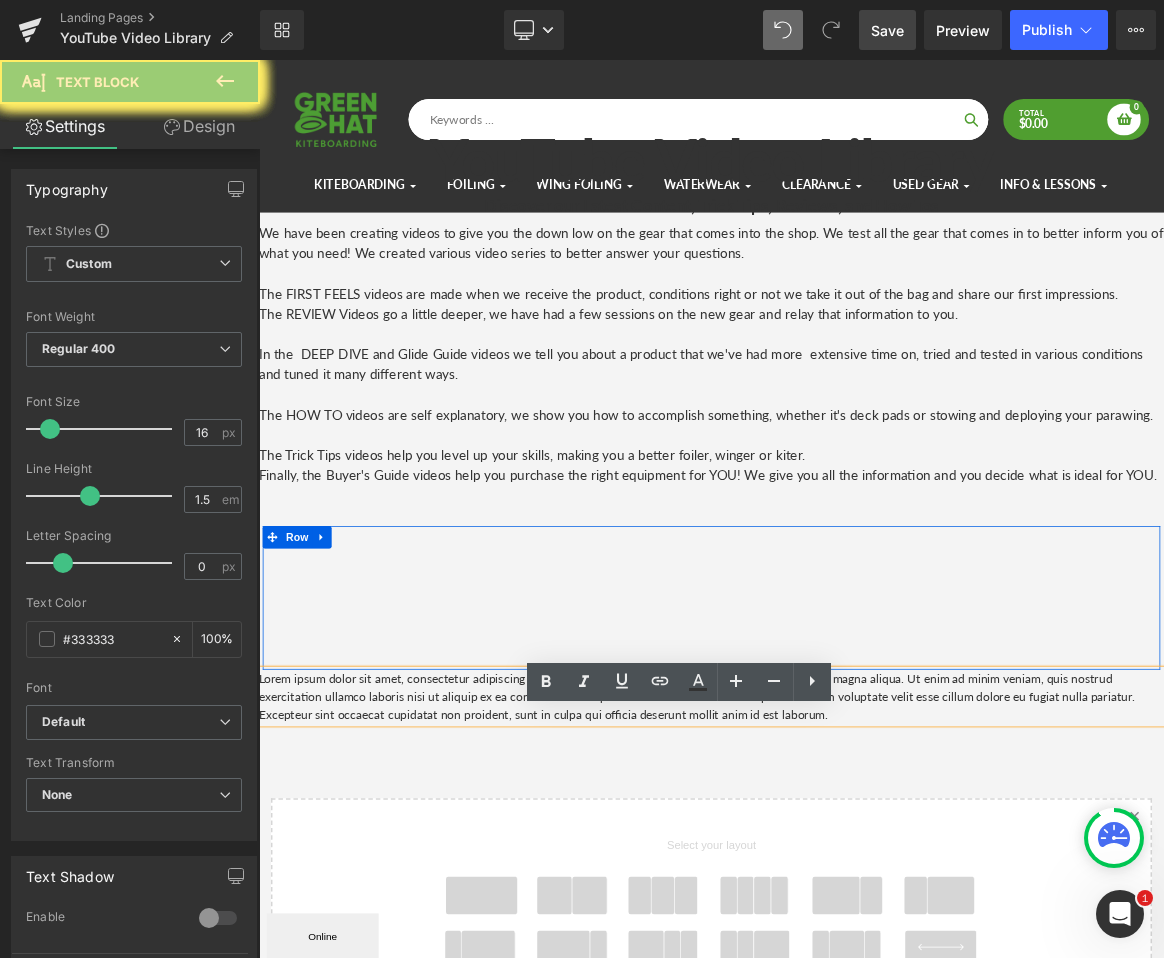 click on "Lorem ipsum dolor sit amet, consectetur adipiscing elit, sed do eiusmod tempor incididunt ut labore et dolore magna aliqua. Ut enim ad minim veniam, quis nostrud exercitation ullamco laboris nisi ut aliquip ex ea commodo consequat. Duis aute irure dolor in reprehenderit in voluptate velit esse cillum dolore eu fugiat nulla pariatur. Excepteur sint occaecat cupidatat non proident, sunt in culpa qui officia deserunt mollit anim id est laborum." at bounding box center [864, 911] 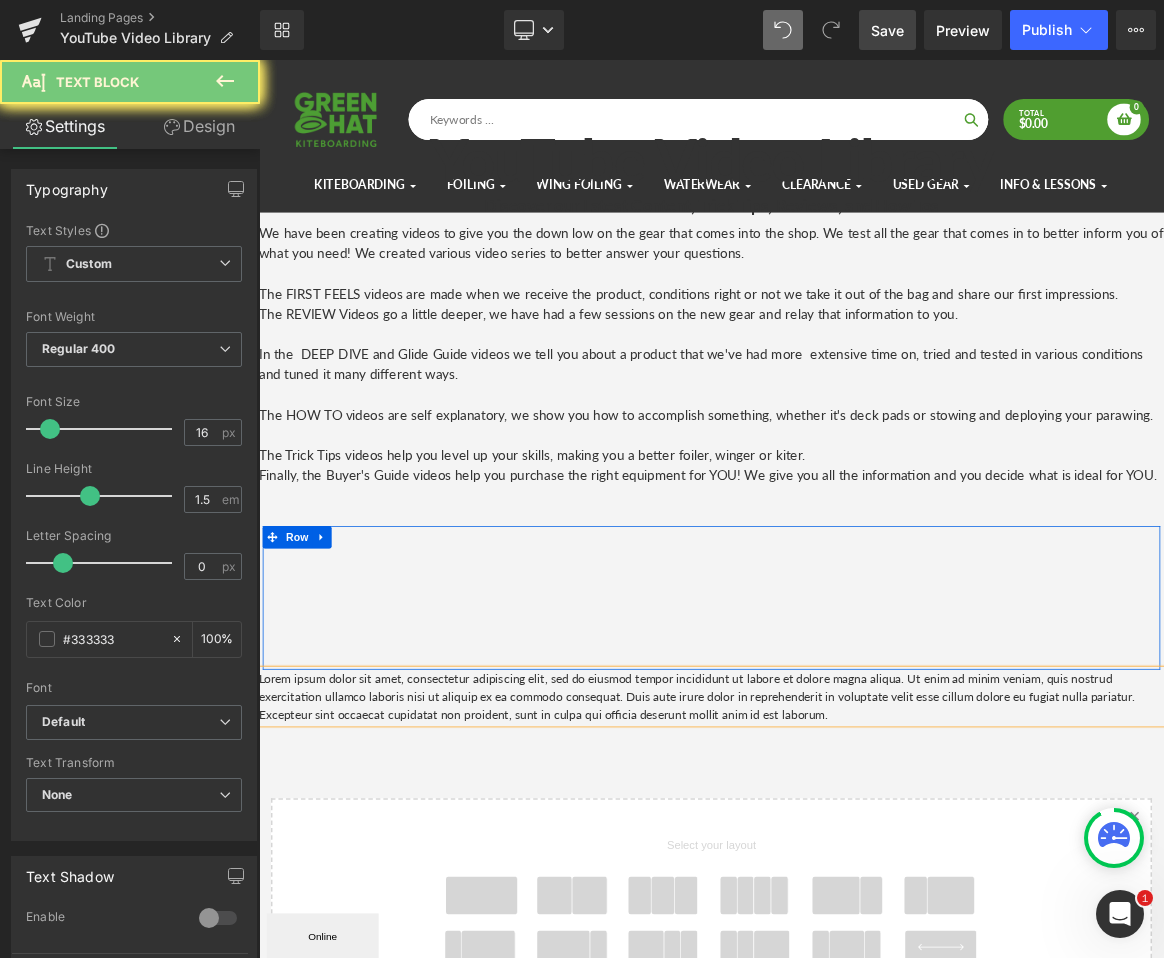 scroll, scrollTop: 2550, scrollLeft: 1195, axis: both 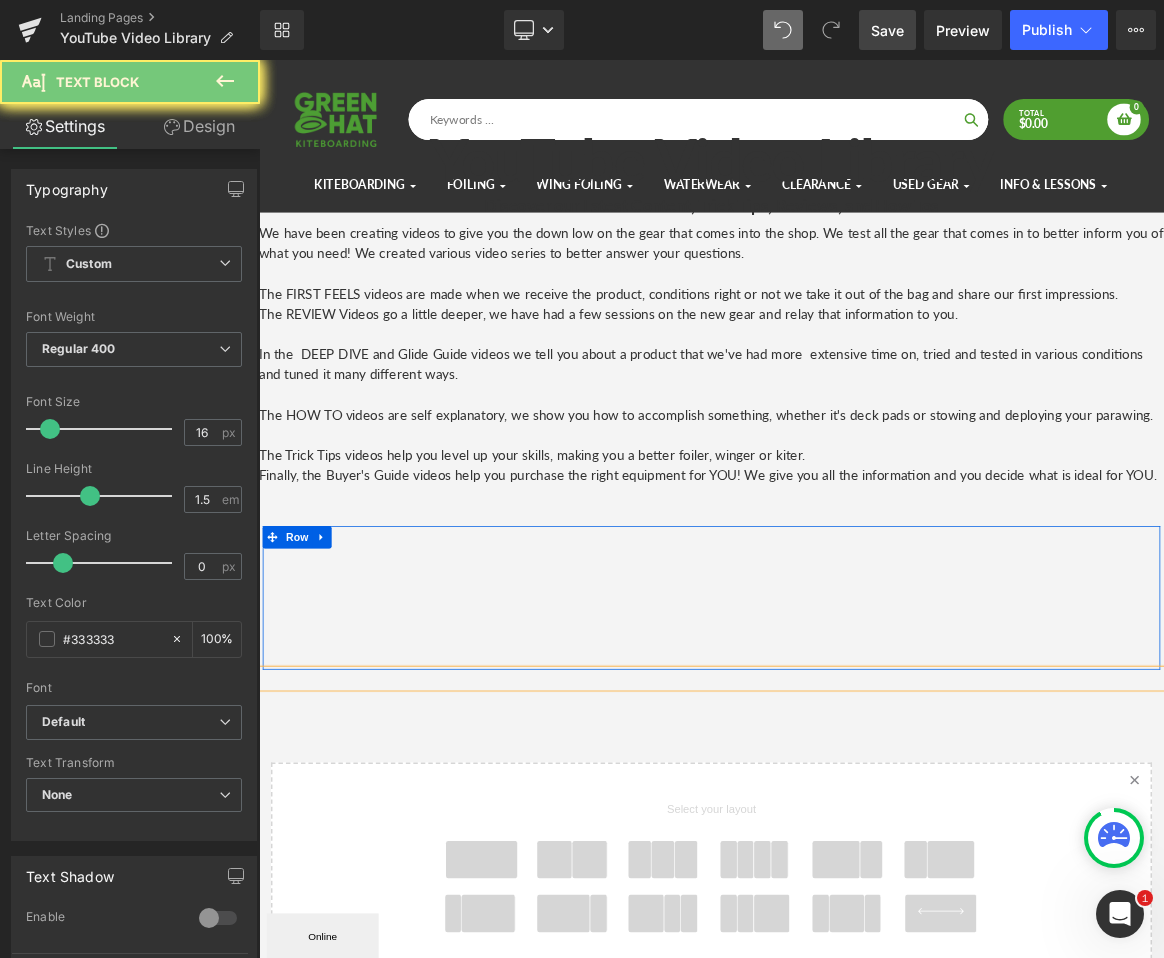 type 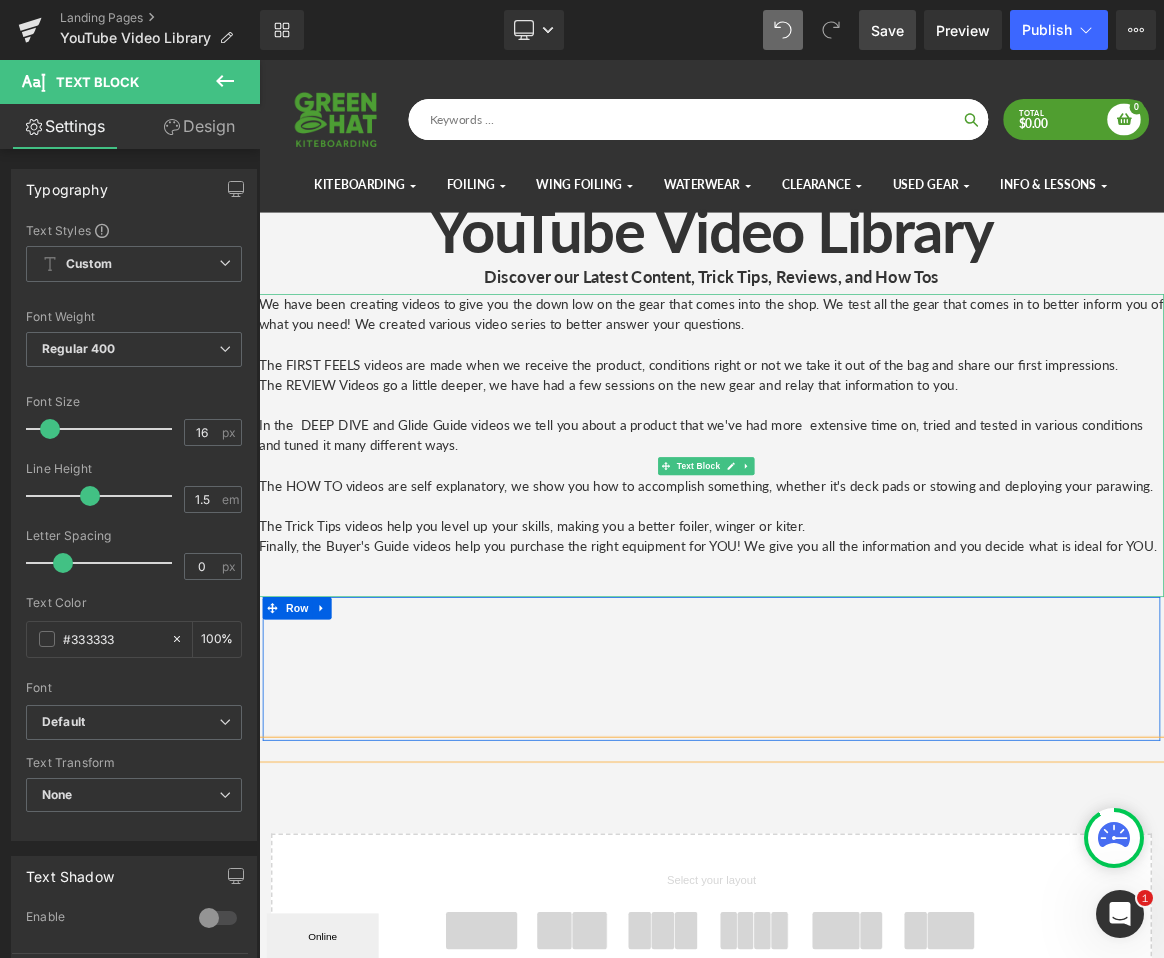 scroll, scrollTop: 103, scrollLeft: 0, axis: vertical 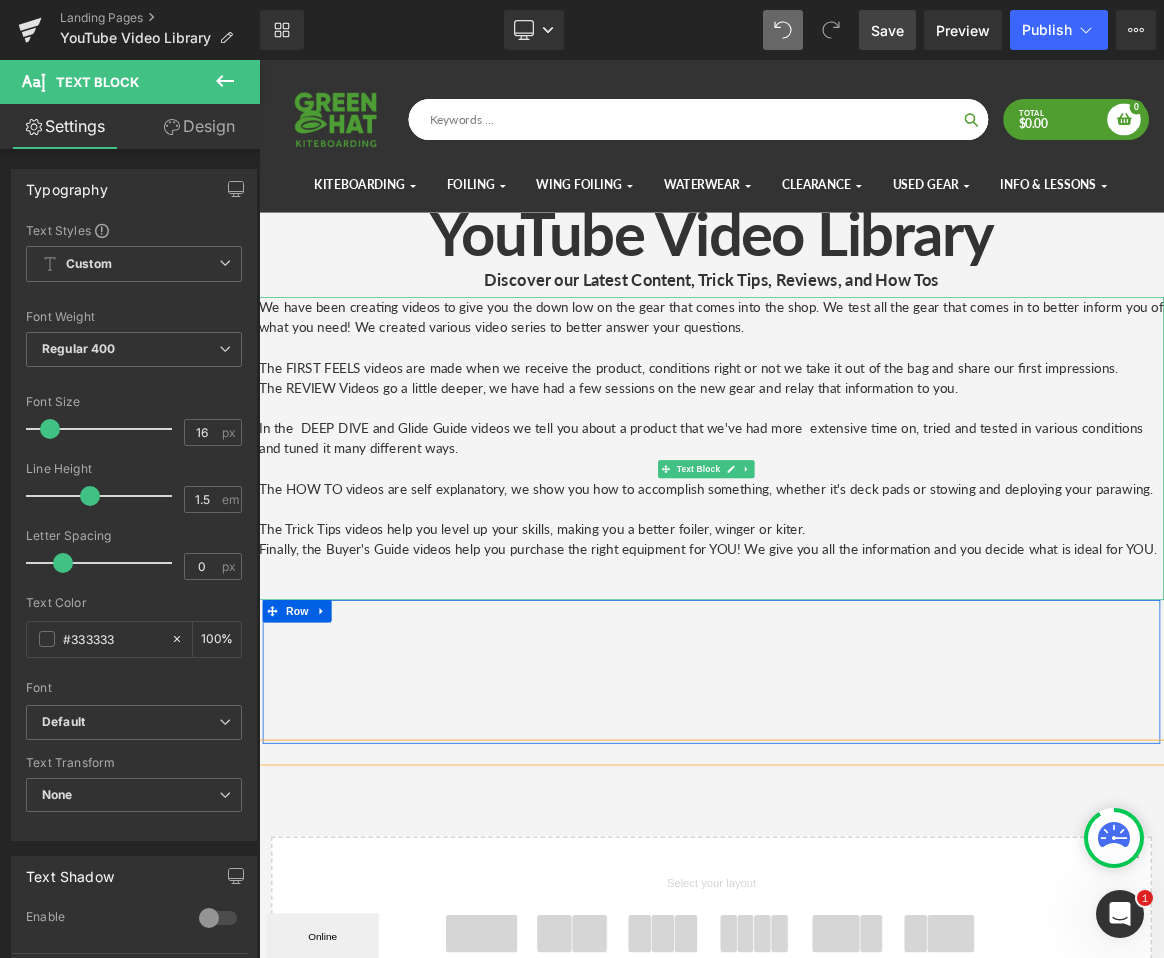 drag, startPoint x: 343, startPoint y: 763, endPoint x: 283, endPoint y: 700, distance: 87 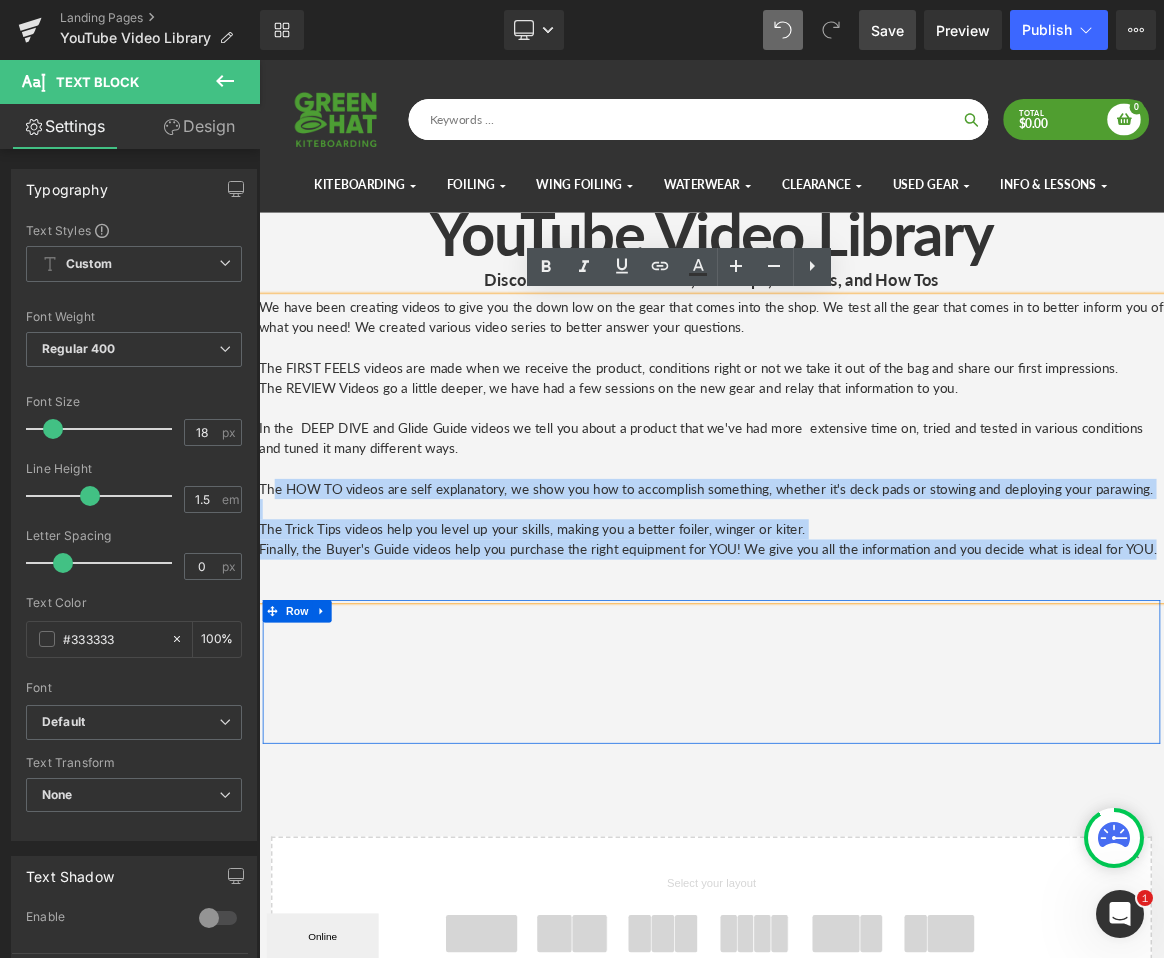 click on "Finally, the Buyer's Guide videos help you purchase the right equipment for YOU! We give you all the information and you decide what is ideal for YOU." at bounding box center [864, 714] 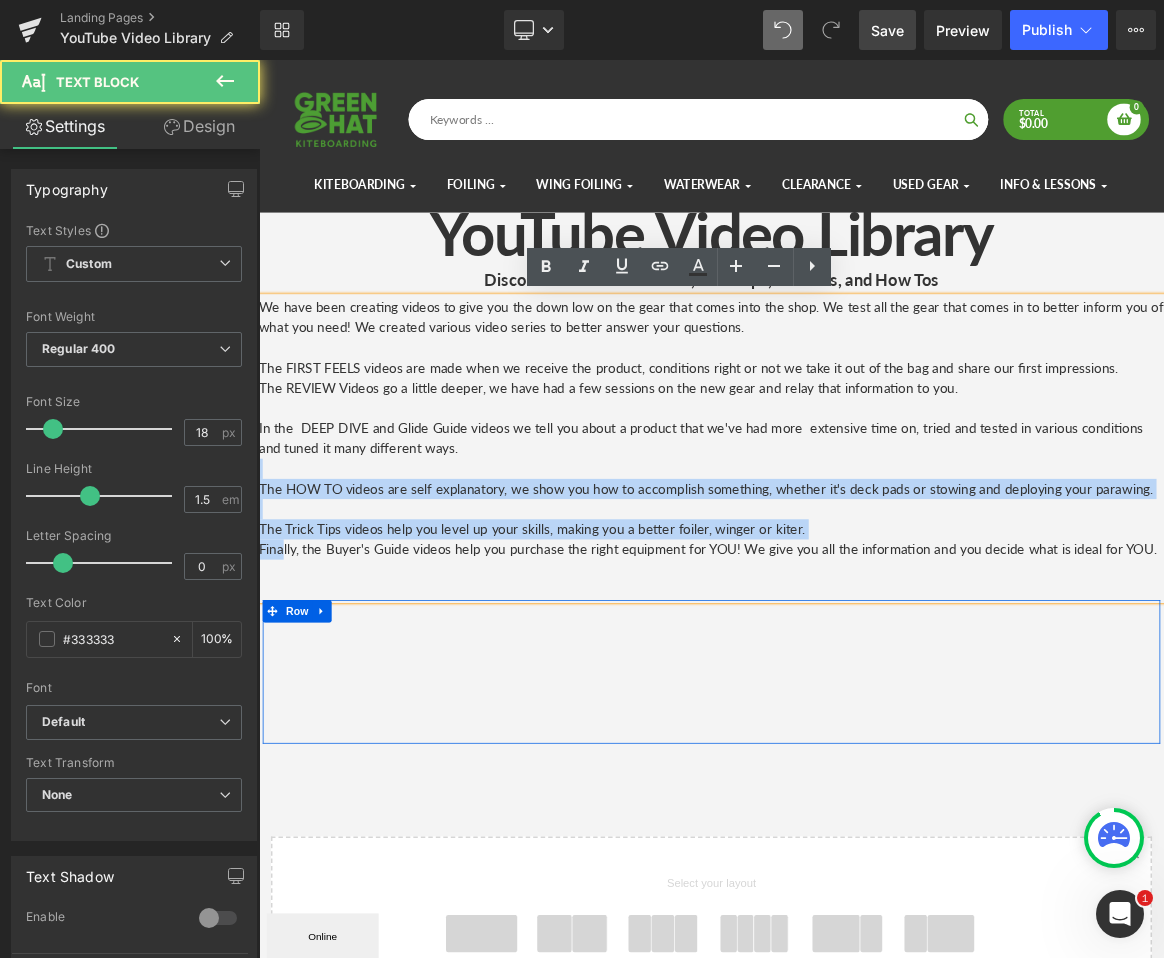 drag, startPoint x: 291, startPoint y: 736, endPoint x: 304, endPoint y: 617, distance: 119.70798 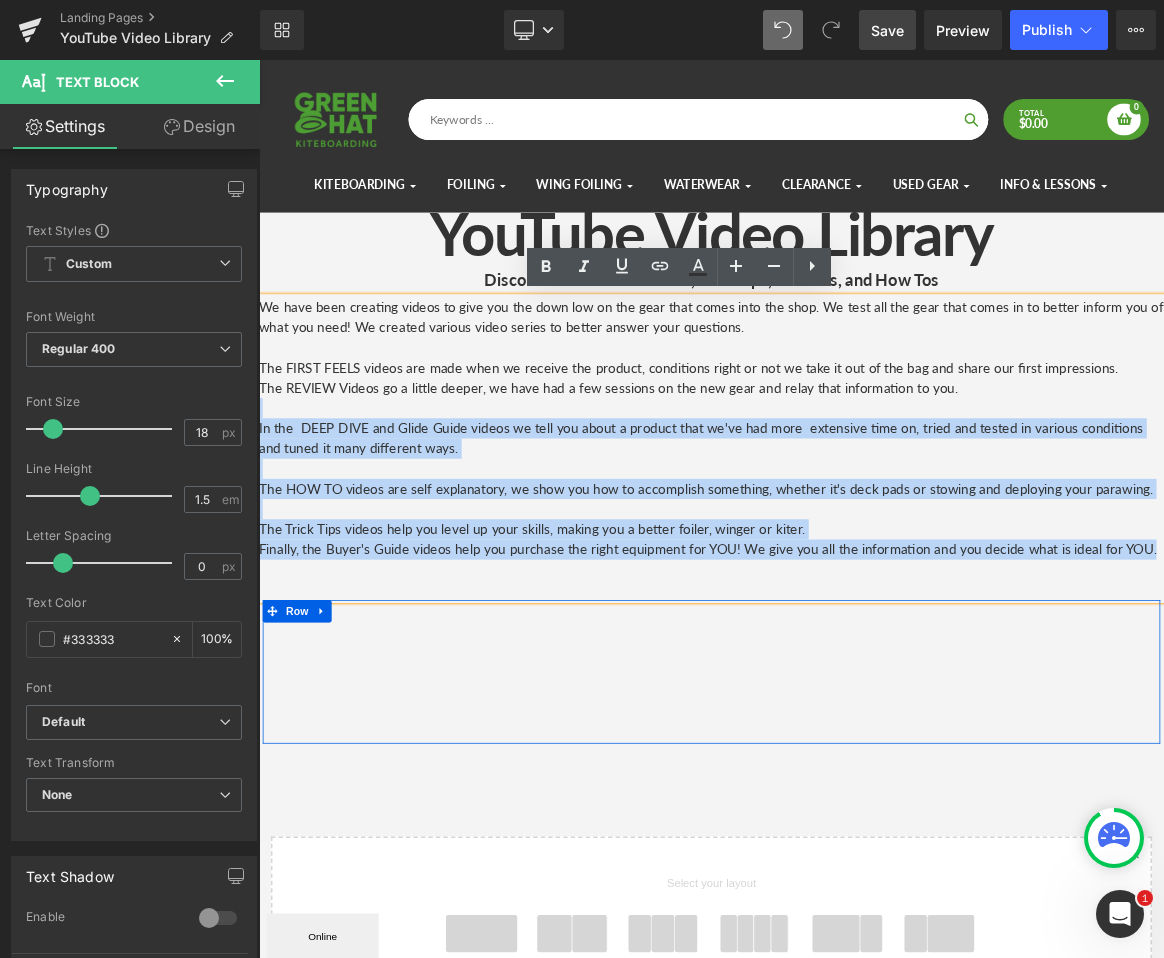 drag, startPoint x: 344, startPoint y: 760, endPoint x: 284, endPoint y: 519, distance: 248.3566 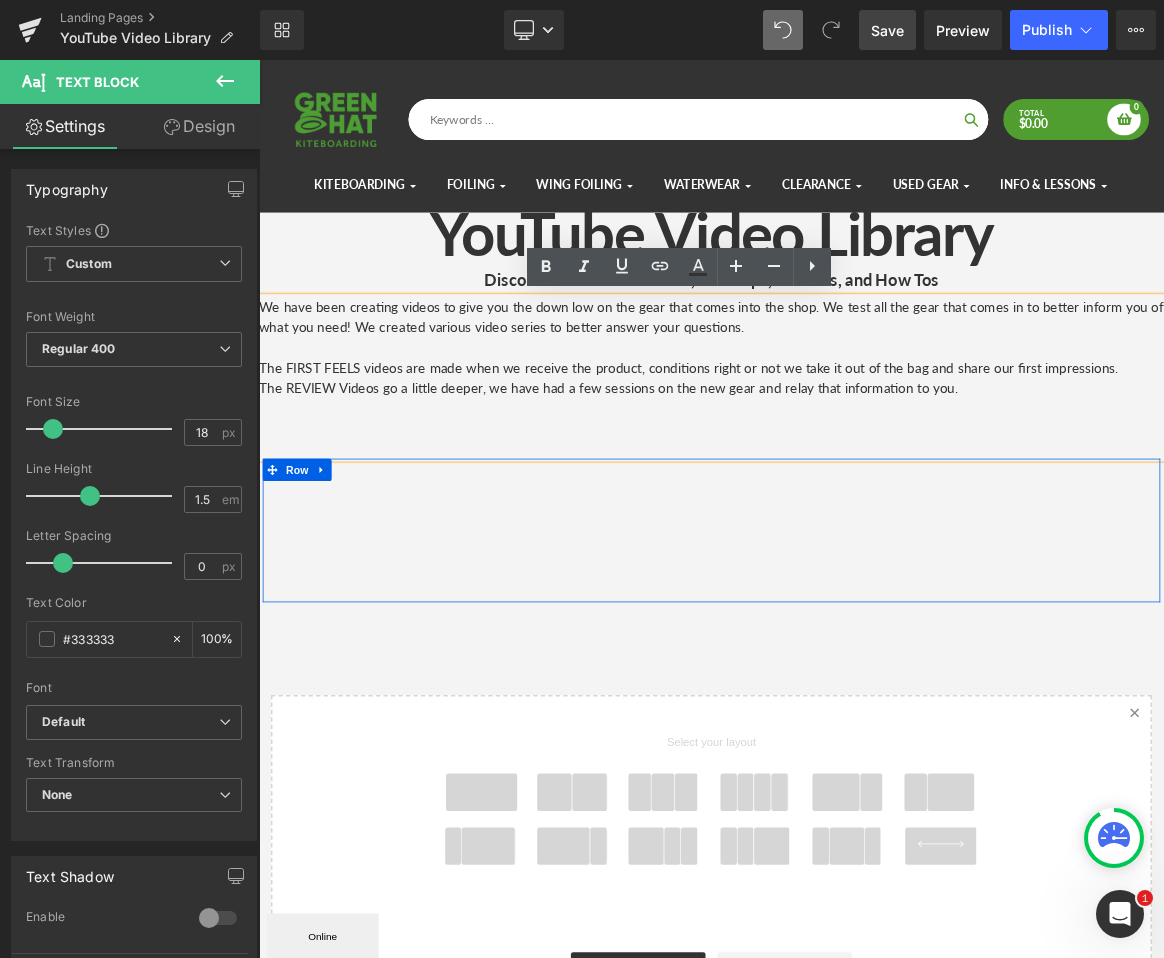 scroll, scrollTop: 2307, scrollLeft: 1195, axis: both 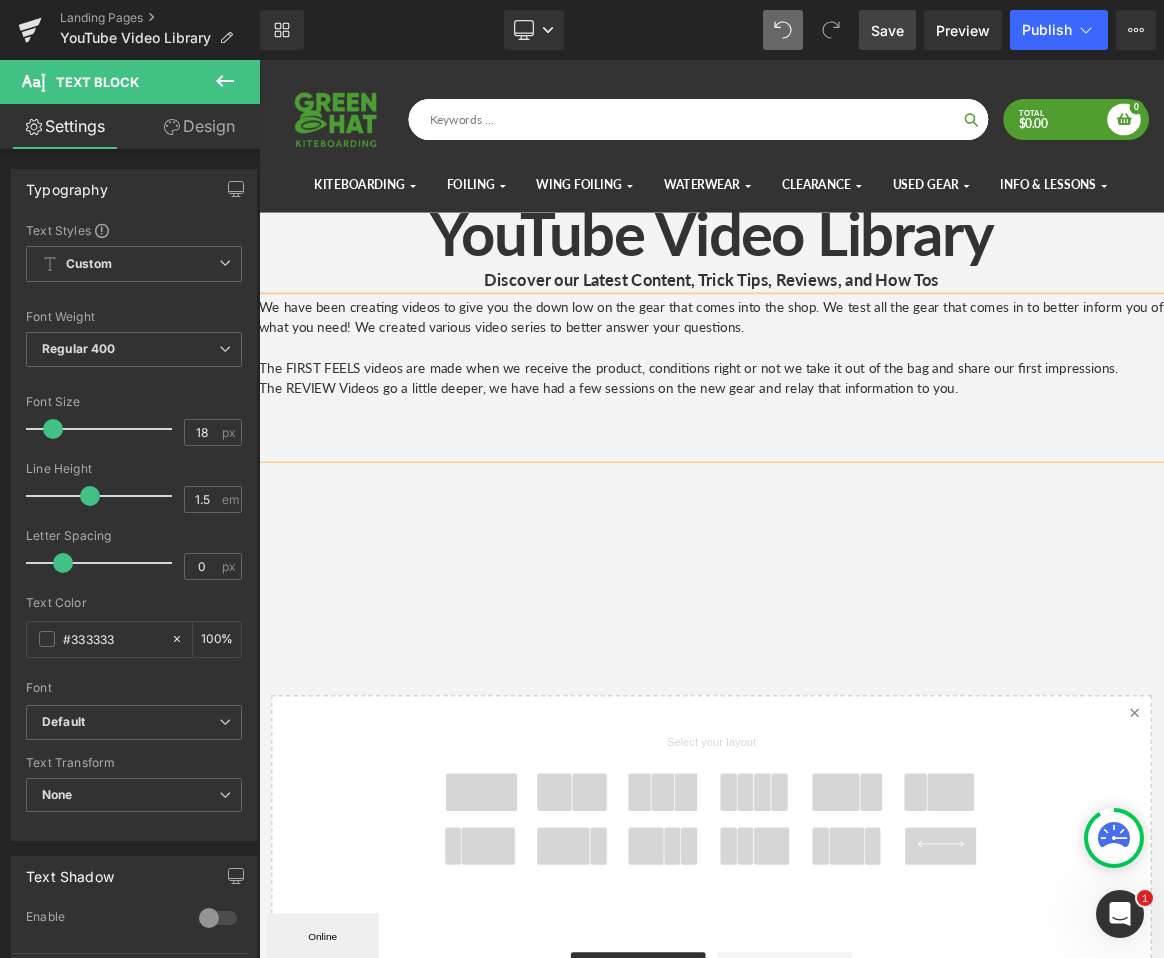 click on "YouTube Video Library
Heading
Discover our Latest Content, Trick Tips, Reviews, and How Tos
Text Block
We have been creating videos to give you the down low on the gear that comes into the shop. We test all the gear that comes in to better inform you of what you need! We created various video series to better answer your questions.  The FIRST FEELS videos are made when we receive the product, conditions right or not we take it out of the bag and share our first impressions. The REVIEW Videos go a little deeper, we have had a few sessions on the new gear and relay that information to you.
Text Block
Youtube
Youtube
Youtube
Youtube
Row
Text Block
Select your layout" at bounding box center (864, 810) 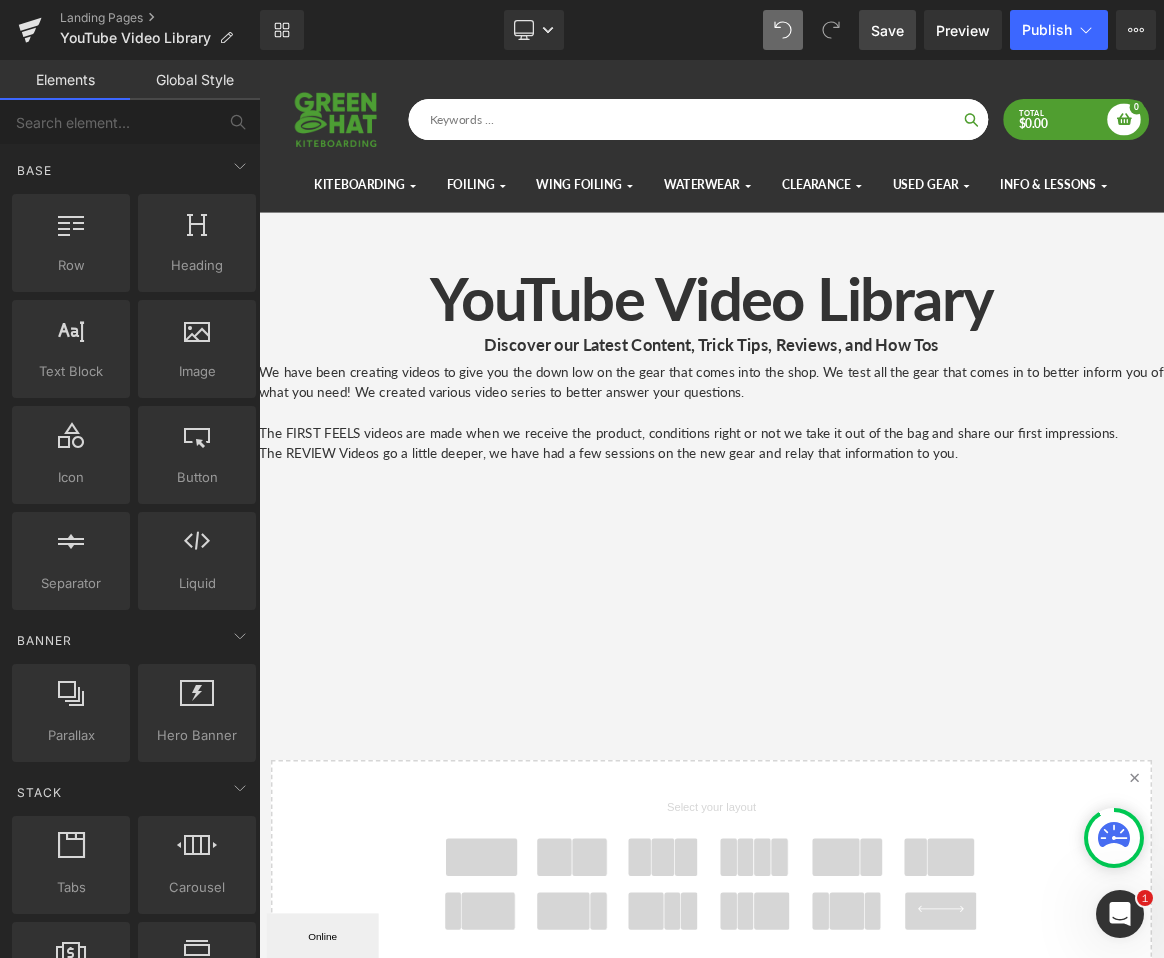 scroll, scrollTop: 15, scrollLeft: 0, axis: vertical 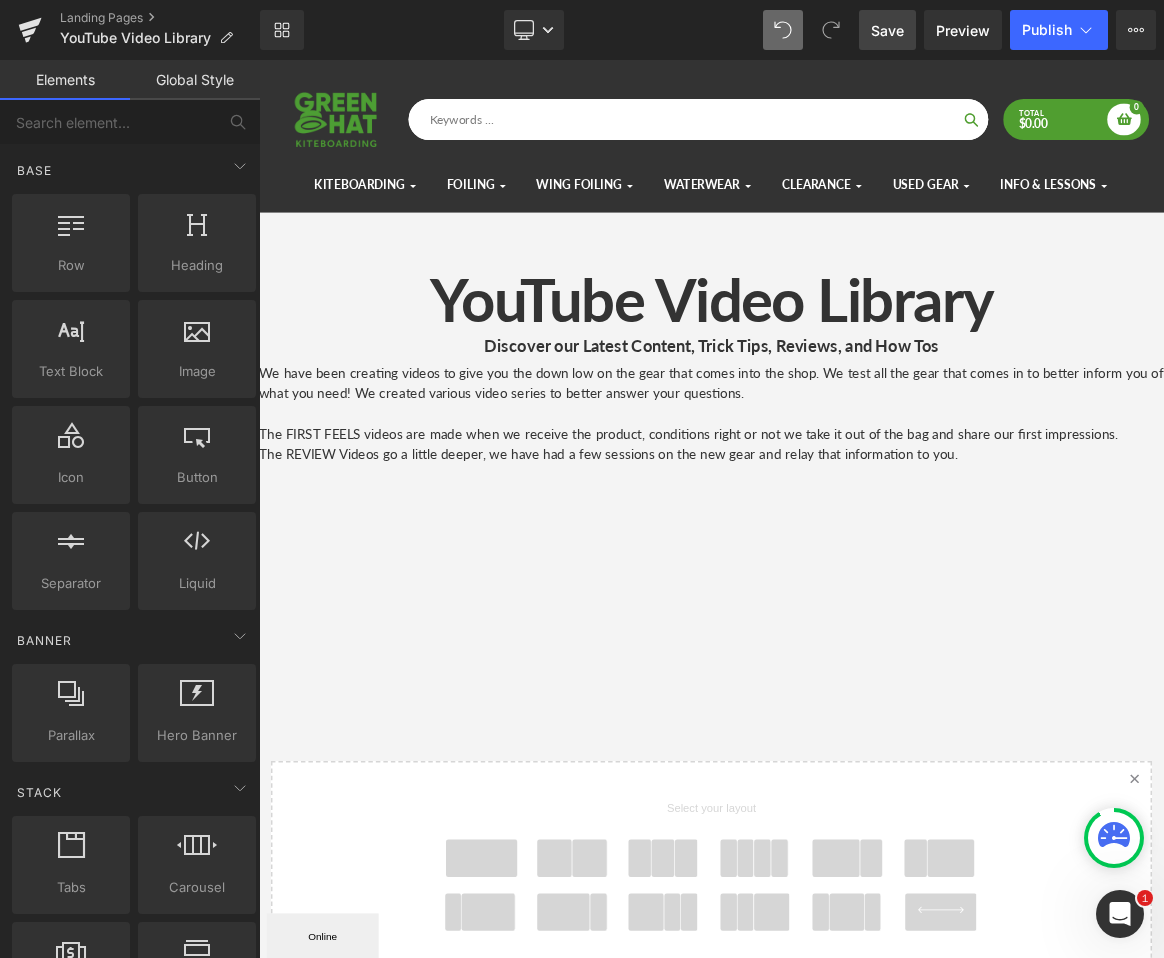 click on "YouTube Video Library
Heading
Discover our Latest Content, Trick Tips, Reviews, and How Tos
Text Block
We have been creating videos to give you the down low on the gear that comes into the shop. We test all the gear that comes in to better inform you of what you need! We created various video series to better answer your questions.  The FIRST FEELS videos are made when we receive the product, conditions right or not we take it out of the bag and share our first impressions. The REVIEW Videos go a little deeper, we have had a few sessions on the new gear and relay that information to you.
Text Block
Youtube
Youtube
Youtube
Youtube
Row
Text Block
Select your layout" at bounding box center [864, 898] 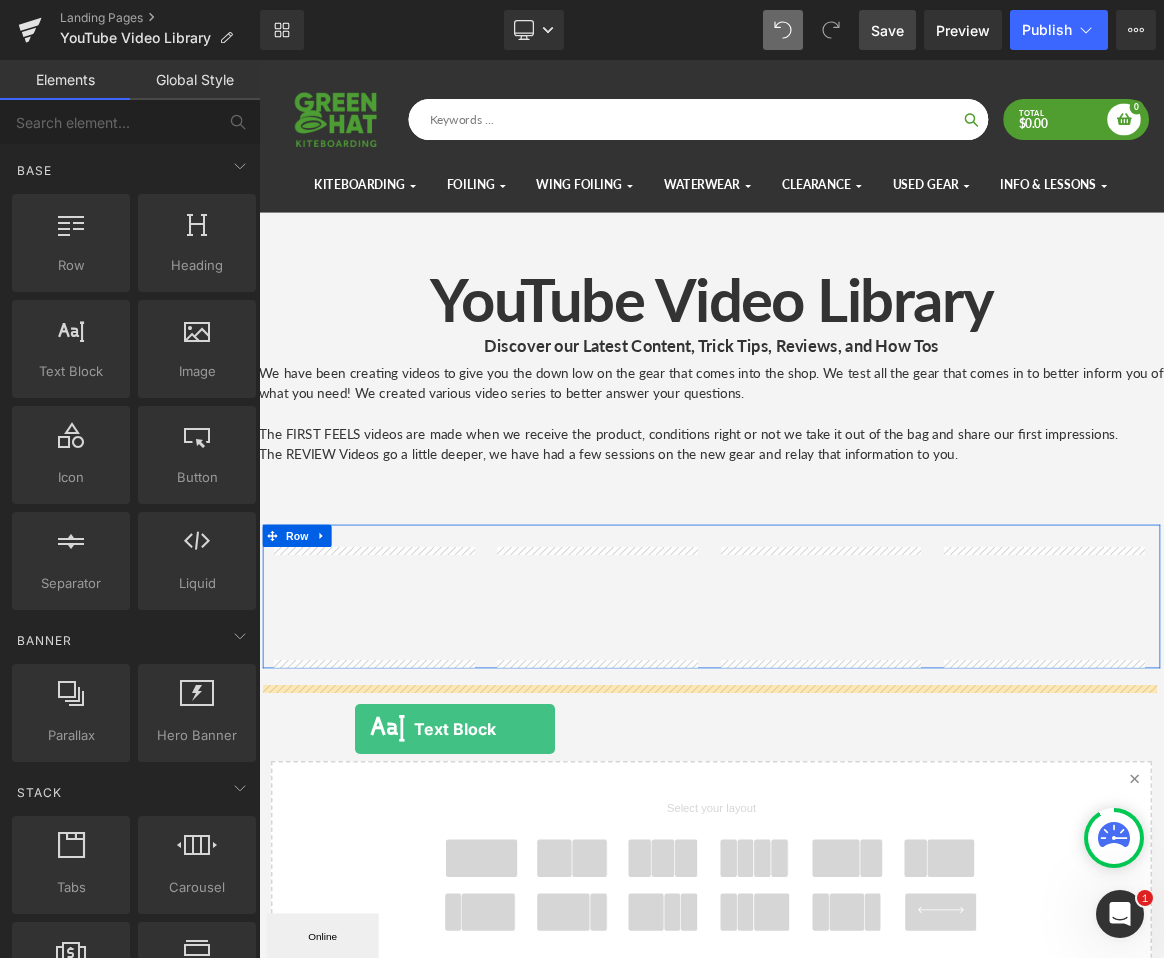 drag, startPoint x: 334, startPoint y: 400, endPoint x: 387, endPoint y: 955, distance: 557.5249 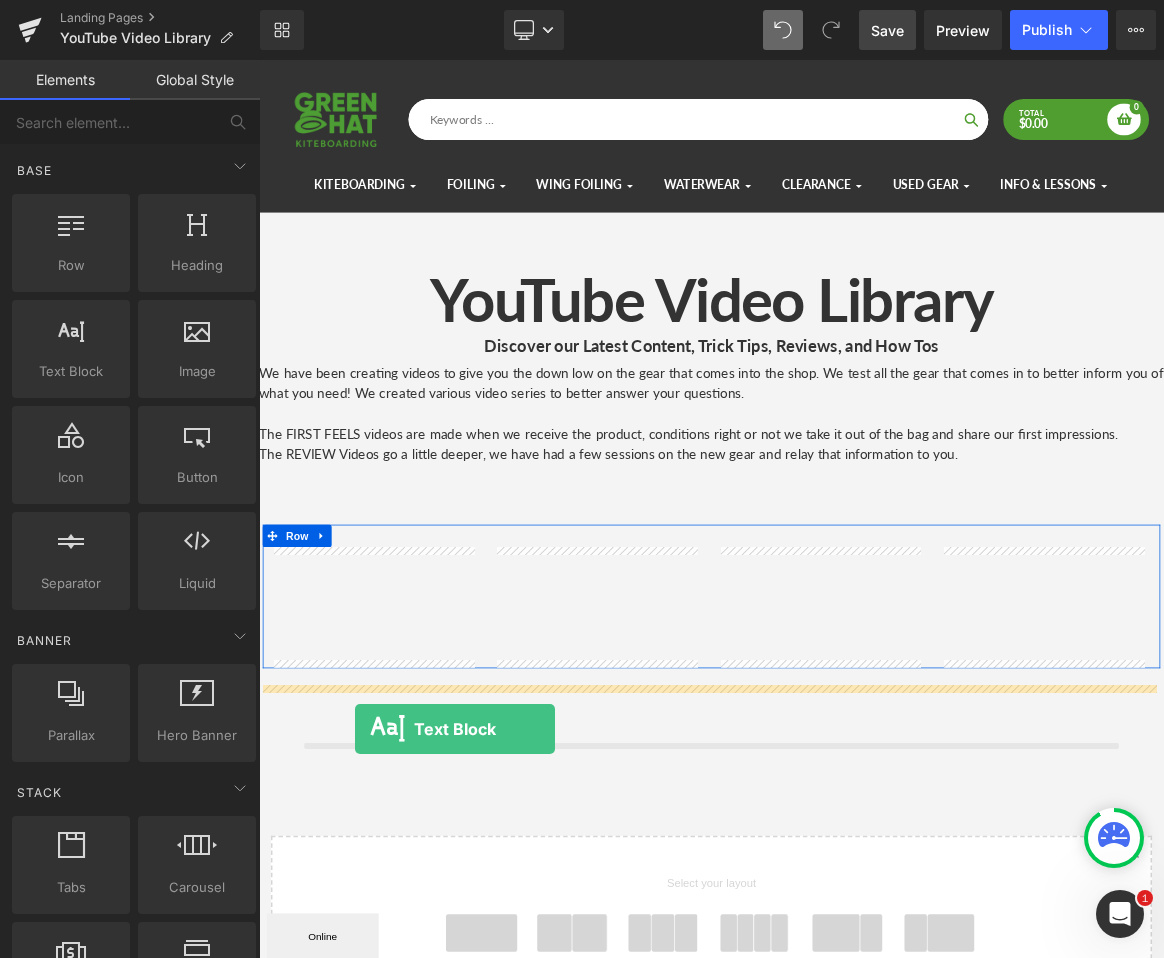 scroll, scrollTop: 10, scrollLeft: 10, axis: both 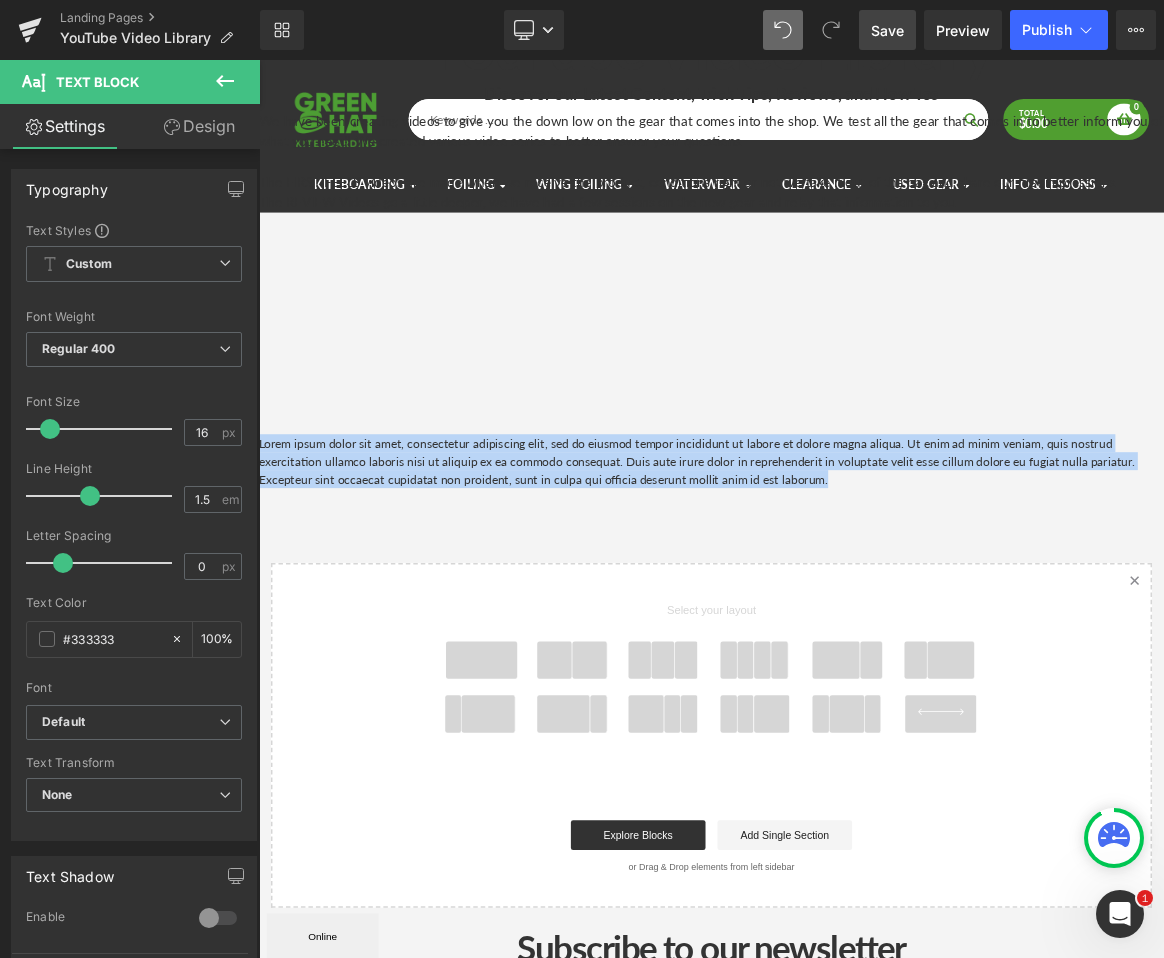 click on "Lorem ipsum dolor sit amet, consectetur adipiscing elit, sed do eiusmod tempor incididunt ut labore et dolore magna aliqua. Ut enim ad minim veniam, quis nostrud exercitation ullamco laboris nisi ut aliquip ex ea commodo consequat. Duis aute irure dolor in reprehenderit in voluptate velit esse cillum dolore eu fugiat nulla pariatur. Excepteur sint occaecat cupidatat non proident, sunt in culpa qui officia deserunt mollit anim id est laborum." at bounding box center (864, 597) 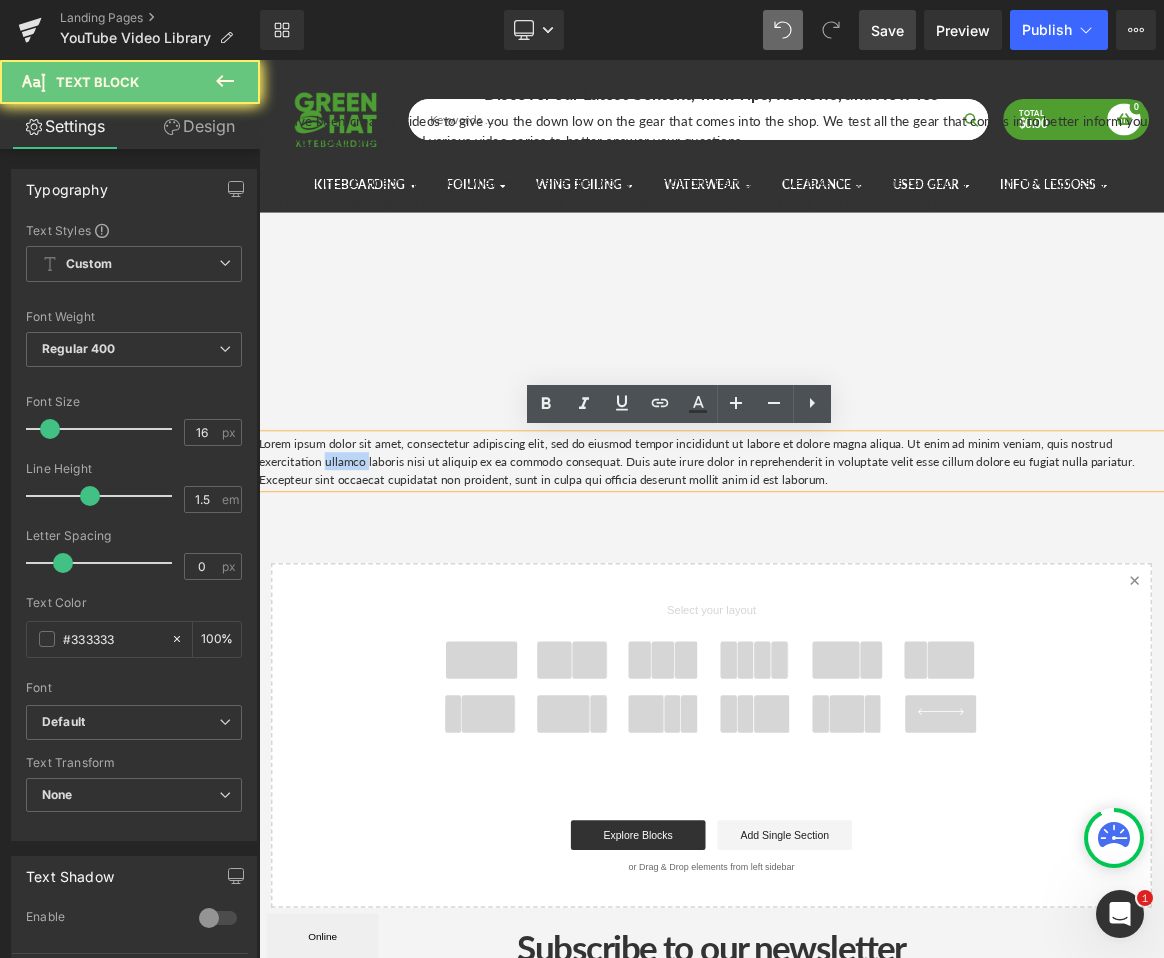 click on "Lorem ipsum dolor sit amet, consectetur adipiscing elit, sed do eiusmod tempor incididunt ut labore et dolore magna aliqua. Ut enim ad minim veniam, quis nostrud exercitation ullamco laboris nisi ut aliquip ex ea commodo consequat. Duis aute irure dolor in reprehenderit in voluptate velit esse cillum dolore eu fugiat nulla pariatur. Excepteur sint occaecat cupidatat non proident, sunt in culpa qui officia deserunt mollit anim id est laborum." at bounding box center (864, 597) 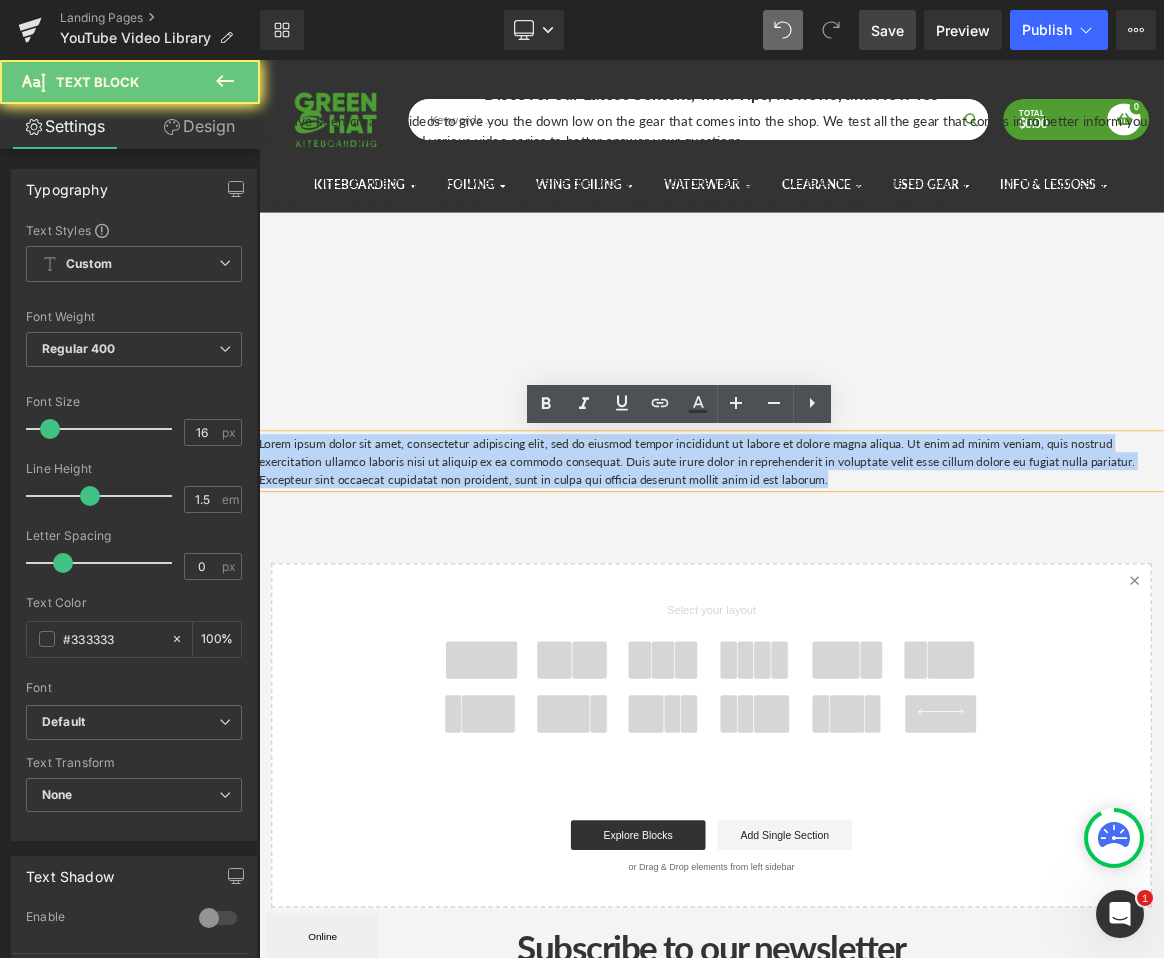 click on "Lorem ipsum dolor sit amet, consectetur adipiscing elit, sed do eiusmod tempor incididunt ut labore et dolore magna aliqua. Ut enim ad minim veniam, quis nostrud exercitation ullamco laboris nisi ut aliquip ex ea commodo consequat. Duis aute irure dolor in reprehenderit in voluptate velit esse cillum dolore eu fugiat nulla pariatur. Excepteur sint occaecat cupidatat non proident, sunt in culpa qui officia deserunt mollit anim id est laborum." at bounding box center (864, 597) 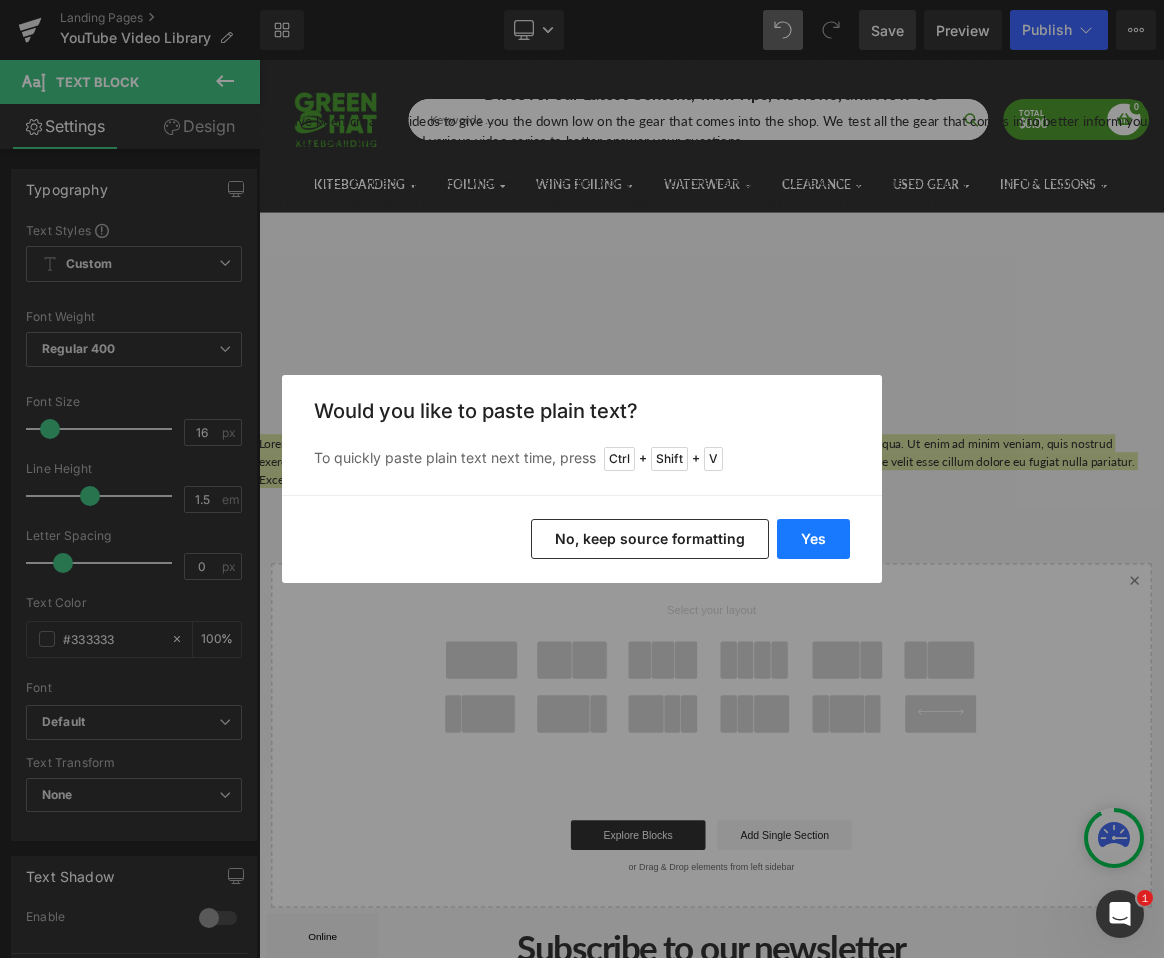 click on "Yes" at bounding box center (813, 539) 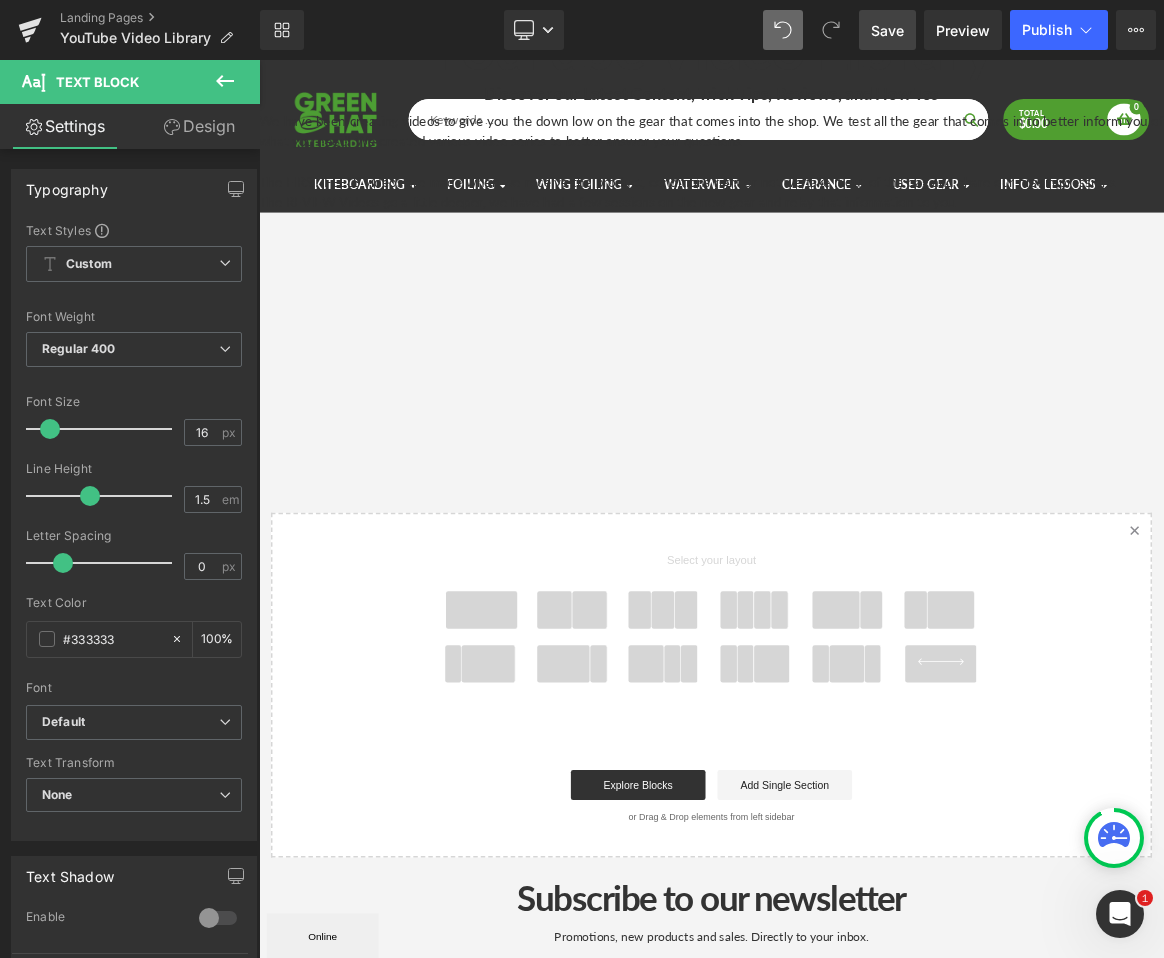 scroll, scrollTop: 2312, scrollLeft: 1195, axis: both 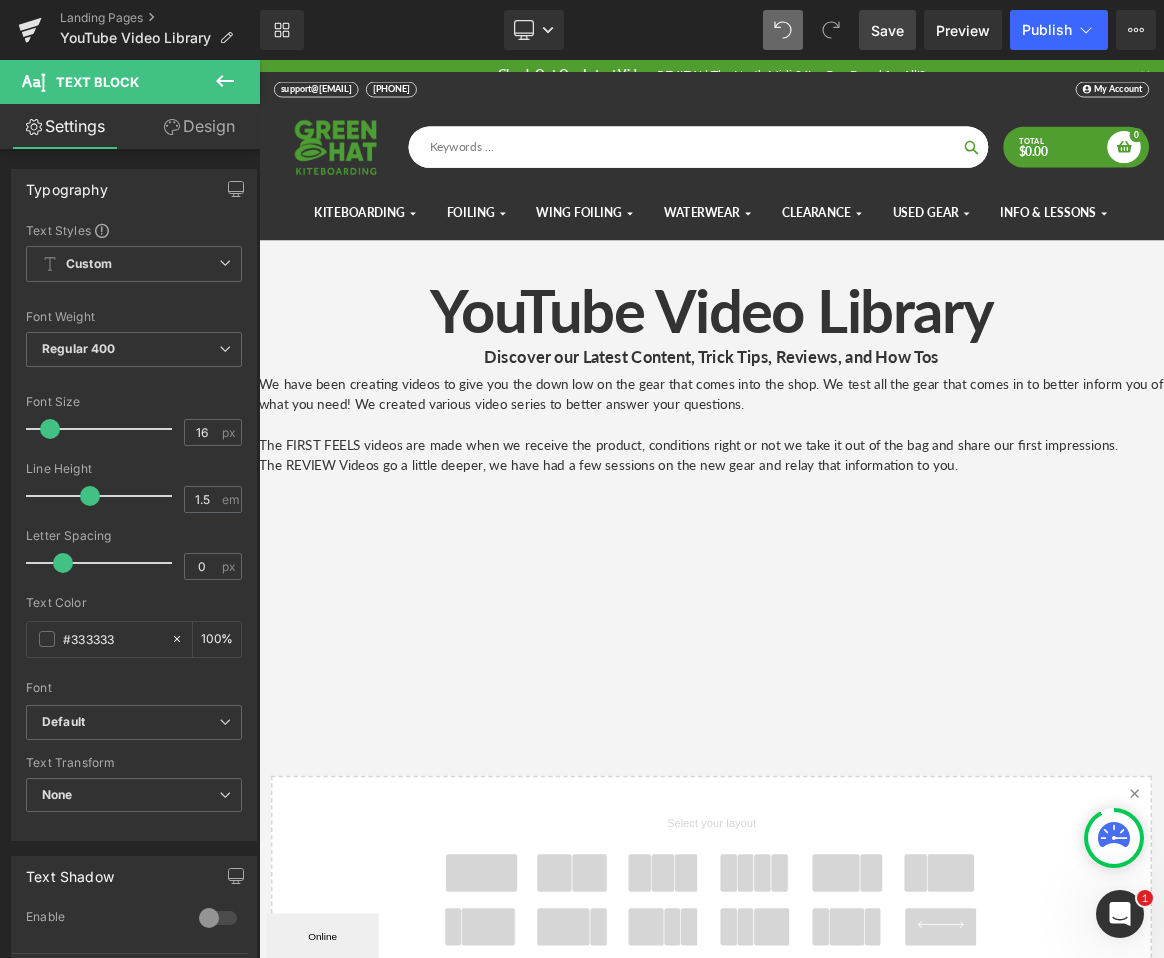 click on "YouTube Video Library
Heading
Discover our Latest Content, Trick Tips, Reviews, and How Tos
Text Block
We have been creating videos to give you the down low on the gear that comes into the shop. We test all the gear that comes in to better inform you of what you need! We created various video series to better answer your questions.  The FIRST FEELS videos are made when we receive the product, conditions right or not we take it out of the bag and share our first impressions. The REVIEW Videos go a little deeper, we have had a few sessions on the new gear and relay that information to you.
Text Block
Youtube
Youtube
Youtube
Youtube
Row
Text Block
Text Block
Select your layout" at bounding box center [864, 916] 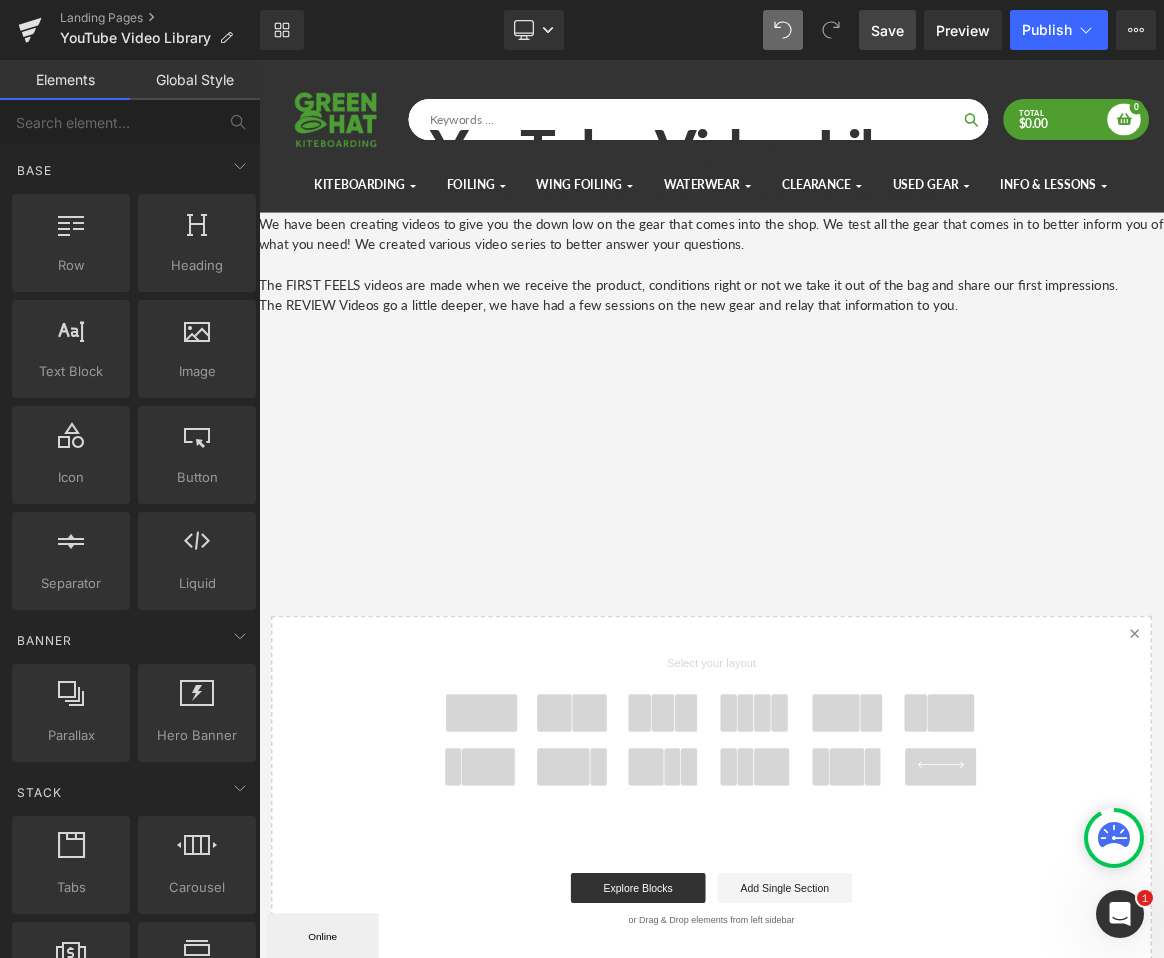 scroll, scrollTop: 200, scrollLeft: 0, axis: vertical 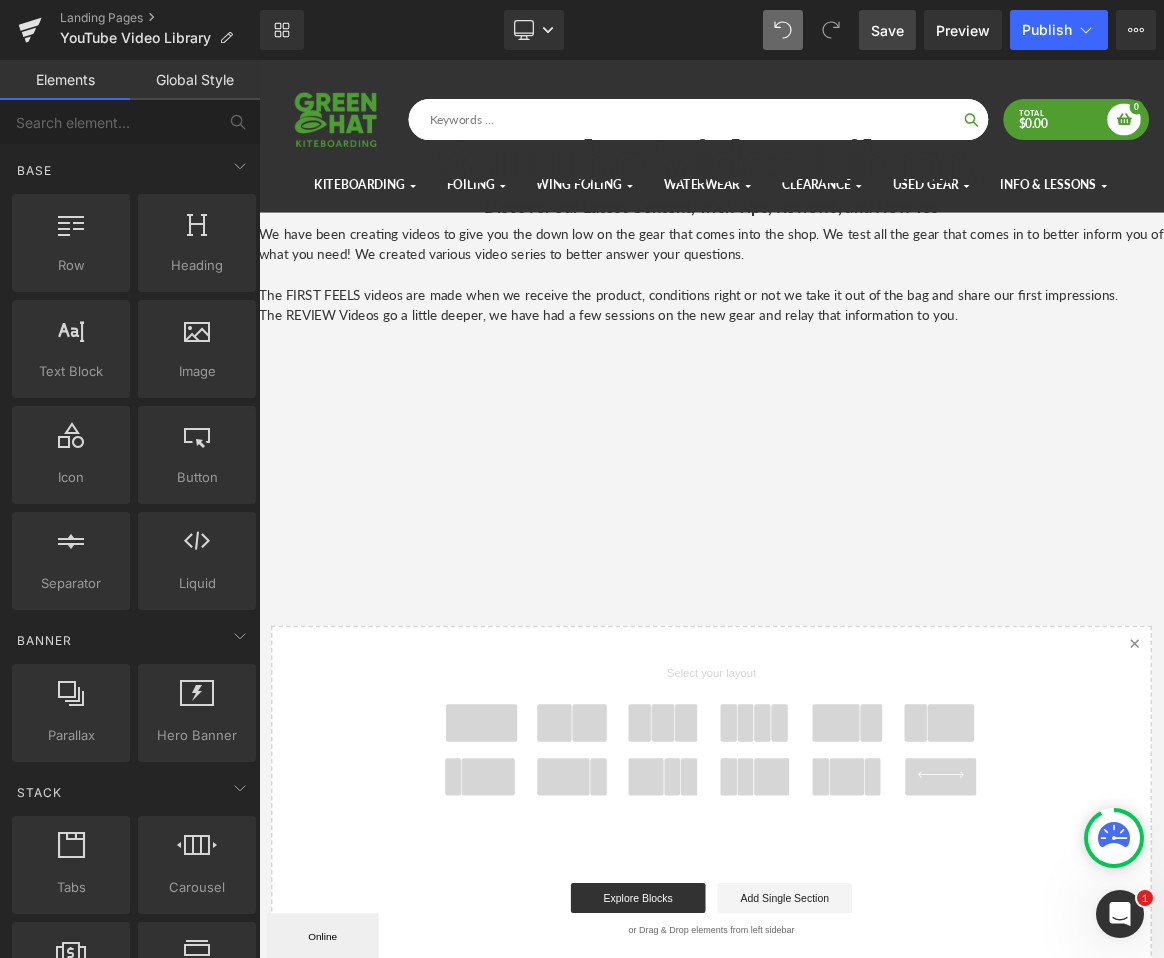 click on "YouTube Video Library
Heading
Discover our Latest Content, Trick Tips, Reviews, and How Tos
Text Block
We have been creating videos to give you the down low on the gear that comes into the shop. We test all the gear that comes in to better inform you of what you need! We created various video series to better answer your questions.  The FIRST FEELS videos are made when we receive the product, conditions right or not we take it out of the bag and share our first impressions. The REVIEW Videos go a little deeper, we have had a few sessions on the new gear and relay that information to you.
Text Block
Youtube
Youtube
Youtube
Youtube
Row
Text Block
Text Block
Select your layout" at bounding box center (864, 716) 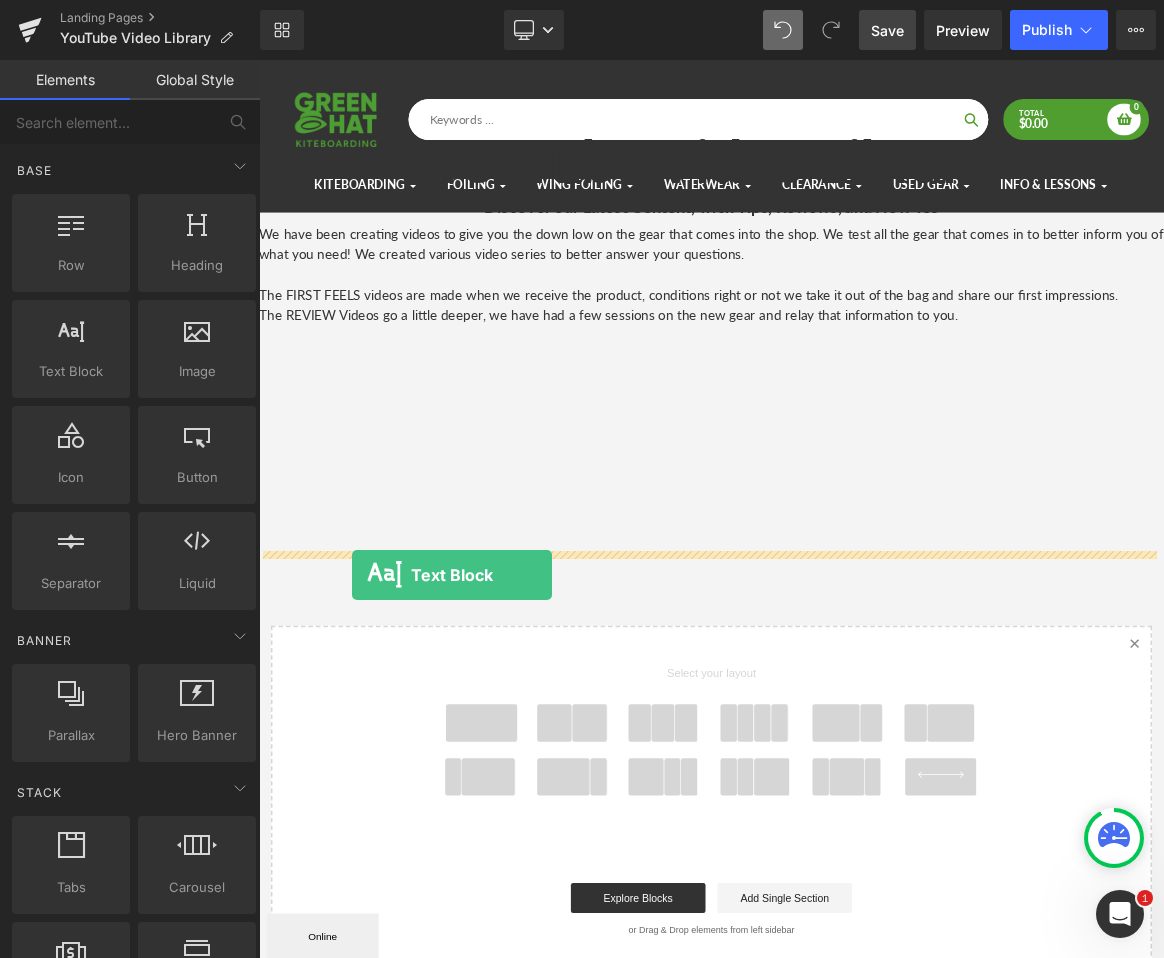 drag, startPoint x: 328, startPoint y: 405, endPoint x: 383, endPoint y: 748, distance: 347.38162 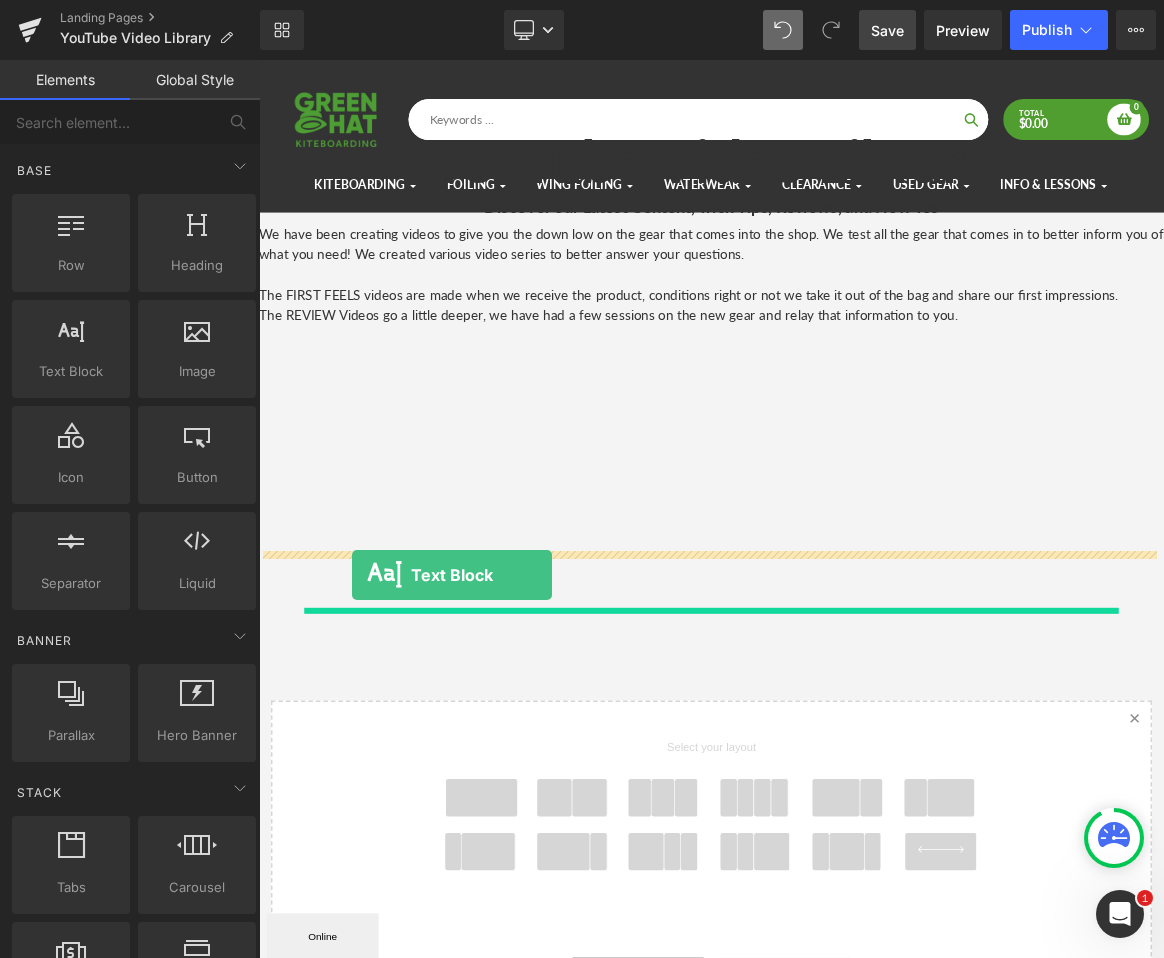 scroll, scrollTop: 10, scrollLeft: 10, axis: both 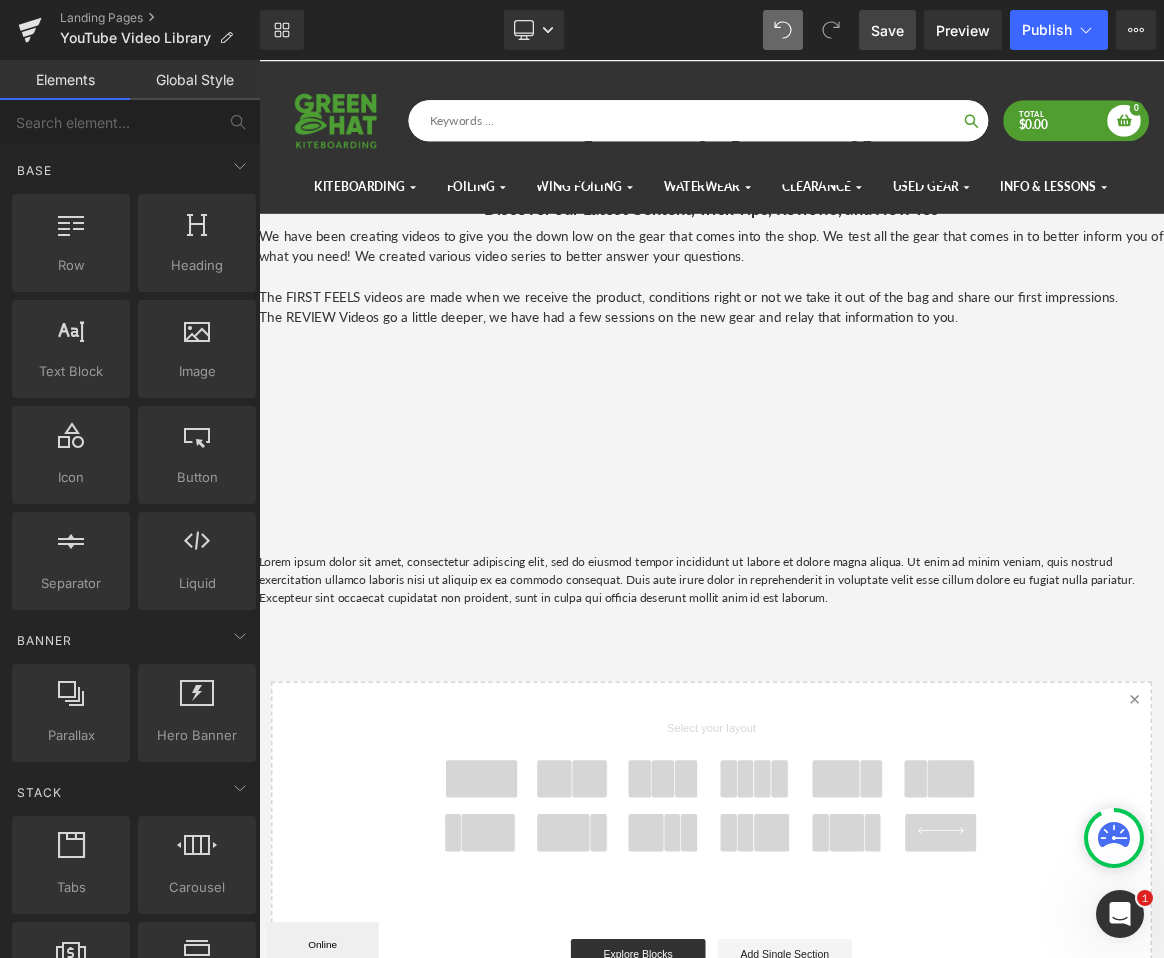 click on "Lorem ipsum dolor sit amet, consectetur adipiscing elit, sed do eiusmod tempor incididunt ut labore et dolore magna aliqua. Ut enim ad minim veniam, quis nostrud exercitation ullamco laboris nisi ut aliquip ex ea commodo consequat. Duis aute irure dolor in reprehenderit in voluptate velit esse cillum dolore eu fugiat nulla pariatur. Excepteur sint occaecat cupidatat non proident, sunt in culpa qui officia deserunt mollit anim id est laborum." at bounding box center [864, 754] 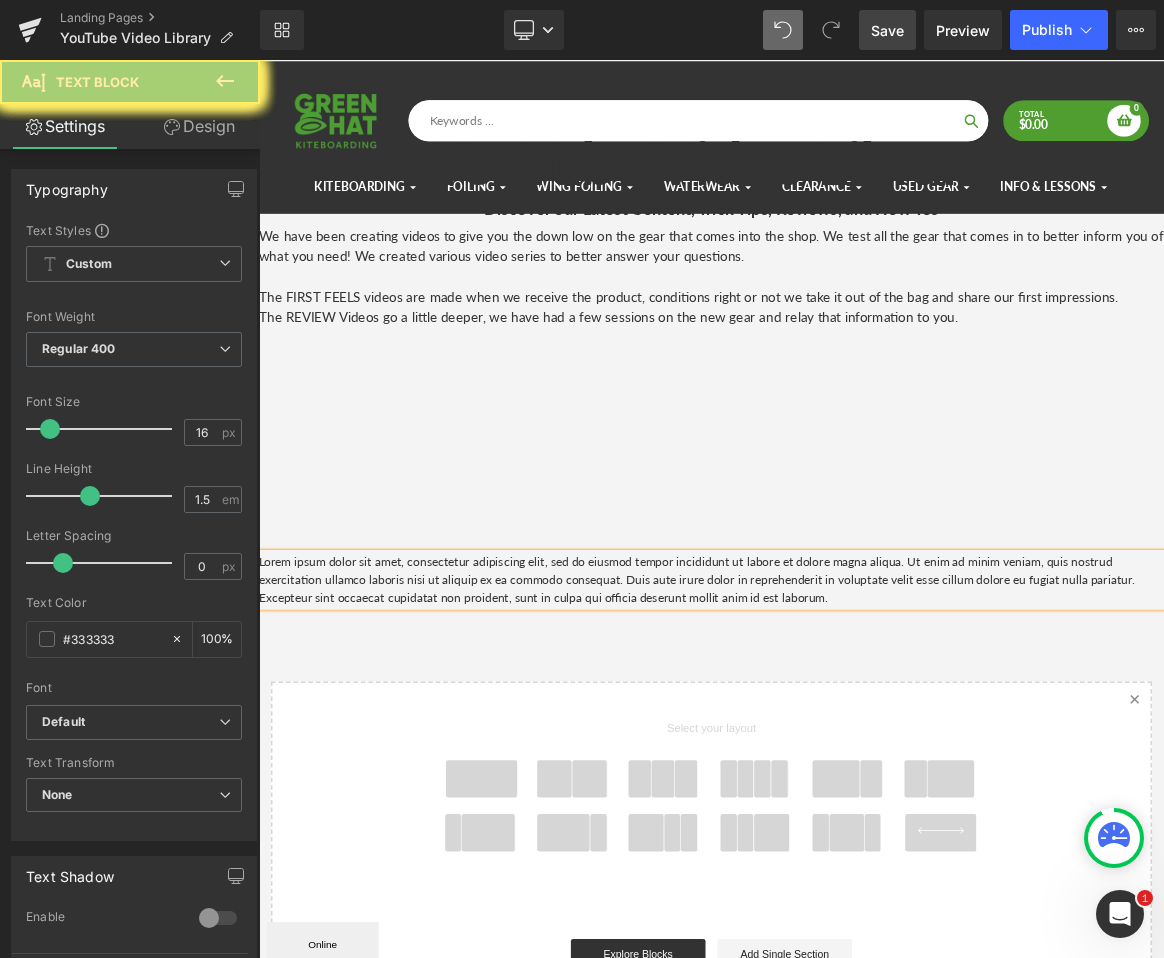 click on "Lorem ipsum dolor sit amet, consectetur adipiscing elit, sed do eiusmod tempor incididunt ut labore et dolore magna aliqua. Ut enim ad minim veniam, quis nostrud exercitation ullamco laboris nisi ut aliquip ex ea commodo consequat. Duis aute irure dolor in reprehenderit in voluptate velit esse cillum dolore eu fugiat nulla pariatur. Excepteur sint occaecat cupidatat non proident, sunt in culpa qui officia deserunt mollit anim id est laborum." at bounding box center [864, 754] 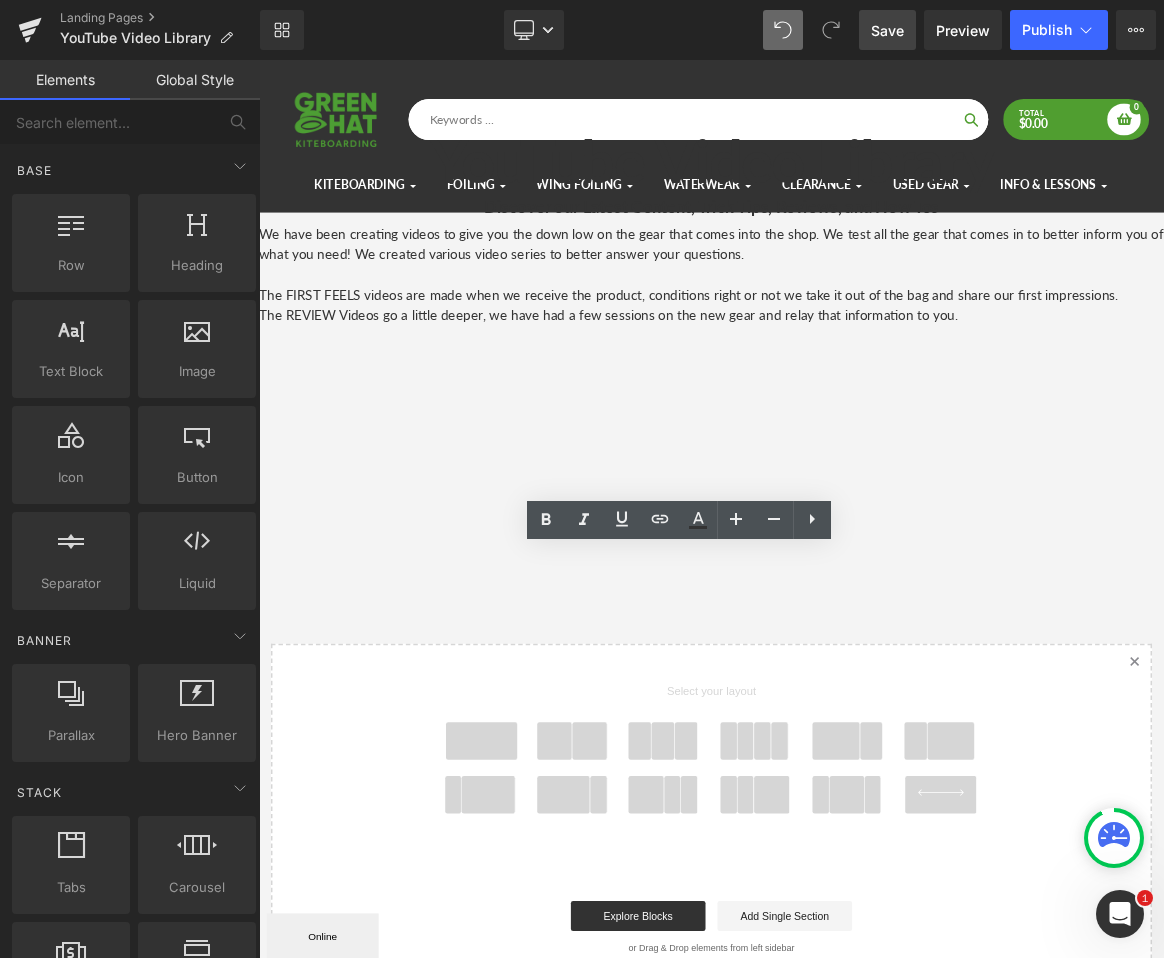 type 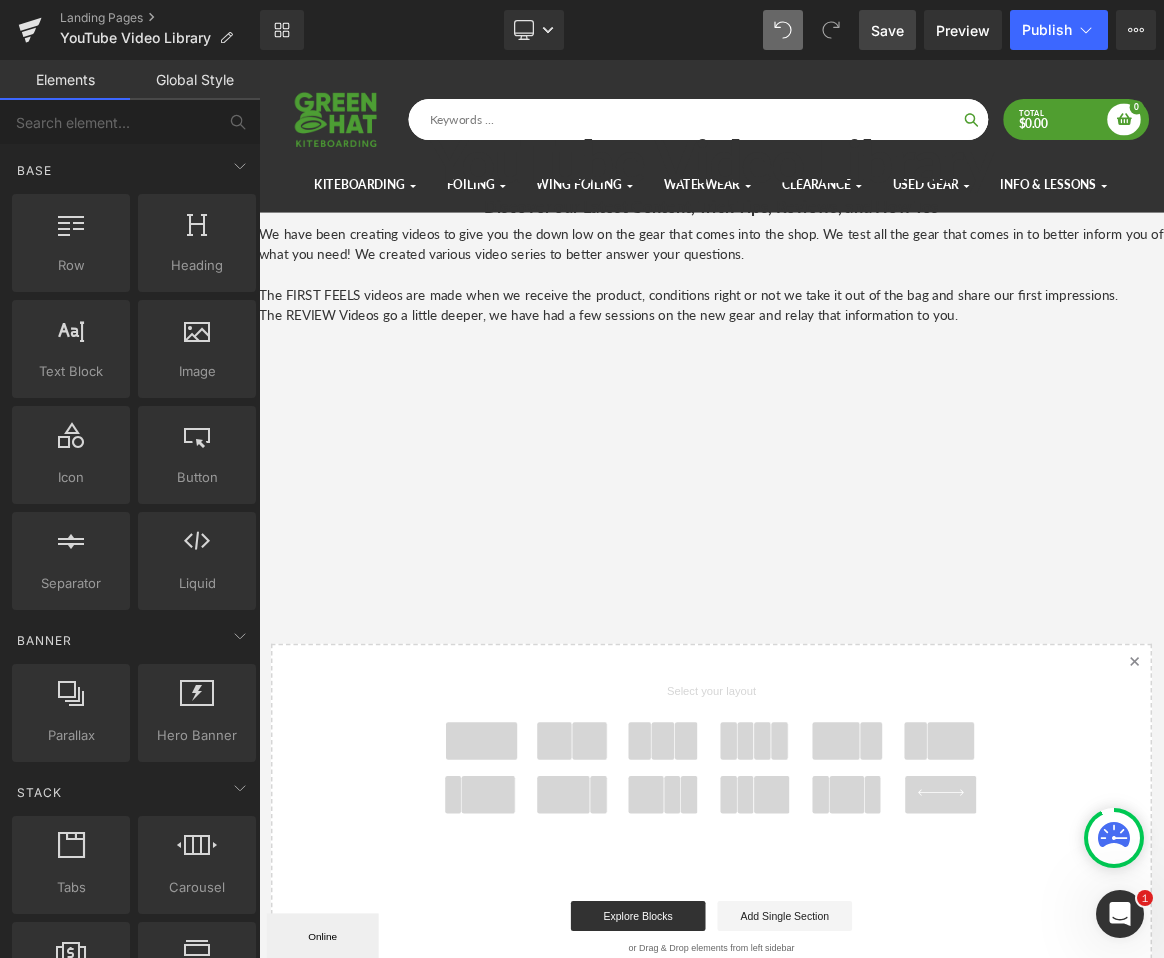 click on "YouTube Video Library
Heading
Discover our Latest Content, Trick Tips, Reviews, and How Tos
Text Block
We have been creating videos to give you the down low on the gear that comes into the shop. We test all the gear that comes in to better inform you of what you need! We created various video series to better answer your questions.  The FIRST FEELS videos are made when we receive the product, conditions right or not we take it out of the bag and share our first impressions. The REVIEW Videos go a little deeper, we have had a few sessions on the new gear and relay that information to you.
Text Block
Youtube
Youtube
Youtube
Youtube
Row
Text Block
Text Block
Text Block
Select your layout" at bounding box center (864, 728) 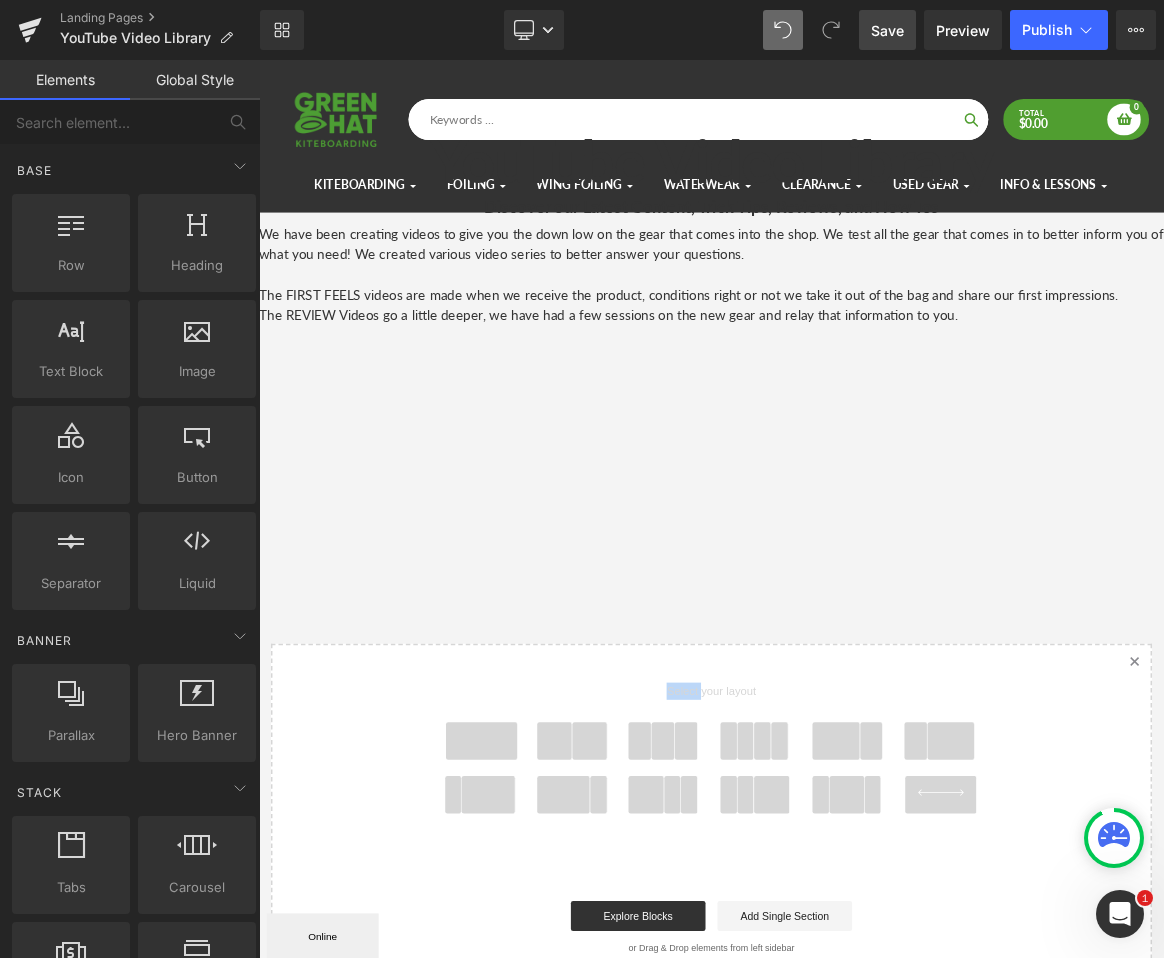 click on "YouTube Video Library
Heading
Discover our Latest Content, Trick Tips, Reviews, and How Tos
Text Block
We have been creating videos to give you the down low on the gear that comes into the shop. We test all the gear that comes in to better inform you of what you need! We created various video series to better answer your questions.  The FIRST FEELS videos are made when we receive the product, conditions right or not we take it out of the bag and share our first impressions. The REVIEW Videos go a little deeper, we have had a few sessions on the new gear and relay that information to you.
Text Block
Youtube
Youtube
Youtube
Youtube
Row
Text Block
Text Block
Text Block
Select your layout" at bounding box center [864, 728] 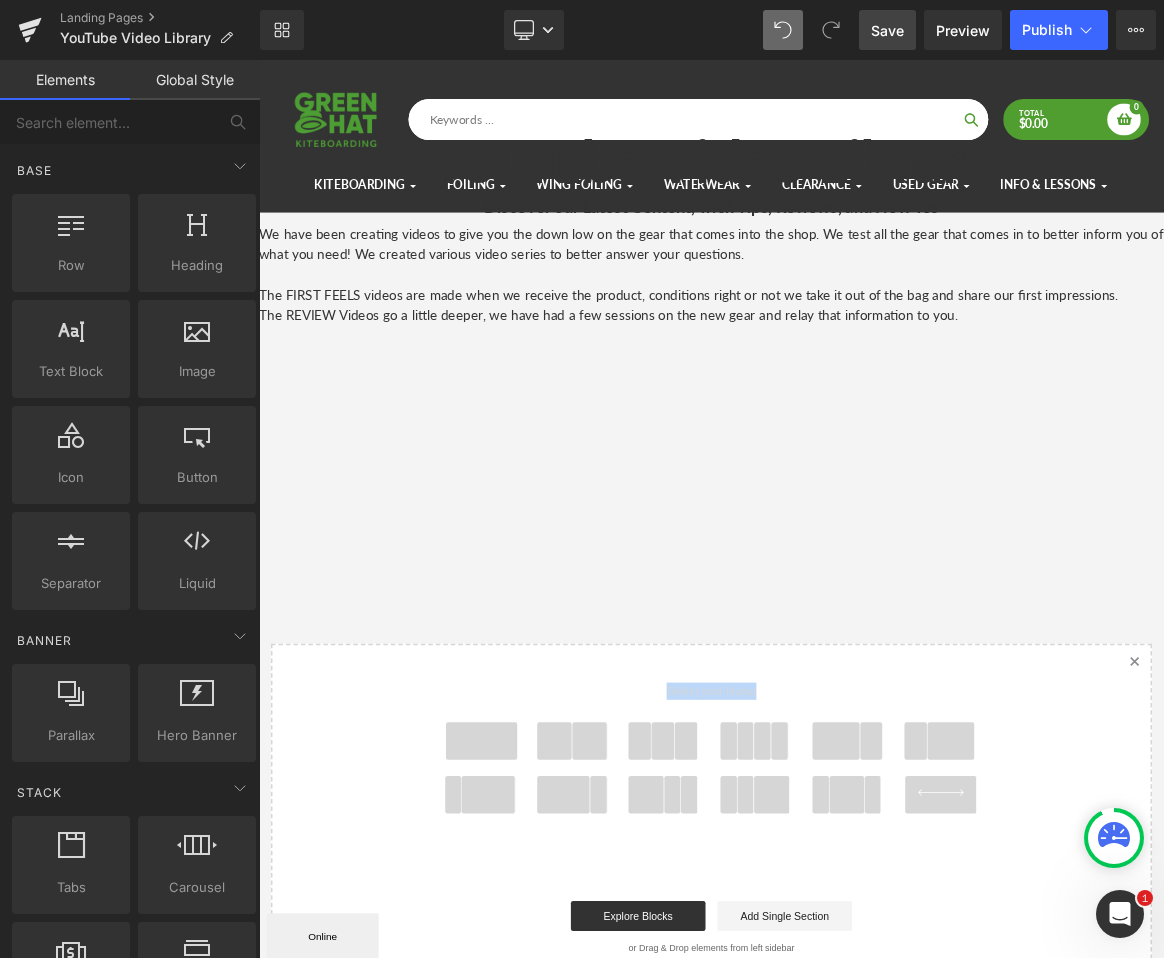 click on "YouTube Video Library
Heading
Discover our Latest Content, Trick Tips, Reviews, and How Tos
Text Block
We have been creating videos to give you the down low on the gear that comes into the shop. We test all the gear that comes in to better inform you of what you need! We created various video series to better answer your questions.  The FIRST FEELS videos are made when we receive the product, conditions right or not we take it out of the bag and share our first impressions. The REVIEW Videos go a little deeper, we have had a few sessions on the new gear and relay that information to you.
Text Block
Youtube
Youtube
Youtube
Youtube
Row
Text Block
Text Block
Text Block
Select your layout" at bounding box center (864, 728) 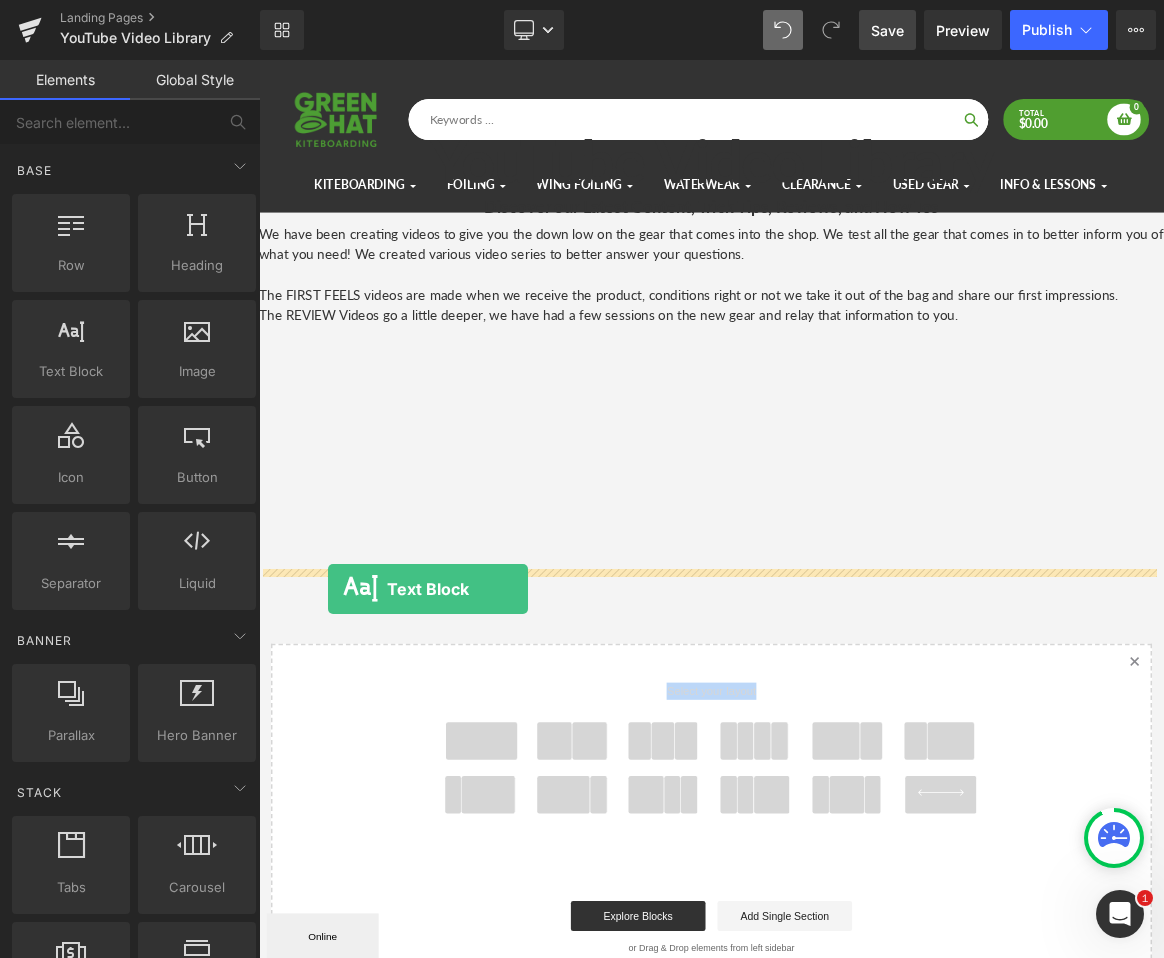drag, startPoint x: 319, startPoint y: 420, endPoint x: 351, endPoint y: 767, distance: 348.47238 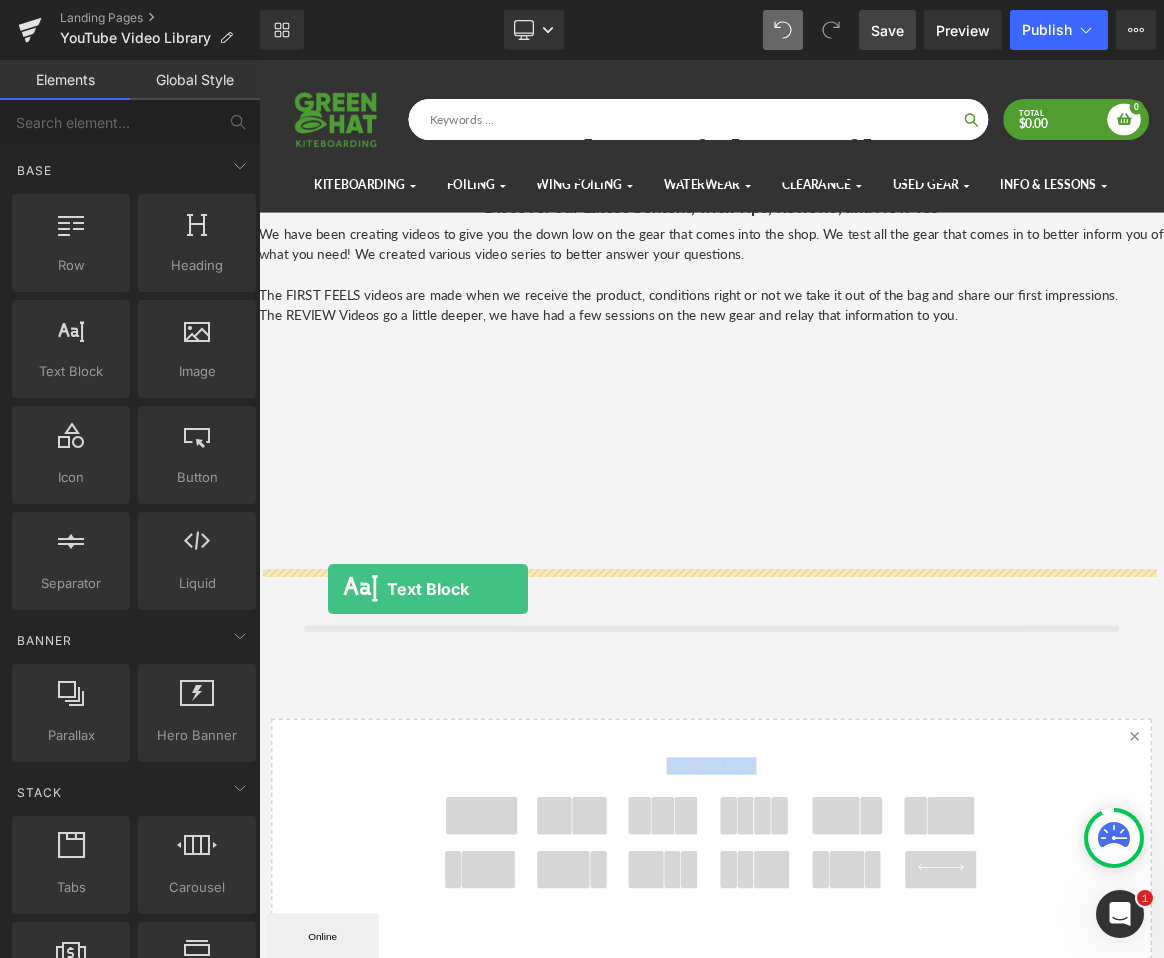 scroll, scrollTop: 10, scrollLeft: 10, axis: both 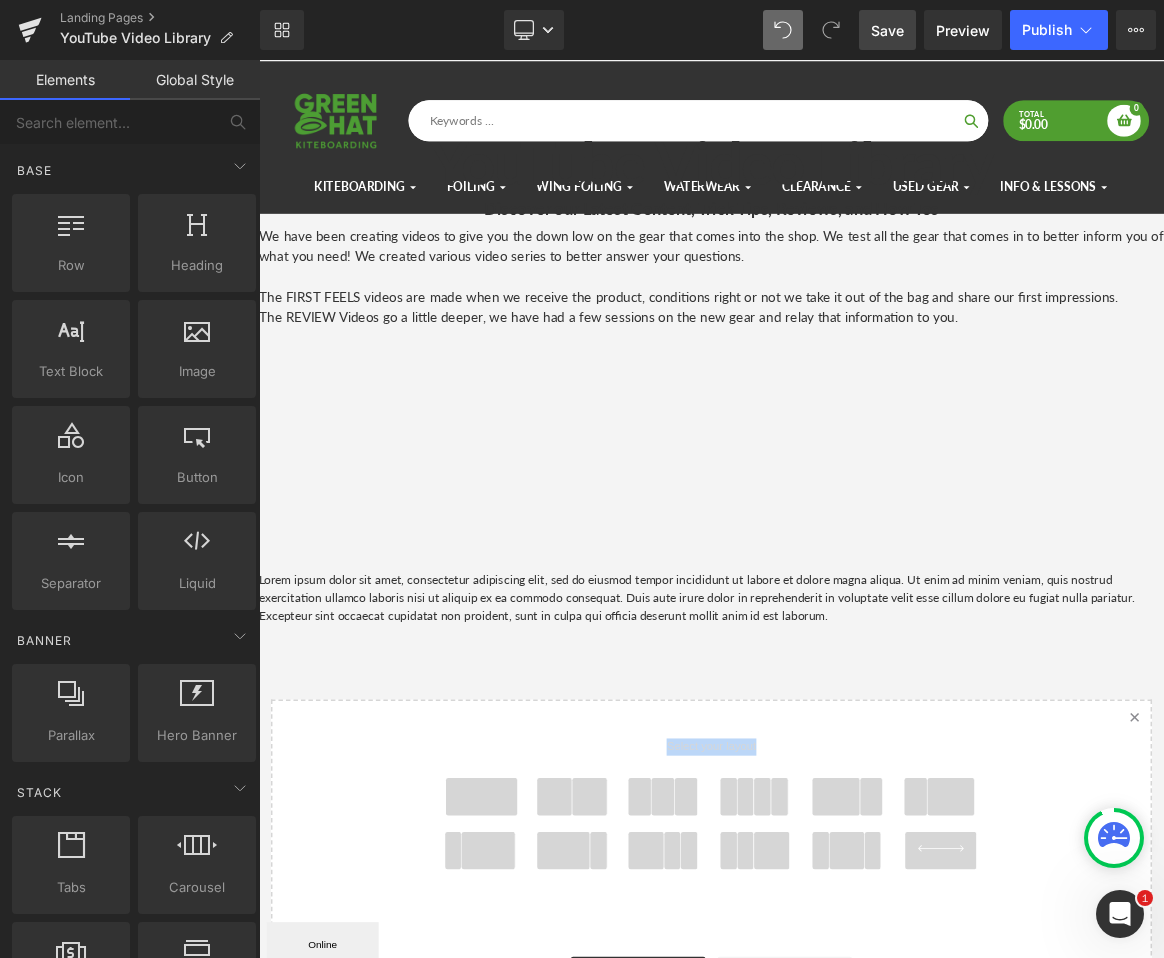 click on "Lorem ipsum dolor sit amet, consectetur adipiscing elit, sed do eiusmod tempor incididunt ut labore et dolore magna aliqua. Ut enim ad minim veniam, quis nostrud exercitation ullamco laboris nisi ut aliquip ex ea commodo consequat. Duis aute irure dolor in reprehenderit in voluptate velit esse cillum dolore eu fugiat nulla pariatur. Excepteur sint occaecat cupidatat non proident, sunt in culpa qui officia deserunt mollit anim id est laborum." at bounding box center (864, 778) 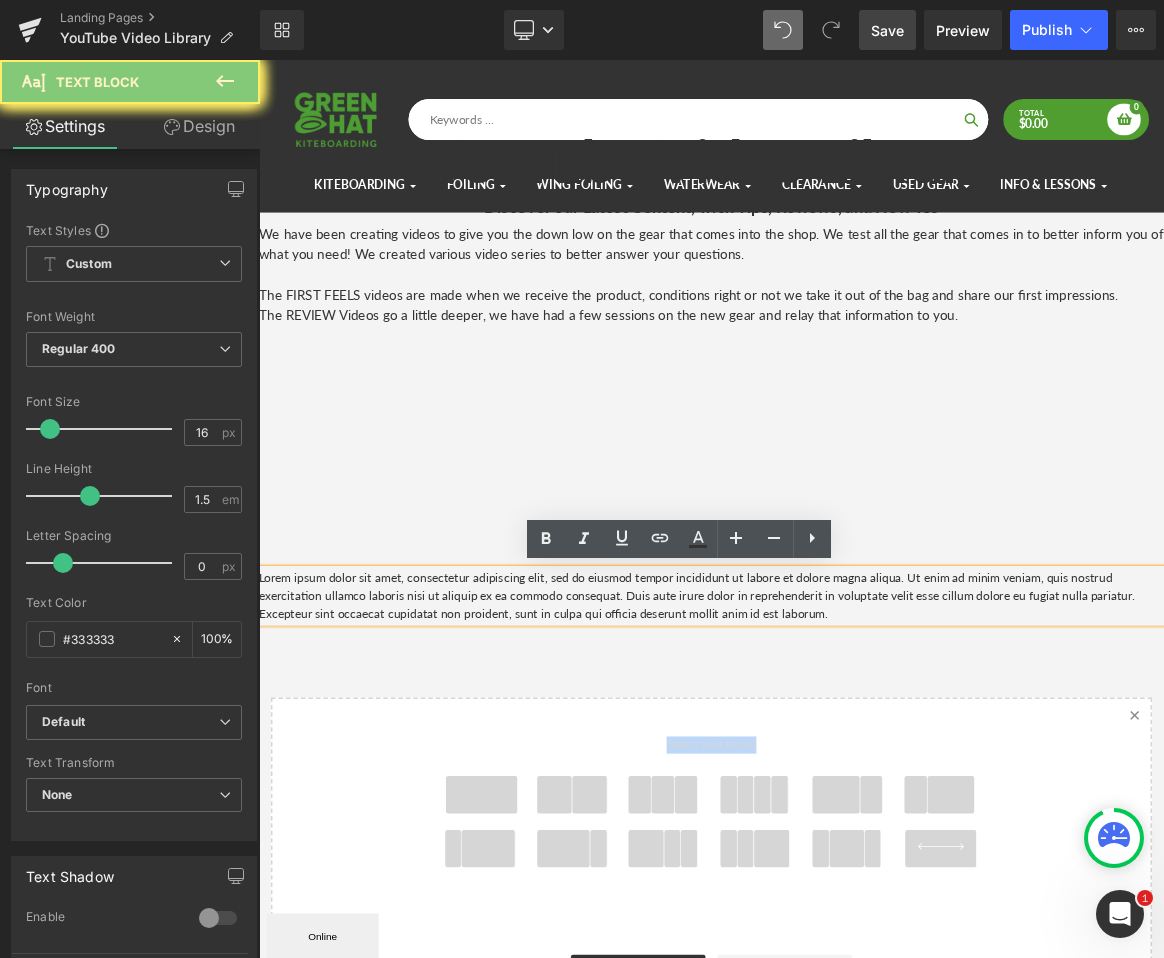 click on "Lorem ipsum dolor sit amet, consectetur adipiscing elit, sed do eiusmod tempor incididunt ut labore et dolore magna aliqua. Ut enim ad minim veniam, quis nostrud exercitation ullamco laboris nisi ut aliquip ex ea commodo consequat. Duis aute irure dolor in reprehenderit in voluptate velit esse cillum dolore eu fugiat nulla pariatur. Excepteur sint occaecat cupidatat non proident, sunt in culpa qui officia deserunt mollit anim id est laborum." at bounding box center [864, 777] 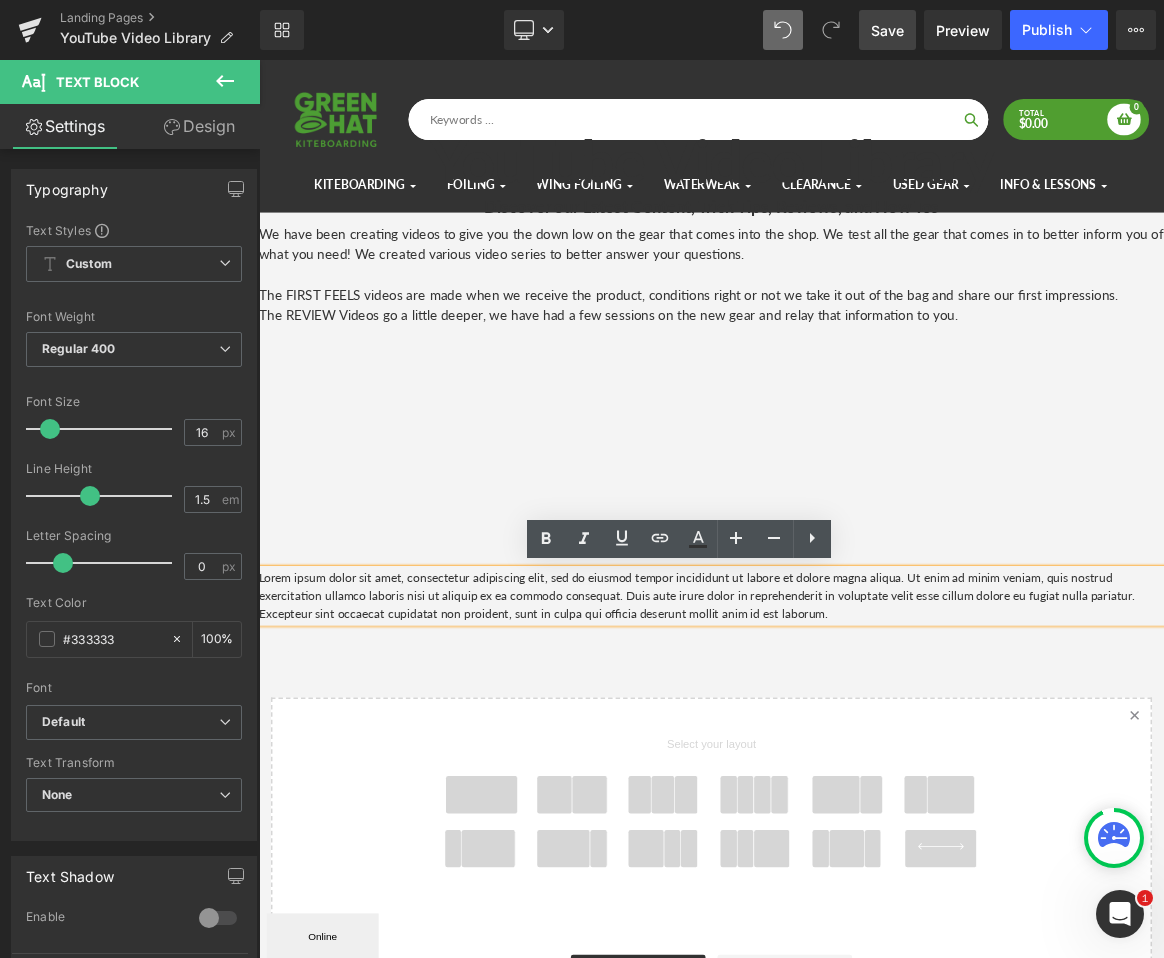 scroll, scrollTop: 2408, scrollLeft: 1195, axis: both 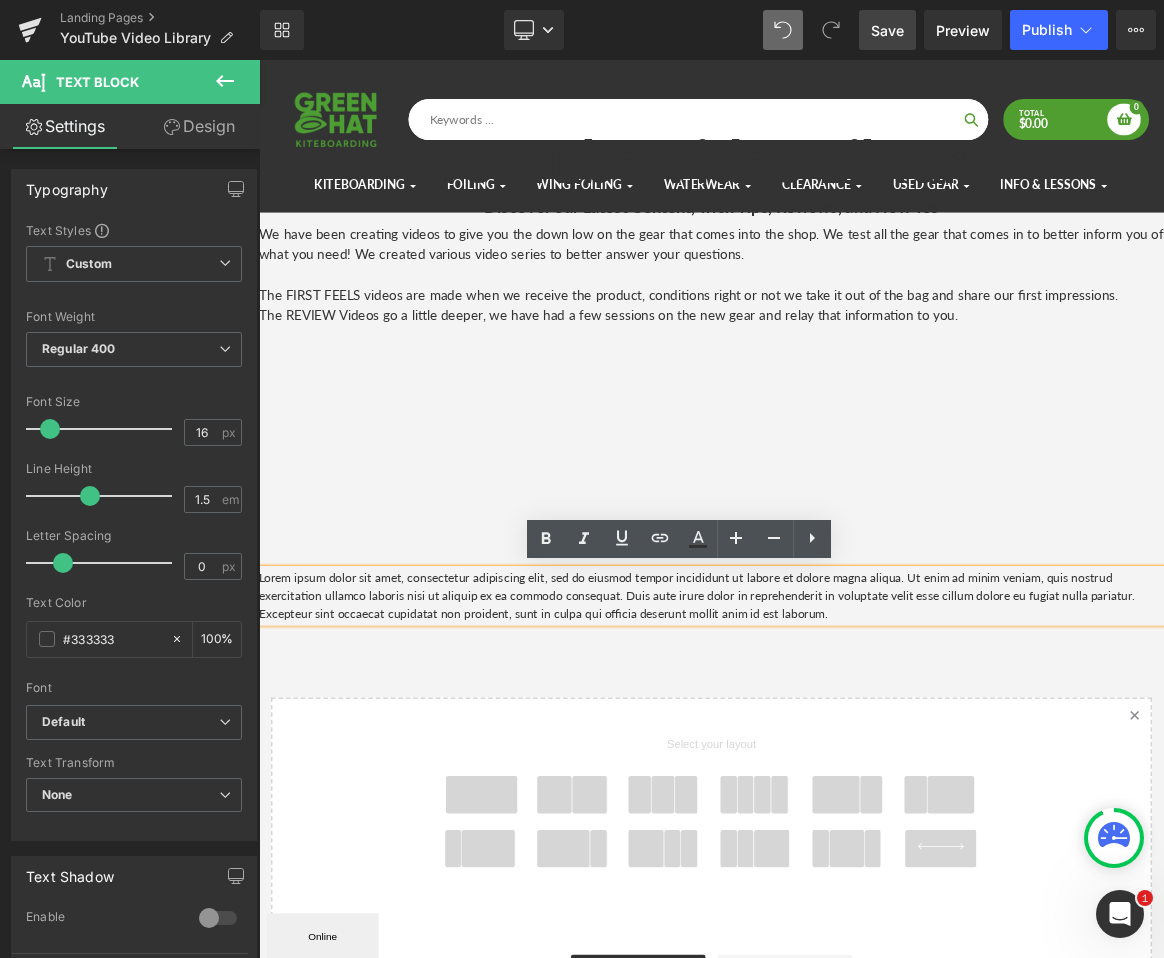 type 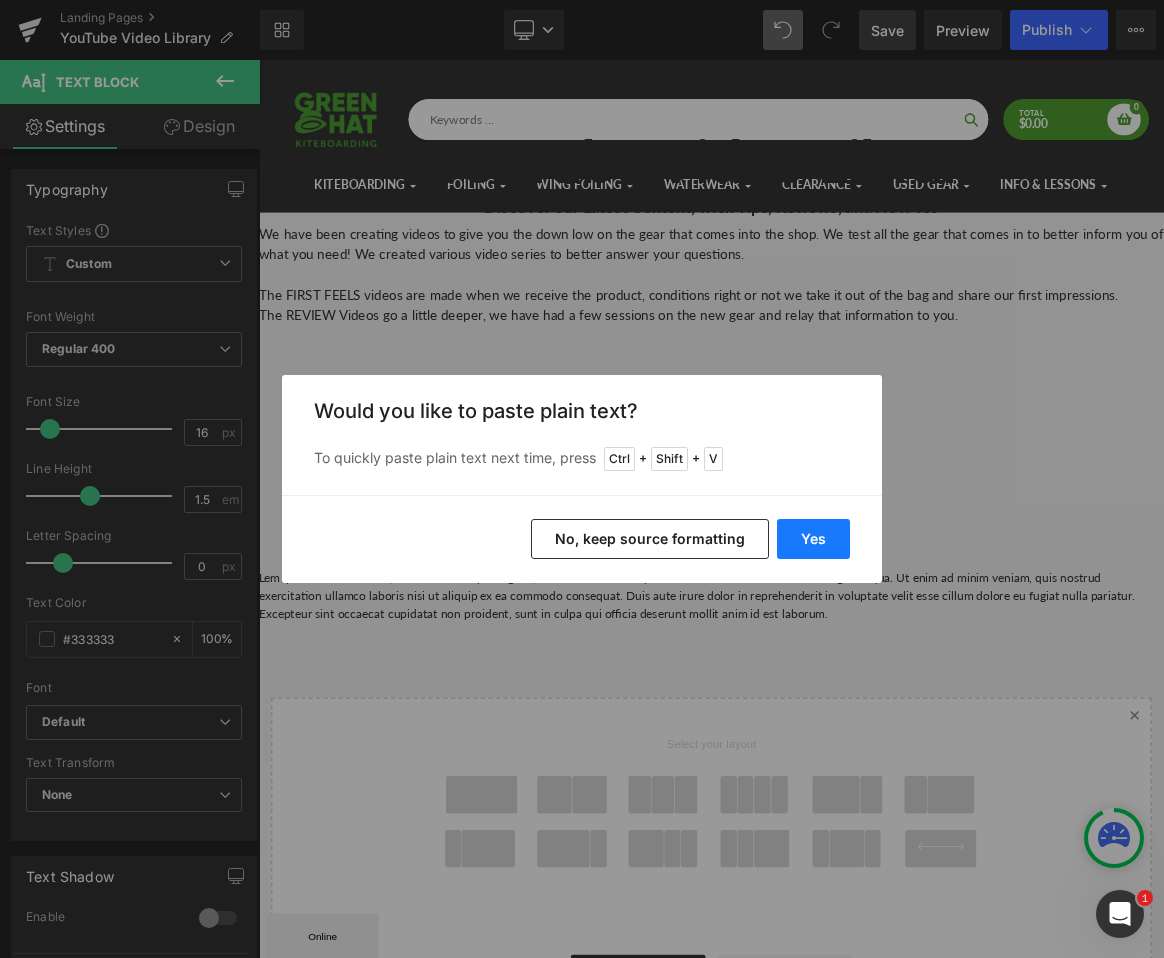 click on "Yes" at bounding box center [813, 539] 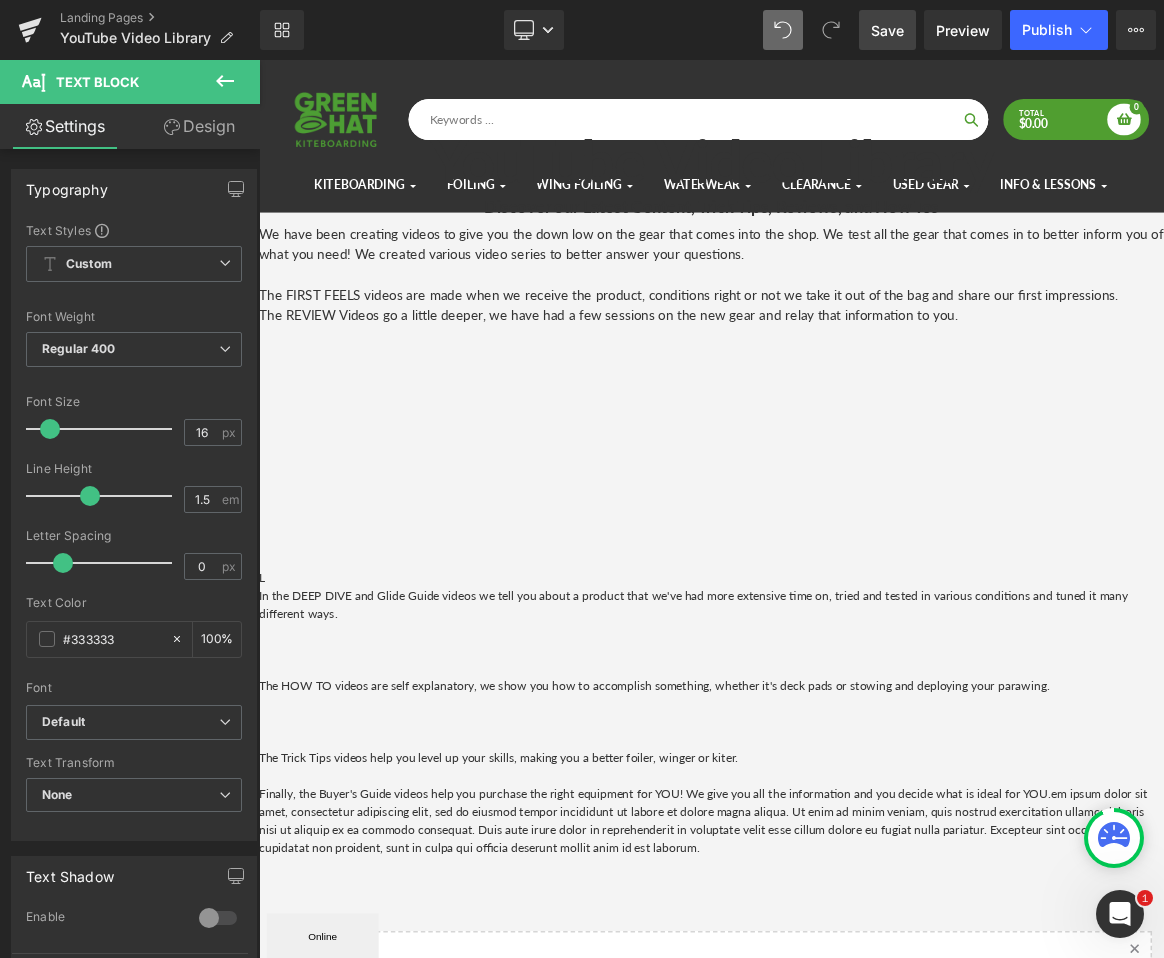 scroll, scrollTop: 10, scrollLeft: 10, axis: both 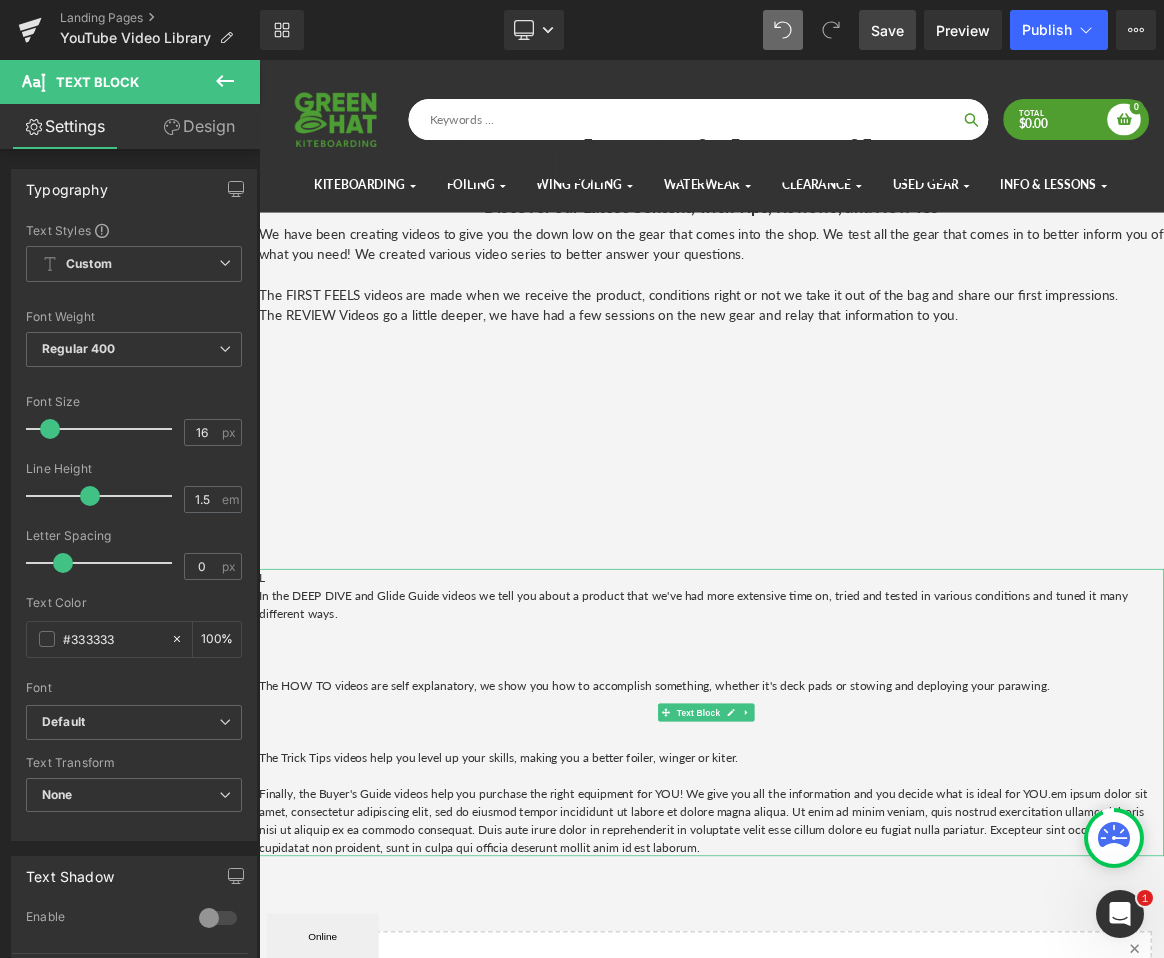 click on "L" at bounding box center [864, 753] 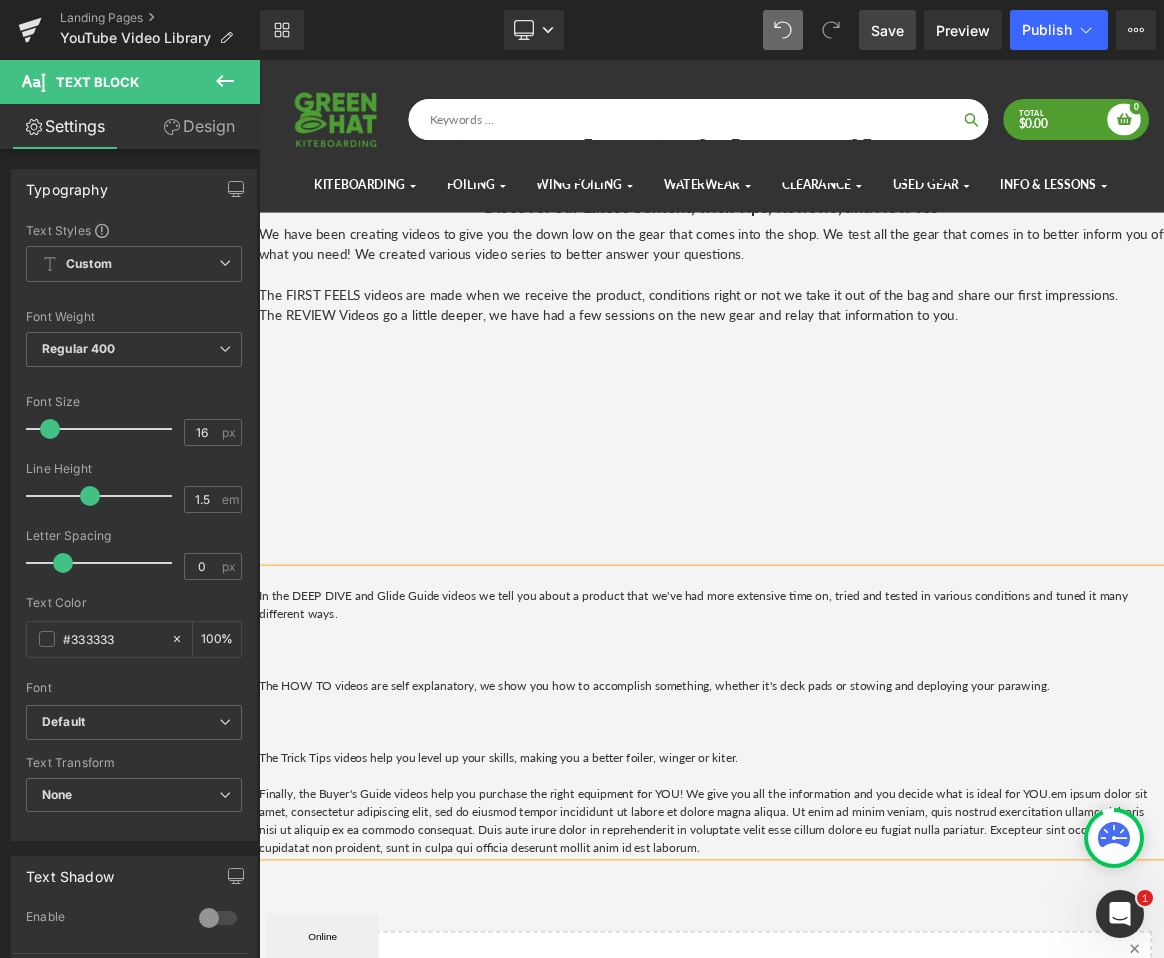 scroll, scrollTop: 2696, scrollLeft: 1195, axis: both 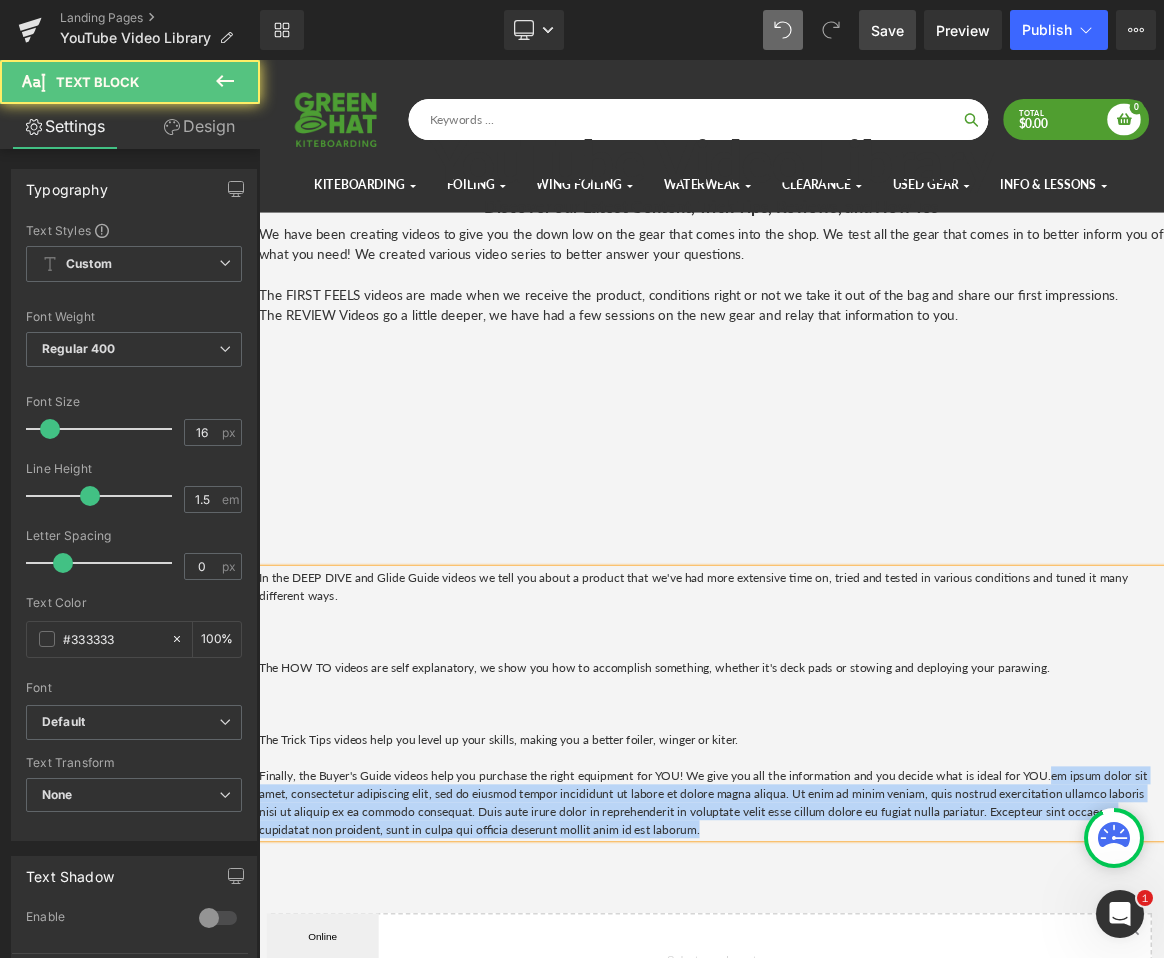 drag, startPoint x: 1329, startPoint y: 1014, endPoint x: 1469, endPoint y: 1124, distance: 178.04494 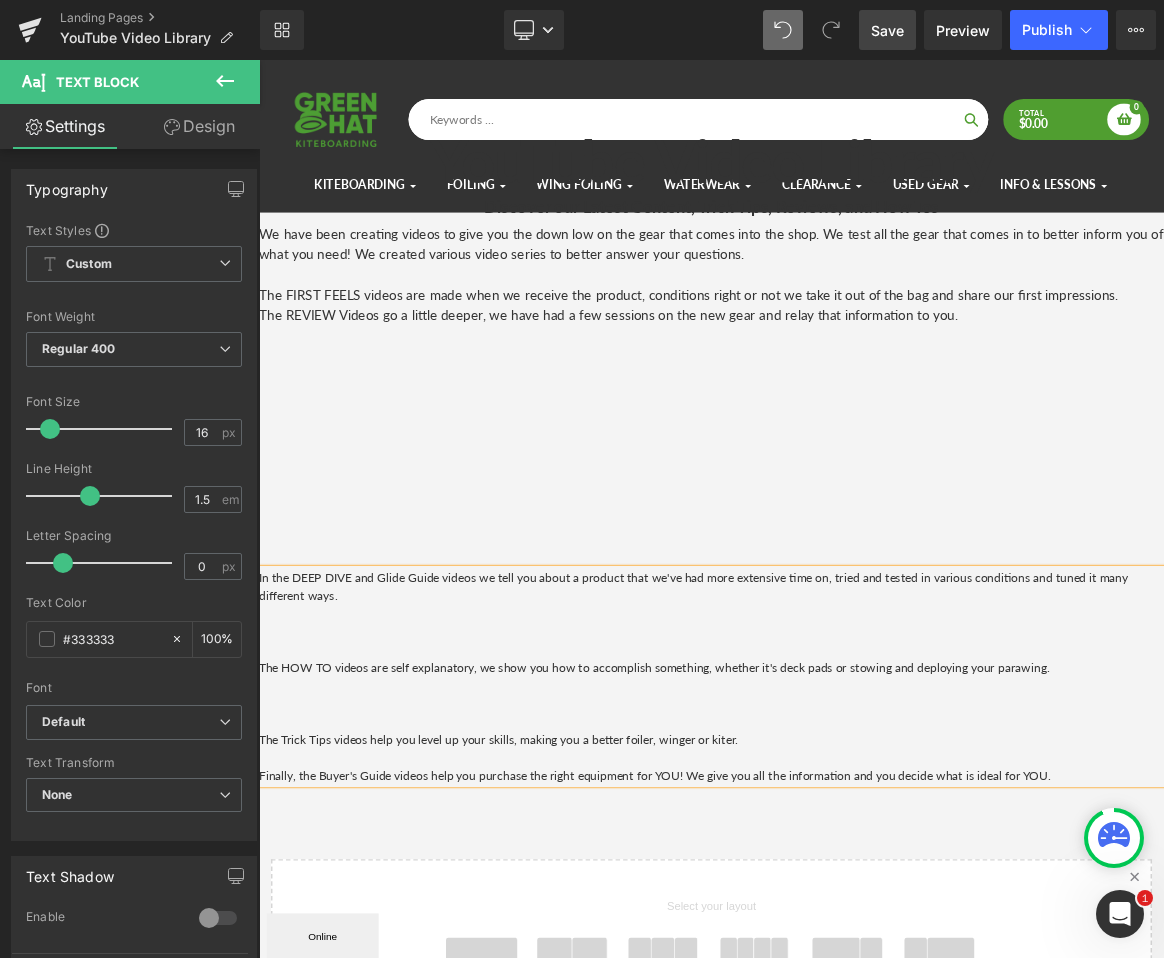 scroll, scrollTop: 2624, scrollLeft: 1195, axis: both 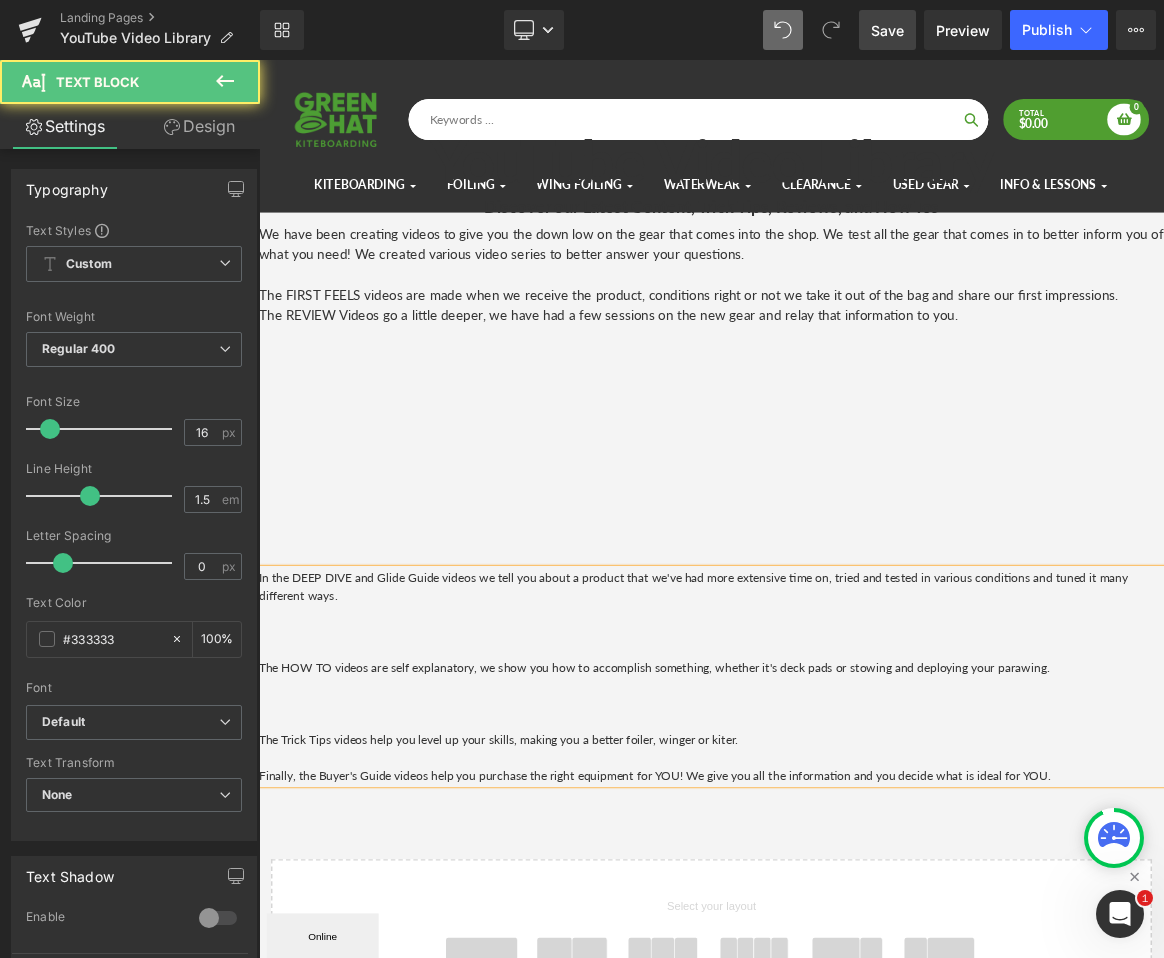 click on "The Trick Tips videos help you level up your skills, making you a better foiler, winger or kiter." at bounding box center [864, 969] 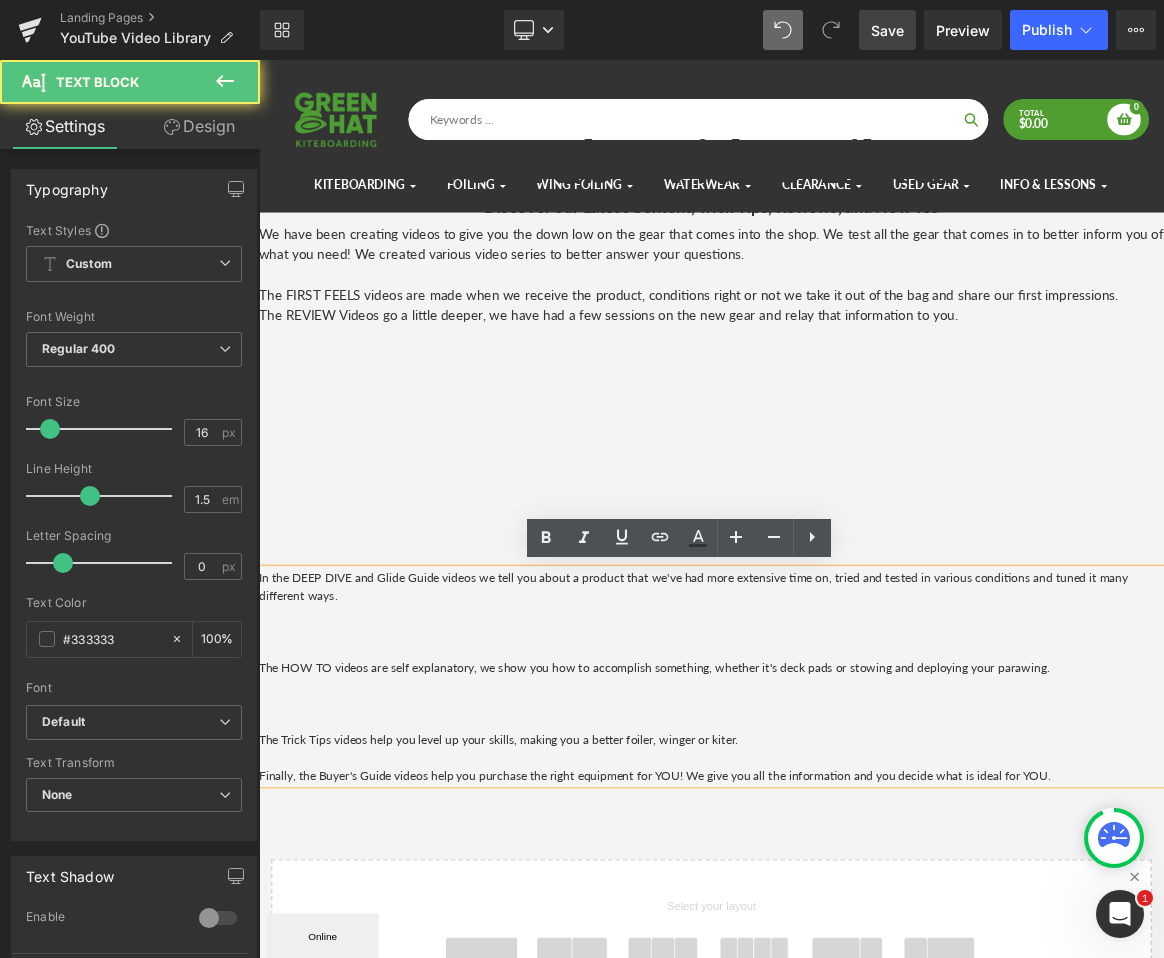 click on "The HOW TO videos are self explanatory, we show you how to accomplish something, whether it's deck pads or stowing and deploying your parawing." at bounding box center [864, 873] 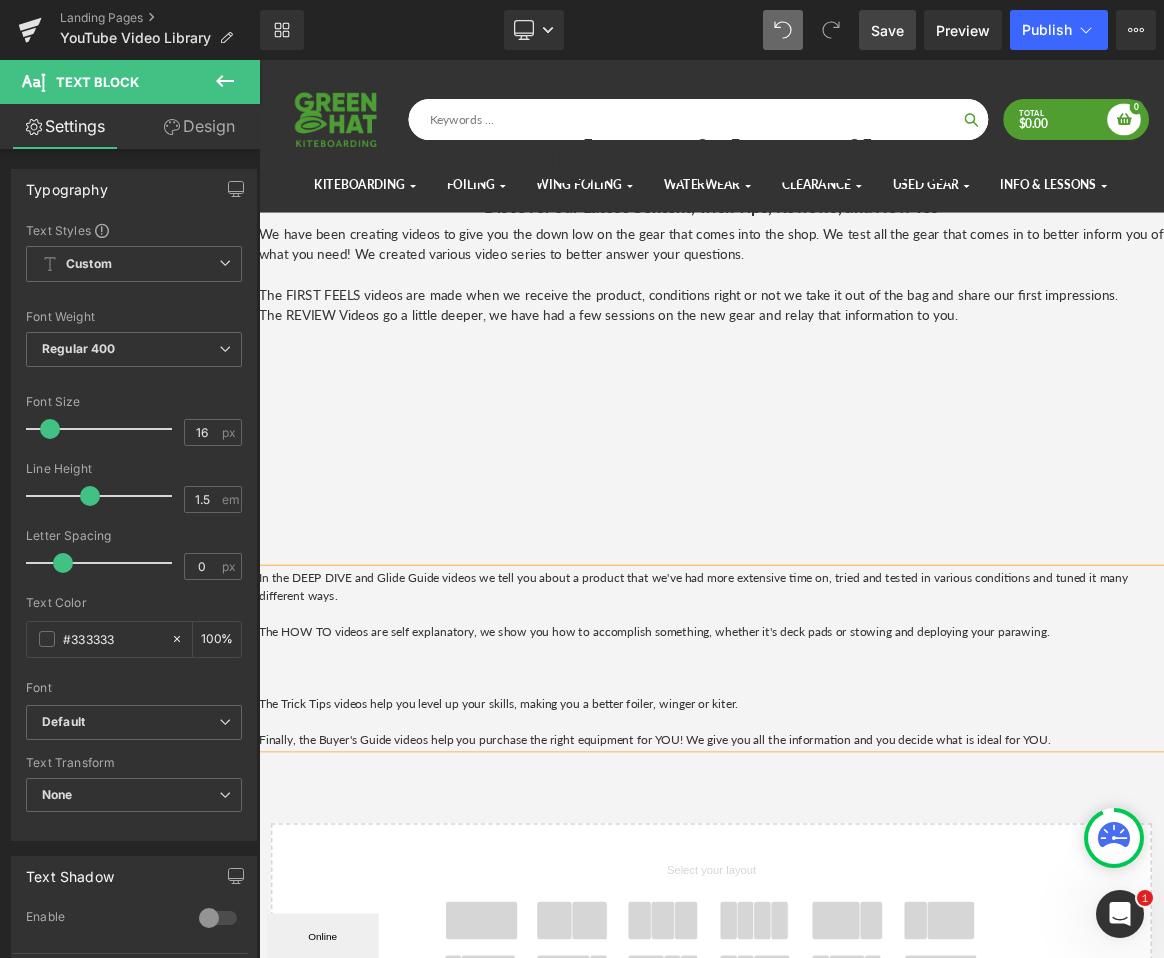 scroll, scrollTop: 2576, scrollLeft: 1195, axis: both 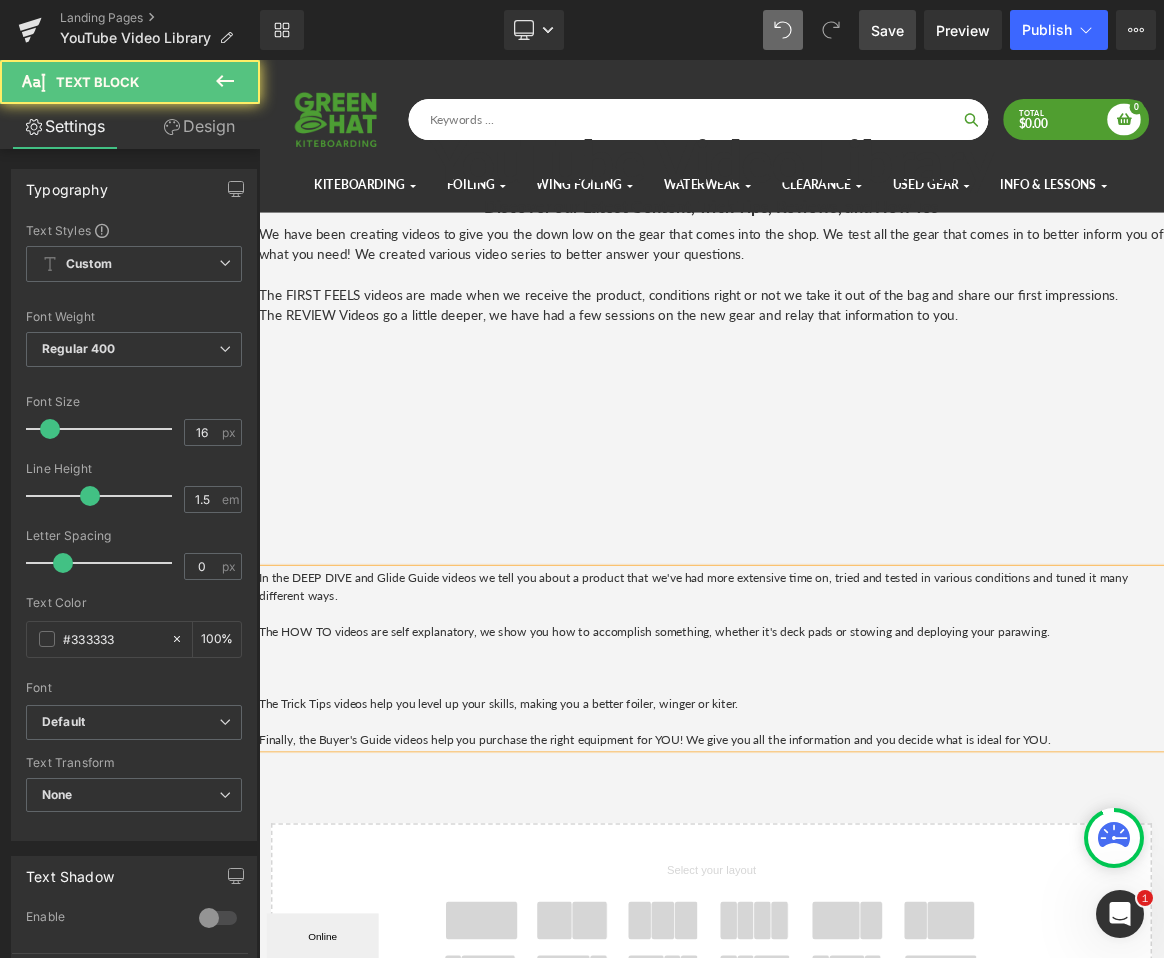 click on "The Trick Tips videos help you level up your skills, making you a better foiler, winger or kiter." at bounding box center [864, 921] 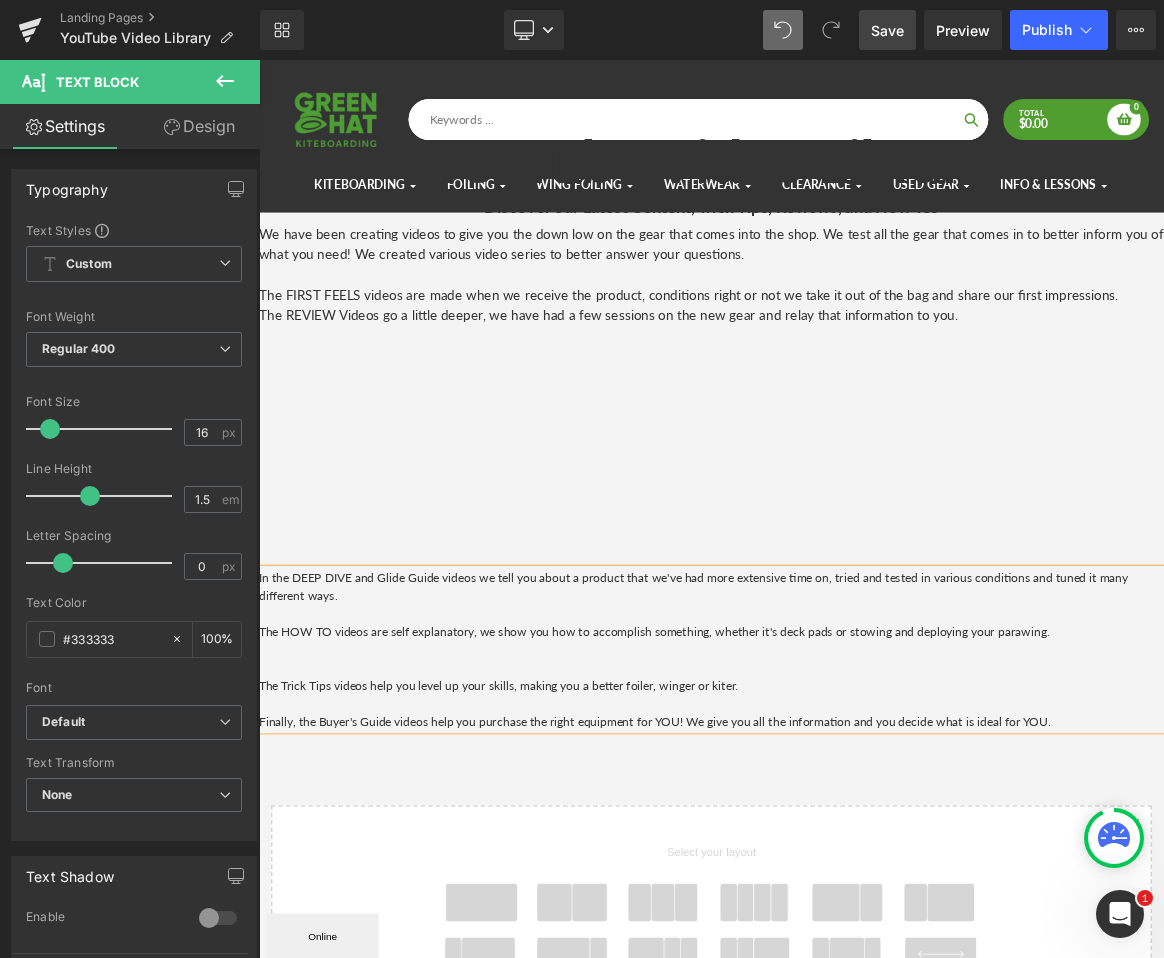scroll, scrollTop: 2528, scrollLeft: 1195, axis: both 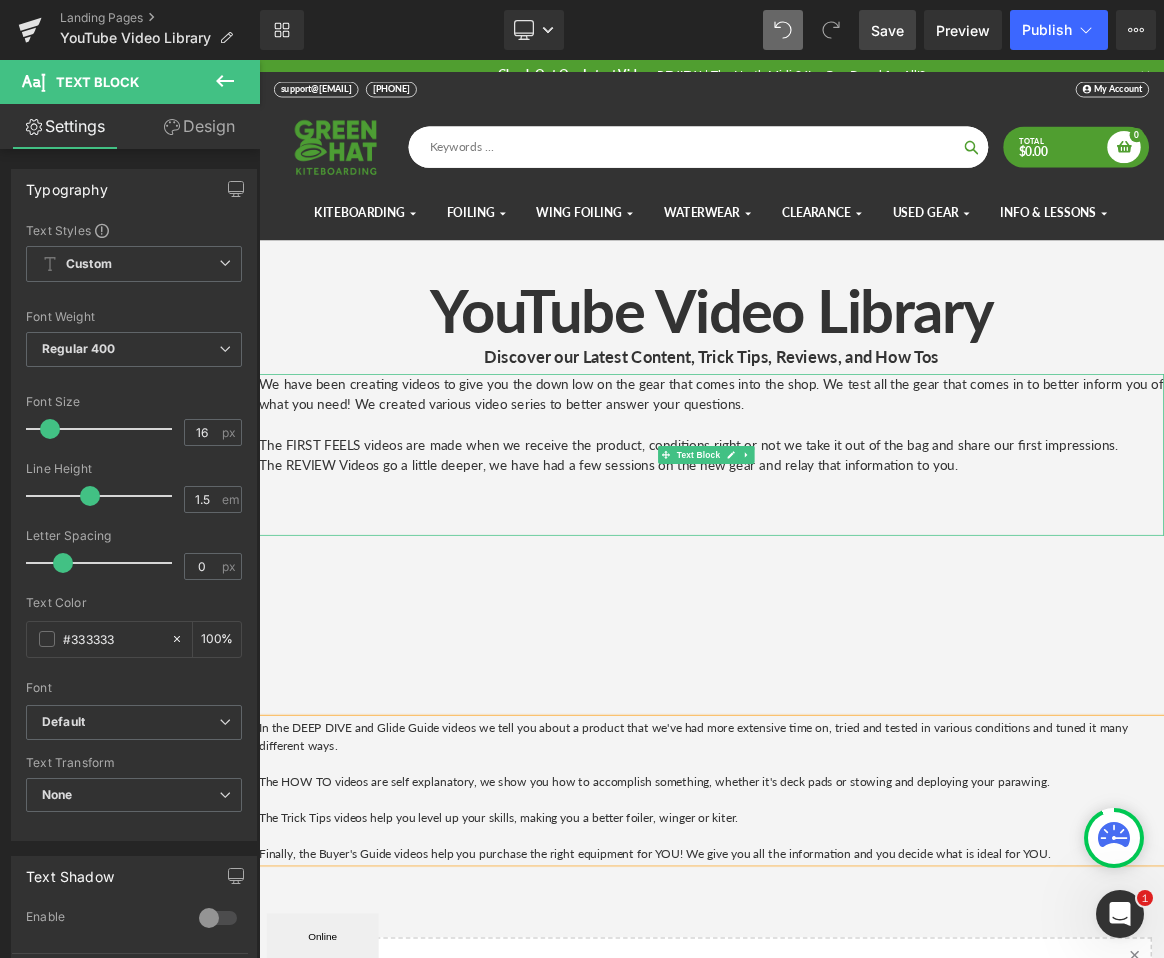 click on "The FIRST FEELS videos are made when we receive the product, conditions right or not we take it out of the bag and share our first impressions." at bounding box center (864, 574) 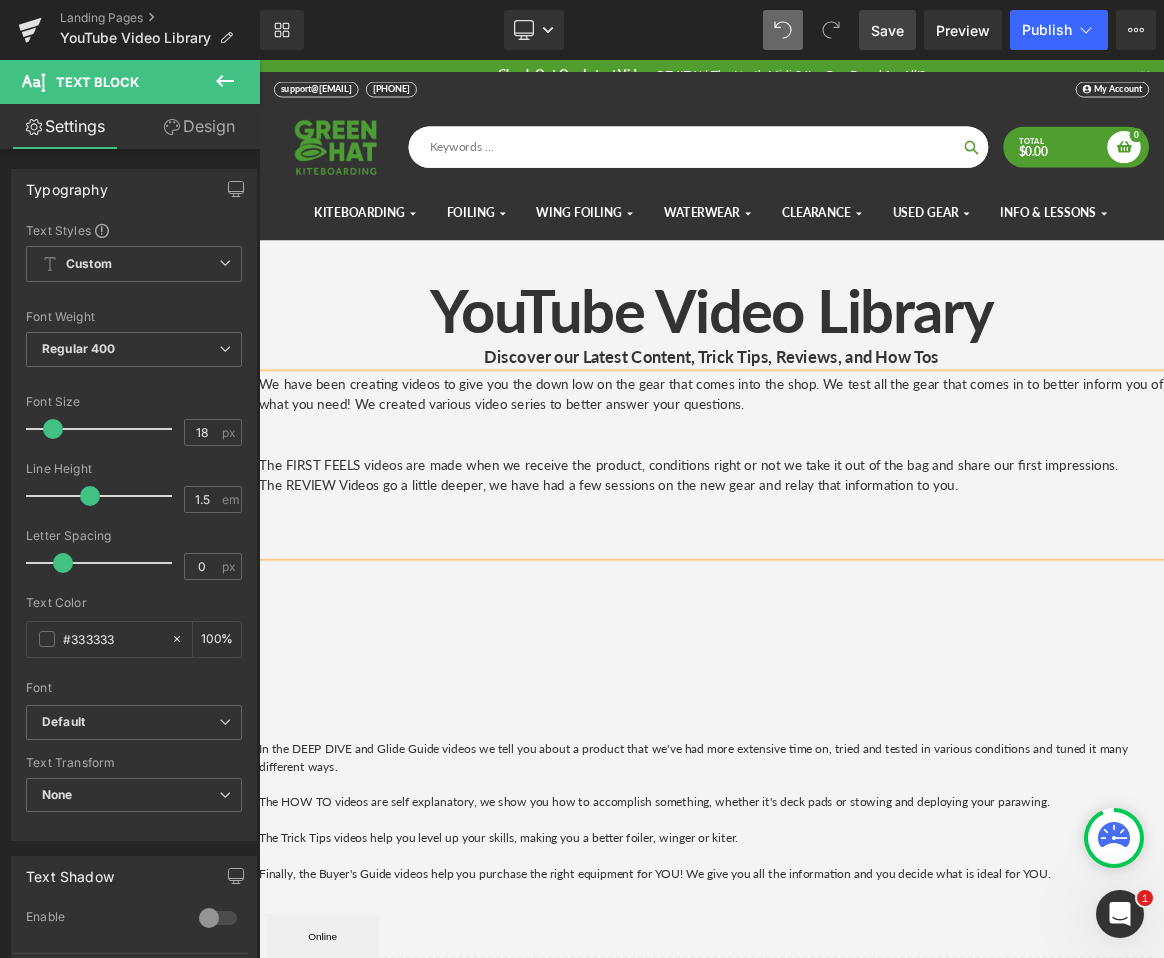 scroll, scrollTop: 10, scrollLeft: 10, axis: both 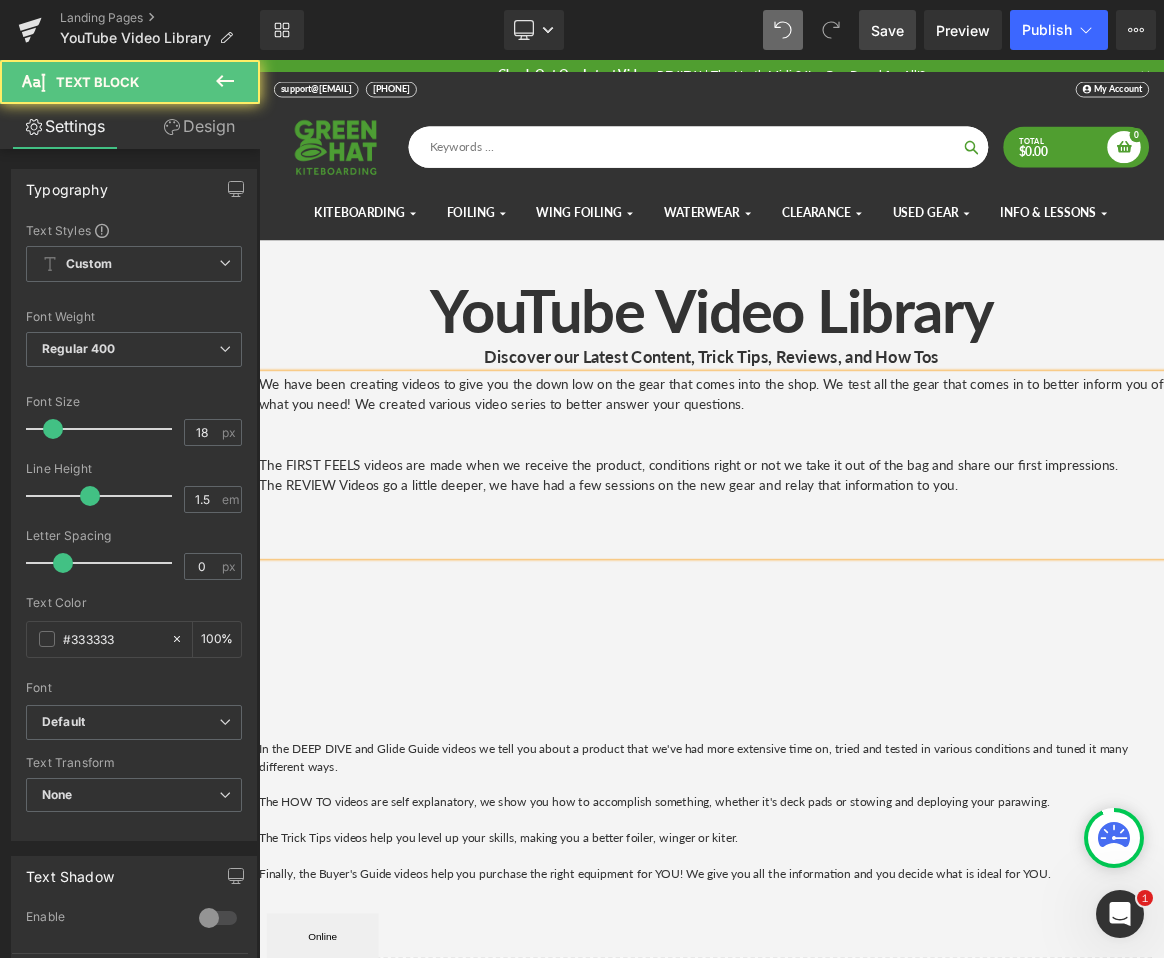 click on "The FIRST FEELS videos are made when we receive the product, conditions right or not we take it out of the bag and share our first impressions." at bounding box center (864, 601) 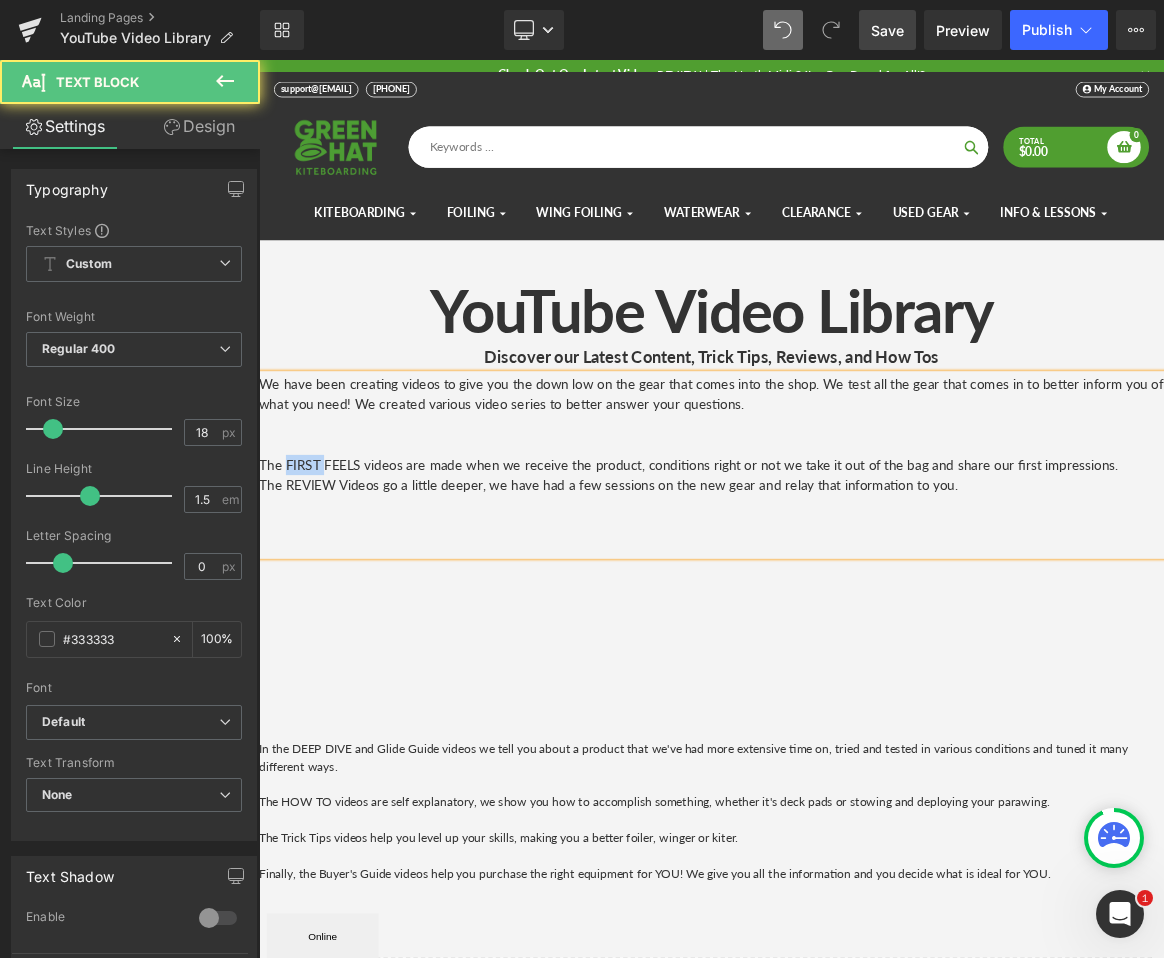 click on "The FIRST FEELS videos are made when we receive the product, conditions right or not we take it out of the bag and share our first impressions." at bounding box center [864, 601] 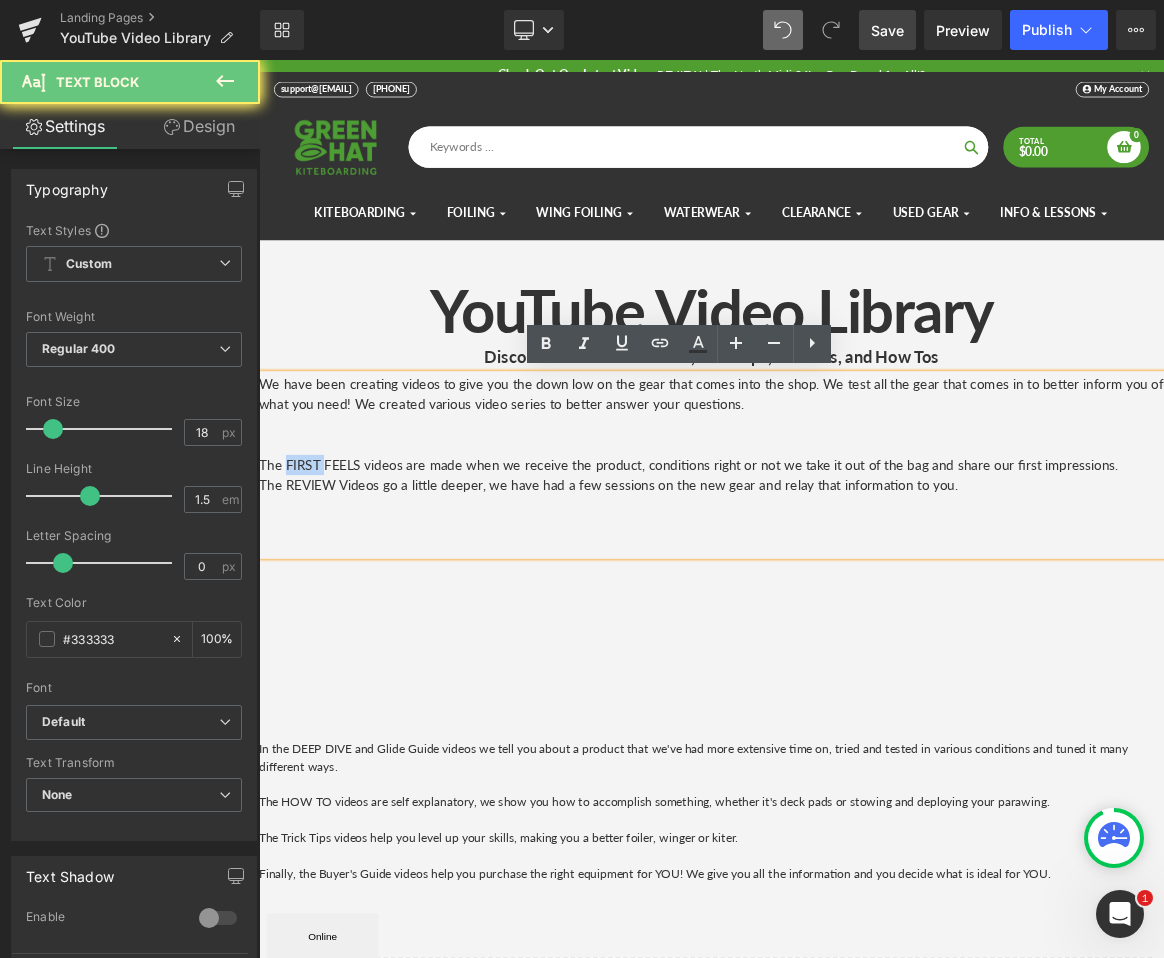 click on "The FIRST FEELS videos are made when we receive the product, conditions right or not we take it out of the bag and share our first impressions." at bounding box center [864, 601] 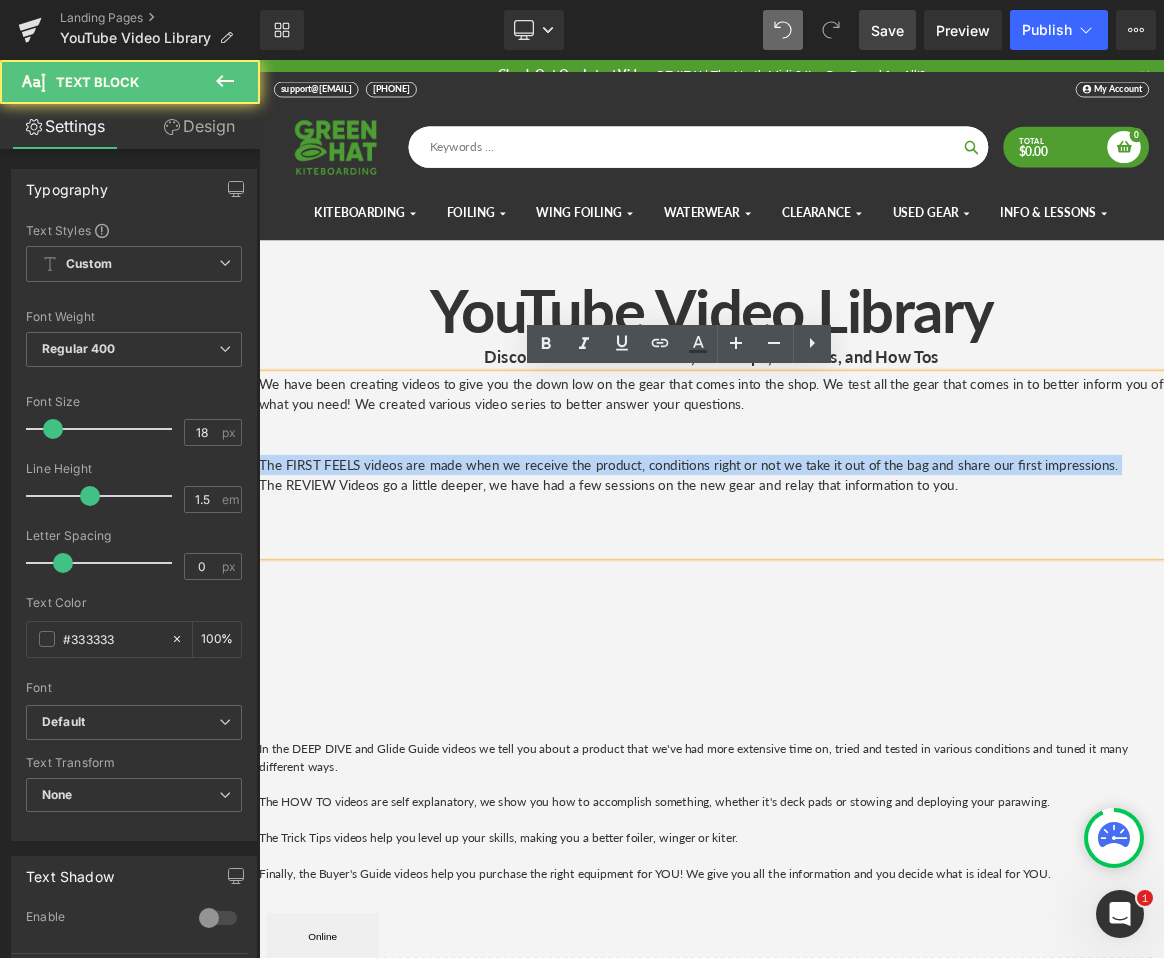 click on "The REVIEW Videos go a little deeper, we have had a few sessions on the new gear and relay that information to you." at bounding box center (864, 628) 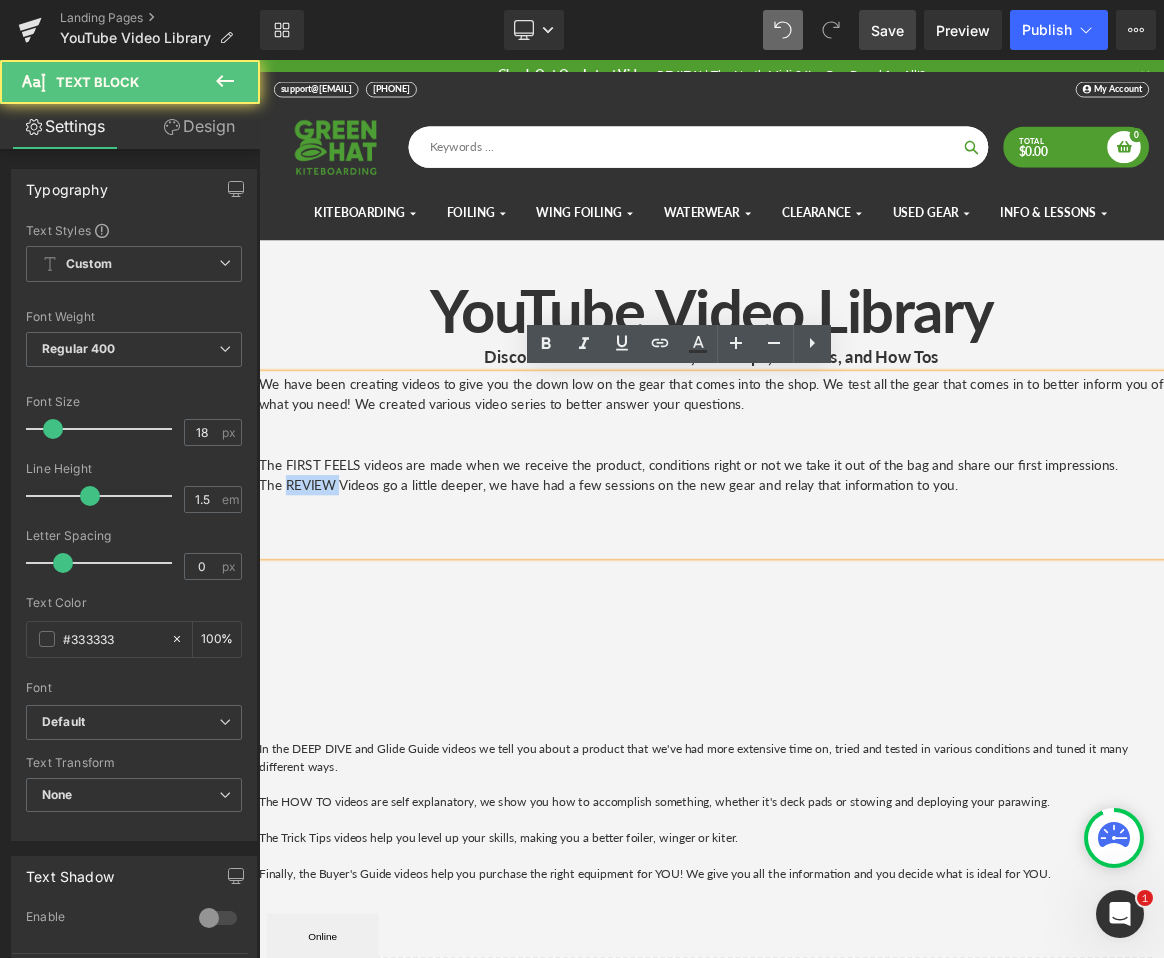 click on "The REVIEW Videos go a little deeper, we have had a few sessions on the new gear and relay that information to you." at bounding box center (864, 628) 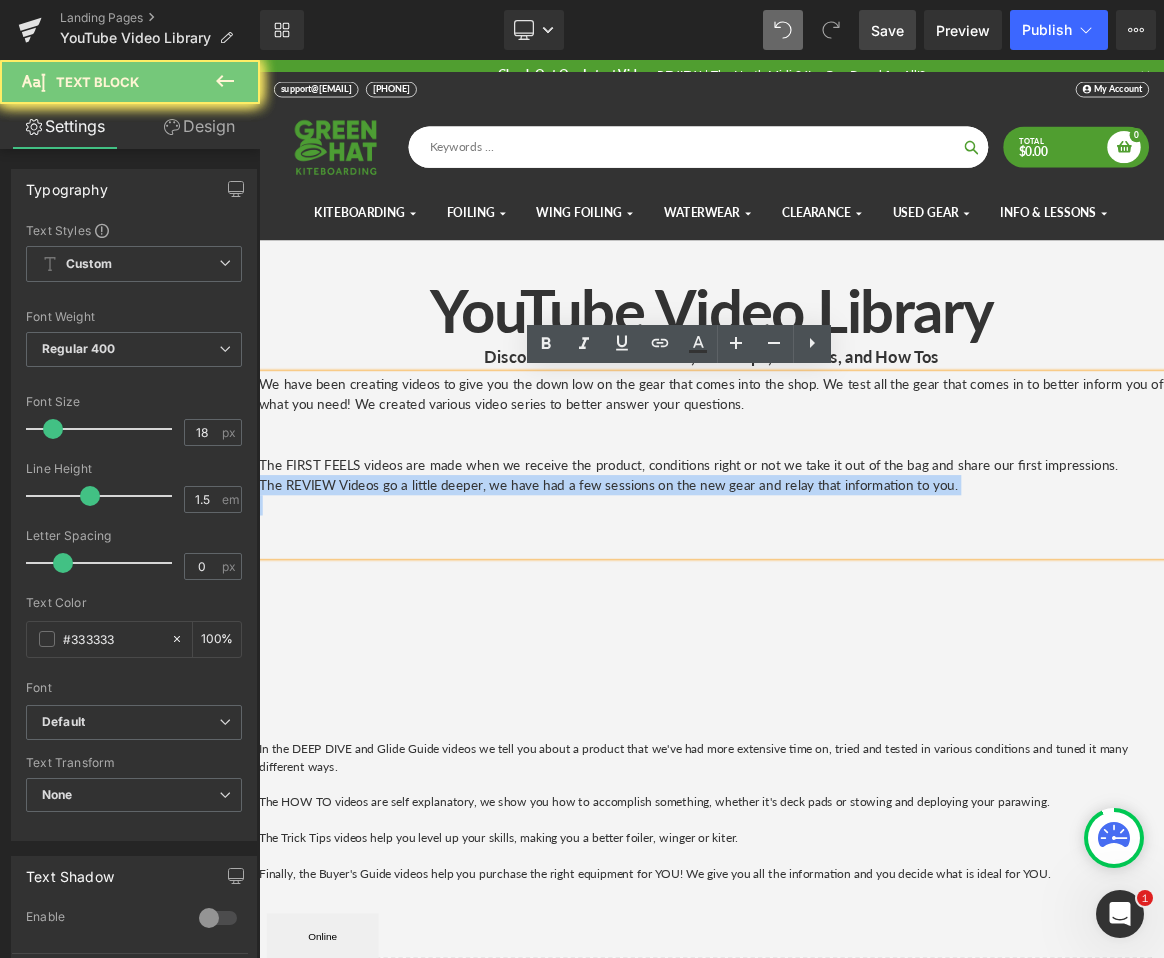 click on "The REVIEW Videos go a little deeper, we have had a few sessions on the new gear and relay that information to you." at bounding box center [864, 628] 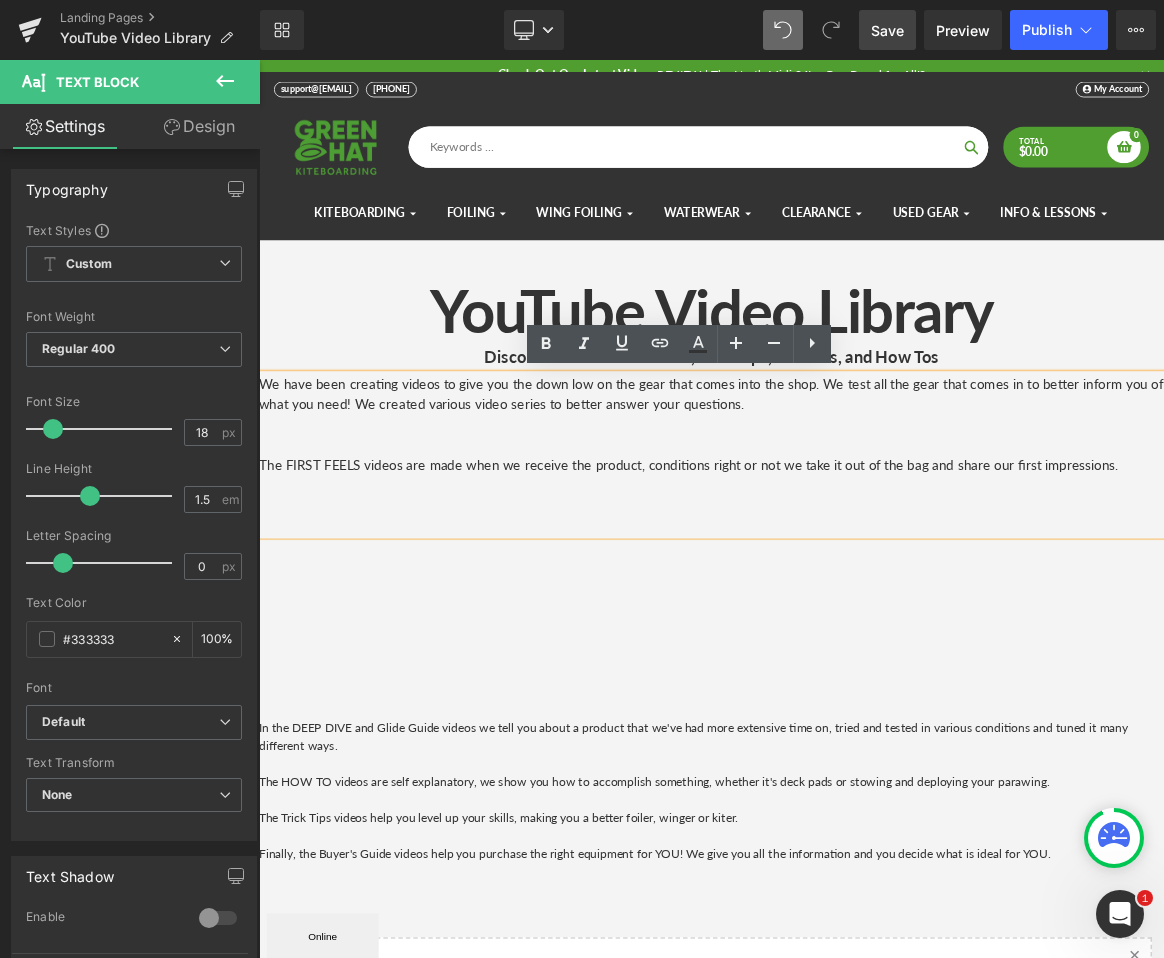 scroll, scrollTop: 2528, scrollLeft: 1195, axis: both 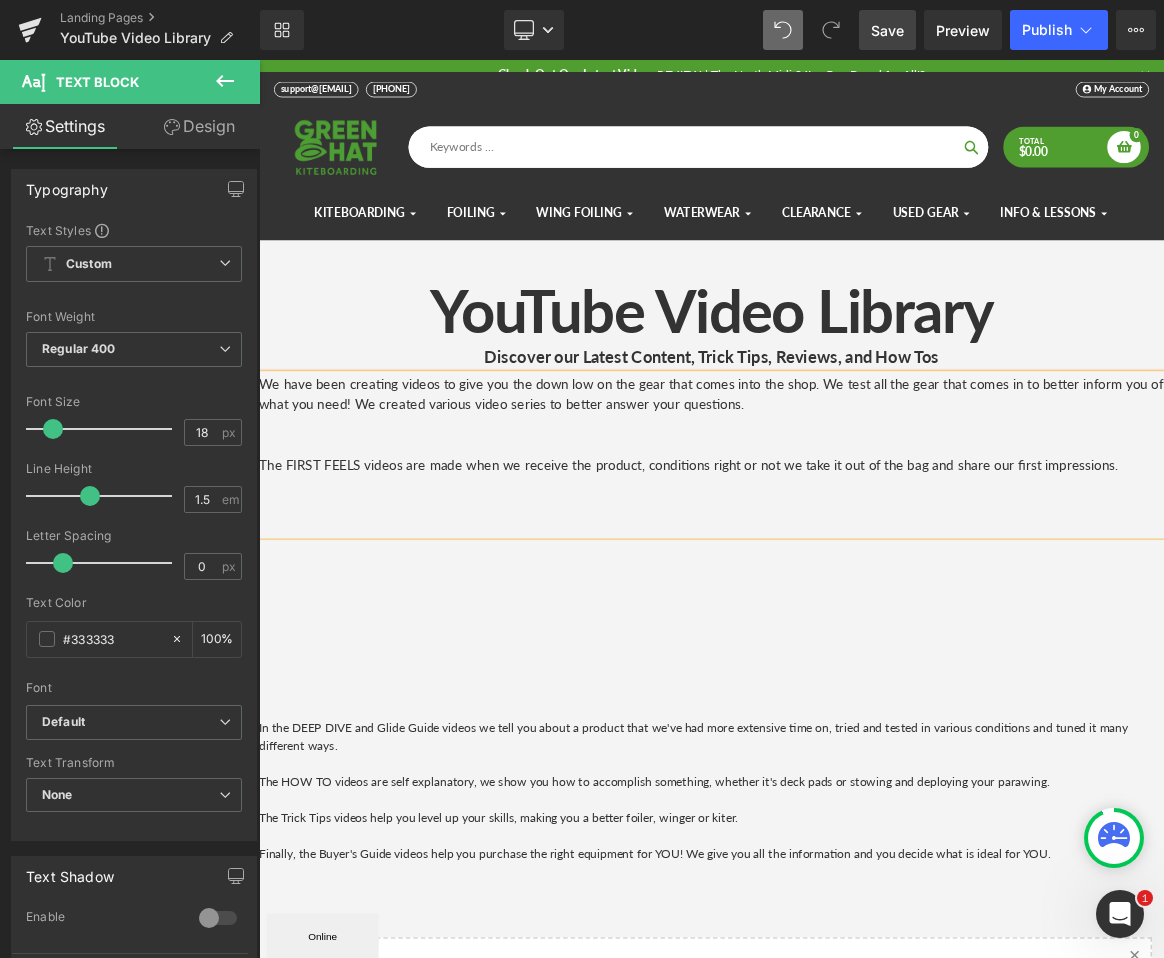 click on "In the  DEEP DIVE and Glide Guide videos we tell you about a product that we've had more  extensive time on, tried and tested in various conditions and tuned it many different ways. The HOW TO videos are self explanatory, we show you how to accomplish something, whether it's deck pads or stowing and deploying your parawing. The Trick Tips videos help you level up your skills, making you a better foiler, winger or kiter. Finally, the Buyer's Guide videos help you purchase the right equipment for YOU! We give you all the information and you decide what is ideal for YOU.
Text Block" at bounding box center (864, 1037) 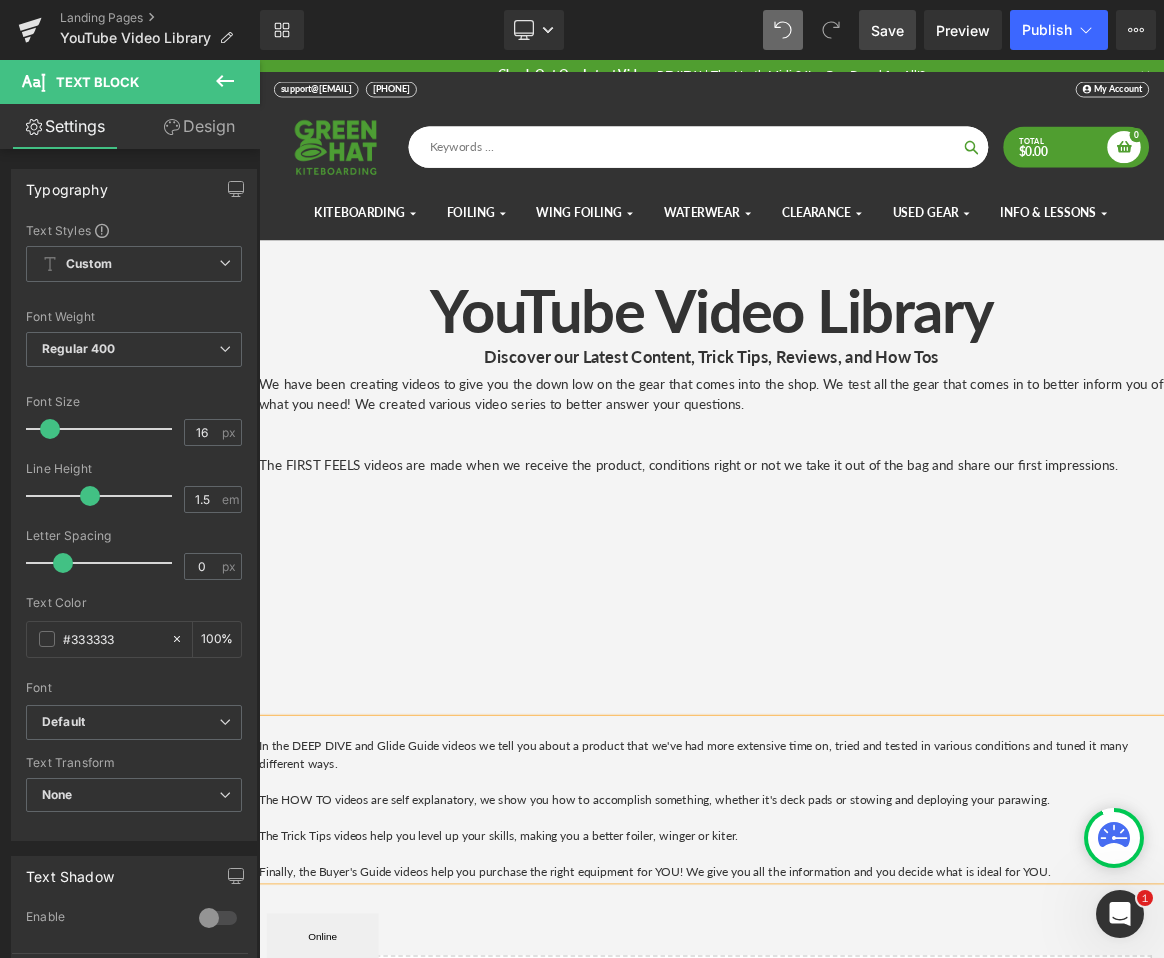 scroll, scrollTop: 10, scrollLeft: 10, axis: both 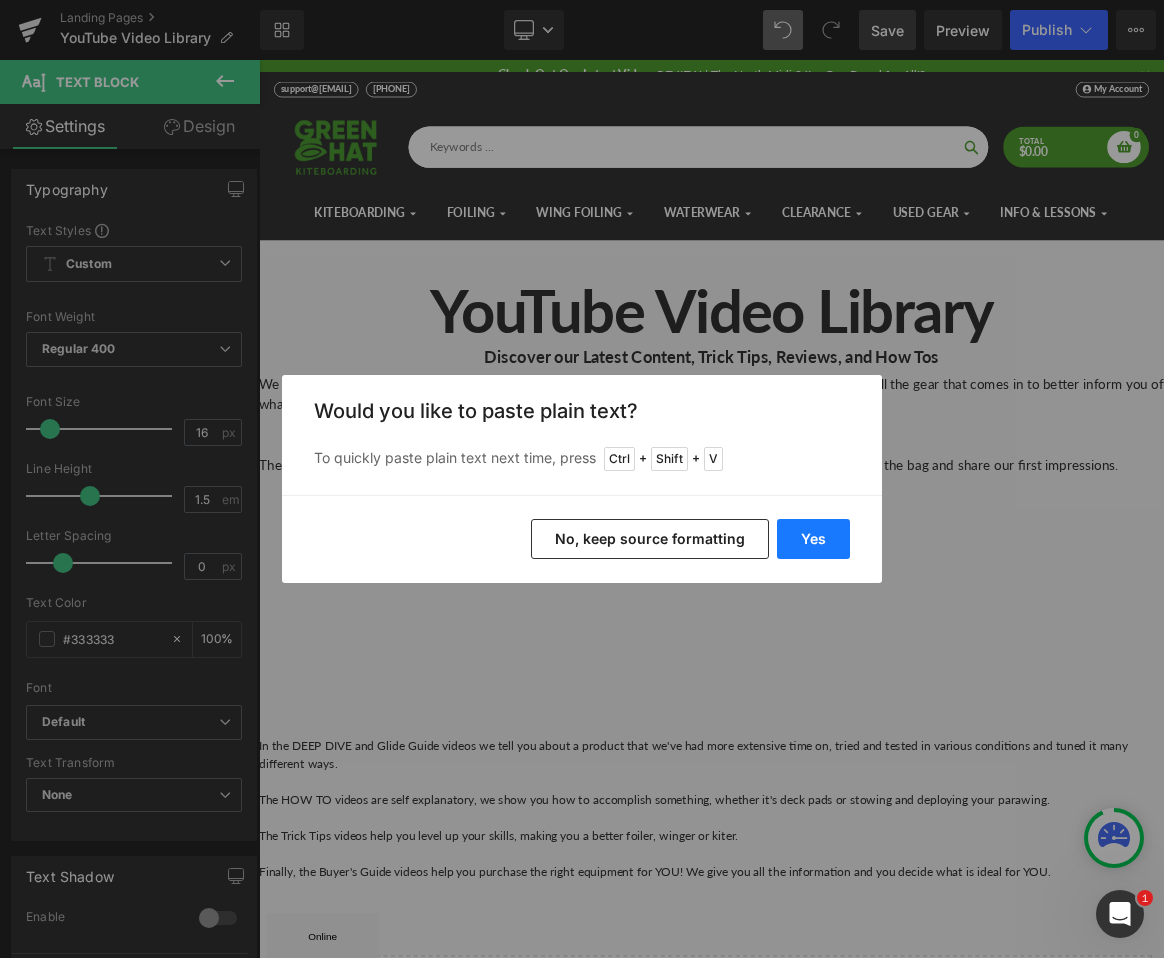 click on "Yes" at bounding box center [813, 539] 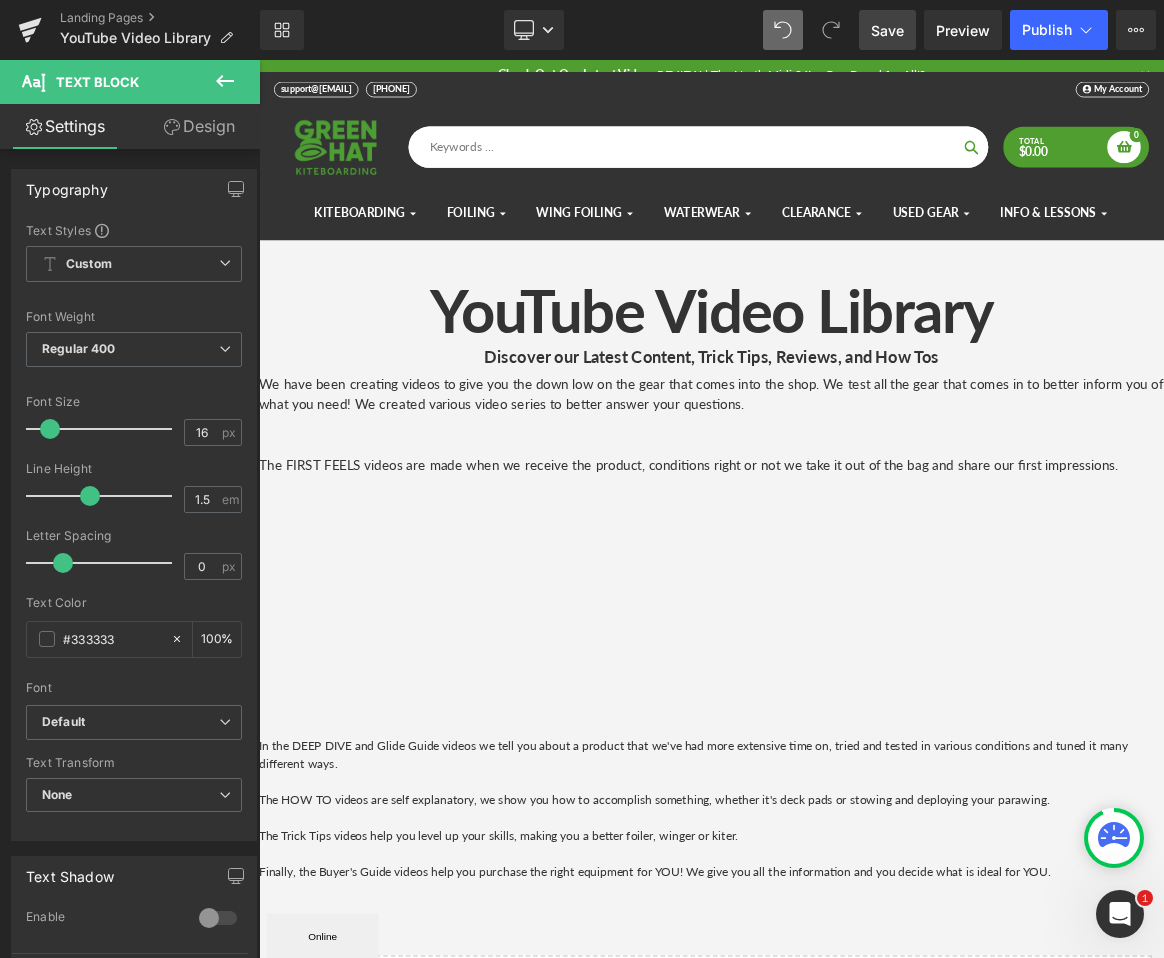 scroll, scrollTop: 10, scrollLeft: 10, axis: both 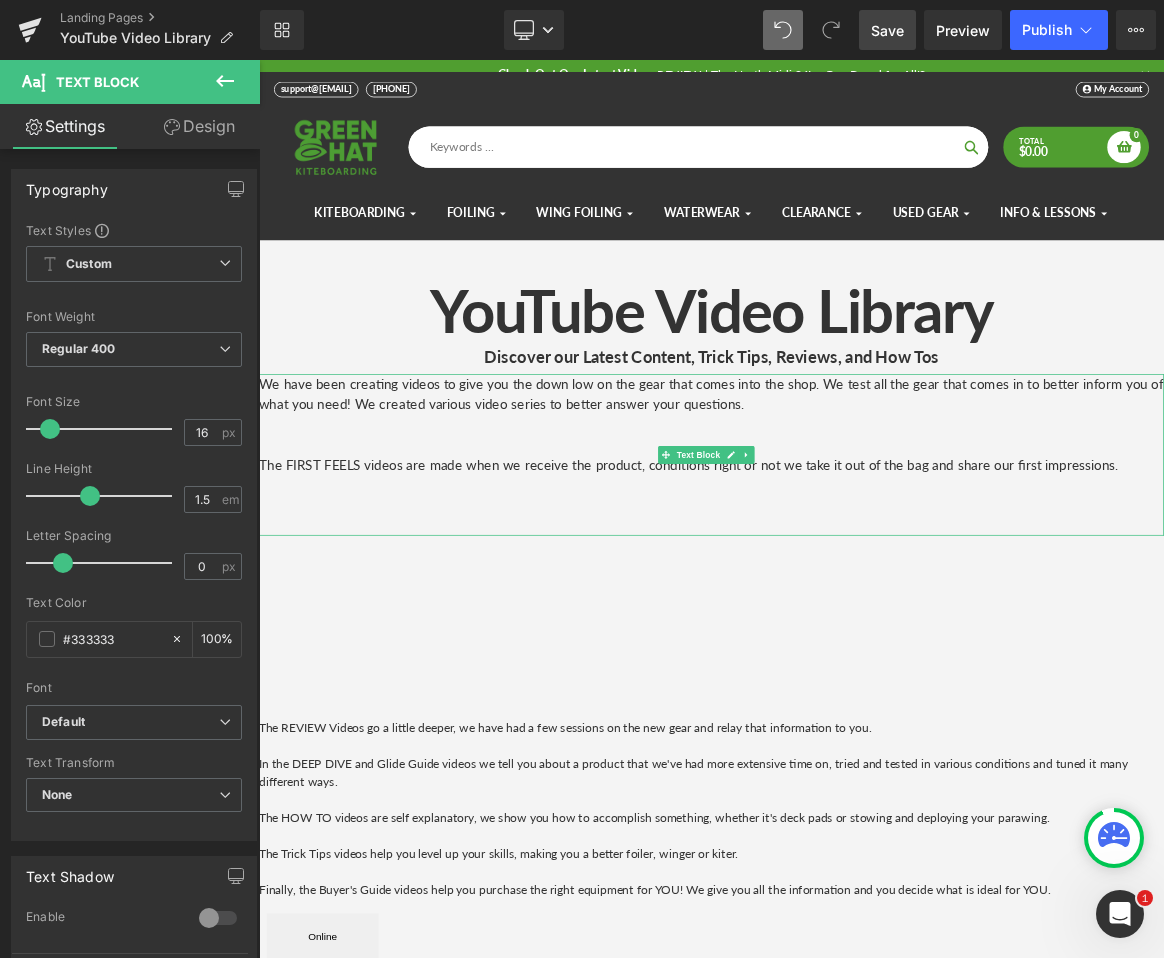 click on "The FIRST FEELS videos are made when we receive the product, conditions right or not we take it out of the bag and share our first impressions." at bounding box center (864, 601) 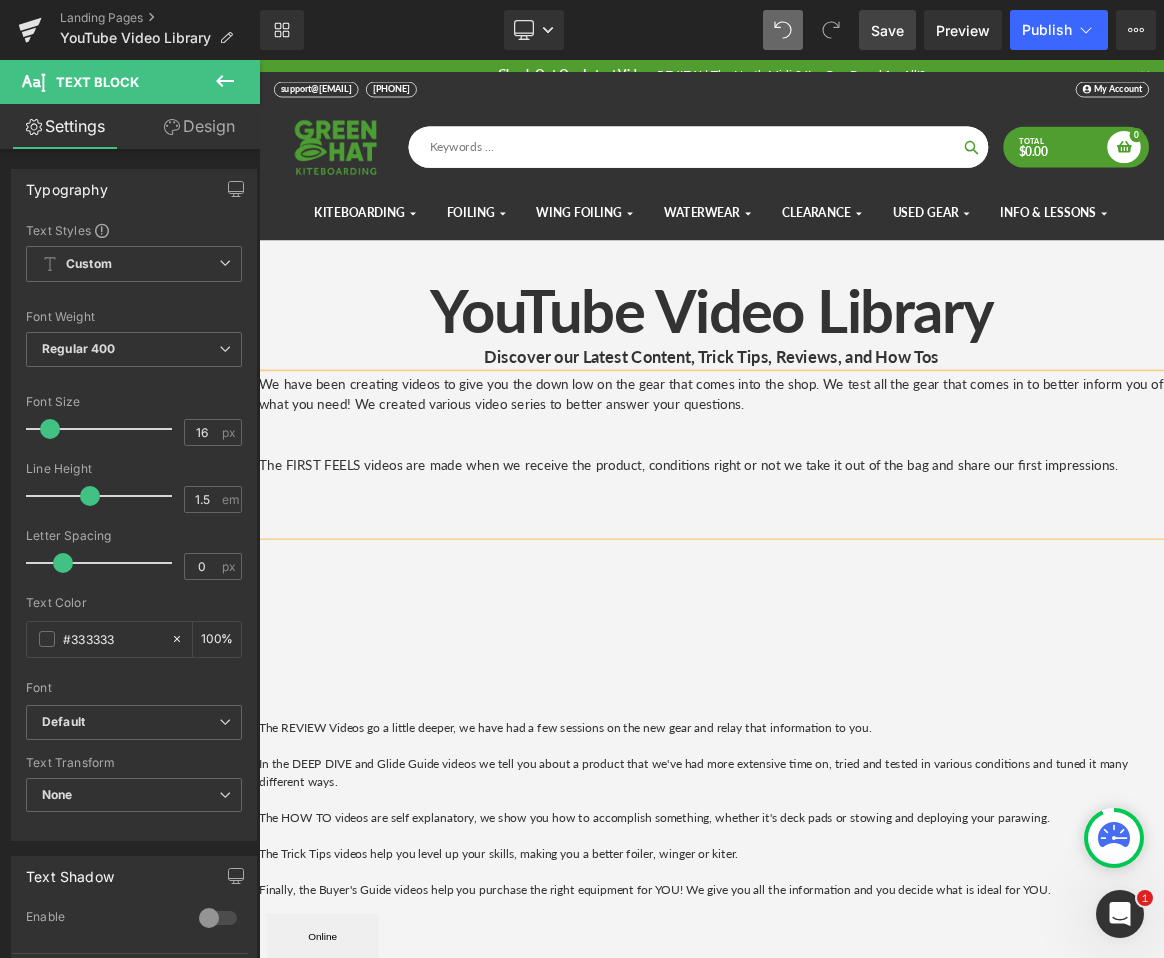 click at bounding box center (864, 682) 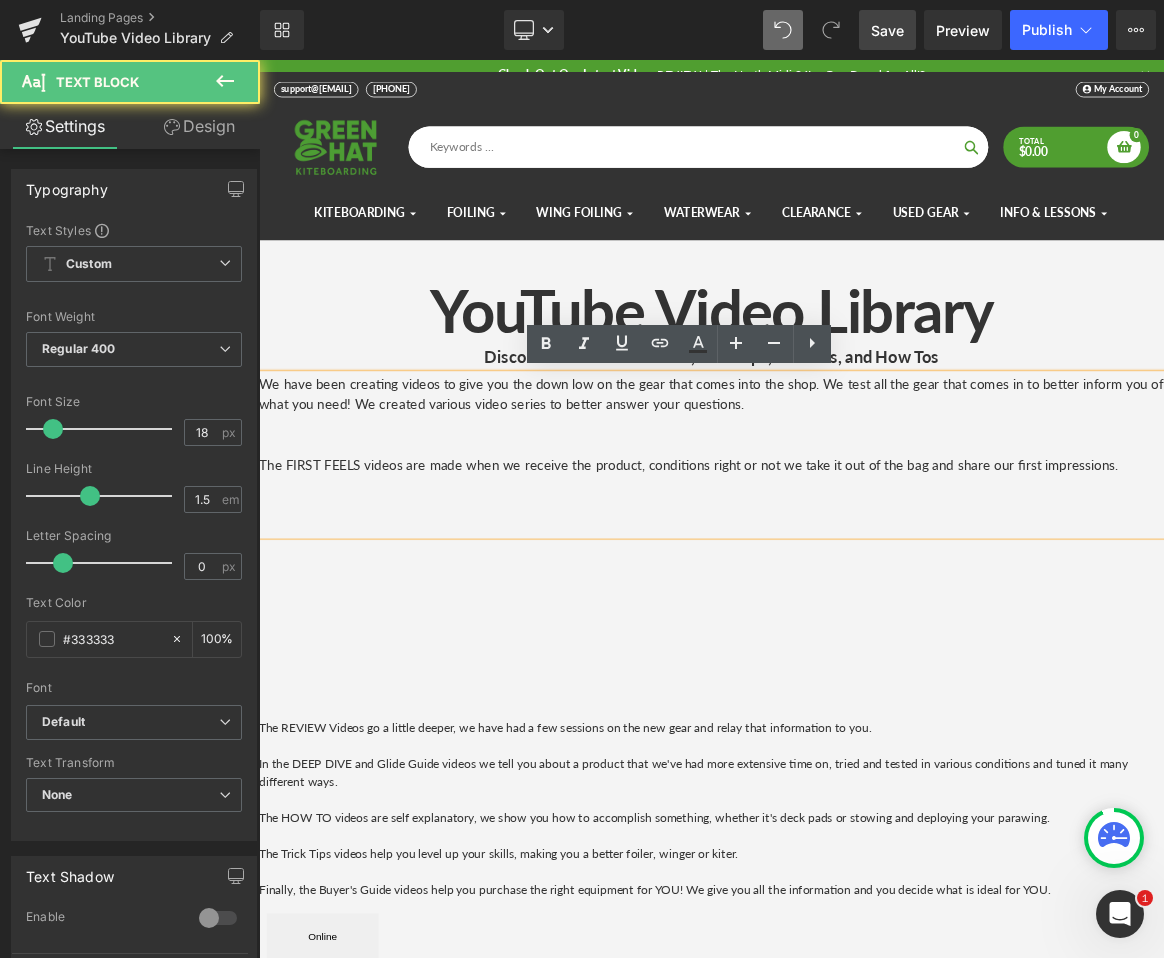click at bounding box center [864, 682] 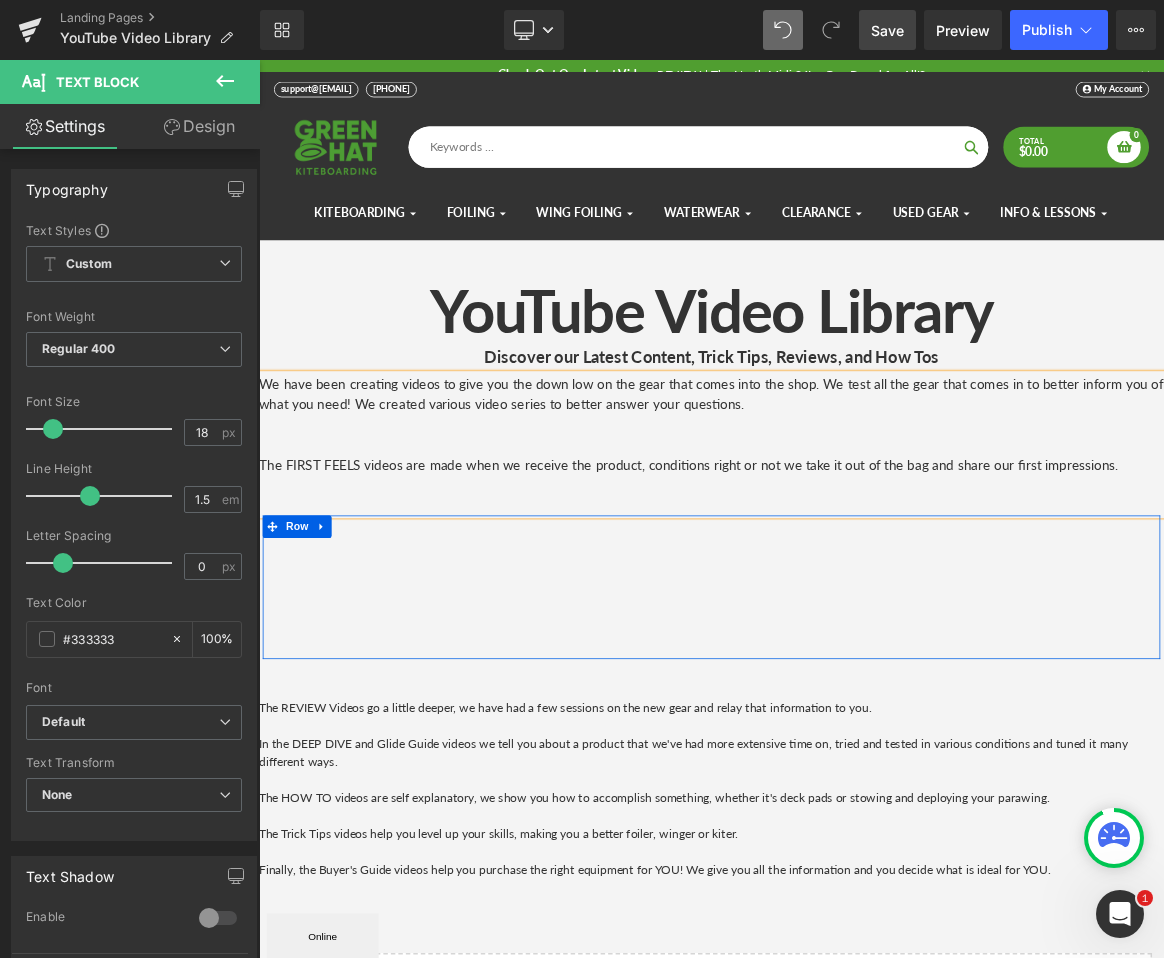 scroll, scrollTop: 2522, scrollLeft: 1195, axis: both 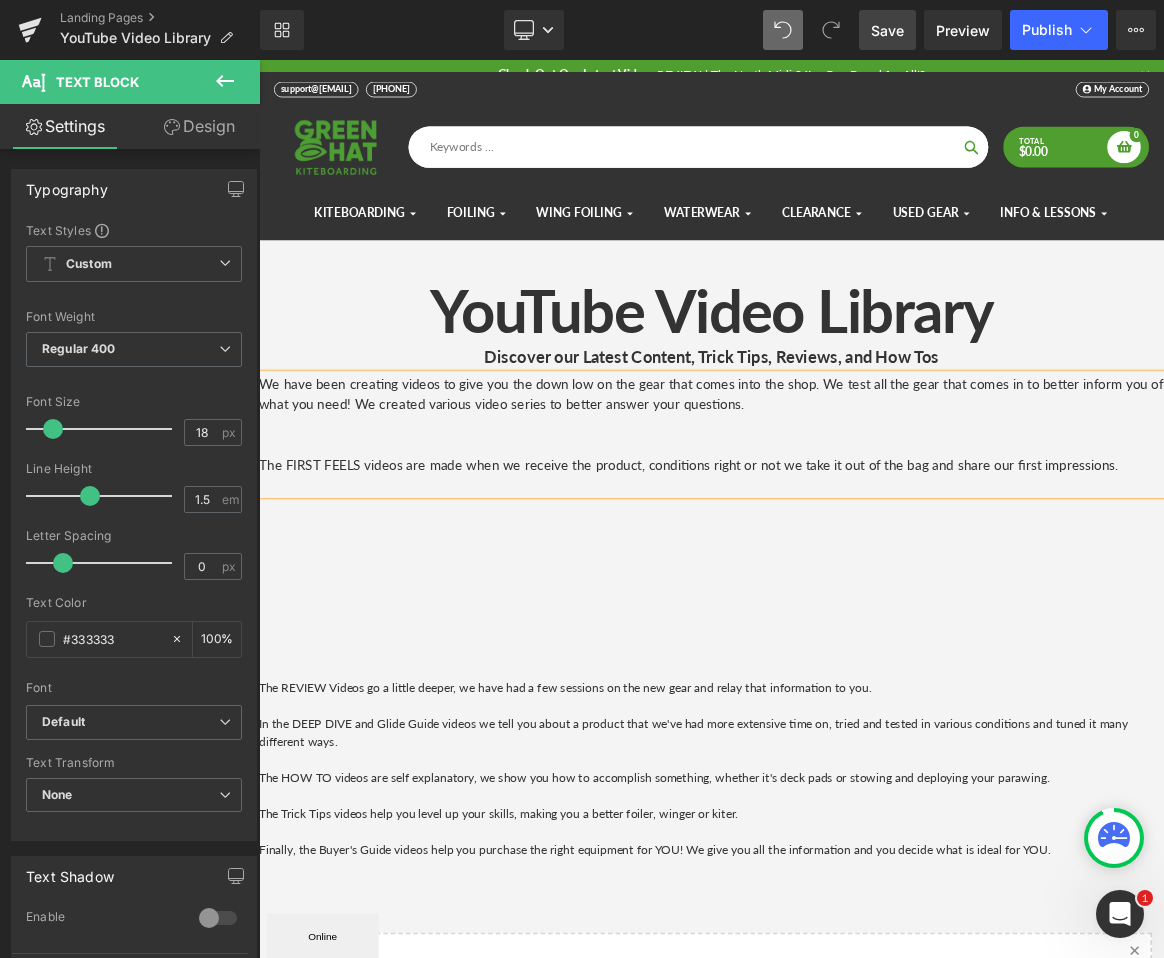 click on "The FIRST FEELS videos are made when we receive the product, conditions right or not we take it out of the bag and share our first impressions." at bounding box center [864, 601] 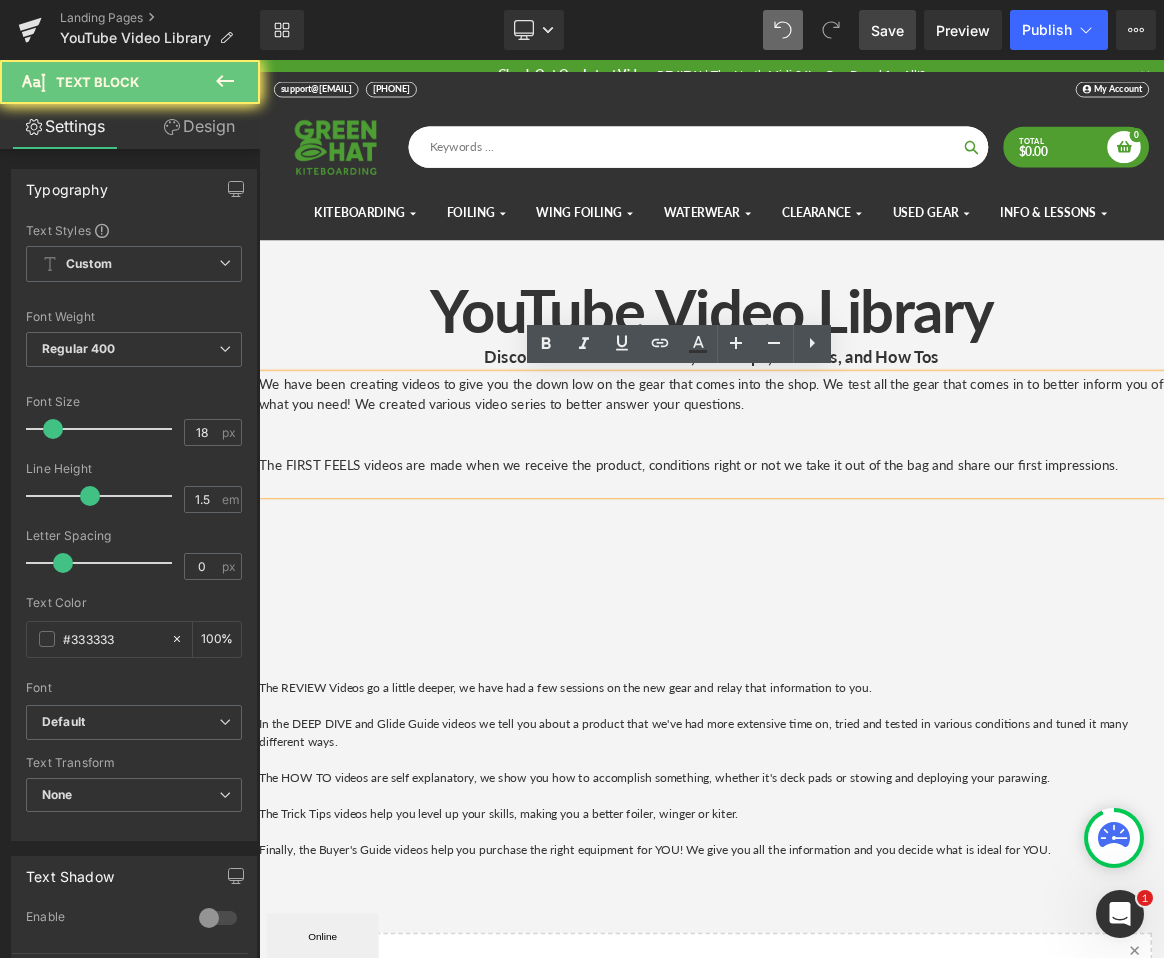 click on "The FIRST FEELS videos are made when we receive the product, conditions right or not we take it out of the bag and share our first impressions." at bounding box center (864, 601) 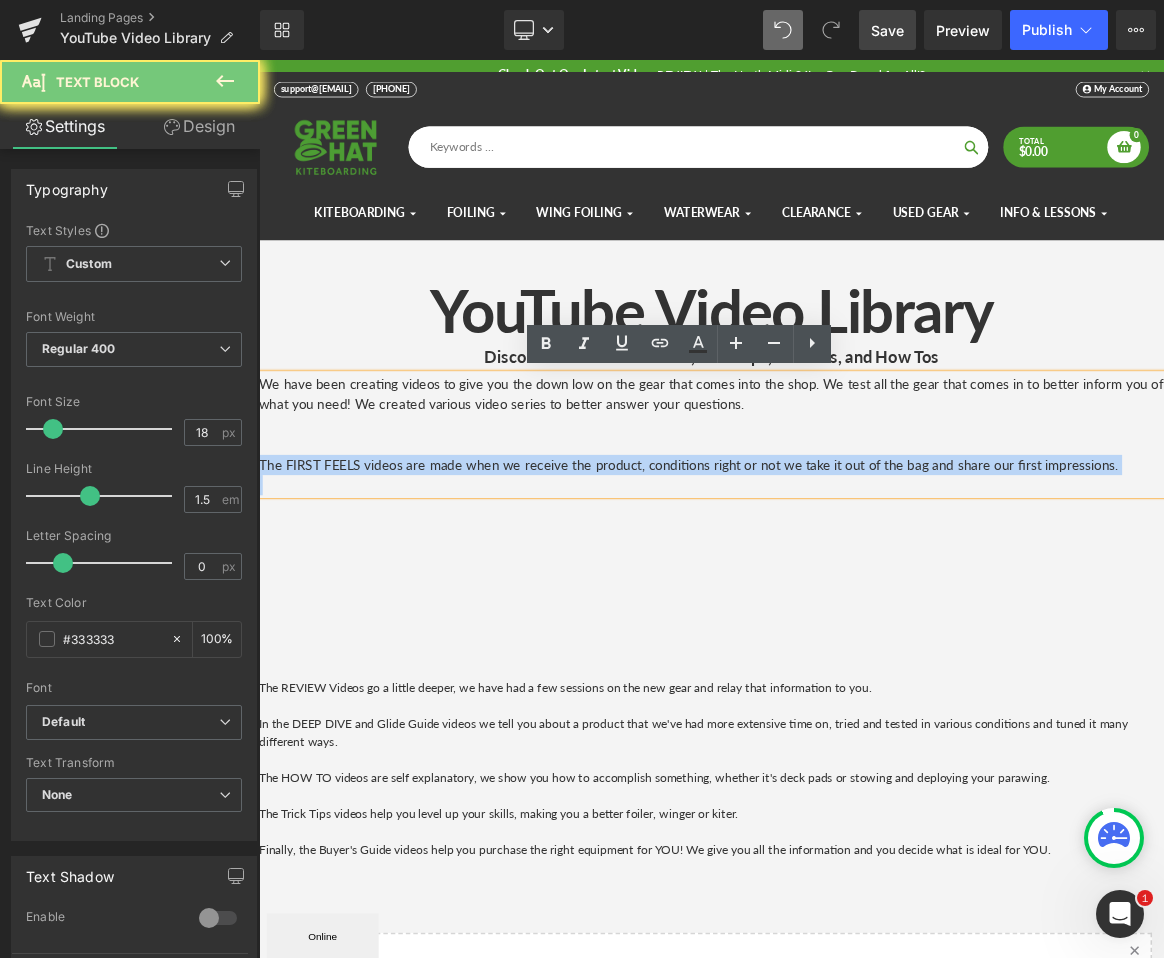 click on "The FIRST FEELS videos are made when we receive the product, conditions right or not we take it out of the bag and share our first impressions." at bounding box center (864, 601) 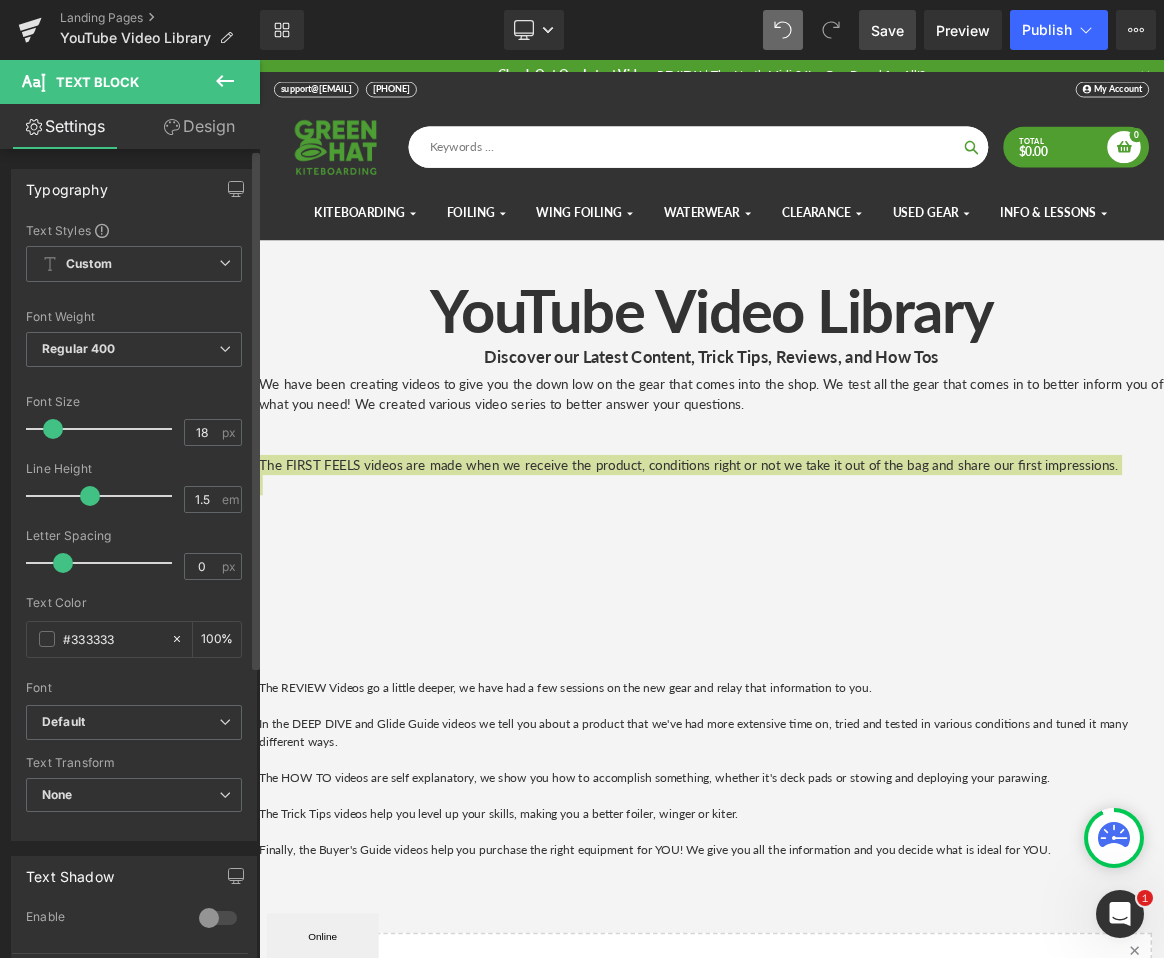 click at bounding box center (53, 429) 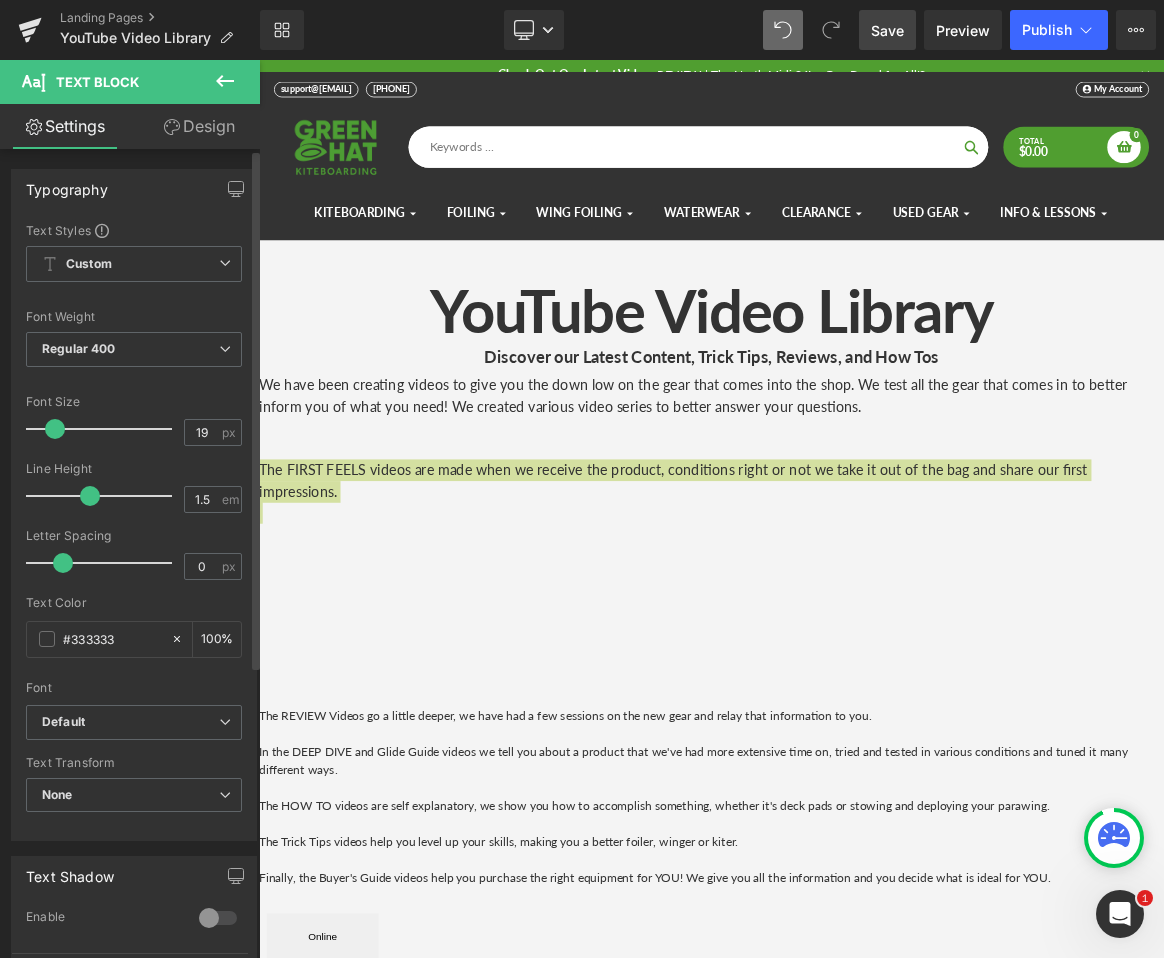 scroll, scrollTop: 10, scrollLeft: 10, axis: both 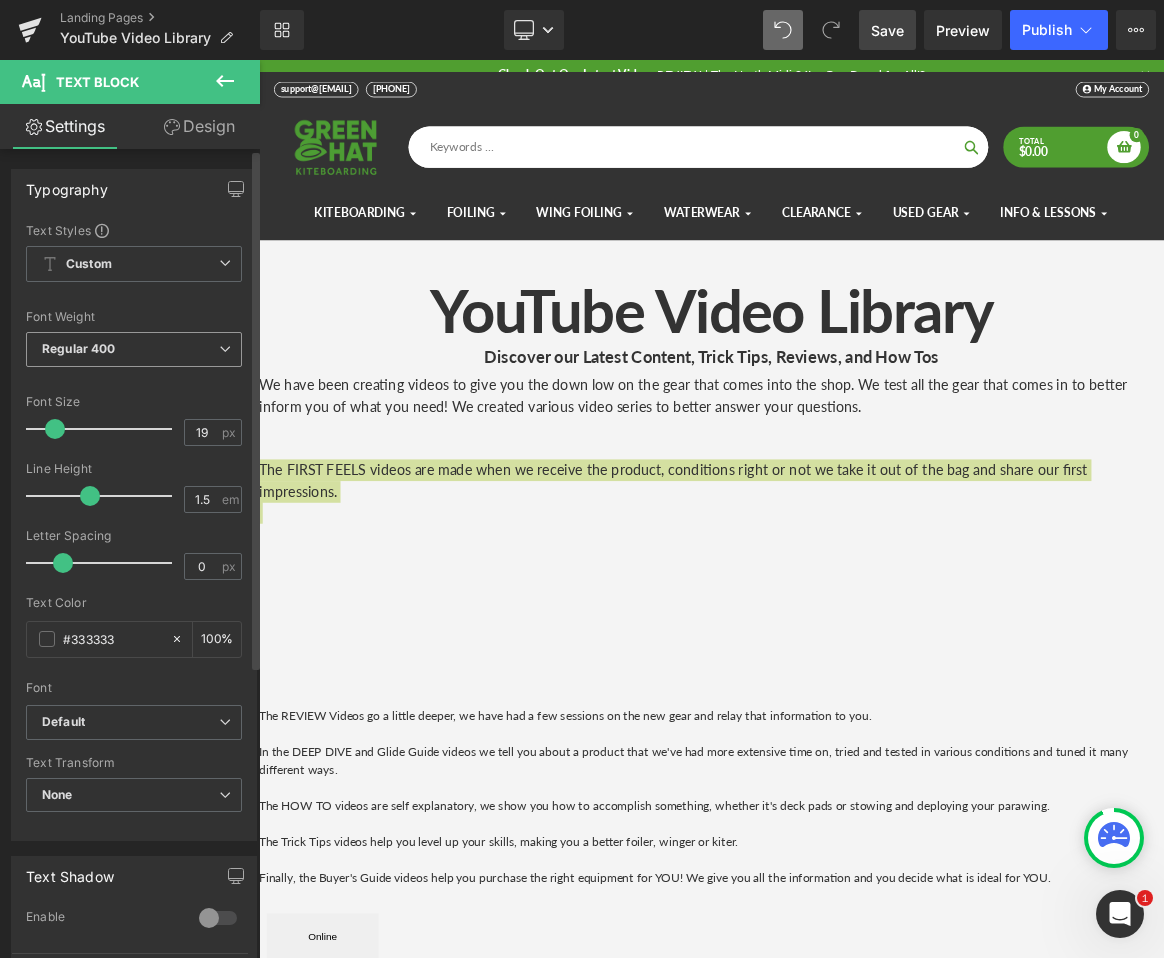 click on "Regular 400" at bounding box center (79, 348) 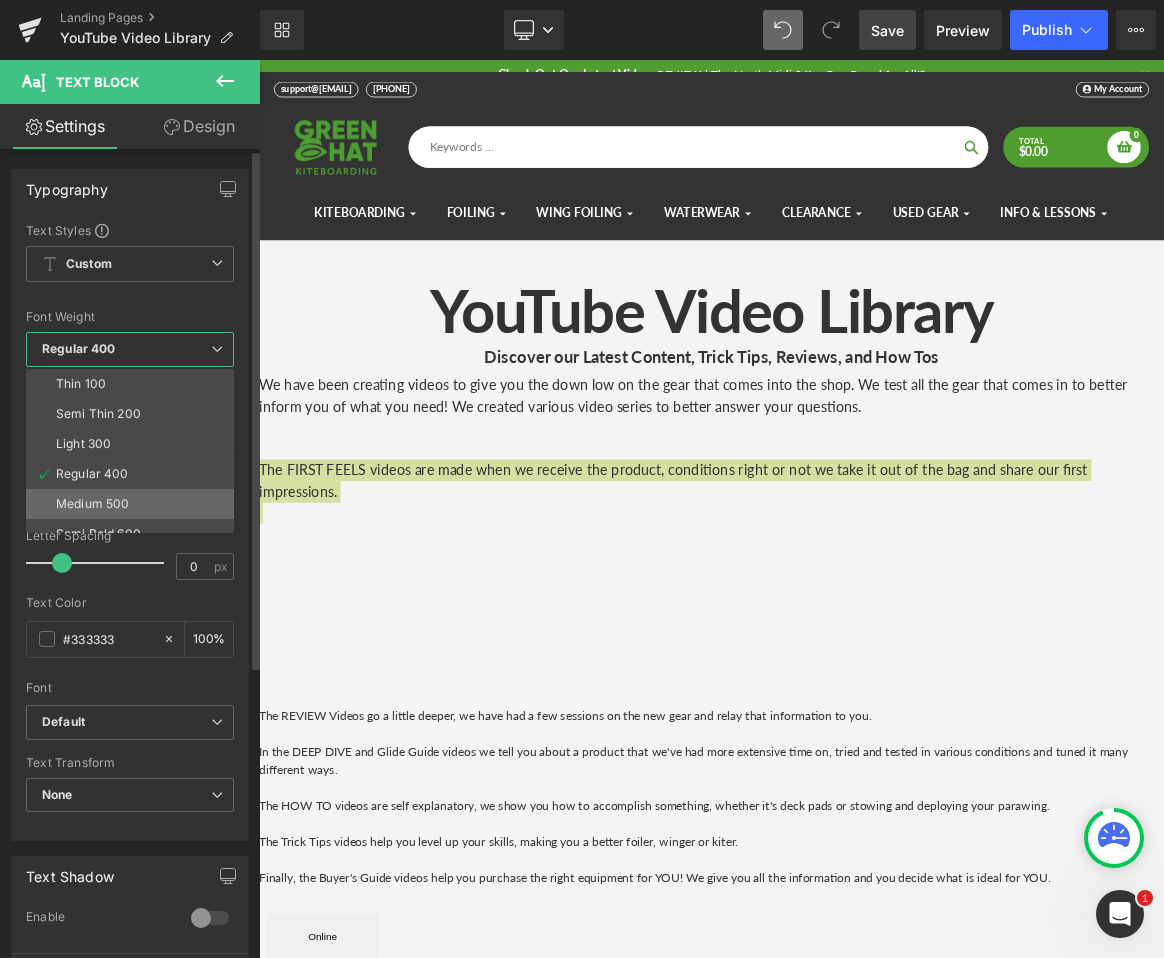 click on "Medium 500" at bounding box center (92, 504) 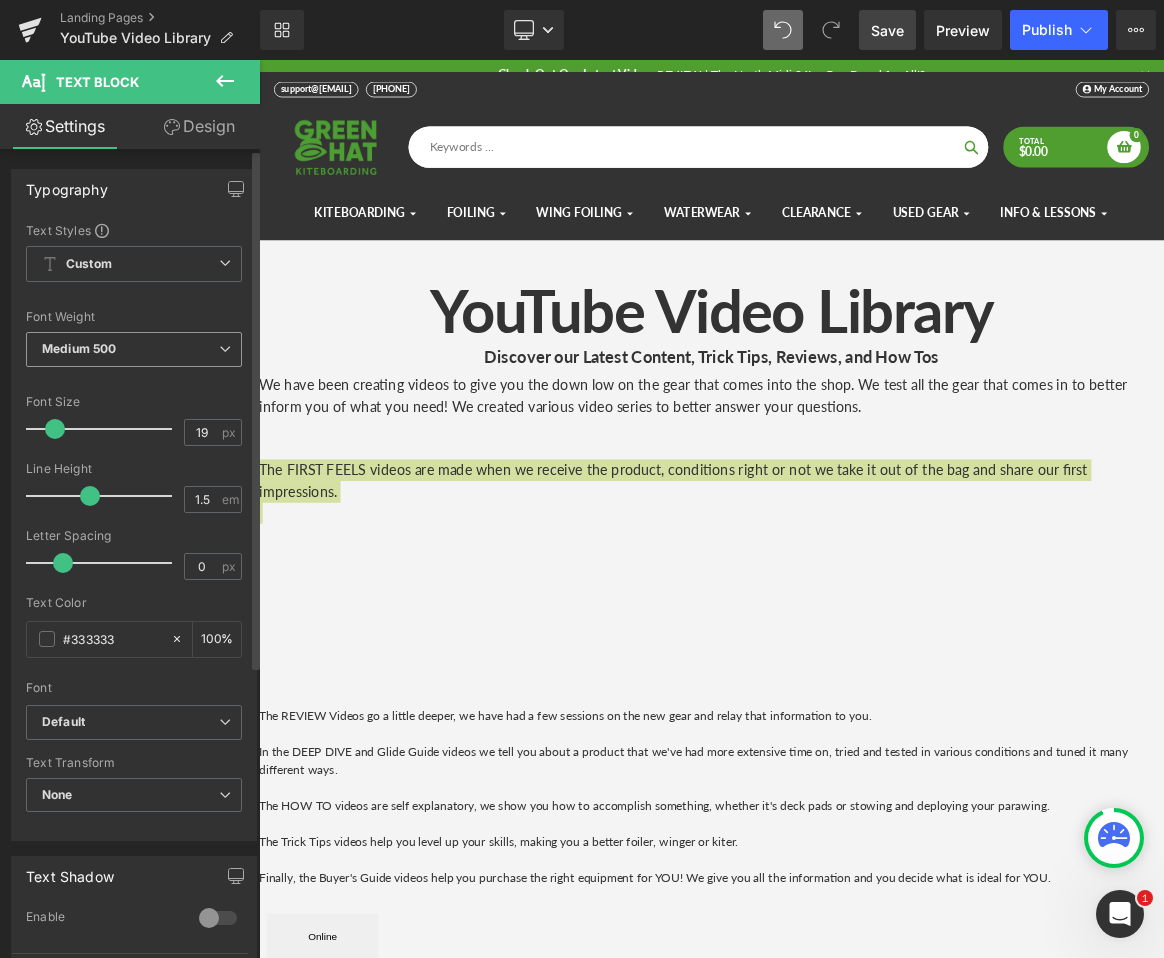click on "Medium 500" at bounding box center (79, 348) 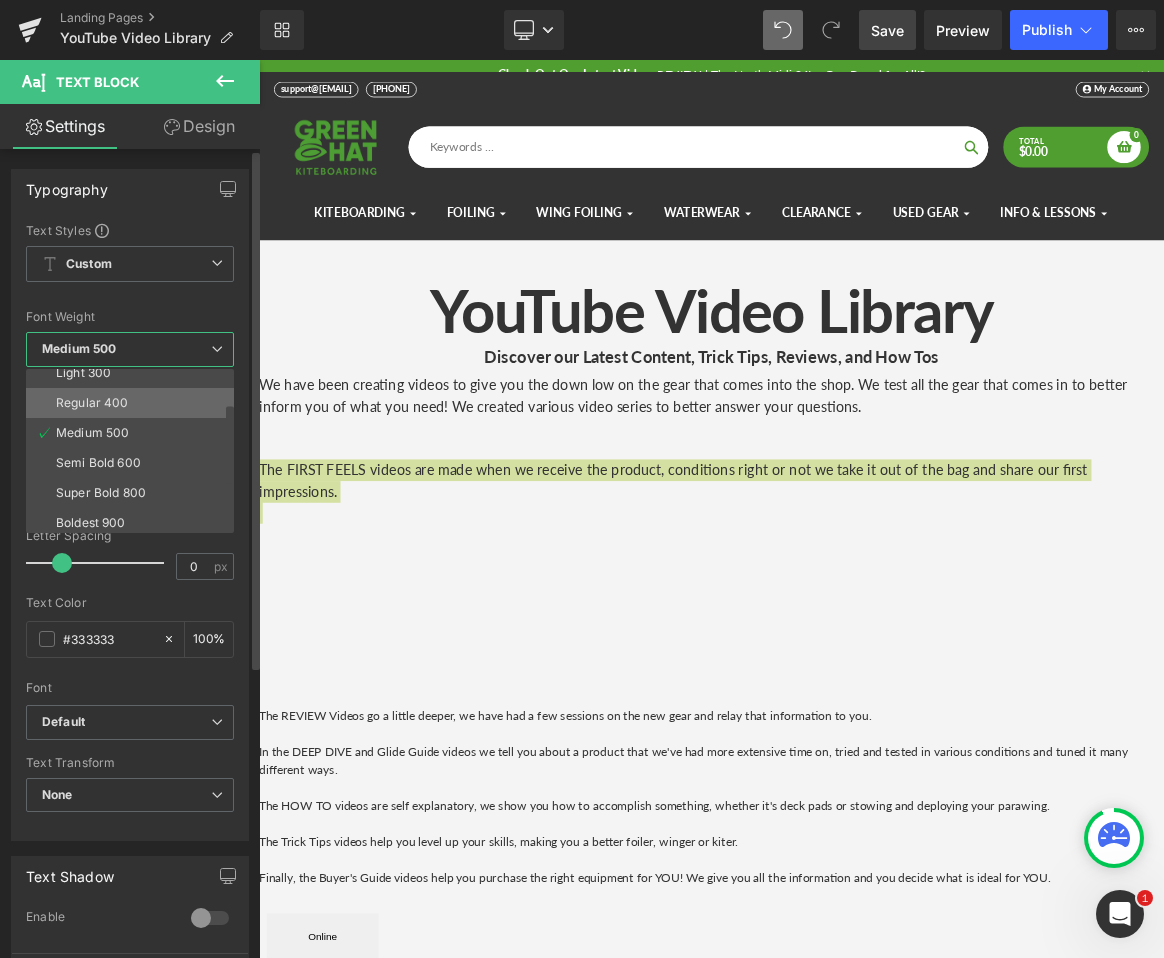 scroll, scrollTop: 72, scrollLeft: 0, axis: vertical 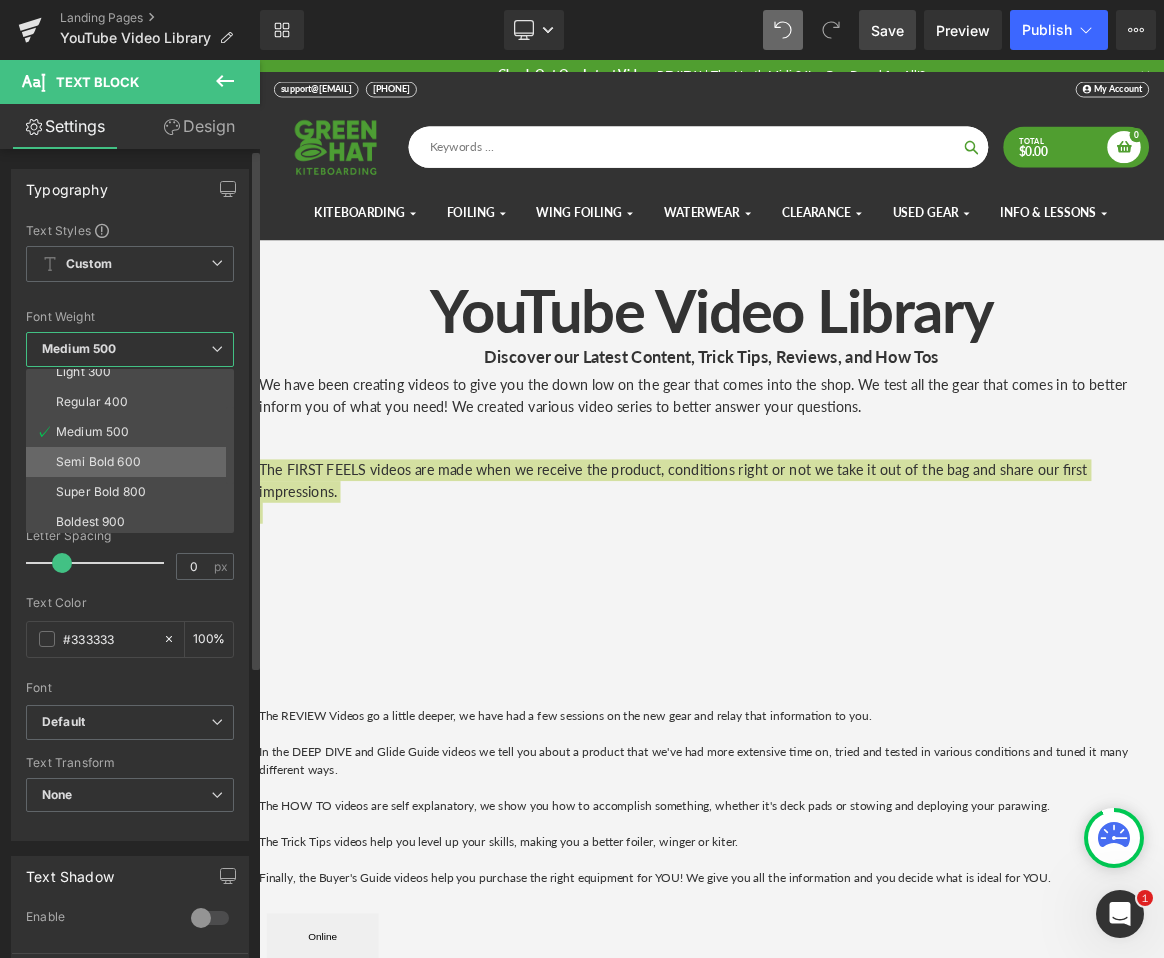 click on "Semi Bold 600" at bounding box center (98, 462) 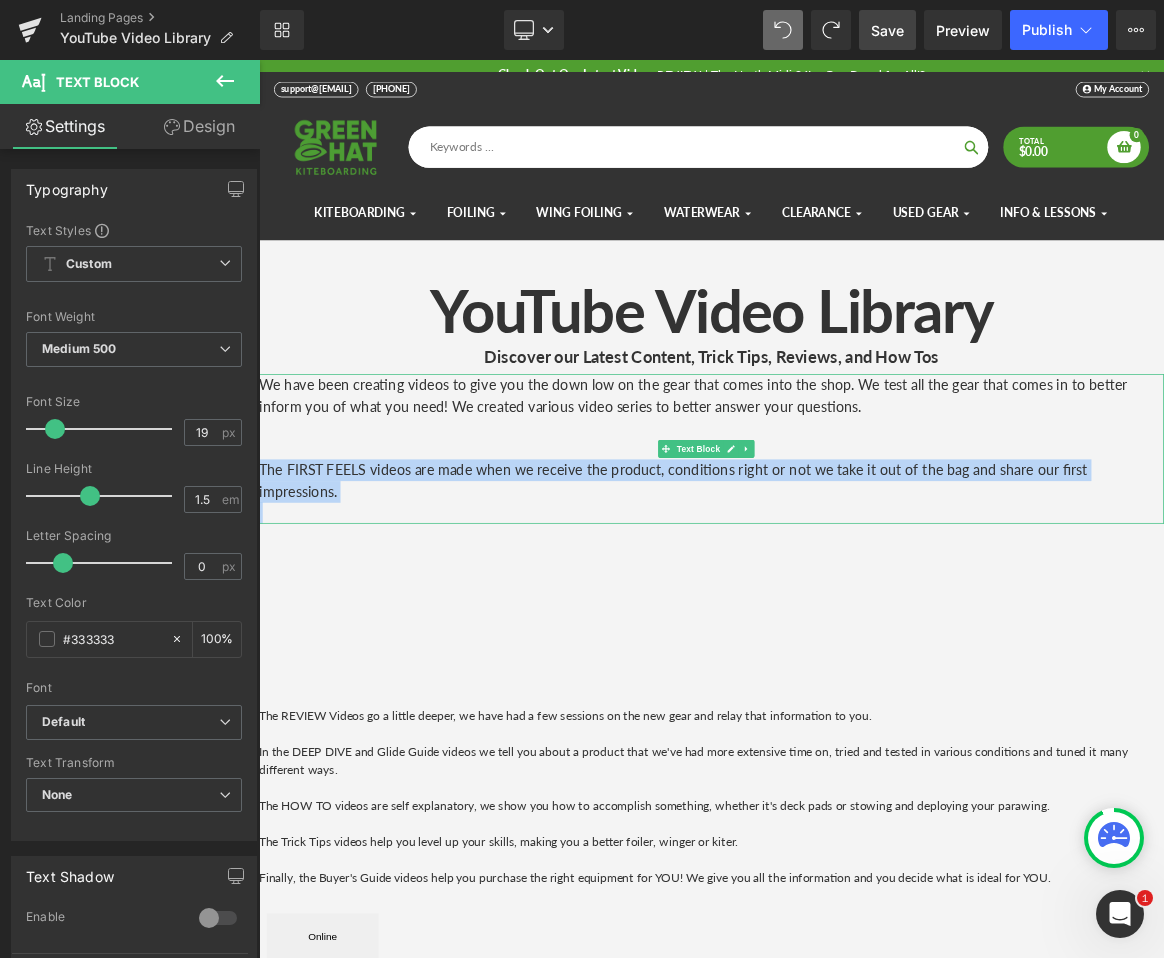 click on "The FIRST FEELS videos are made when we receive the product, conditions right or not we take it out of the bag and share our first impressions." at bounding box center (864, 622) 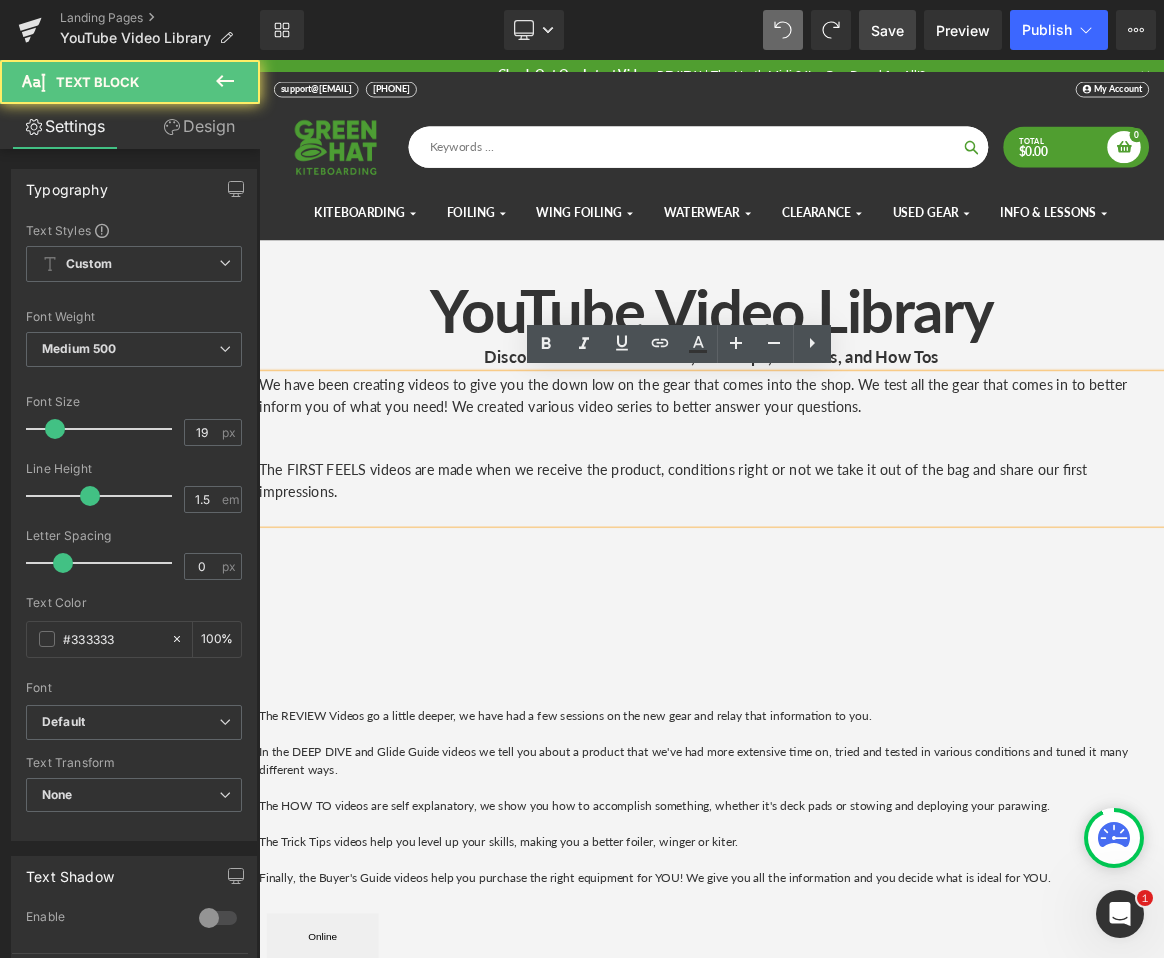 click on "The FIRST FEELS videos are made when we receive the product, conditions right or not we take it out of the bag and share our first impressions." at bounding box center (864, 622) 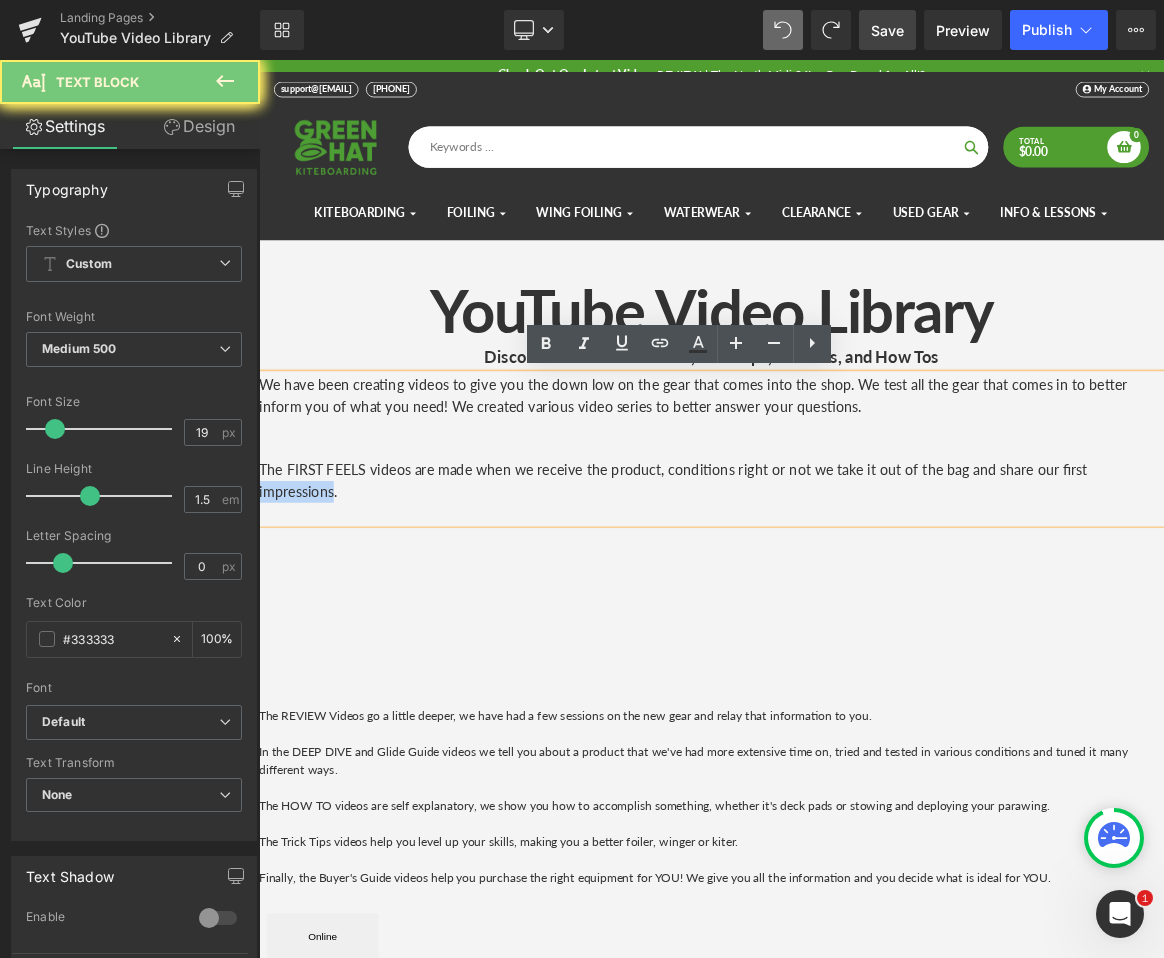 click on "The FIRST FEELS videos are made when we receive the product, conditions right or not we take it out of the bag and share our first impressions." at bounding box center [864, 622] 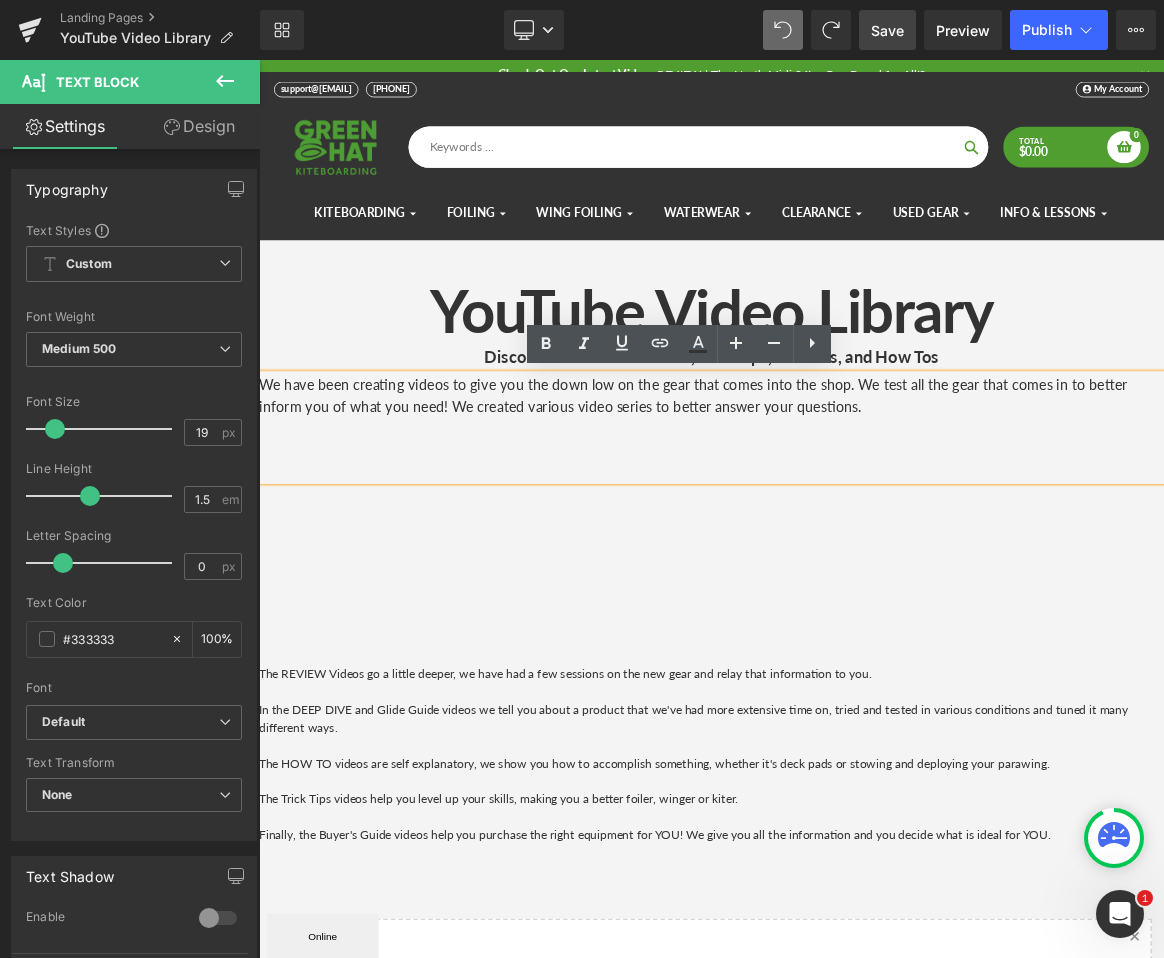 scroll, scrollTop: 2503, scrollLeft: 1195, axis: both 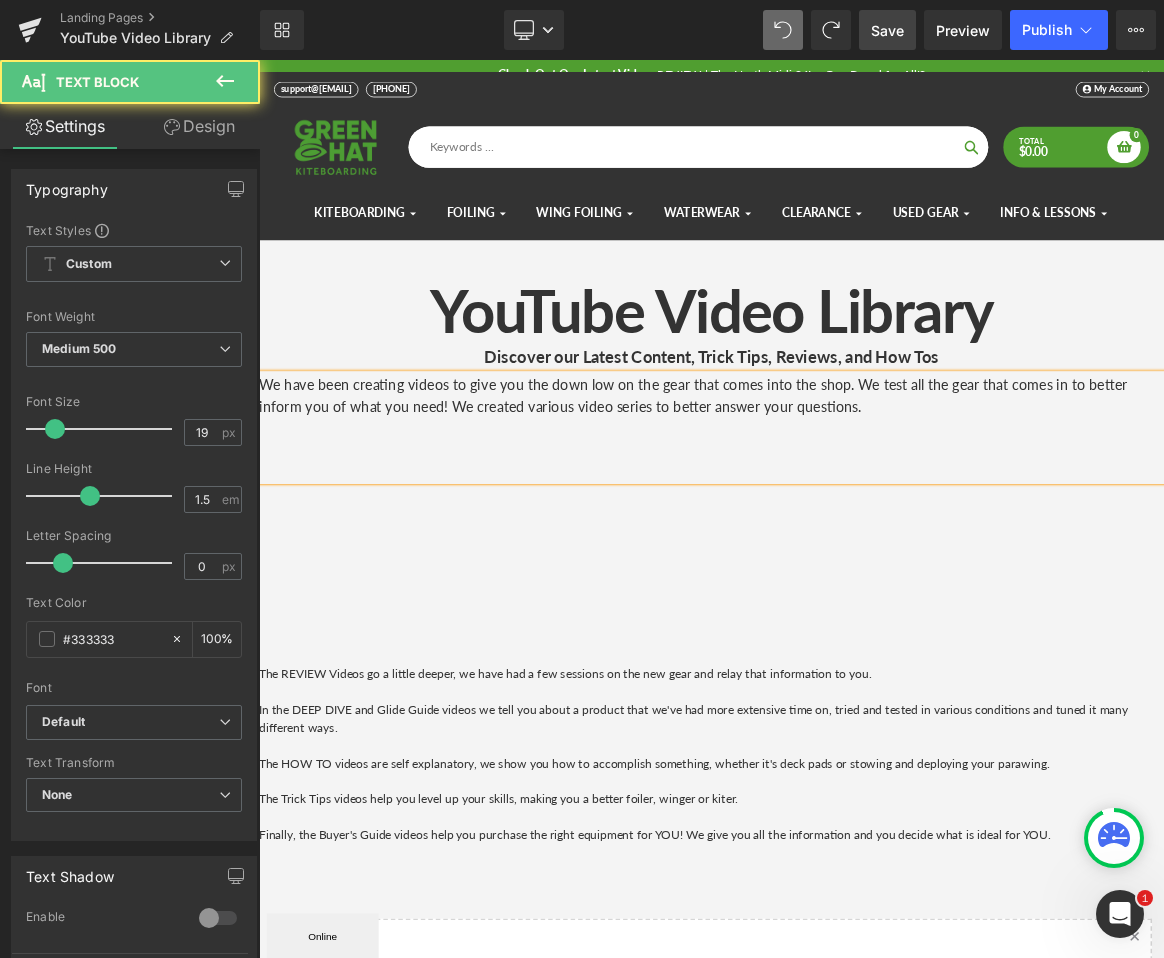 click at bounding box center (864, 580) 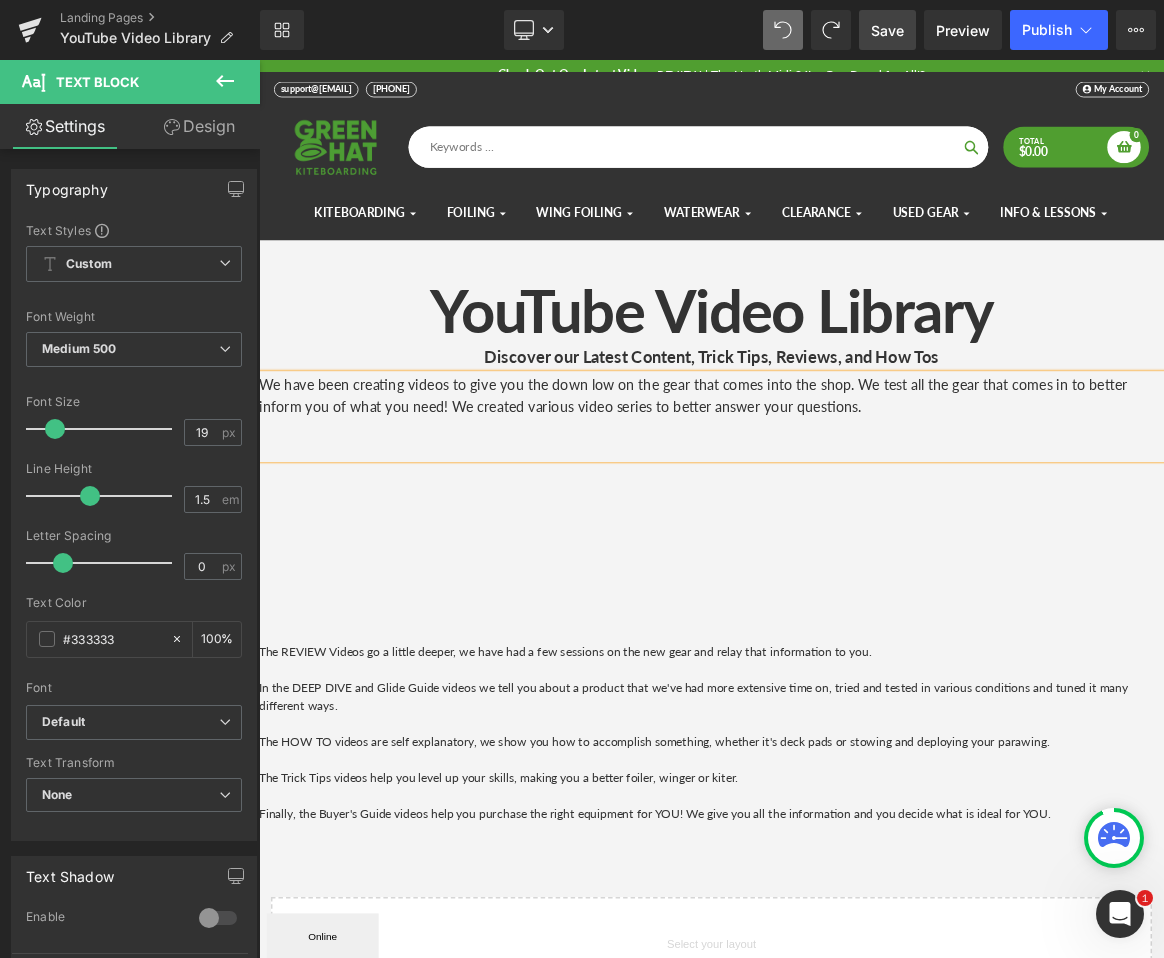 scroll, scrollTop: 2446, scrollLeft: 1195, axis: both 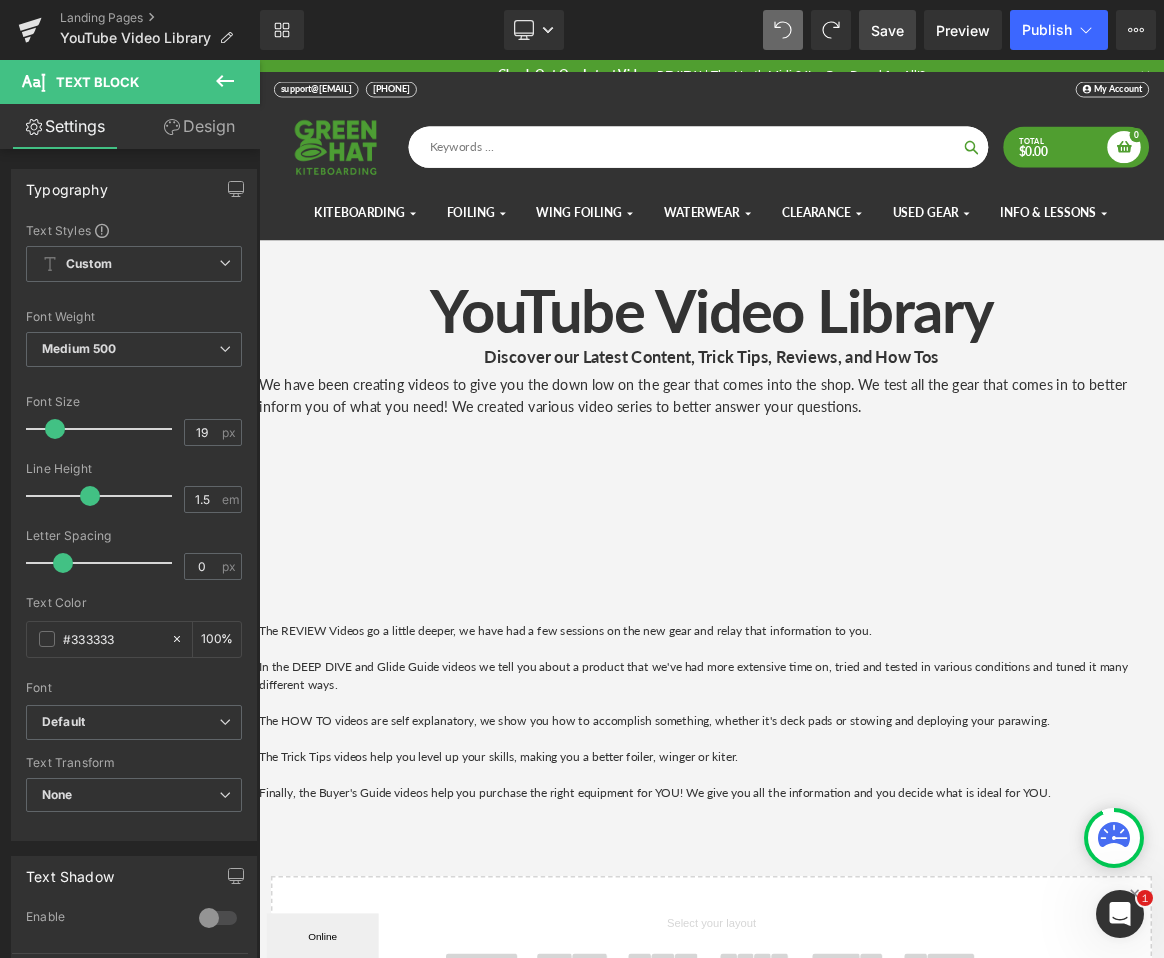 click 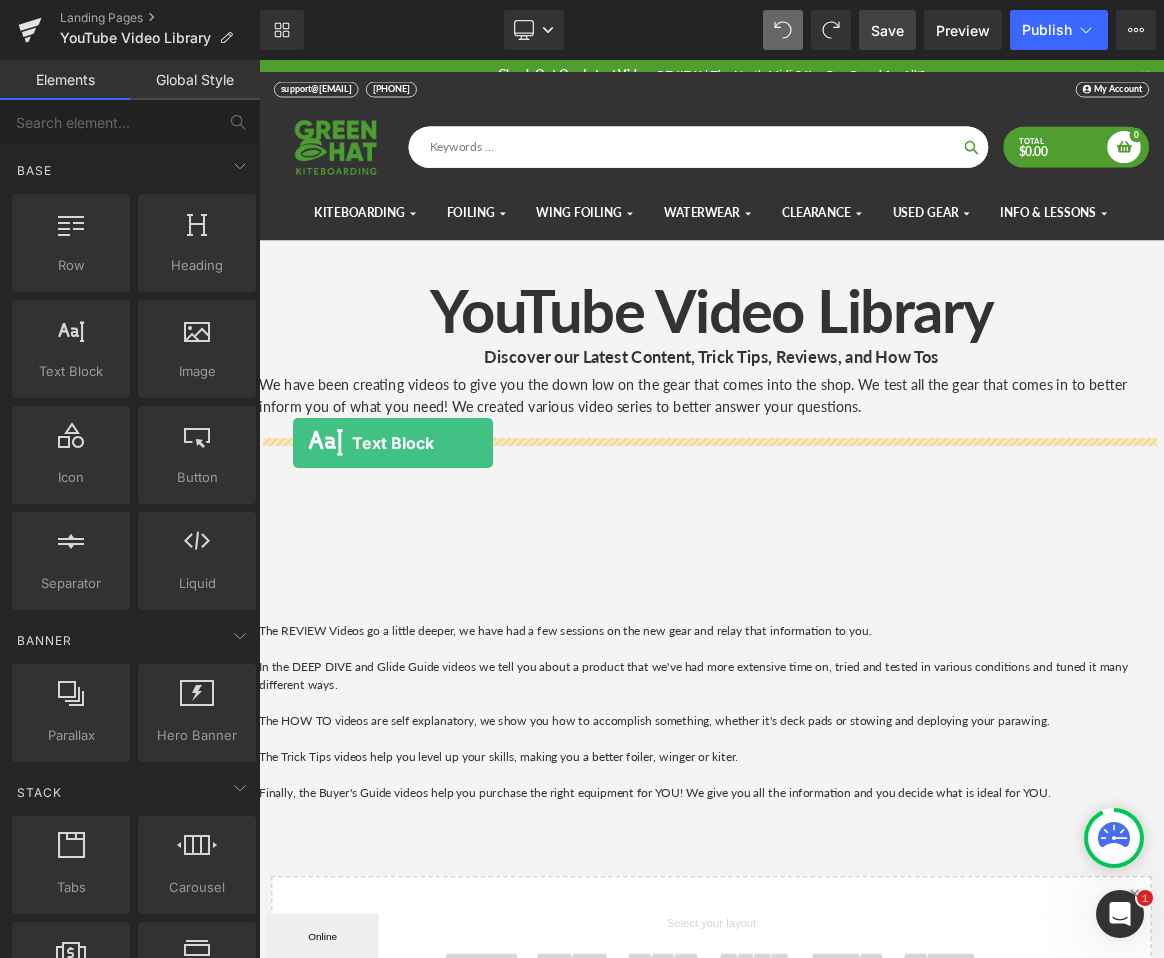 drag, startPoint x: 346, startPoint y: 394, endPoint x: 305, endPoint y: 572, distance: 182.66089 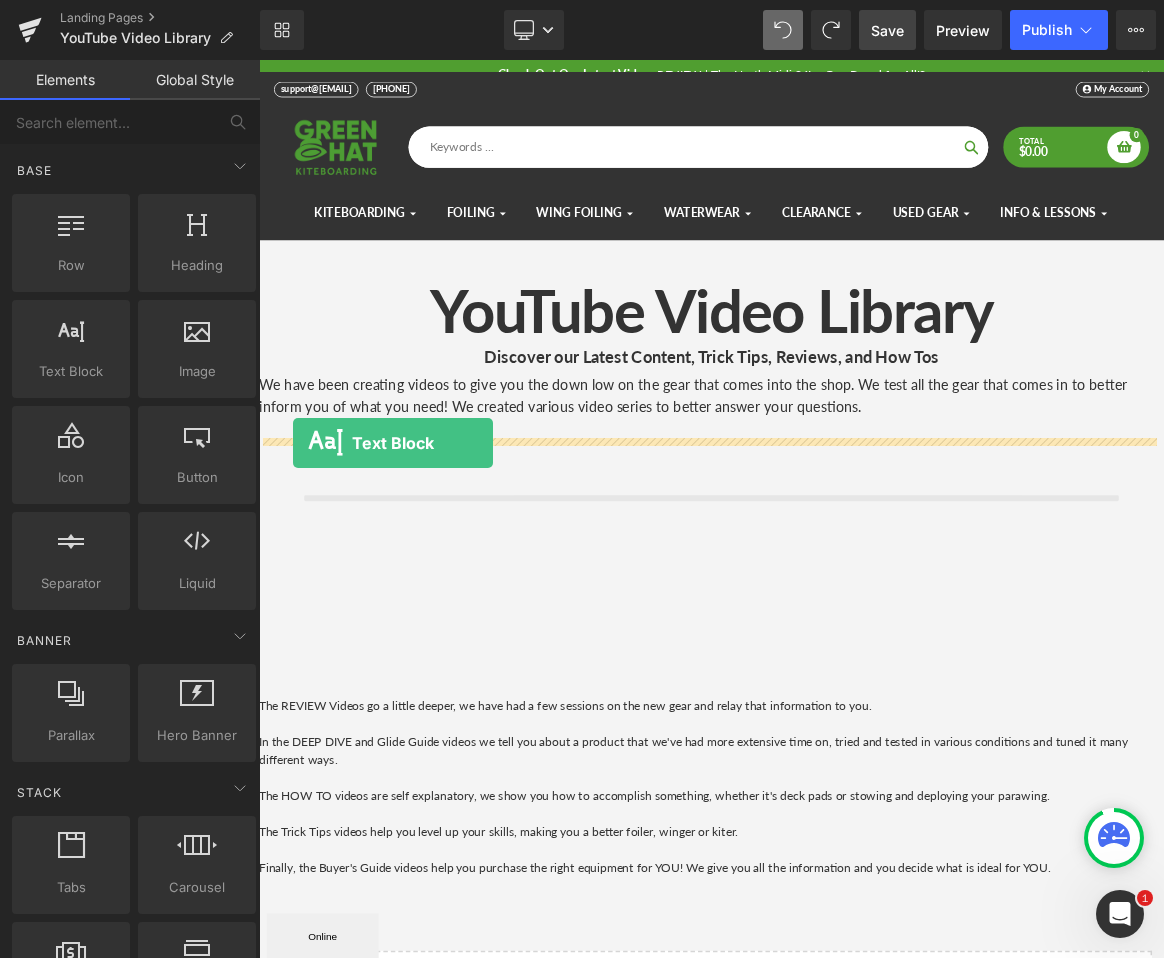 scroll, scrollTop: 10, scrollLeft: 10, axis: both 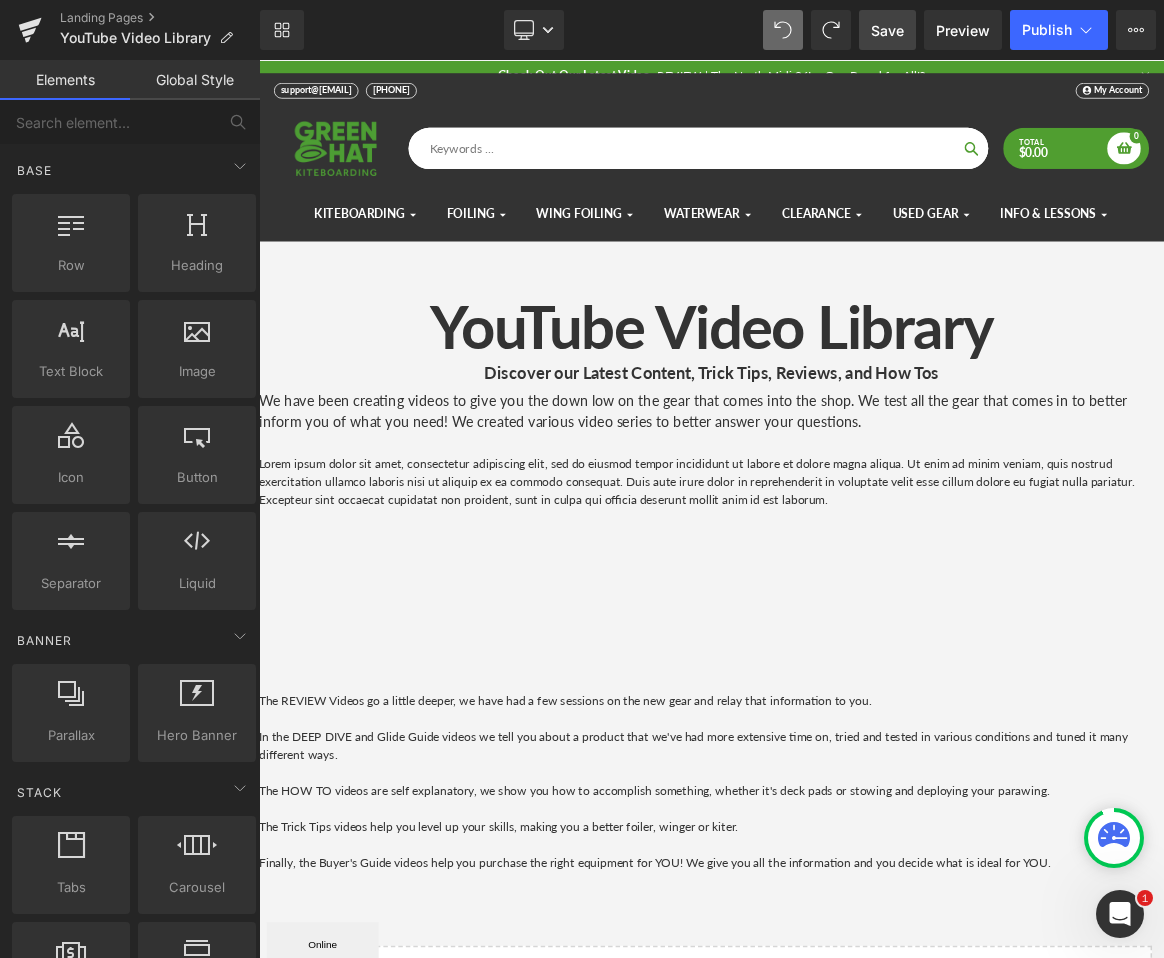click on "Lorem ipsum dolor sit amet, consectetur adipiscing elit, sed do eiusmod tempor incididunt ut labore et dolore magna aliqua. Ut enim ad minim veniam, quis nostrud exercitation ullamco laboris nisi ut aliquip ex ea commodo consequat. Duis aute irure dolor in reprehenderit in voluptate velit esse cillum dolore eu fugiat nulla pariatur. Excepteur sint occaecat cupidatat non proident, sunt in culpa qui officia deserunt mollit anim id est laborum." at bounding box center [864, 623] 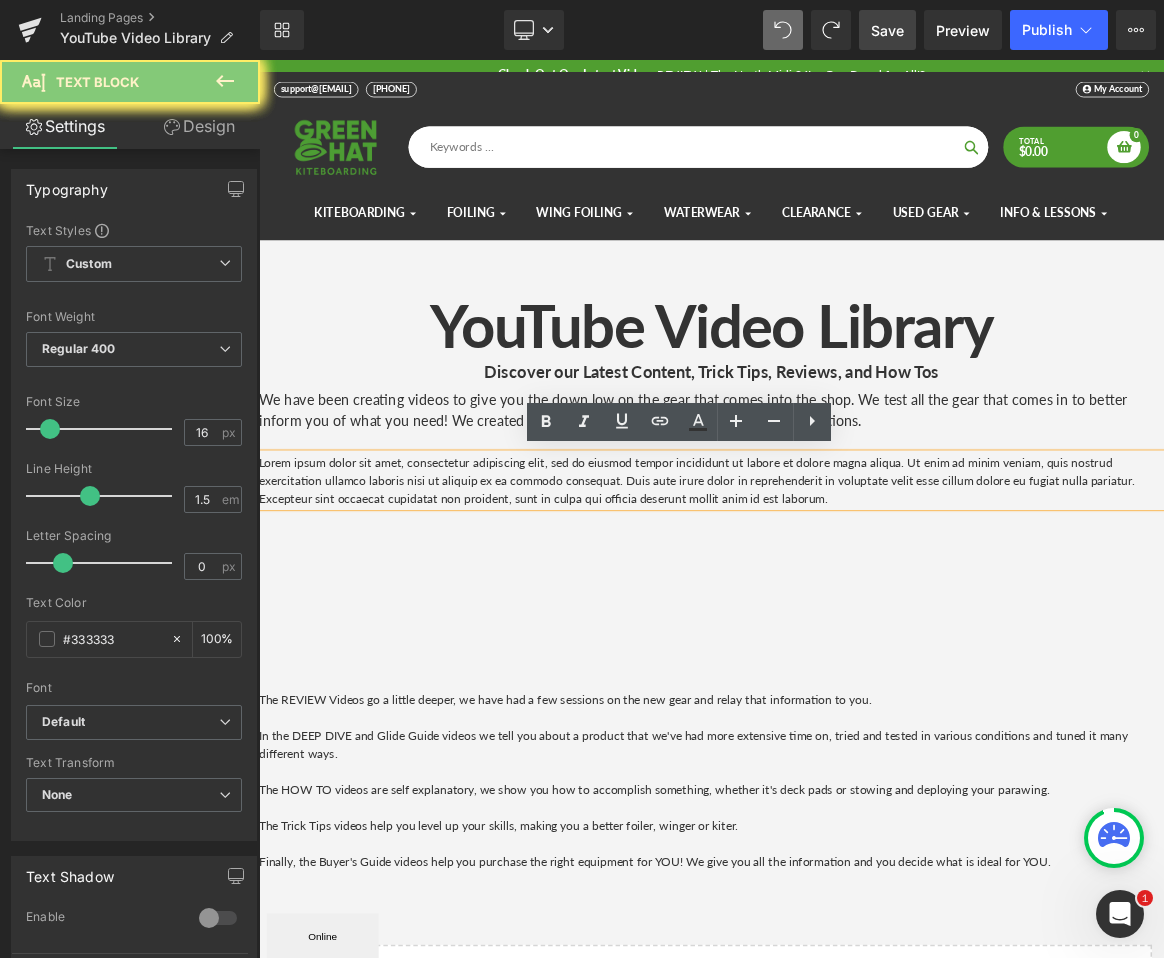 click on "Lorem ipsum dolor sit amet, consectetur adipiscing elit, sed do eiusmod tempor incididunt ut labore et dolore magna aliqua. Ut enim ad minim veniam, quis nostrud exercitation ullamco laboris nisi ut aliquip ex ea commodo consequat. Duis aute irure dolor in reprehenderit in voluptate velit esse cillum dolore eu fugiat nulla pariatur. Excepteur sint occaecat cupidatat non proident, sunt in culpa qui officia deserunt mollit anim id est laborum." at bounding box center (864, 622) 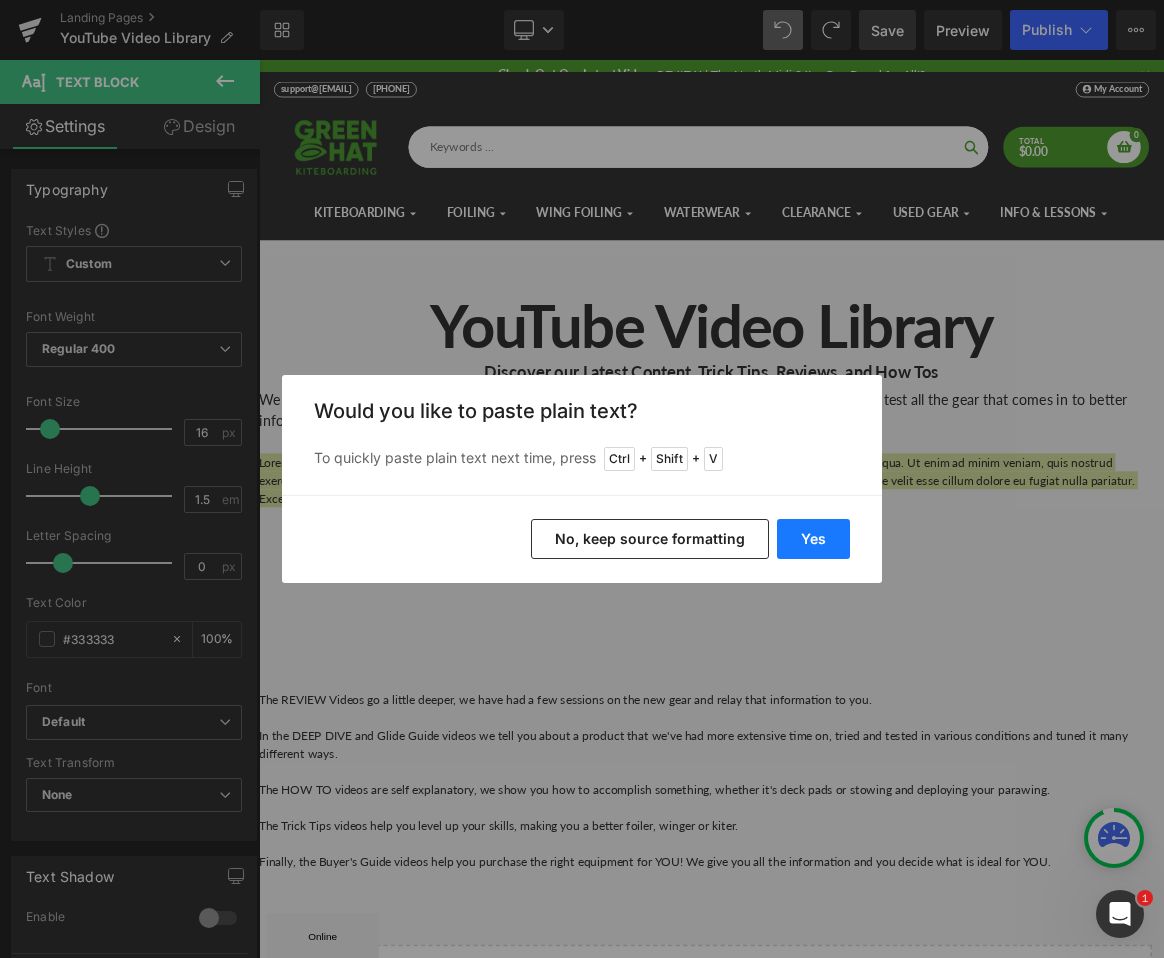 click on "Yes" at bounding box center (813, 539) 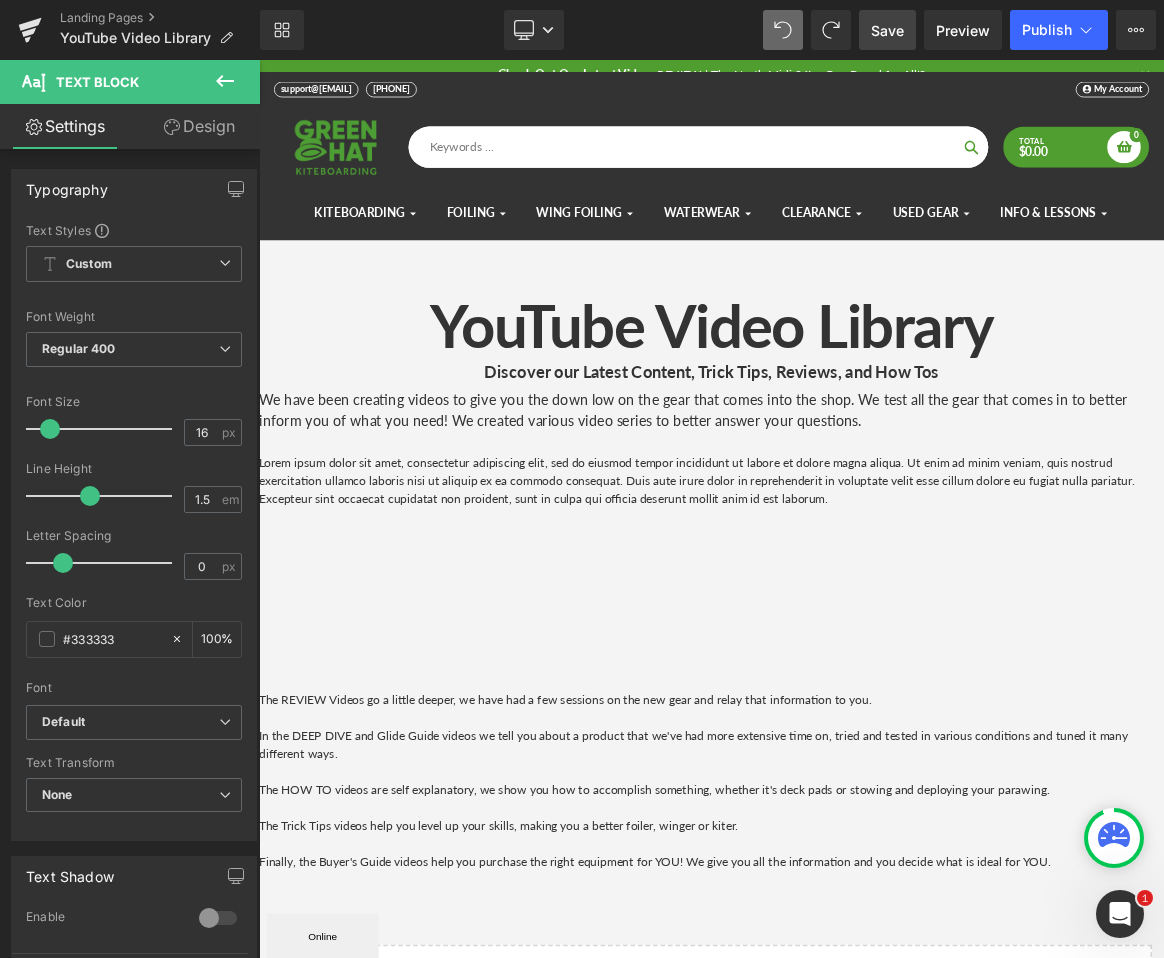 scroll, scrollTop: 2514, scrollLeft: 1195, axis: both 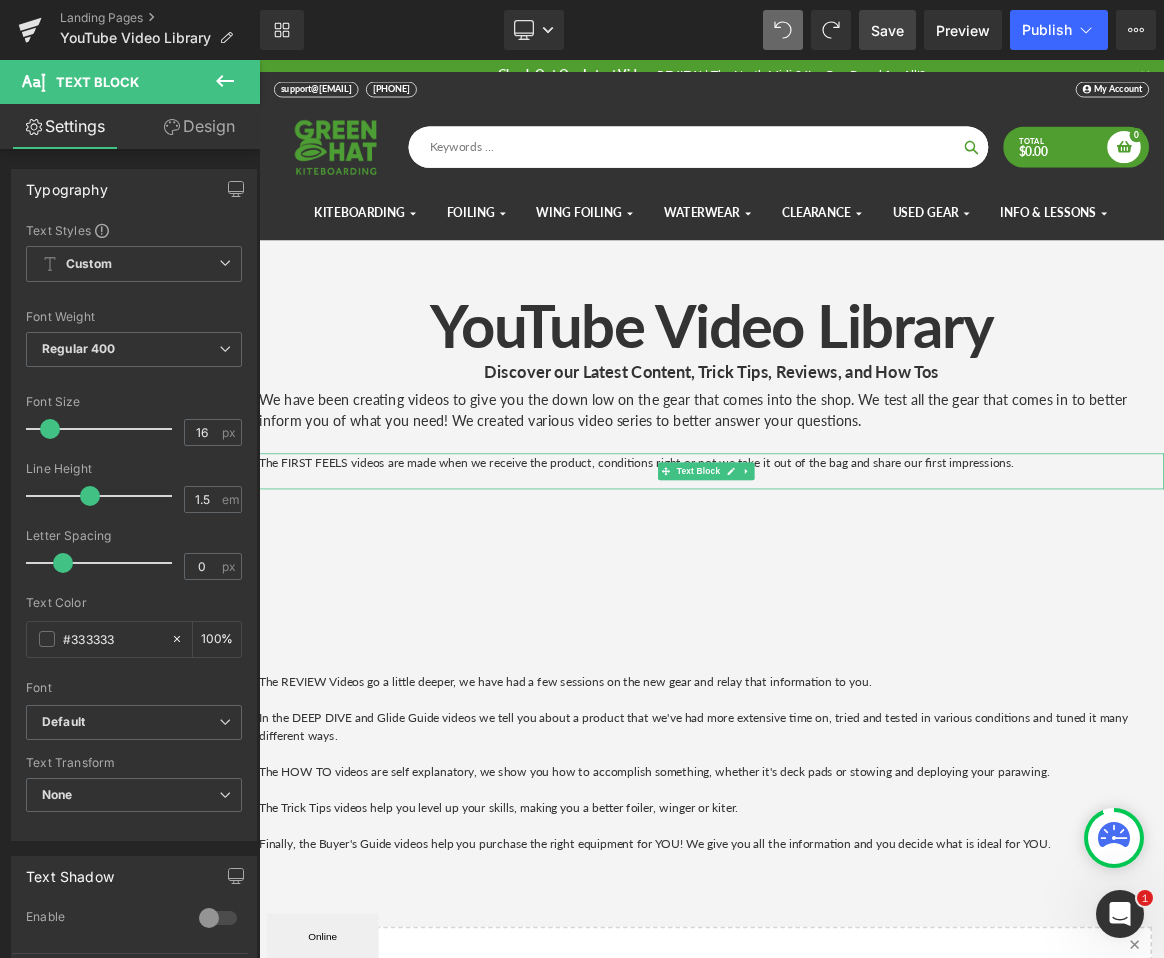 click on "The FIRST FEELS videos are made when we receive the product, conditions right or not we take it out of the bag and share our first impressions." at bounding box center [864, 598] 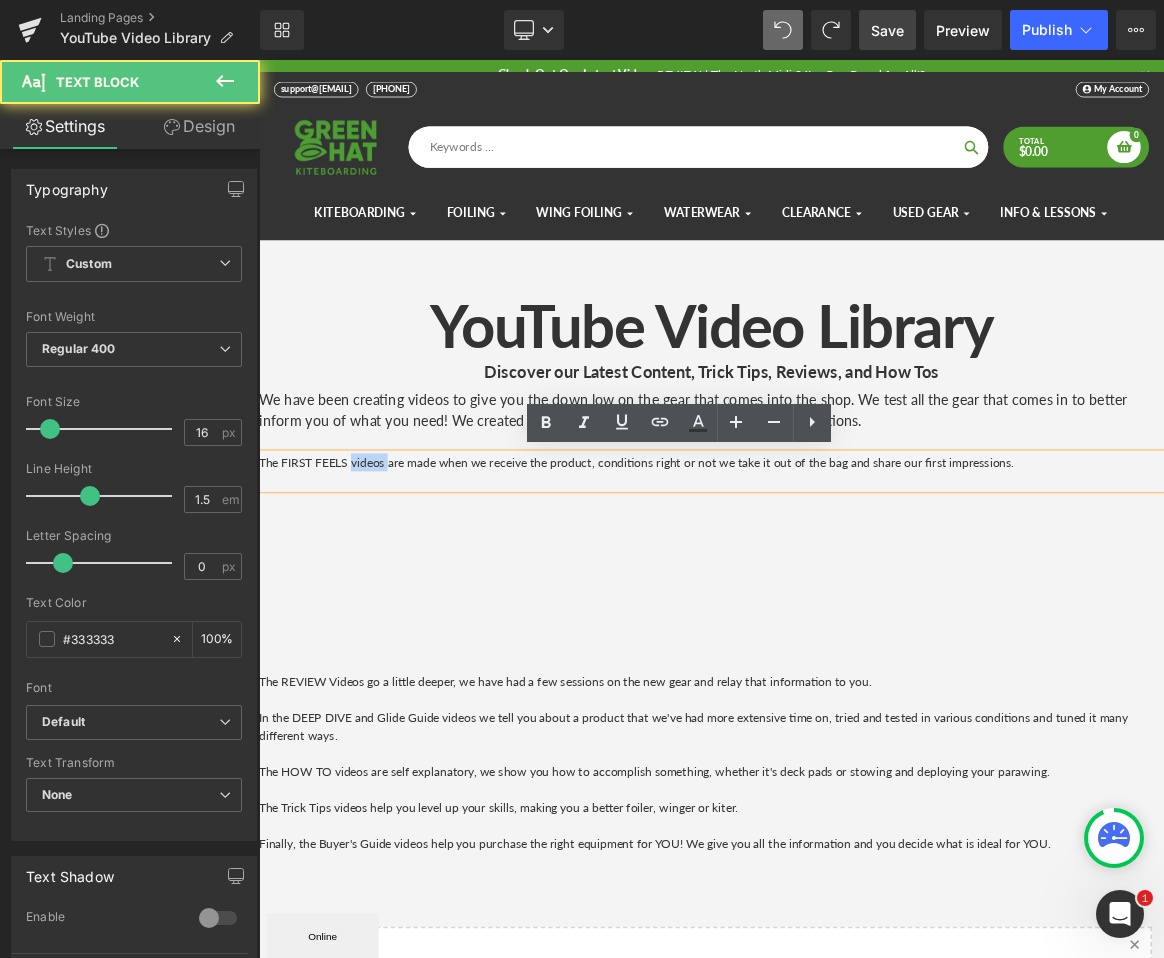 click on "The FIRST FEELS videos are made when we receive the product, conditions right or not we take it out of the bag and share our first impressions." at bounding box center [864, 598] 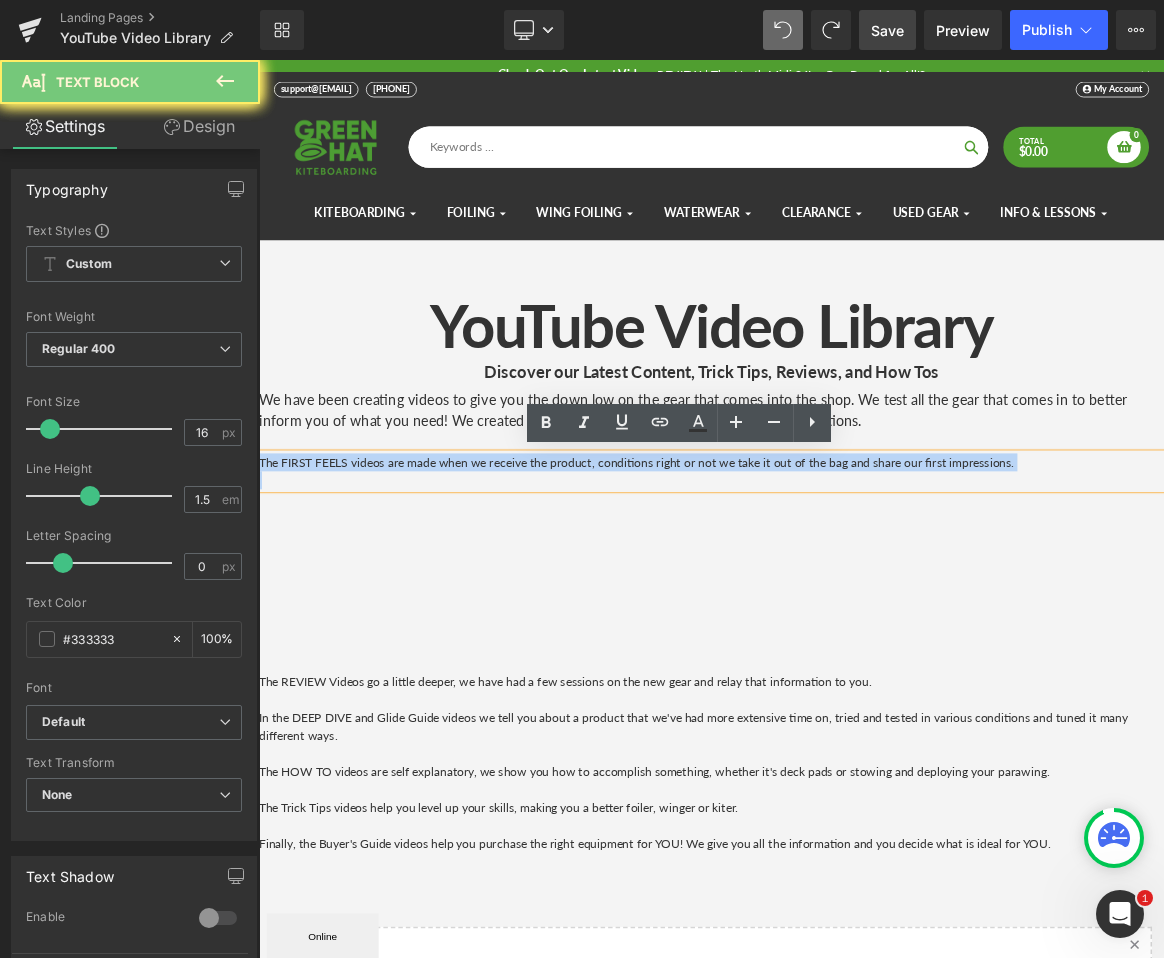 click on "The FIRST FEELS videos are made when we receive the product, conditions right or not we take it out of the bag and share our first impressions." at bounding box center (864, 598) 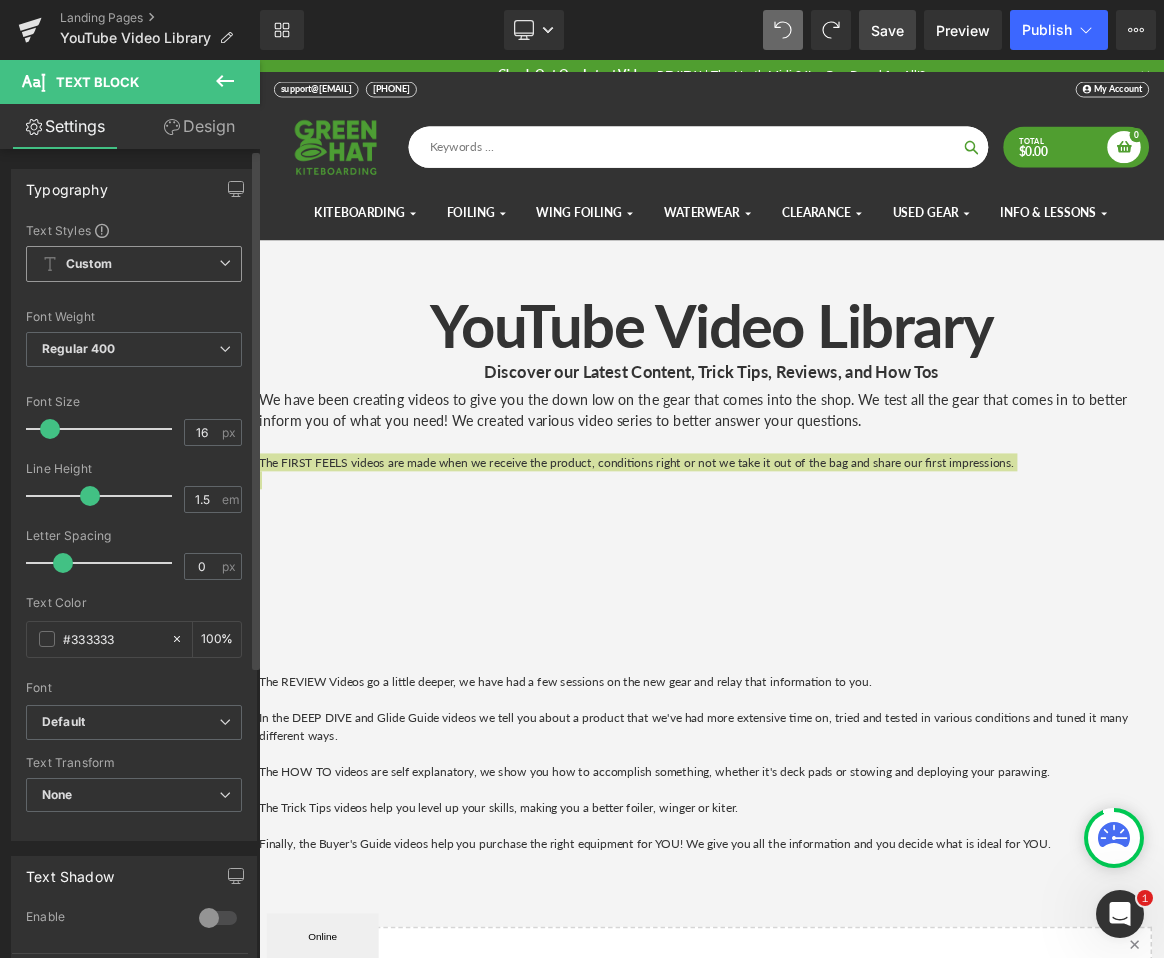 click on "Custom
Setup Global Style" at bounding box center [134, 264] 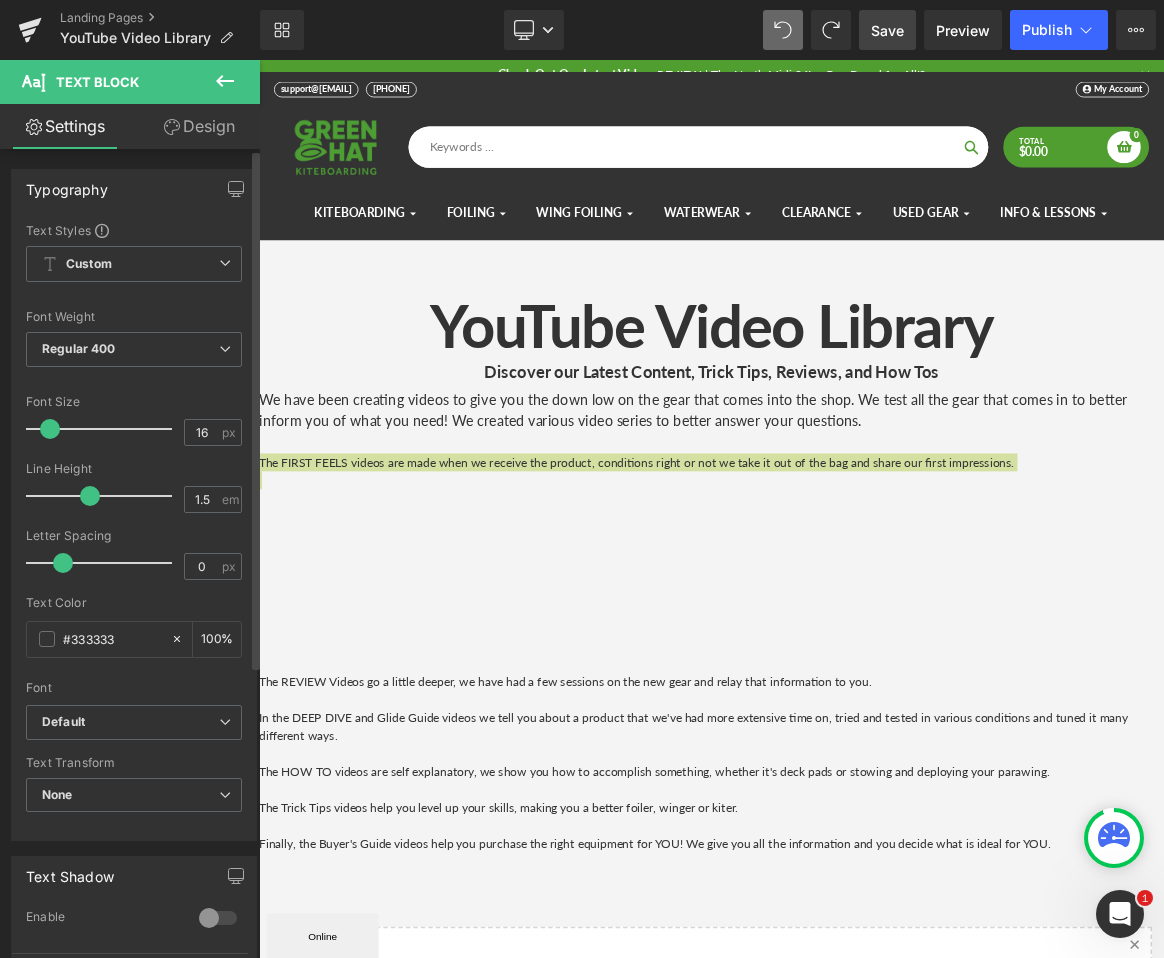 click at bounding box center (50, 429) 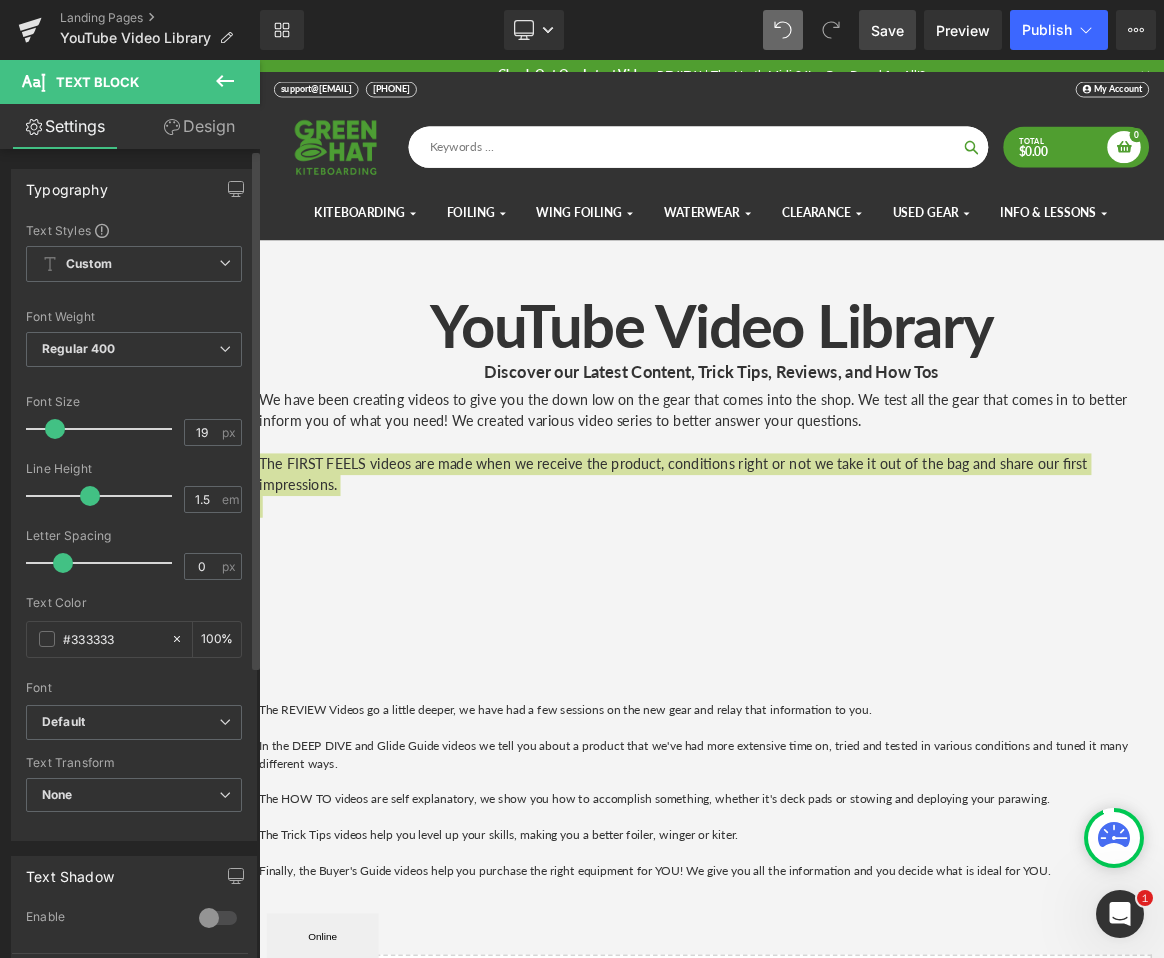 scroll, scrollTop: 10, scrollLeft: 10, axis: both 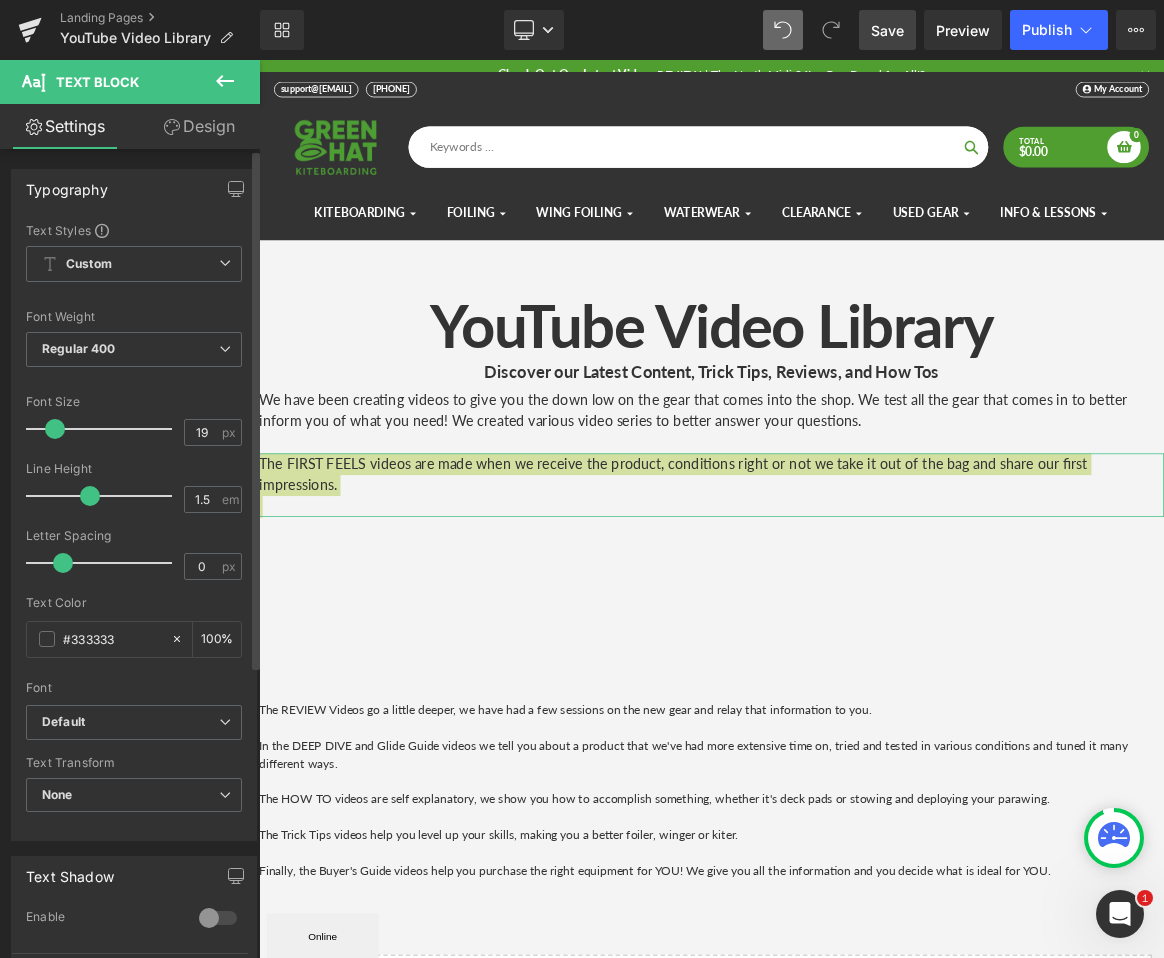 click at bounding box center [55, 429] 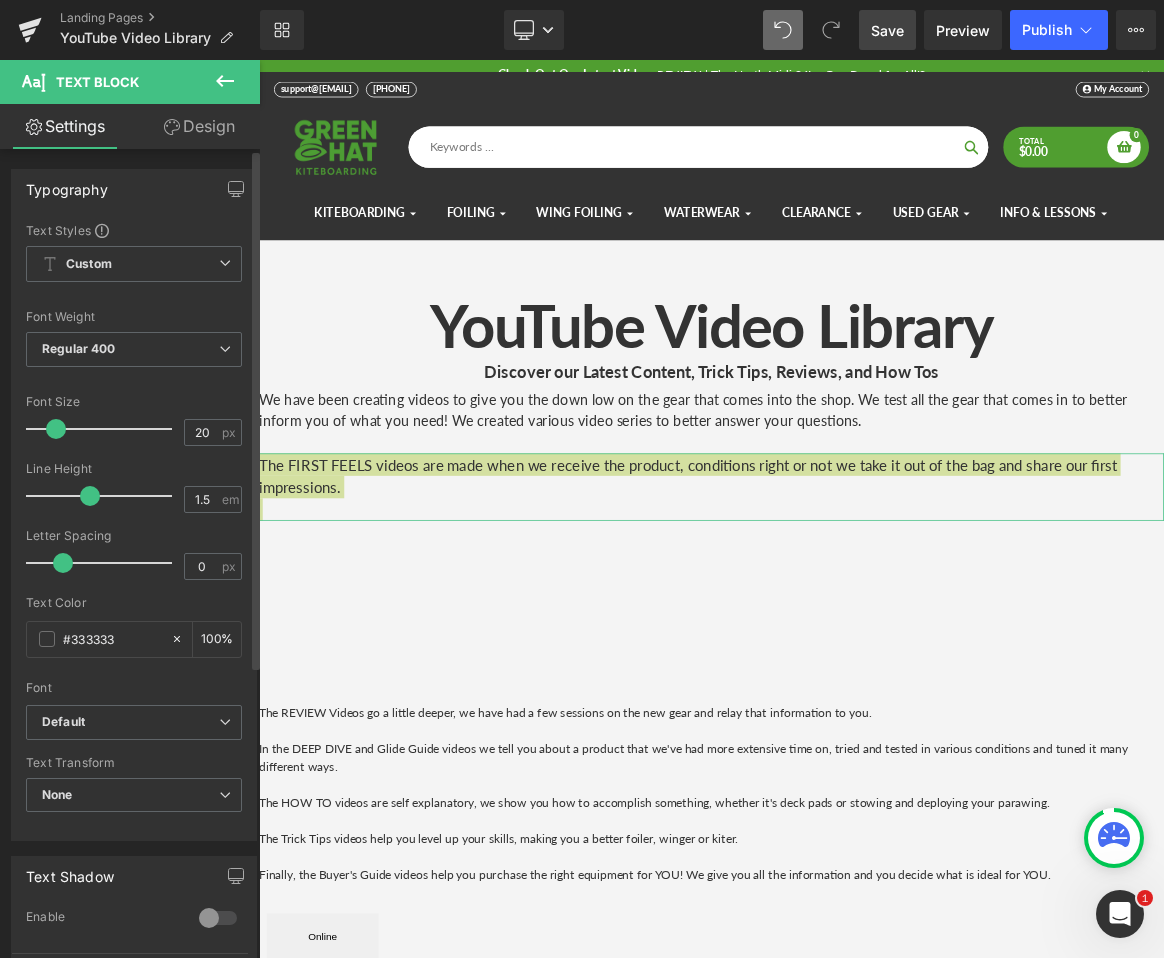 scroll, scrollTop: 10, scrollLeft: 10, axis: both 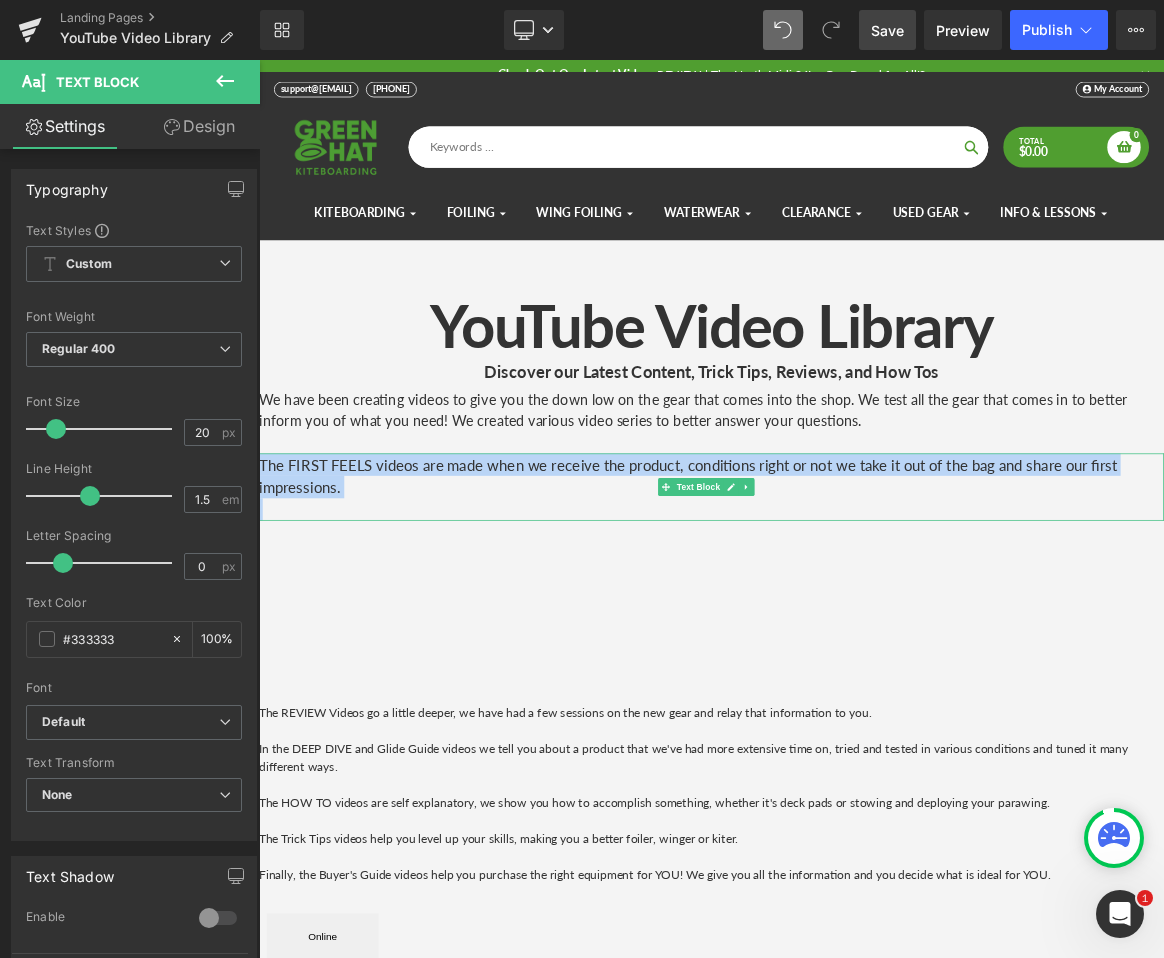 click on "The FIRST FEELS videos are made when we receive the product, conditions right or not we take it out of the bag and share our first impressions." at bounding box center [864, 616] 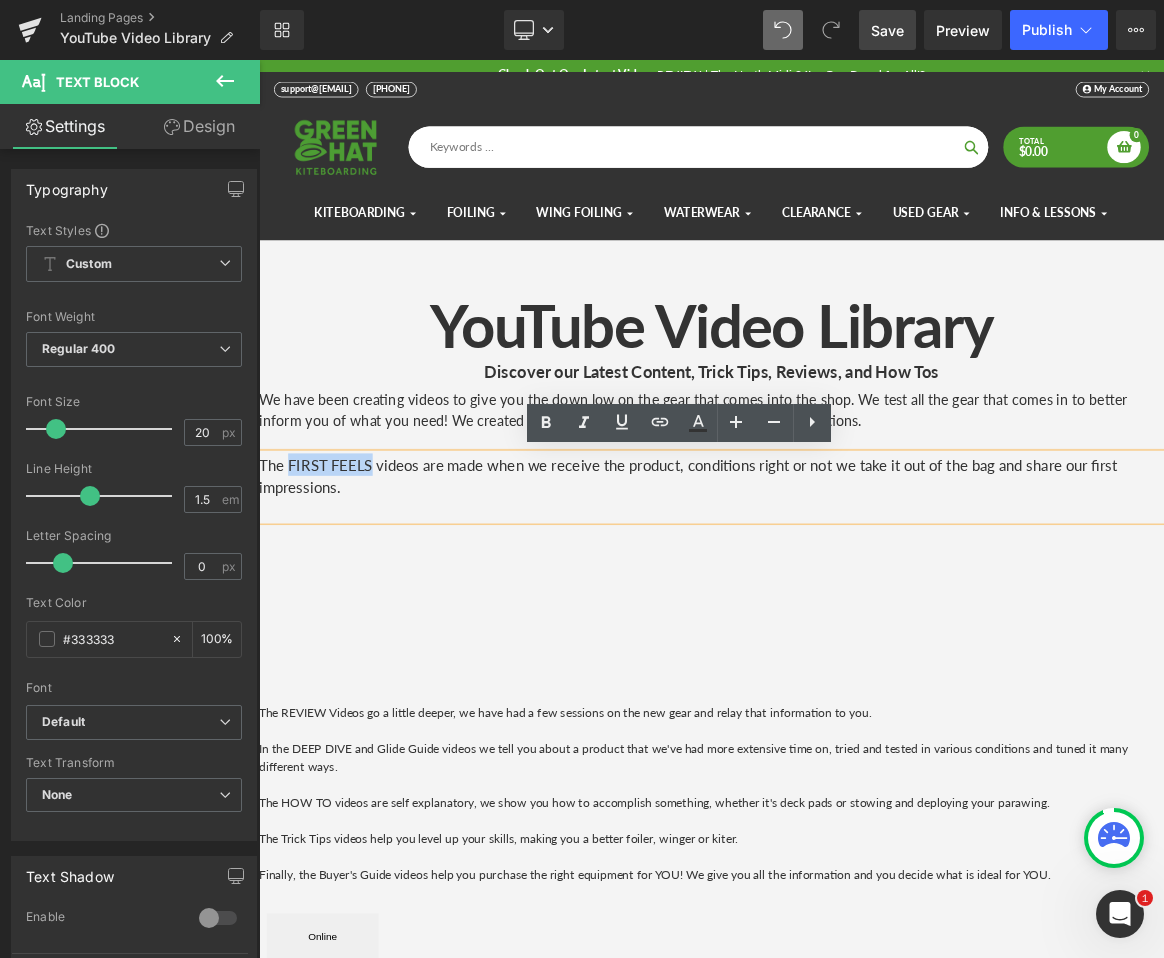 drag, startPoint x: 427, startPoint y: 605, endPoint x: 301, endPoint y: 608, distance: 126.035706 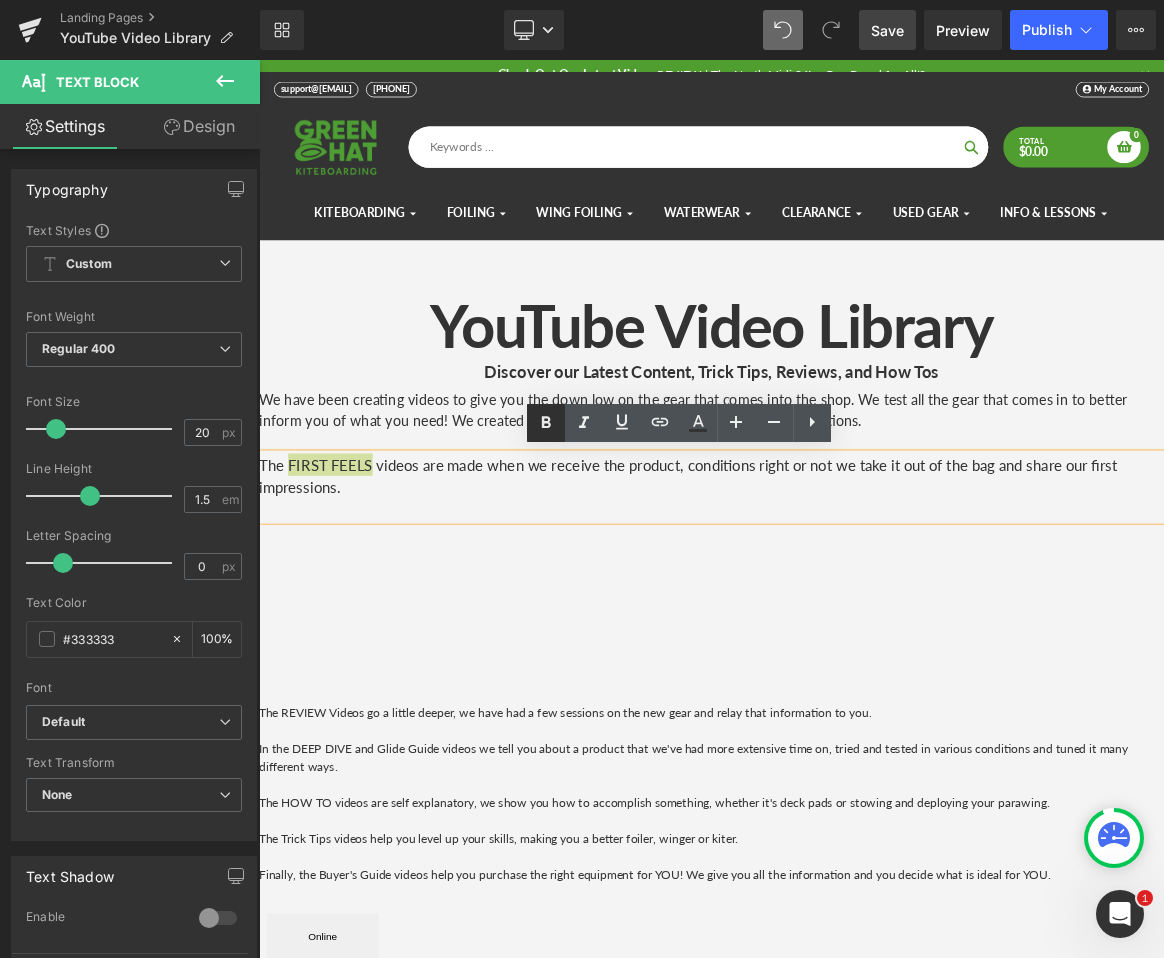 click 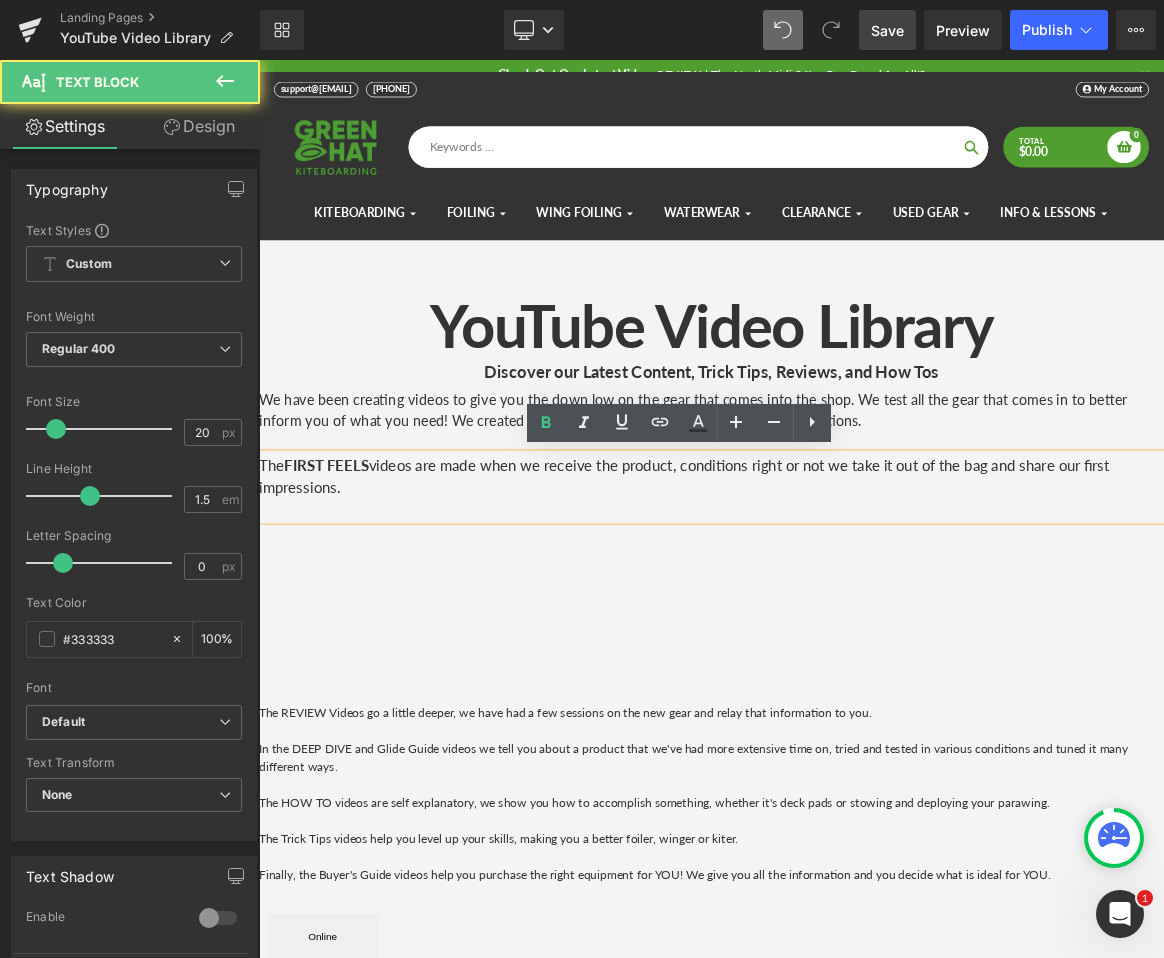 click at bounding box center [864, 661] 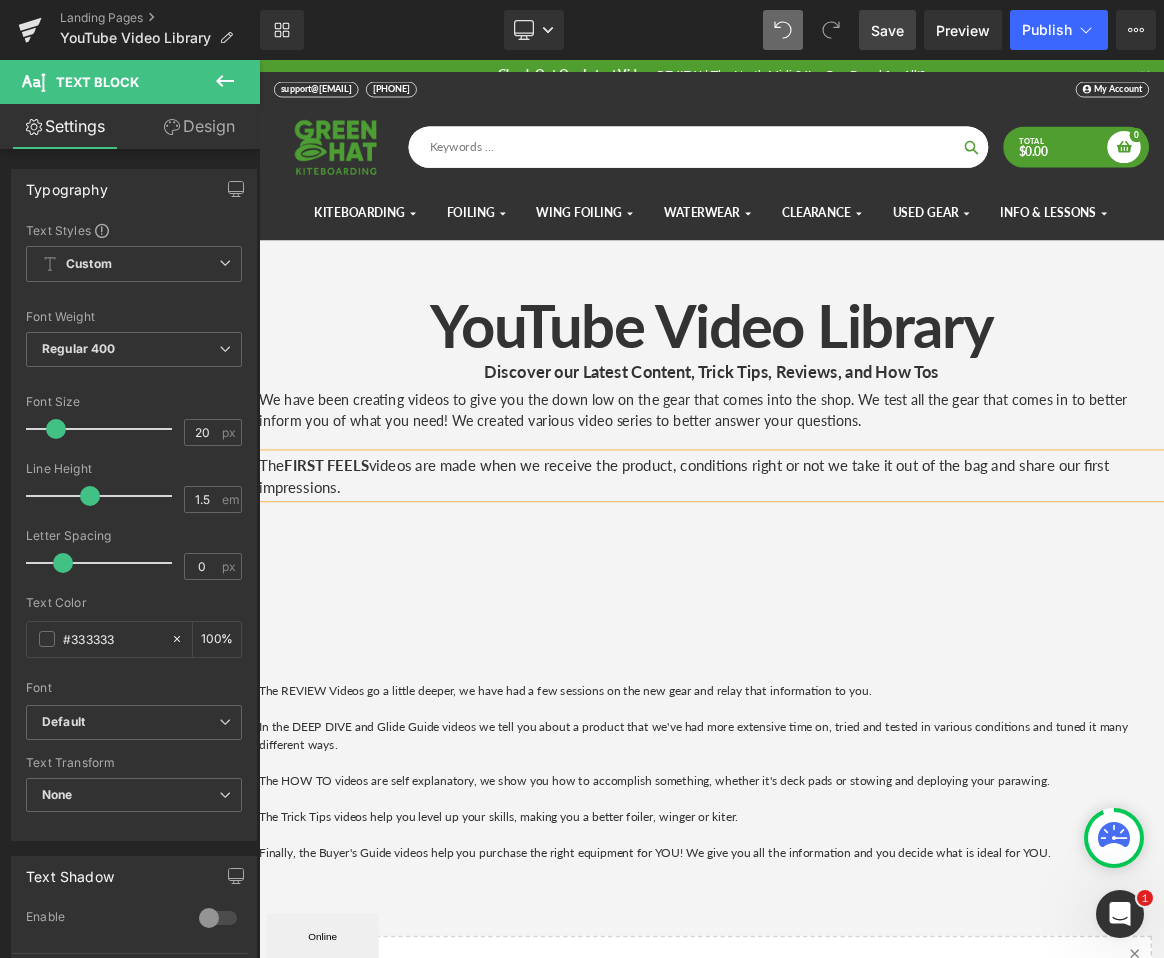 scroll, scrollTop: 2526, scrollLeft: 1195, axis: both 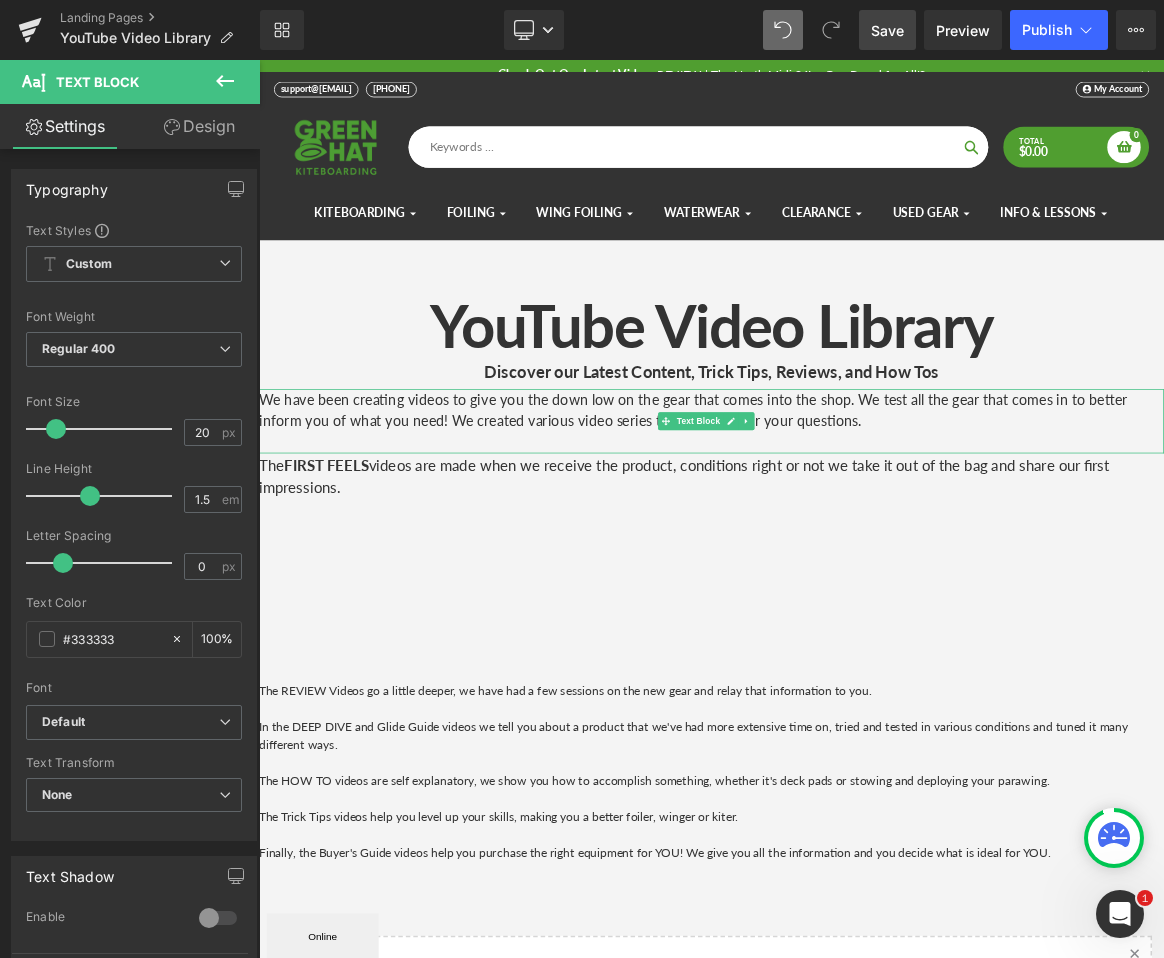 click on "We have been creating videos to give you the down low on the gear that comes into the shop. We test all the gear that comes in to better inform you of what you need! We created various video series to better answer your questions." at bounding box center [864, 528] 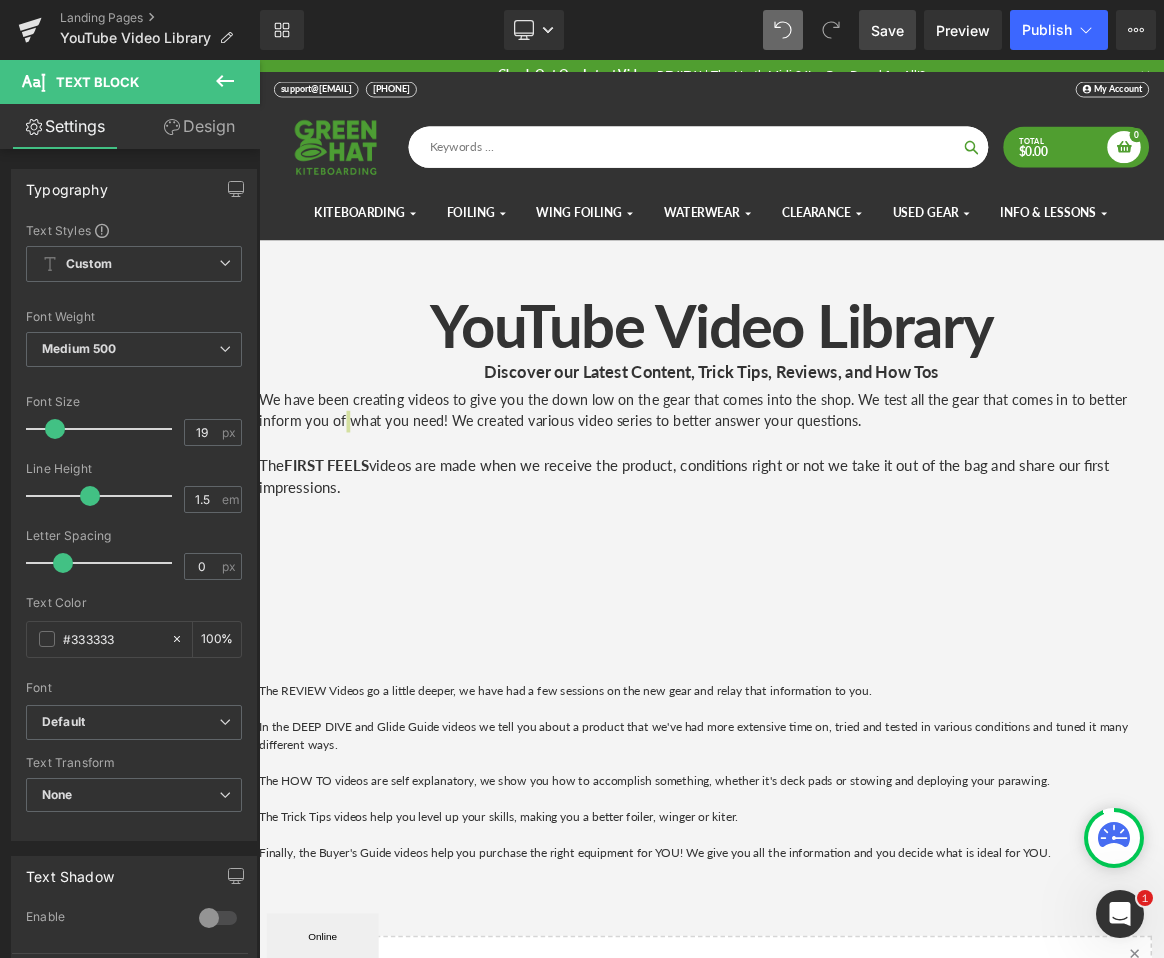 click at bounding box center (90, 496) 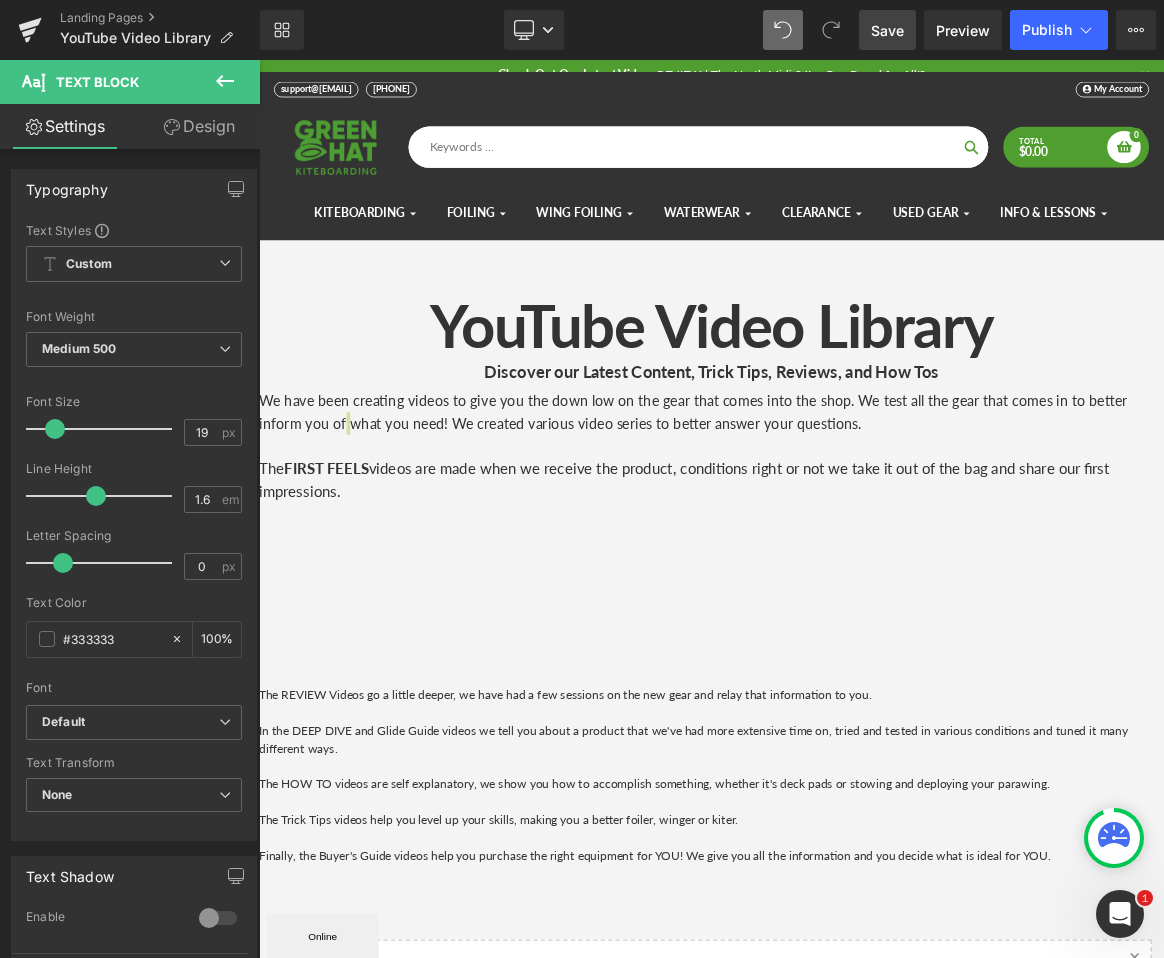 scroll, scrollTop: 10, scrollLeft: 10, axis: both 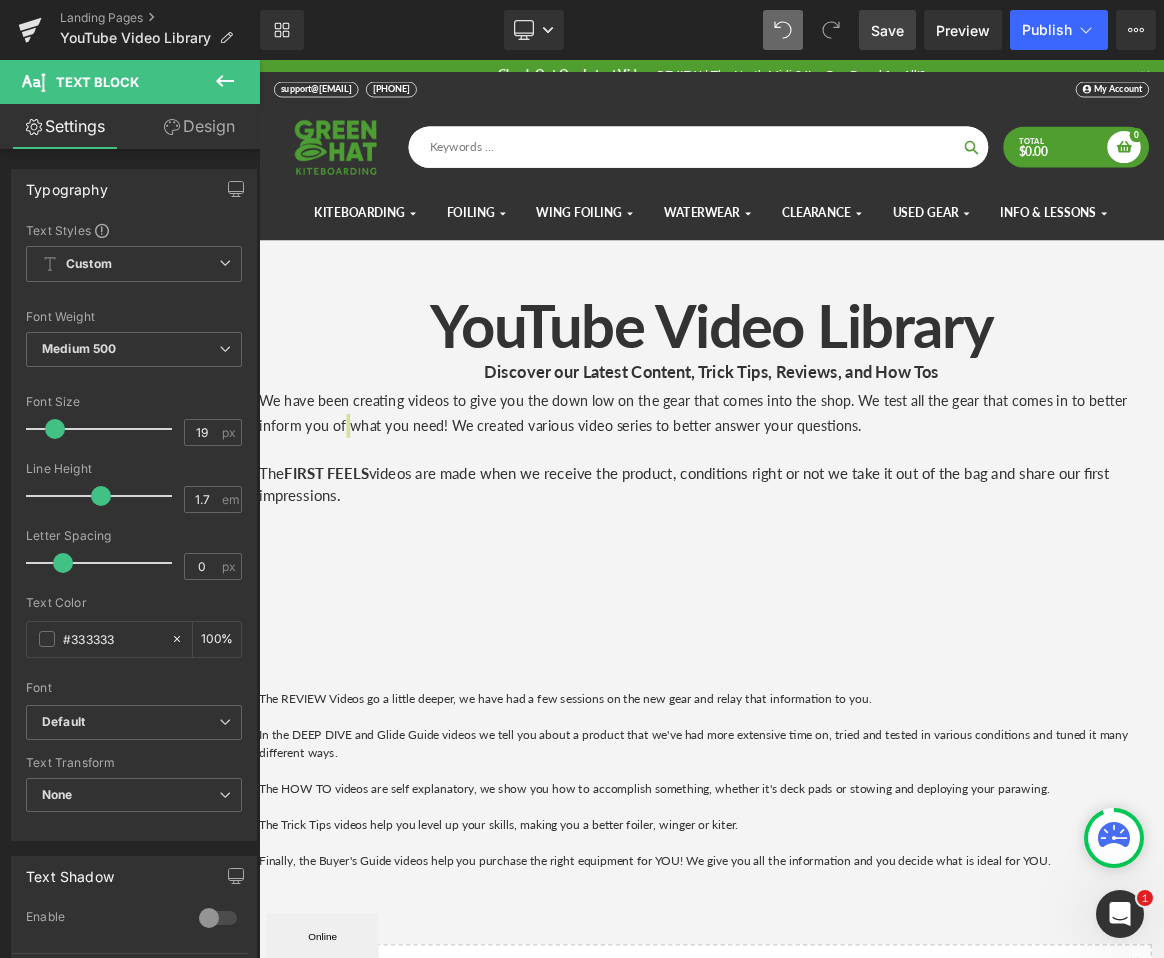 type on "1.8" 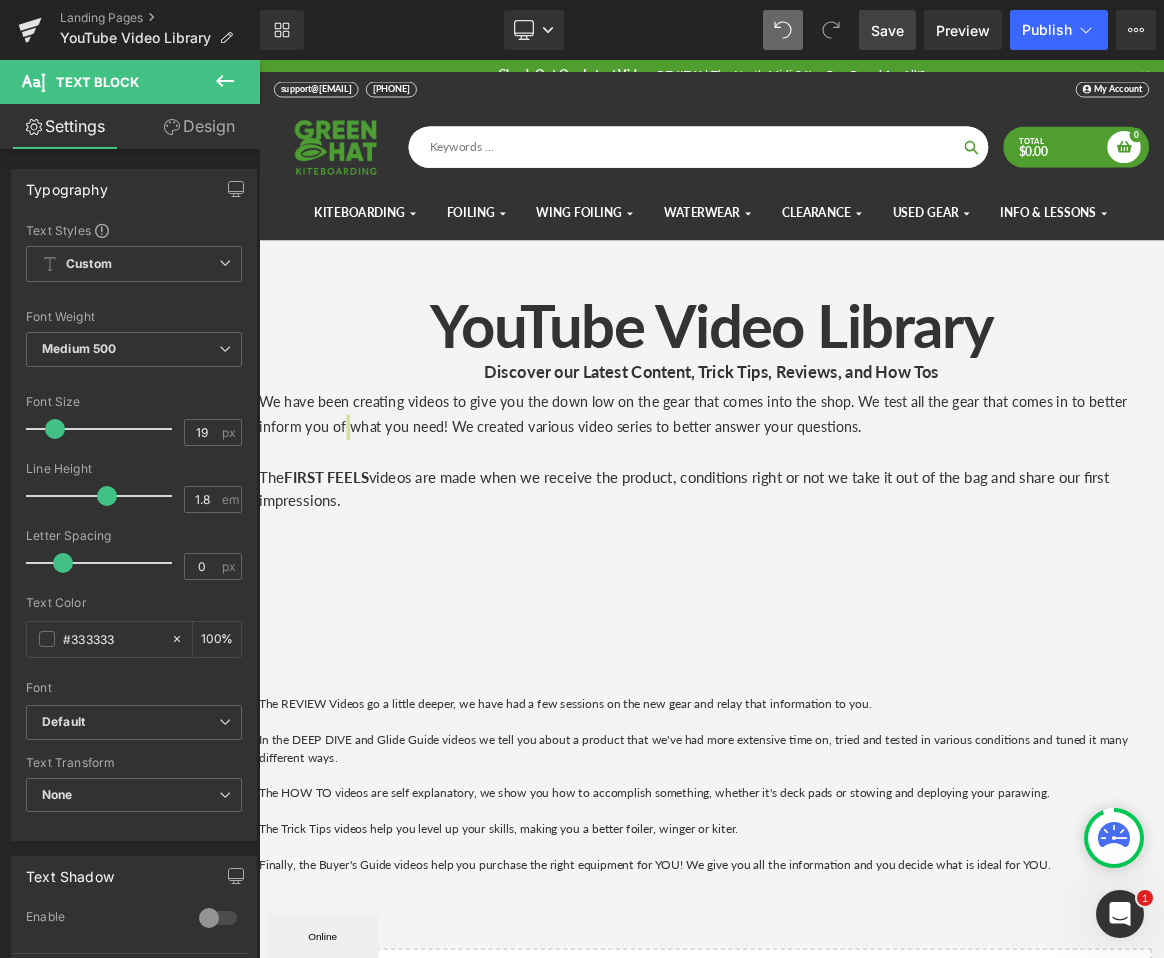 scroll, scrollTop: 10, scrollLeft: 10, axis: both 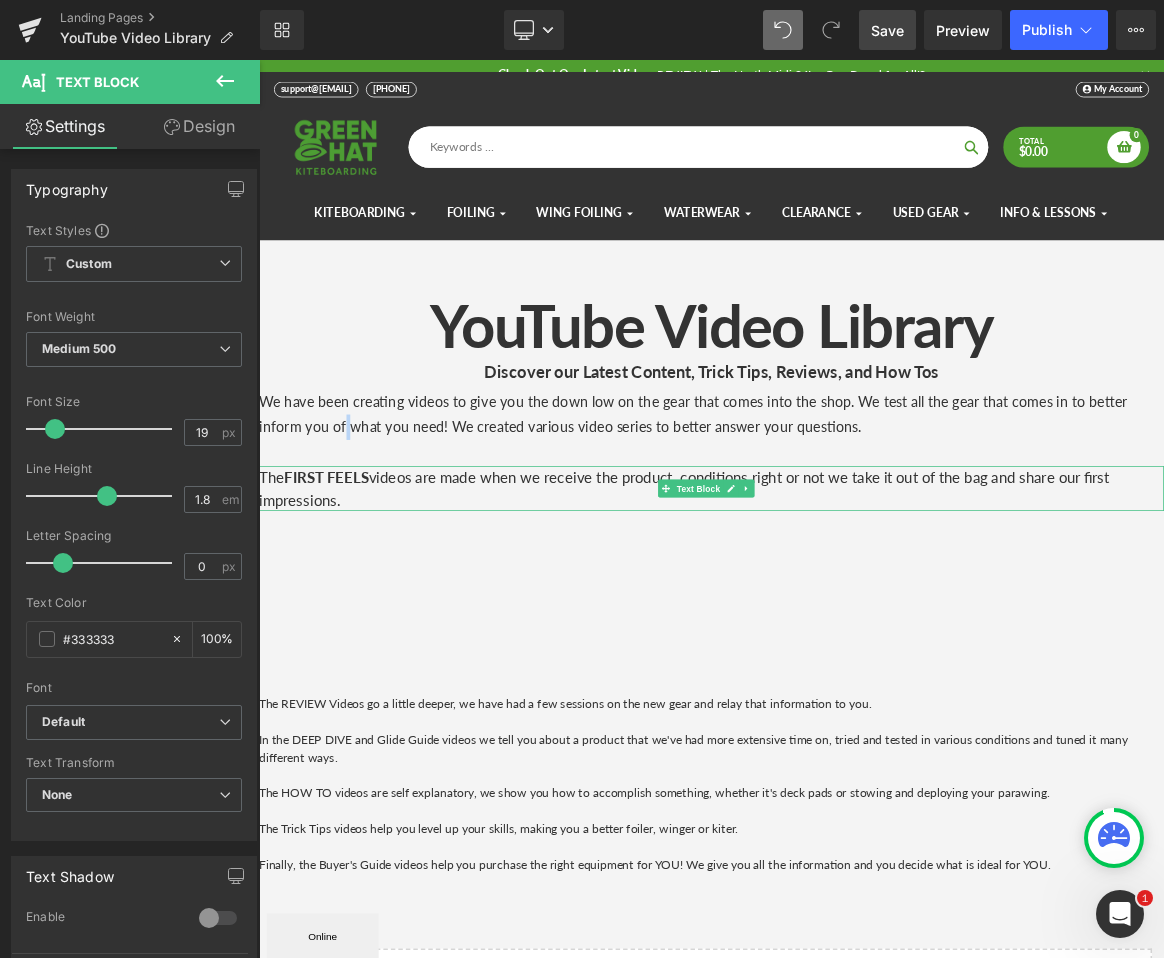 click on "FIRST FEELS" at bounding box center (349, 618) 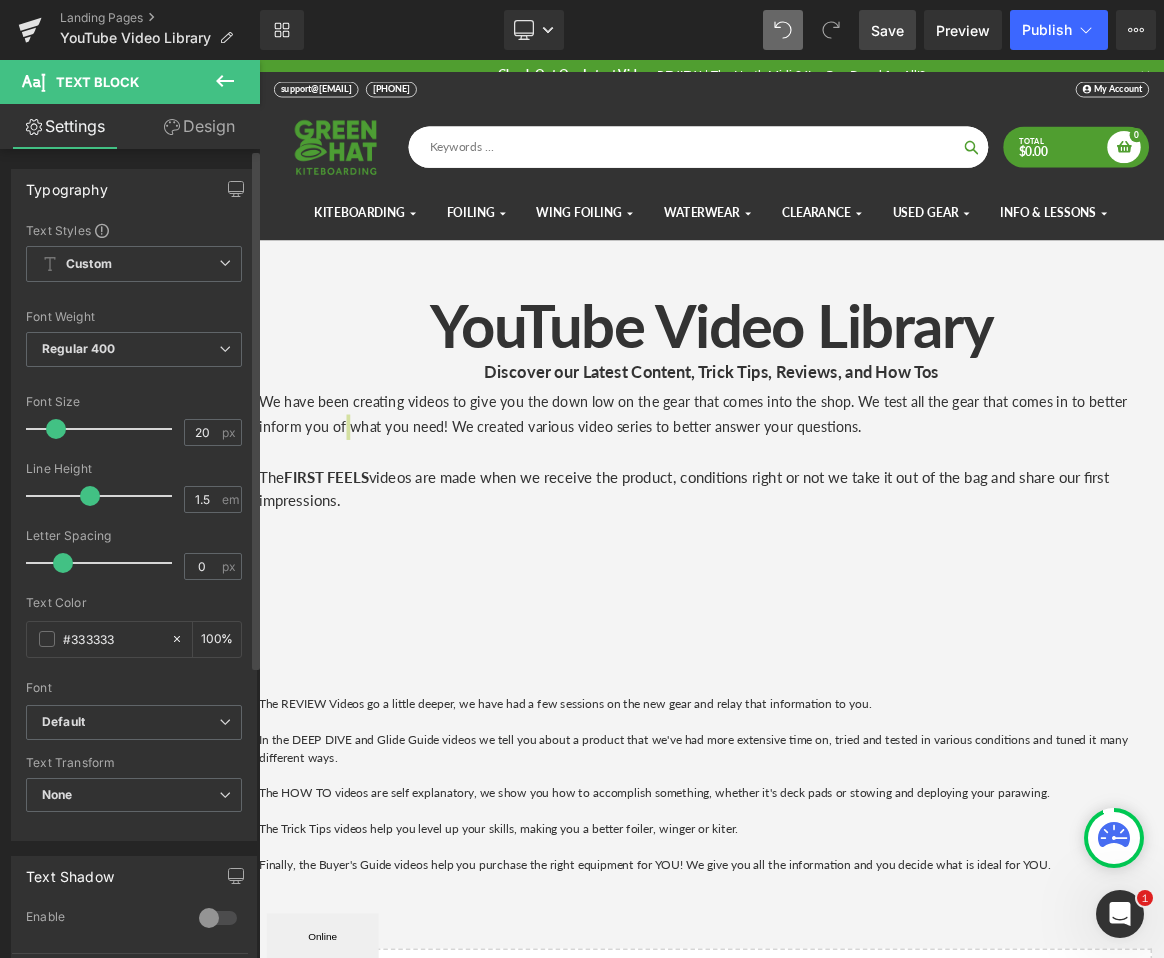 click at bounding box center (90, 496) 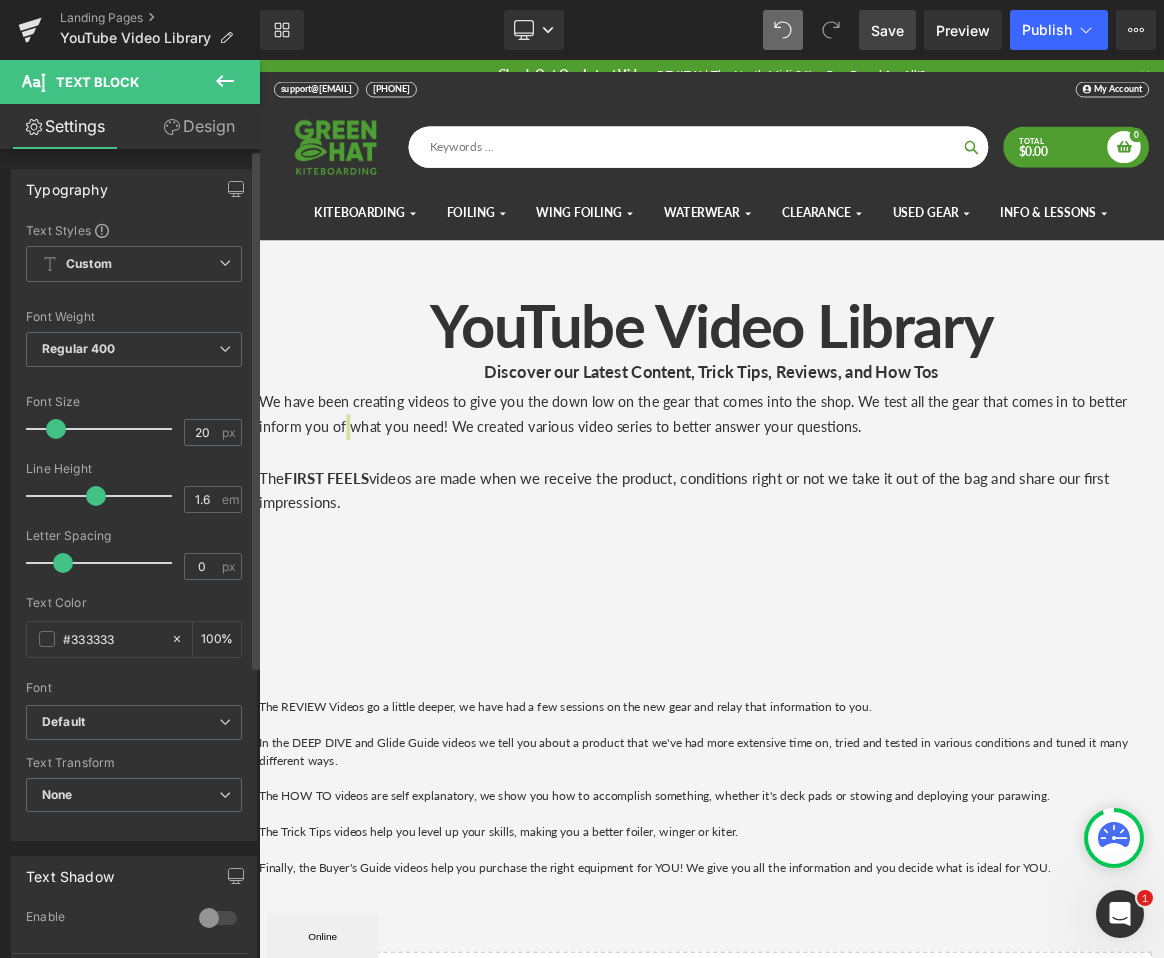 scroll, scrollTop: 10, scrollLeft: 10, axis: both 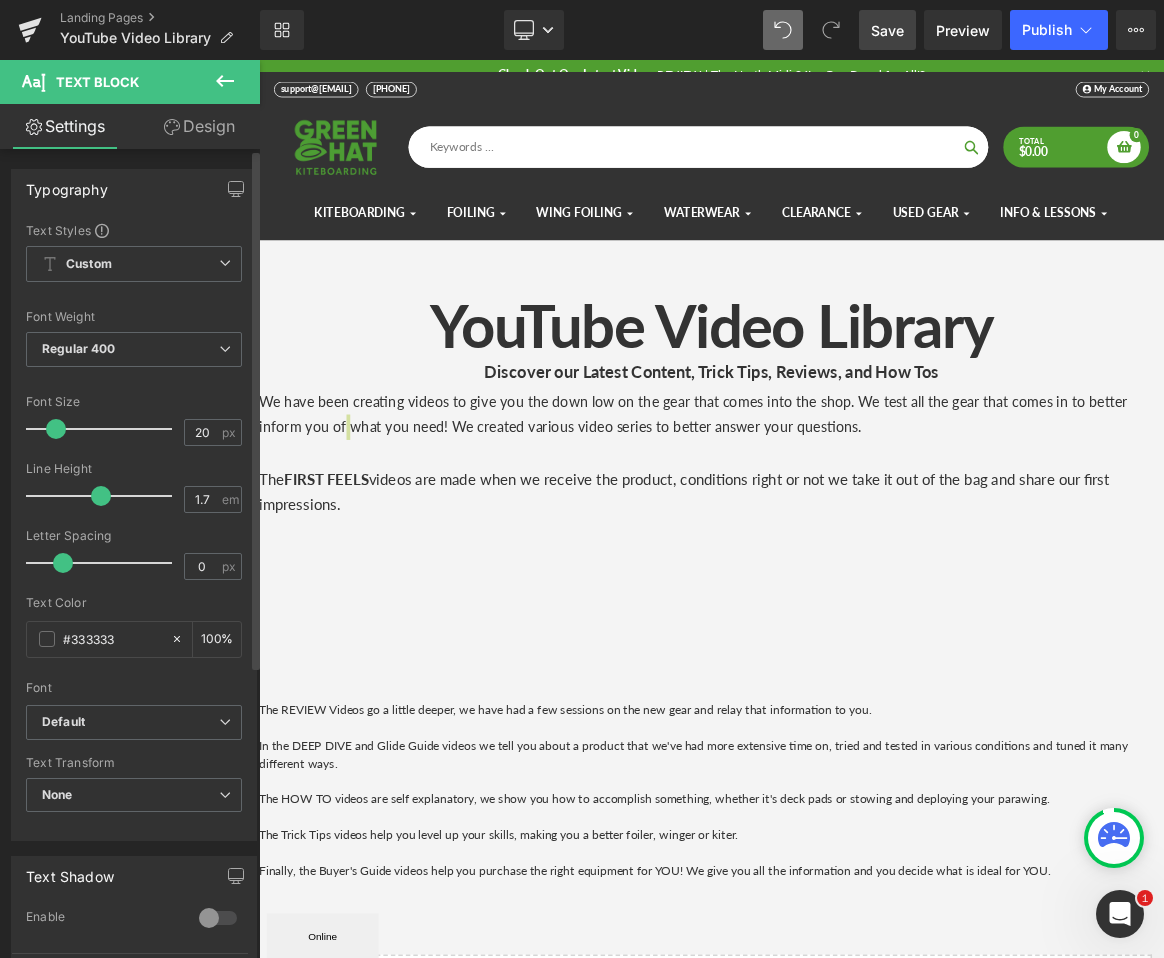 type on "1.8" 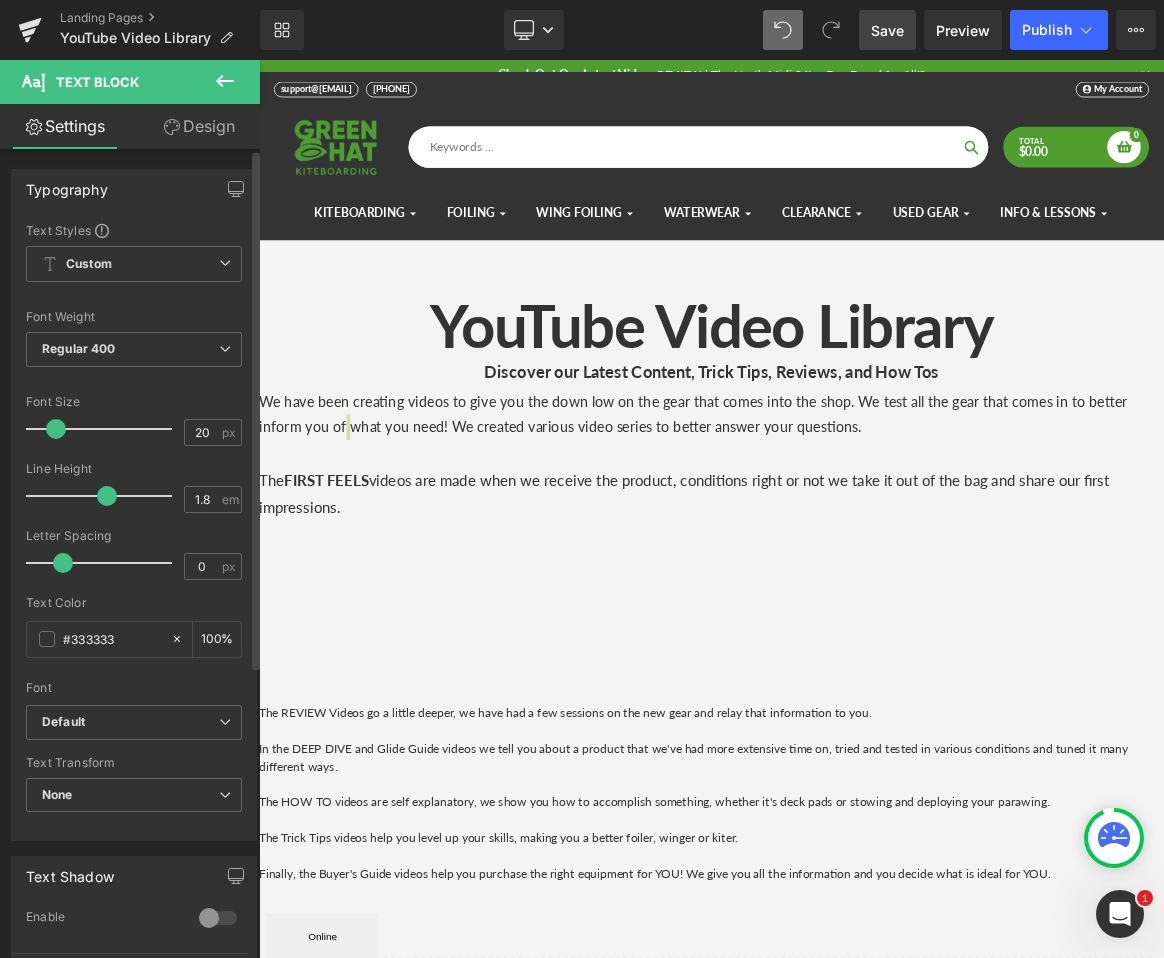 scroll, scrollTop: 10, scrollLeft: 10, axis: both 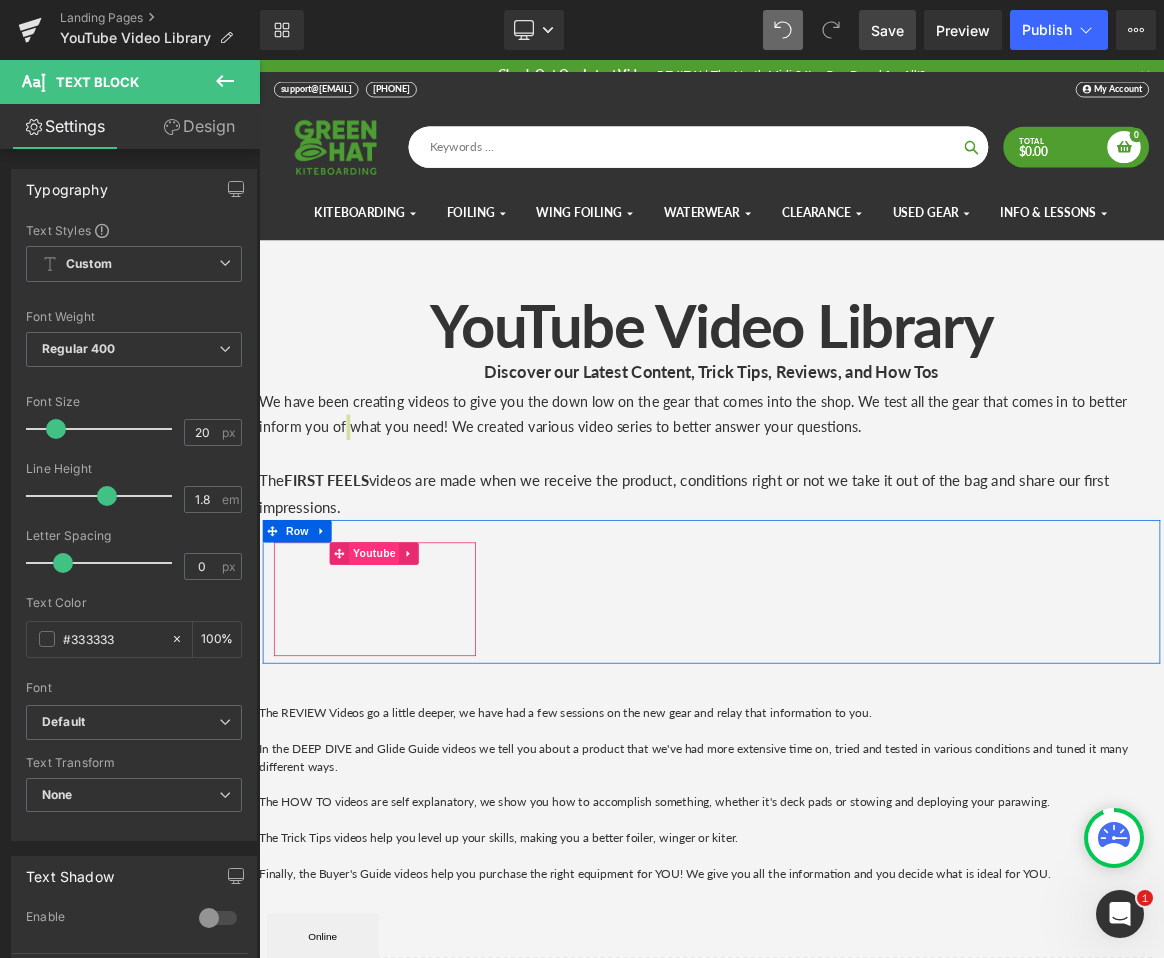 click on "Youtube" at bounding box center [413, 720] 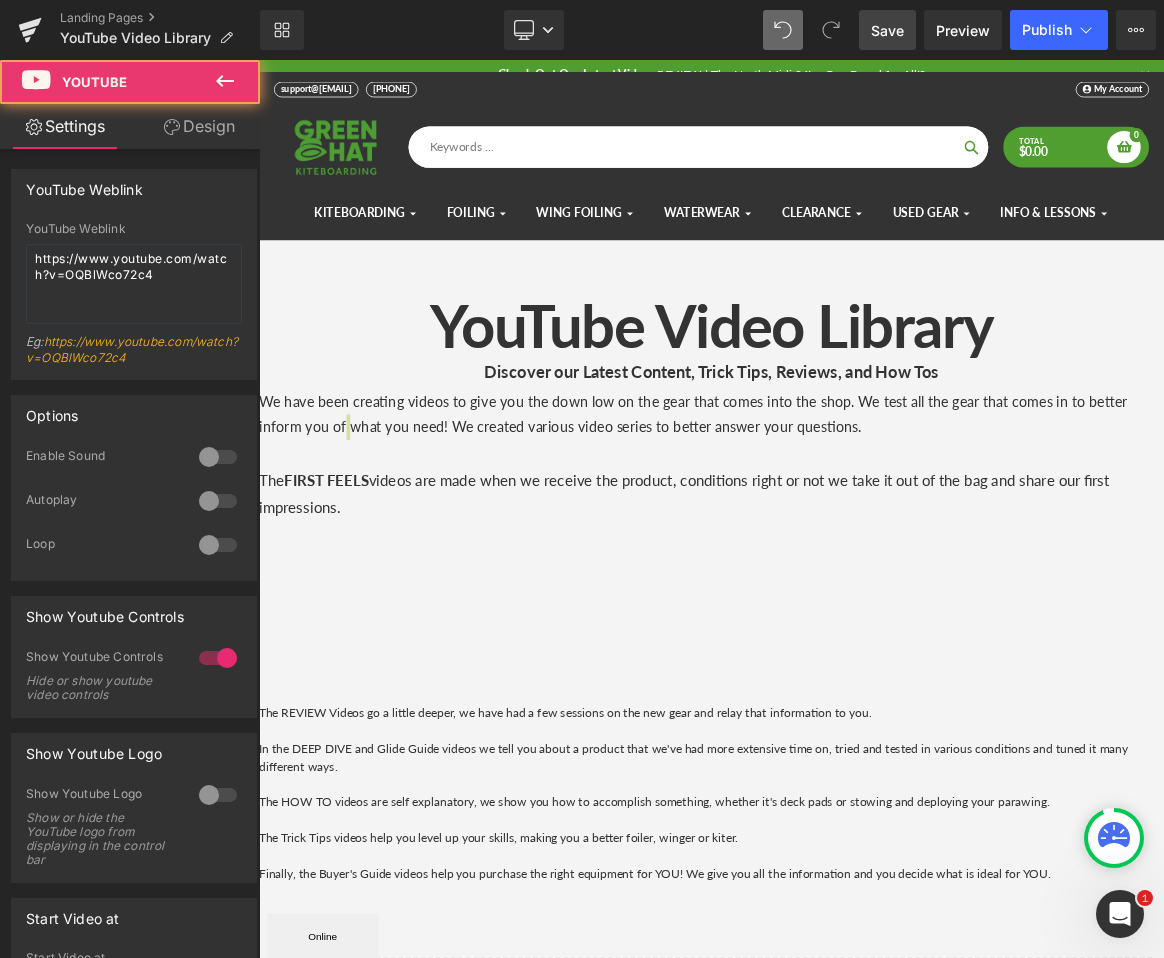 click 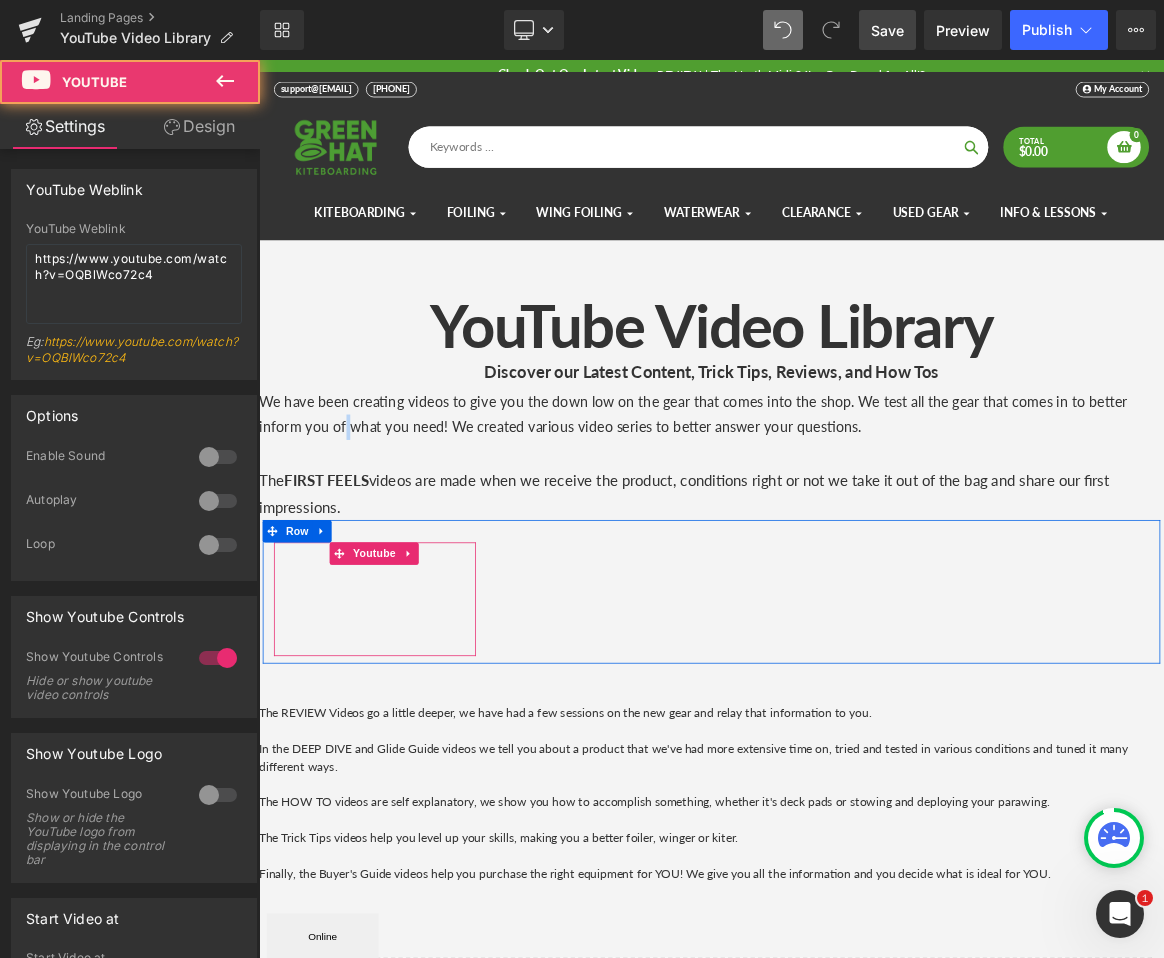 click at bounding box center [414, 781] 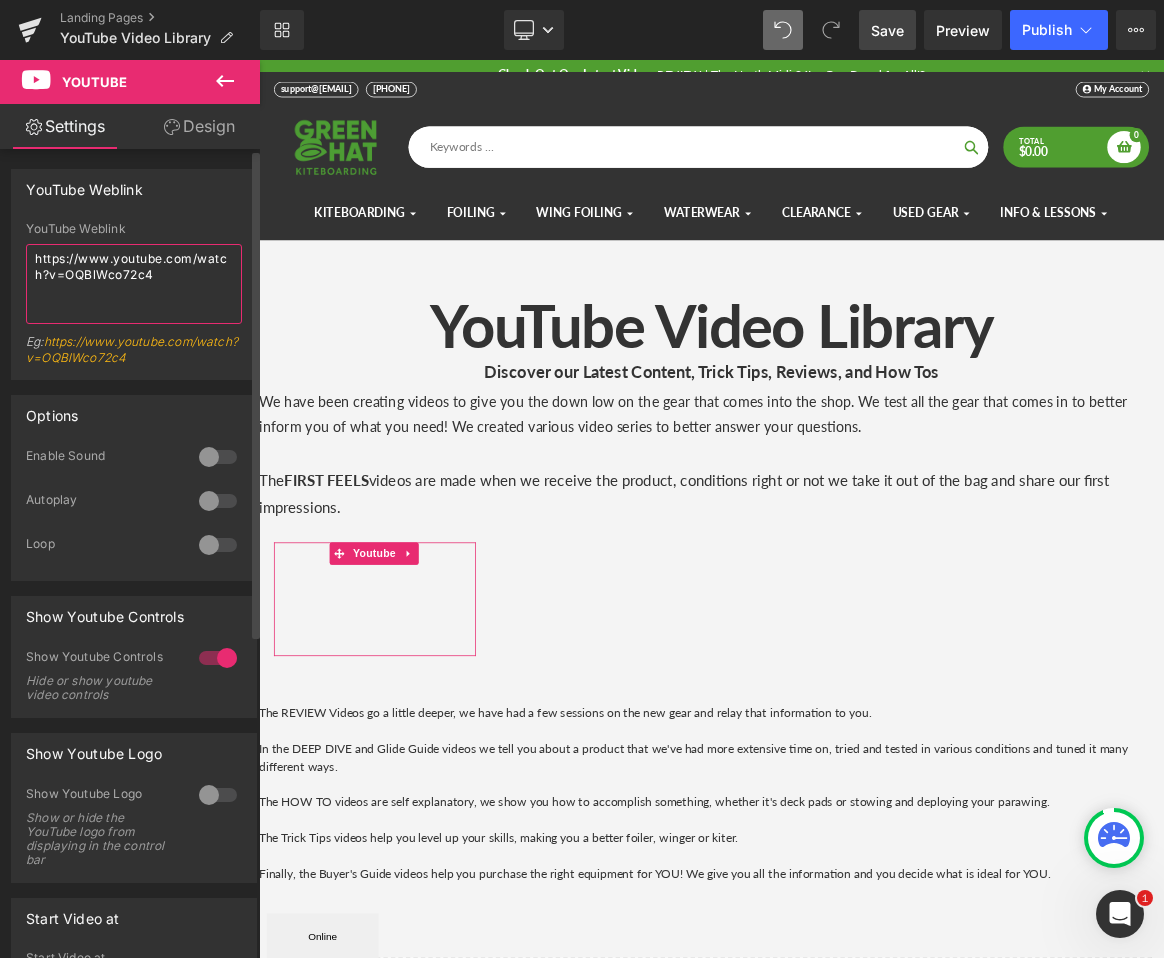 click on "https://www.youtube.com/watch?v=OQBlWco72c4" at bounding box center [134, 284] 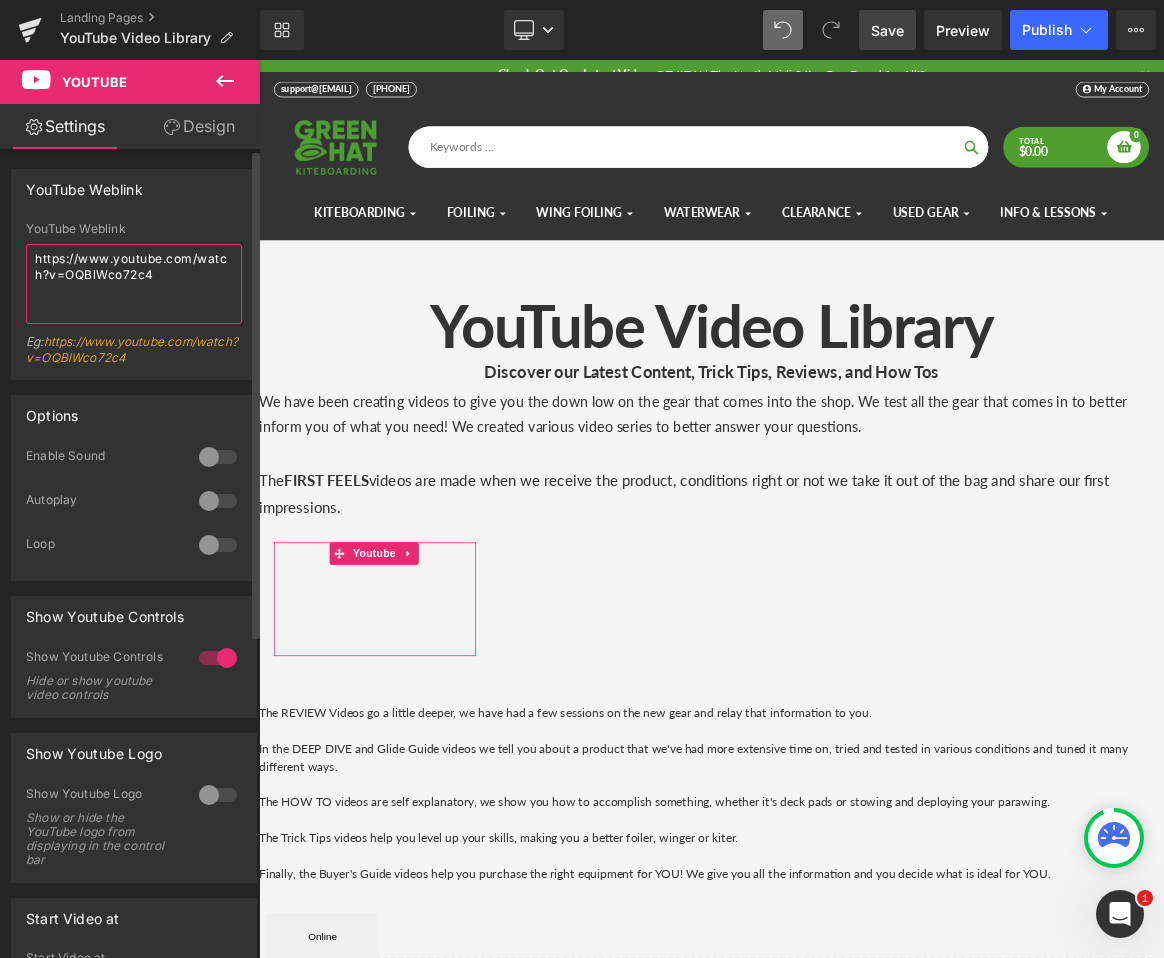 click on "https://www.youtube.com/watch?v=OQBlWco72c4" at bounding box center (134, 284) 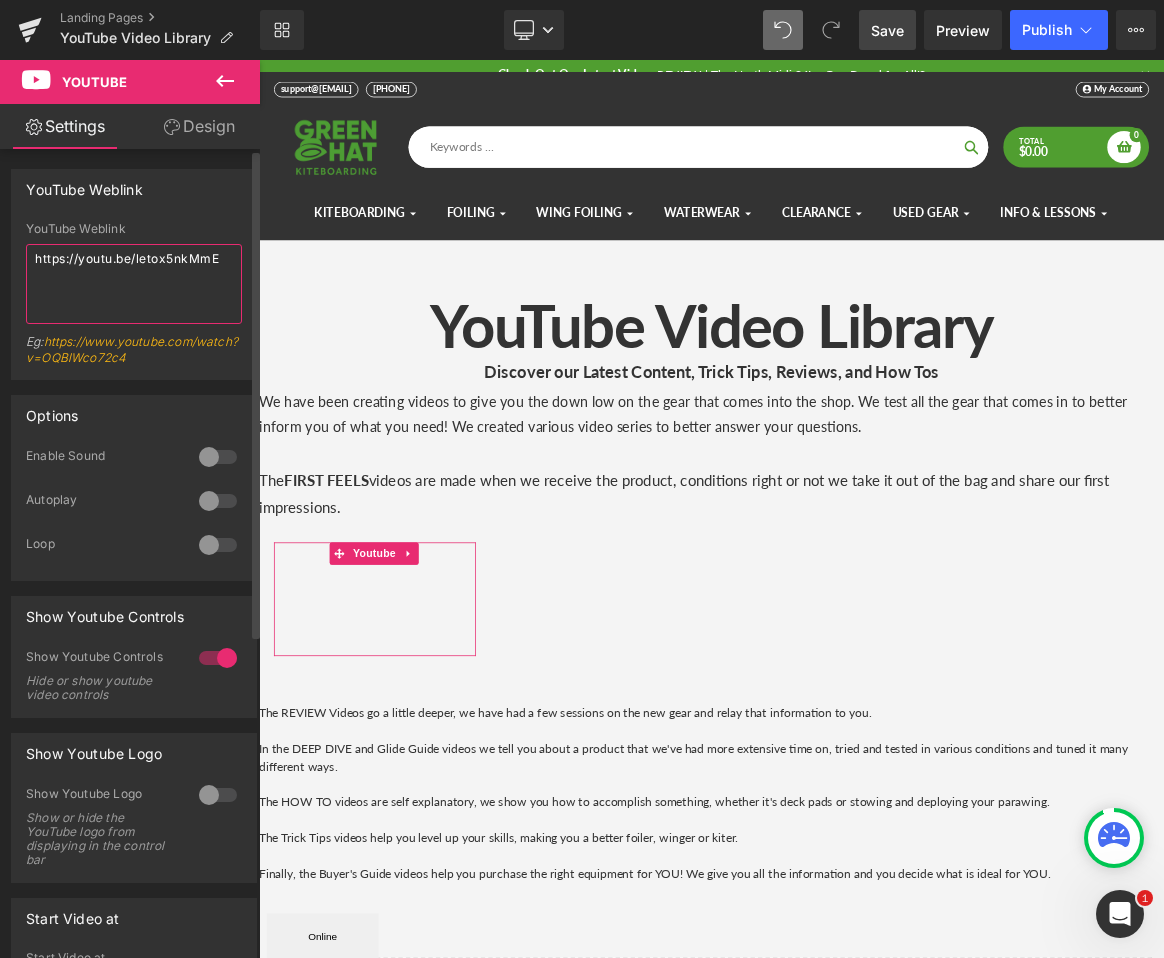 click on "https://youtu.be/letox5nkMmE" at bounding box center (134, 284) 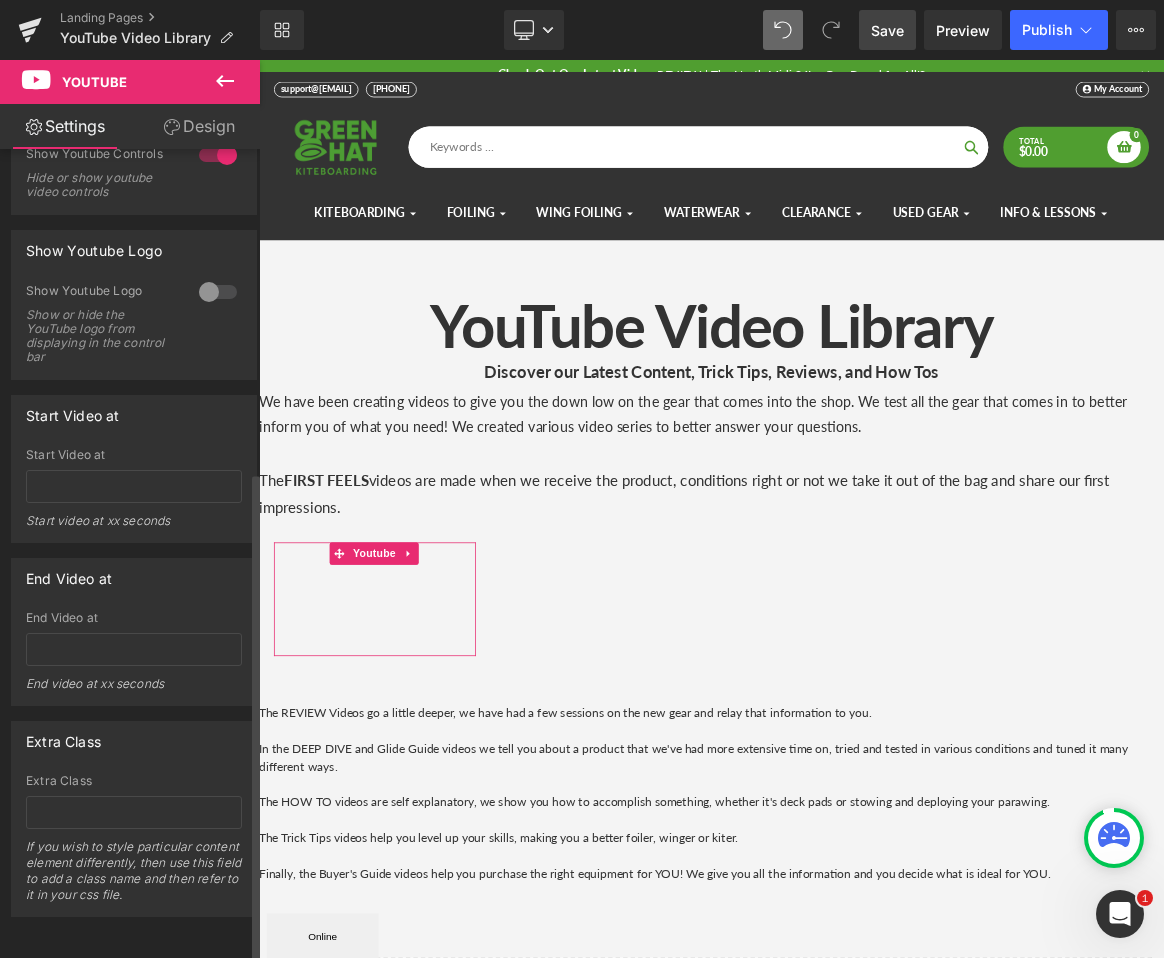 scroll, scrollTop: 534, scrollLeft: 0, axis: vertical 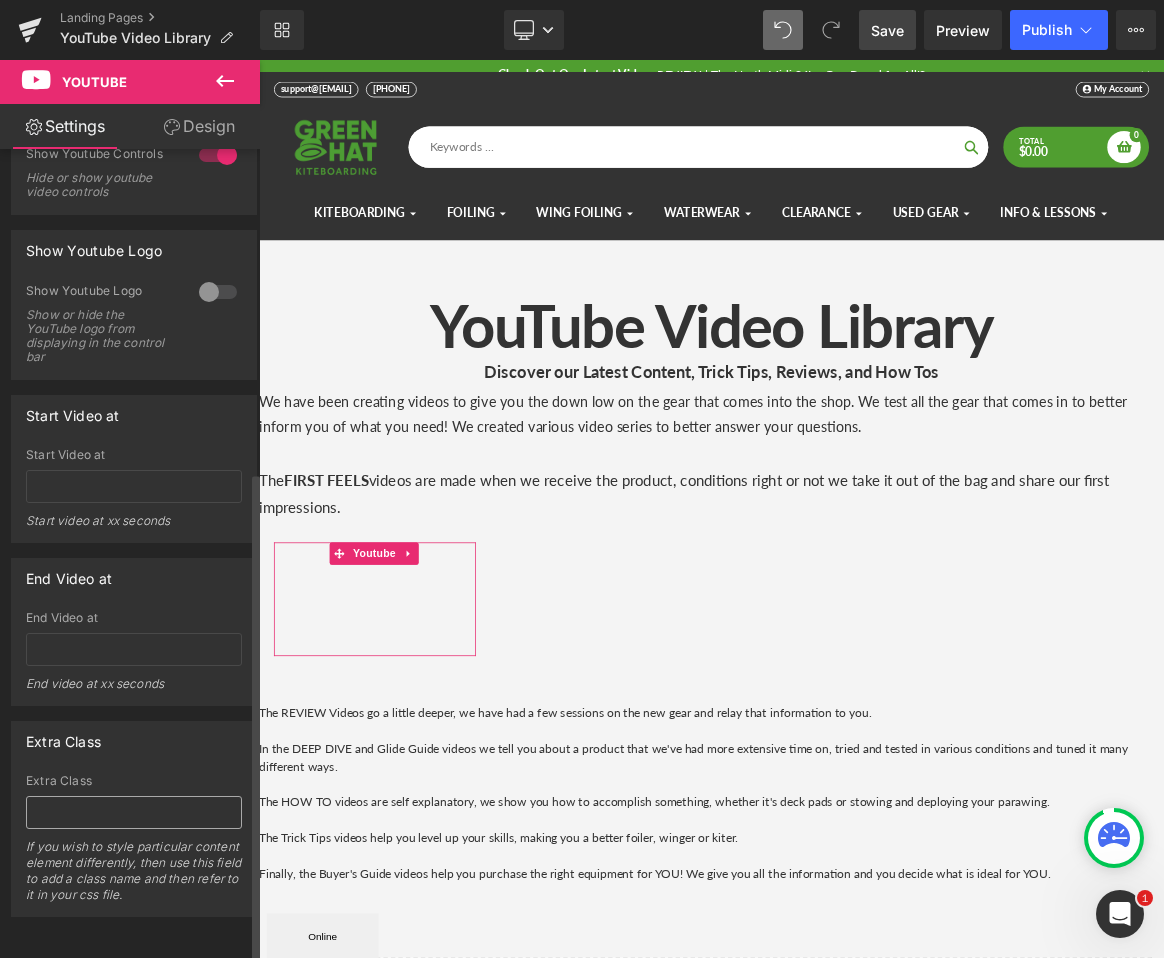 type on "https://youtu.be/NVJrKNtBaNc" 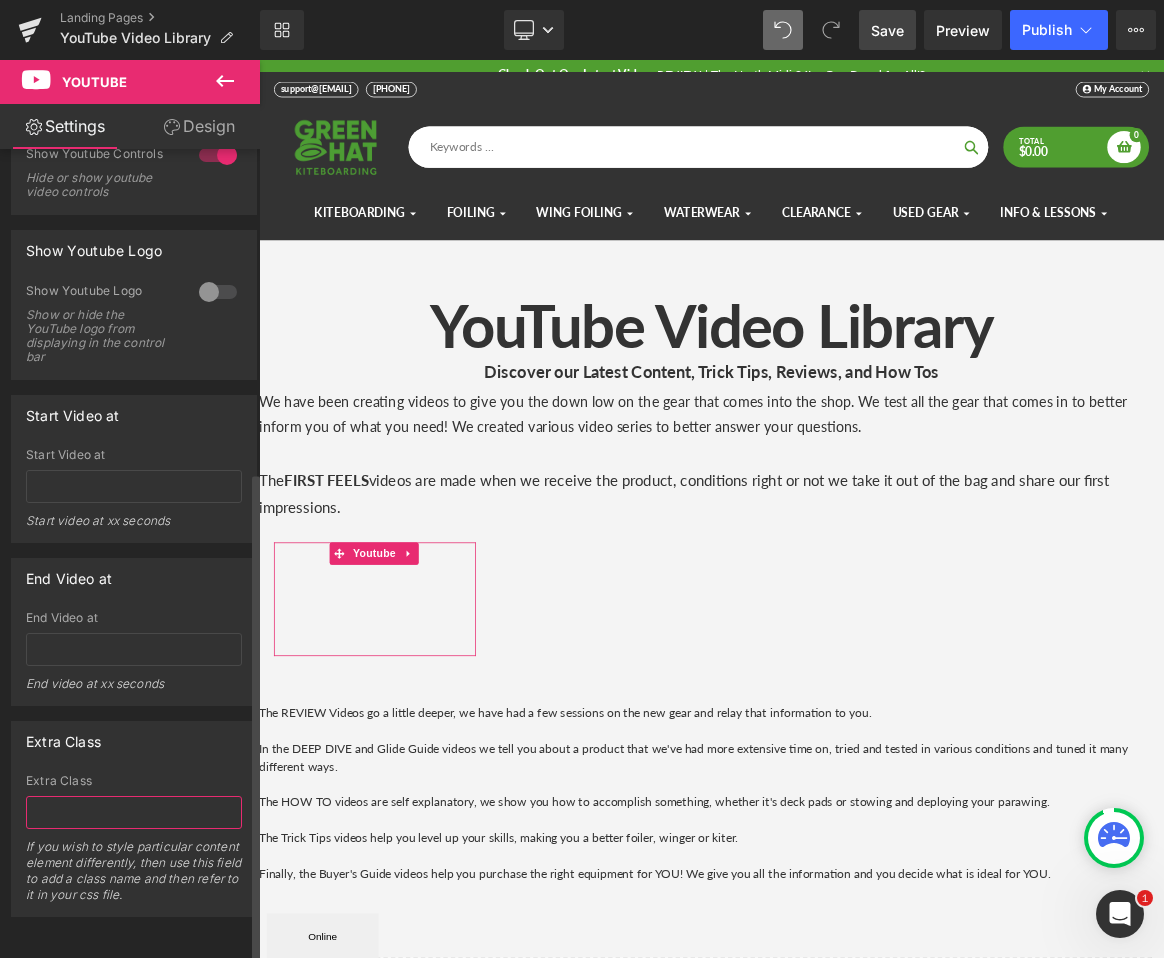 click at bounding box center [134, 812] 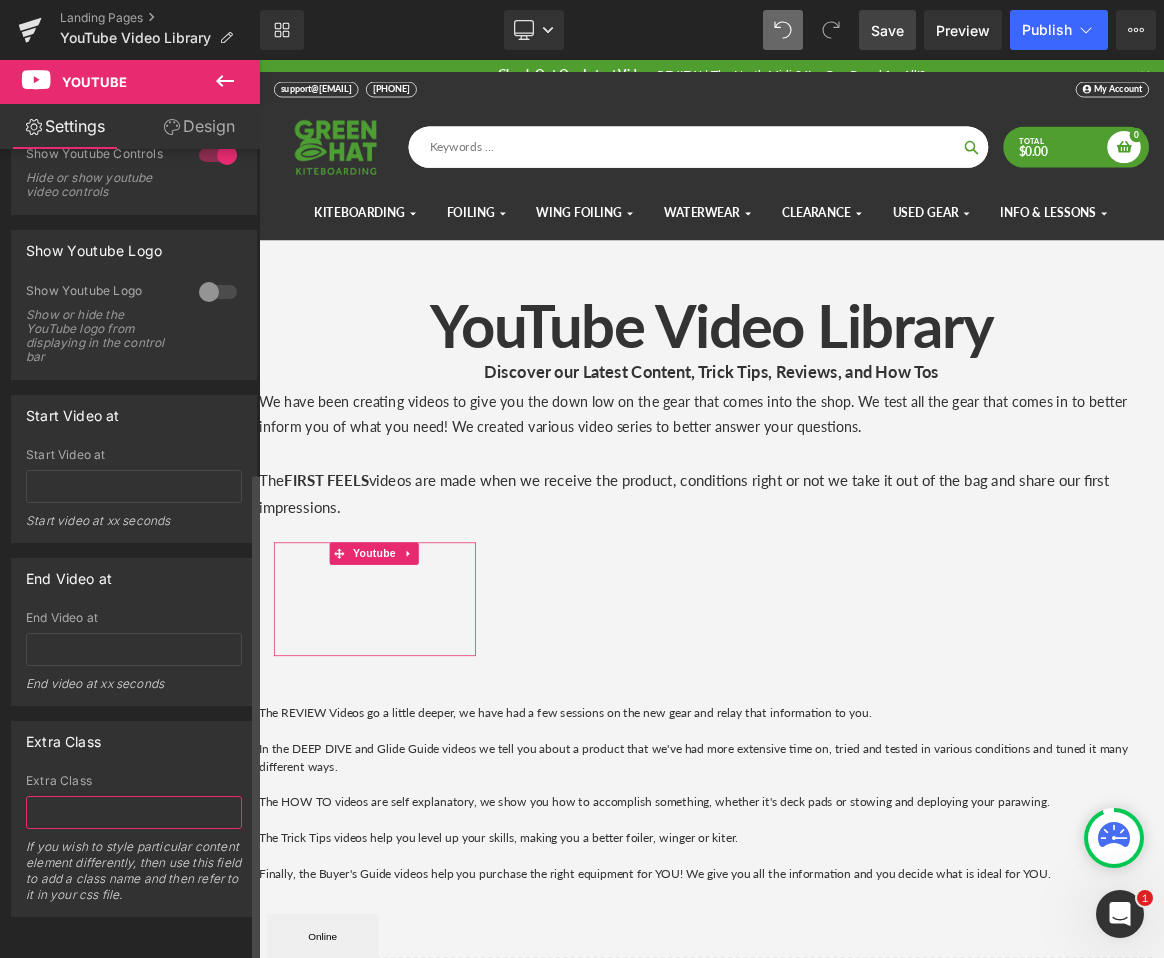 click at bounding box center [134, 812] 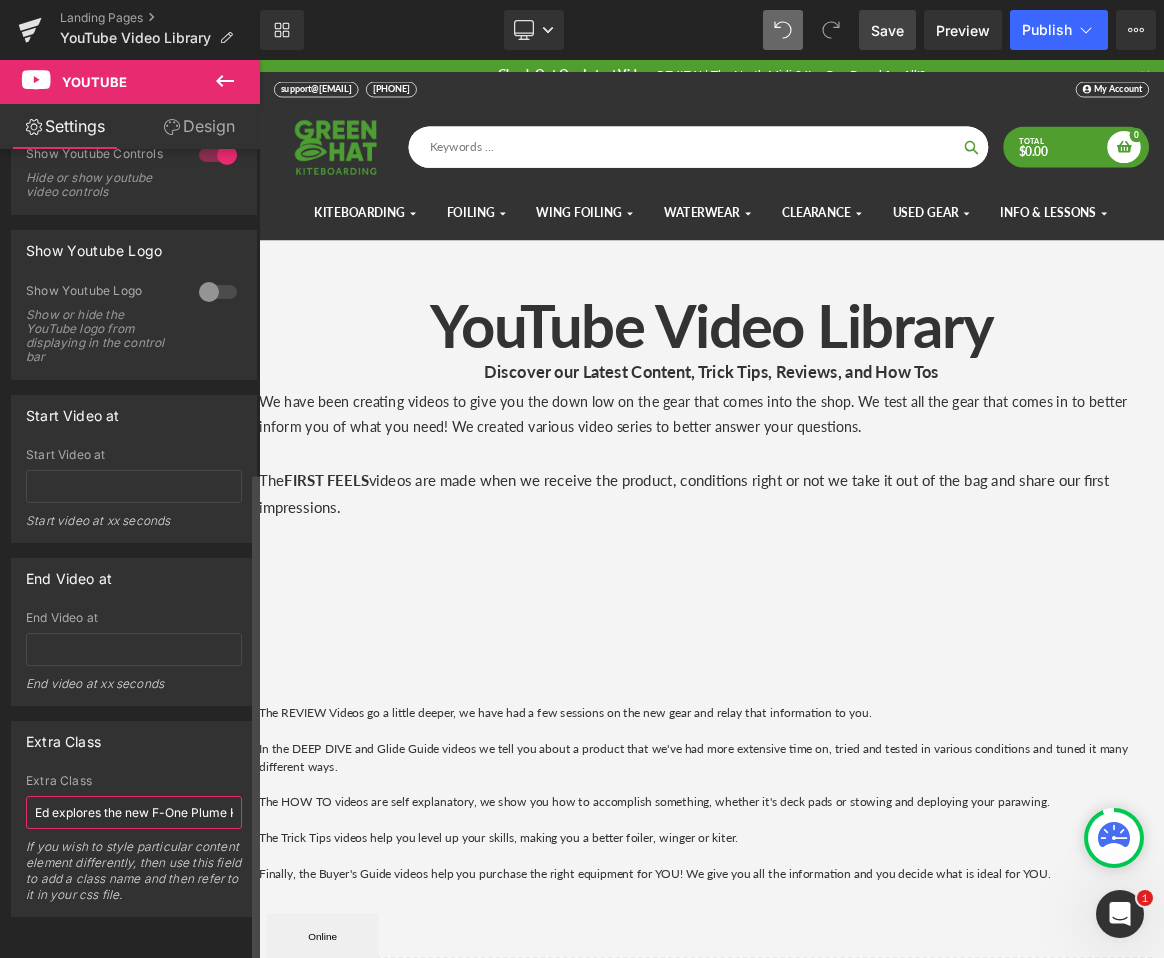 scroll, scrollTop: 0, scrollLeft: 668, axis: horizontal 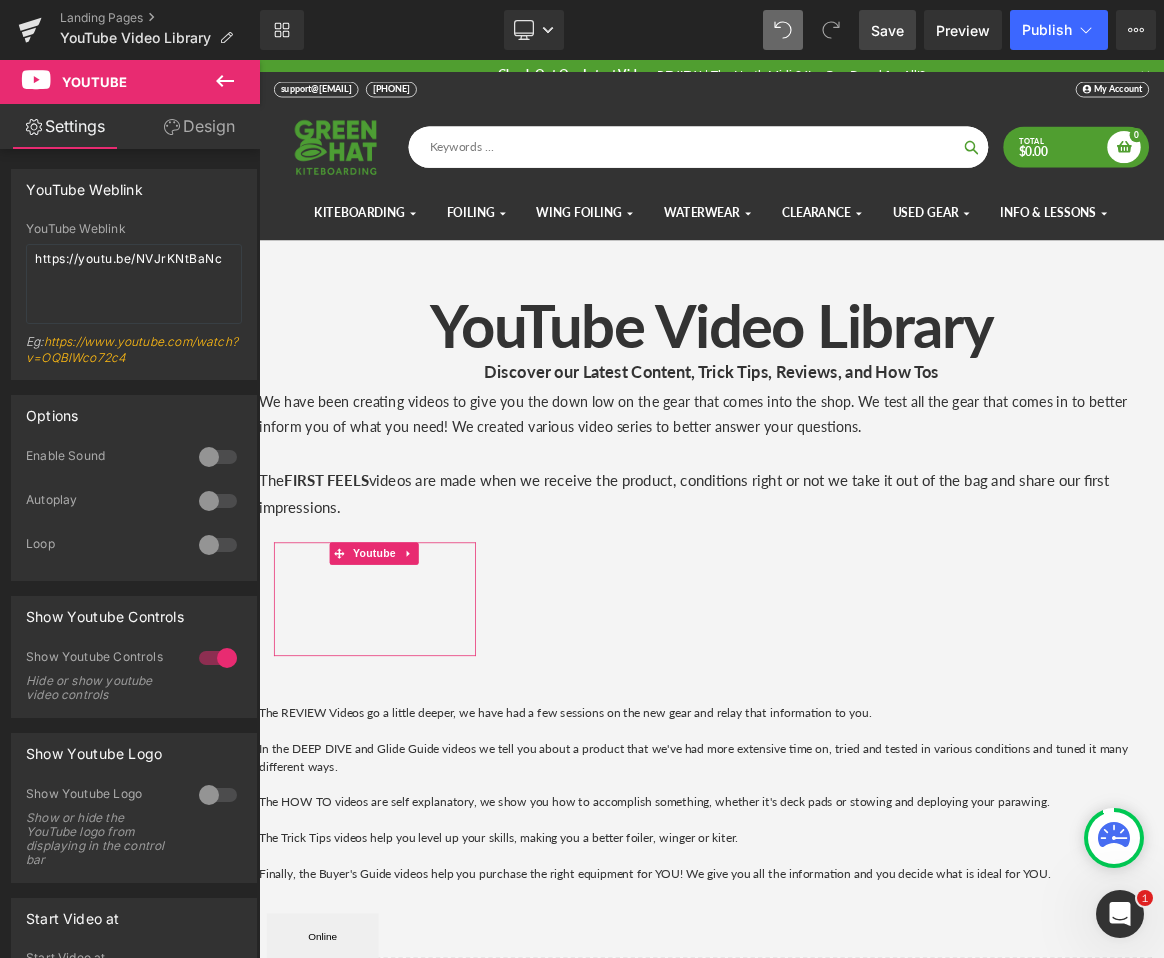 click on "Design" at bounding box center (199, 126) 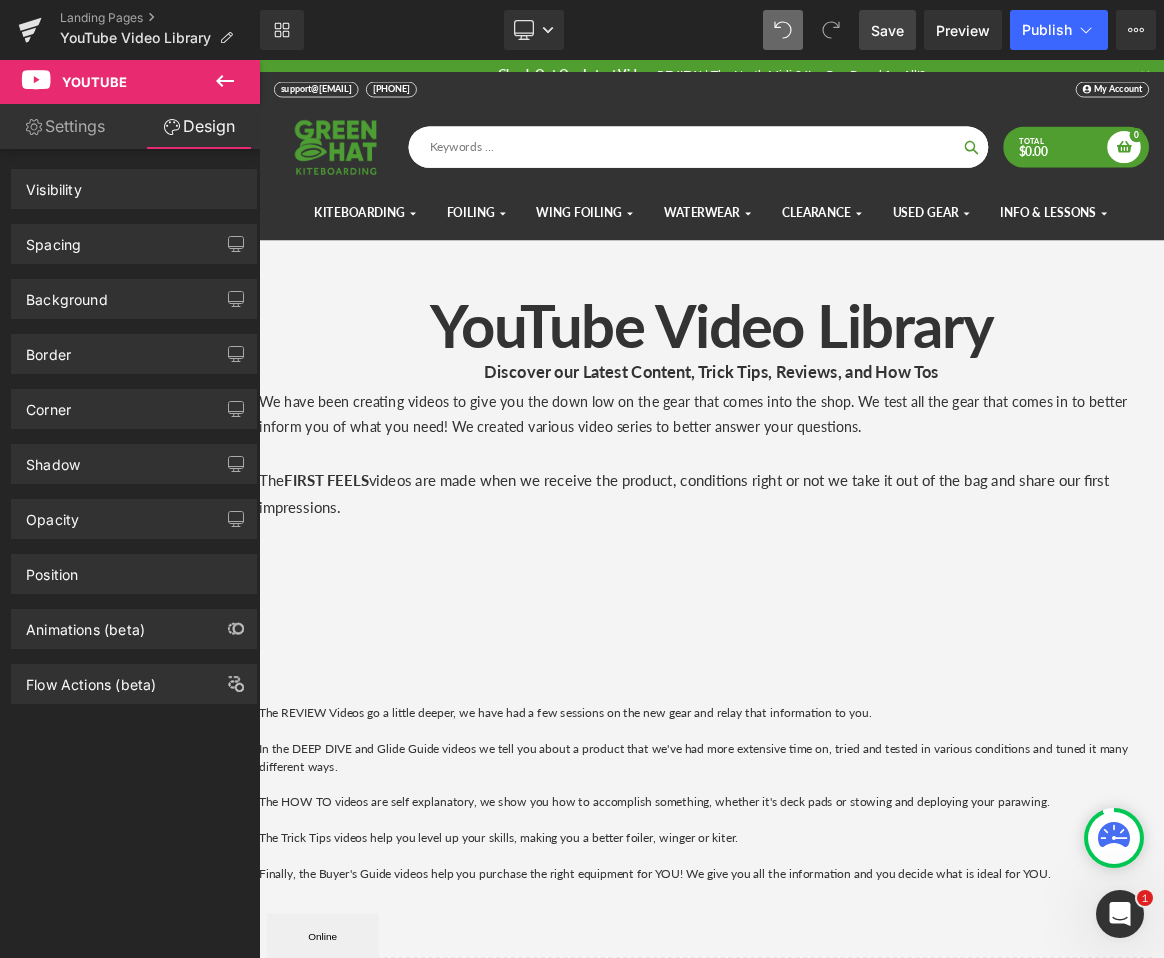 scroll, scrollTop: 0, scrollLeft: 0, axis: both 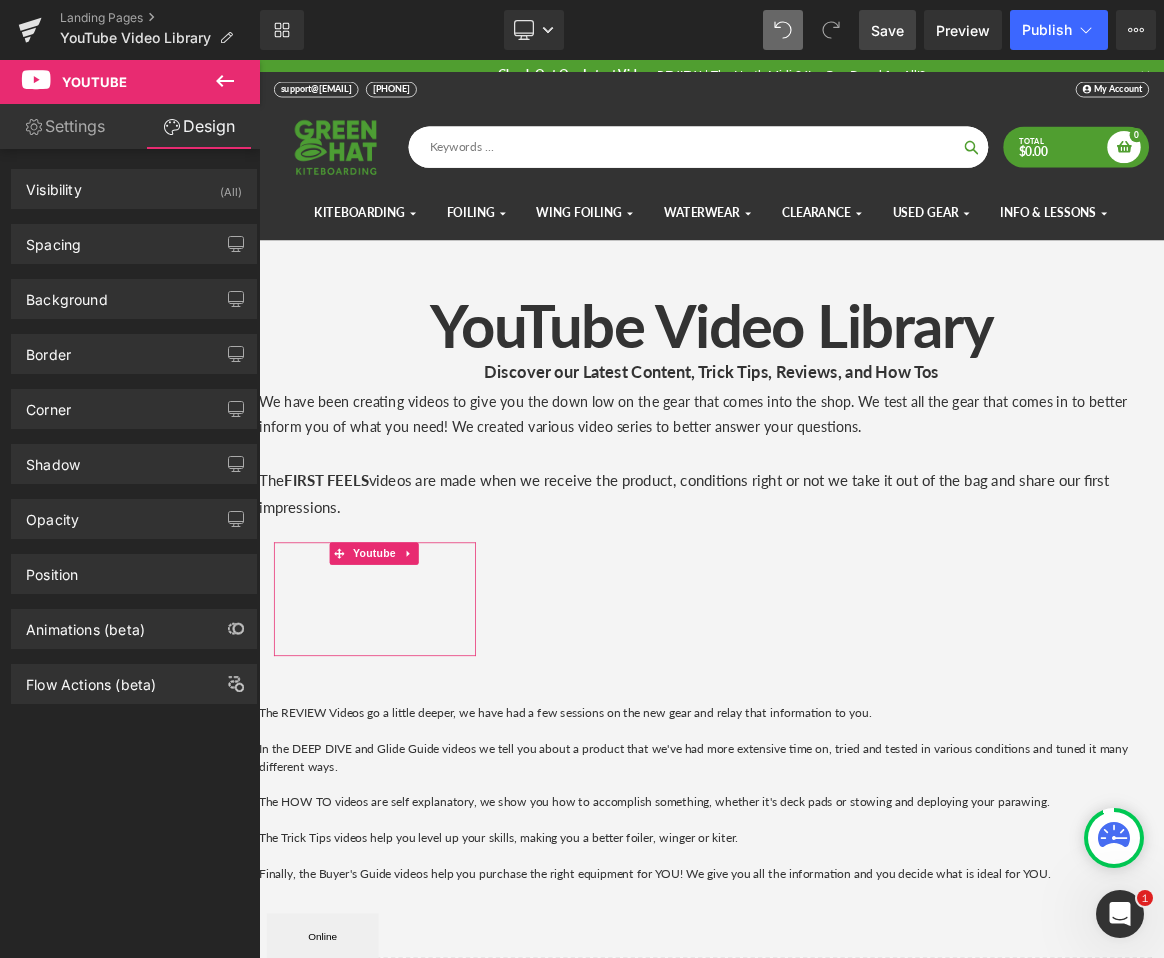 click on "Settings" at bounding box center [65, 126] 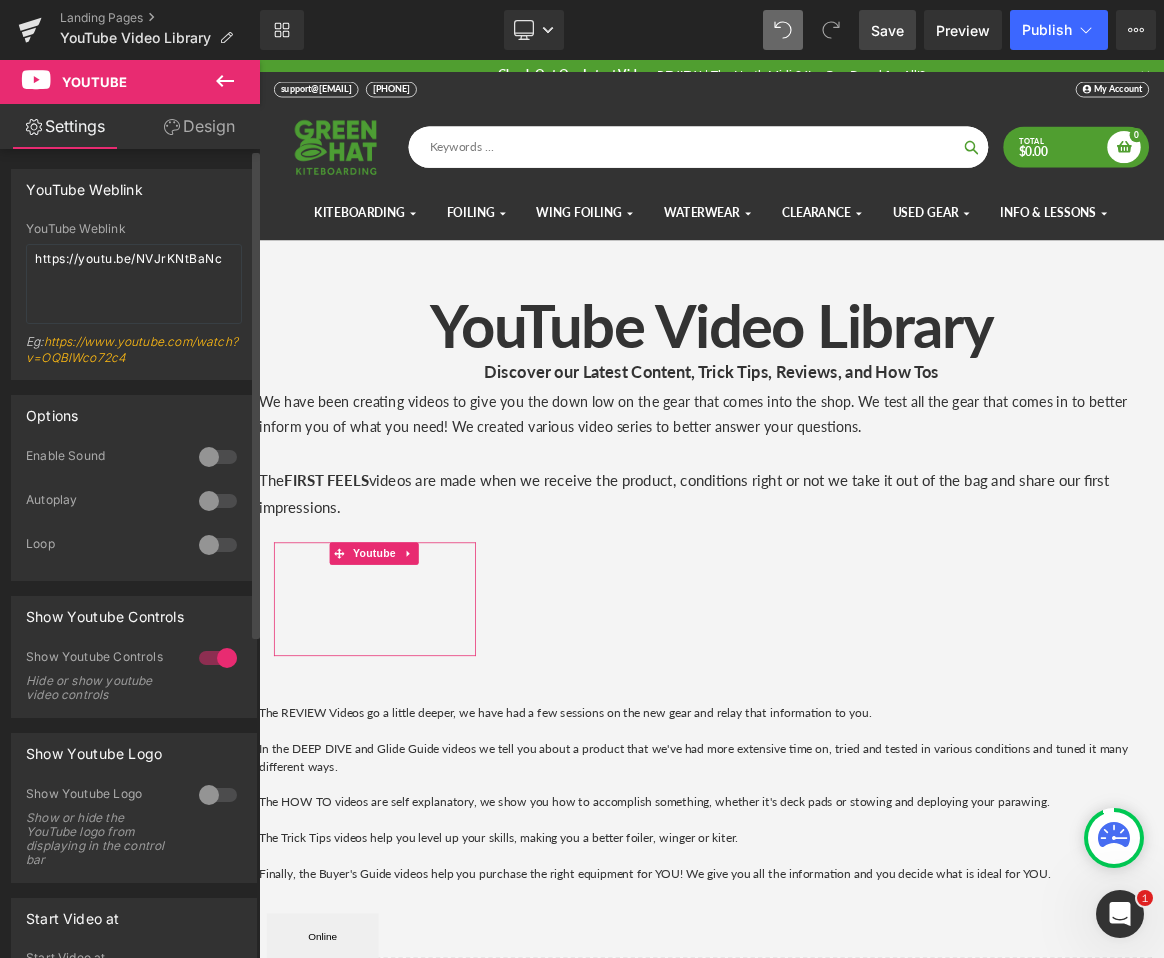 click at bounding box center (218, 457) 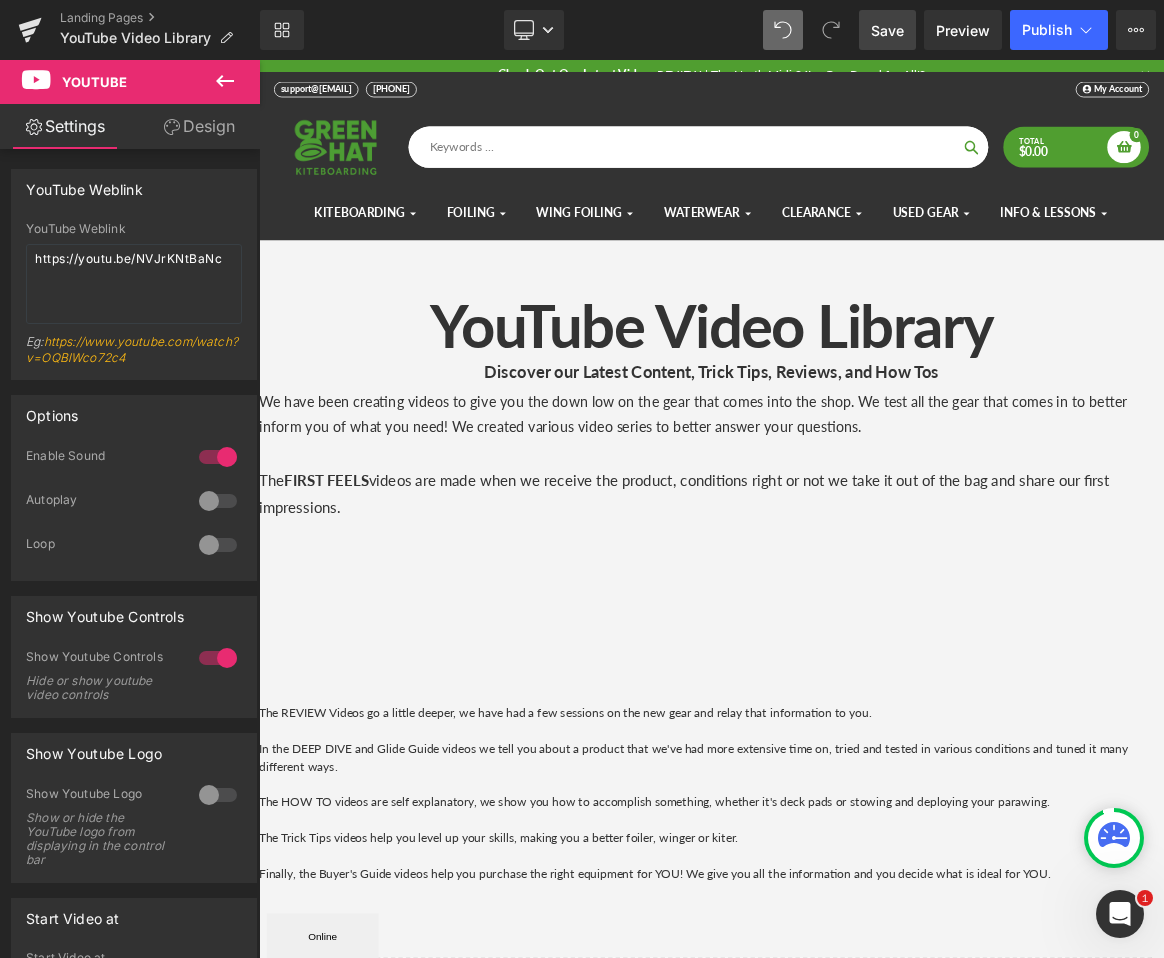 click on "Save" at bounding box center [887, 30] 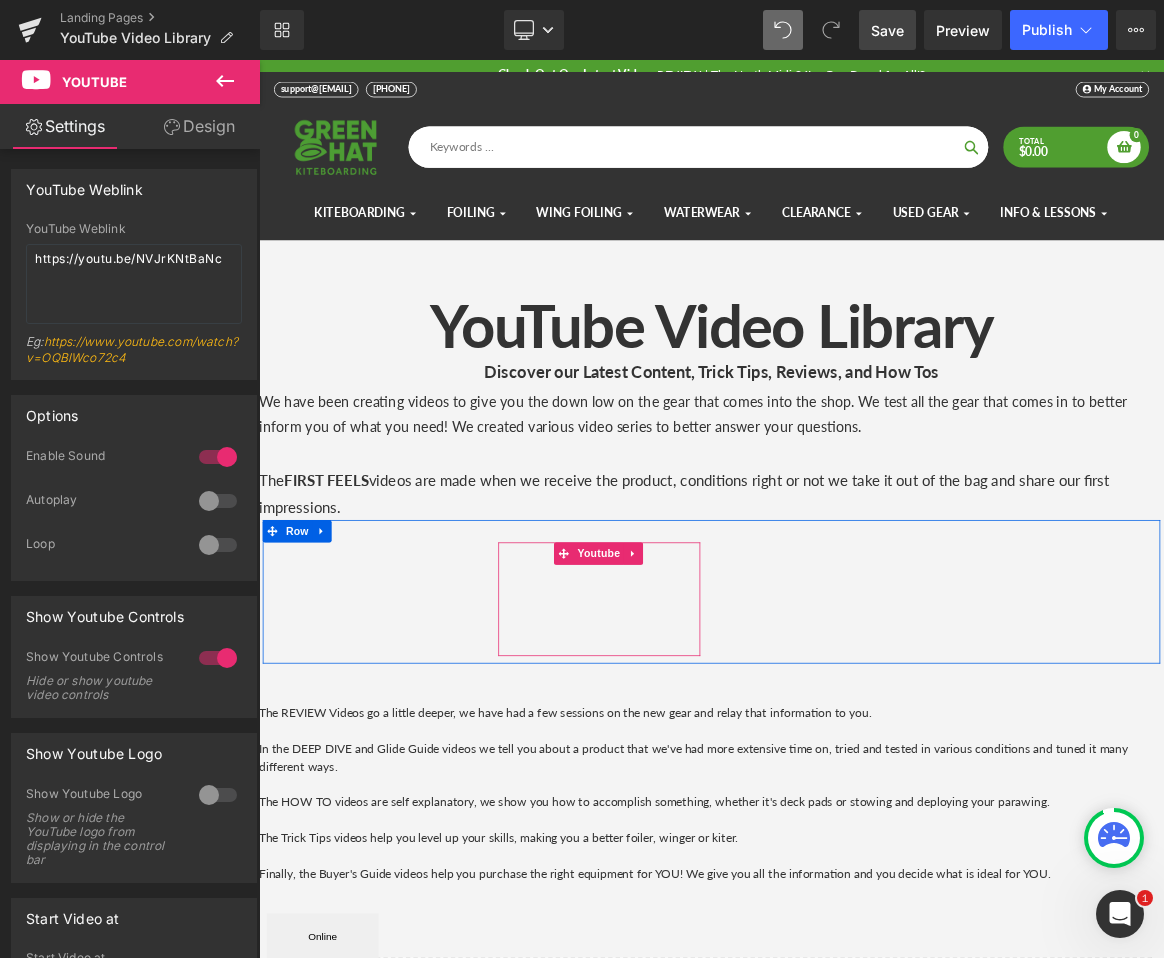 click at bounding box center (714, 781) 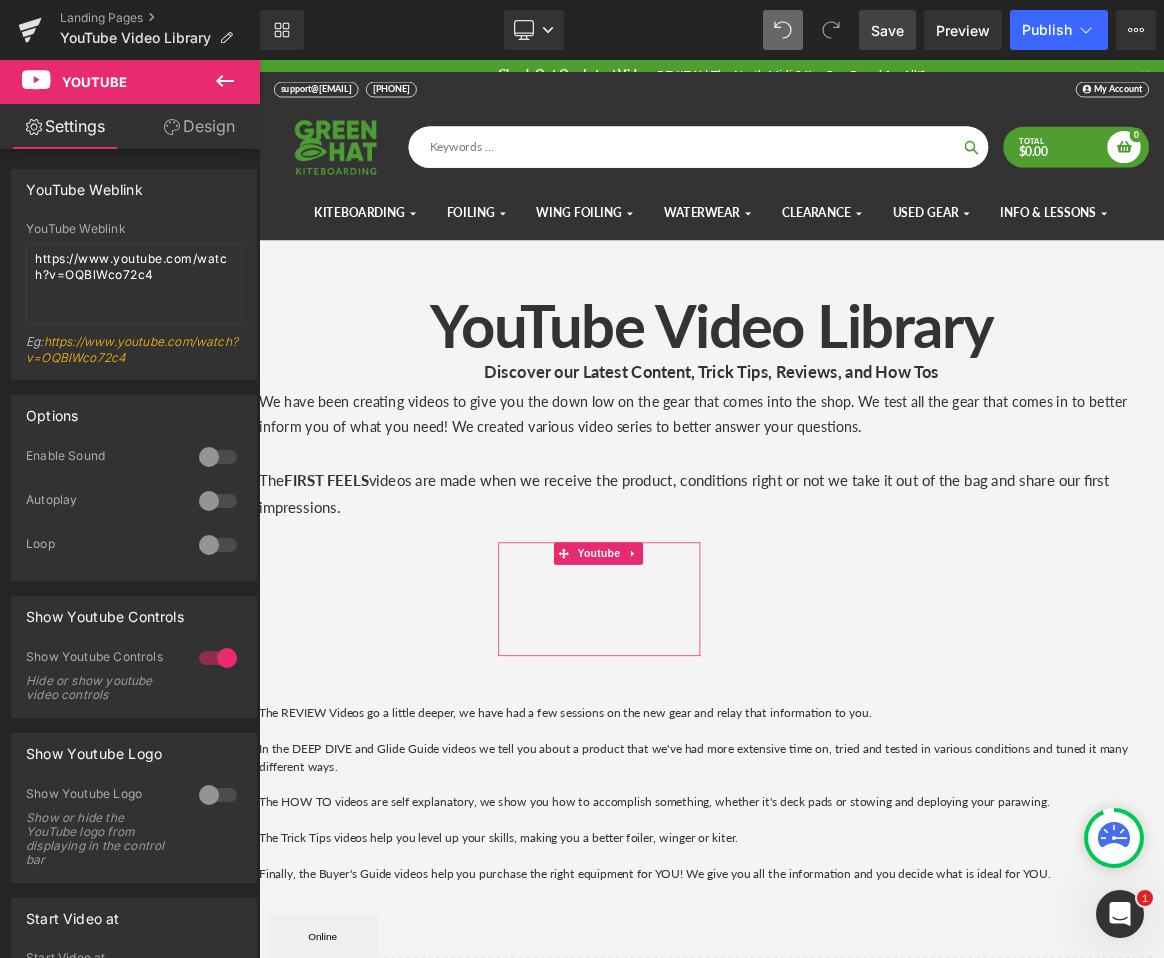 click at bounding box center (218, 457) 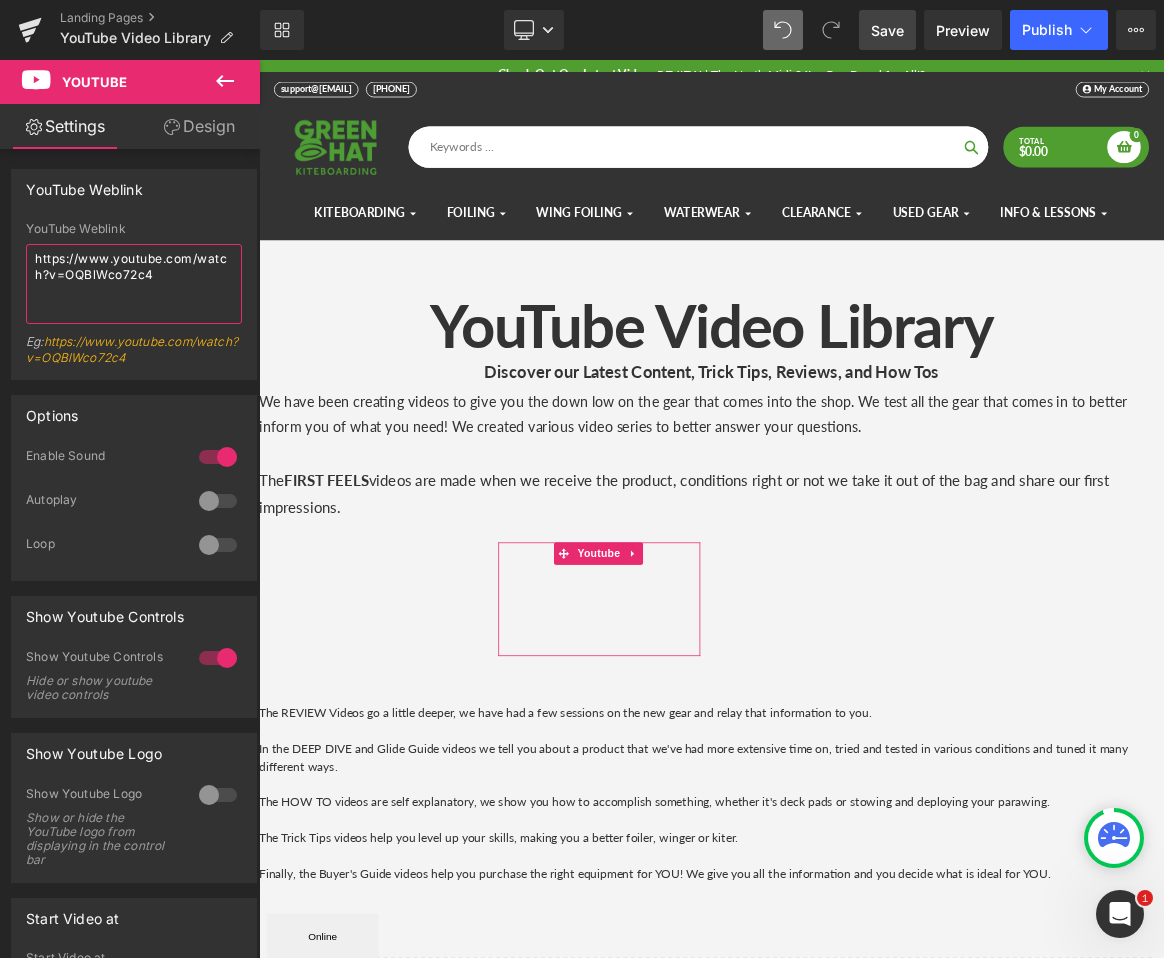 click on "https://www.youtube.com/watch?v=OQBlWco72c4" at bounding box center (134, 284) 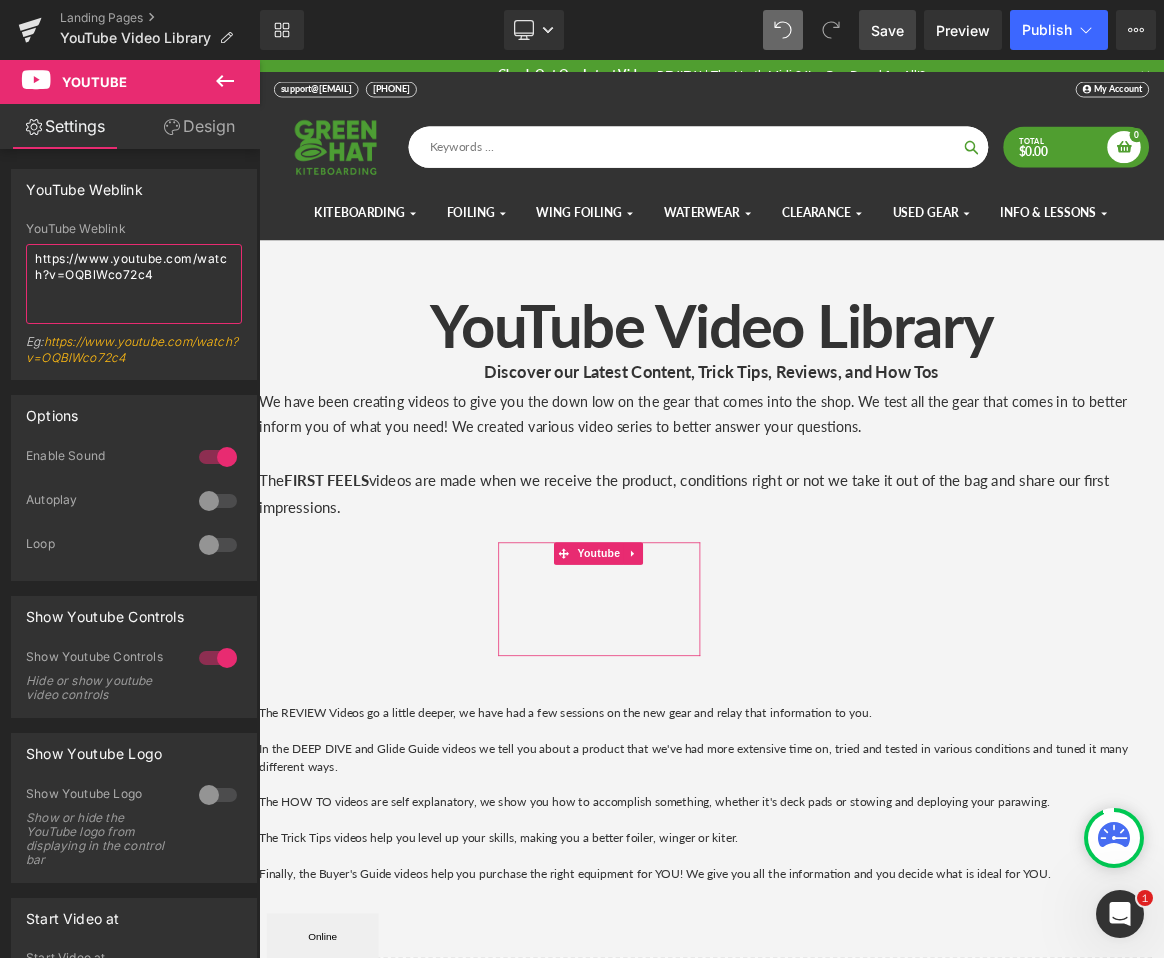 click on "https://www.youtube.com/watch?v=OQBlWco72c4" at bounding box center [134, 284] 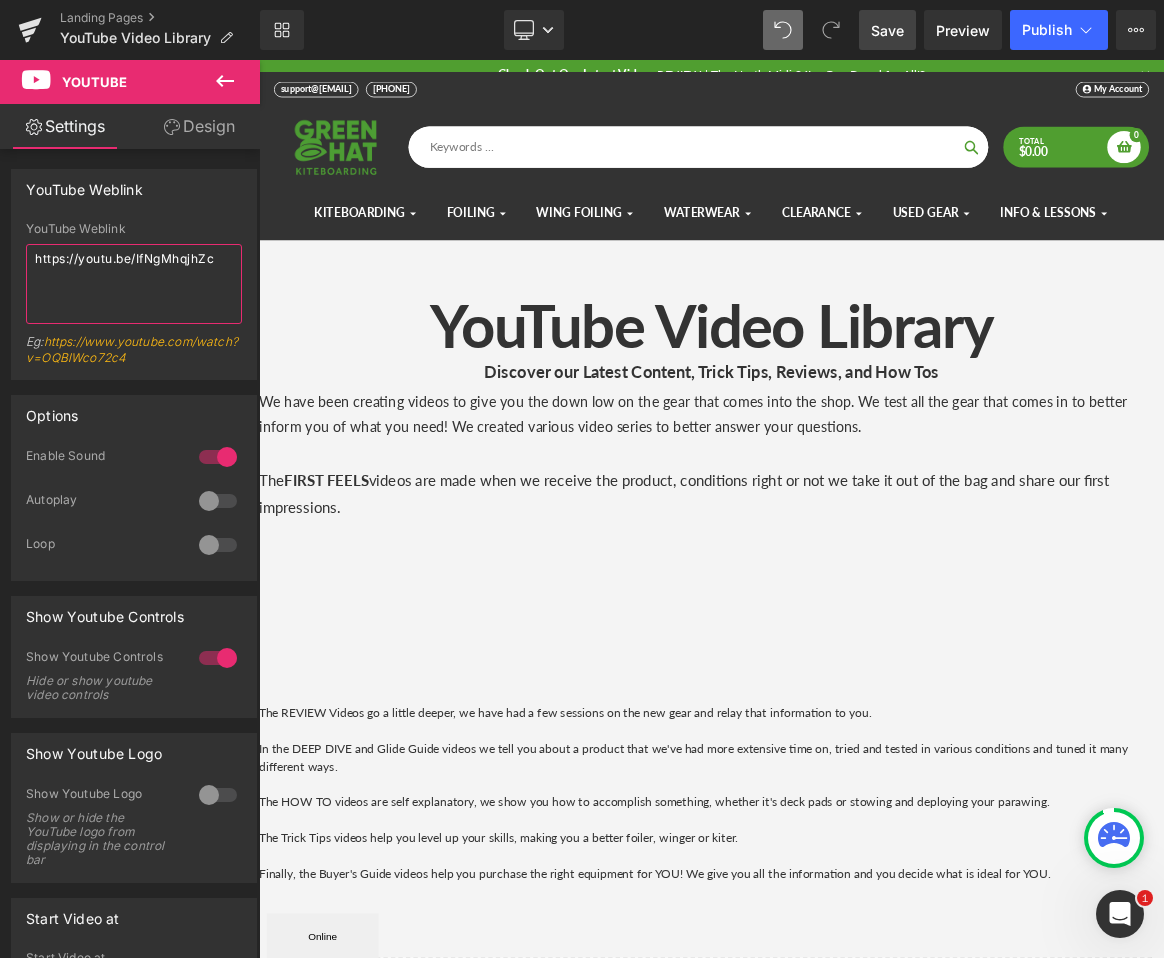 type on "https://youtu.be/IfNgMhqjhZc" 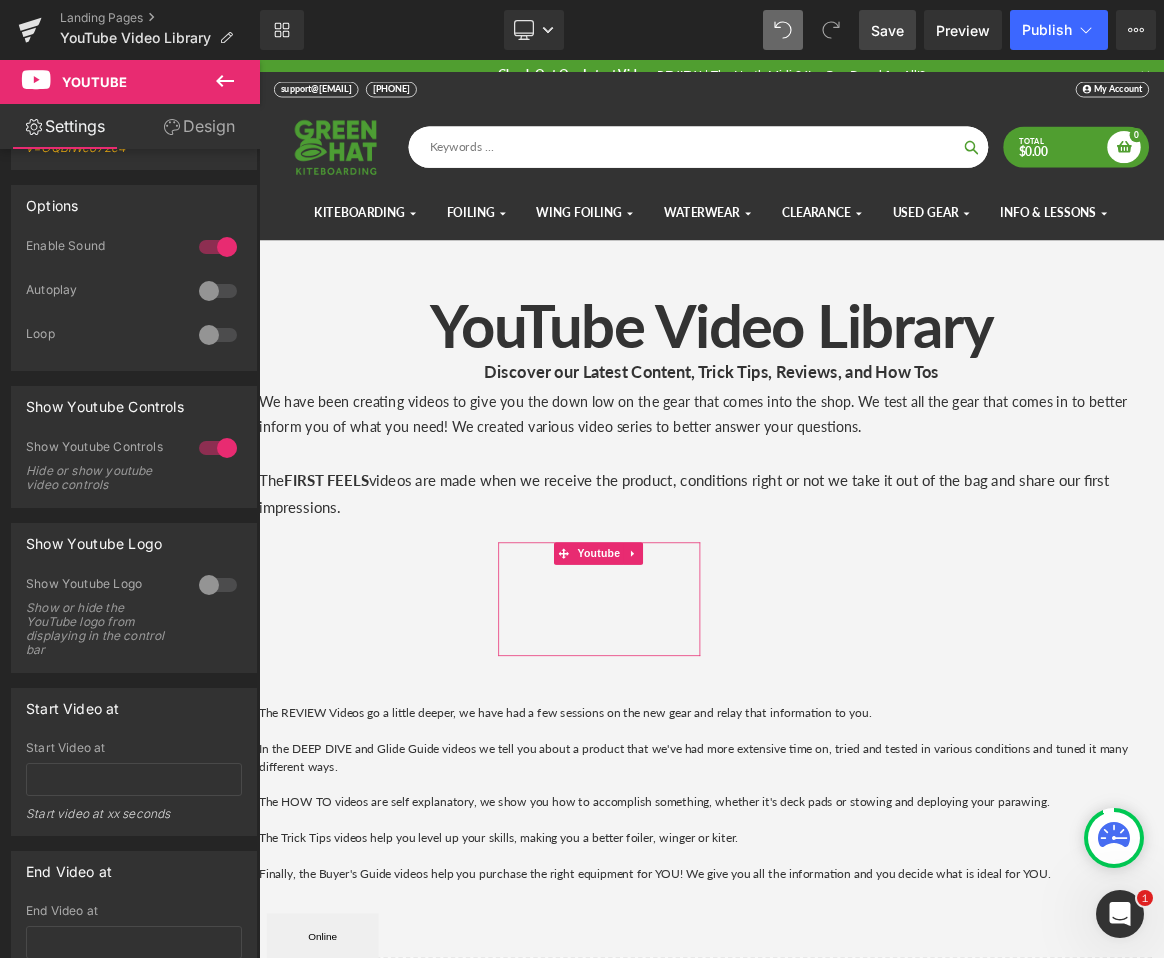 scroll, scrollTop: 534, scrollLeft: 0, axis: vertical 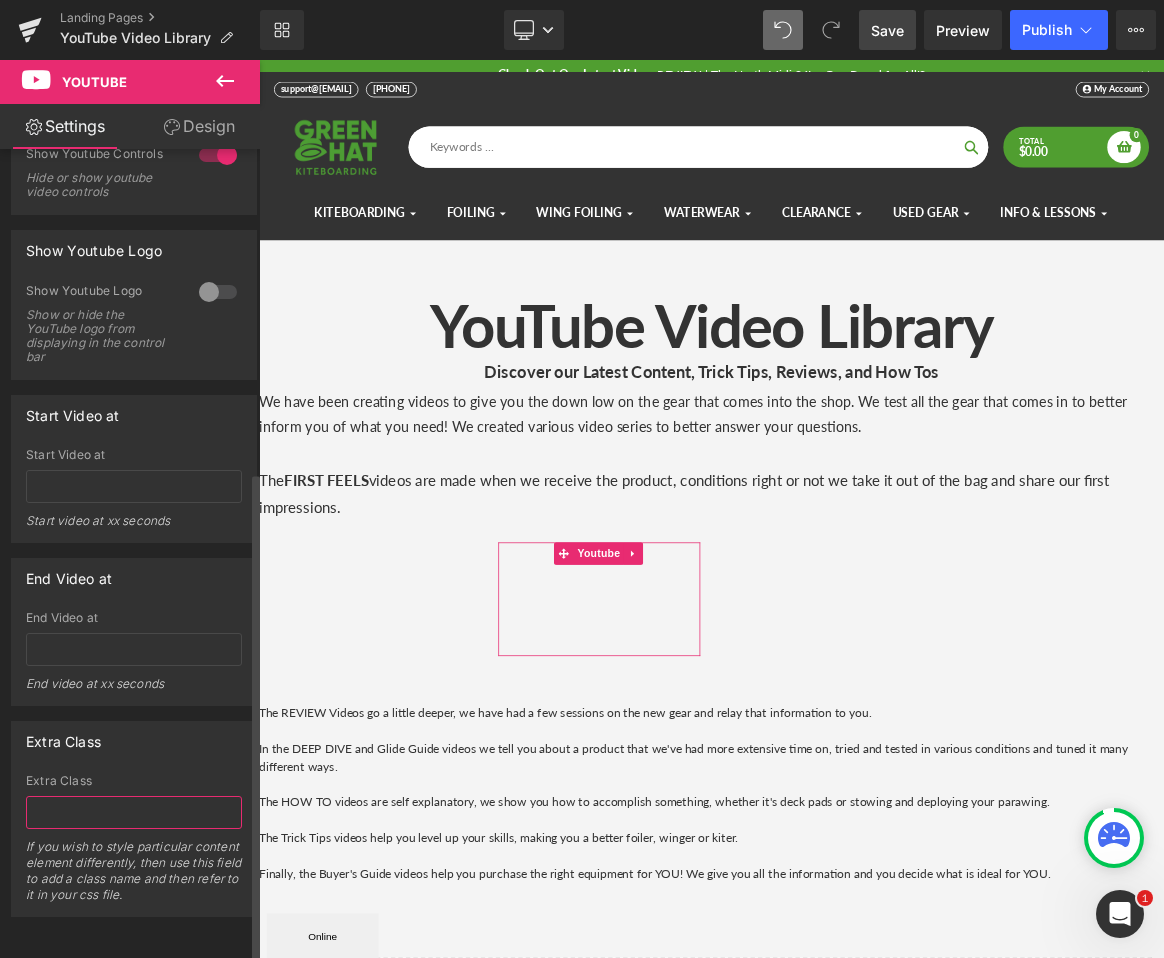 click at bounding box center (134, 812) 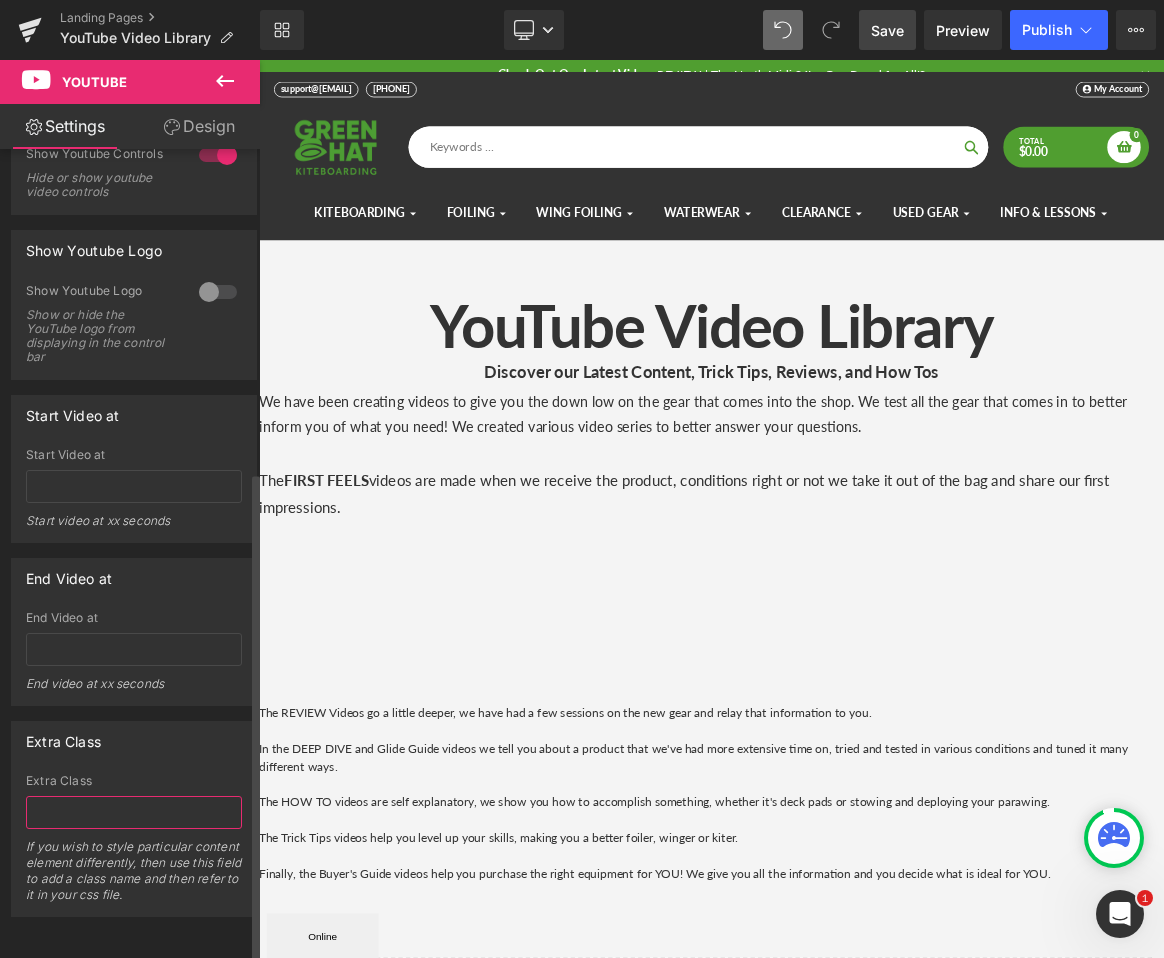 paste on "Ed reviews the F-One Frigate as F-One's new parawing, the standout design features (rigid frame, innovative panels), and teases the upcoming full performance review." 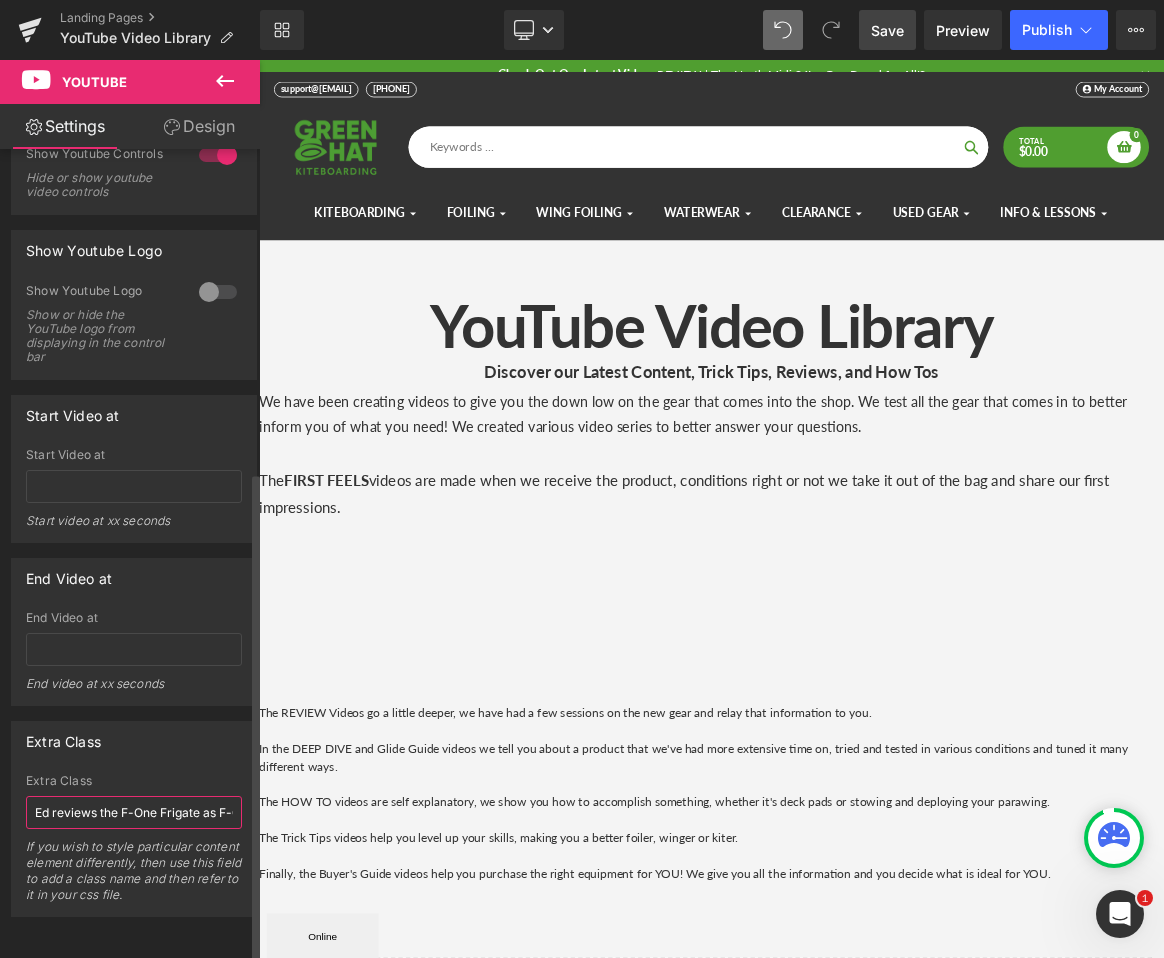 scroll, scrollTop: 0, scrollLeft: 763, axis: horizontal 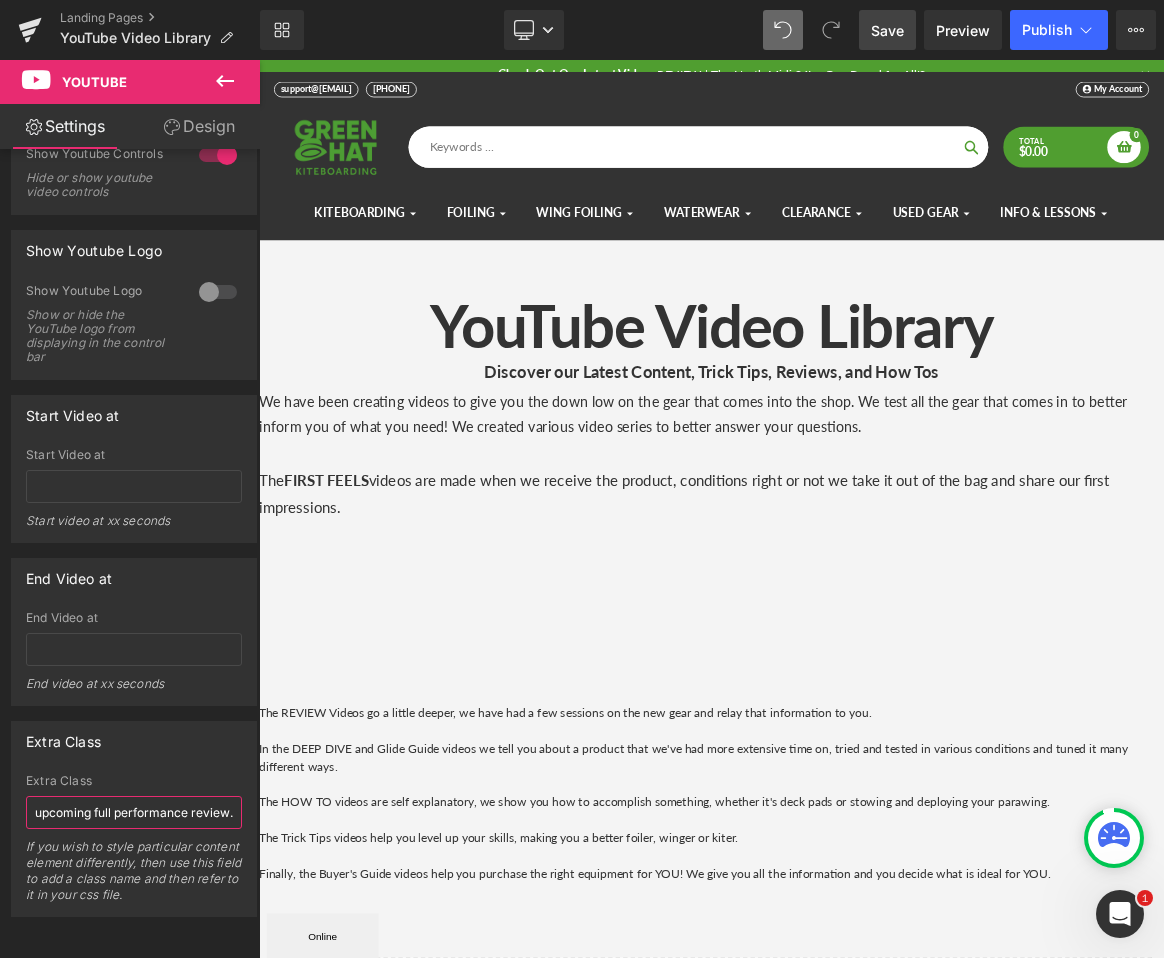 type on "Ed reviews the F-One Frigate as F-One's new parawing, the standout design features (rigid frame, innovative panels), and teases the upcoming full performance review." 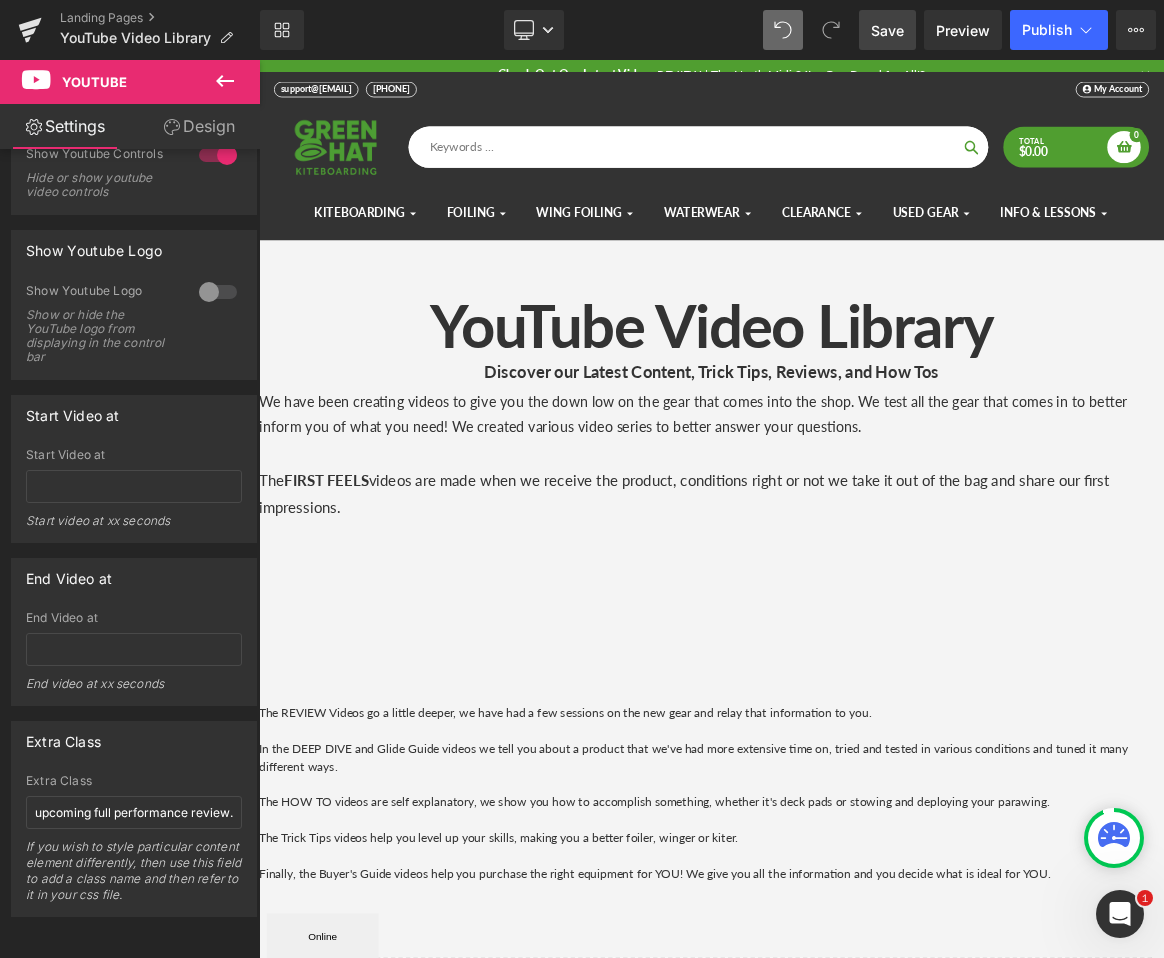 click on "Save" at bounding box center (887, 30) 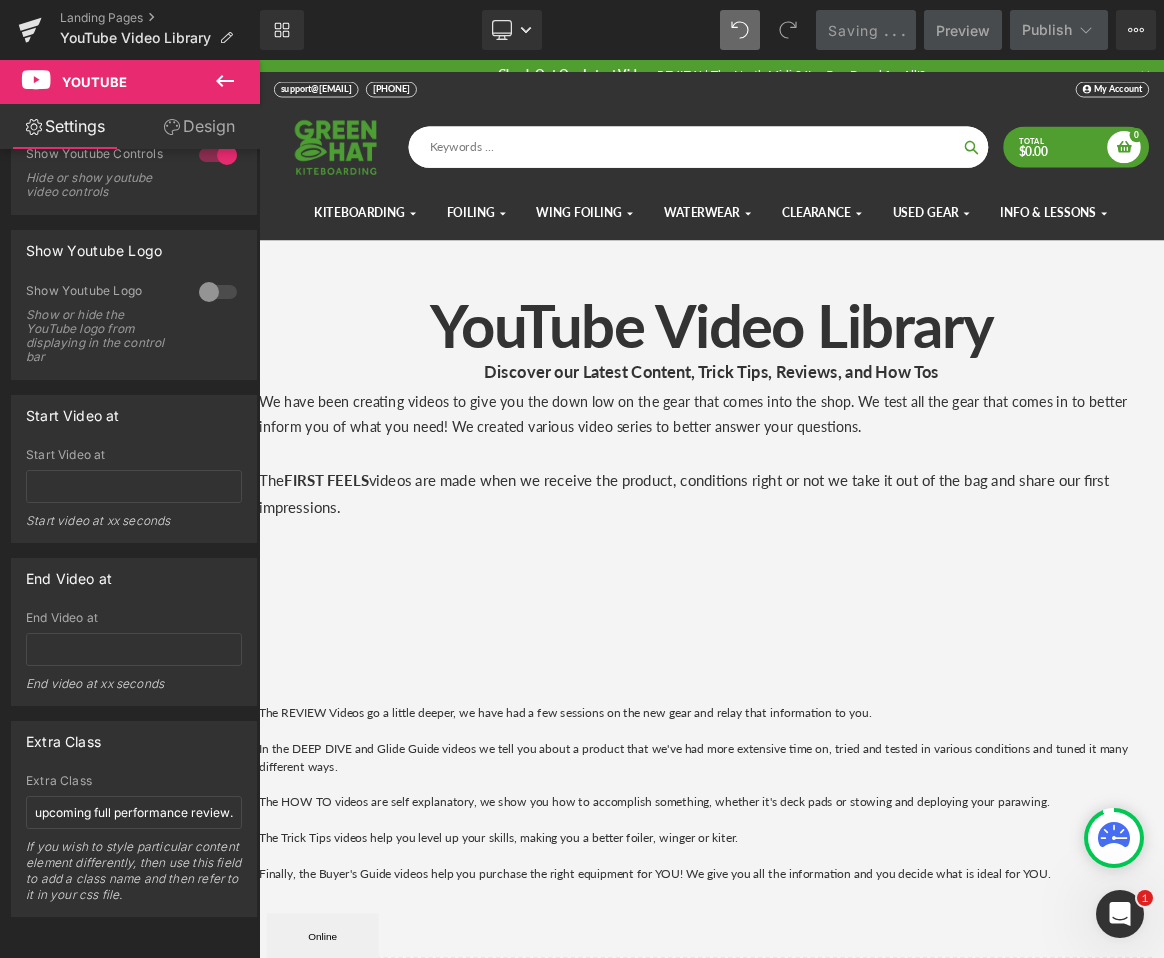 scroll, scrollTop: 0, scrollLeft: 0, axis: both 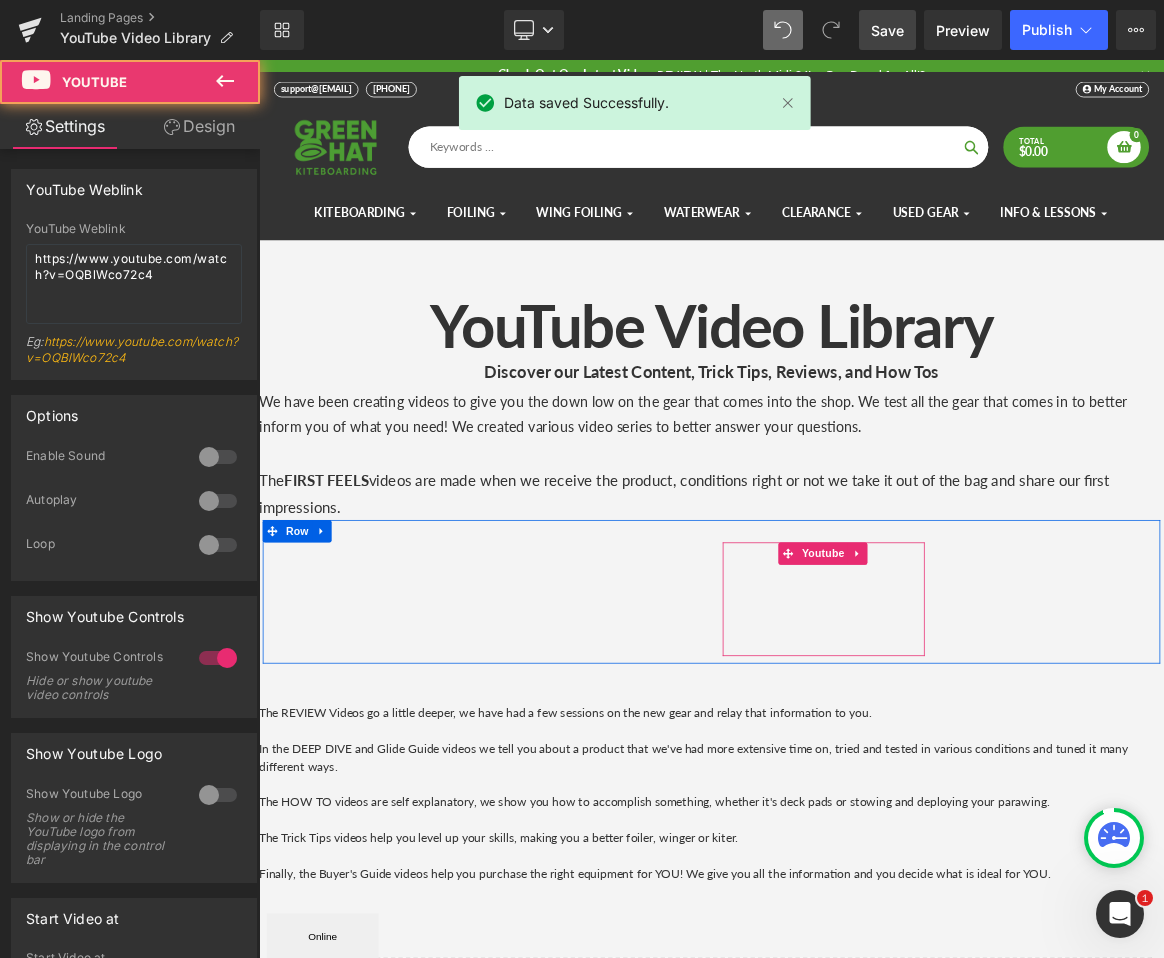 click at bounding box center (1014, 781) 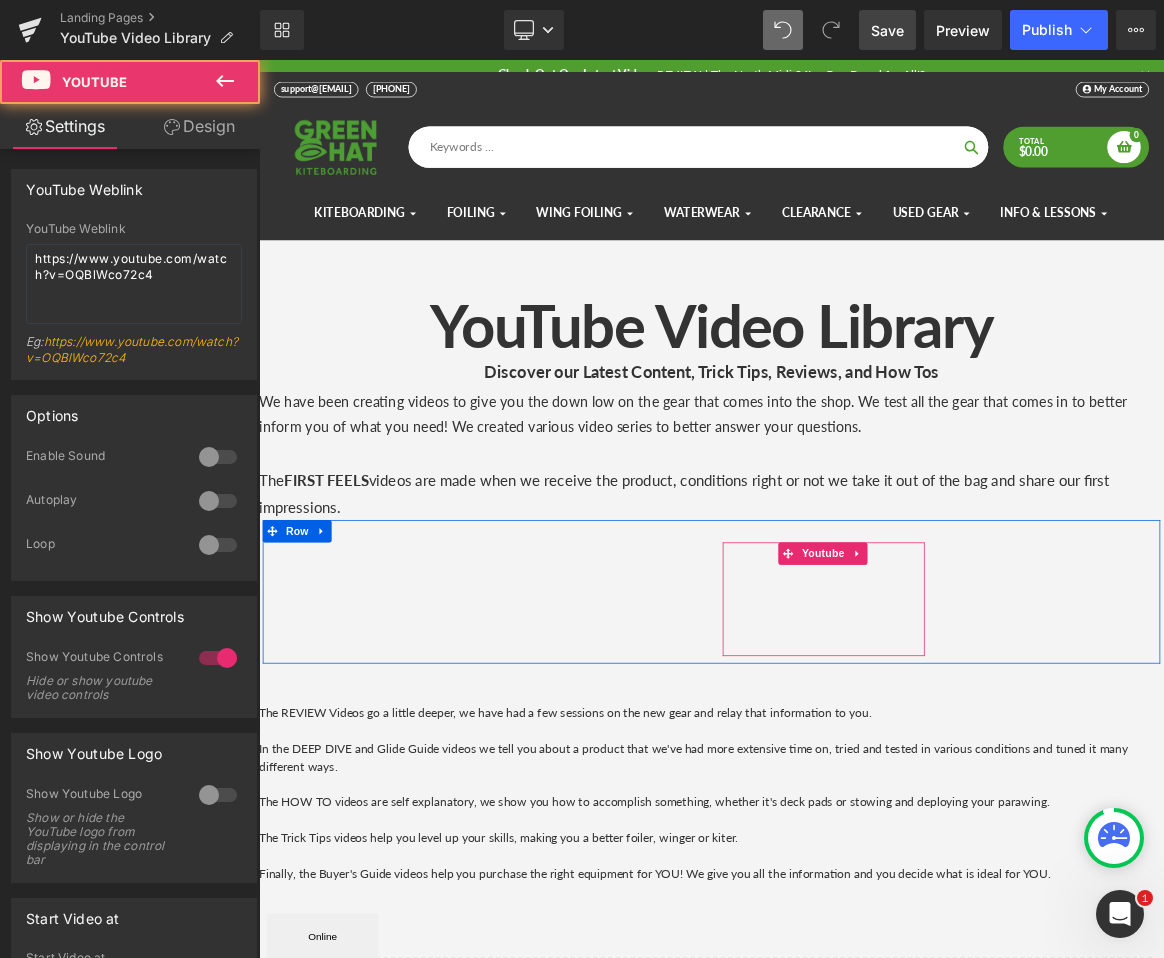 click at bounding box center [1014, 781] 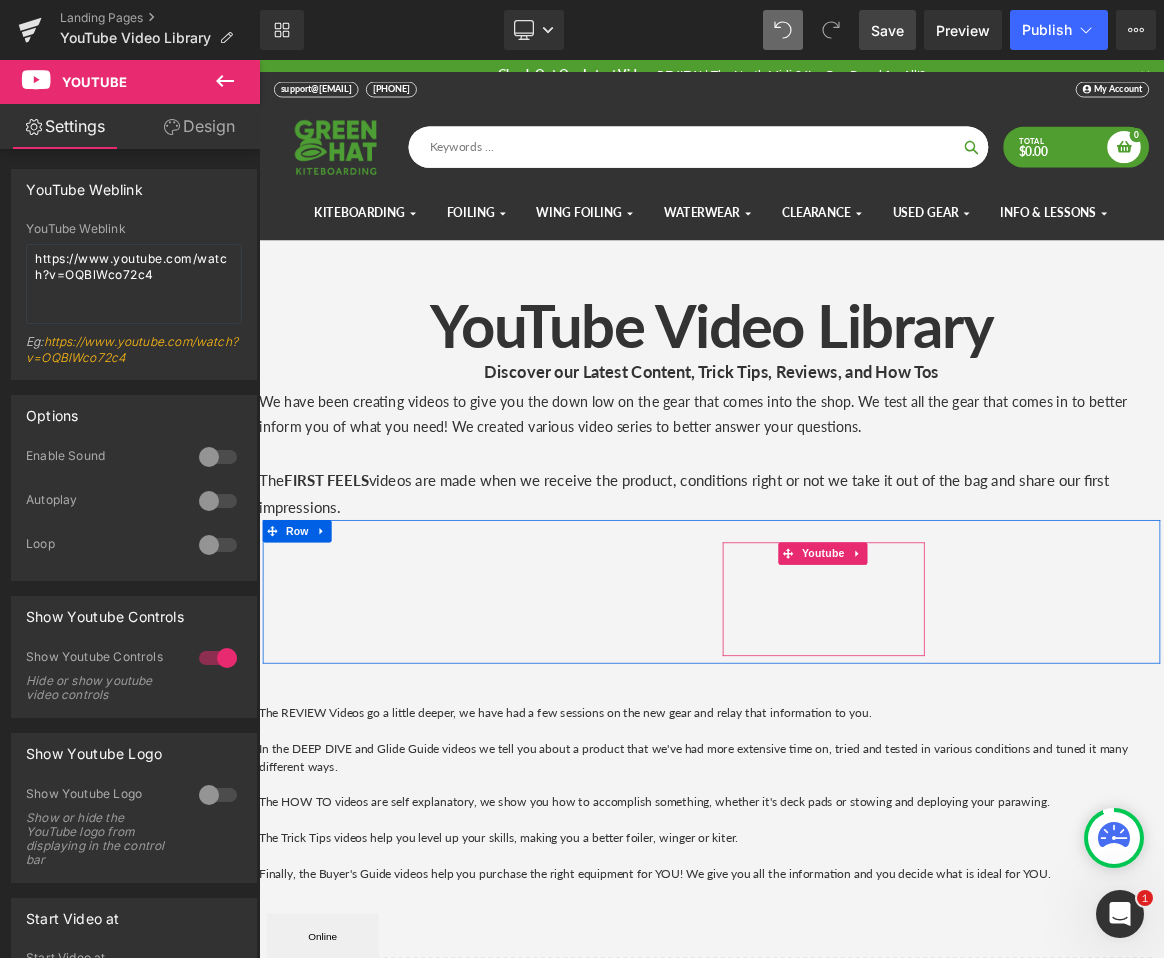 drag, startPoint x: 956, startPoint y: 716, endPoint x: 994, endPoint y: 791, distance: 84.07735 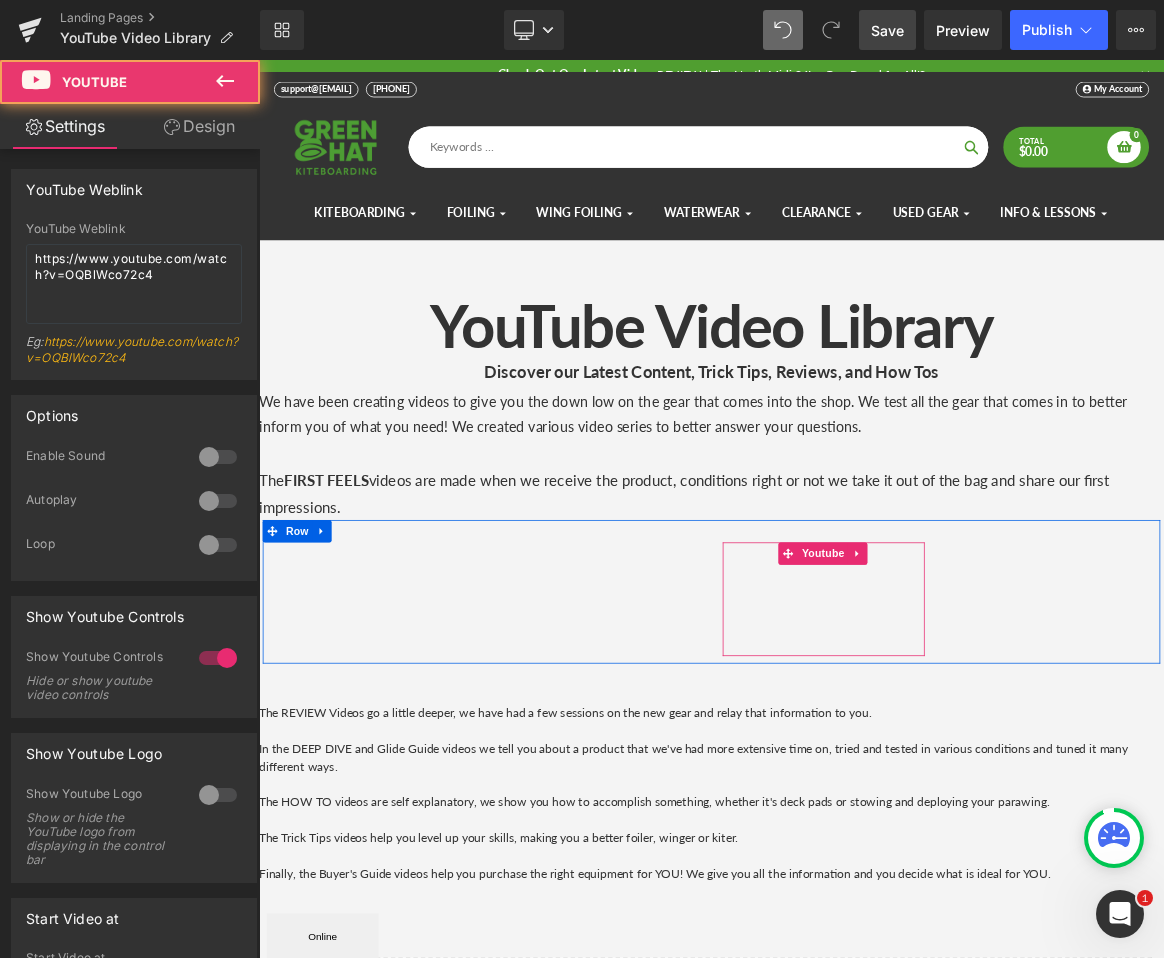 click at bounding box center (1014, 781) 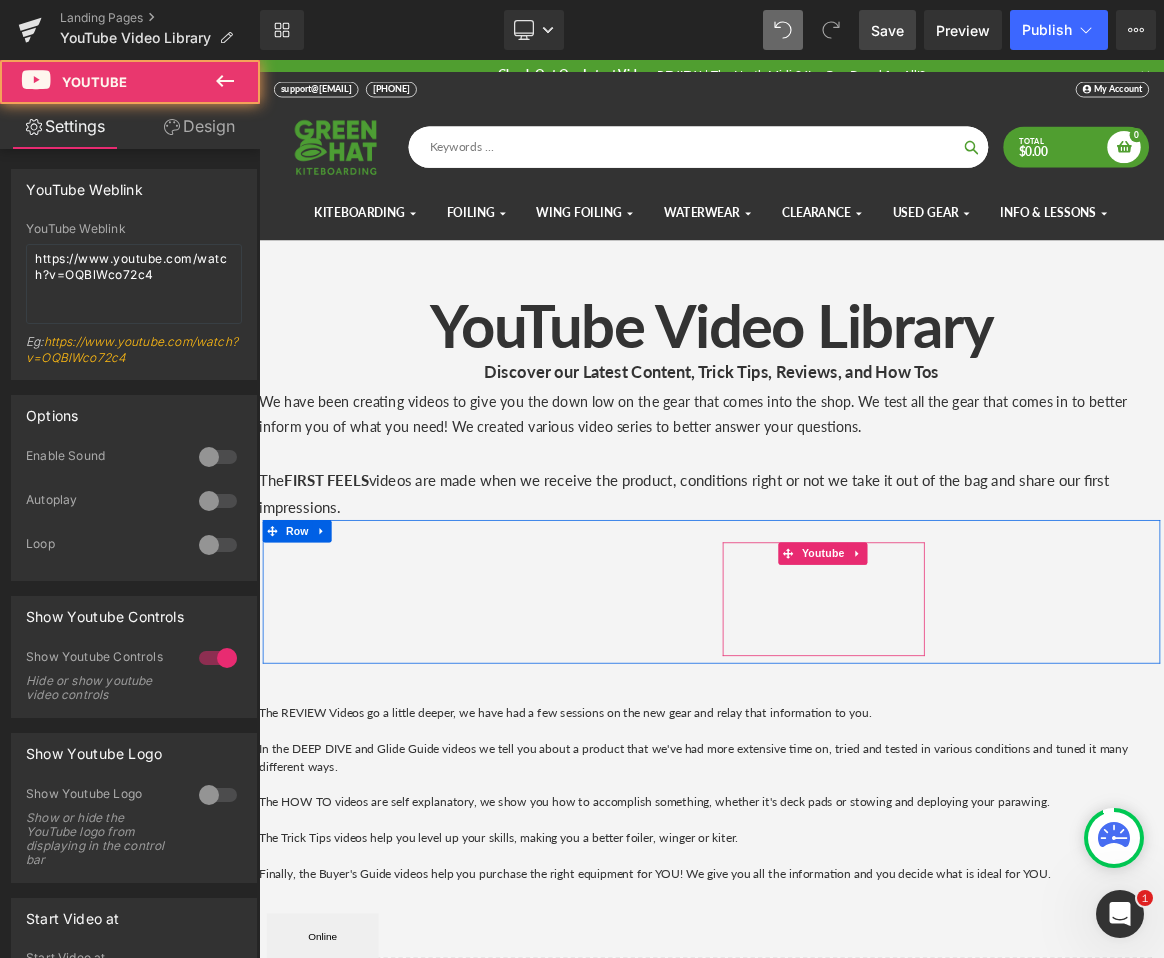 click at bounding box center (1014, 781) 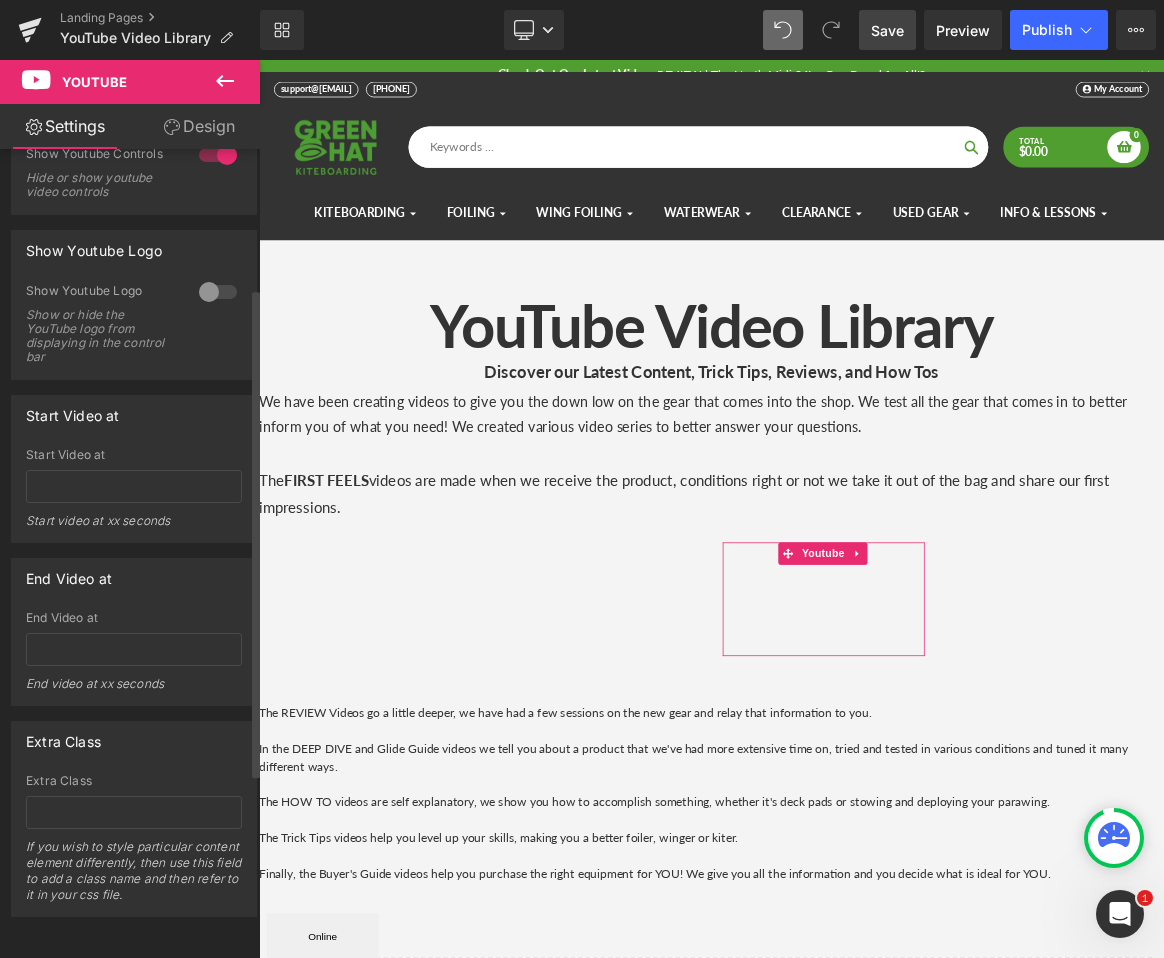 scroll, scrollTop: 0, scrollLeft: 0, axis: both 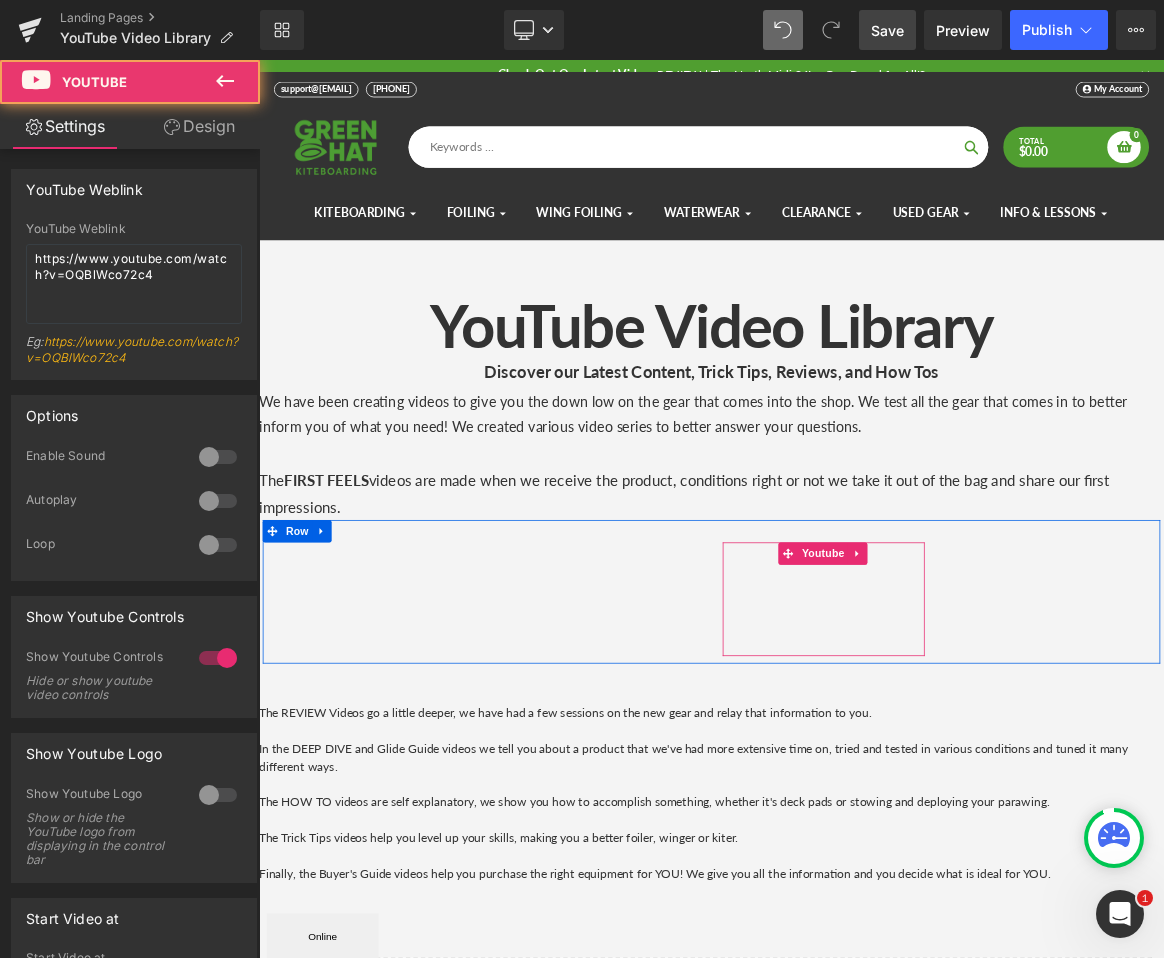 drag, startPoint x: 959, startPoint y: 717, endPoint x: 1090, endPoint y: 712, distance: 131.09538 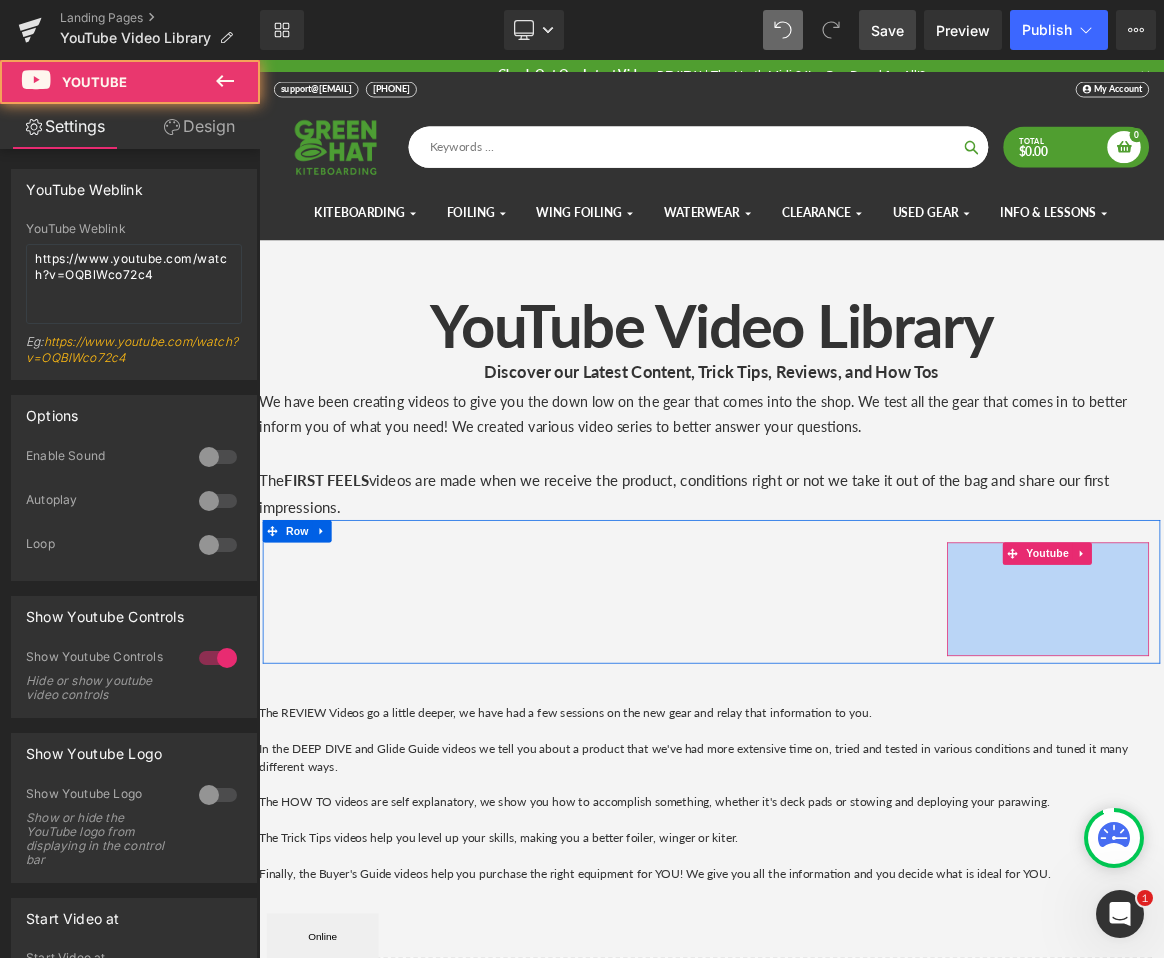 drag, startPoint x: 1045, startPoint y: 721, endPoint x: 1169, endPoint y: 820, distance: 158.67262 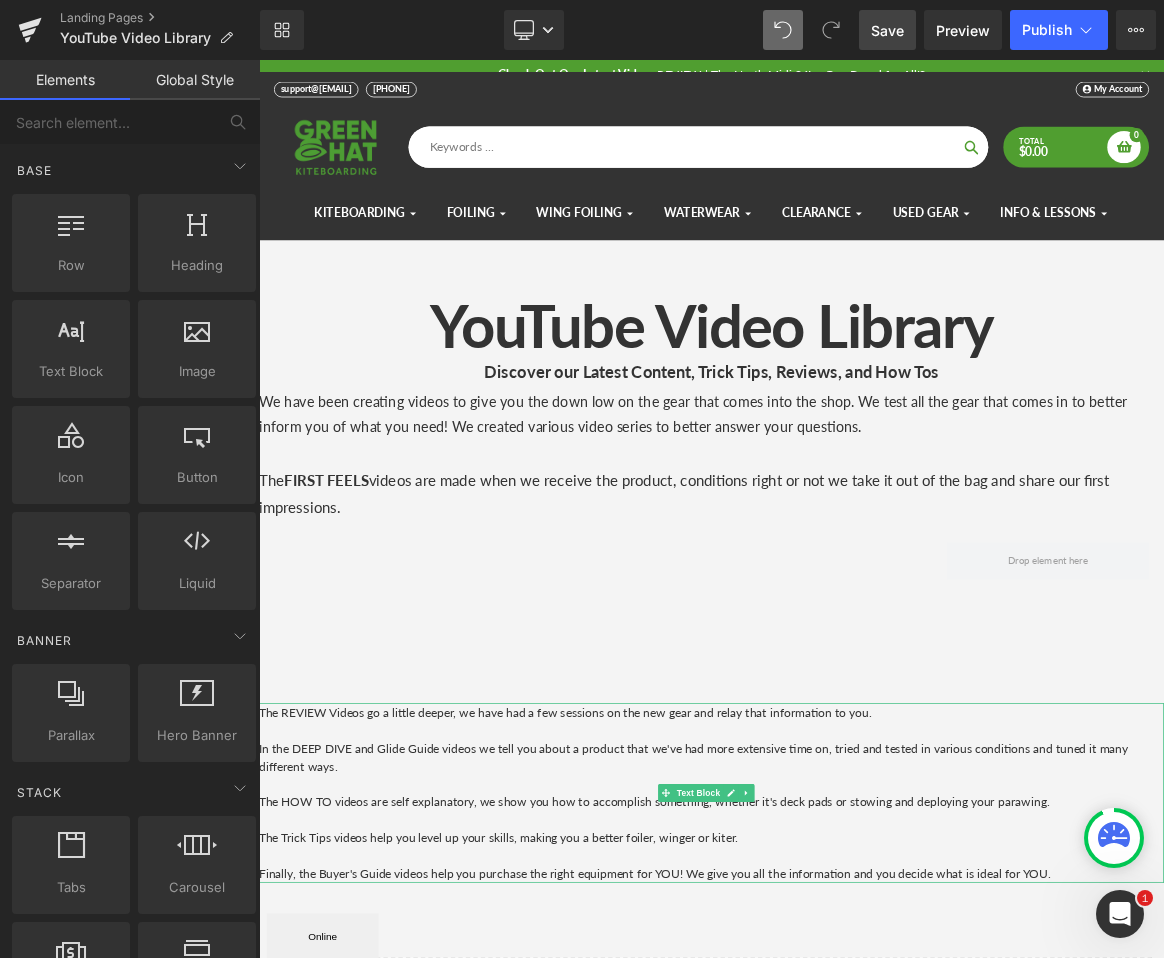 click on "The REVIEW Videos go a little deeper, we have had a few sessions on the new gear and relay that information to you." at bounding box center [864, 932] 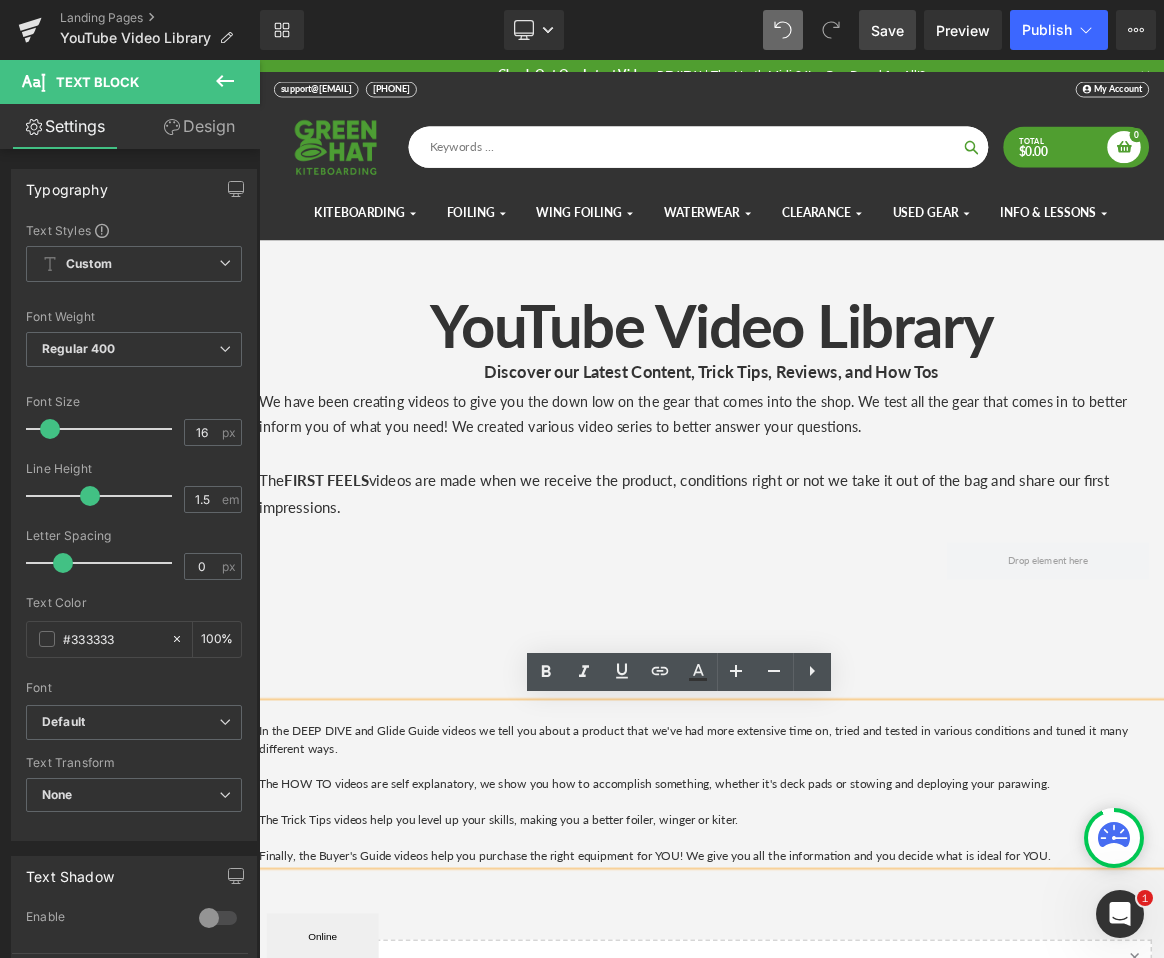 scroll, scrollTop: 2531, scrollLeft: 1195, axis: both 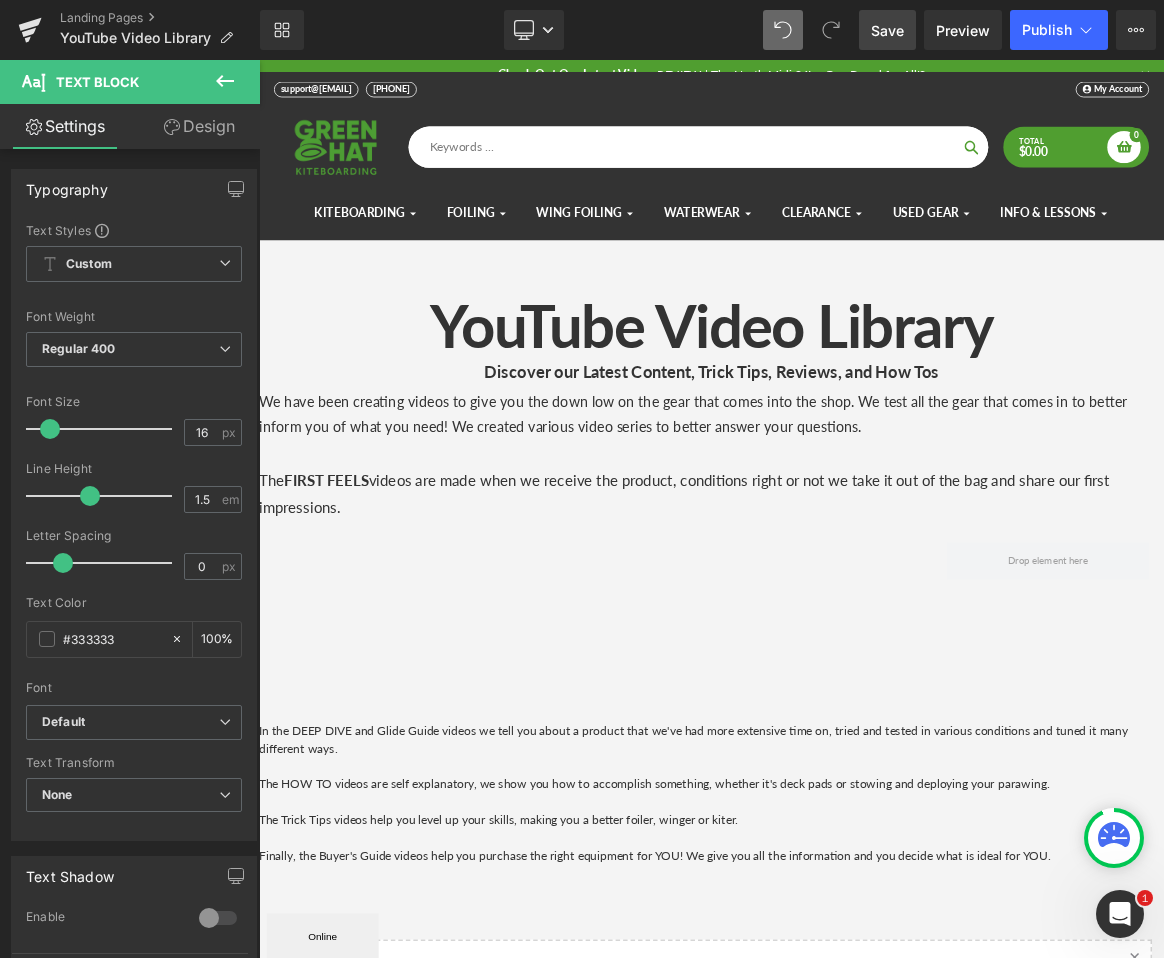 click 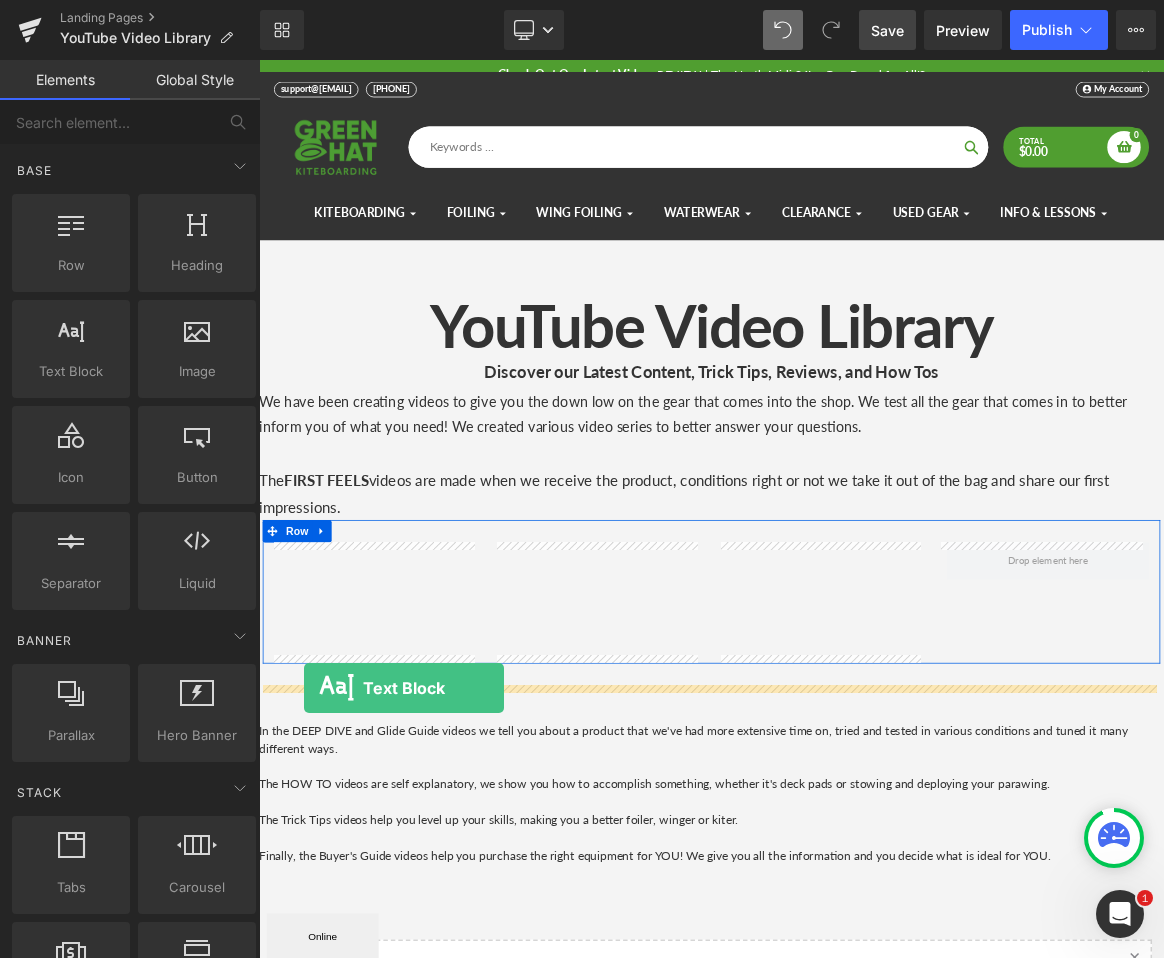 drag, startPoint x: 340, startPoint y: 416, endPoint x: 319, endPoint y: 898, distance: 482.45724 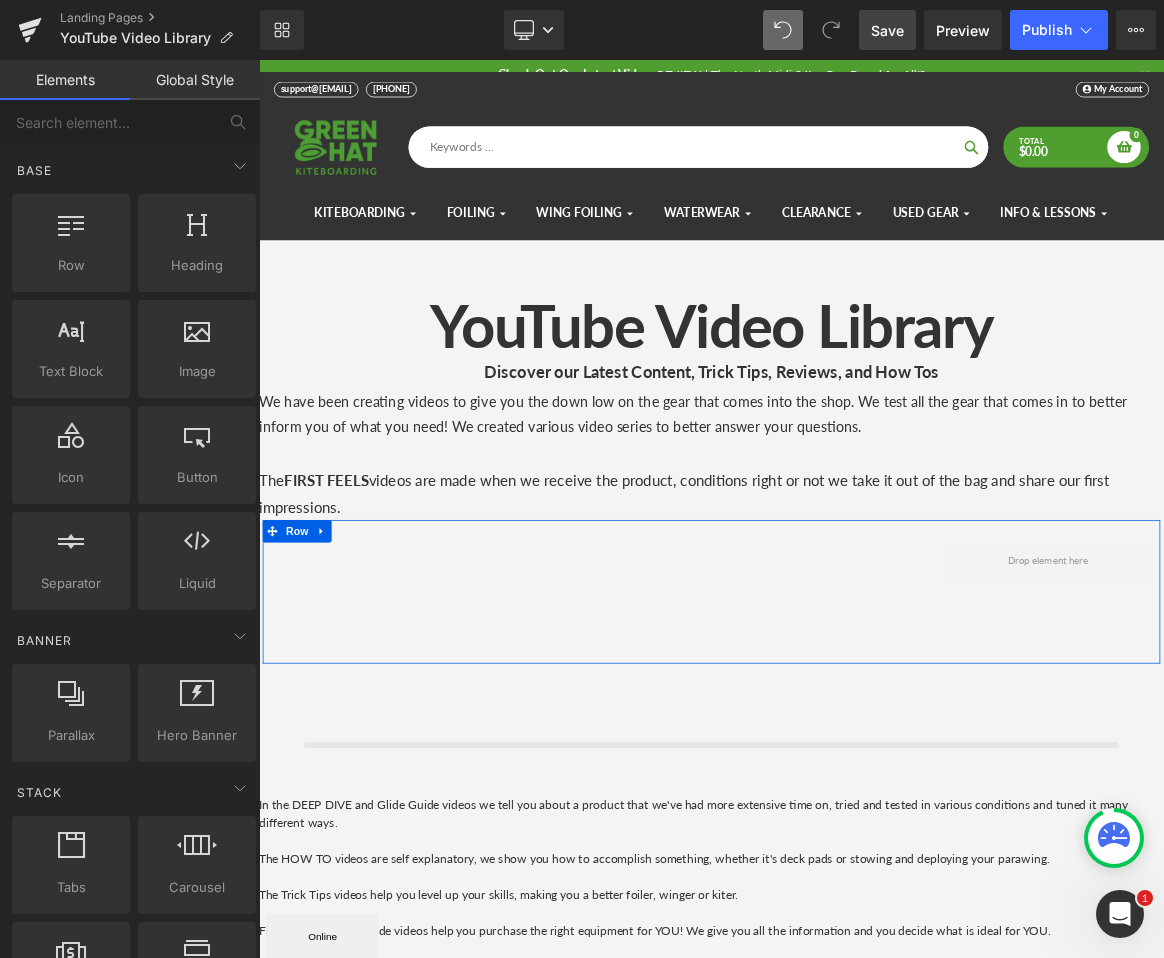 scroll, scrollTop: 10, scrollLeft: 10, axis: both 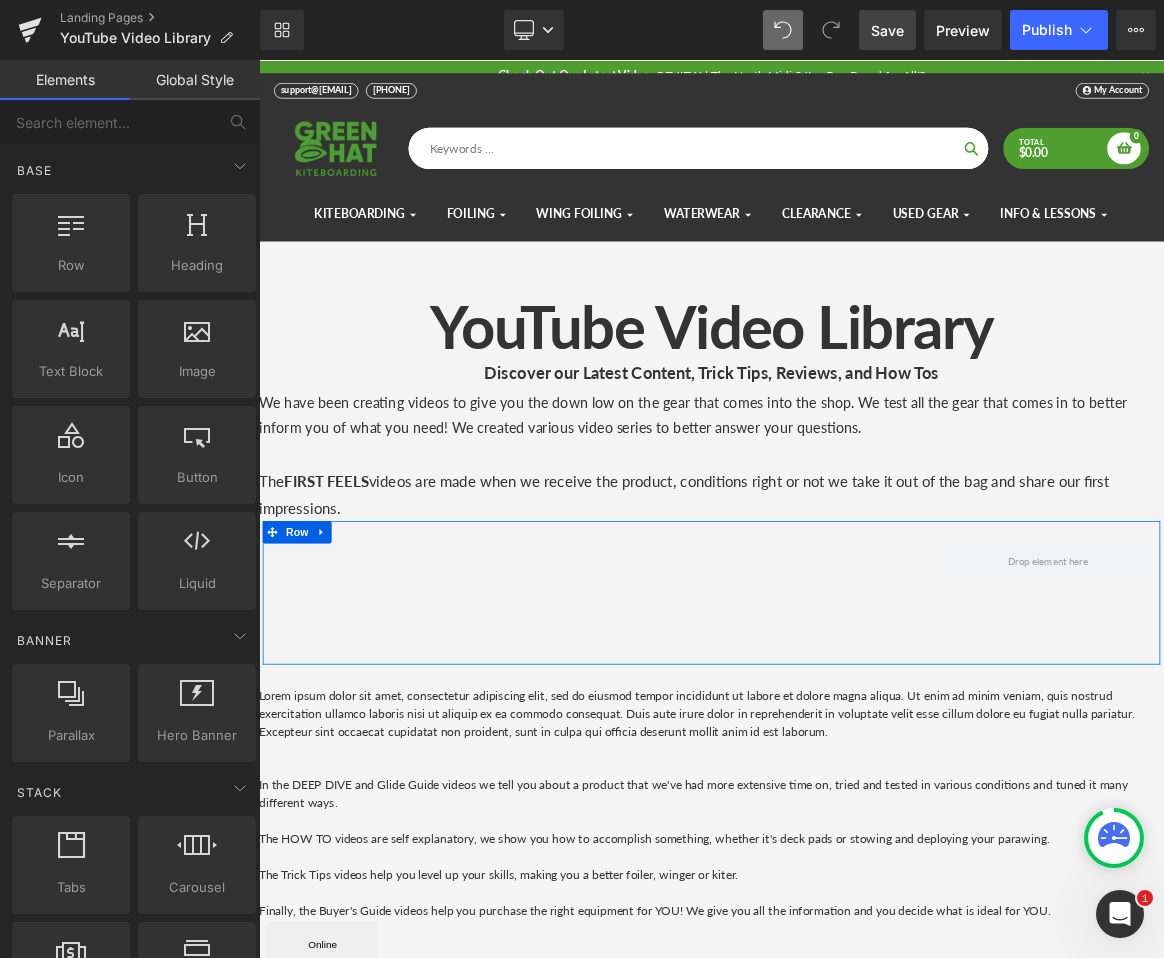 click on "Lorem ipsum dolor sit amet, consectetur adipiscing elit, sed do eiusmod tempor incididunt ut labore et dolore magna aliqua. Ut enim ad minim veniam, quis nostrud exercitation ullamco laboris nisi ut aliquip ex ea commodo consequat. Duis aute irure dolor in reprehenderit in voluptate velit esse cillum dolore eu fugiat nulla pariatur. Excepteur sint occaecat cupidatat non proident, sunt in culpa qui officia deserunt mollit anim id est laborum." at bounding box center [864, 933] 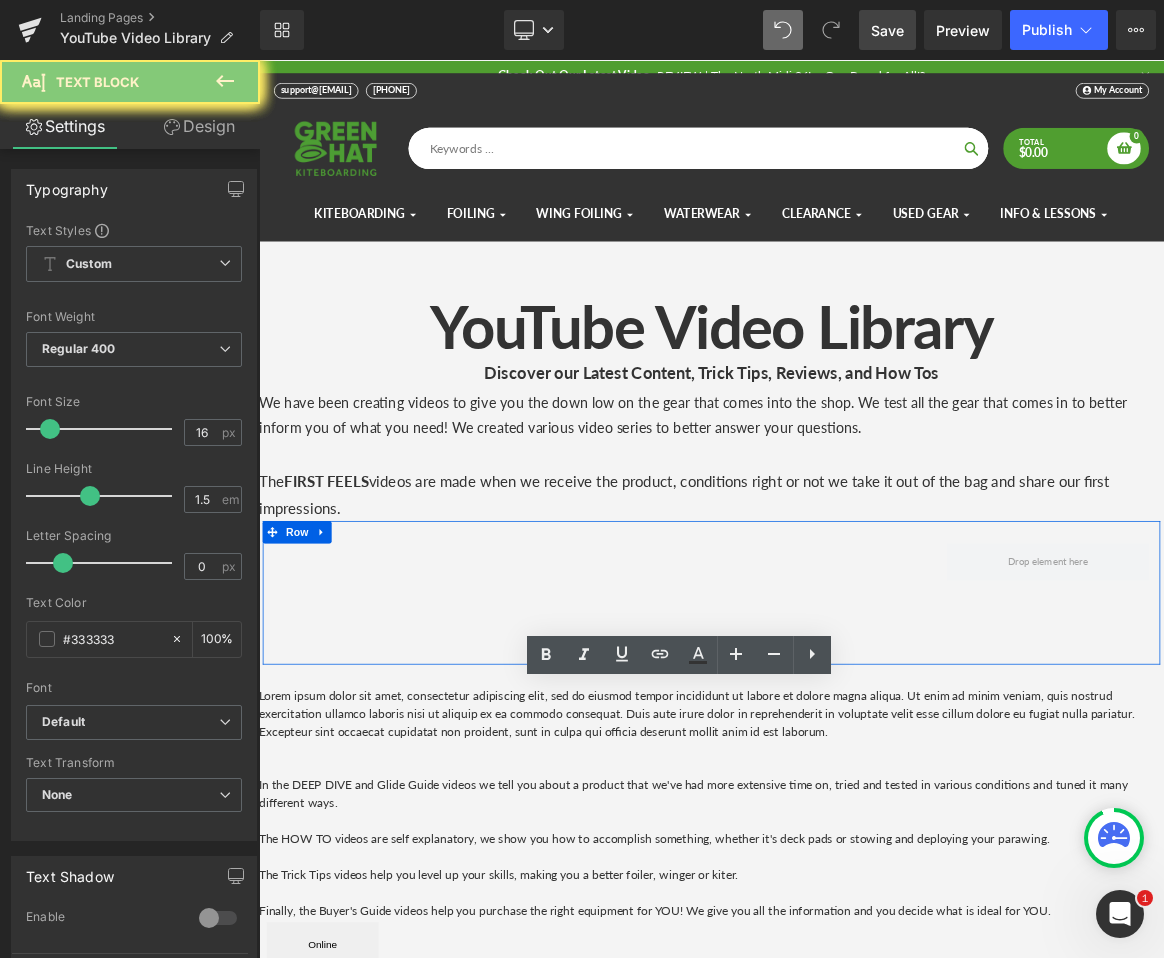 click on "Lorem ipsum dolor sit amet, consectetur adipiscing elit, sed do eiusmod tempor incididunt ut labore et dolore magna aliqua. Ut enim ad minim veniam, quis nostrud exercitation ullamco laboris nisi ut aliquip ex ea commodo consequat. Duis aute irure dolor in reprehenderit in voluptate velit esse cillum dolore eu fugiat nulla pariatur. Excepteur sint occaecat cupidatat non proident, sunt in culpa qui officia deserunt mollit anim id est laborum." at bounding box center (864, 933) 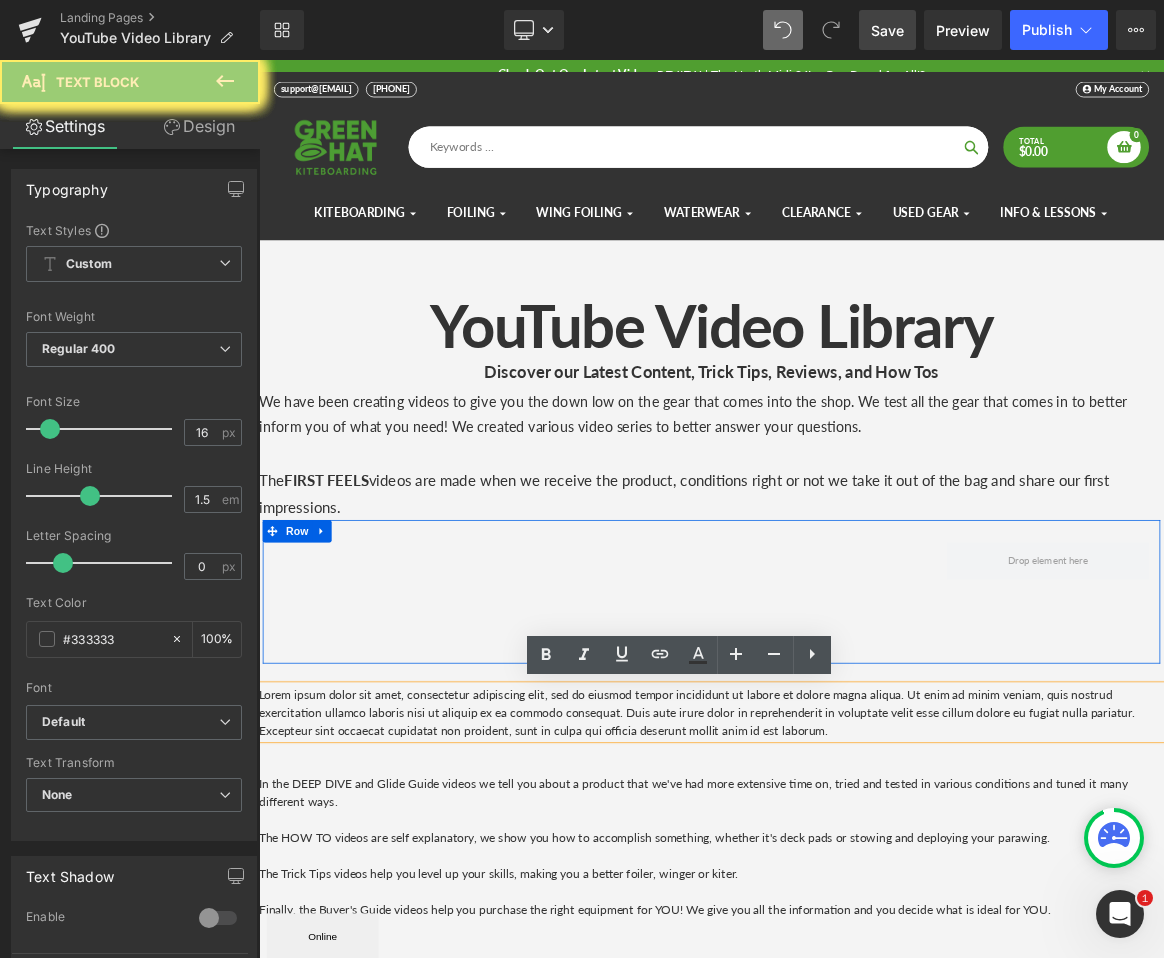 click on "Lorem ipsum dolor sit amet, consectetur adipiscing elit, sed do eiusmod tempor incididunt ut labore et dolore magna aliqua. Ut enim ad minim veniam, quis nostrud exercitation ullamco laboris nisi ut aliquip ex ea commodo consequat. Duis aute irure dolor in reprehenderit in voluptate velit esse cillum dolore eu fugiat nulla pariatur. Excepteur sint occaecat cupidatat non proident, sunt in culpa qui officia deserunt mollit anim id est laborum." at bounding box center (864, 932) 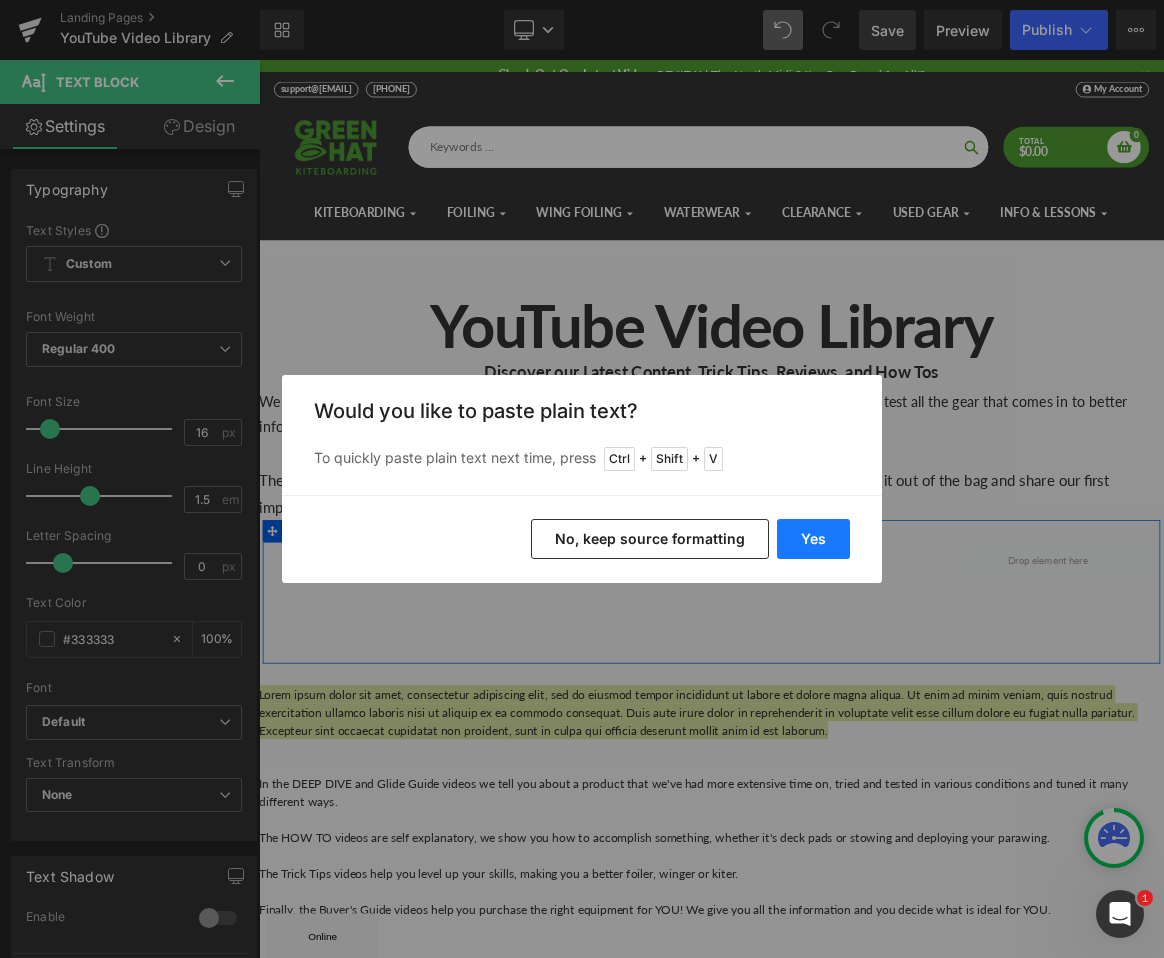 click on "Yes" at bounding box center (813, 539) 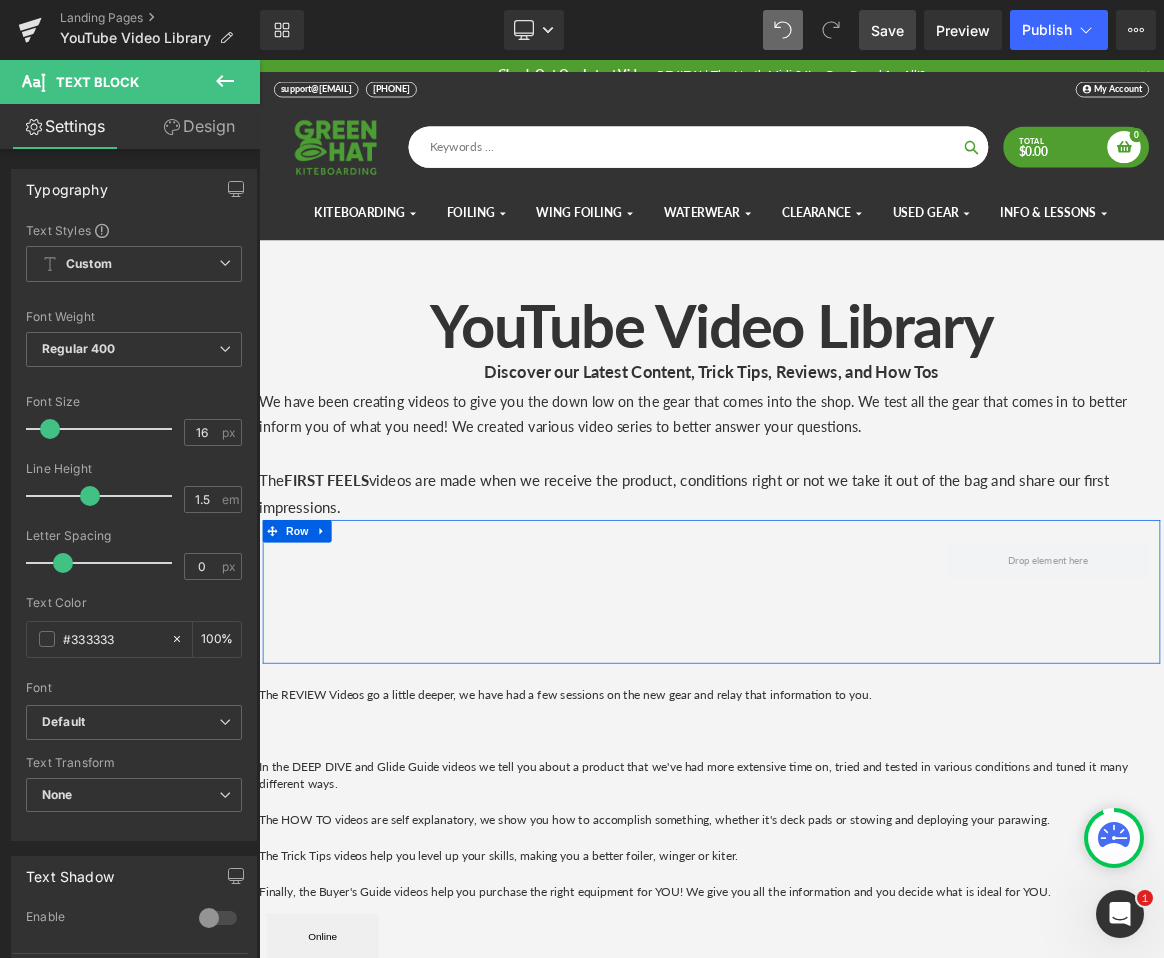 scroll, scrollTop: 2579, scrollLeft: 1195, axis: both 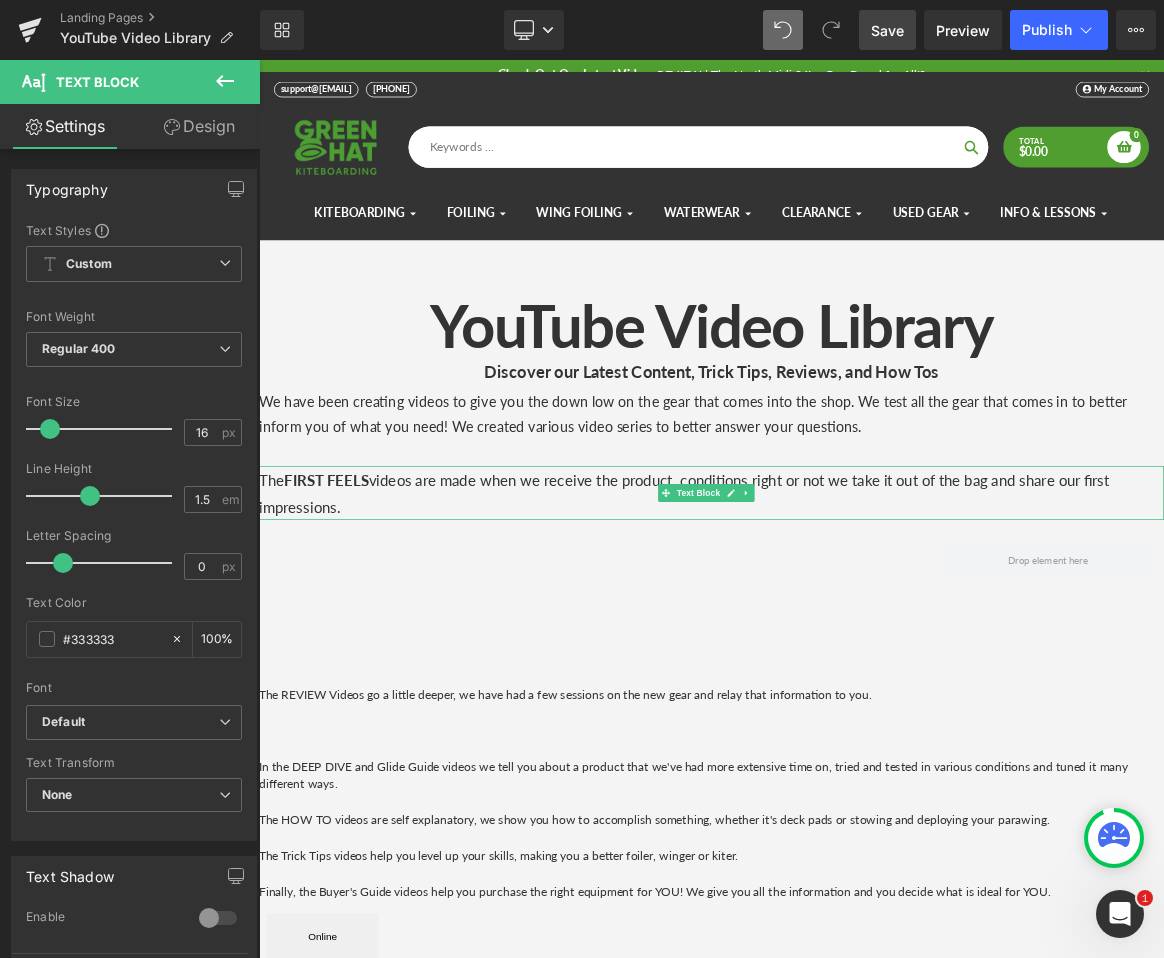 click on "The  FIRST FEELS  videos are made when we receive the product, conditions right or not we take it out of the bag and share our first impressions." at bounding box center [864, 639] 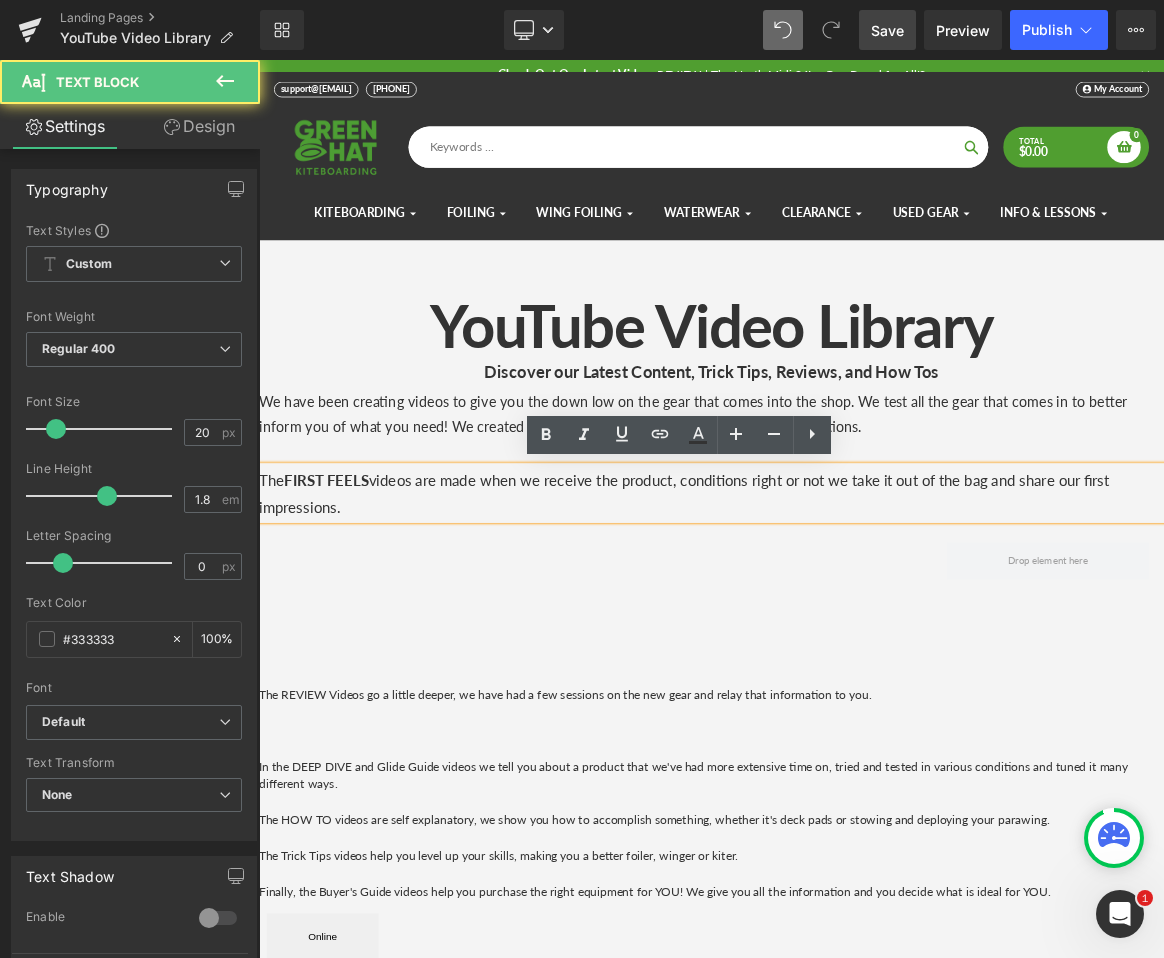 click on "The  FIRST FEELS  videos are made when we receive the product, conditions right or not we take it out of the bag and share our first impressions." at bounding box center (864, 639) 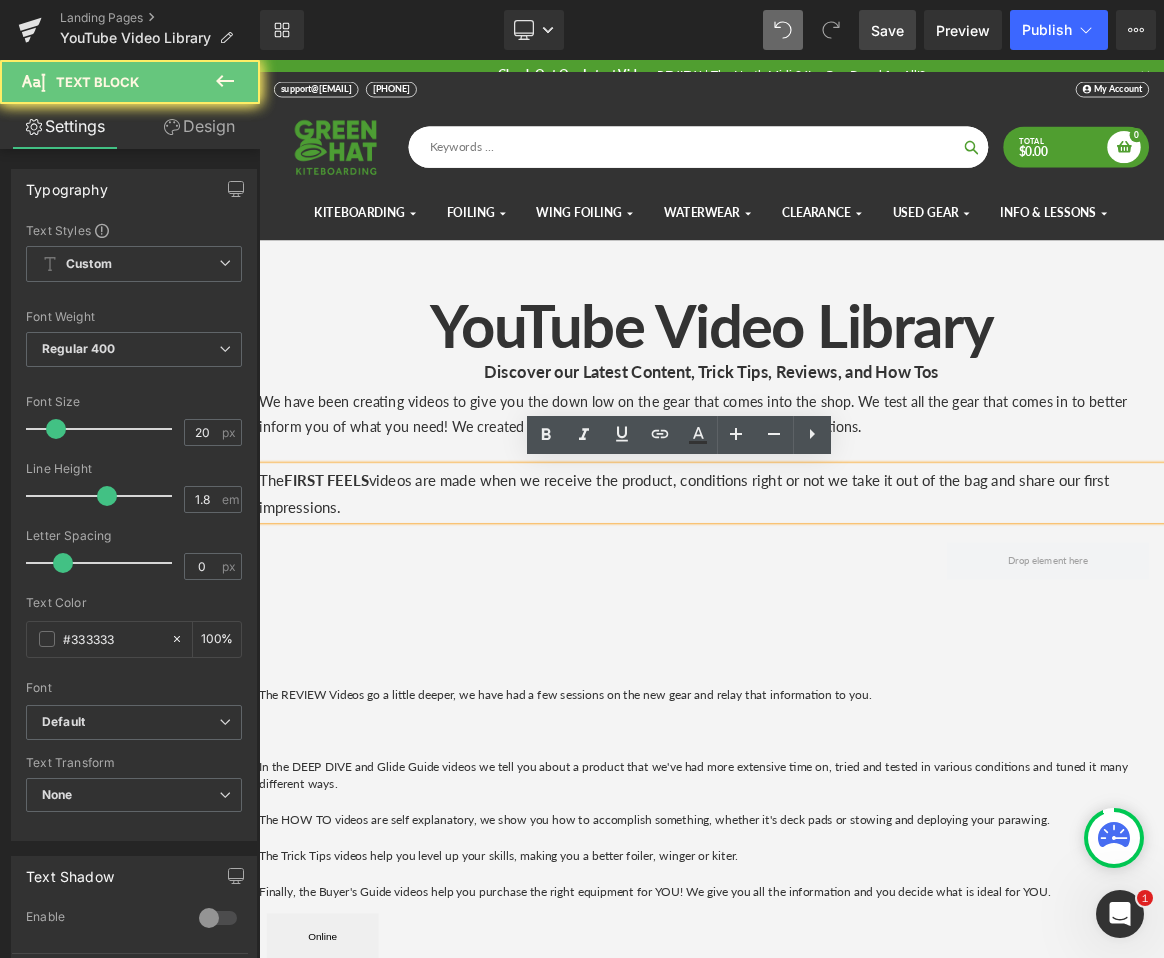 click on "The  FIRST FEELS  videos are made when we receive the product, conditions right or not we take it out of the bag and share our first impressions." at bounding box center [864, 639] 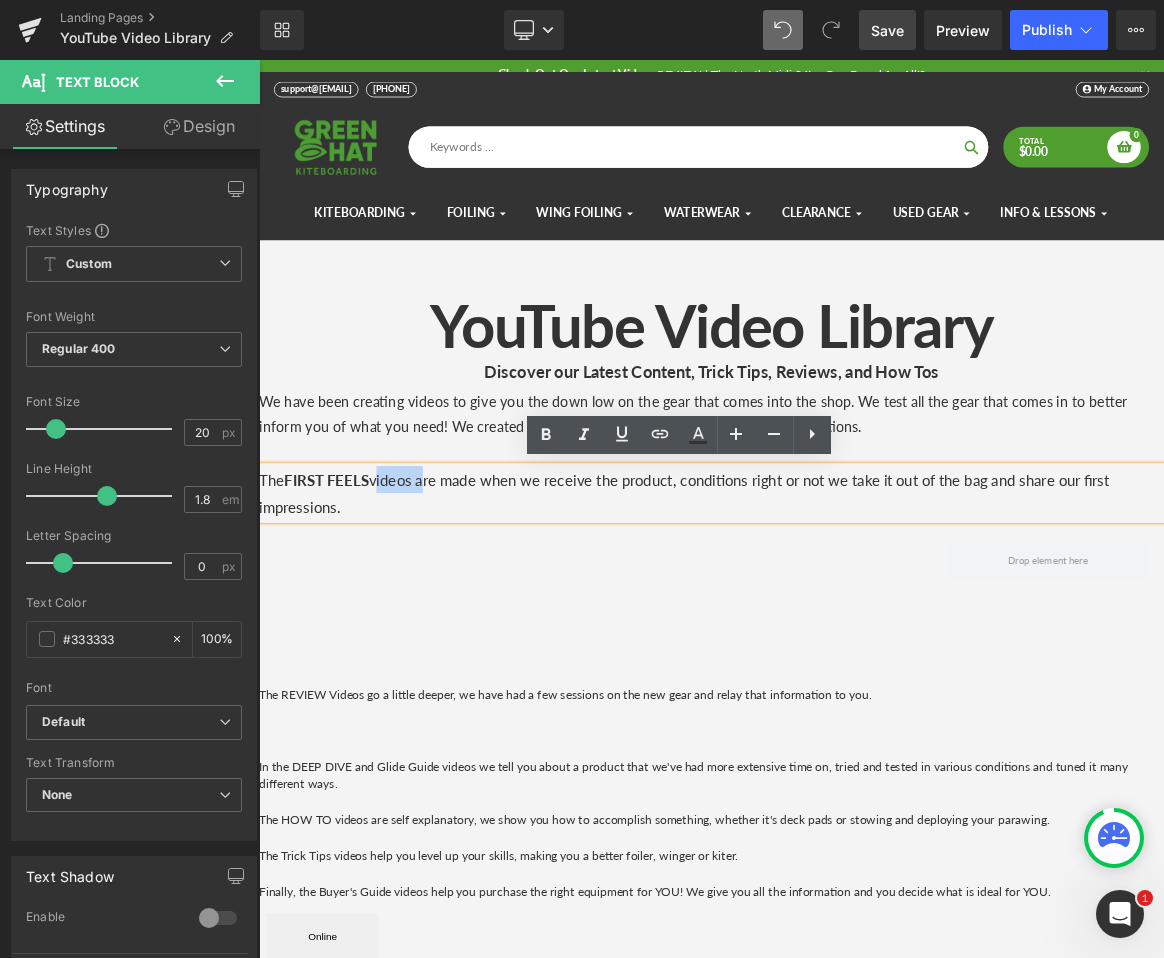click on "The REVIEW Videos go a little deeper, we have had a few sessions on the new gear and relay that information to you." at bounding box center (864, 908) 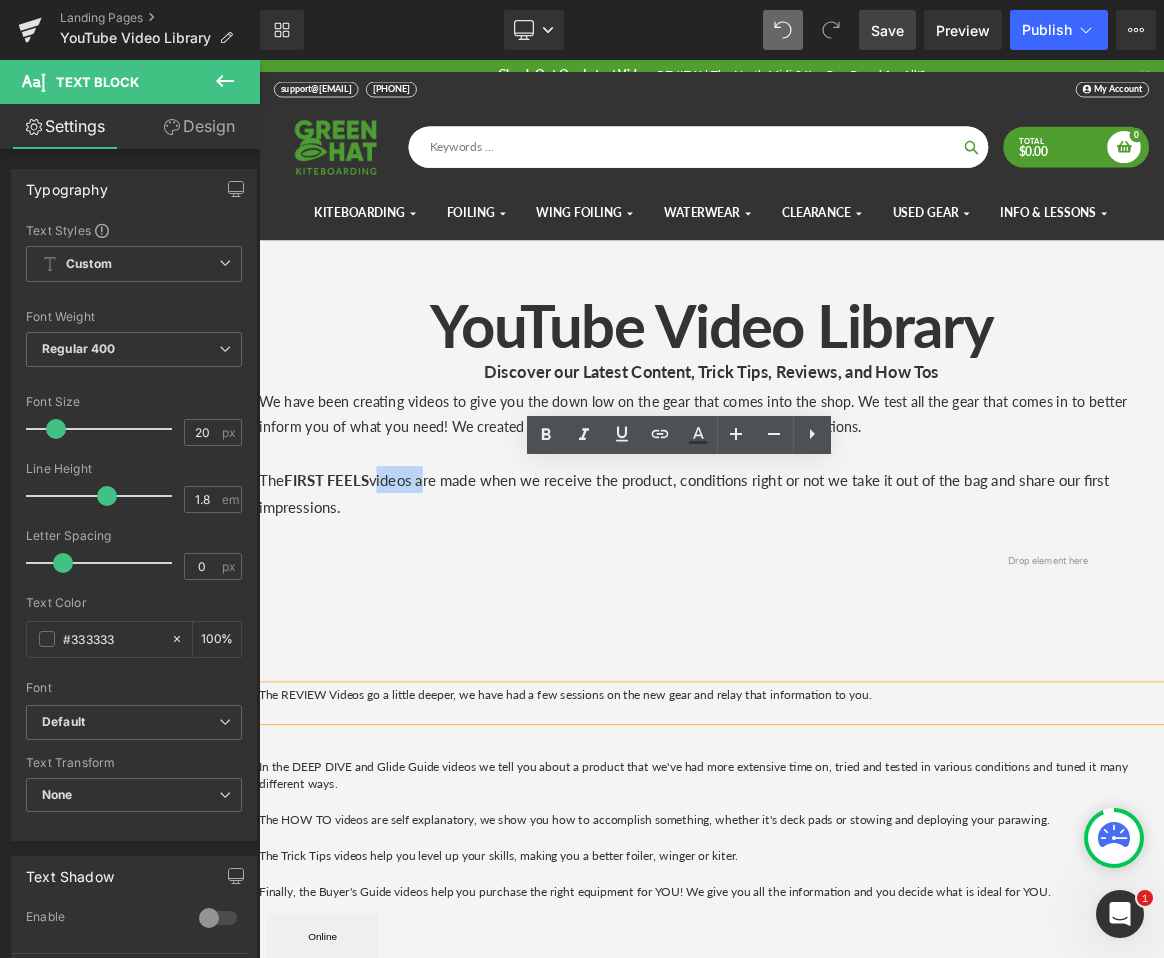 click on "The REVIEW Videos go a little deeper, we have had a few sessions on the new gear and relay that information to you." at bounding box center (864, 908) 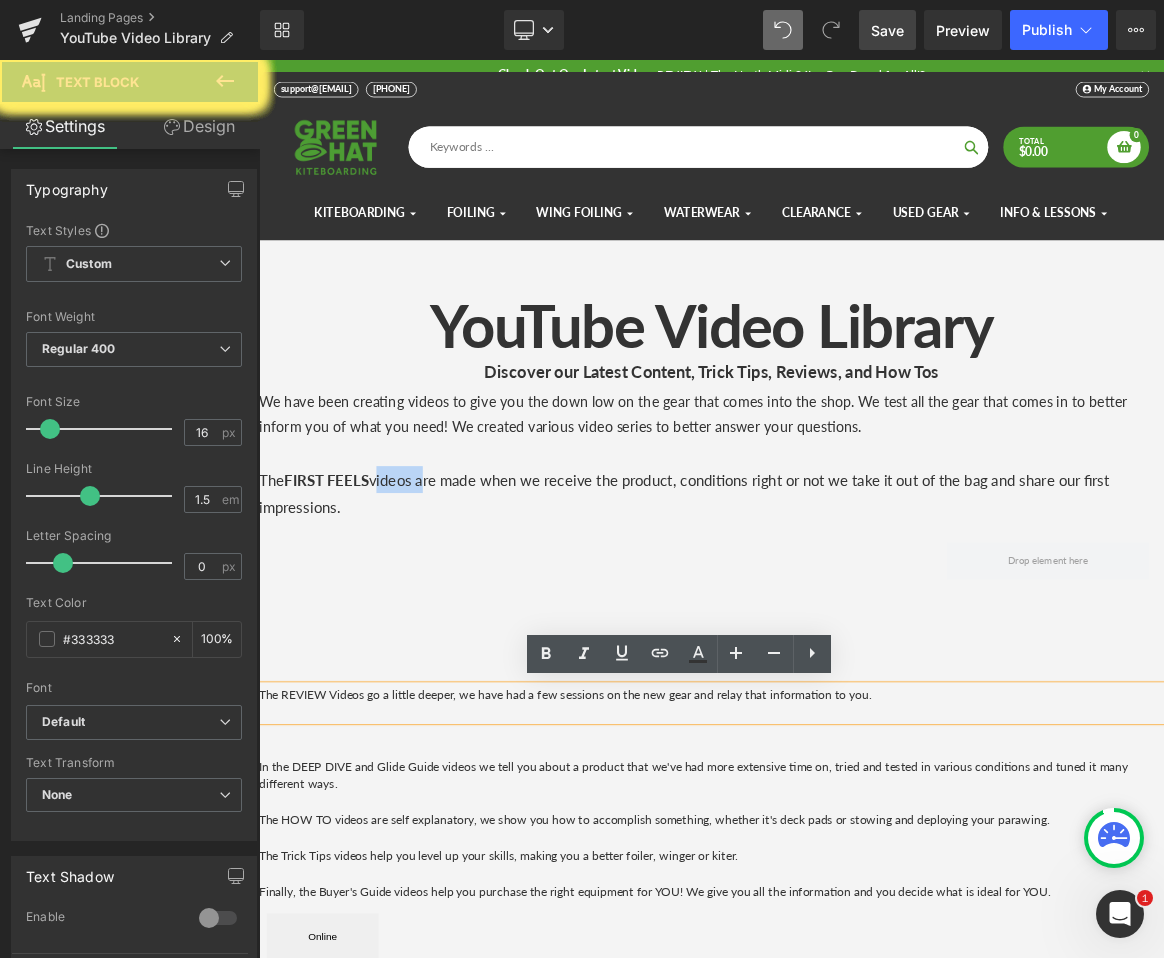 drag, startPoint x: 407, startPoint y: 899, endPoint x: 349, endPoint y: 509, distance: 394.28925 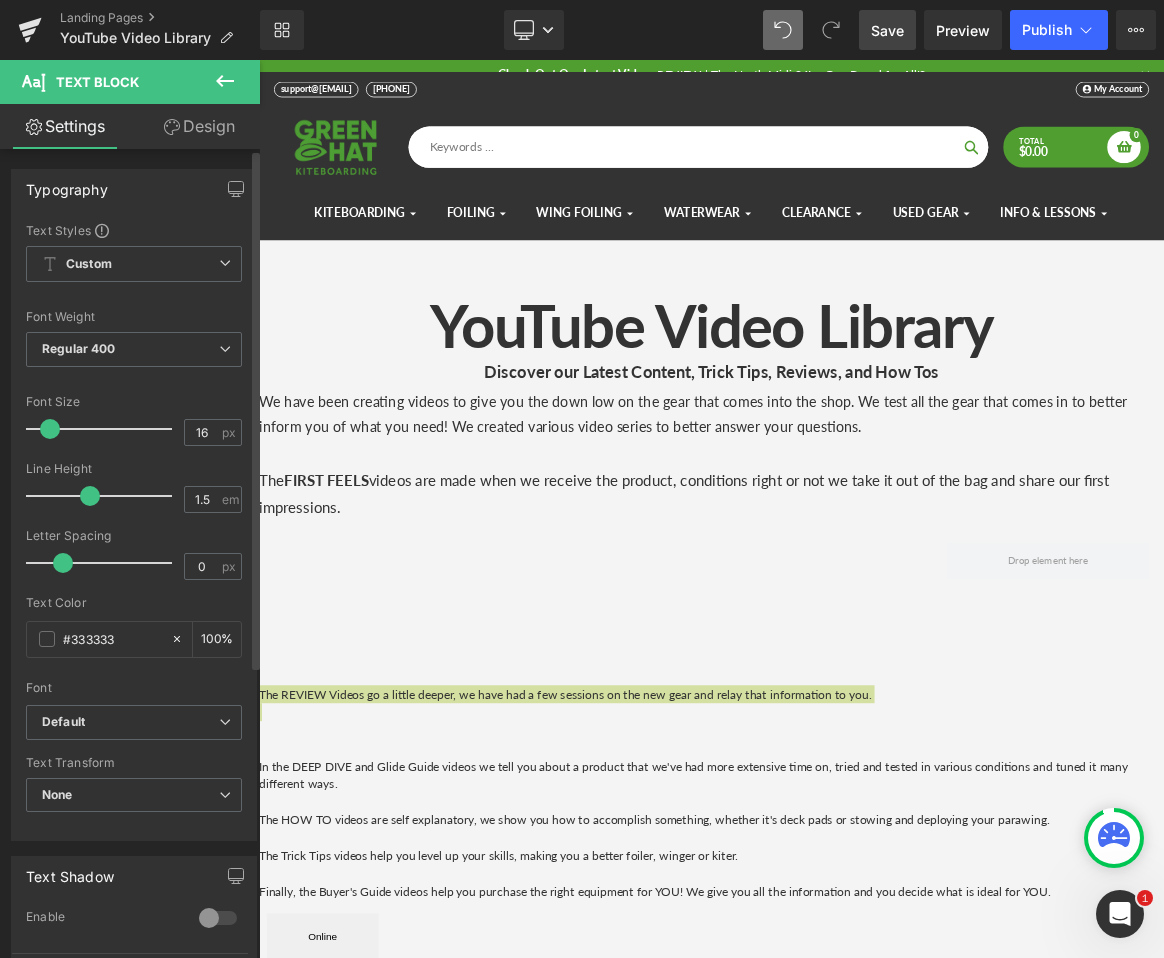 click at bounding box center (50, 429) 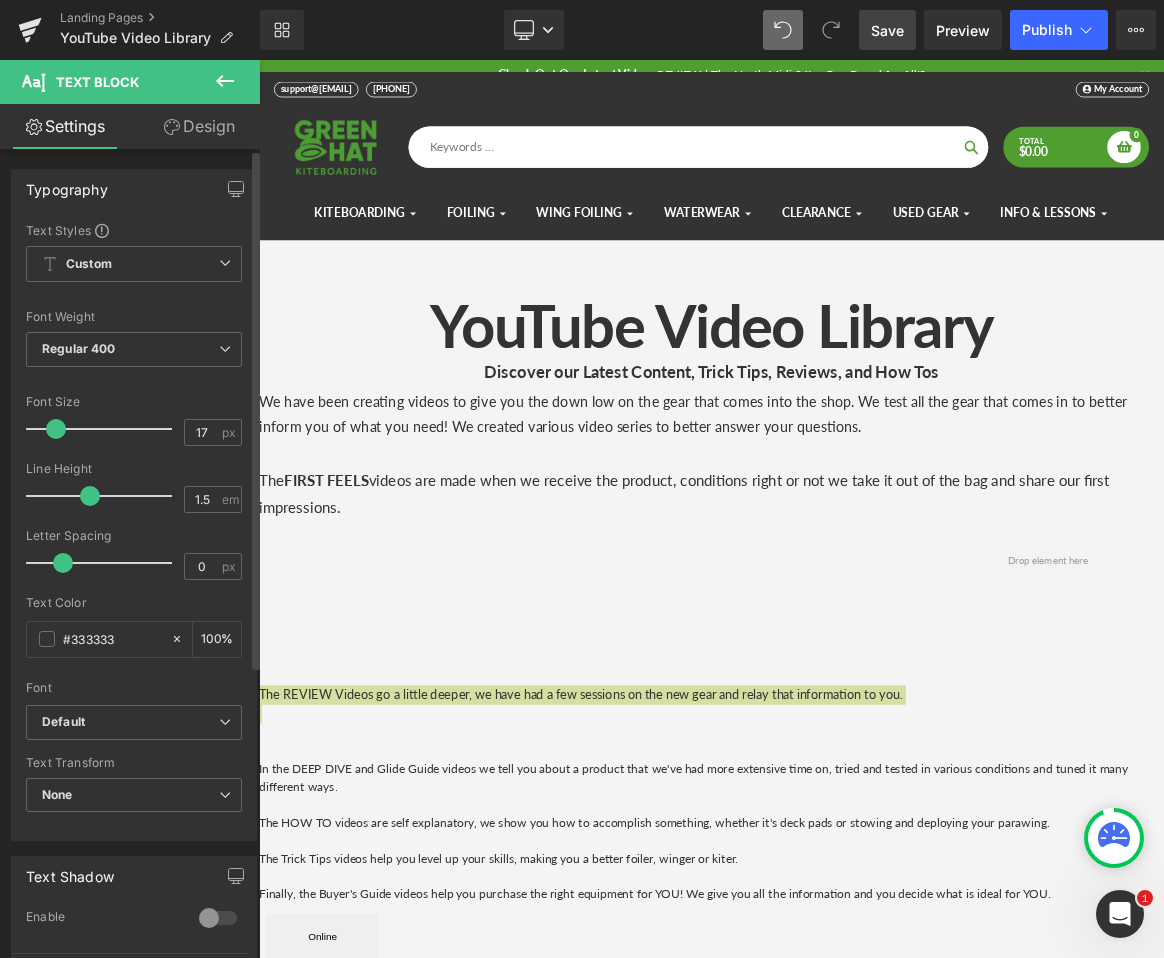 type on "20" 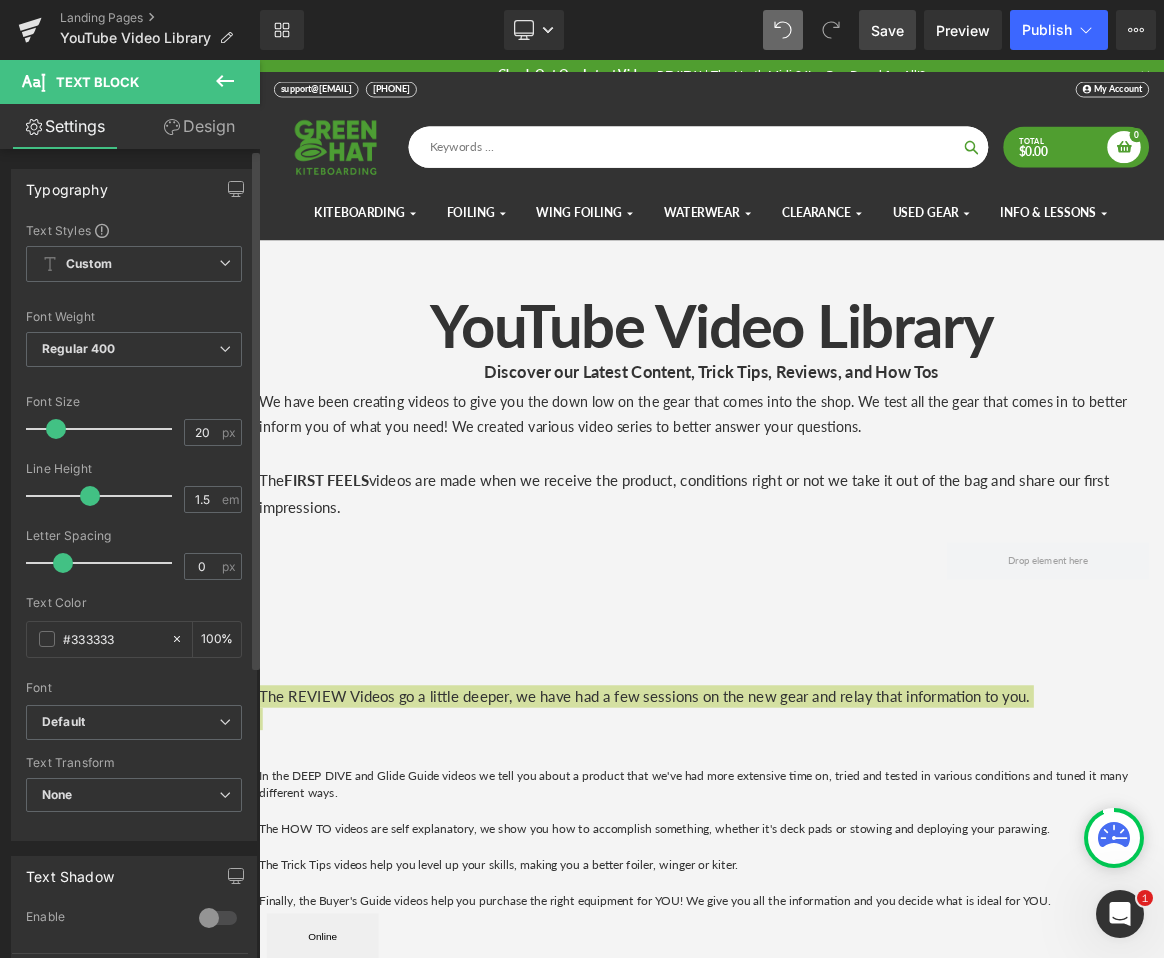 scroll, scrollTop: 10, scrollLeft: 10, axis: both 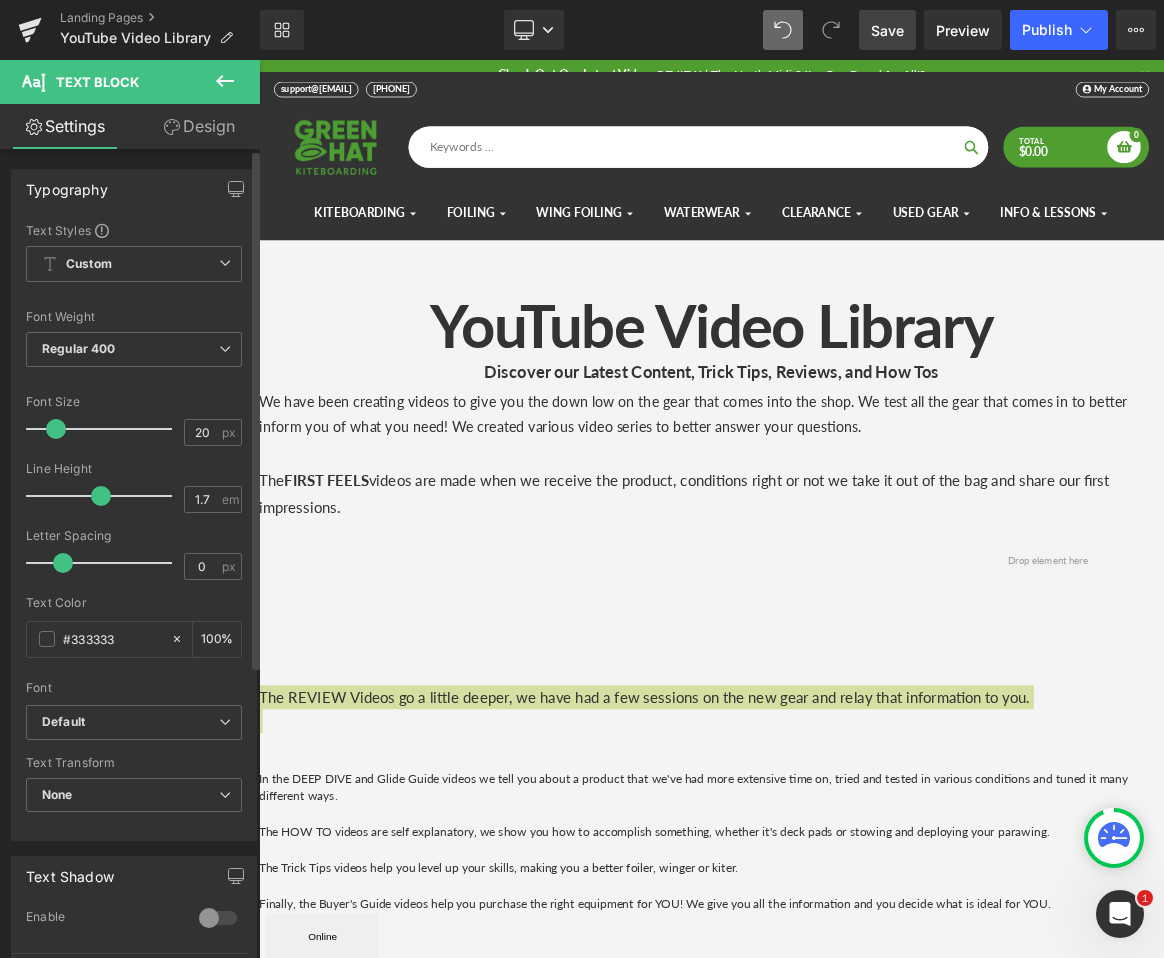 type on "1.8" 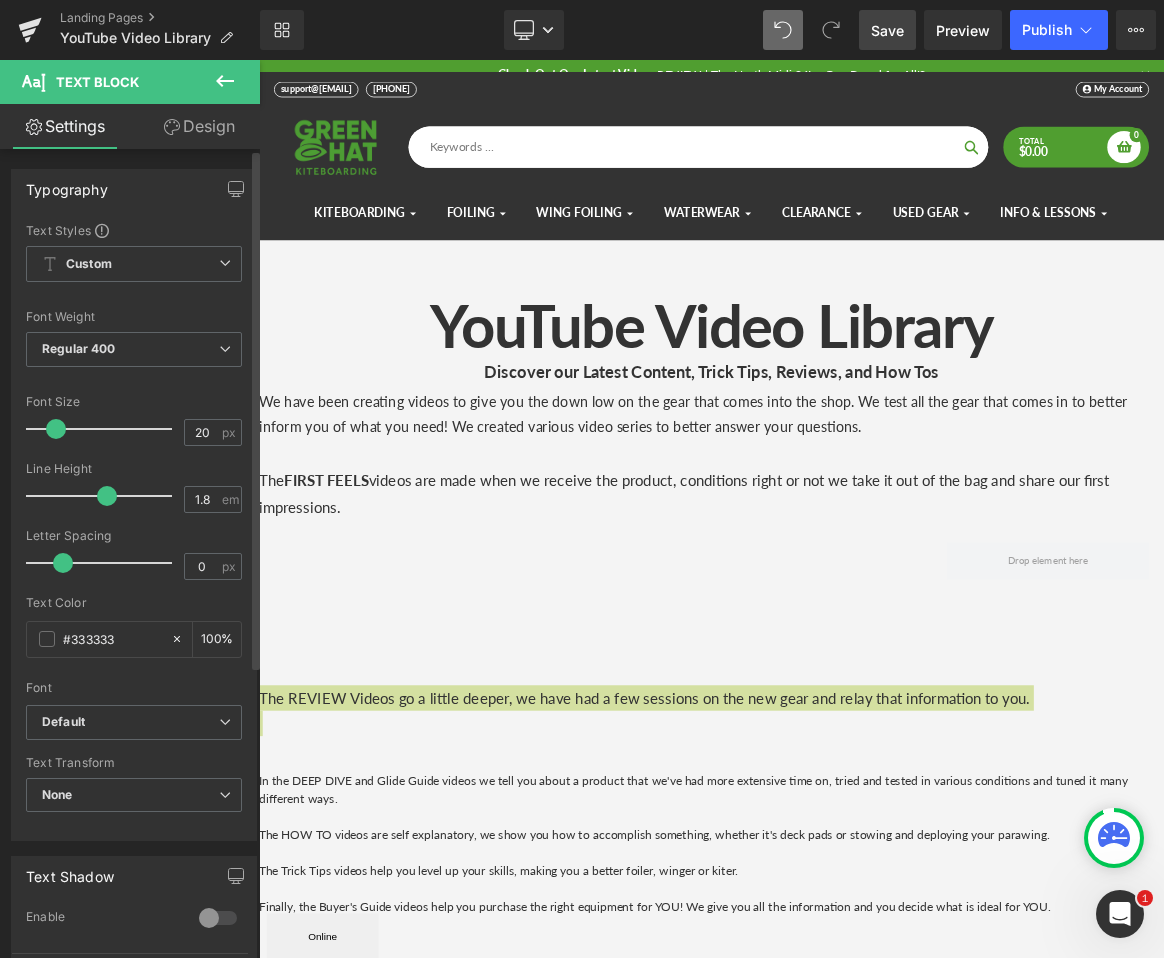 scroll, scrollTop: 10, scrollLeft: 10, axis: both 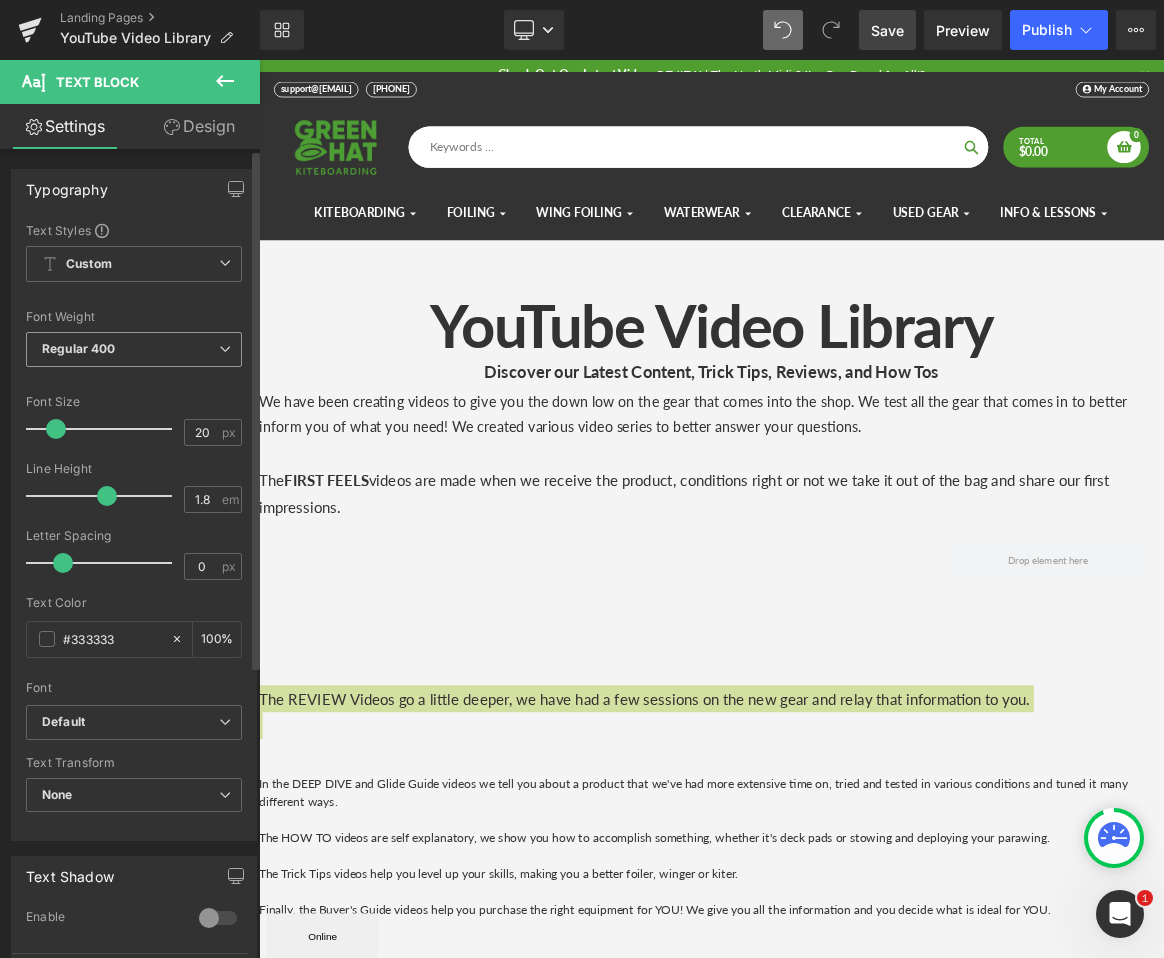 click on "Regular 400" at bounding box center [134, 349] 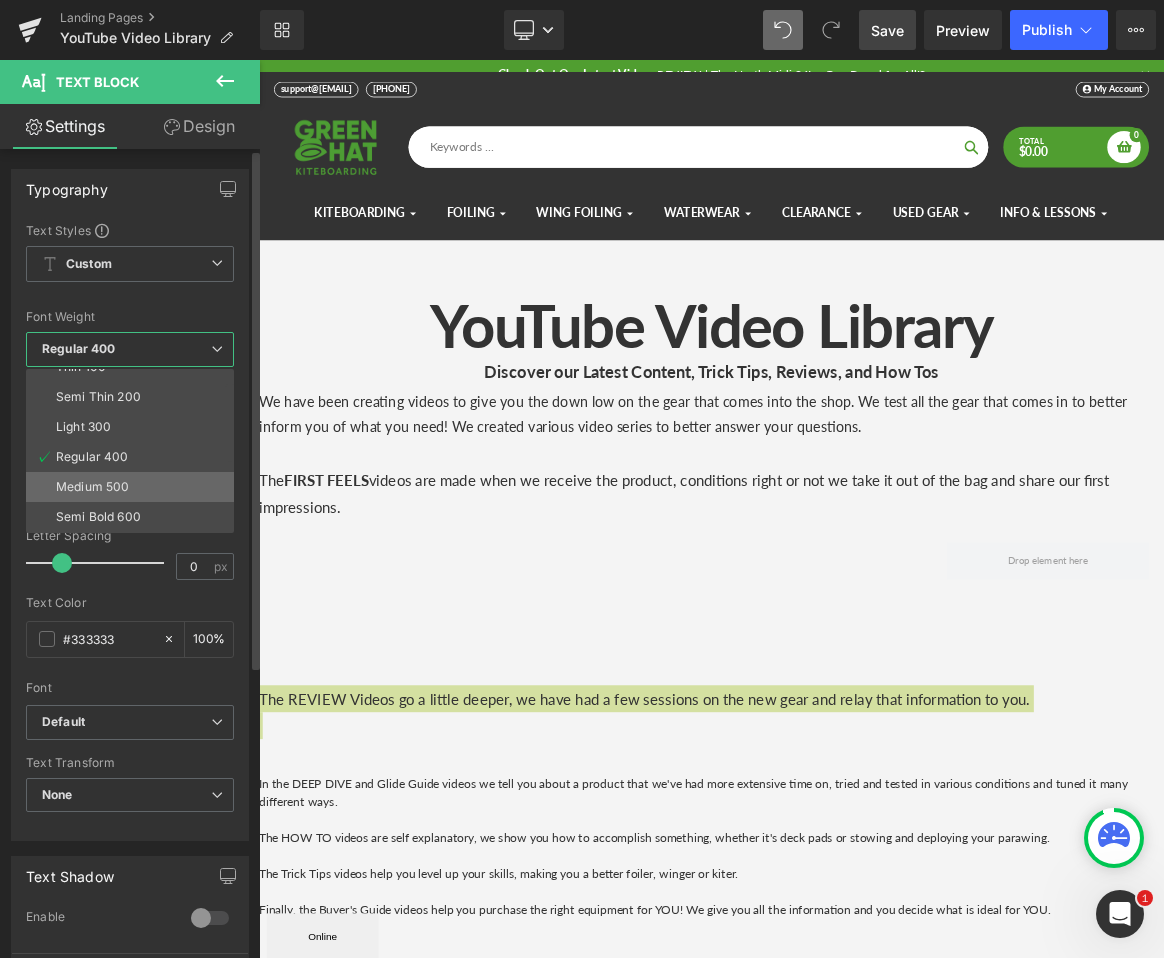 scroll, scrollTop: 33, scrollLeft: 0, axis: vertical 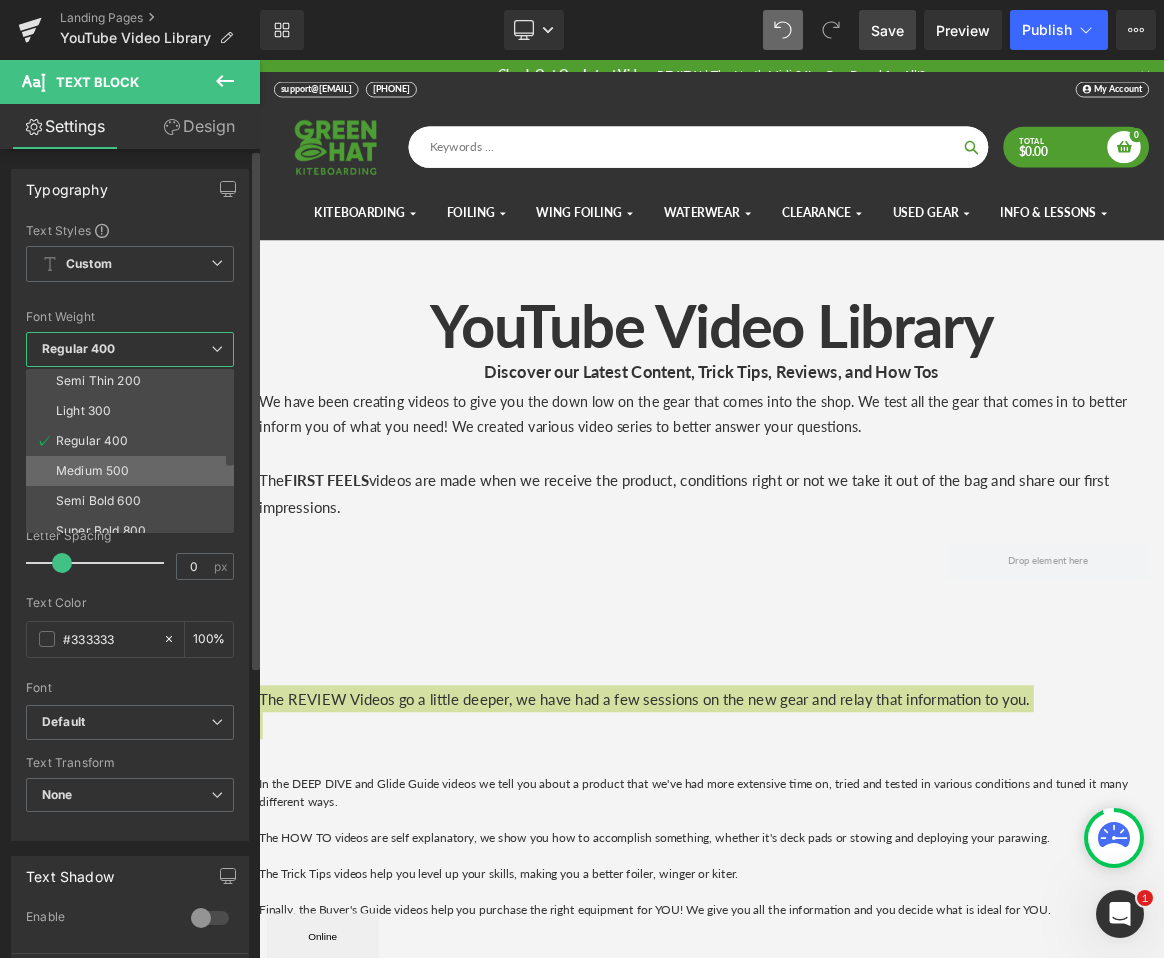 click on "Semi Bold 600" at bounding box center (98, 501) 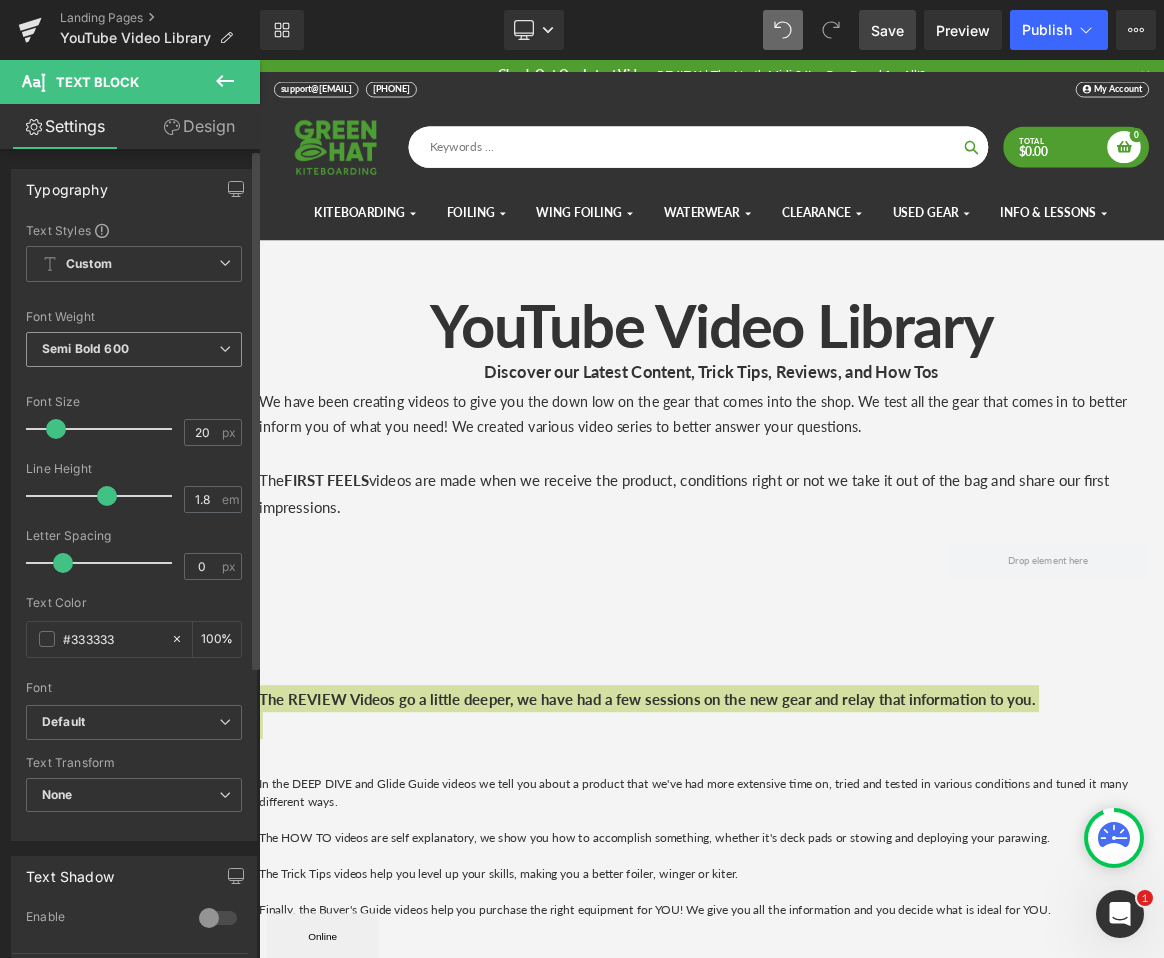 click on "Semi Bold 600" at bounding box center (85, 348) 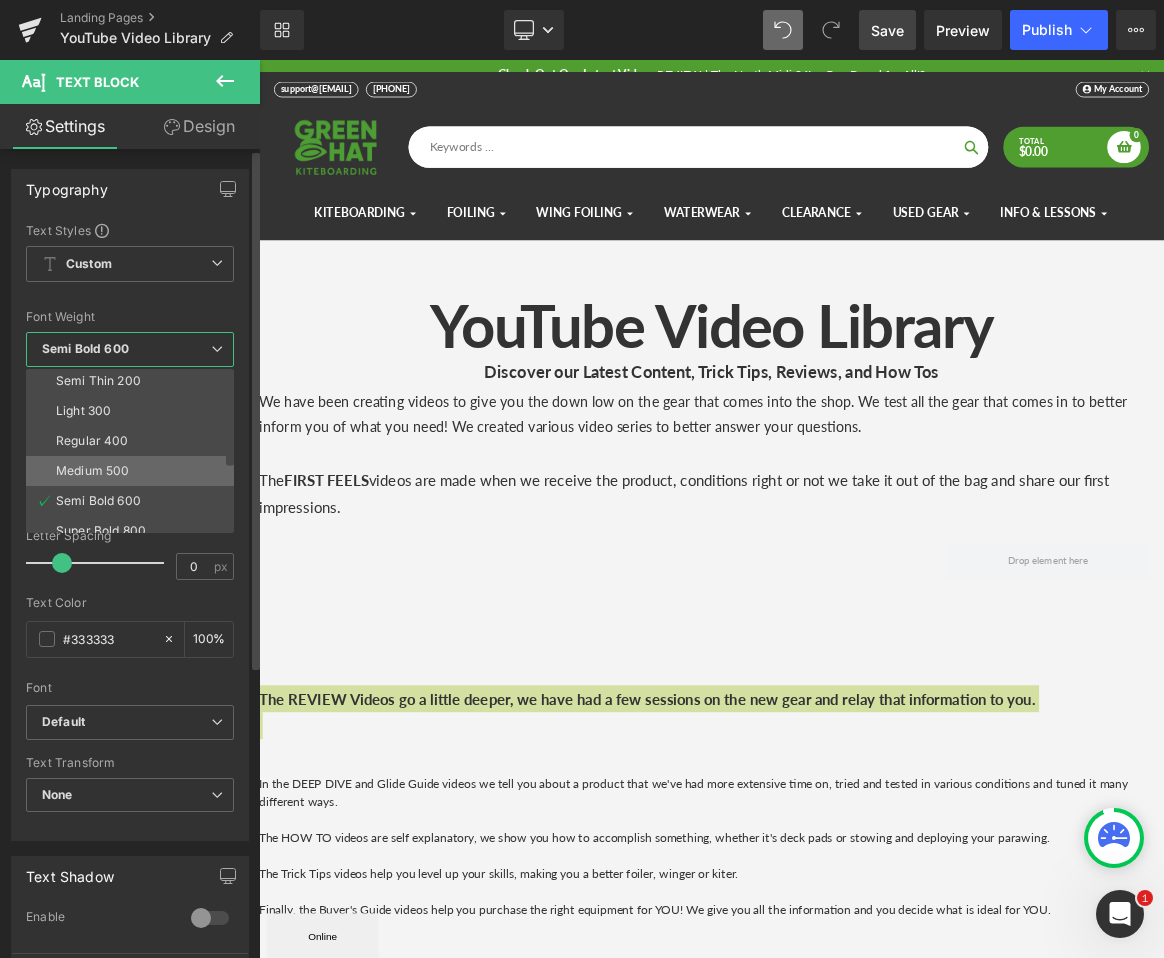click on "Medium 500" at bounding box center (92, 471) 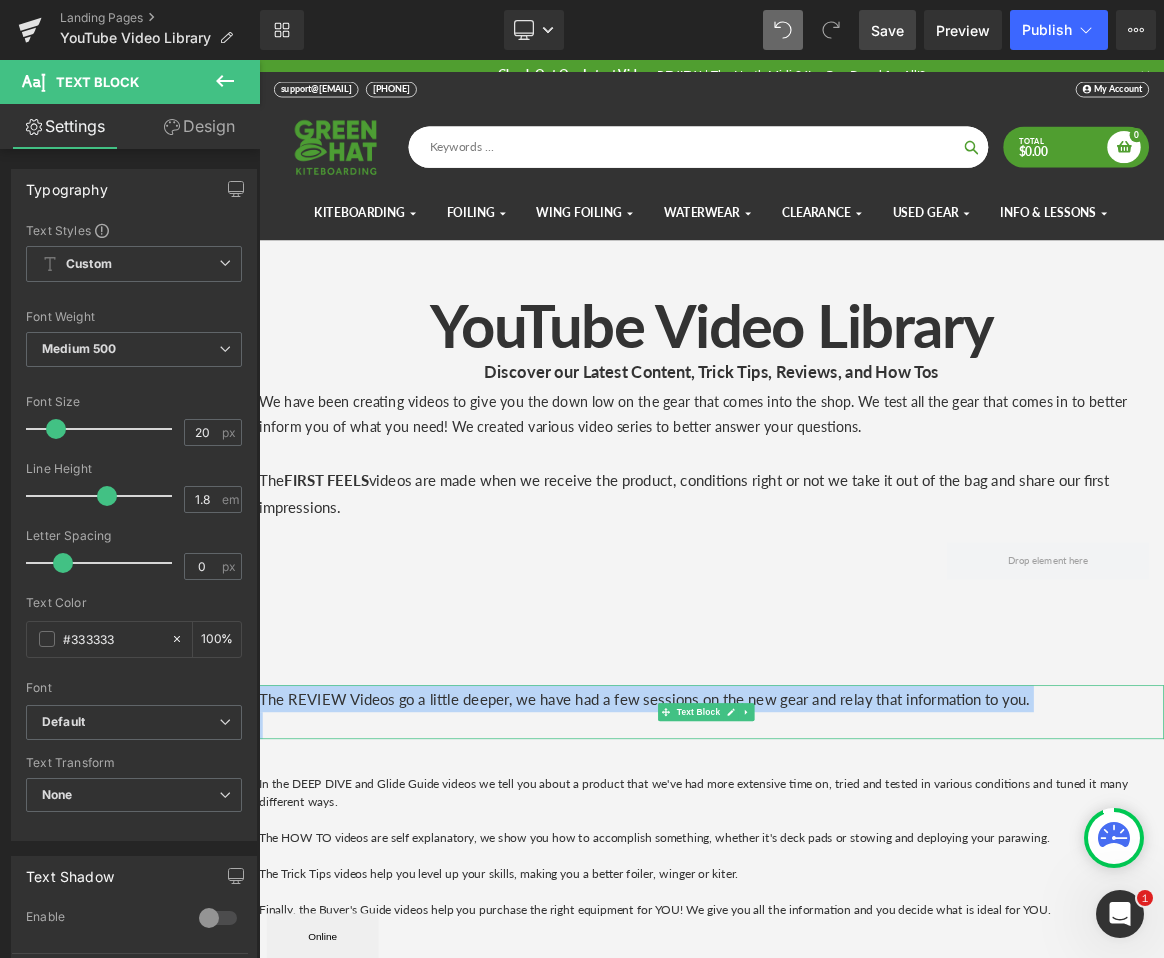 click at bounding box center (864, 950) 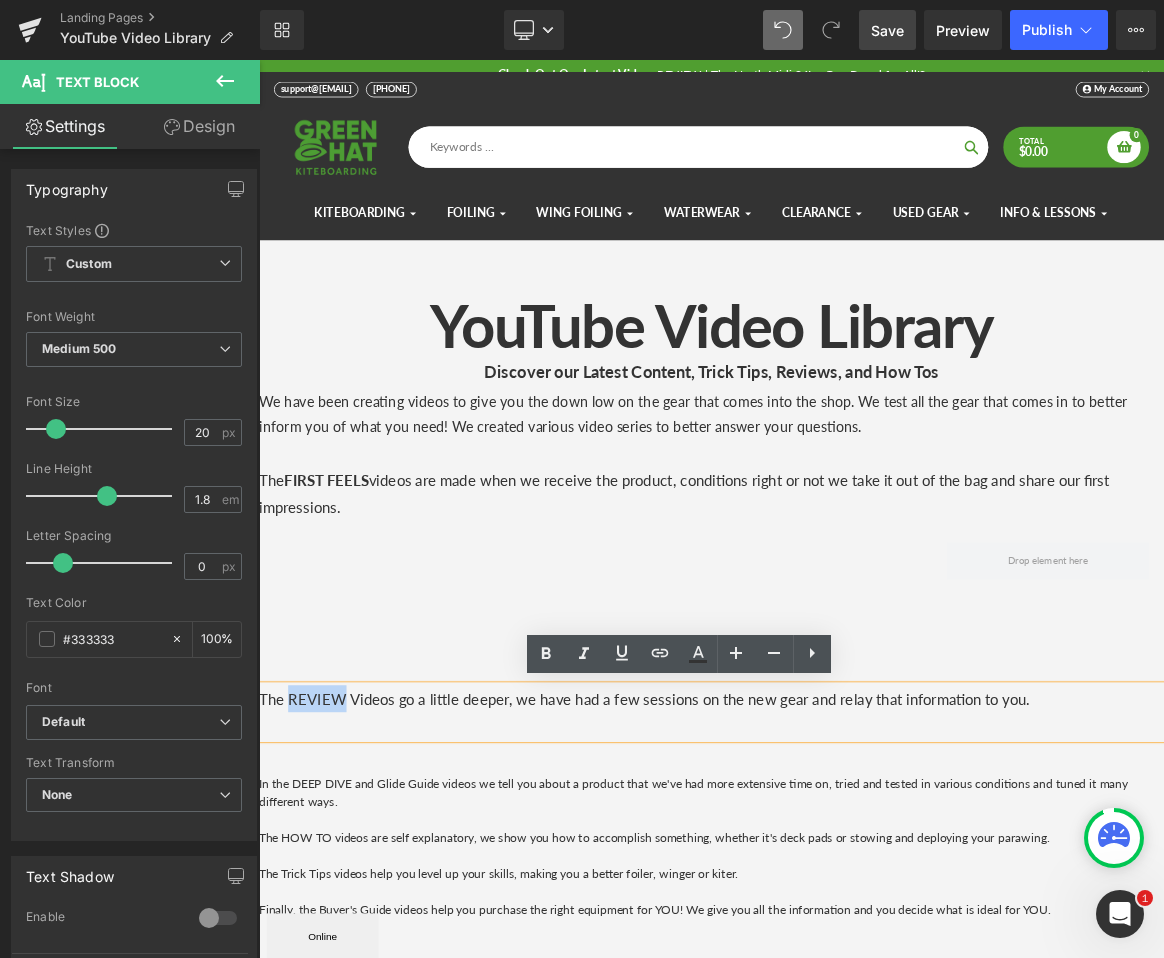 drag, startPoint x: 375, startPoint y: 914, endPoint x: 304, endPoint y: 915, distance: 71.00704 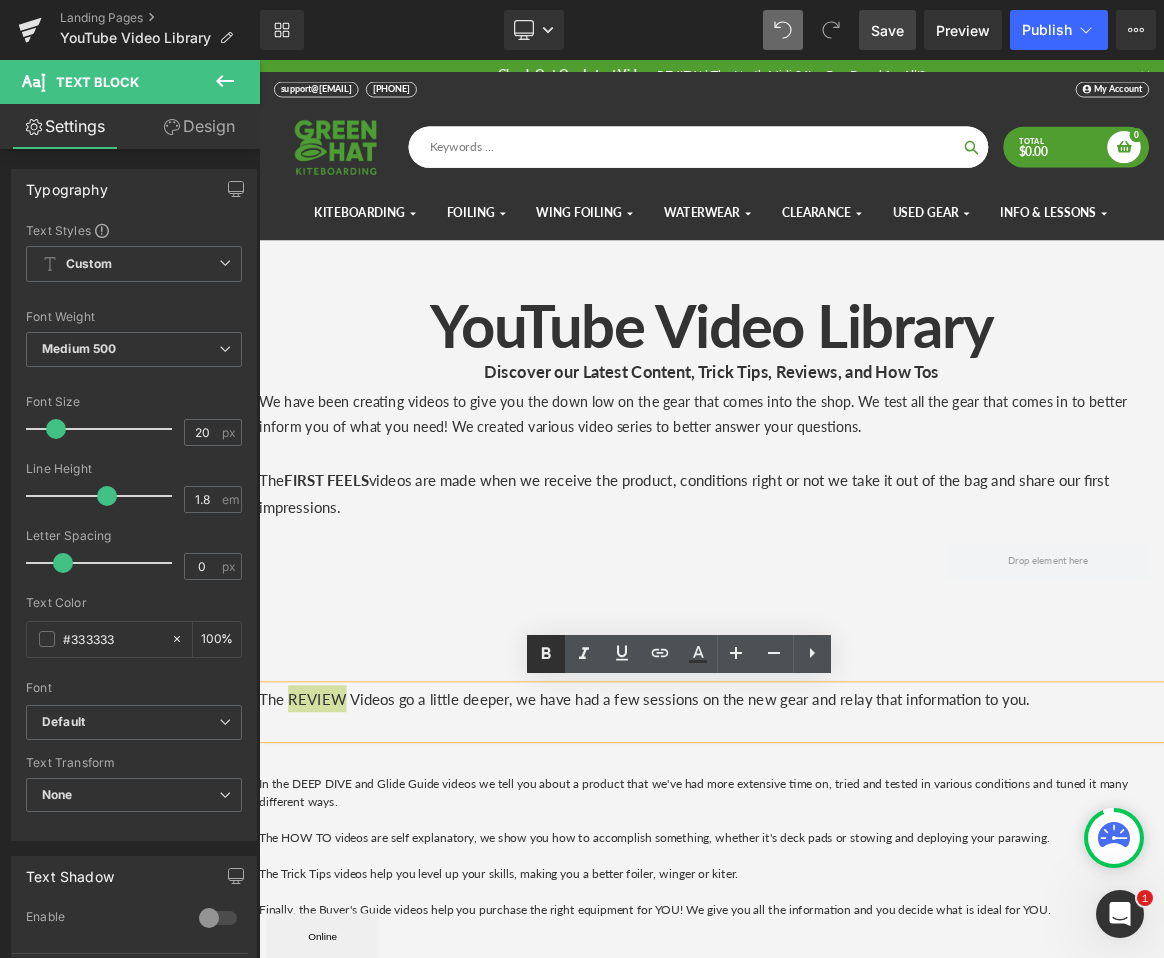 click 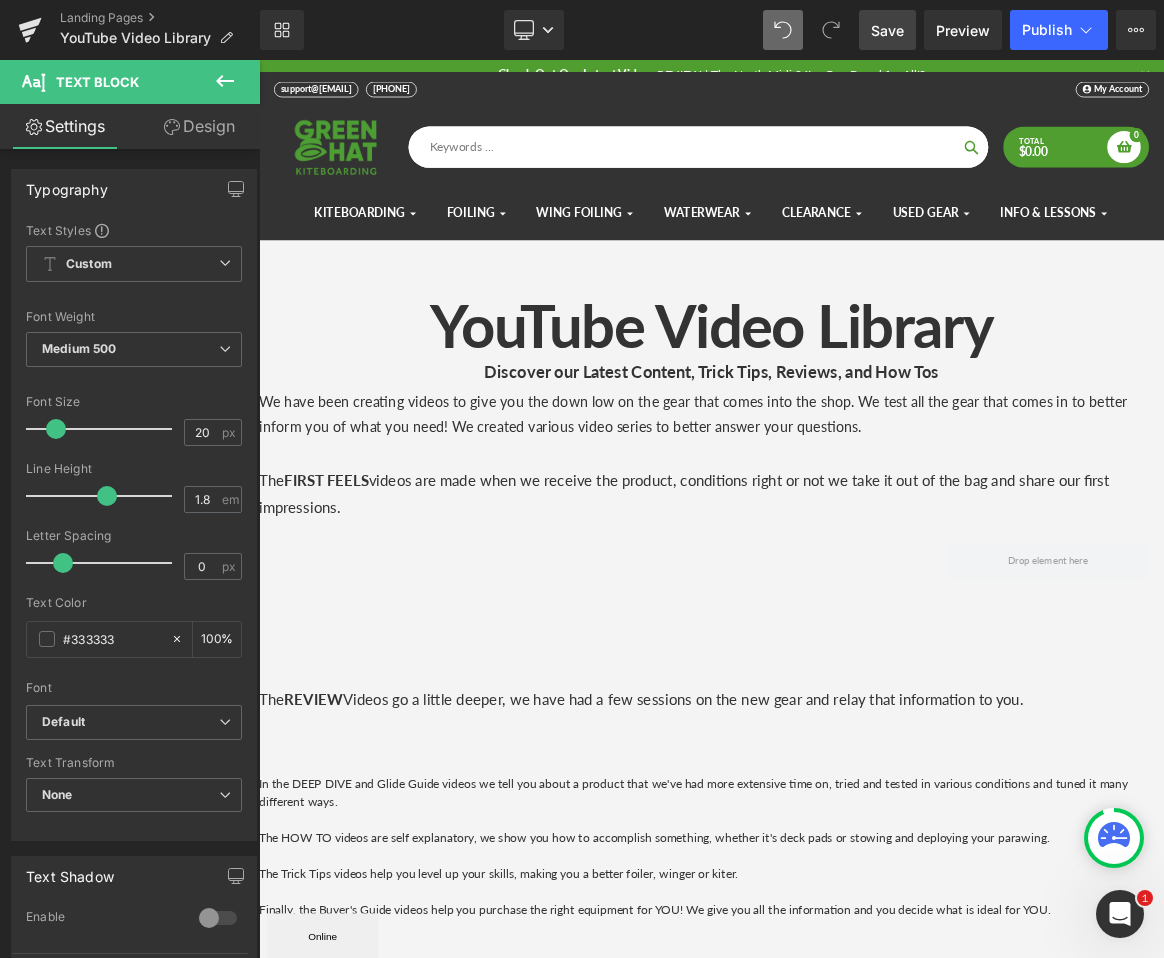 click 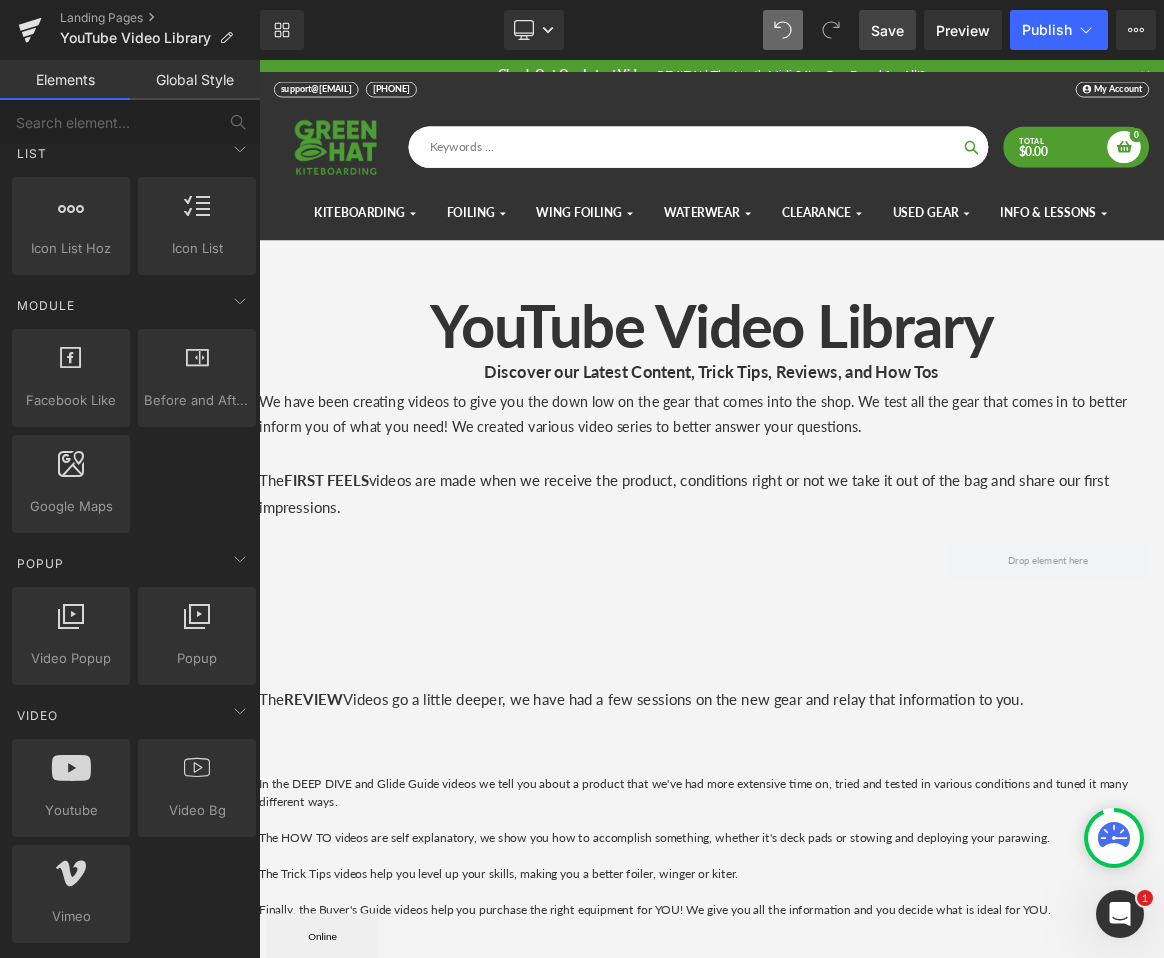 scroll, scrollTop: 1051, scrollLeft: 0, axis: vertical 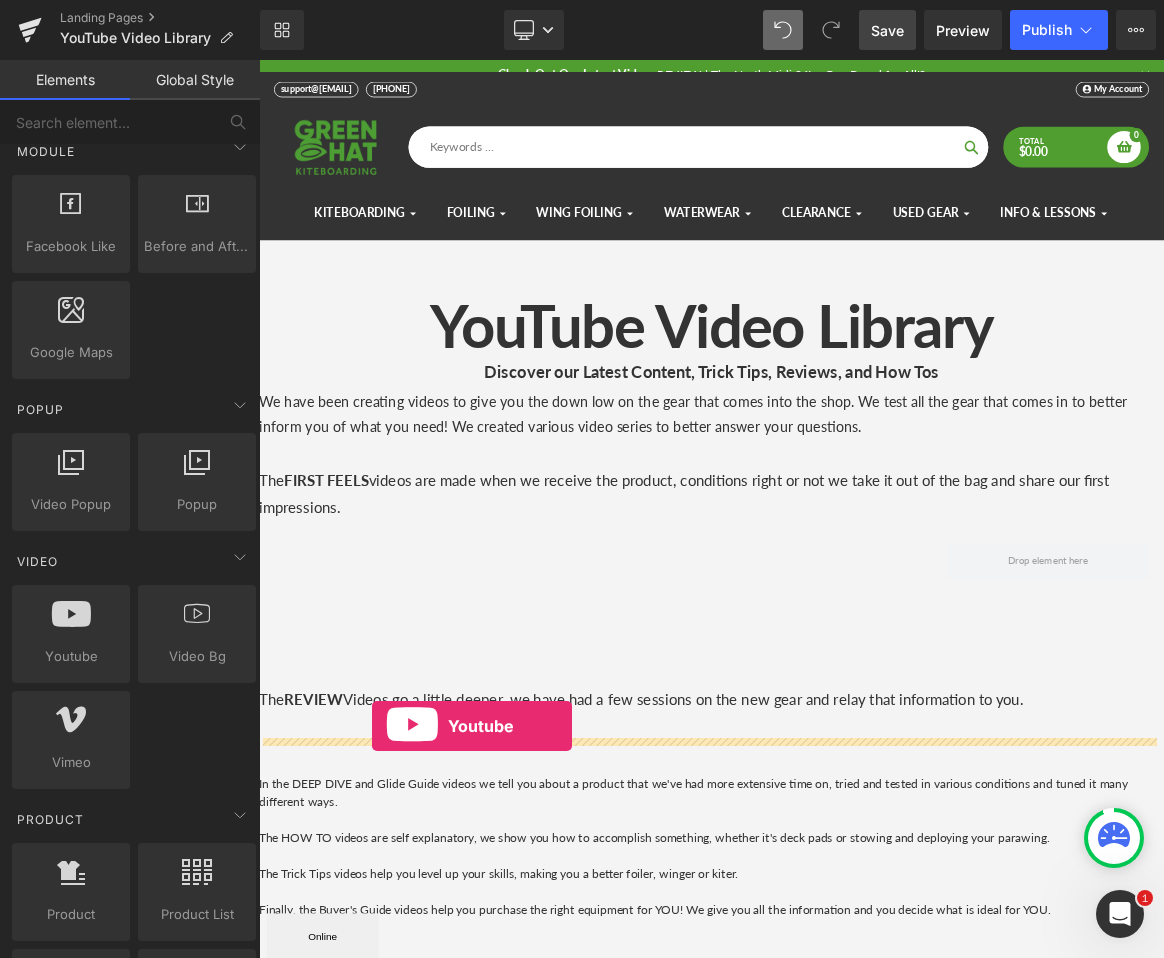 drag, startPoint x: 323, startPoint y: 702, endPoint x: 410, endPoint y: 951, distance: 263.76126 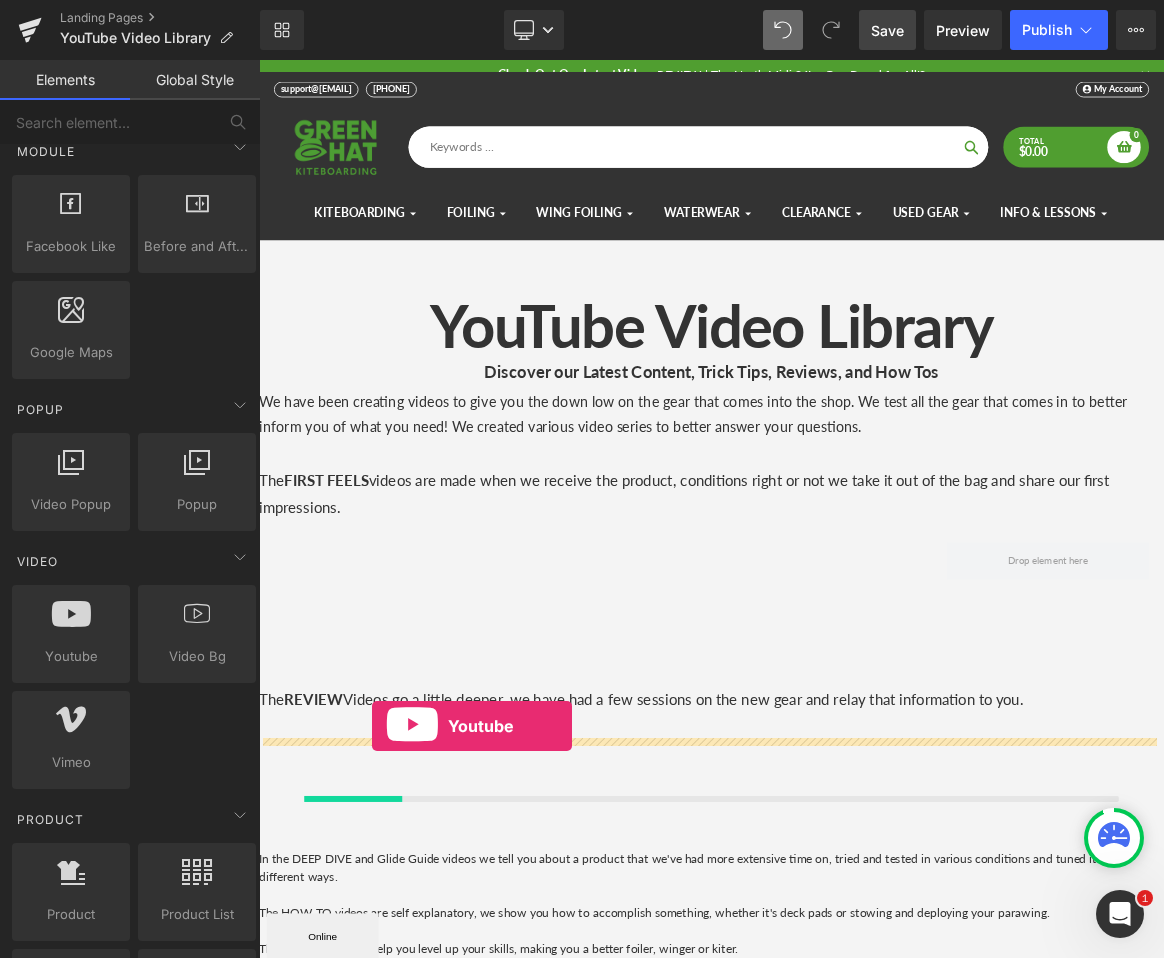 scroll, scrollTop: 10, scrollLeft: 10, axis: both 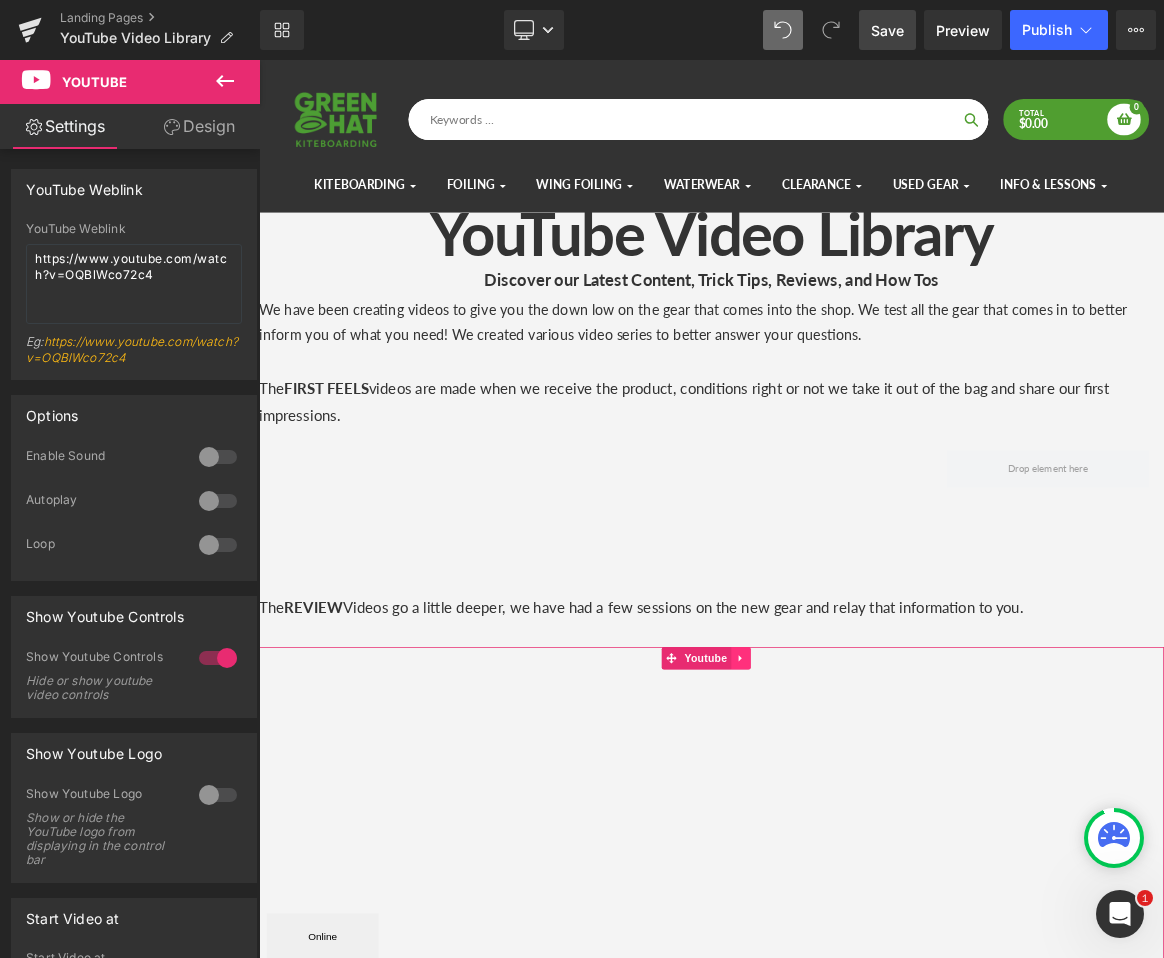 click 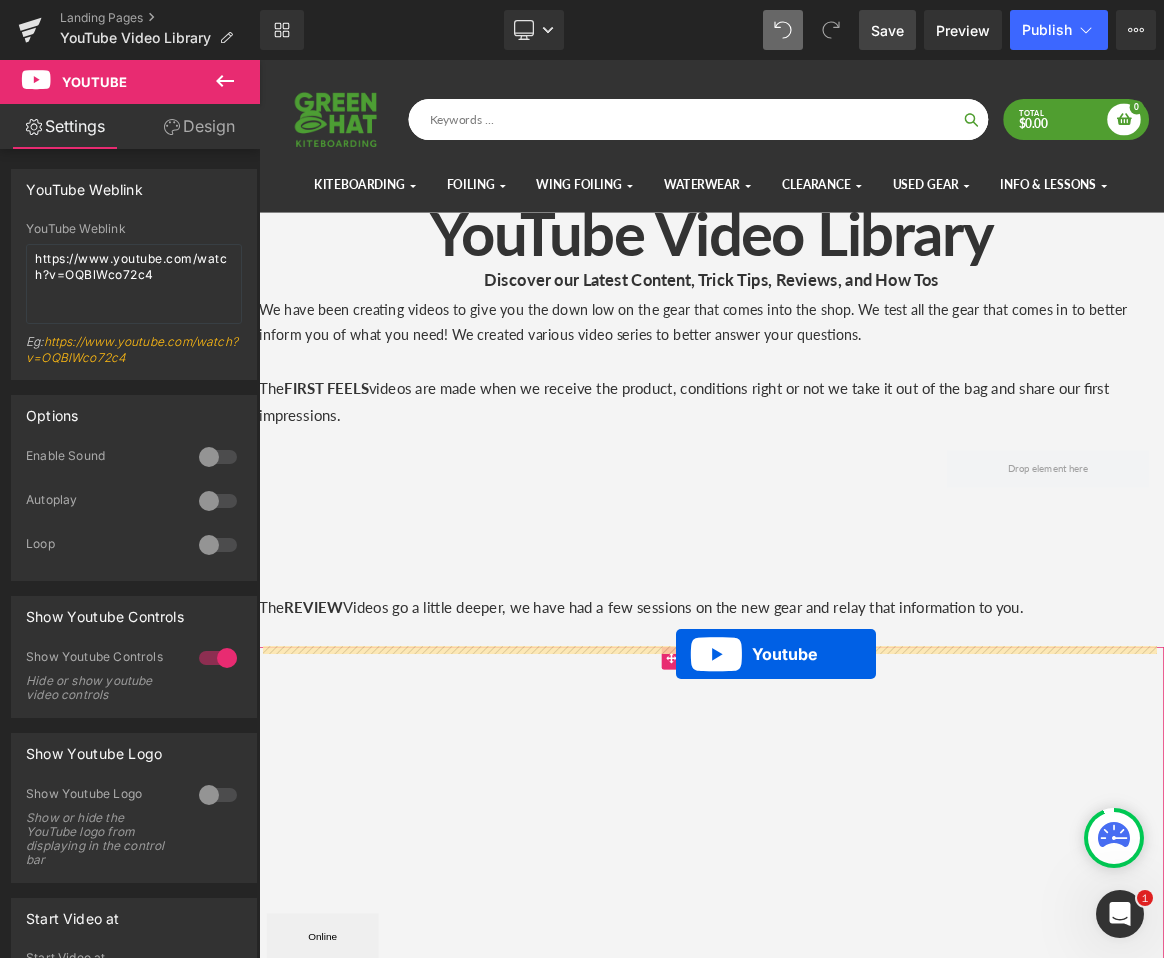 scroll, scrollTop: 2653, scrollLeft: 1195, axis: both 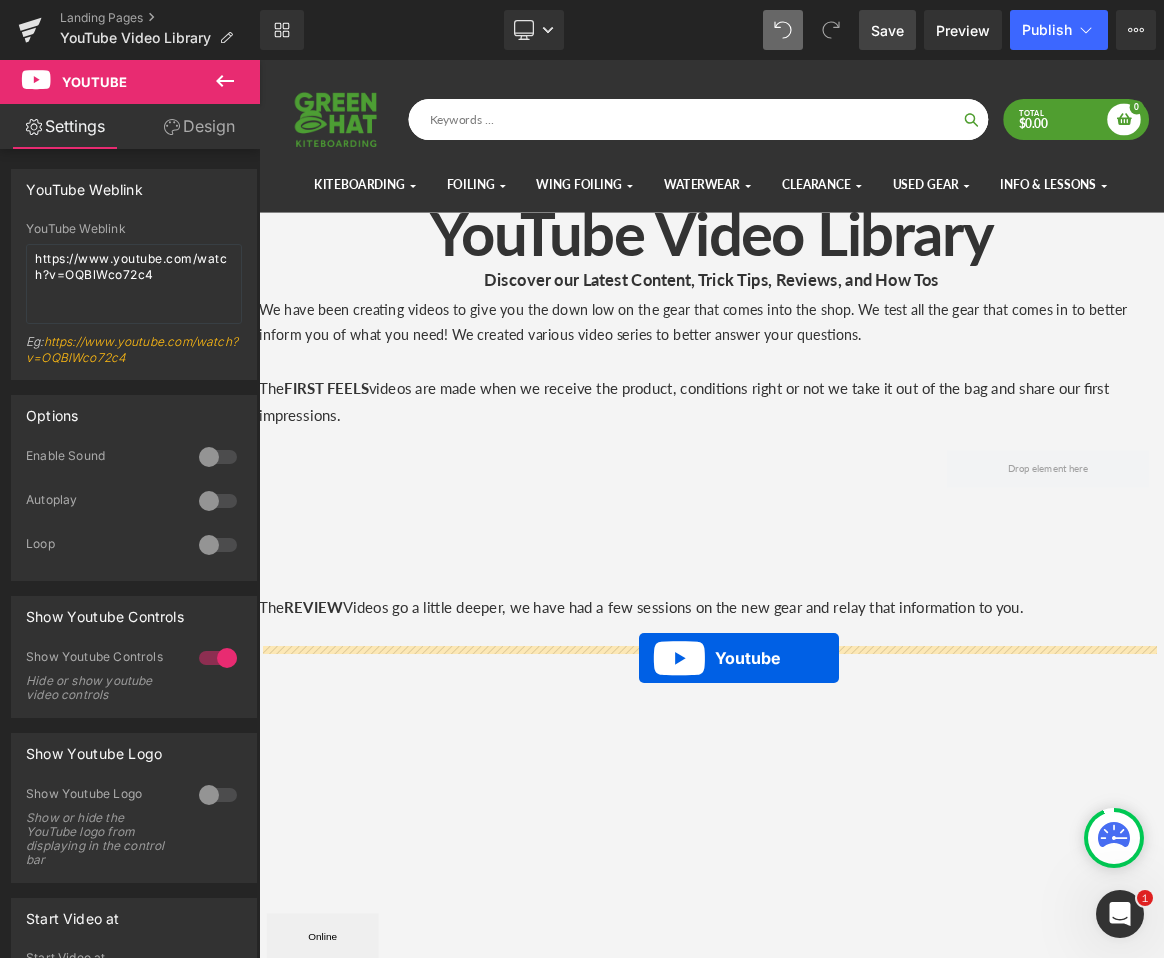 click on "Youtube" at bounding box center [864, 1185] 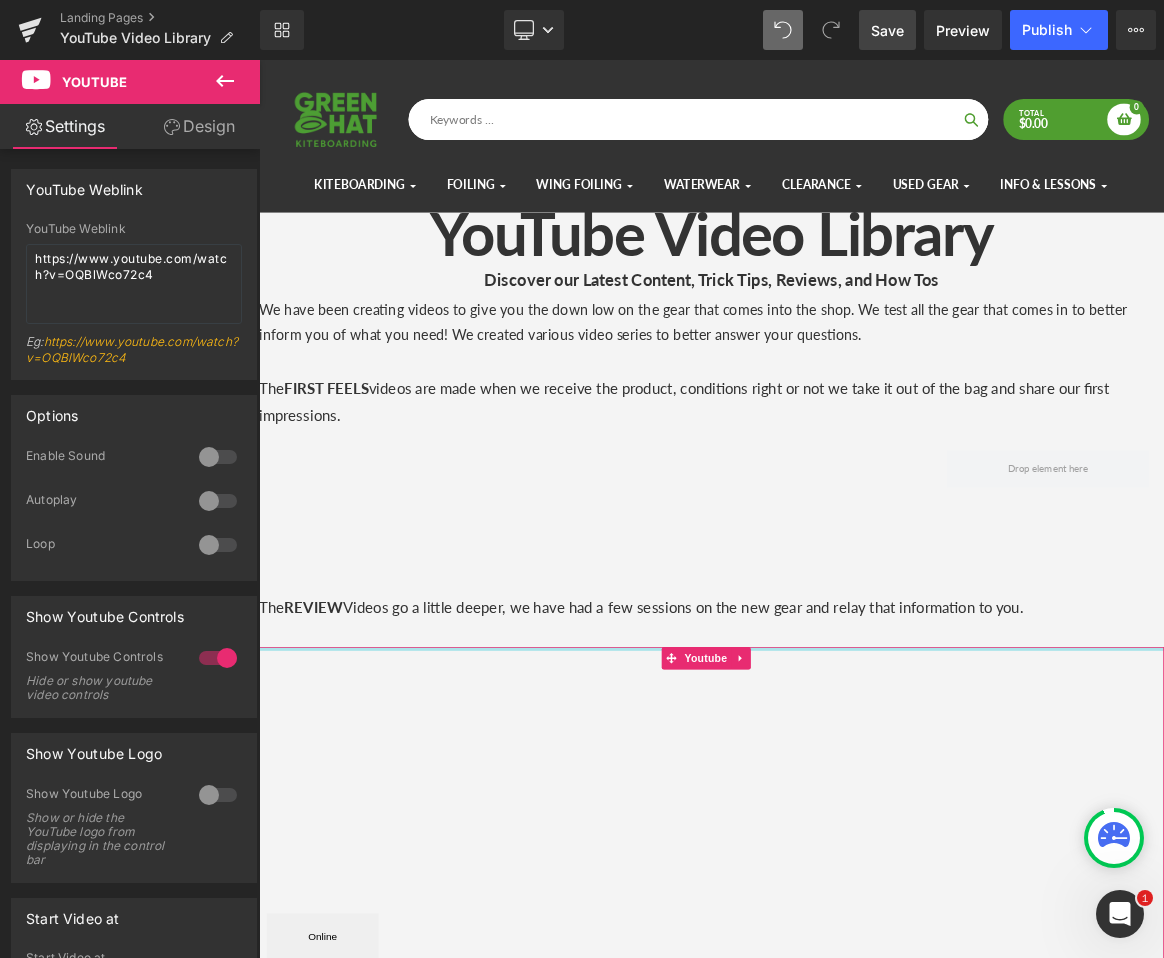 scroll, scrollTop: 10, scrollLeft: 10, axis: both 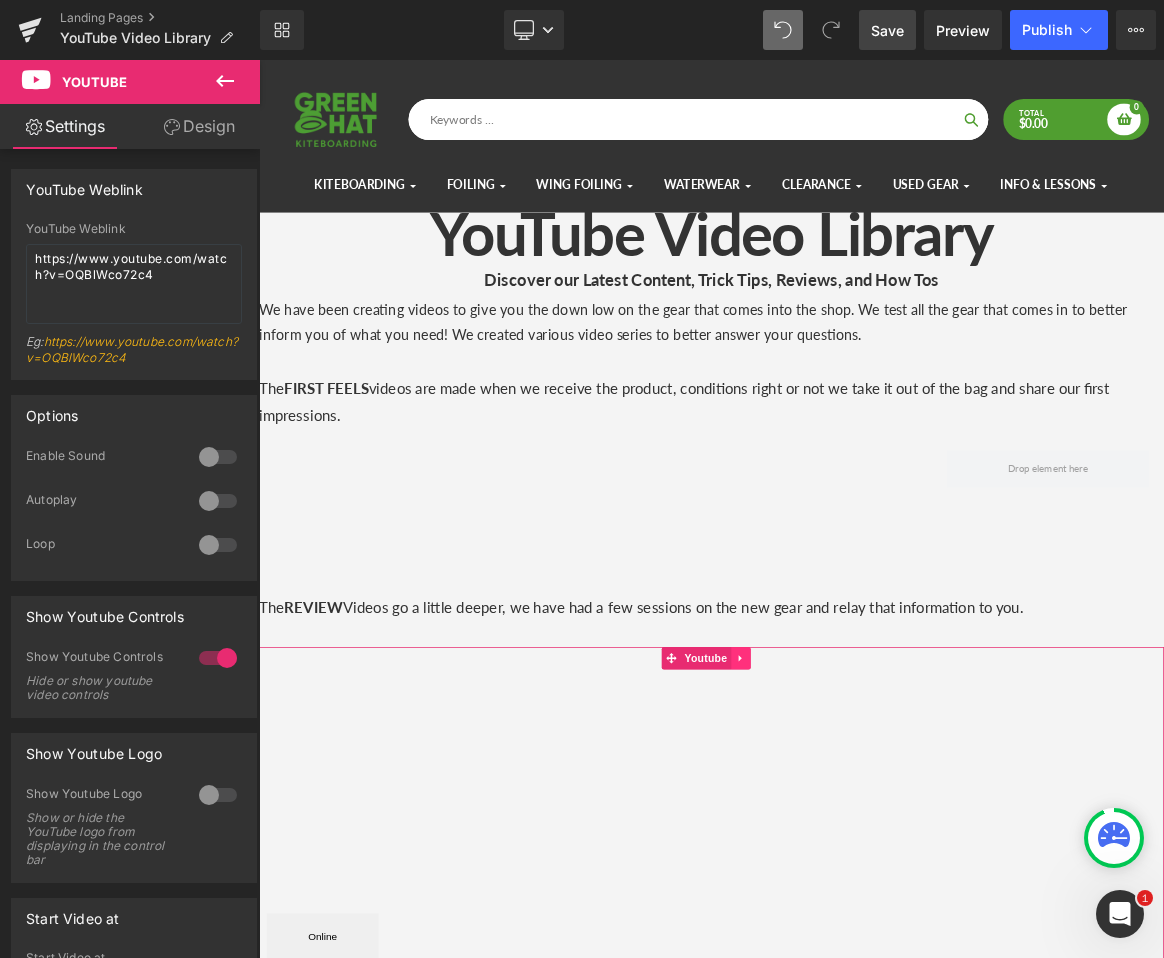 click 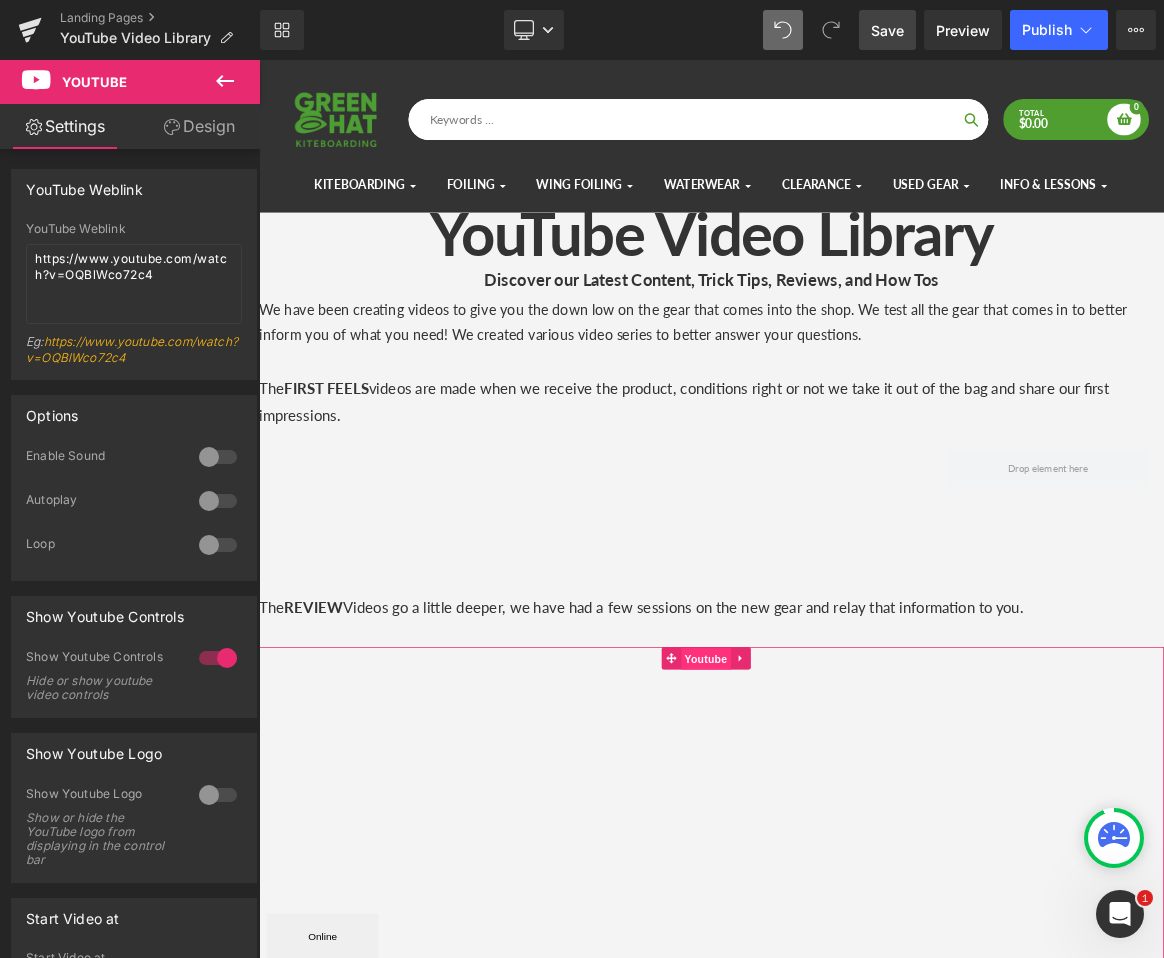 click on "Youtube" at bounding box center (843, 860) 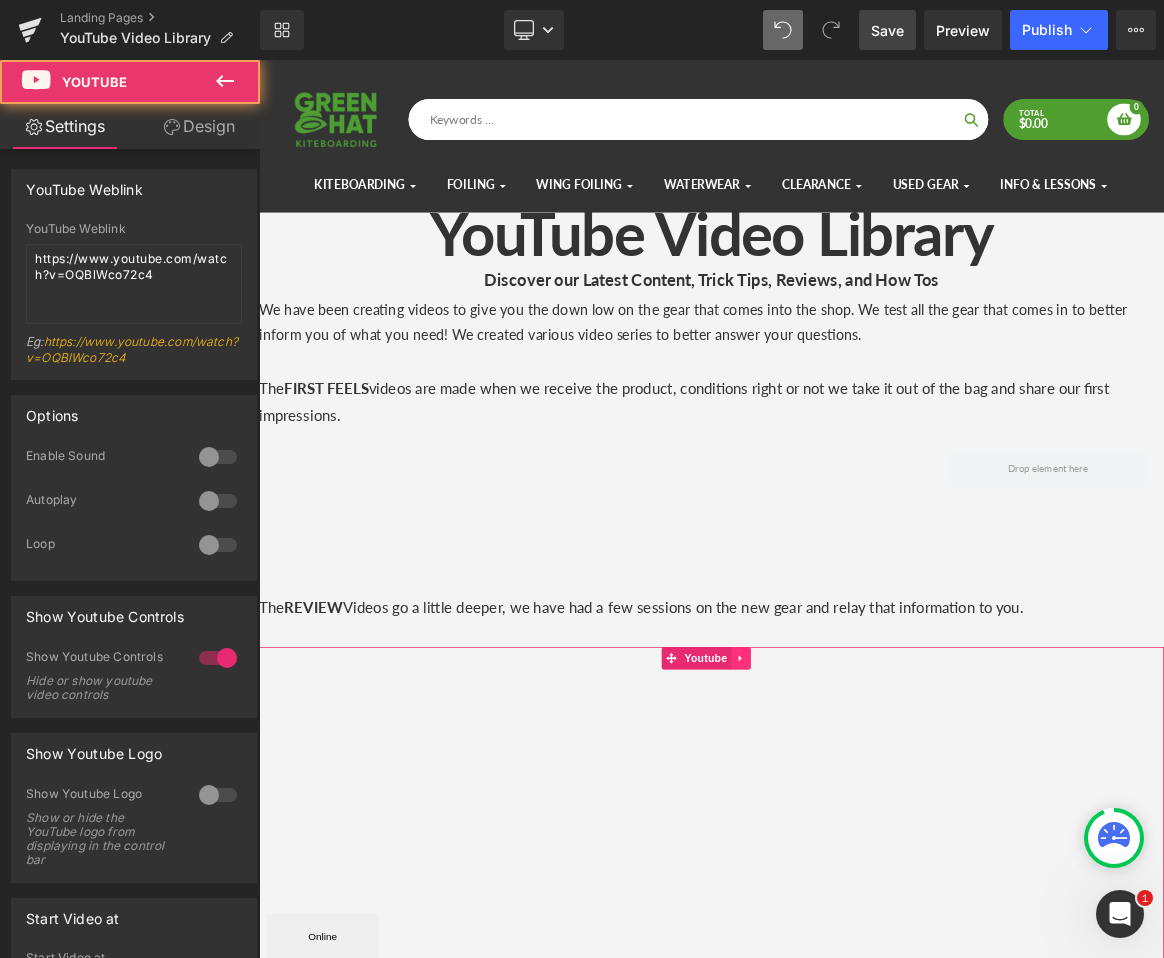 click 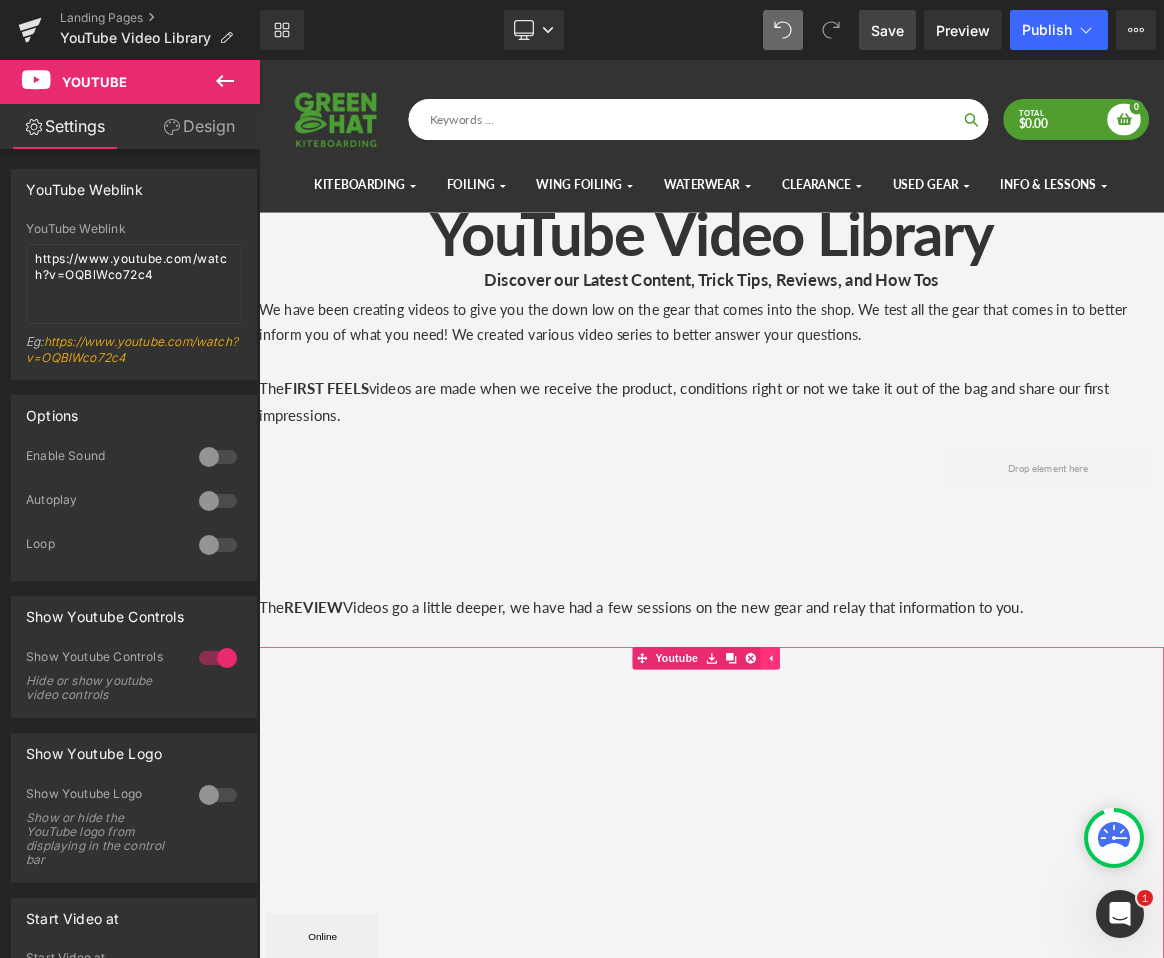 click 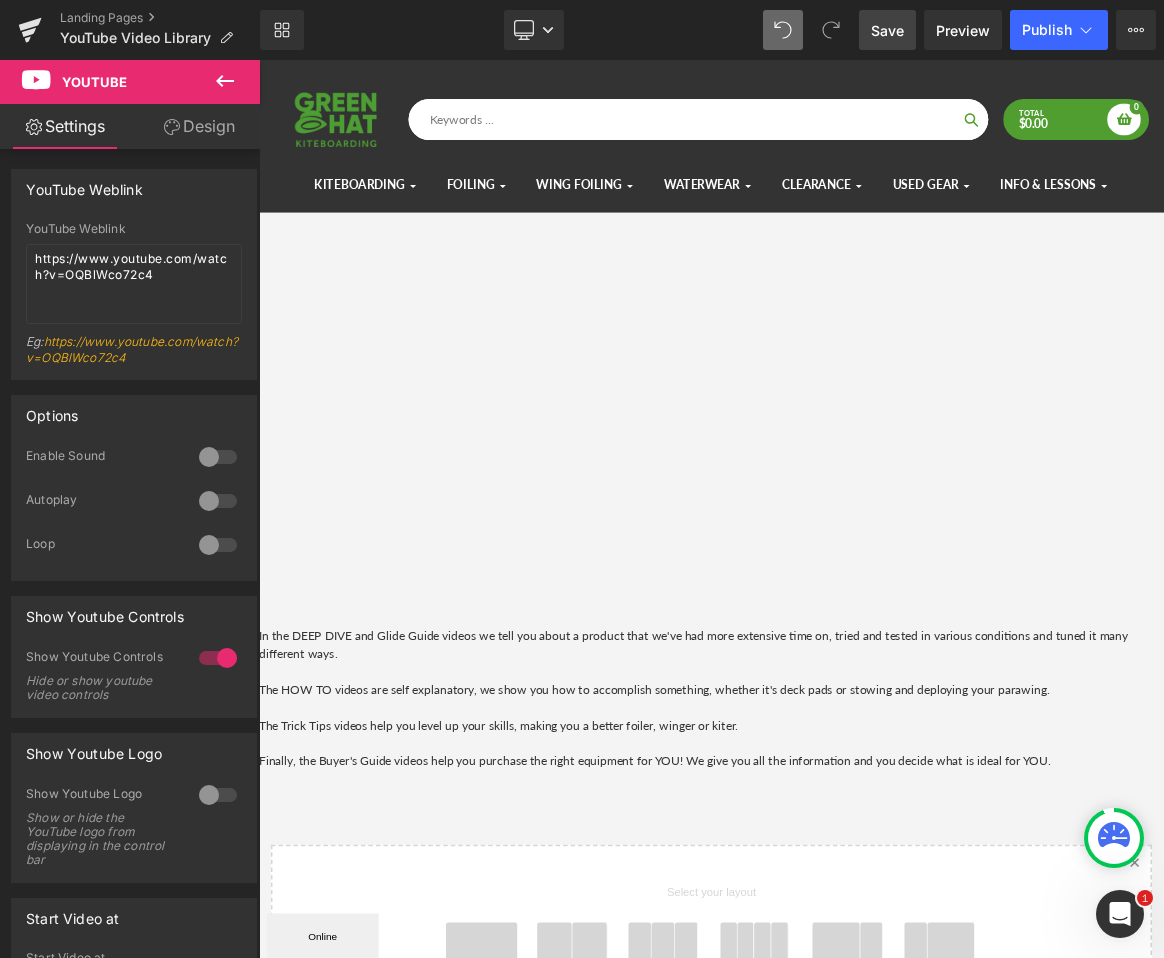 scroll, scrollTop: 1065, scrollLeft: 0, axis: vertical 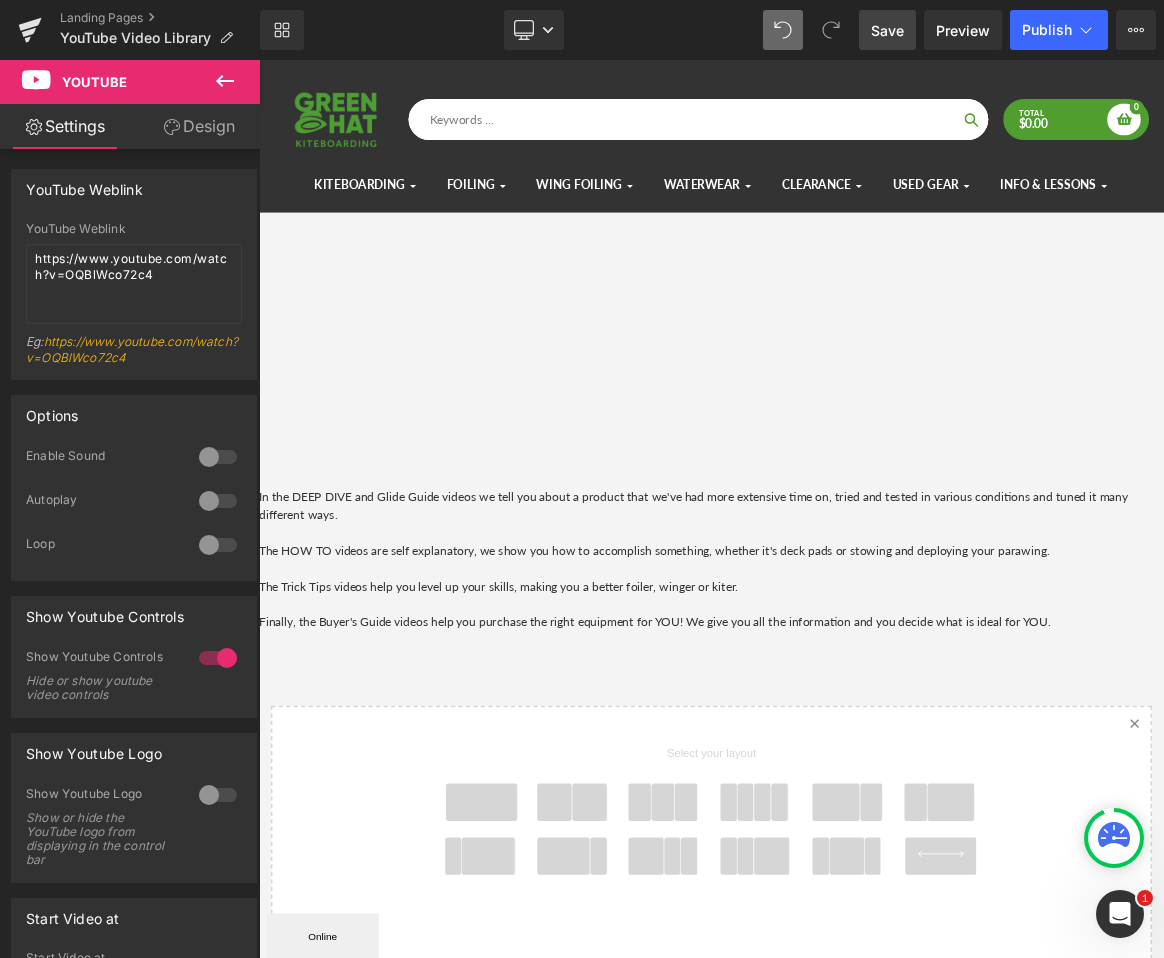 click at bounding box center (910, 1053) 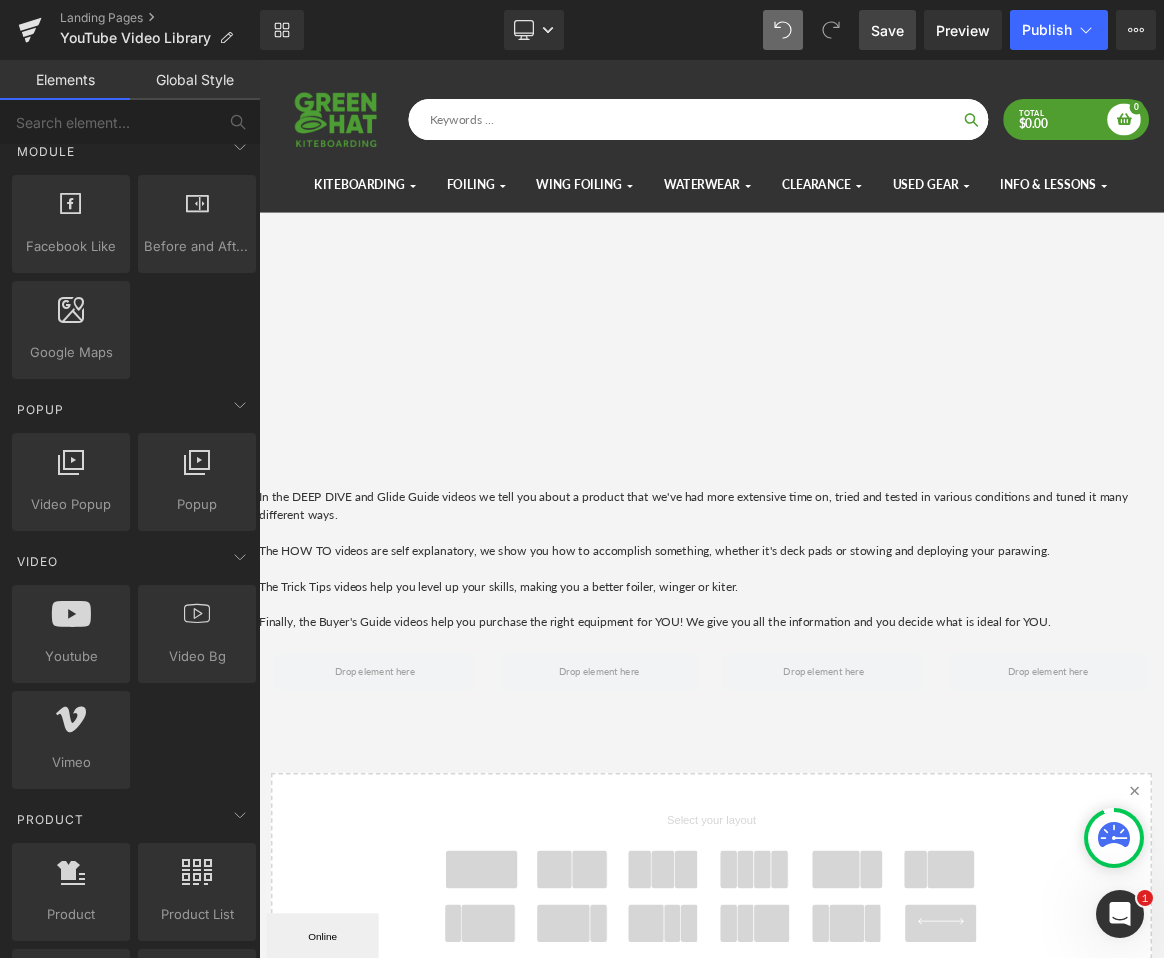 scroll, scrollTop: 10, scrollLeft: 10, axis: both 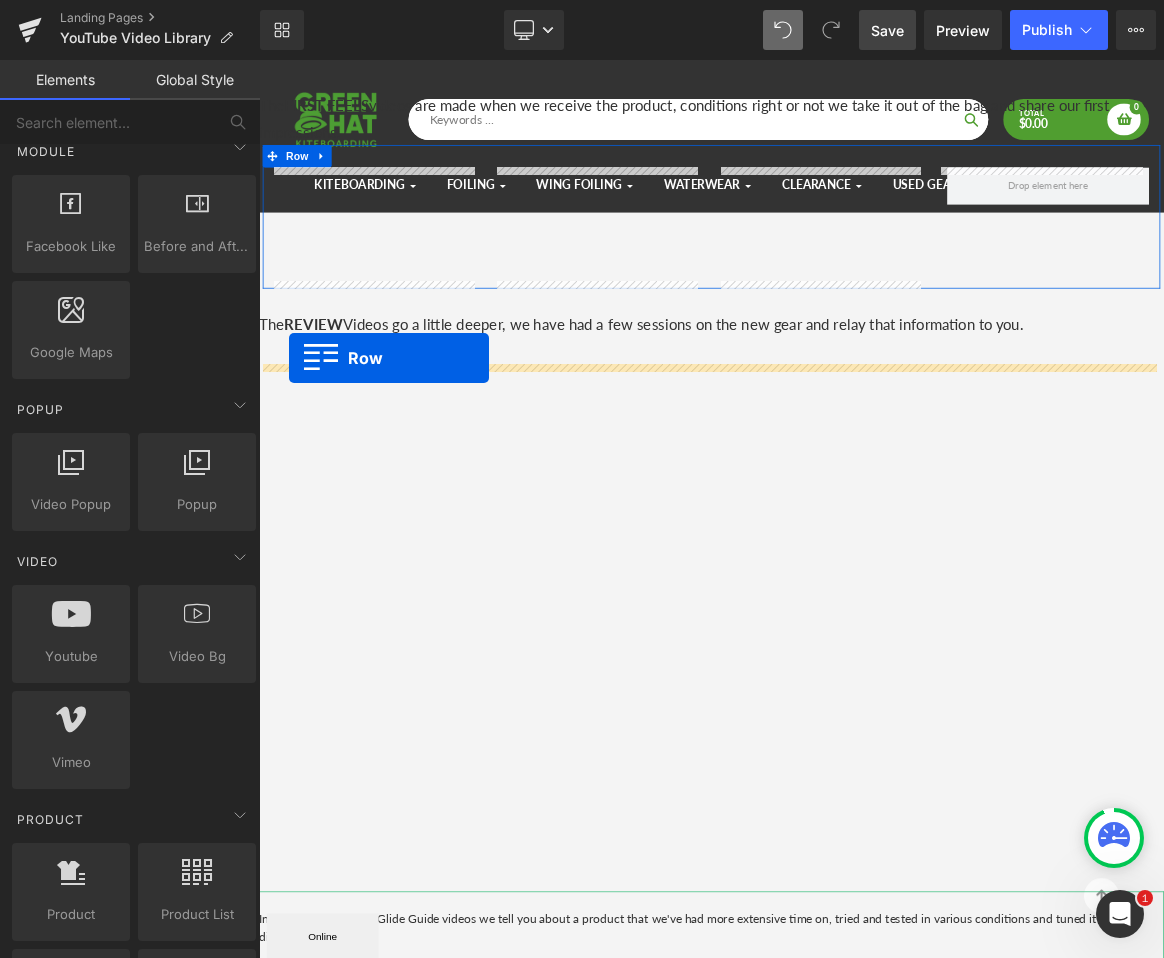 drag, startPoint x: 308, startPoint y: 860, endPoint x: 299, endPoint y: 458, distance: 402.10074 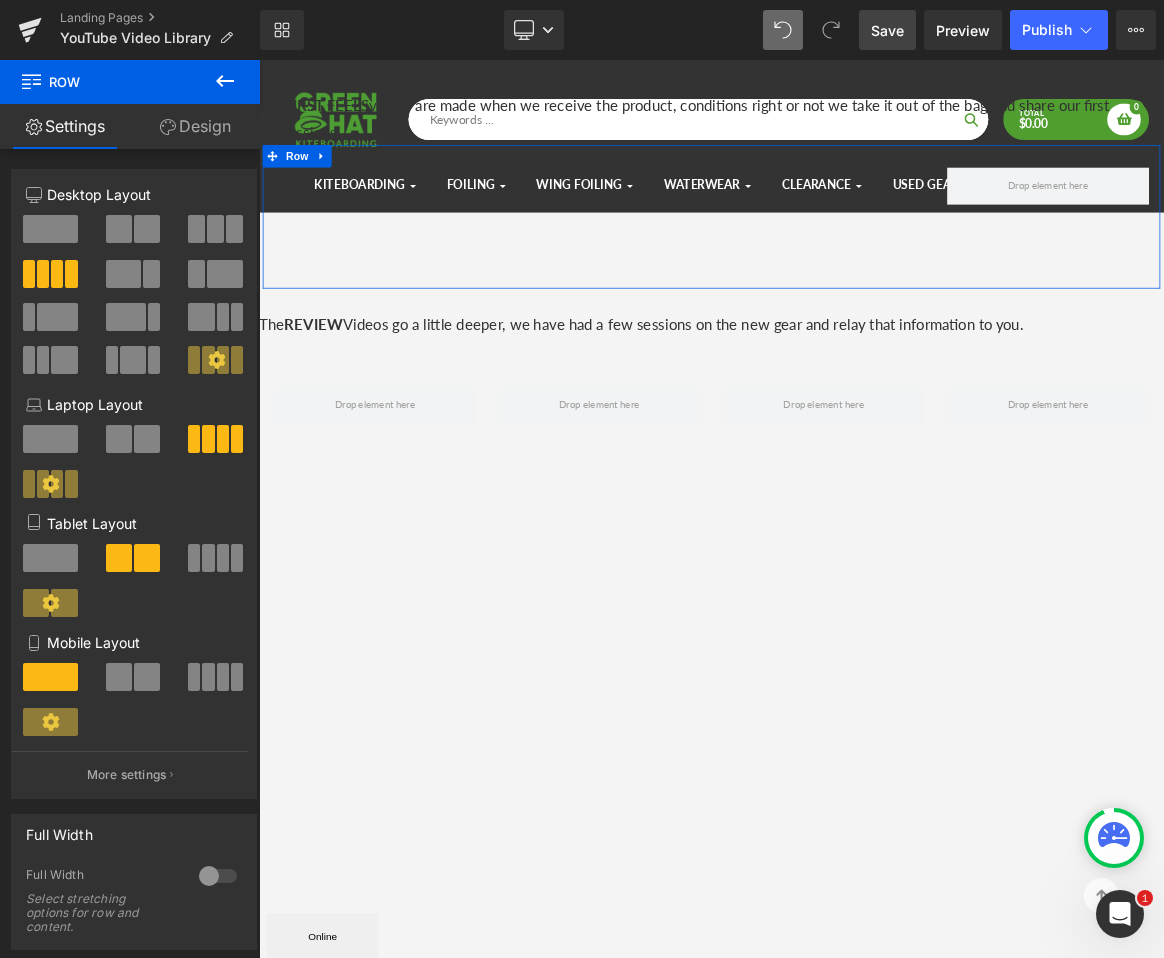scroll, scrollTop: 10, scrollLeft: 10, axis: both 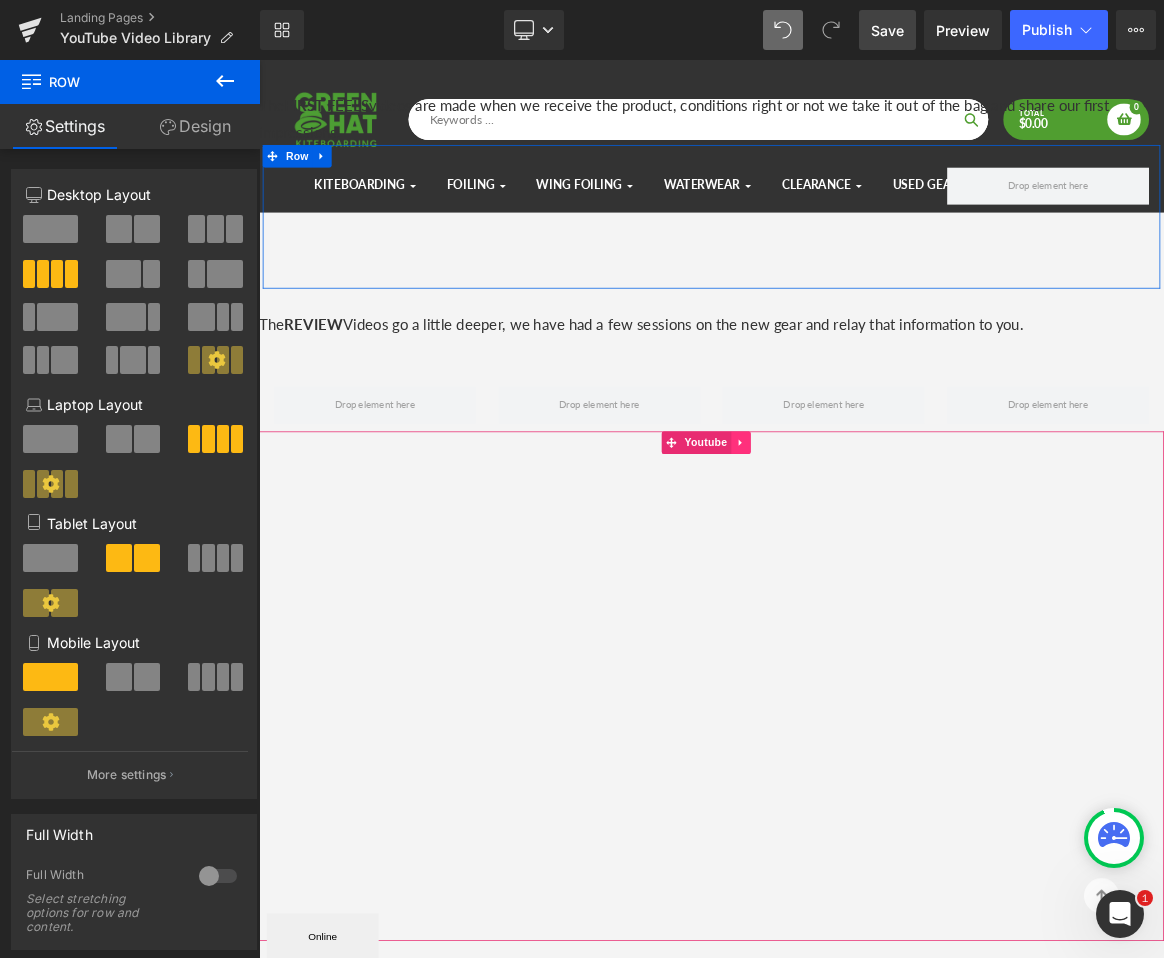 click 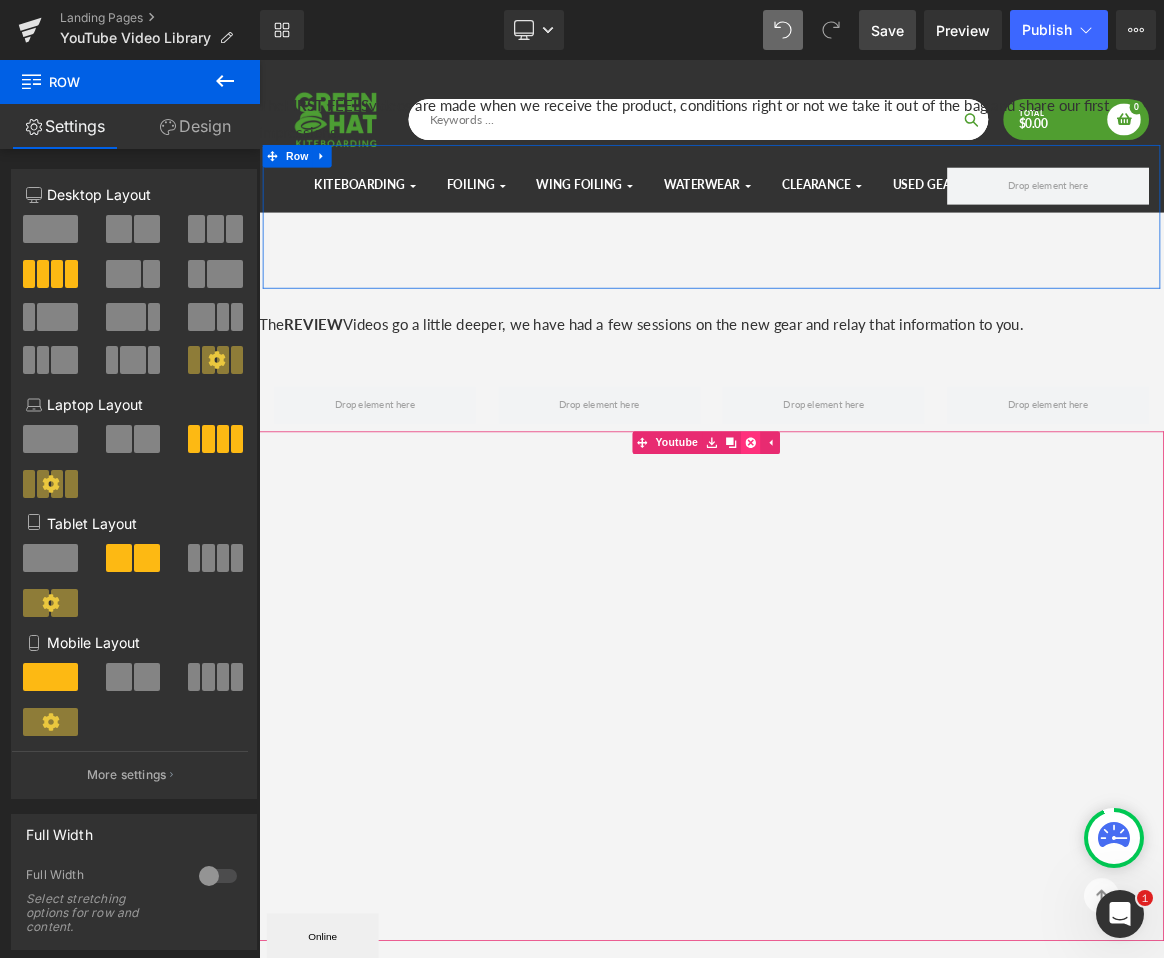 click 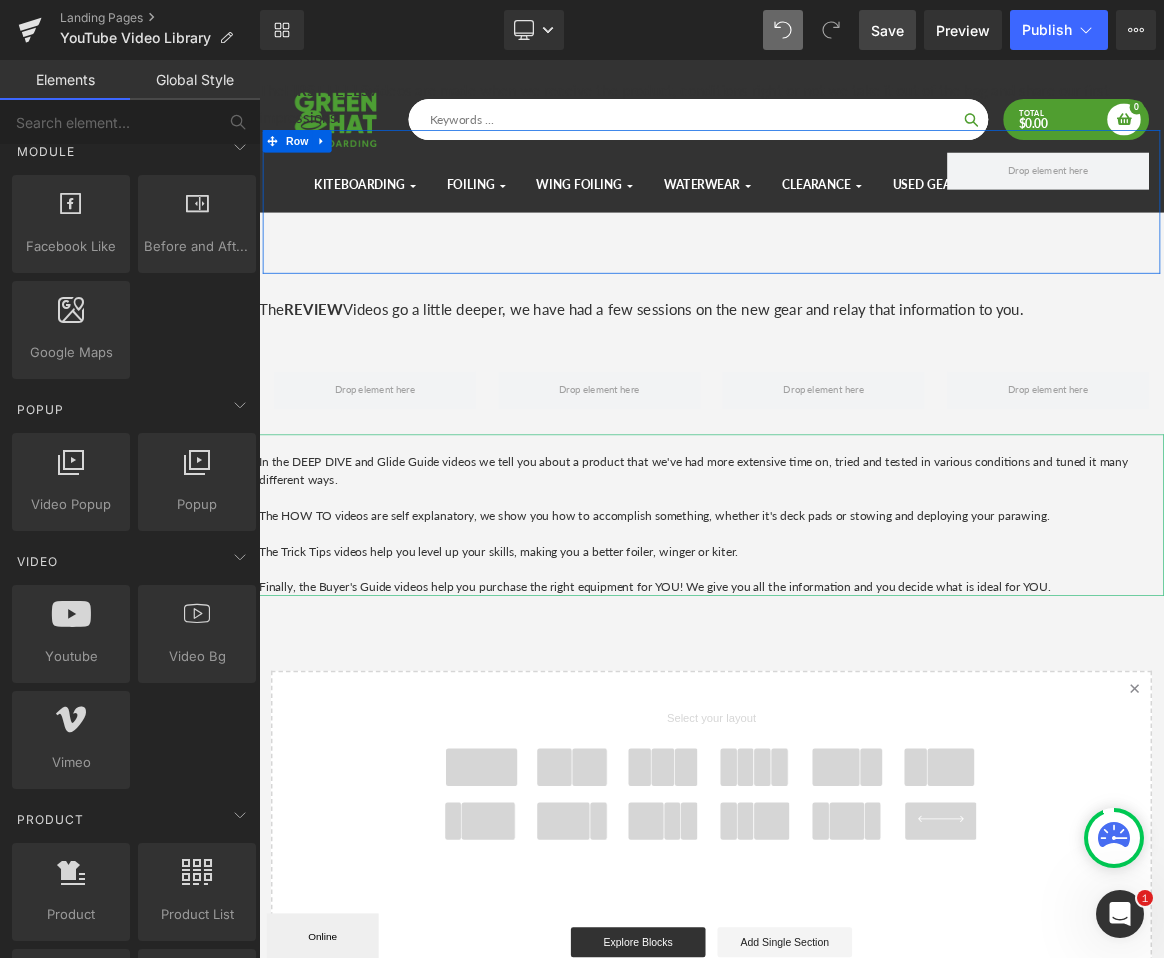 scroll, scrollTop: 2673, scrollLeft: 1195, axis: both 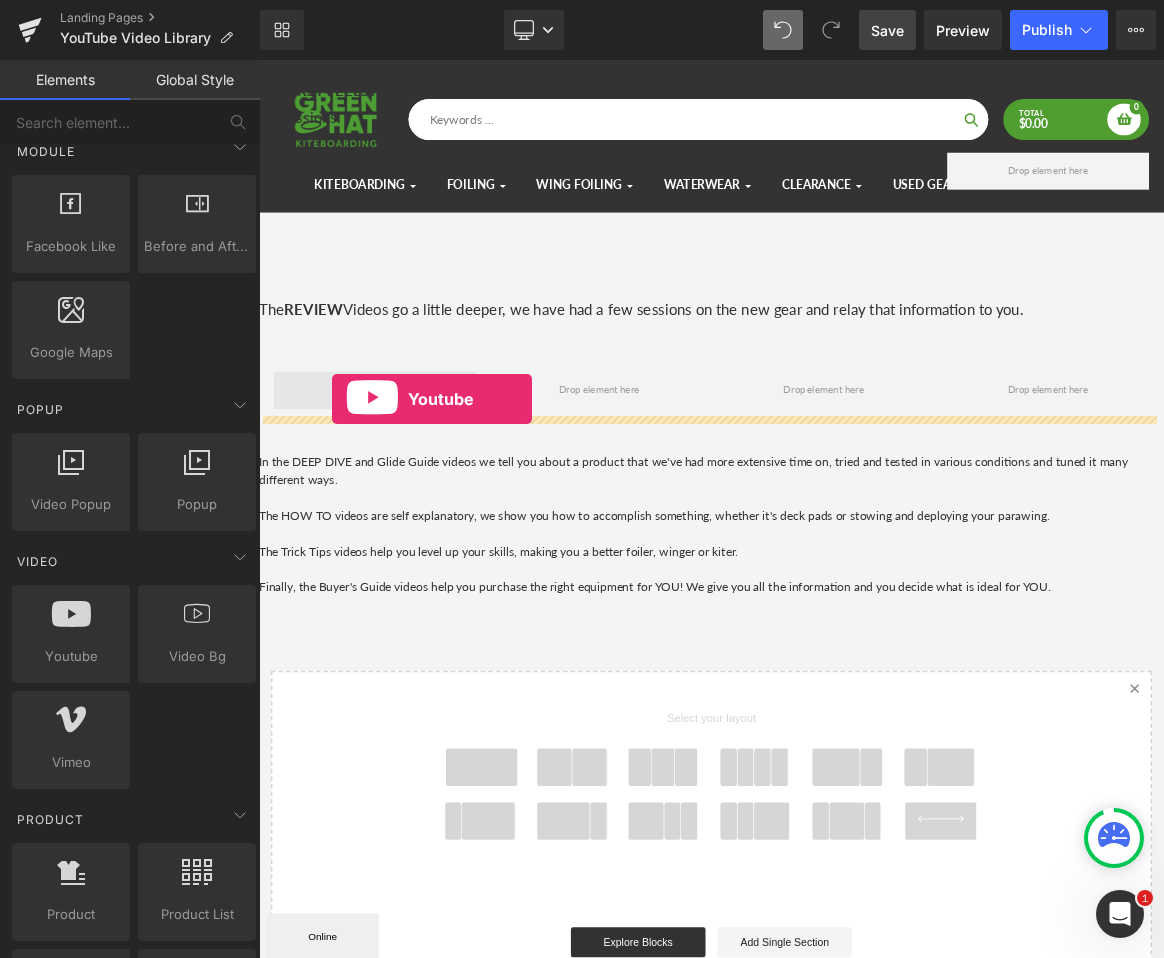 drag, startPoint x: 330, startPoint y: 692, endPoint x: 356, endPoint y: 513, distance: 180.87842 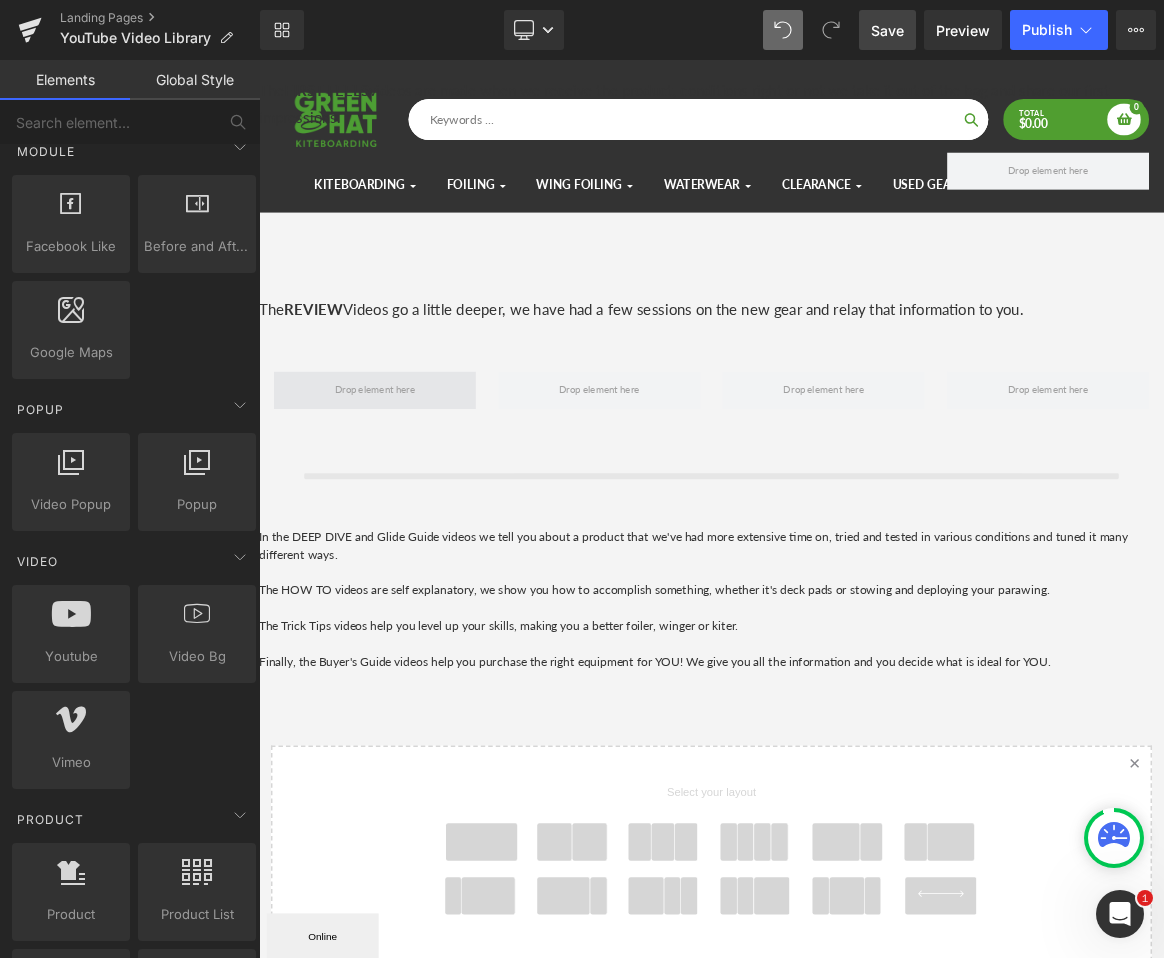 scroll, scrollTop: 10, scrollLeft: 10, axis: both 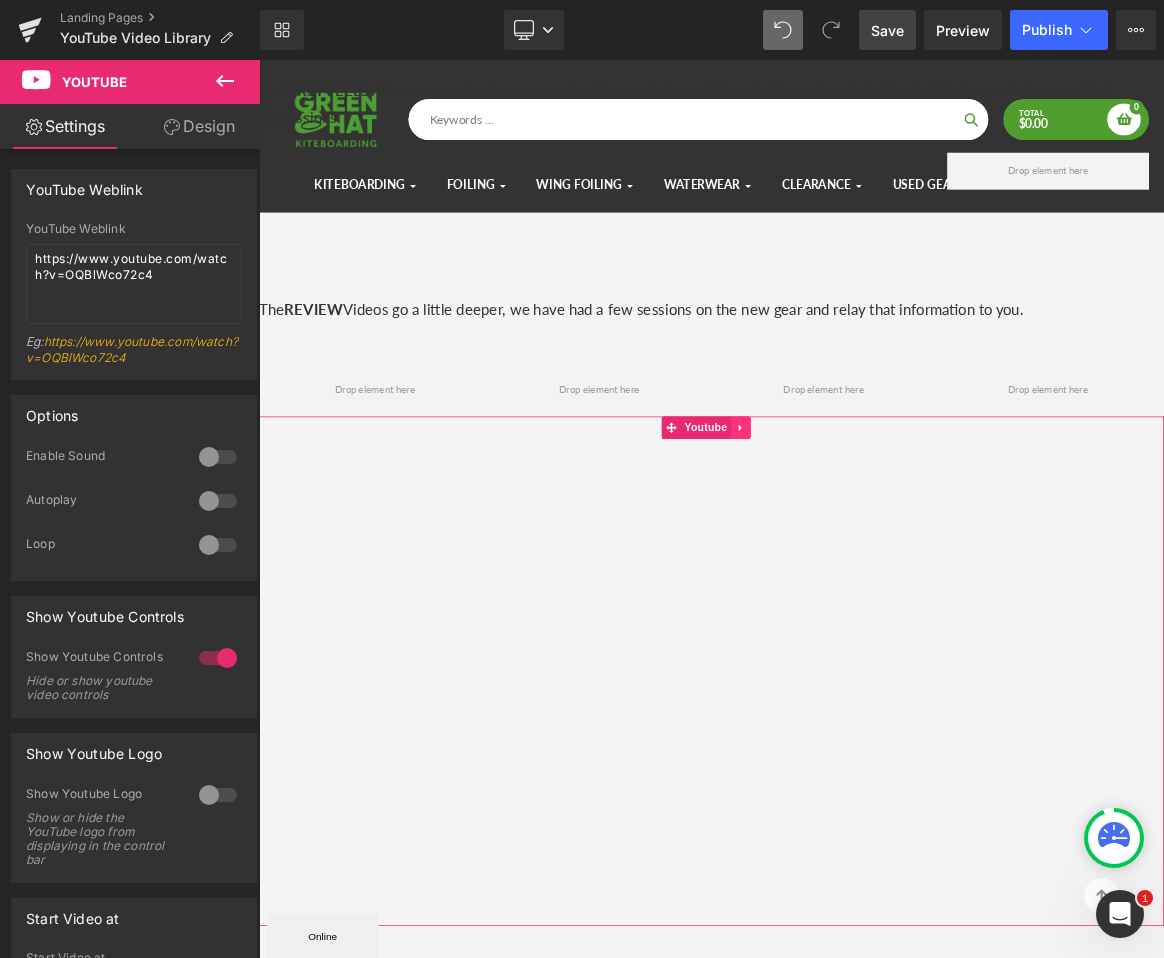 click 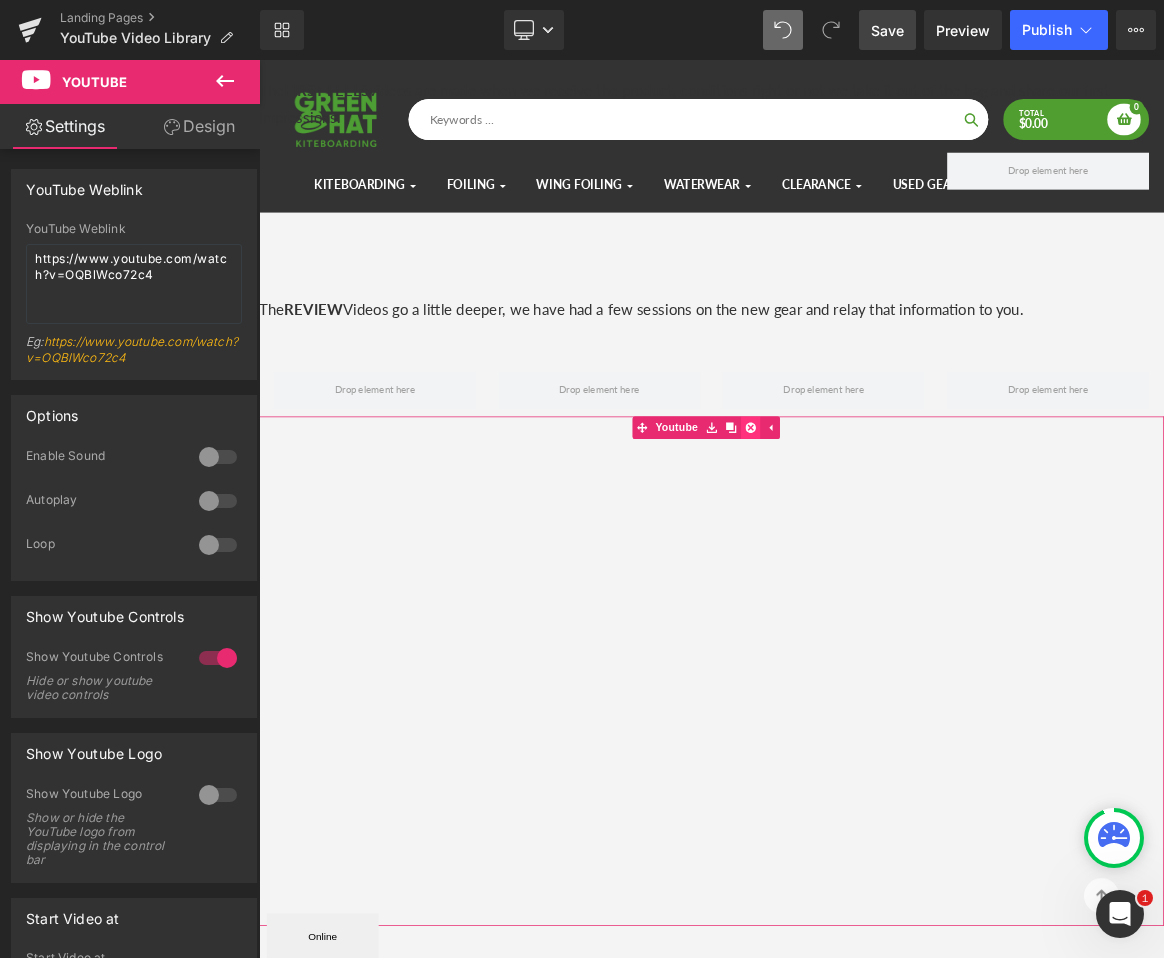 click 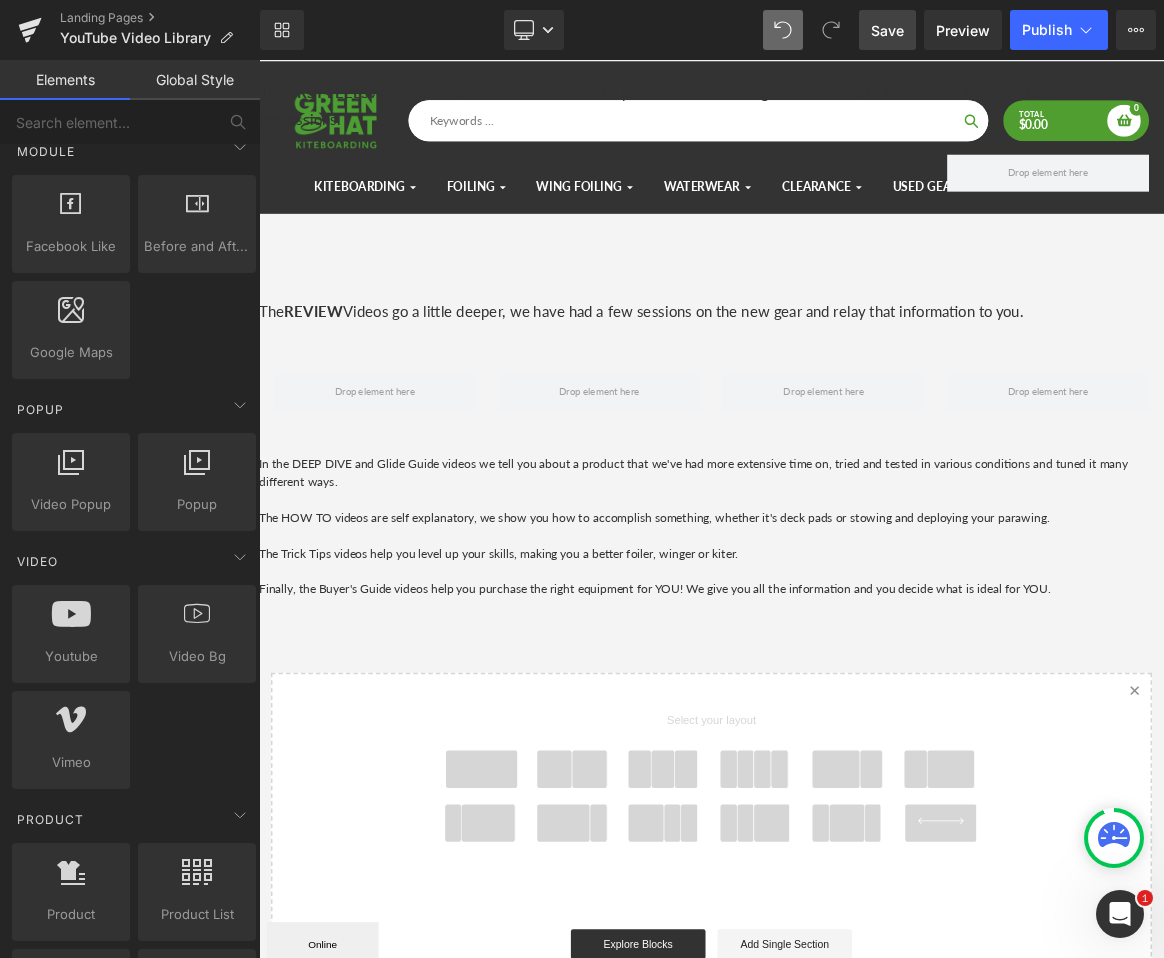 scroll, scrollTop: 2673, scrollLeft: 1195, axis: both 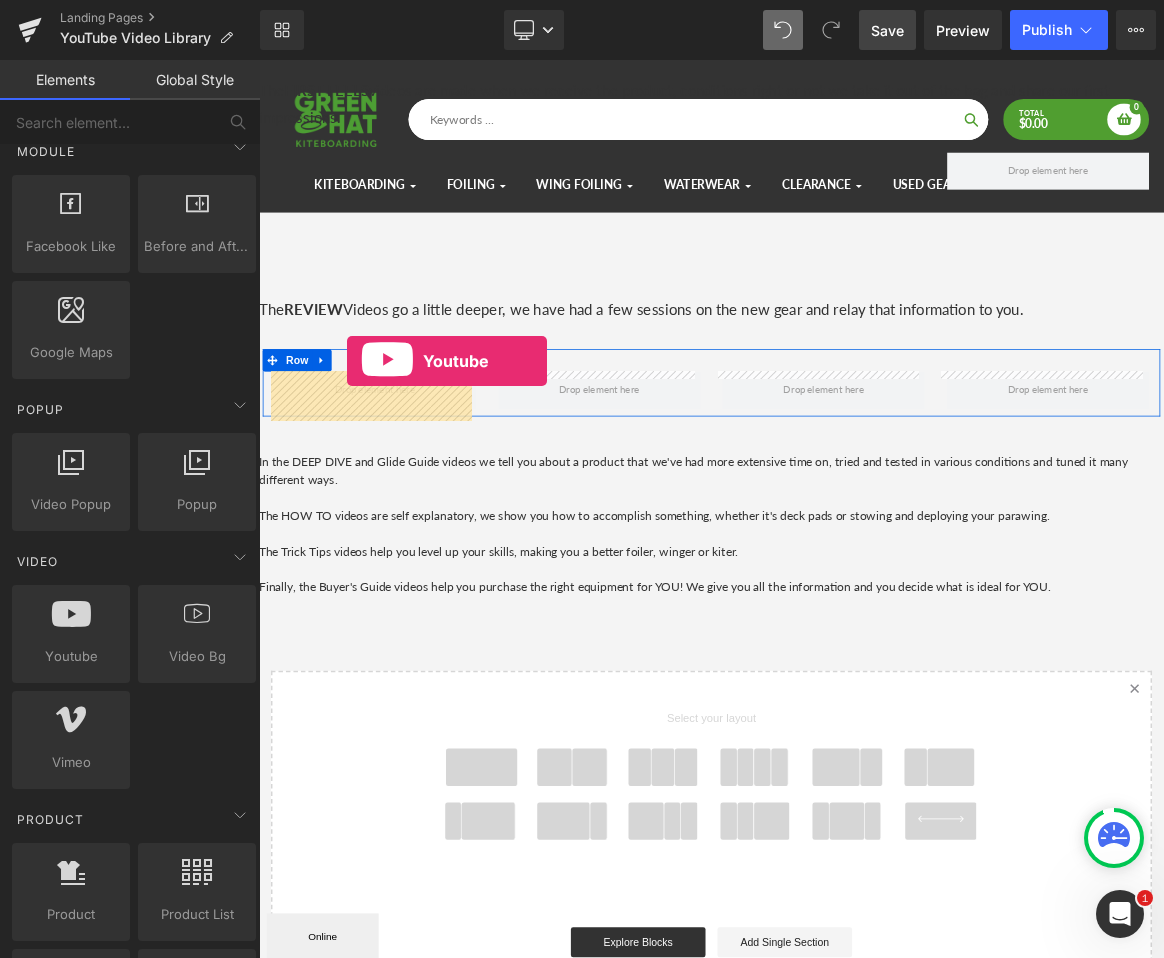 drag, startPoint x: 305, startPoint y: 677, endPoint x: 377, endPoint y: 463, distance: 225.7875 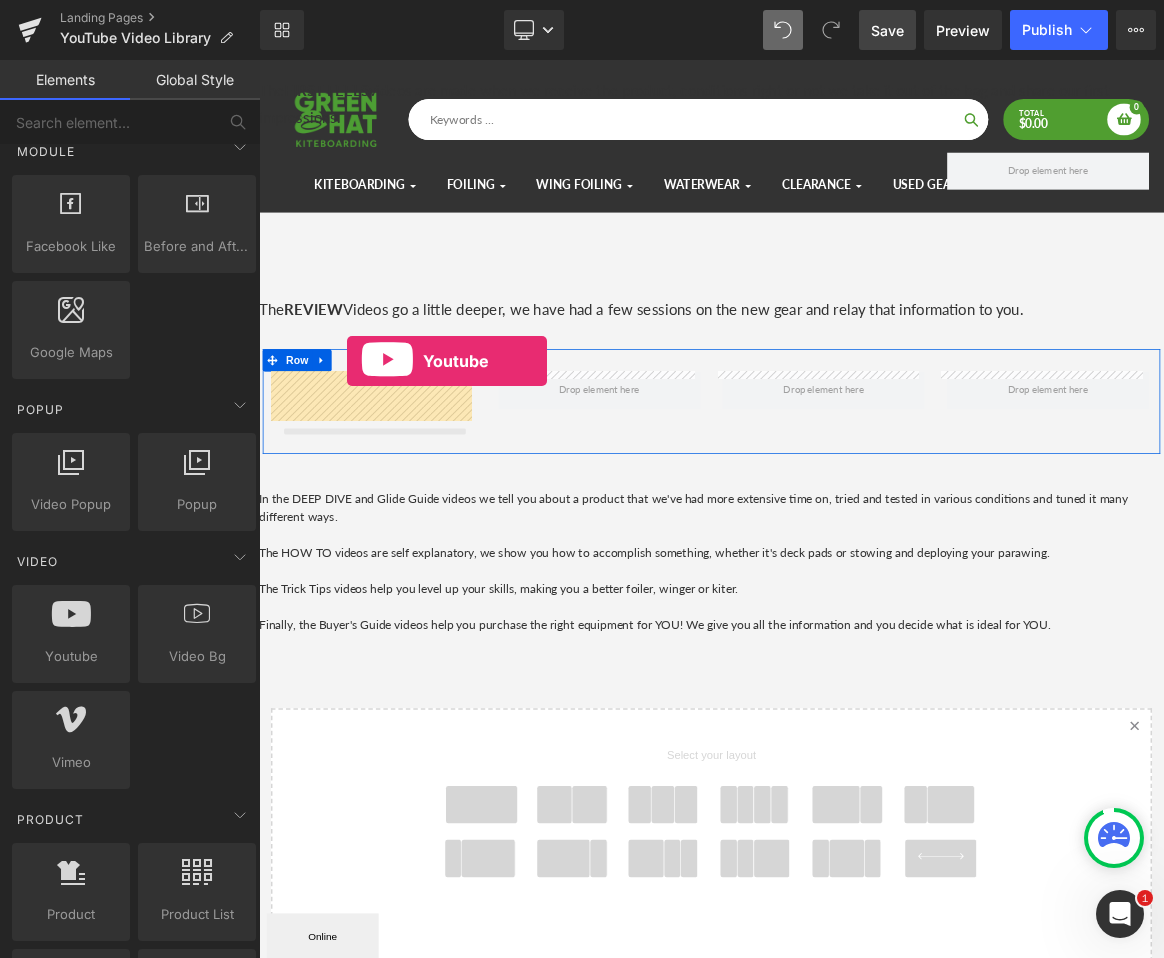 scroll, scrollTop: 10, scrollLeft: 10, axis: both 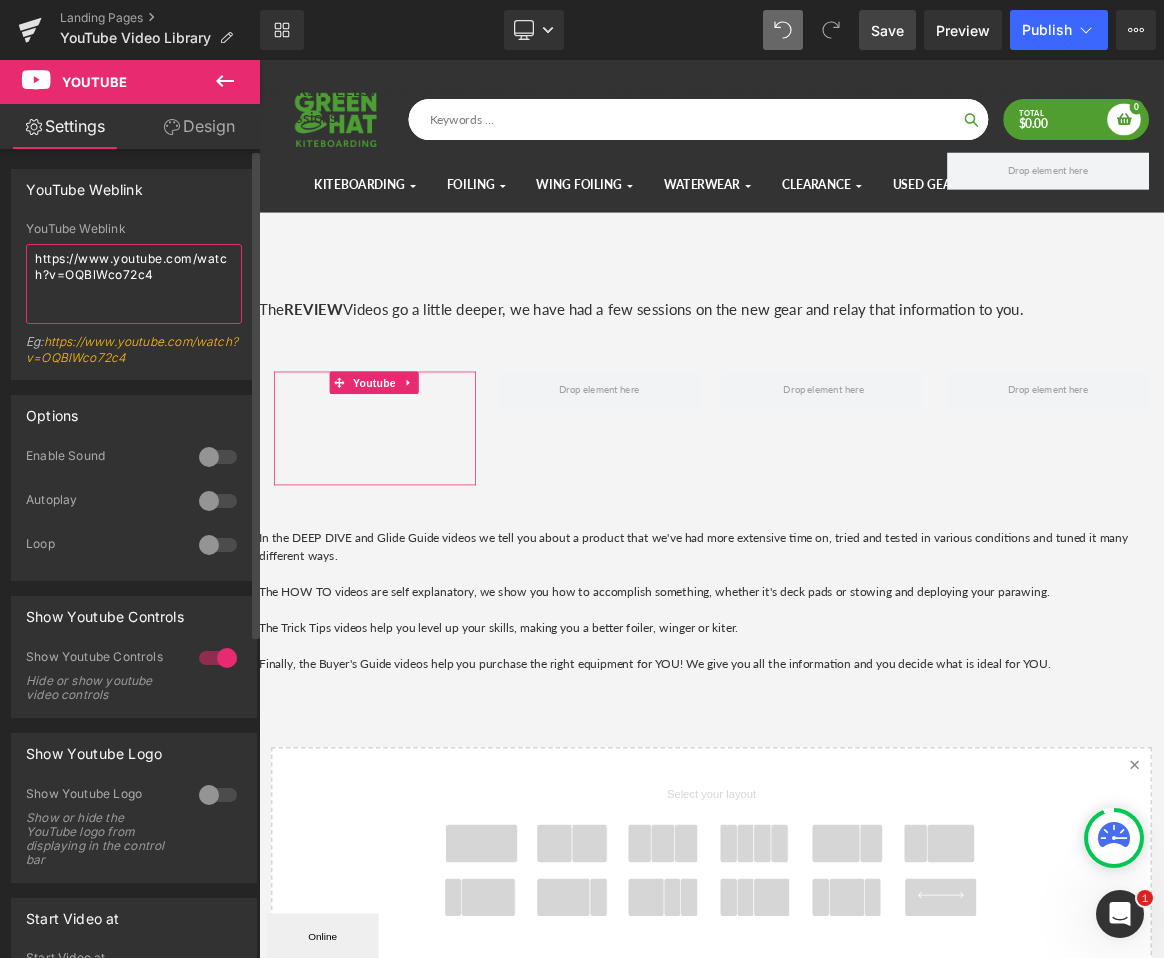 click on "https://www.youtube.com/watch?v=OQBlWco72c4" at bounding box center (134, 284) 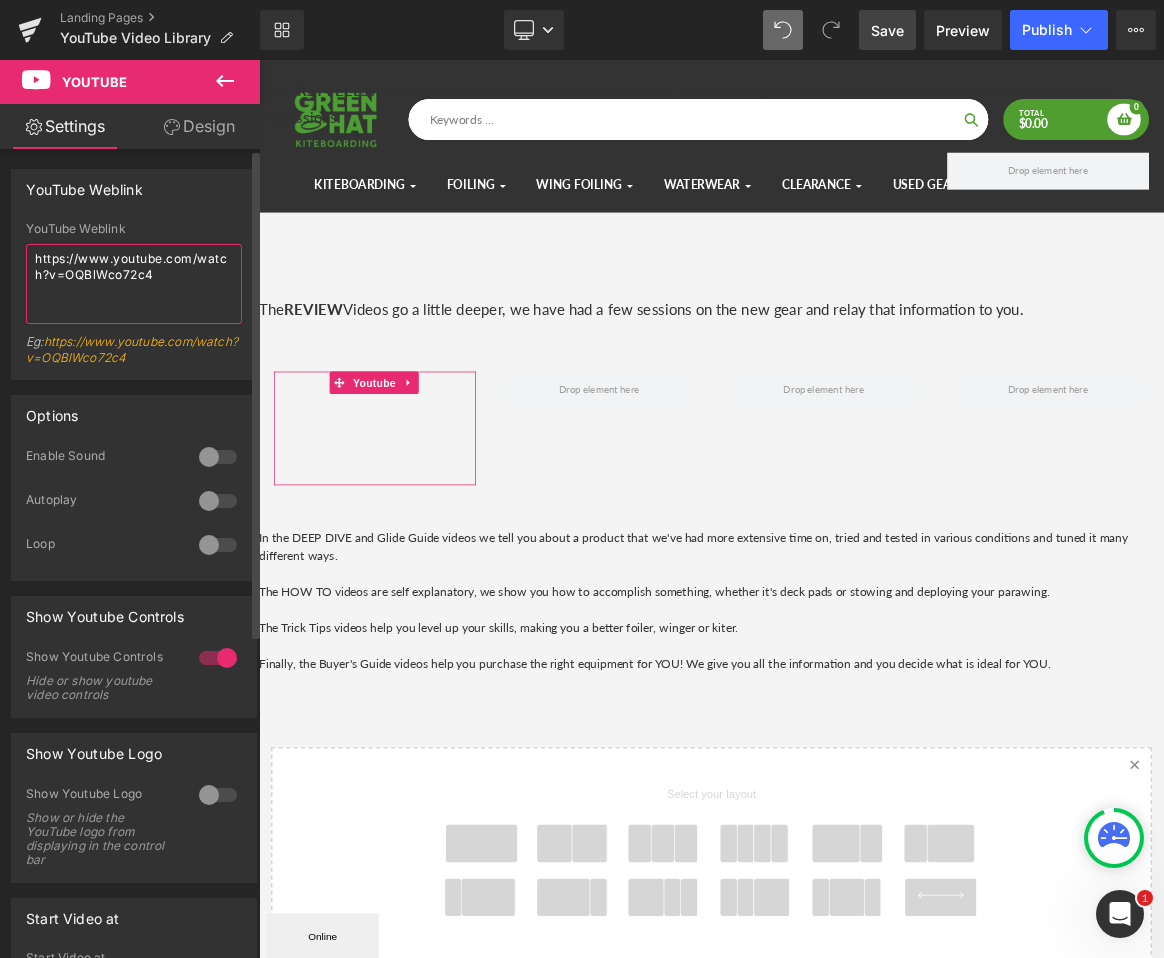 click on "https://www.youtube.com/watch?v=OQBlWco72c4" at bounding box center (134, 284) 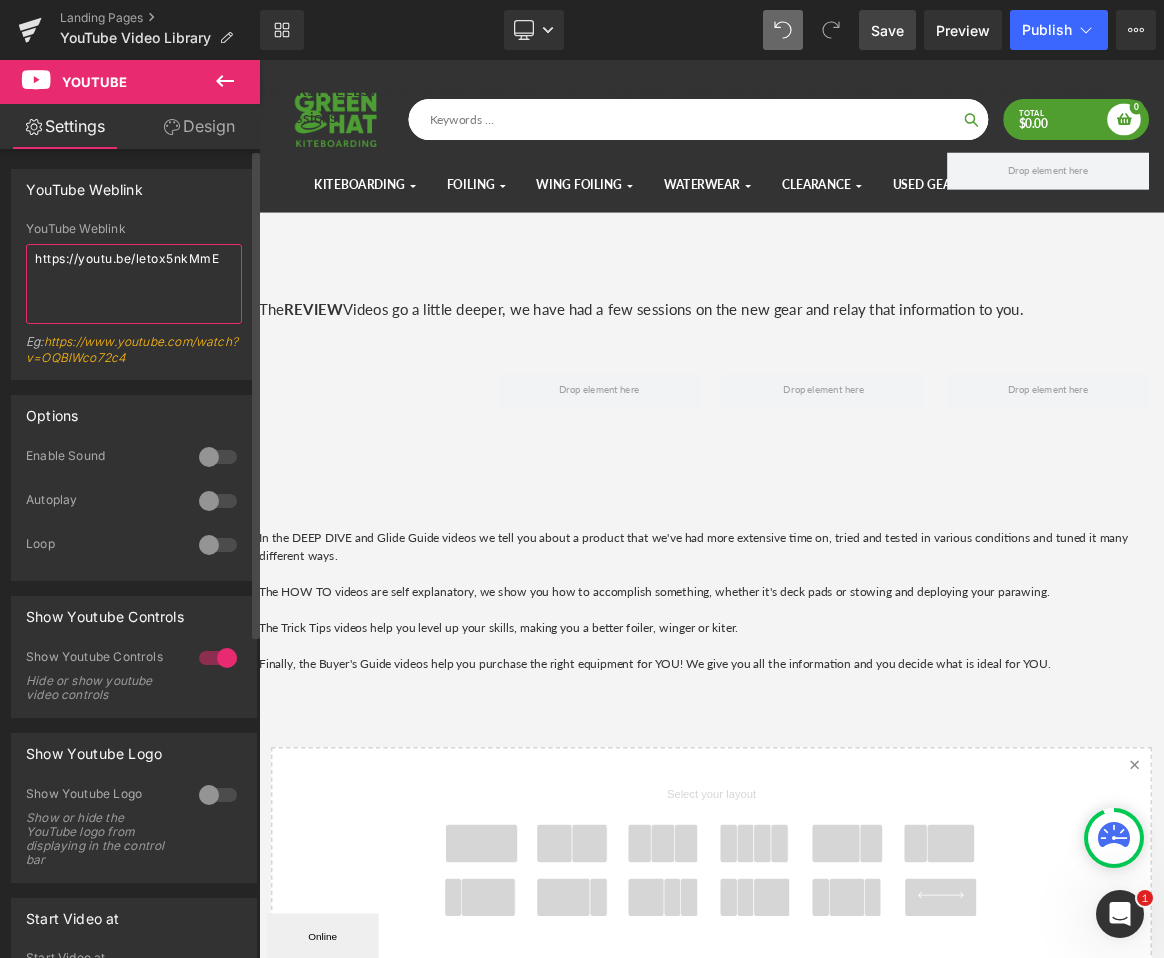 type on "https://youtu.be/letox5nkMmE" 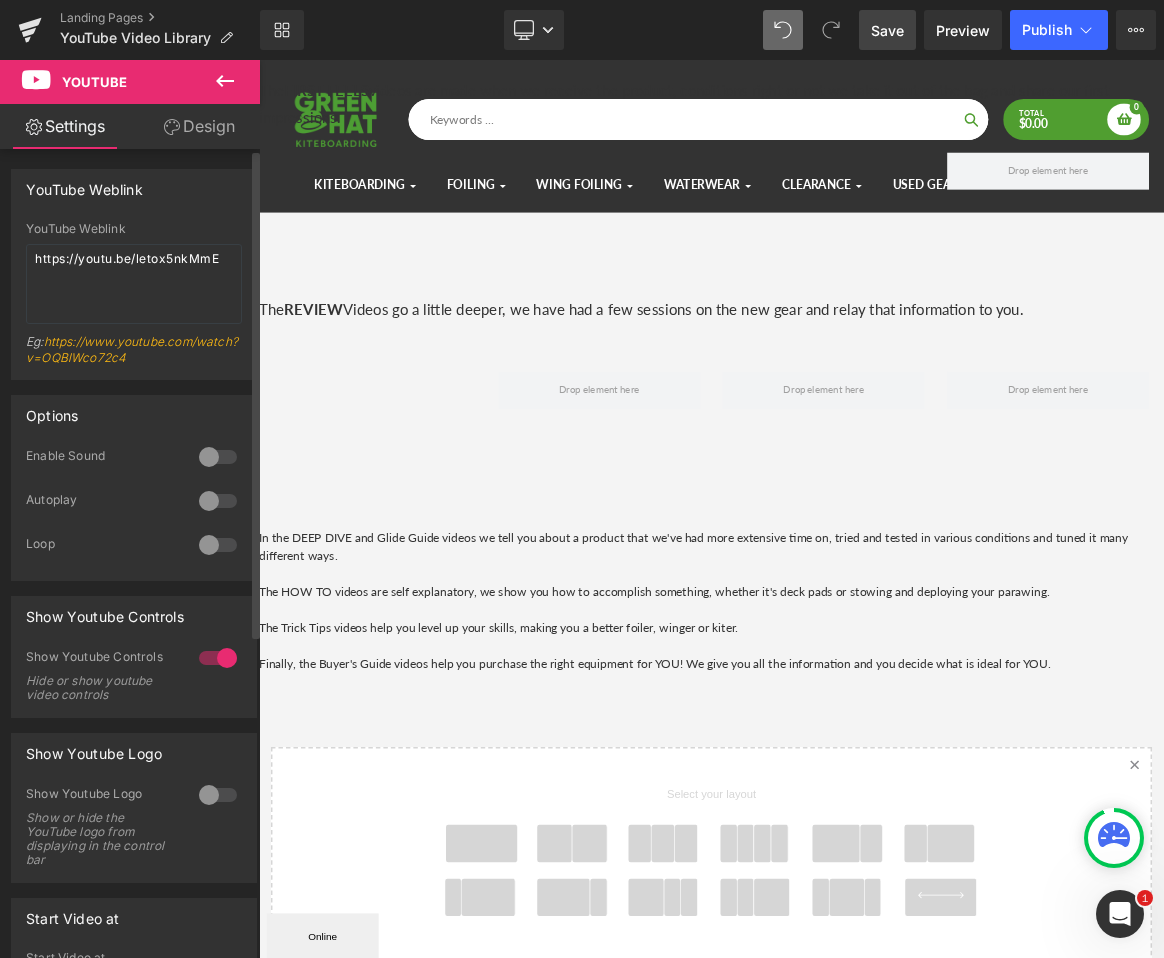 click at bounding box center [218, 457] 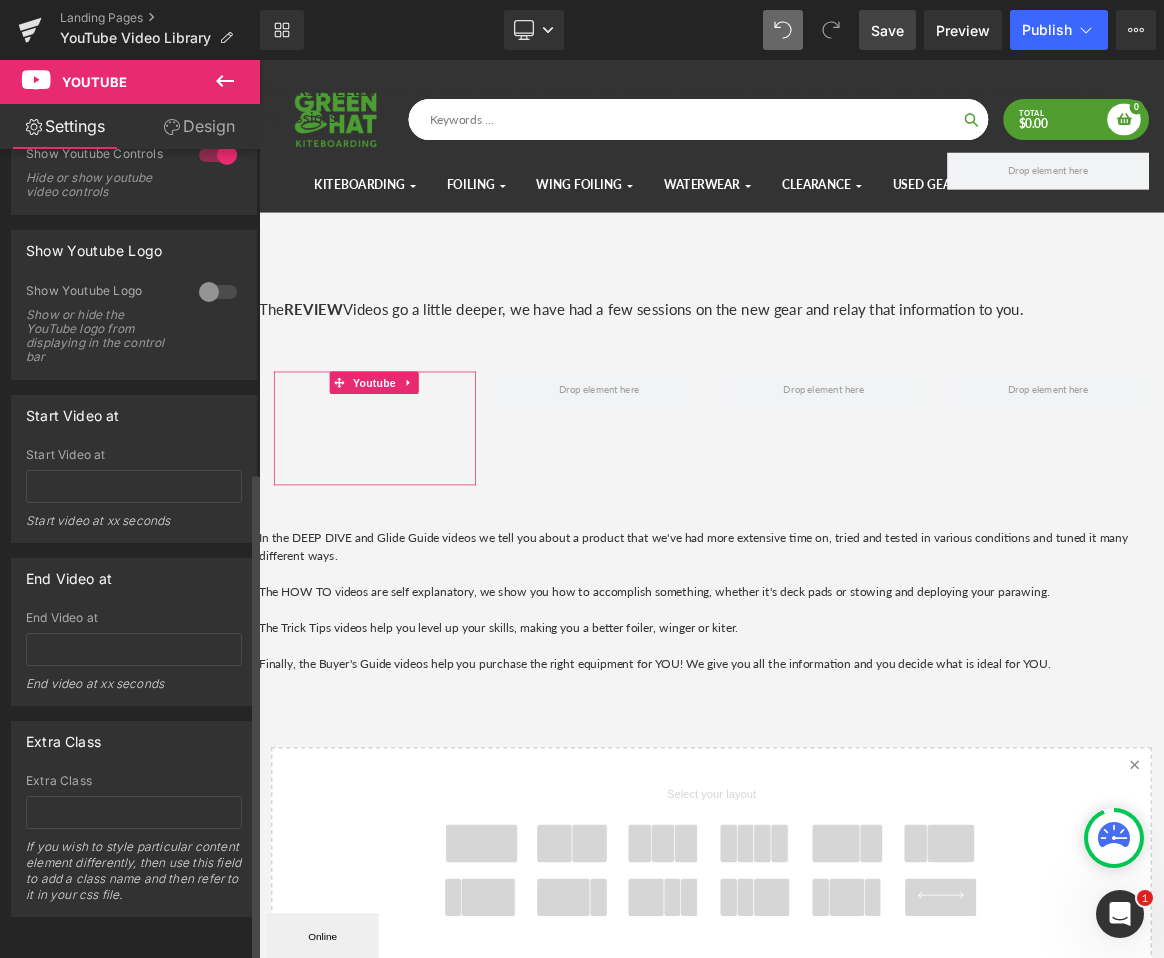 scroll, scrollTop: 534, scrollLeft: 0, axis: vertical 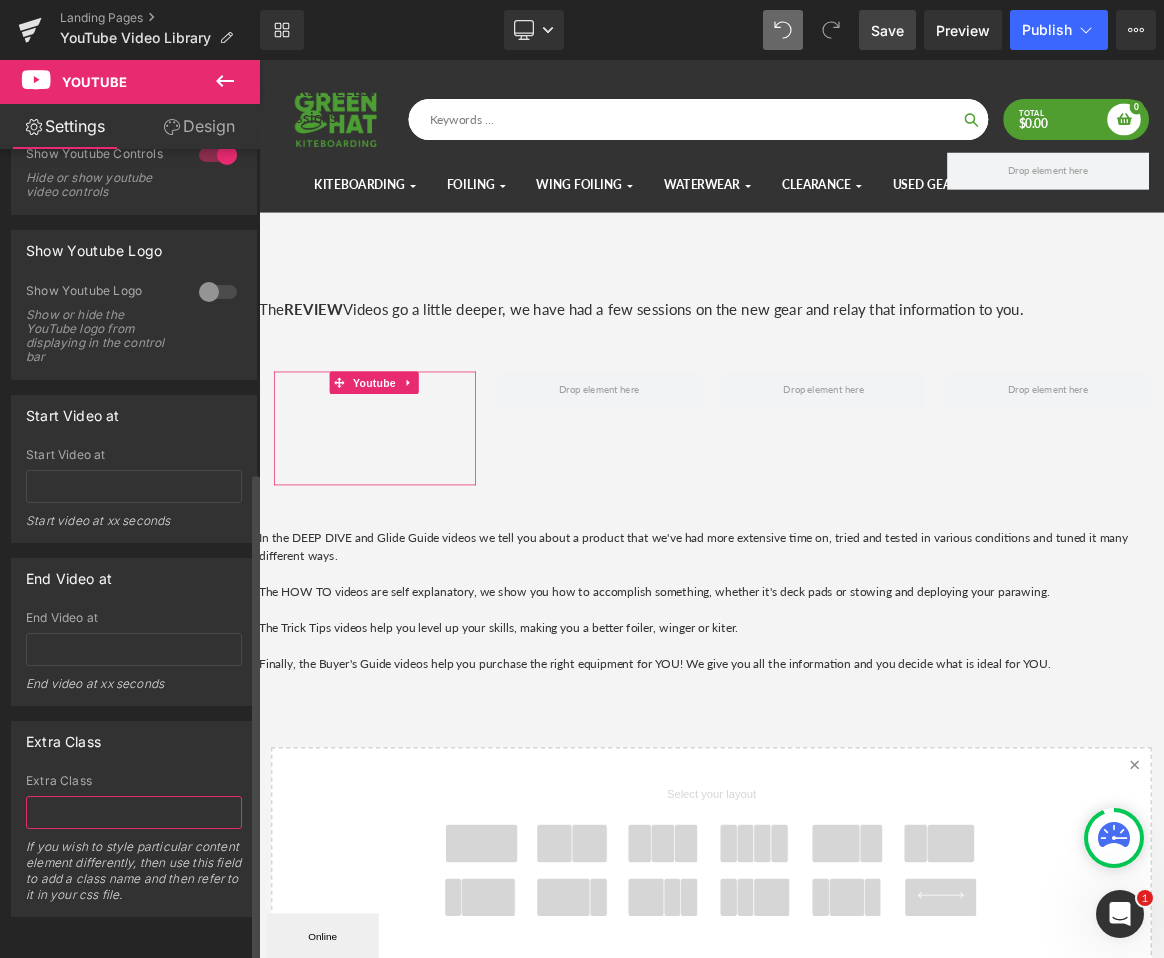 click at bounding box center (134, 812) 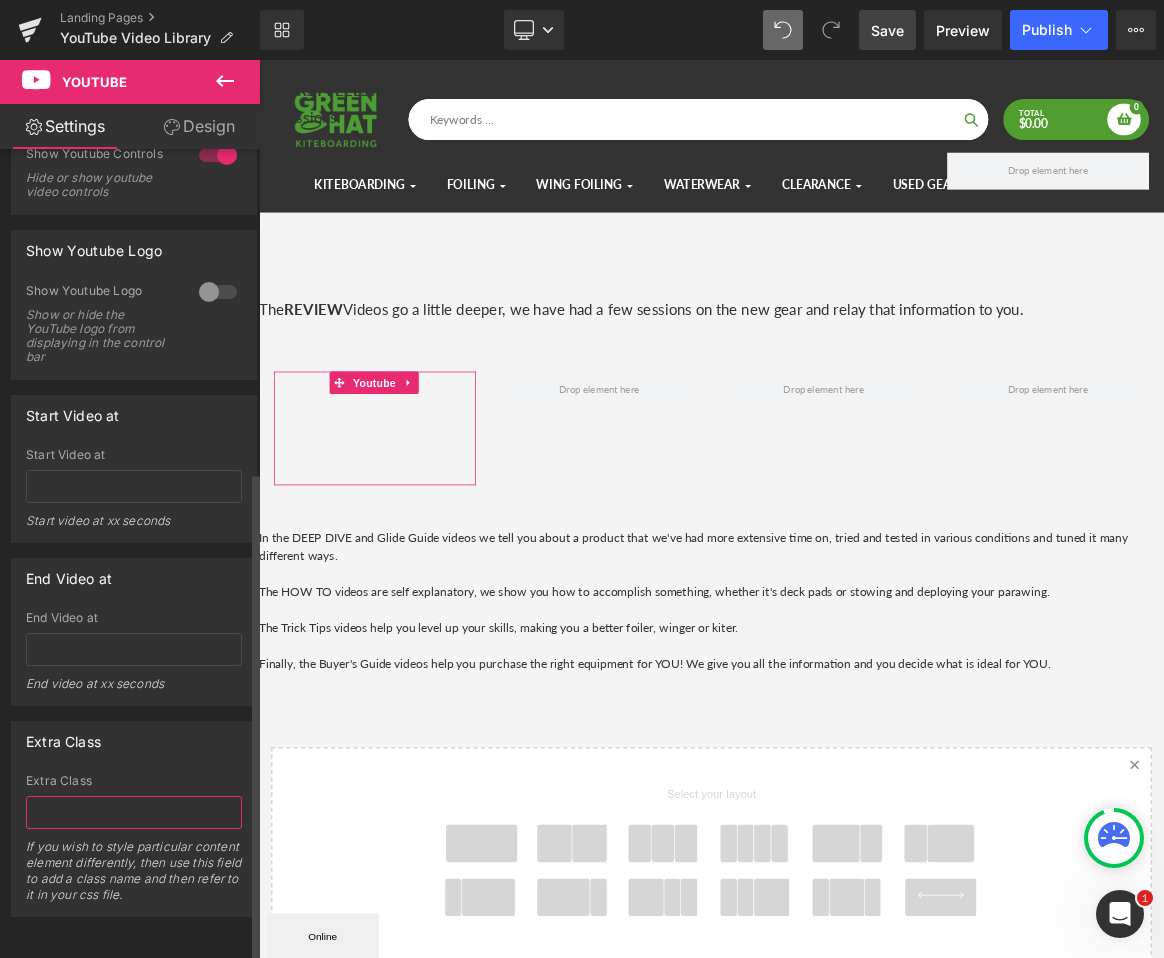paste on "Ed reviews the North Midi 96L foilboard across parawing, wing foiling & SUP disciplines. Perfect one-board quiver for bigger riders with early lift bottom contour, DropBox mount system & comfort track pad design." 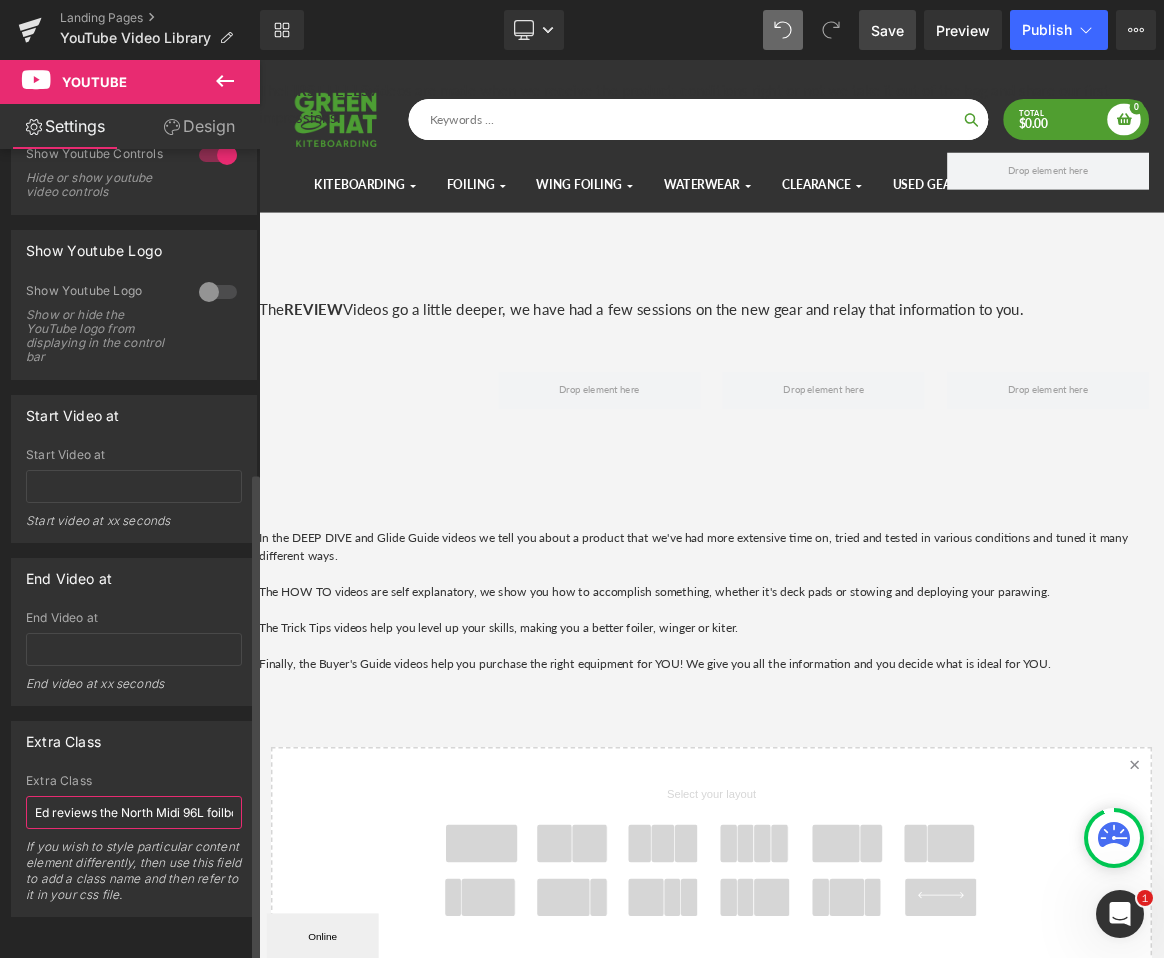 scroll, scrollTop: 0, scrollLeft: 1016, axis: horizontal 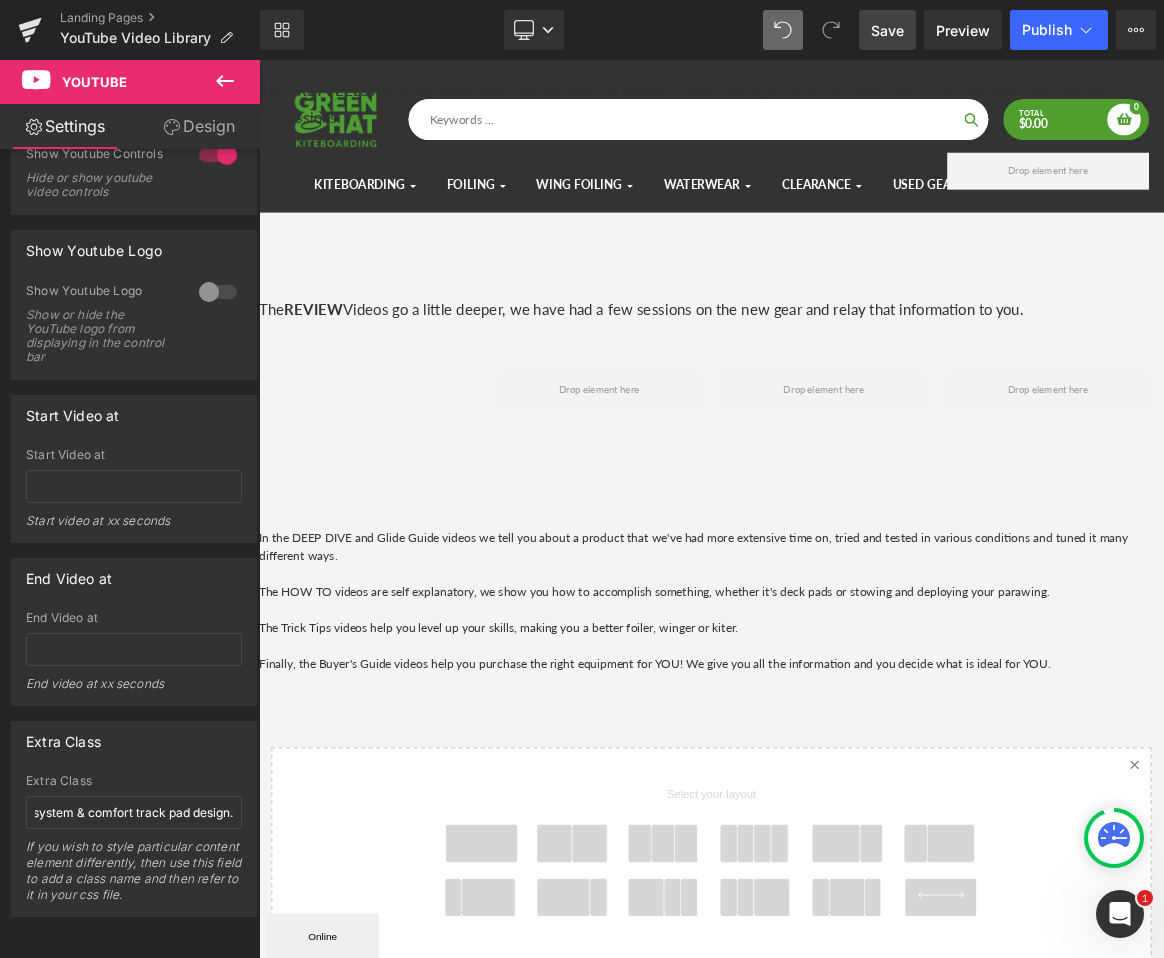 click on "YouTube Video Library
Heading
Discover our Latest Content, Trick Tips, Reviews, and How Tos
Text Block
We have been creating videos to give you the down low on the gear that comes into the shop. We test all the gear that comes in to better inform you of what you need! We created various video series to better answer your questions.
Text Block
The  FIRST FEELS  videos are made when we receive the product, conditions right or not we take it out of the bag and share our first impressions.
Text Block
Youtube
Youtube
Youtube
Row
Text Block
Text Block
The  REVIEW  Videos go a little deeper, we have had a few sessions on the new gear and relay that information to you.
Text Block
Youtube
Row
Text Block
Text Block" at bounding box center [864, 646] 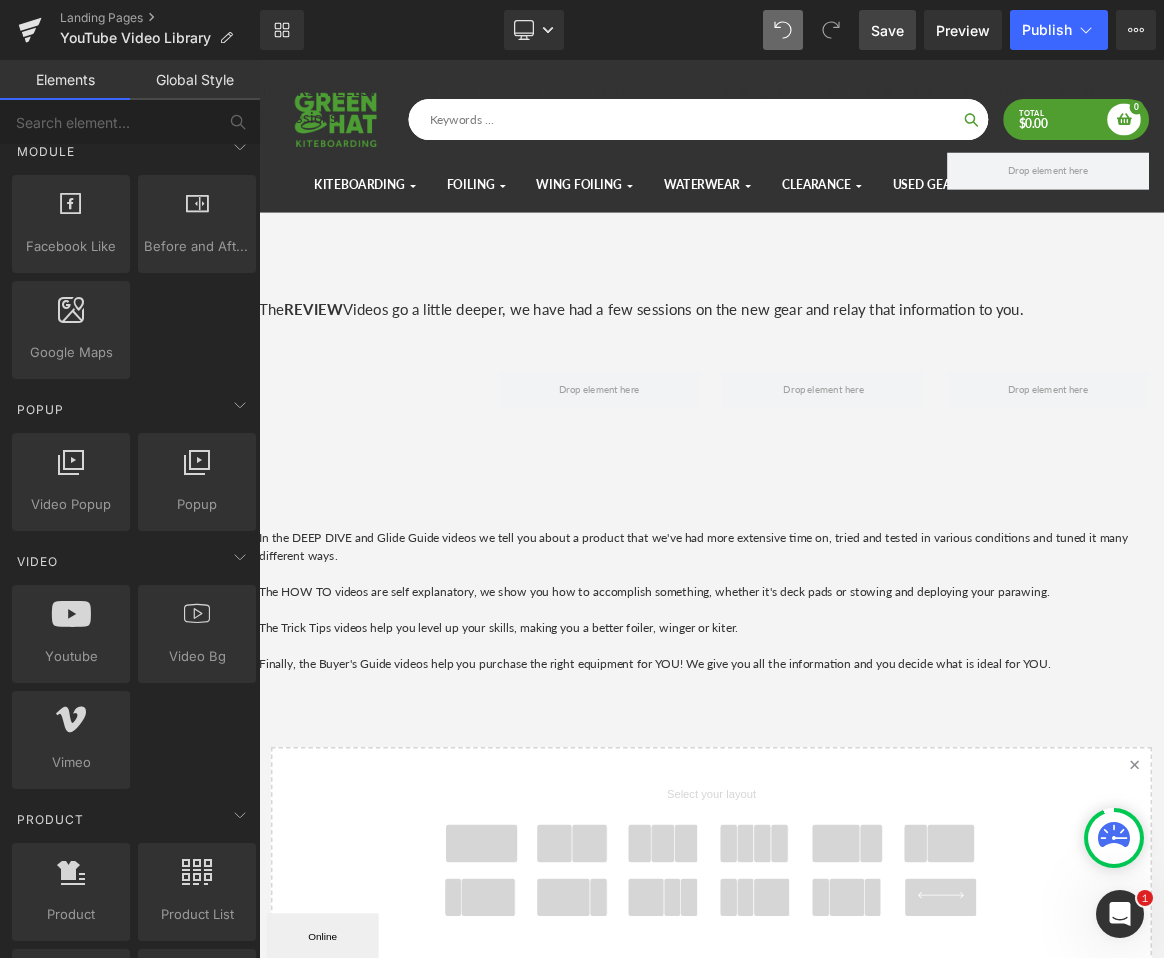 scroll, scrollTop: 0, scrollLeft: 0, axis: both 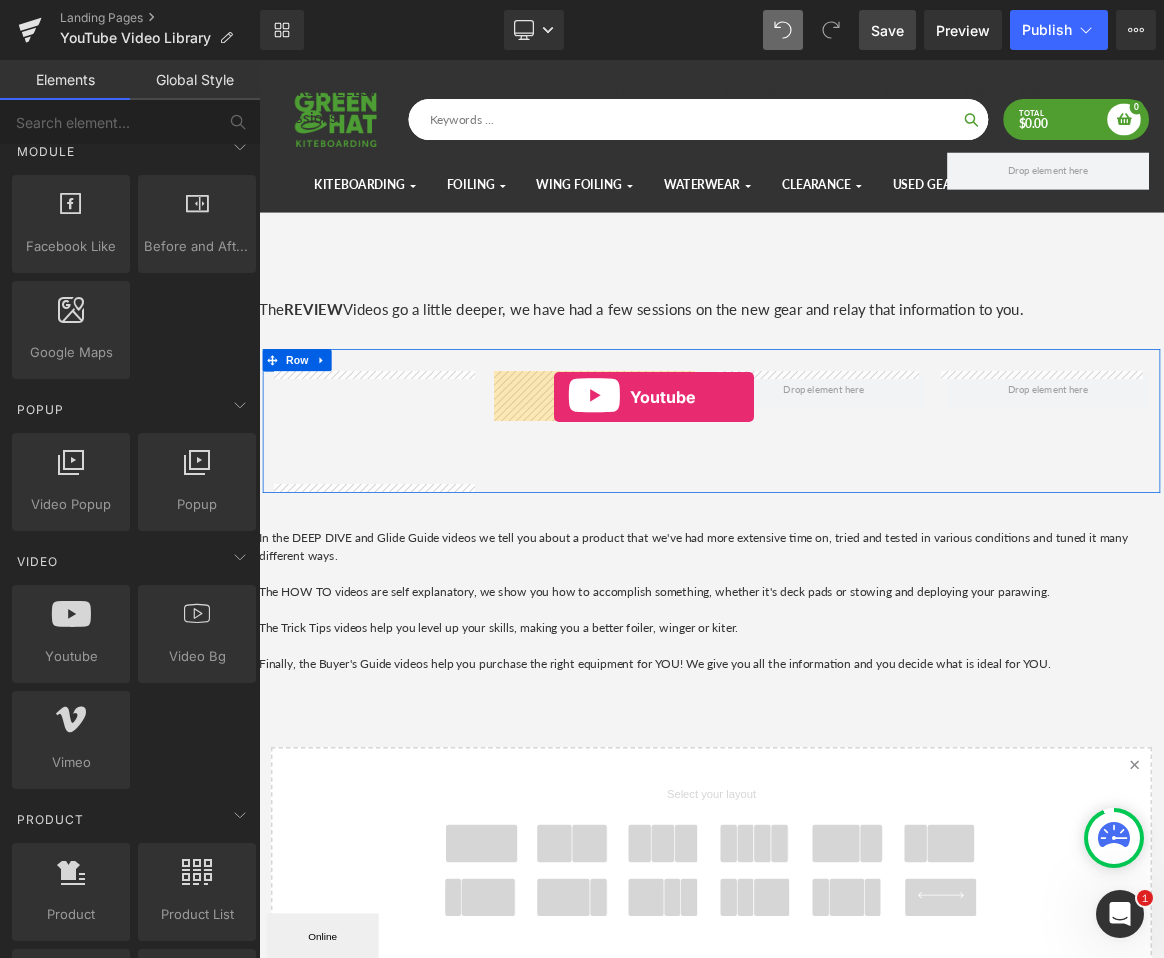 drag, startPoint x: 315, startPoint y: 685, endPoint x: 652, endPoint y: 511, distance: 379.26904 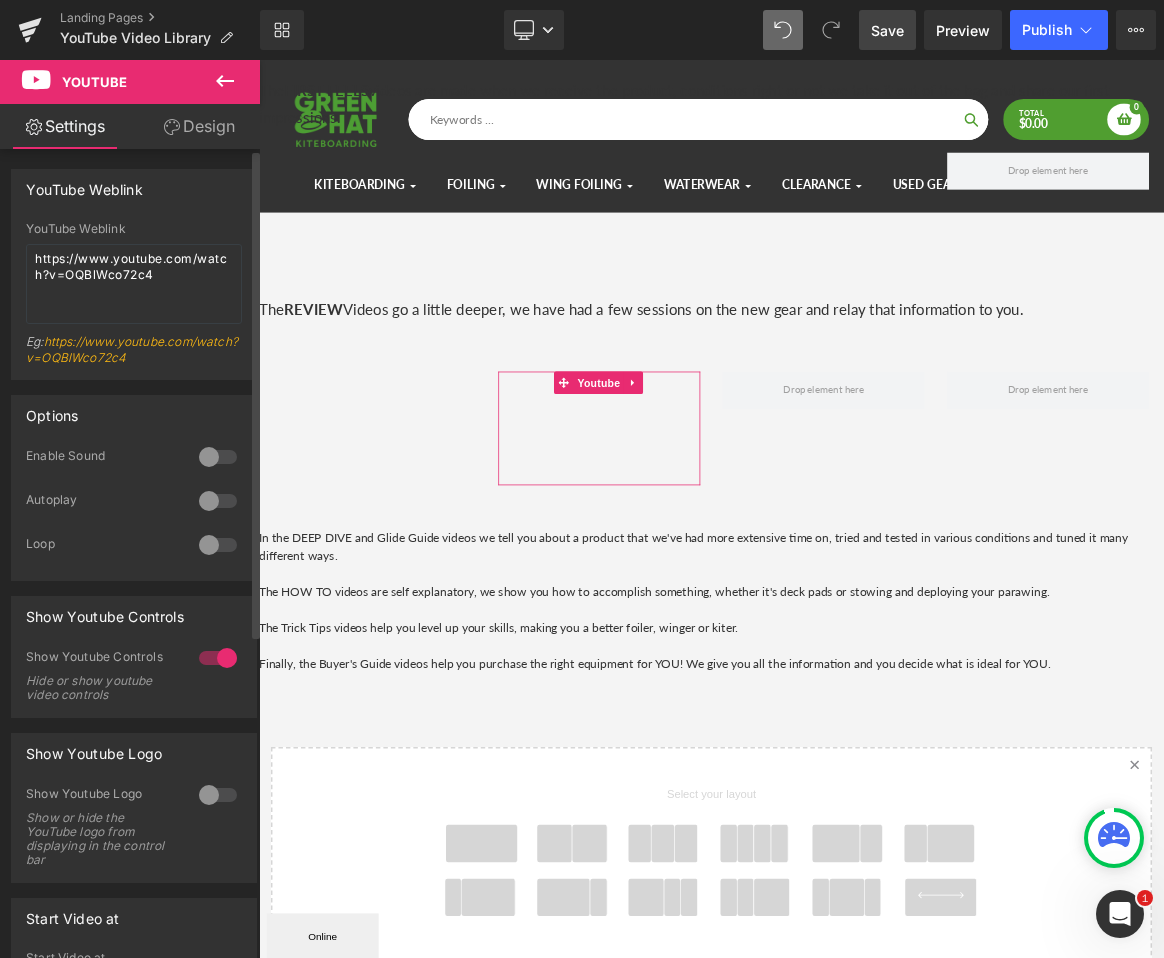 click at bounding box center (218, 457) 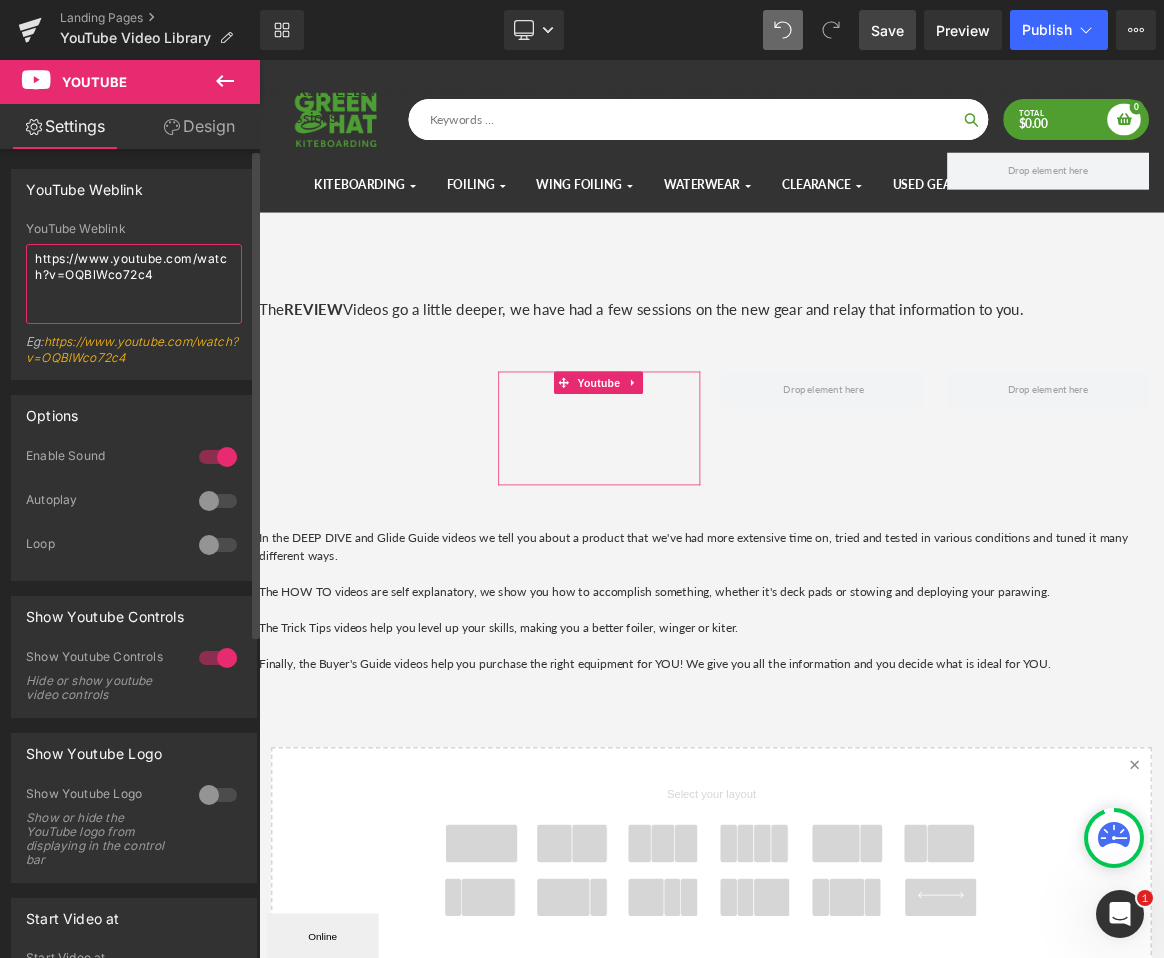 click on "https://www.youtube.com/watch?v=OQBlWco72c4" at bounding box center (134, 284) 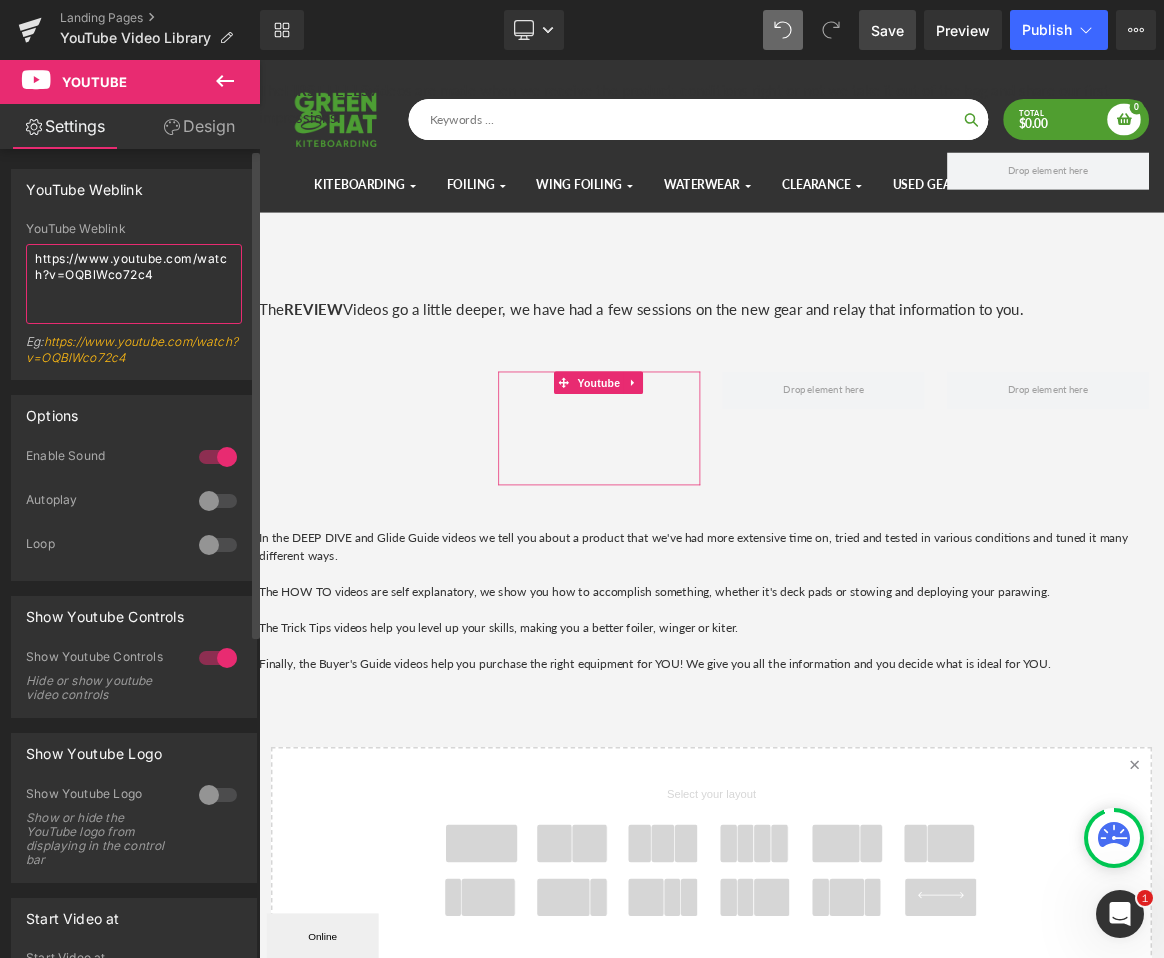 click on "https://www.youtube.com/watch?v=OQBlWco72c4" at bounding box center (134, 284) 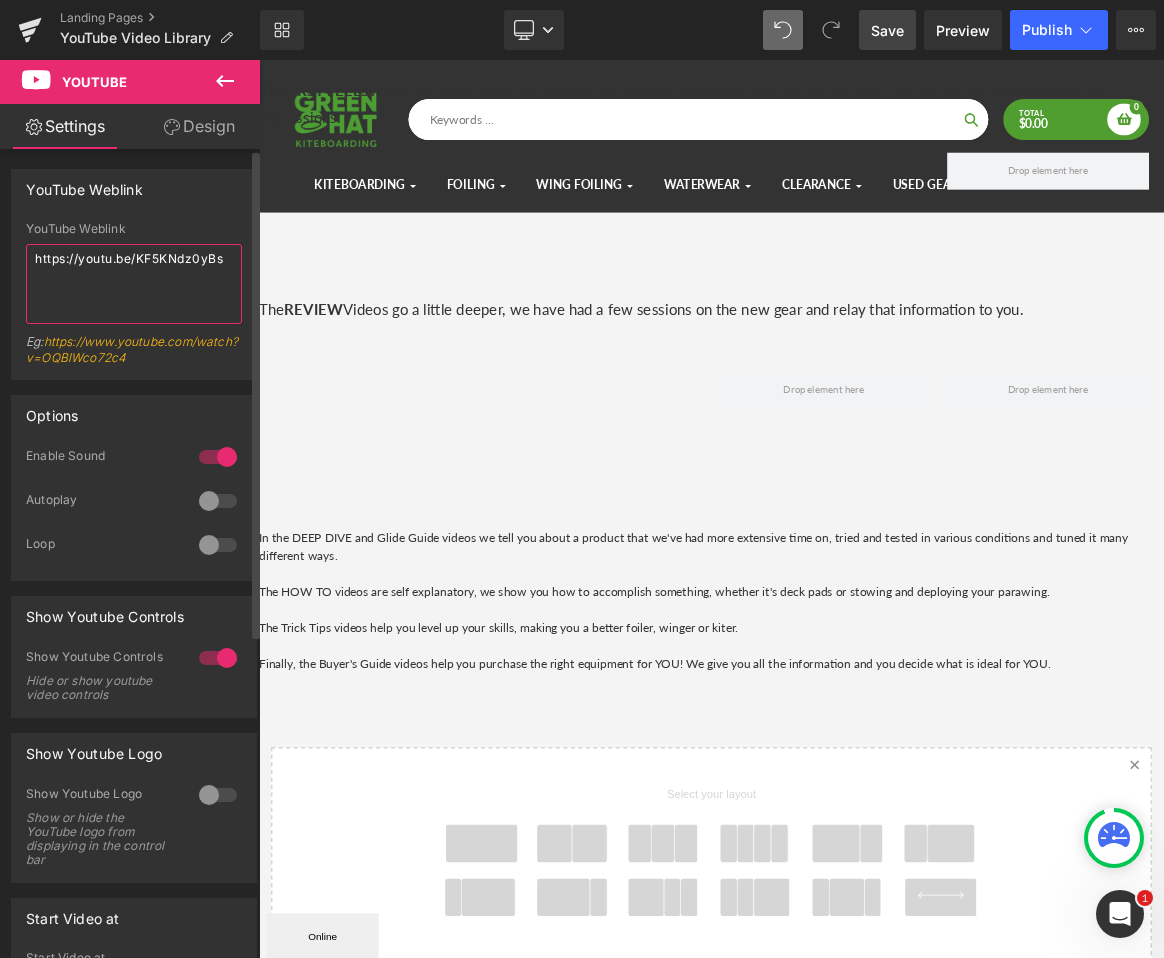 type on "https://youtu.be/KF5KNdz0yBs" 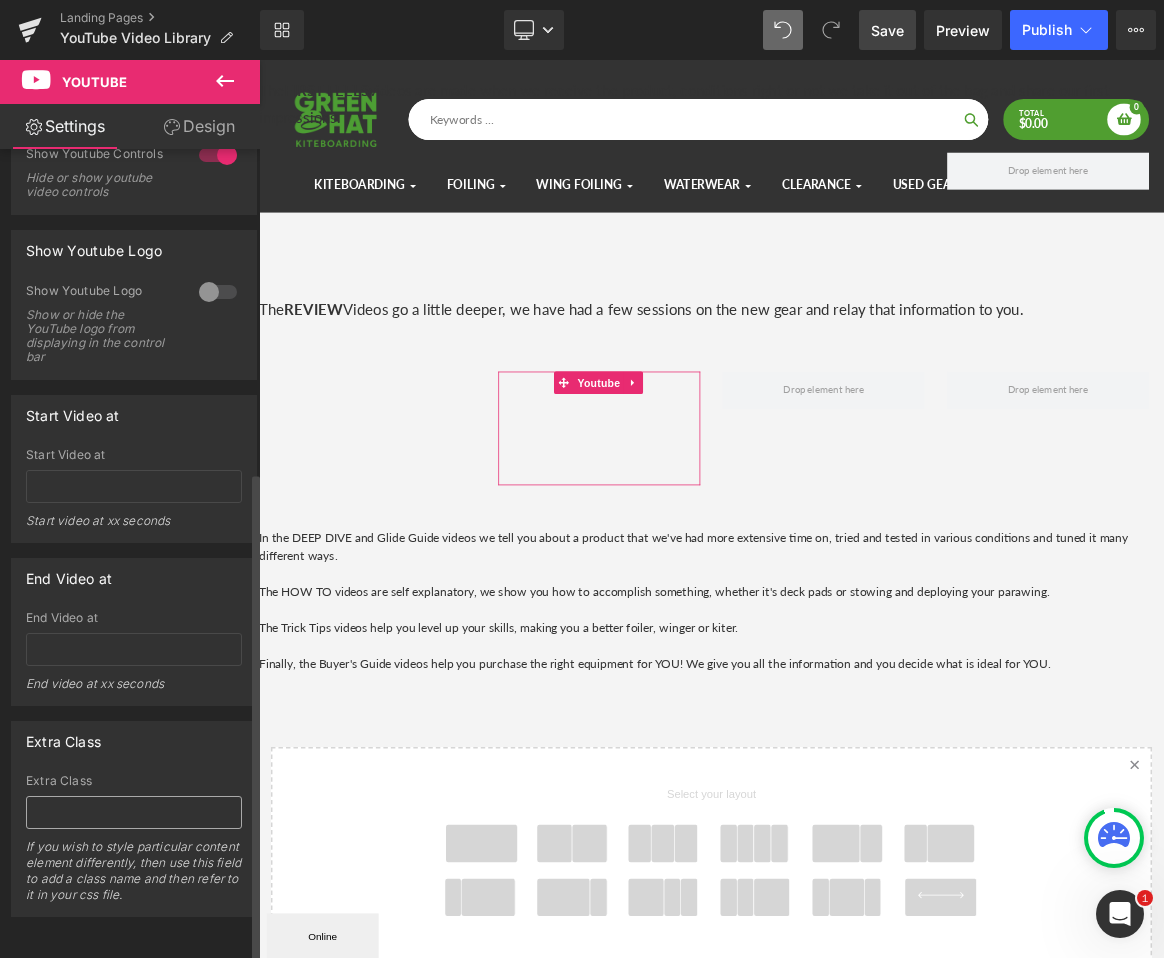 scroll, scrollTop: 533, scrollLeft: 0, axis: vertical 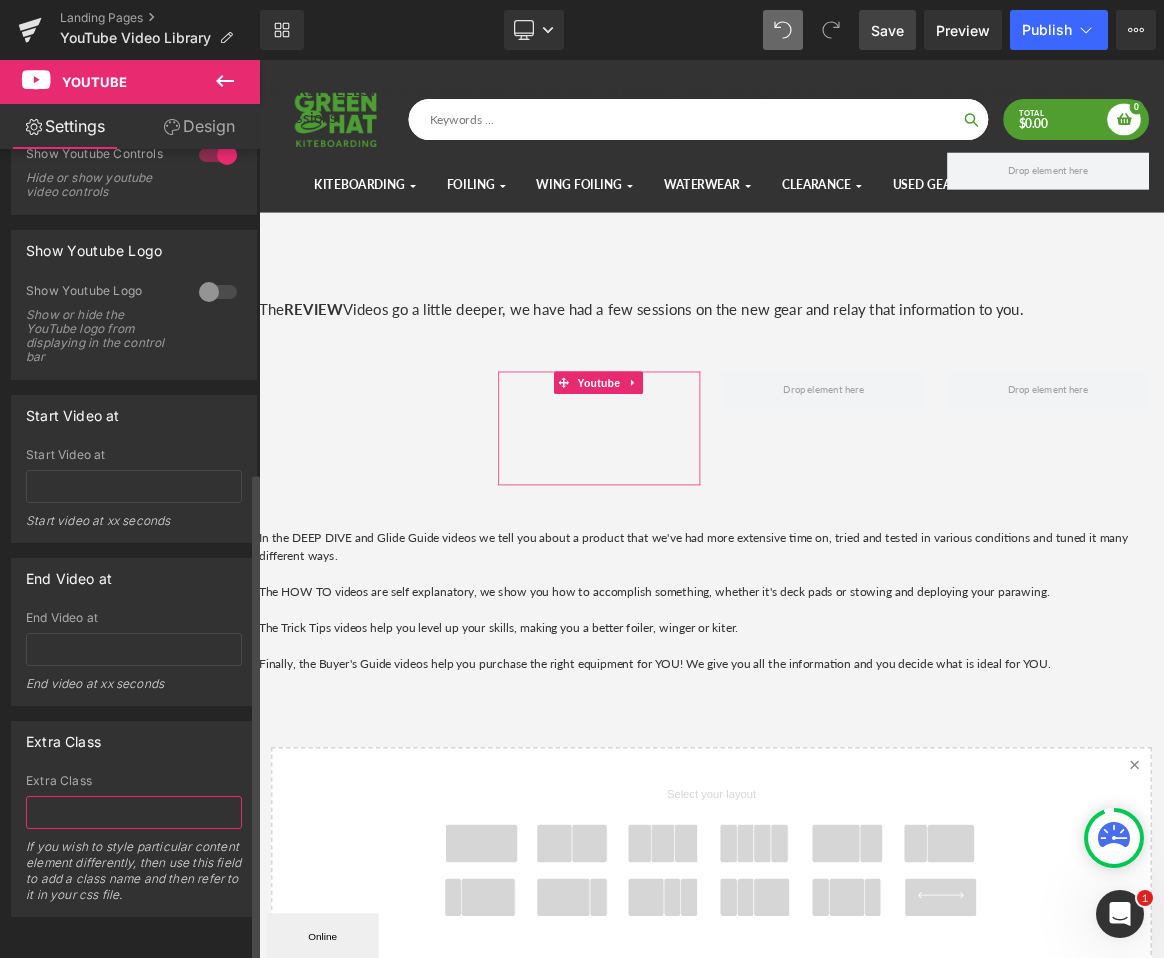 click at bounding box center [134, 812] 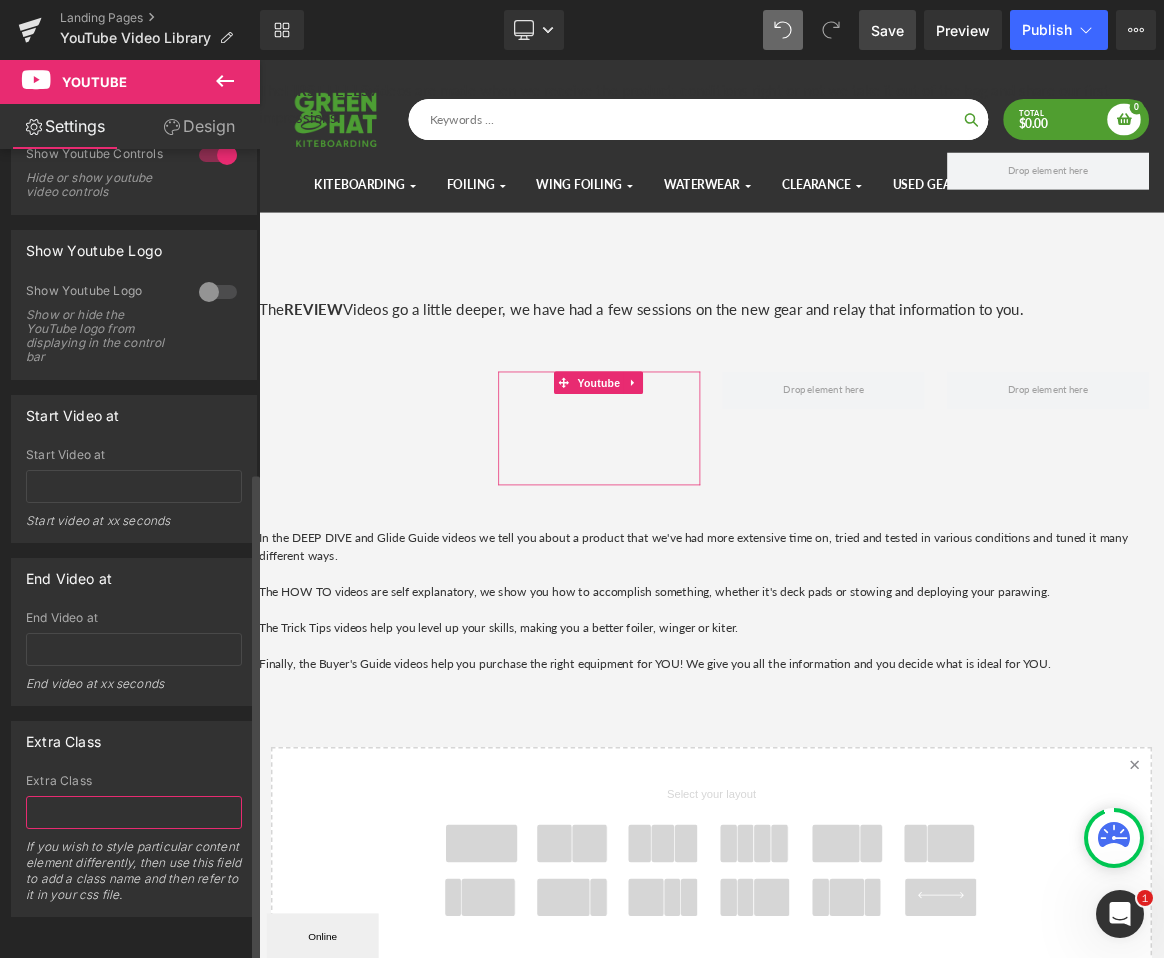paste on "[FIRST] tests the [NUMBER]L Sunova Foil Drive board. Complete review covers prone foiling performance, Foil Drive Gen 2 compatibility, and whether this [NUMBER] board works as a one-board solution for powered and prone sessions." 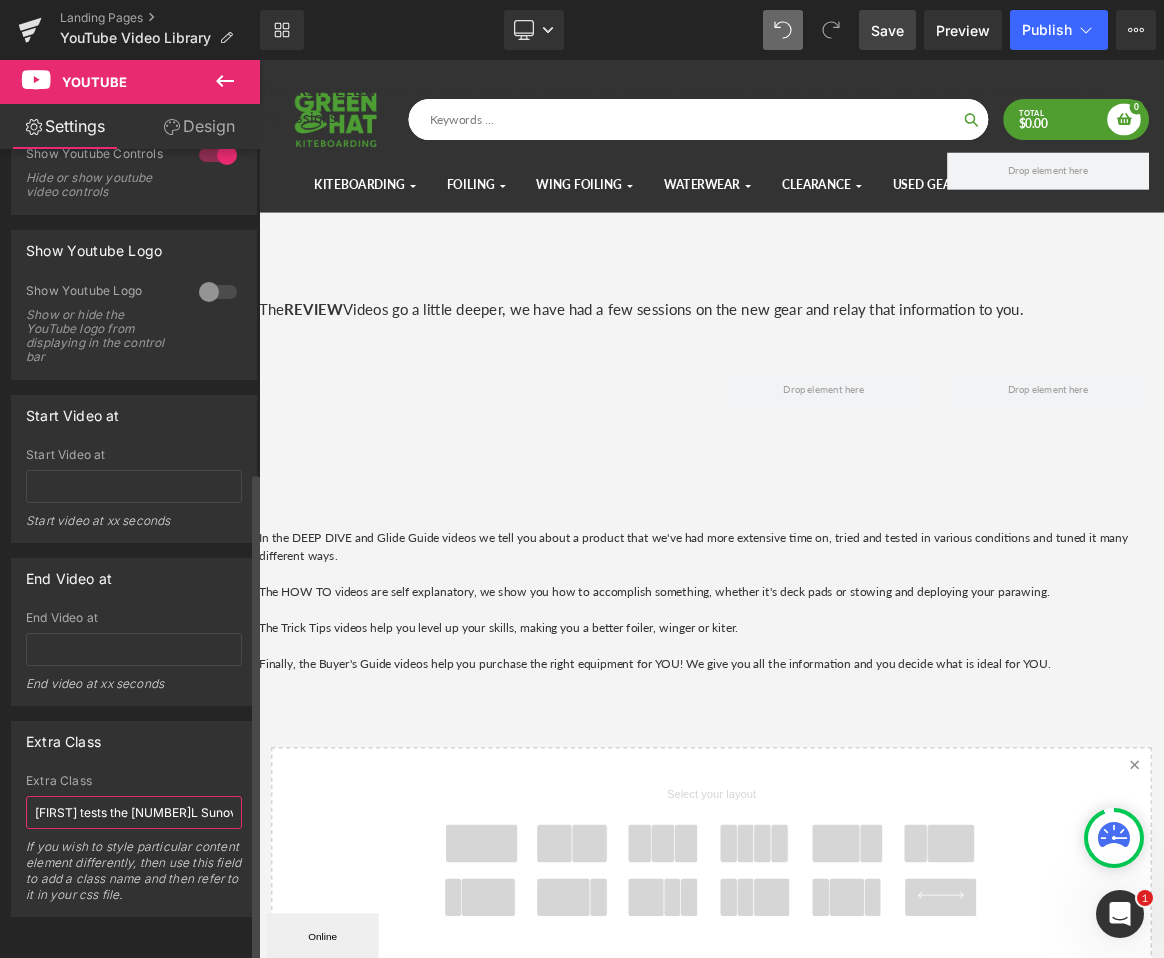 scroll, scrollTop: 0, scrollLeft: 1037, axis: horizontal 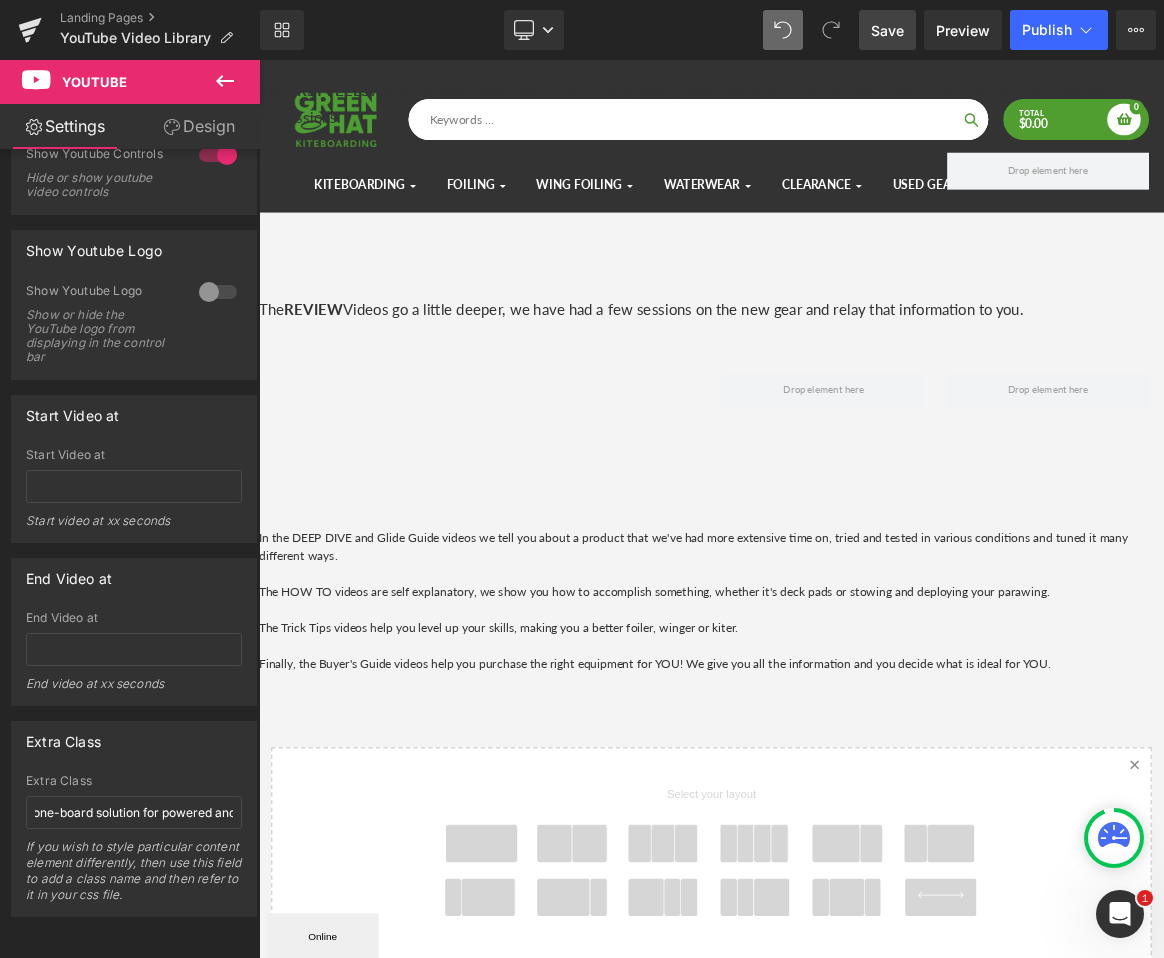 click at bounding box center (557, 1108) 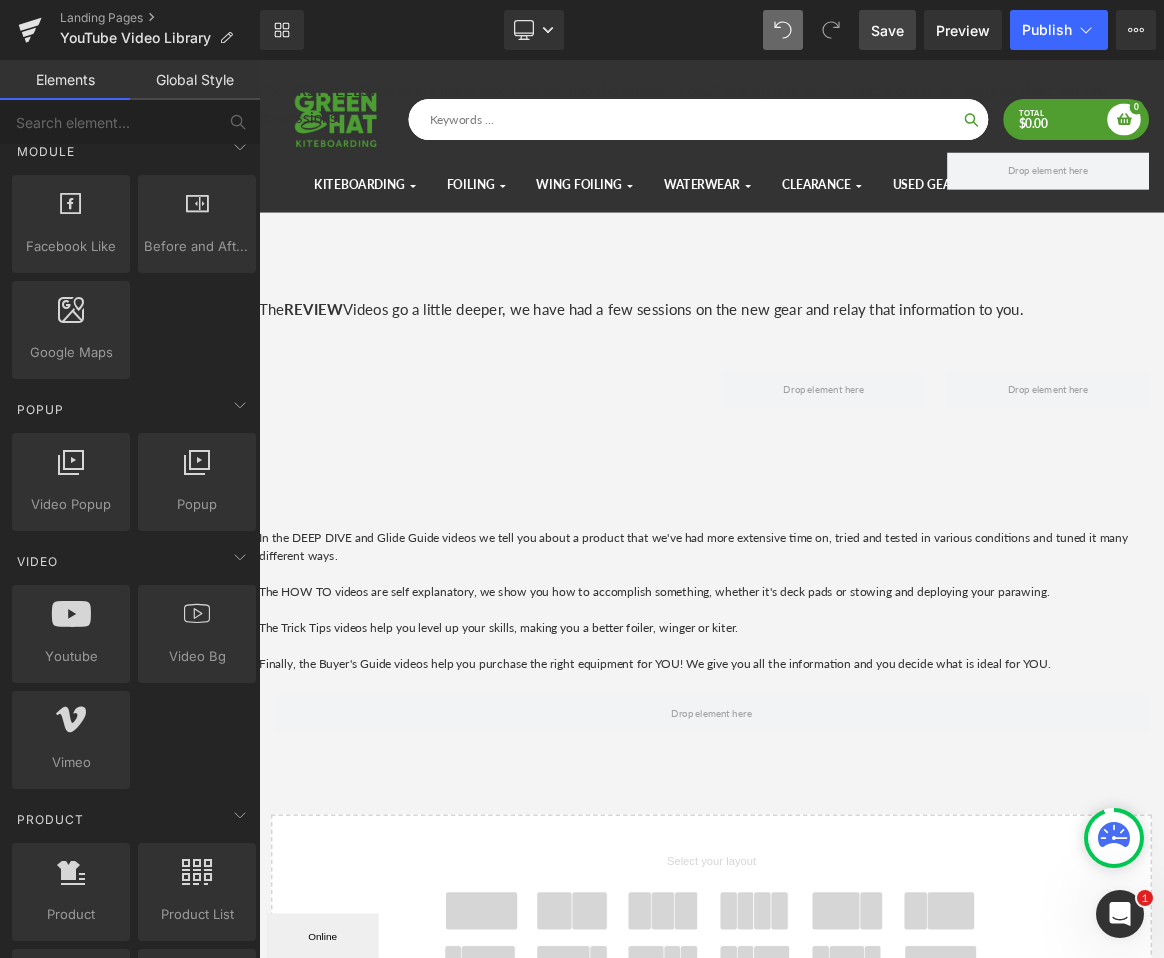 scroll, scrollTop: 752, scrollLeft: 0, axis: vertical 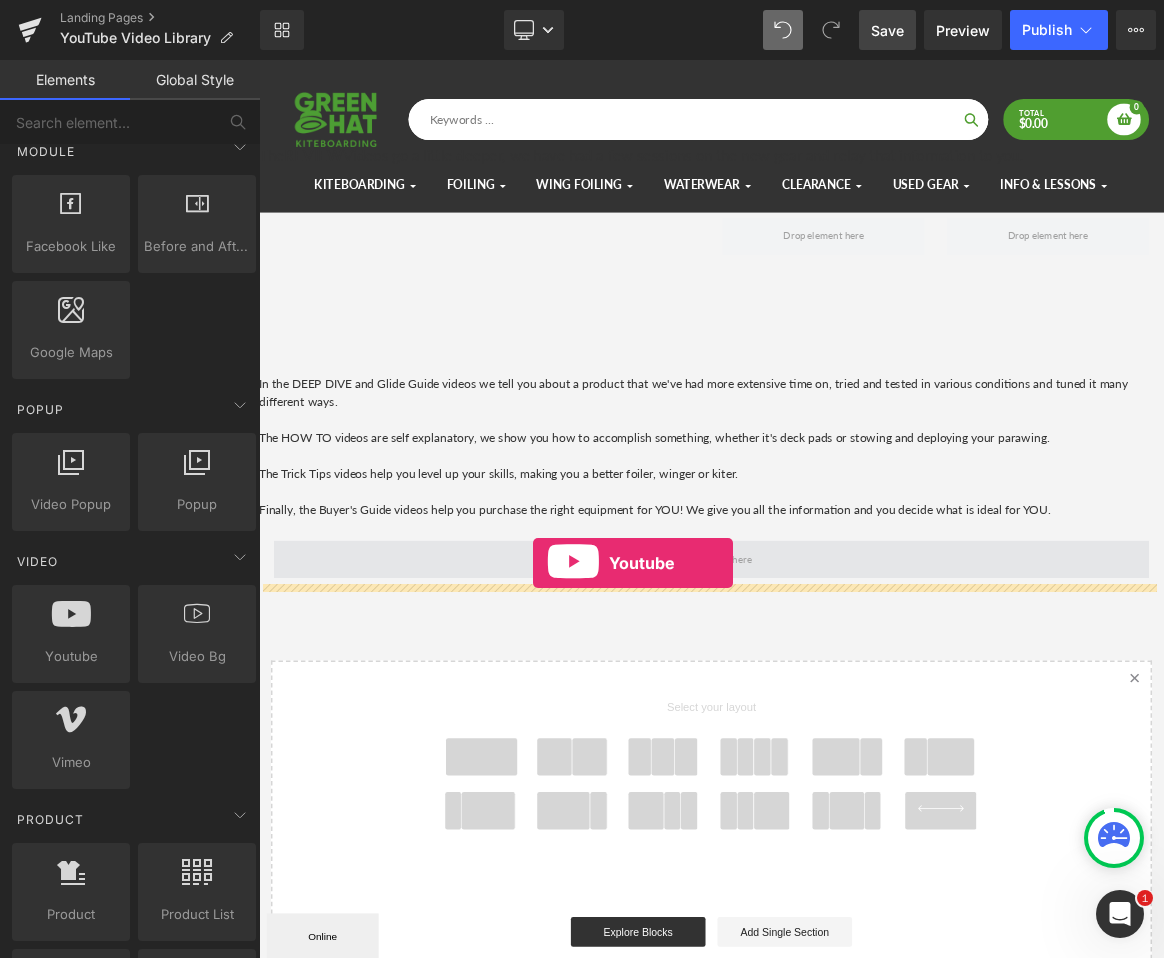 drag, startPoint x: 318, startPoint y: 690, endPoint x: 626, endPoint y: 732, distance: 310.85043 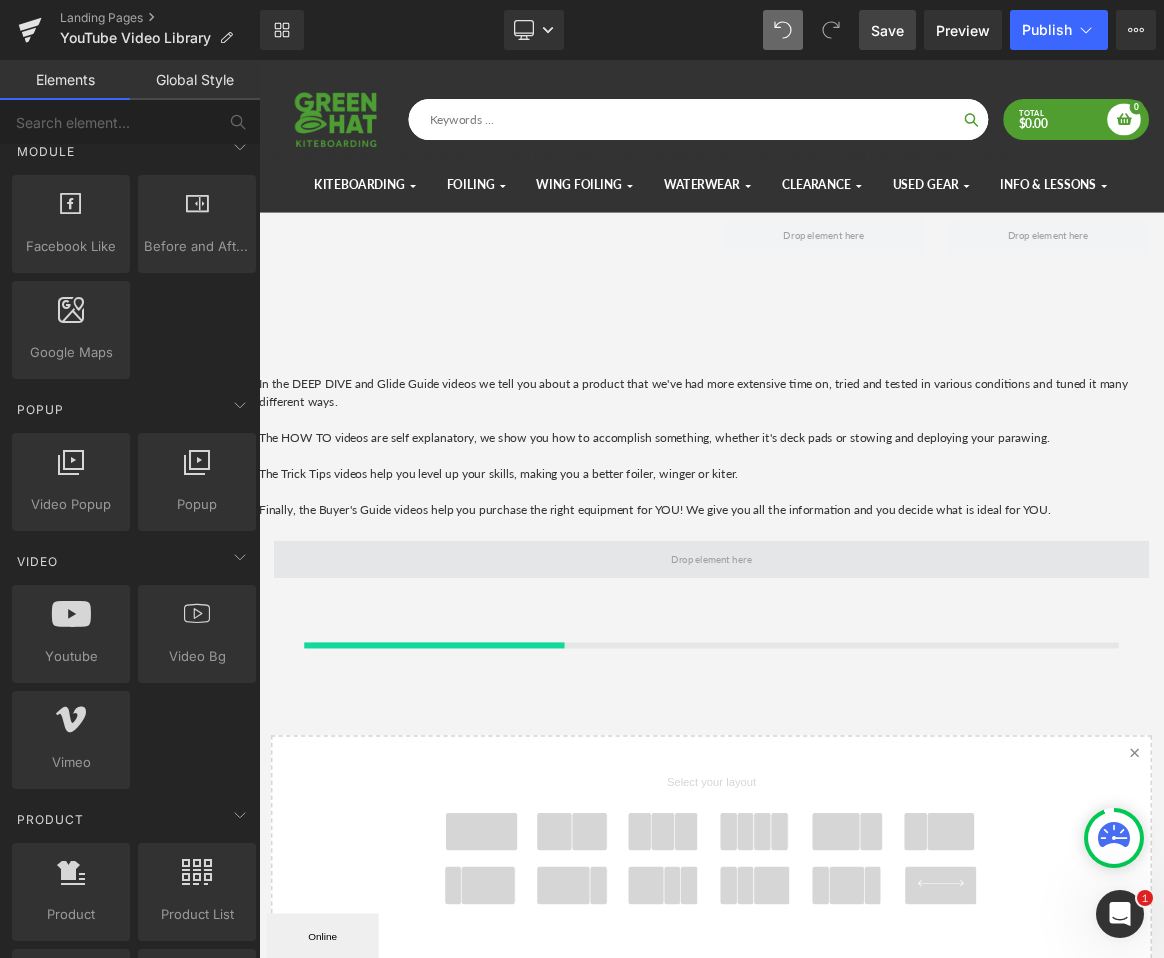 scroll, scrollTop: 10, scrollLeft: 10, axis: both 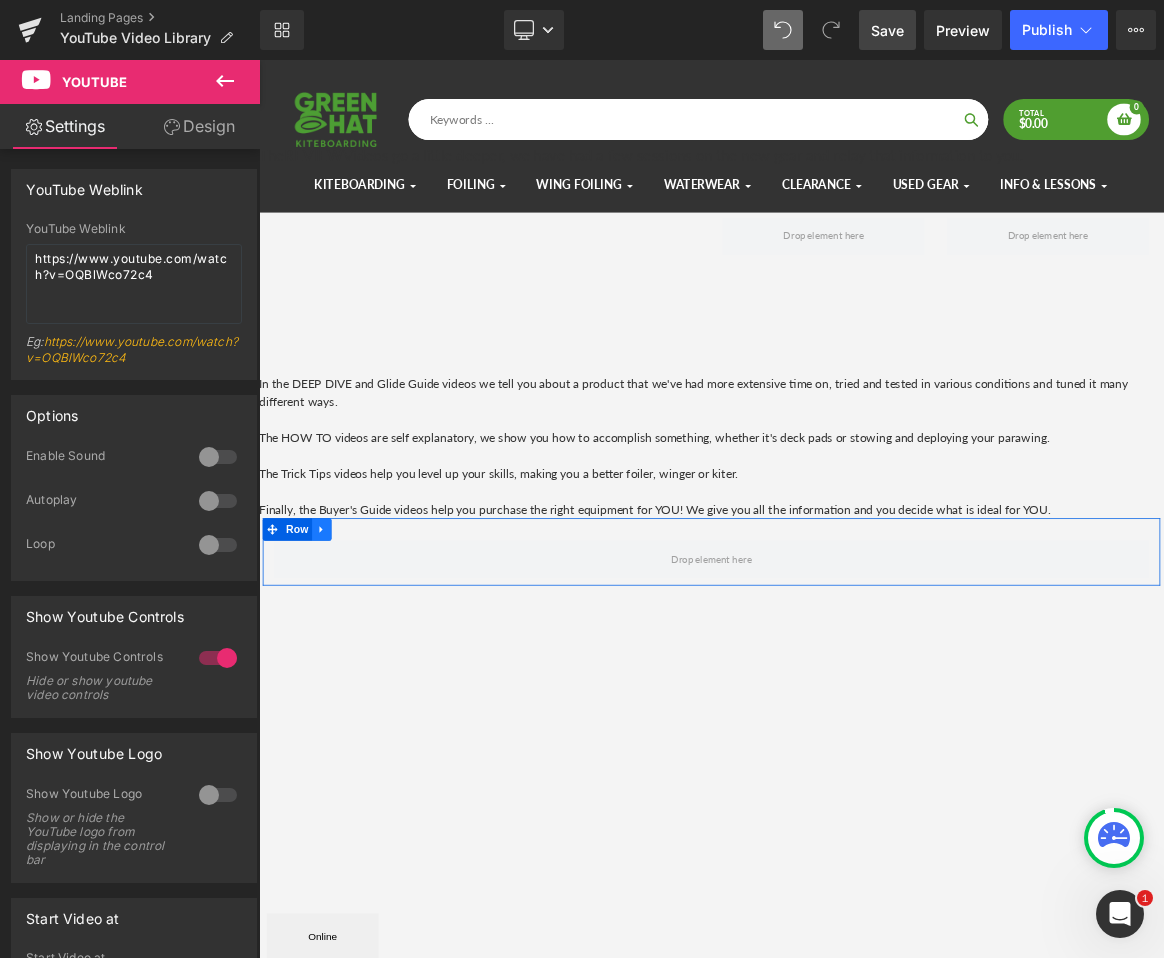 click 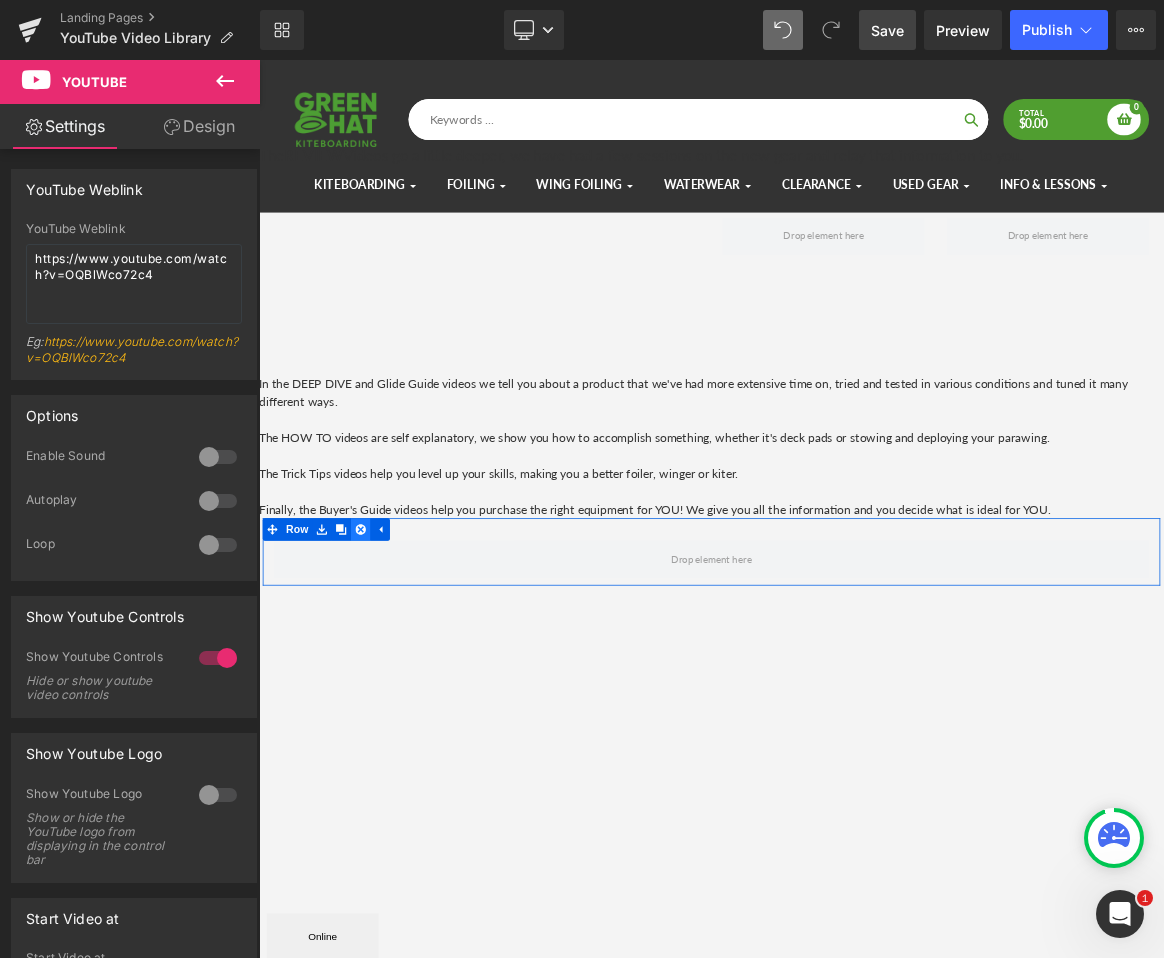 click at bounding box center [395, 688] 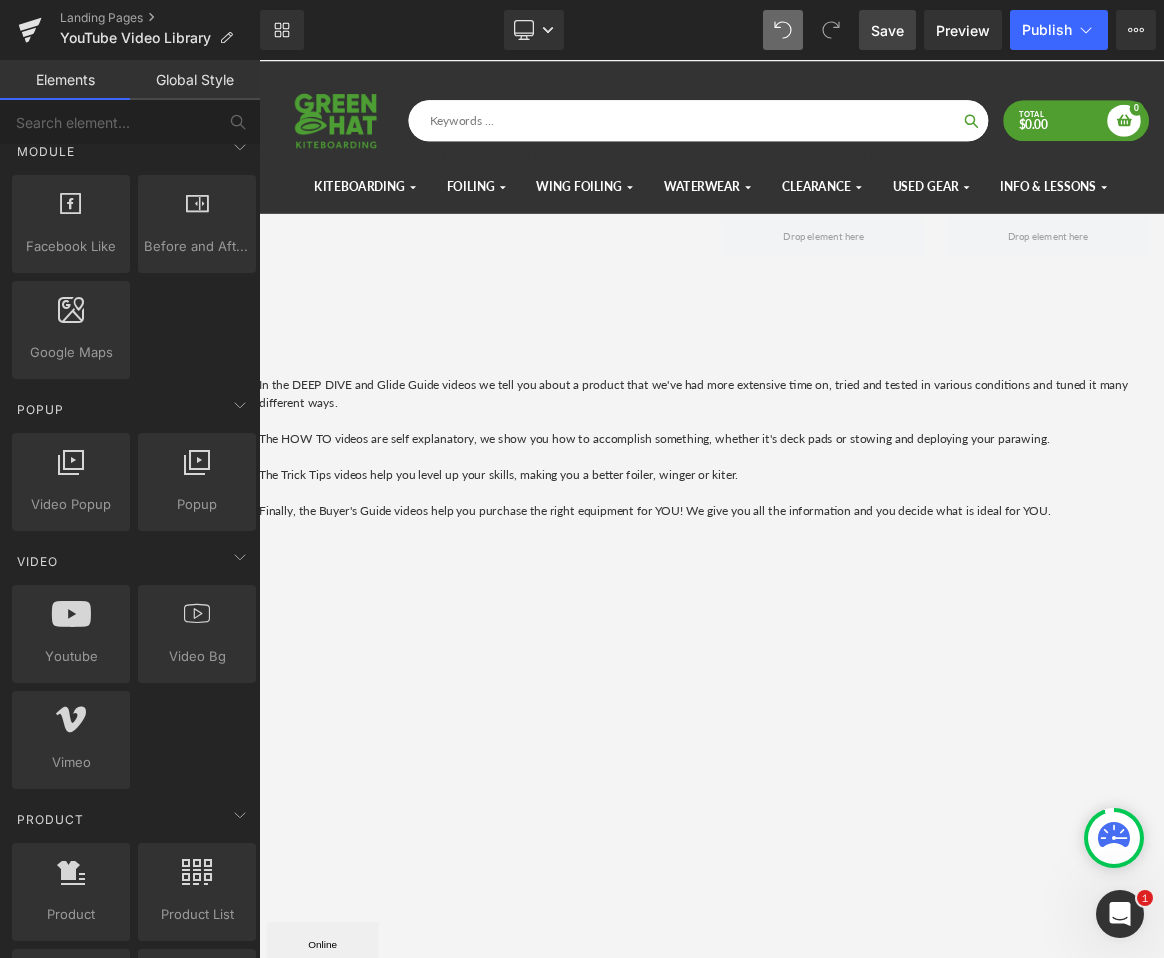 scroll, scrollTop: 3447, scrollLeft: 1195, axis: both 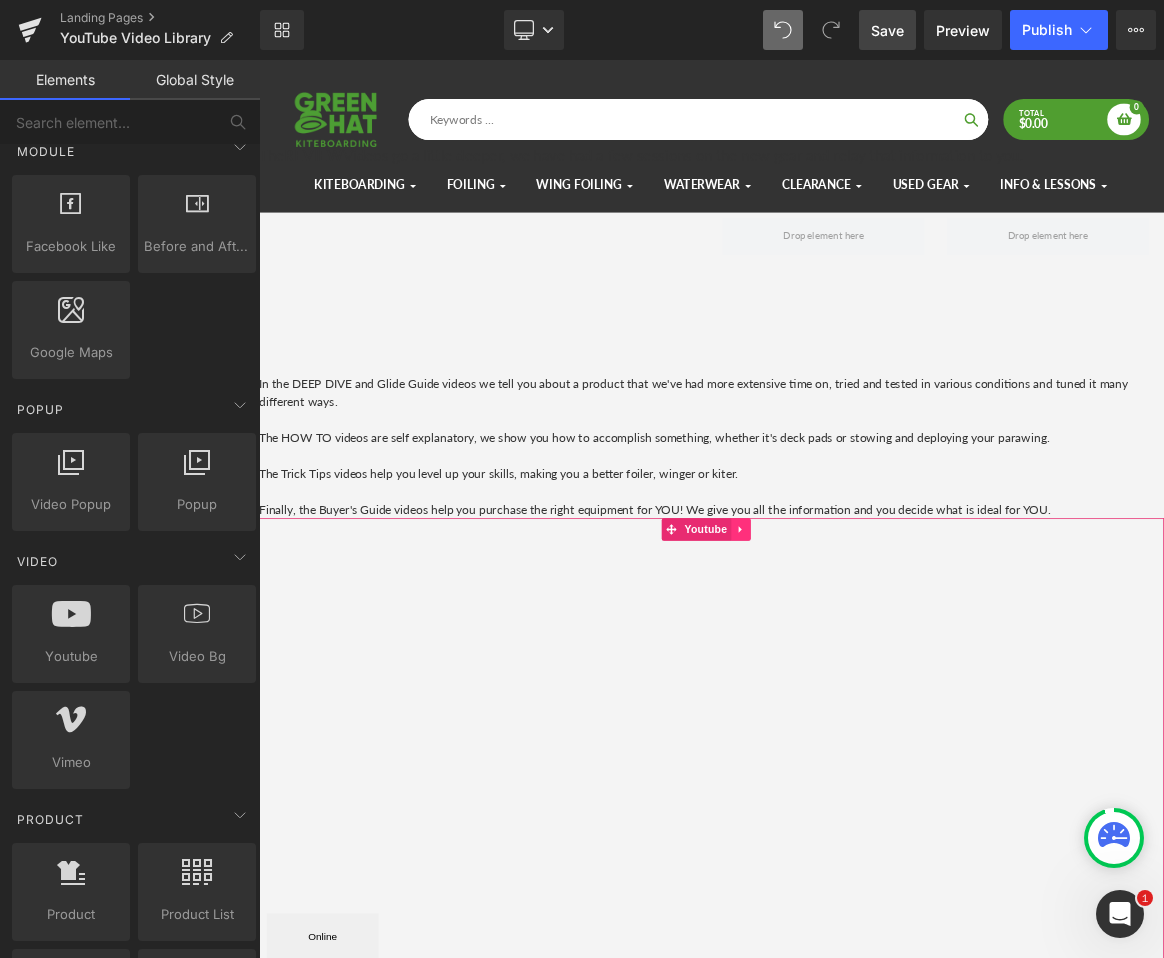 click 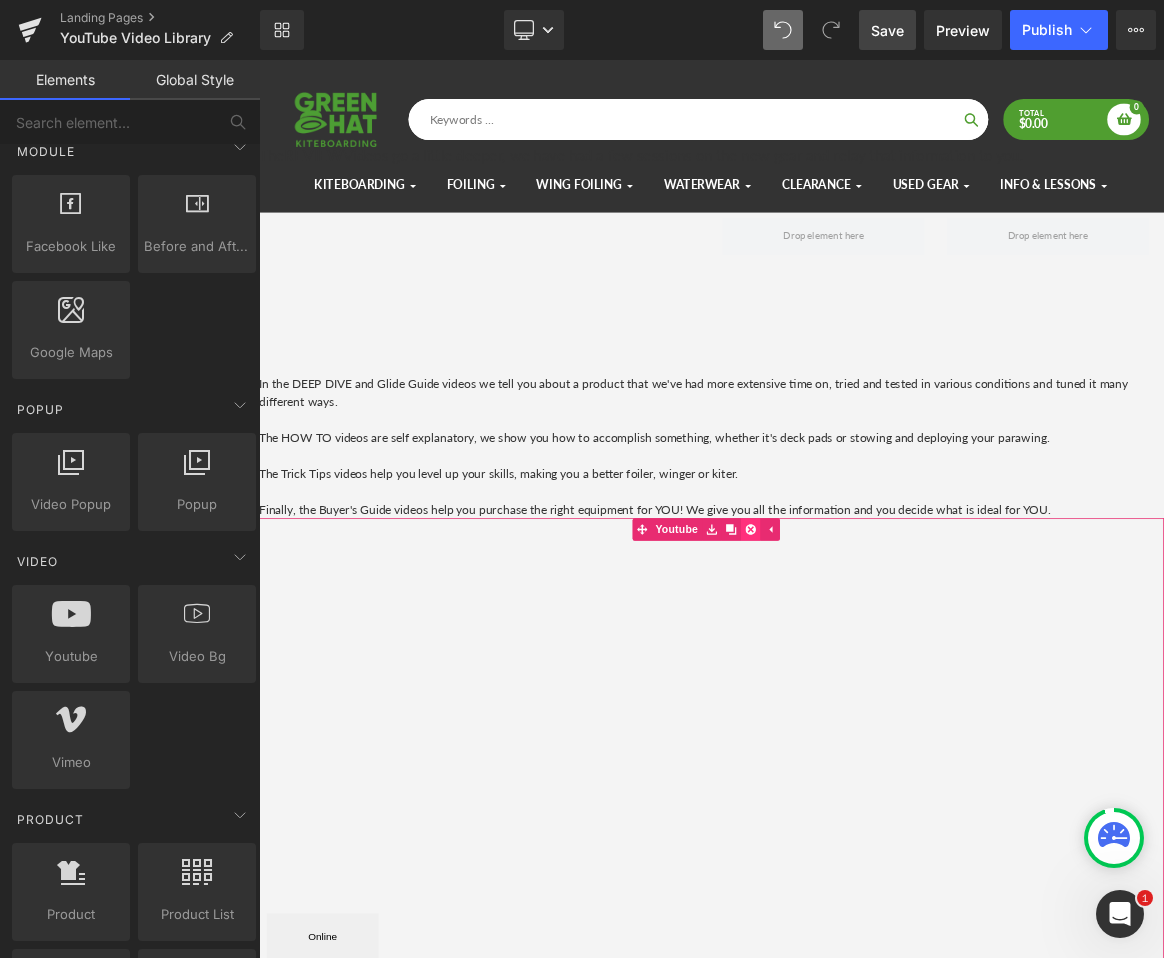 click 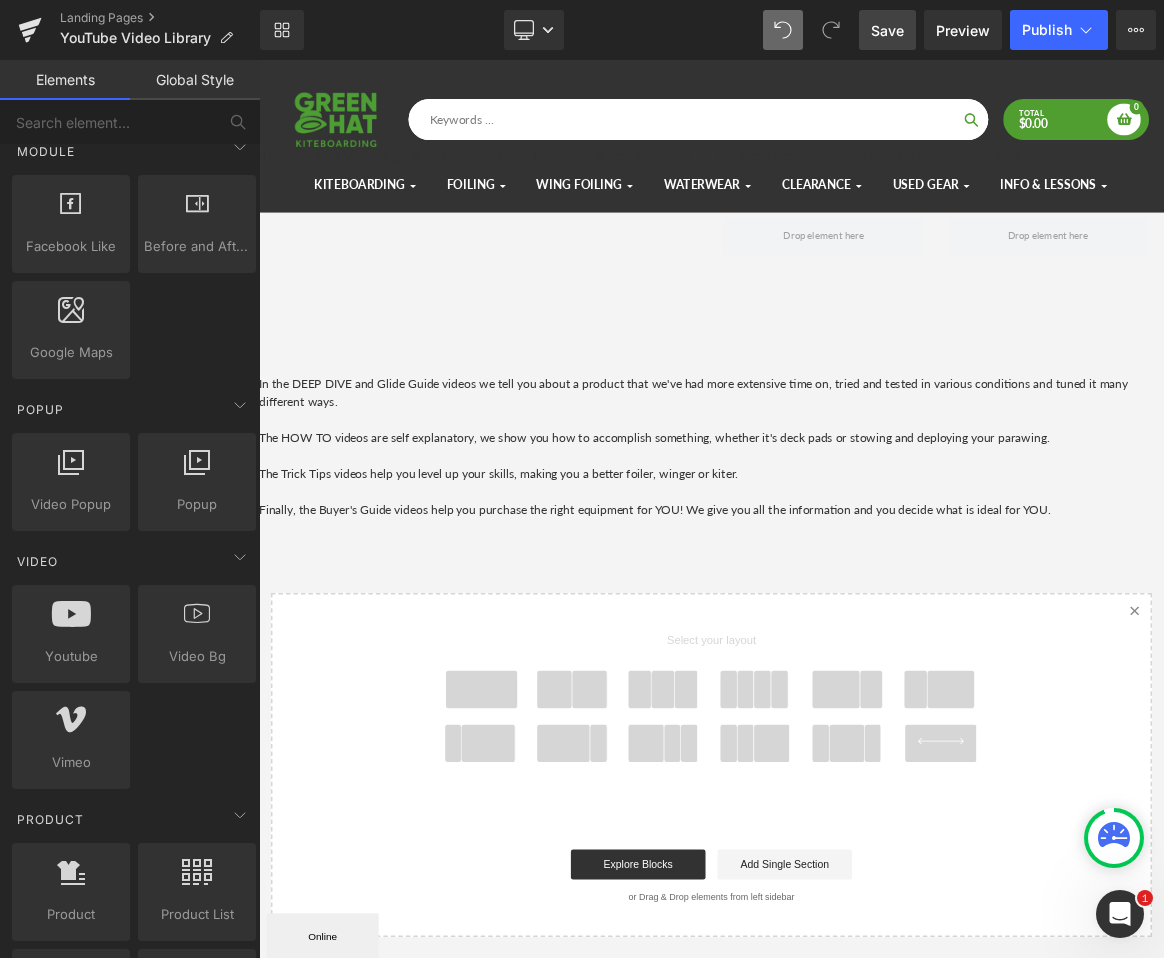 scroll, scrollTop: 2775, scrollLeft: 1195, axis: both 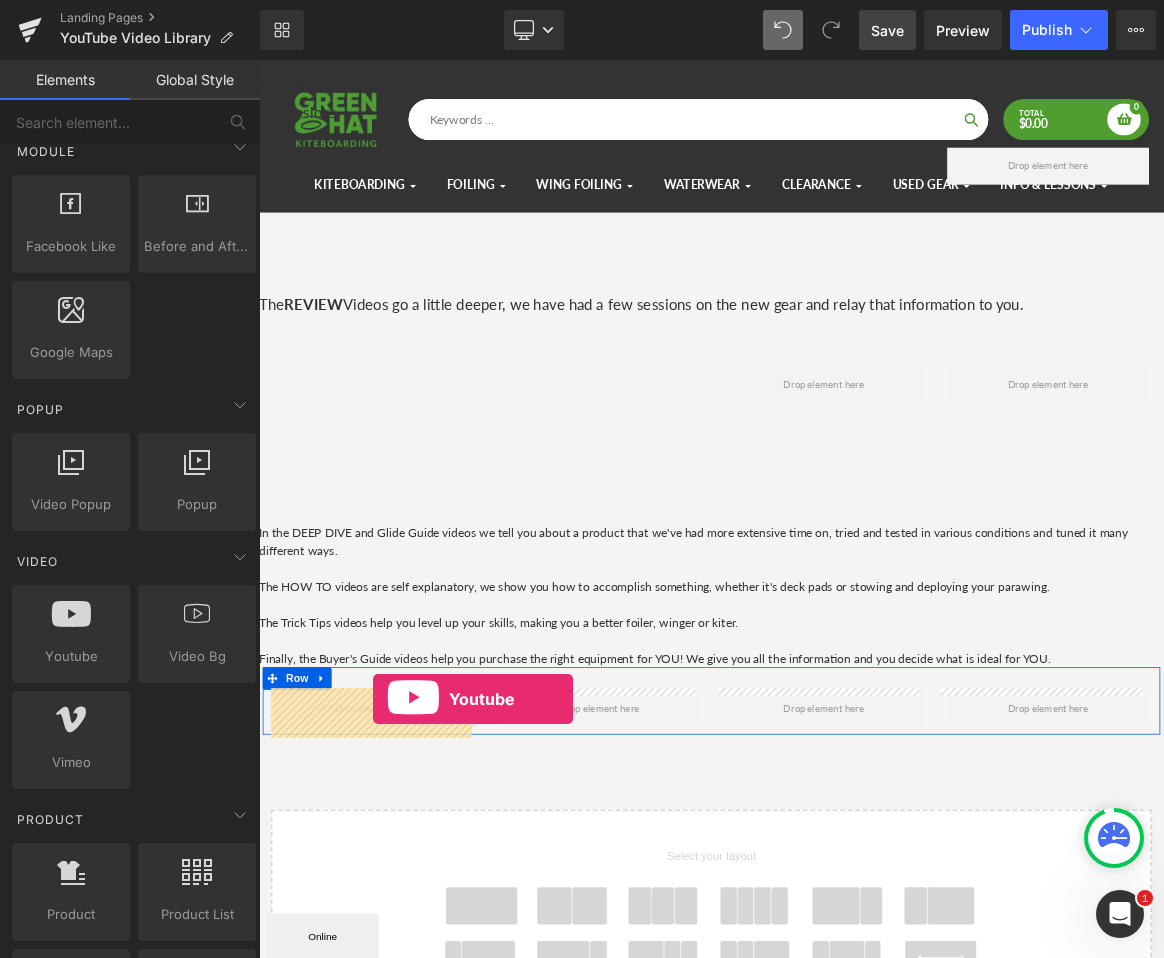 drag, startPoint x: 333, startPoint y: 693, endPoint x: 412, endPoint y: 915, distance: 235.63744 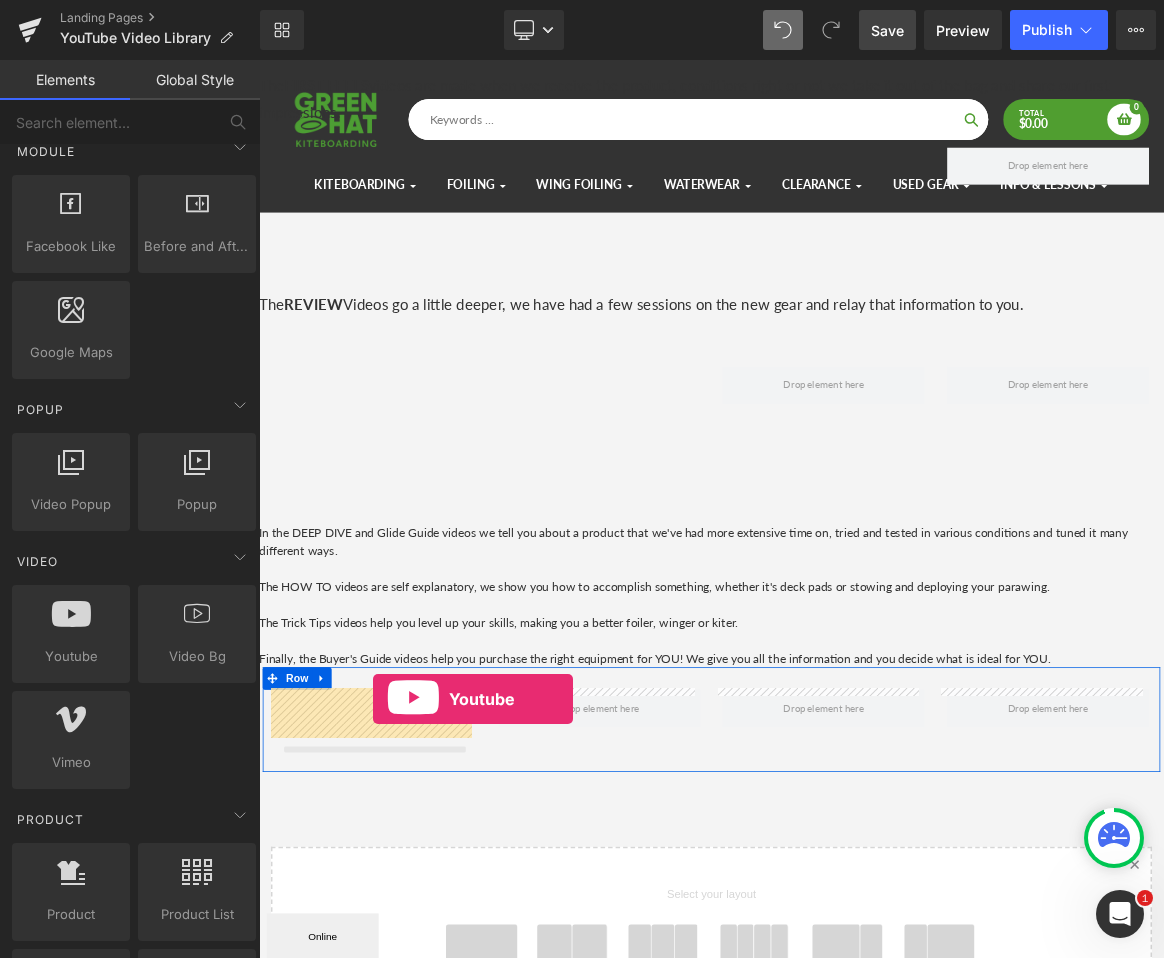 scroll, scrollTop: 10, scrollLeft: 10, axis: both 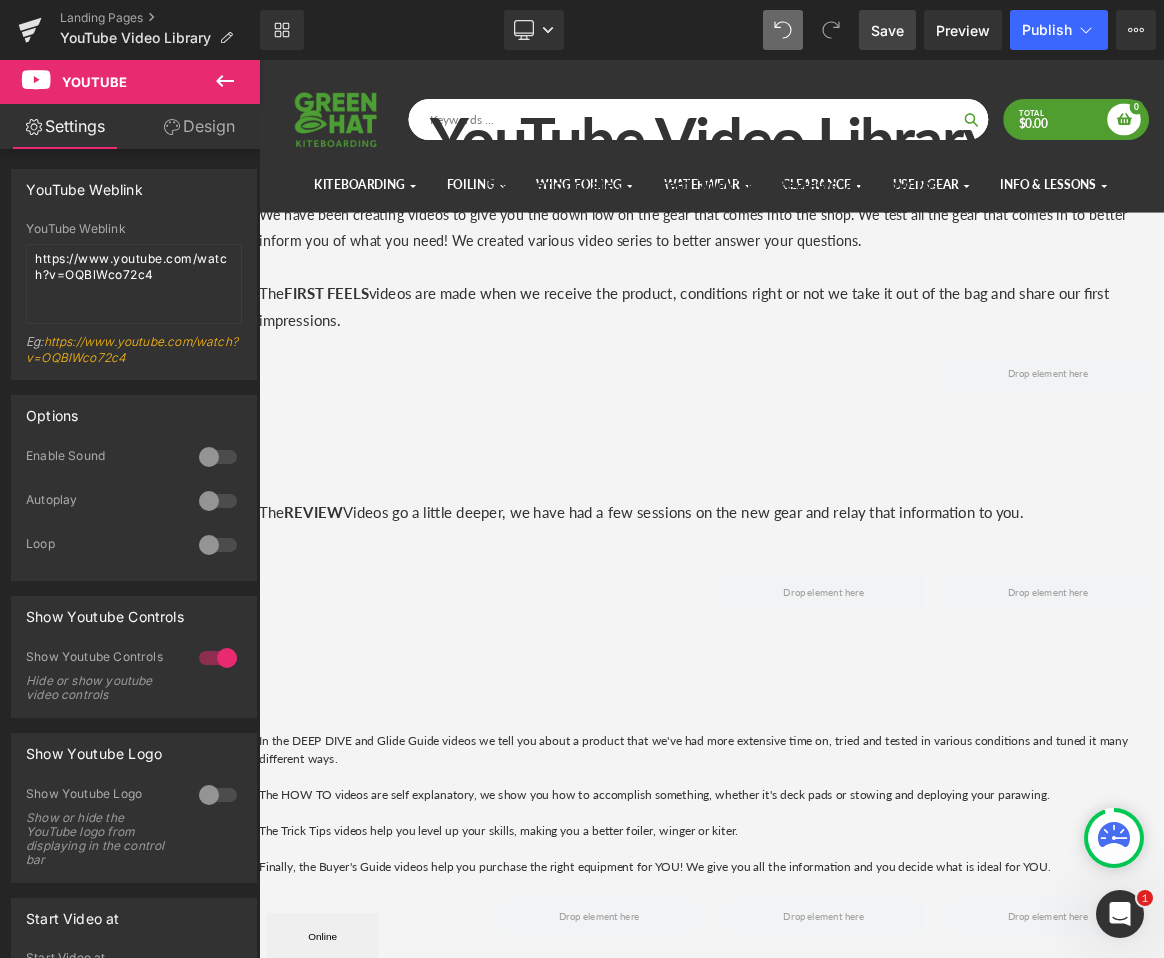 click 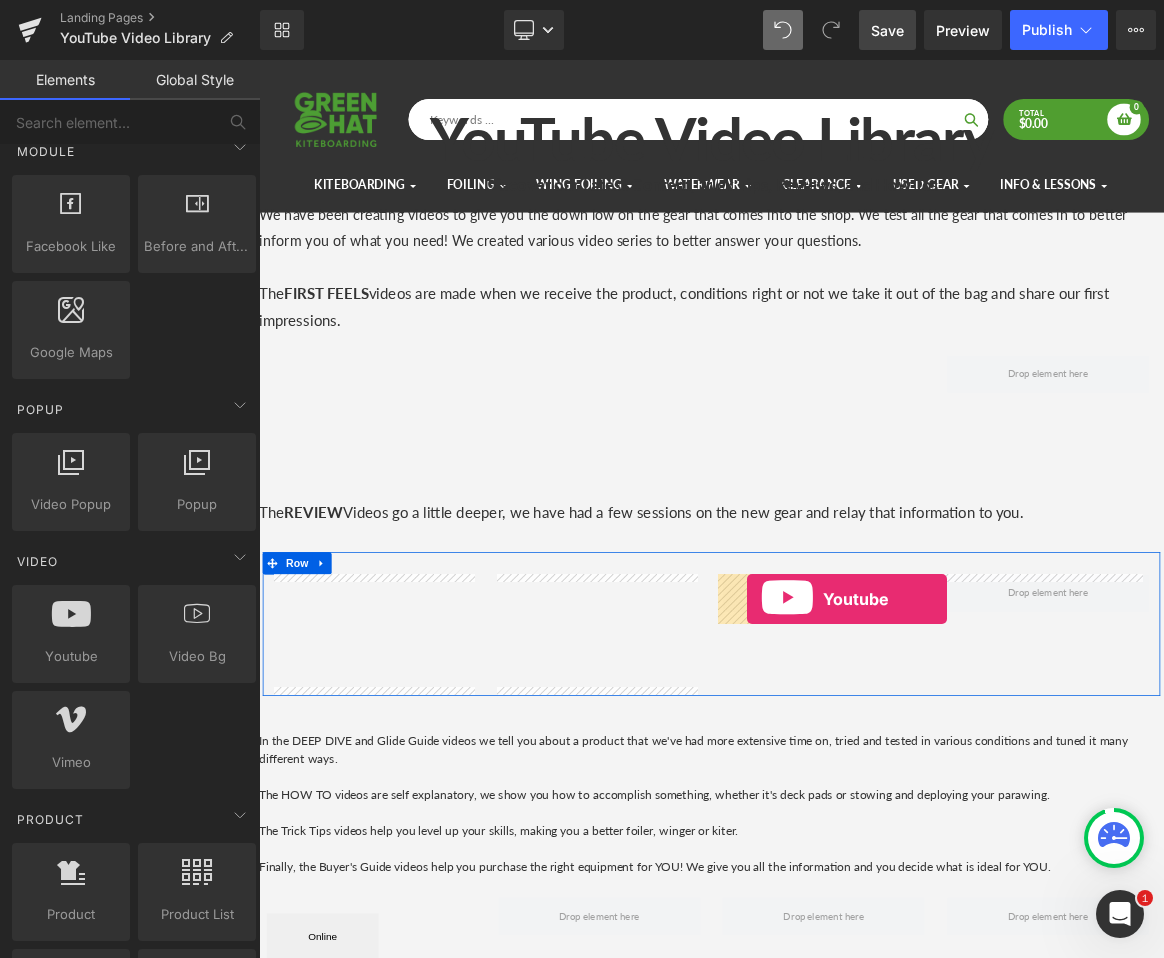 drag, startPoint x: 347, startPoint y: 704, endPoint x: 912, endPoint y: 780, distance: 570.08856 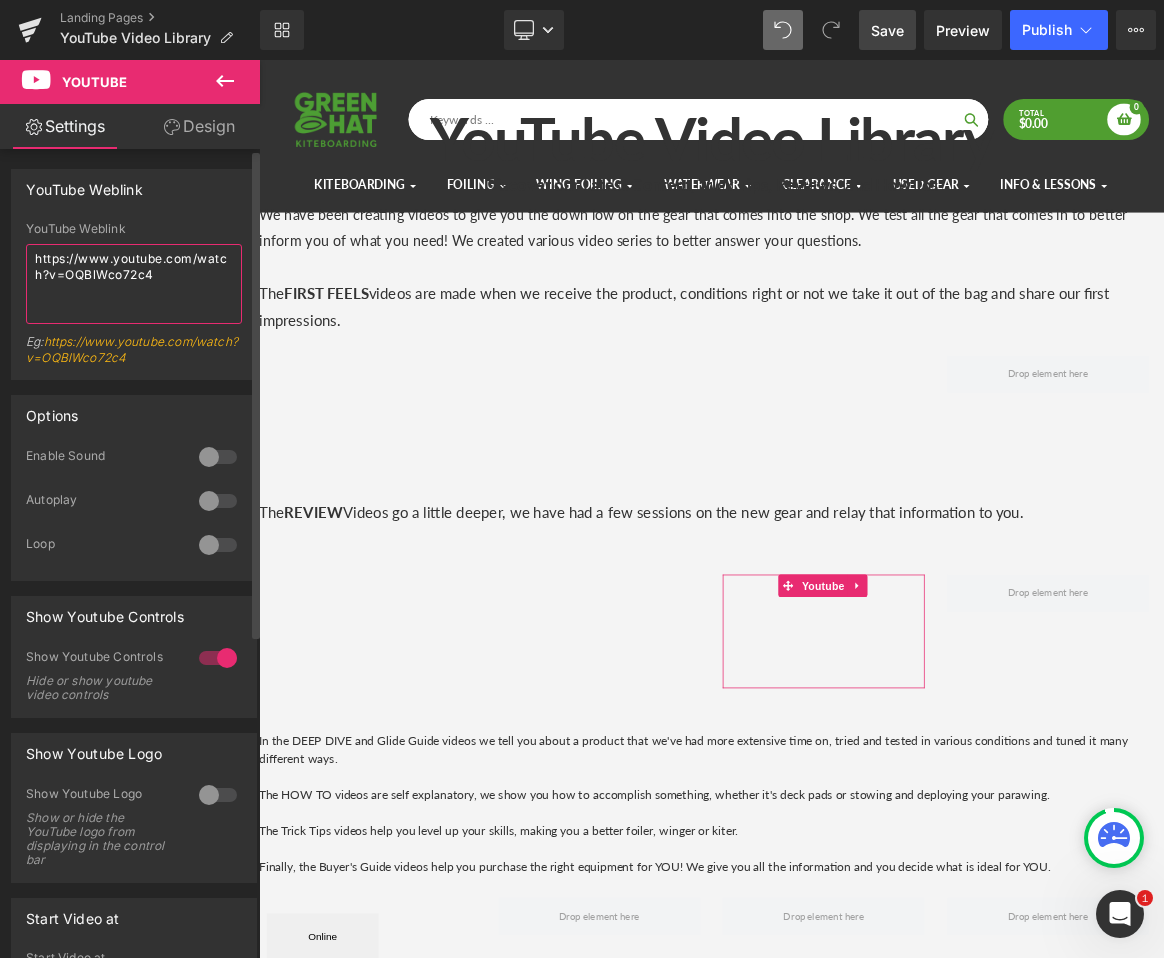 click on "https://www.youtube.com/watch?v=OQBlWco72c4" at bounding box center (134, 284) 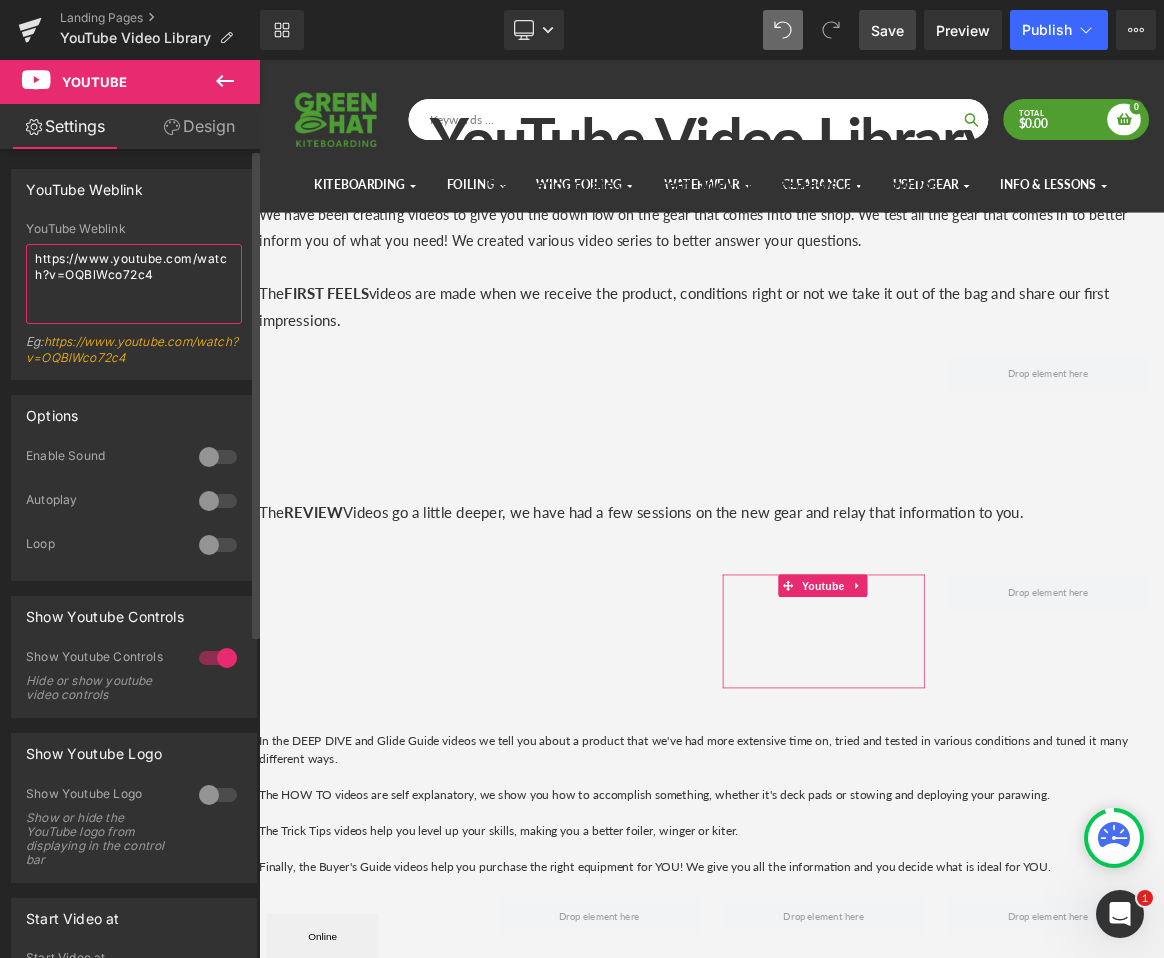 click on "https://www.youtube.com/watch?v=OQBlWco72c4" at bounding box center (134, 284) 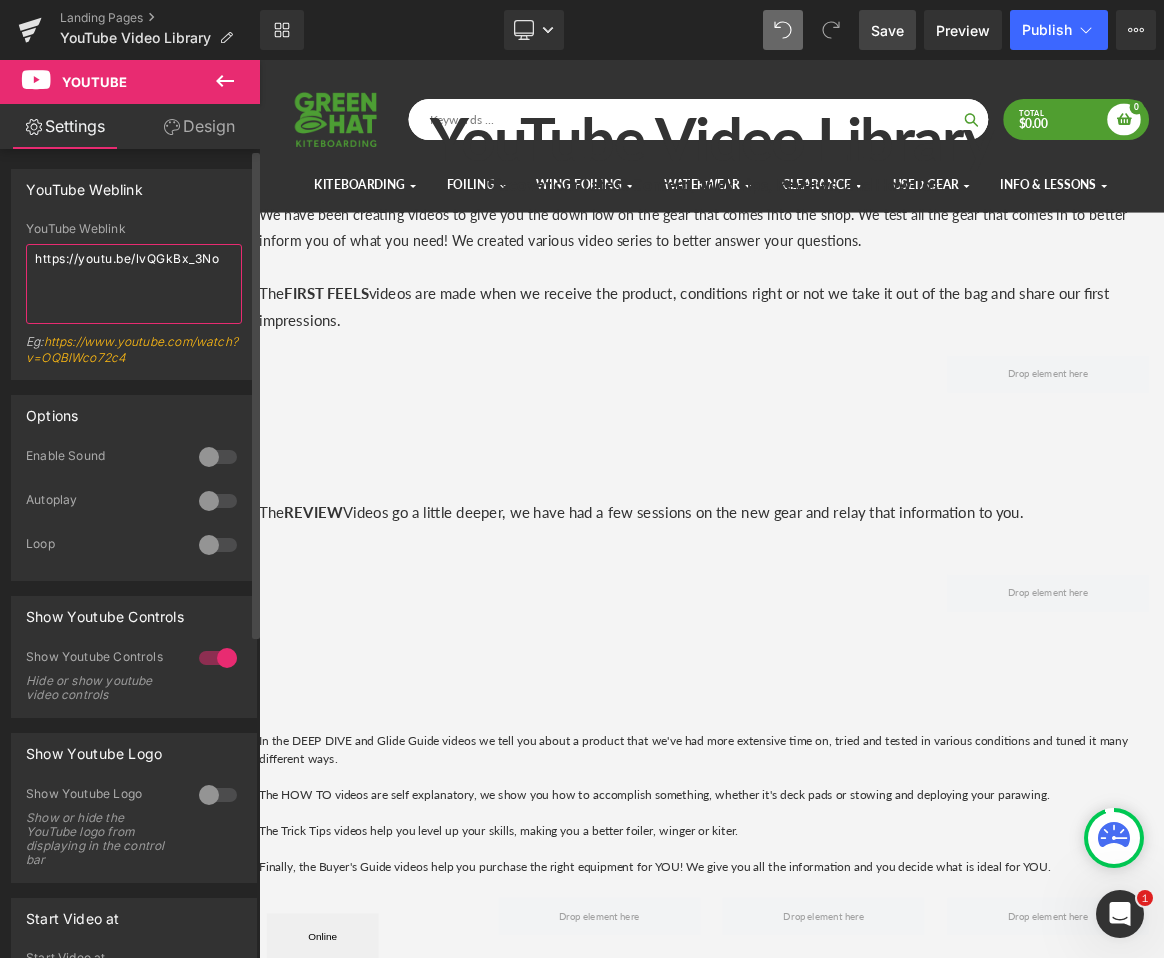 type on "https://youtu.be/lvQGkBx_3No" 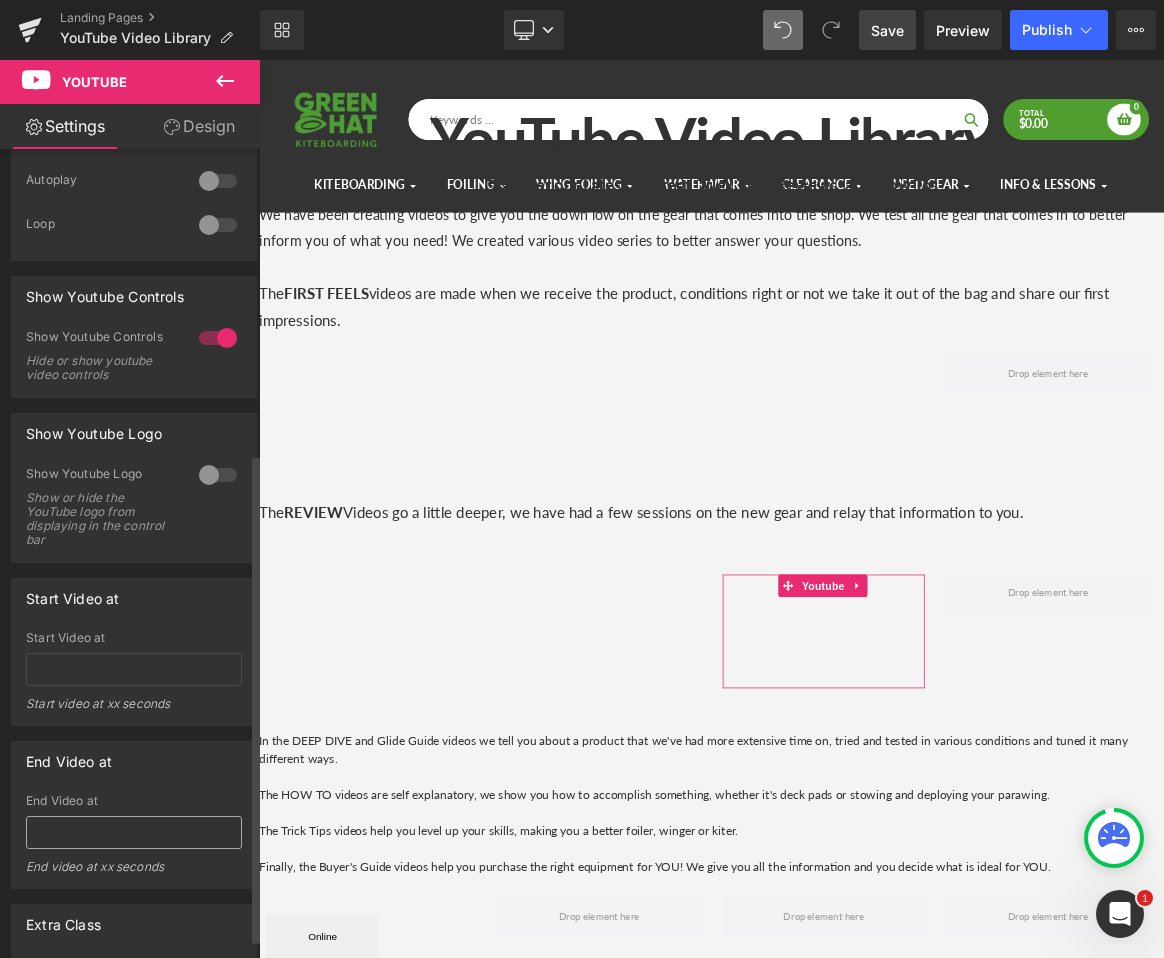 scroll, scrollTop: 534, scrollLeft: 0, axis: vertical 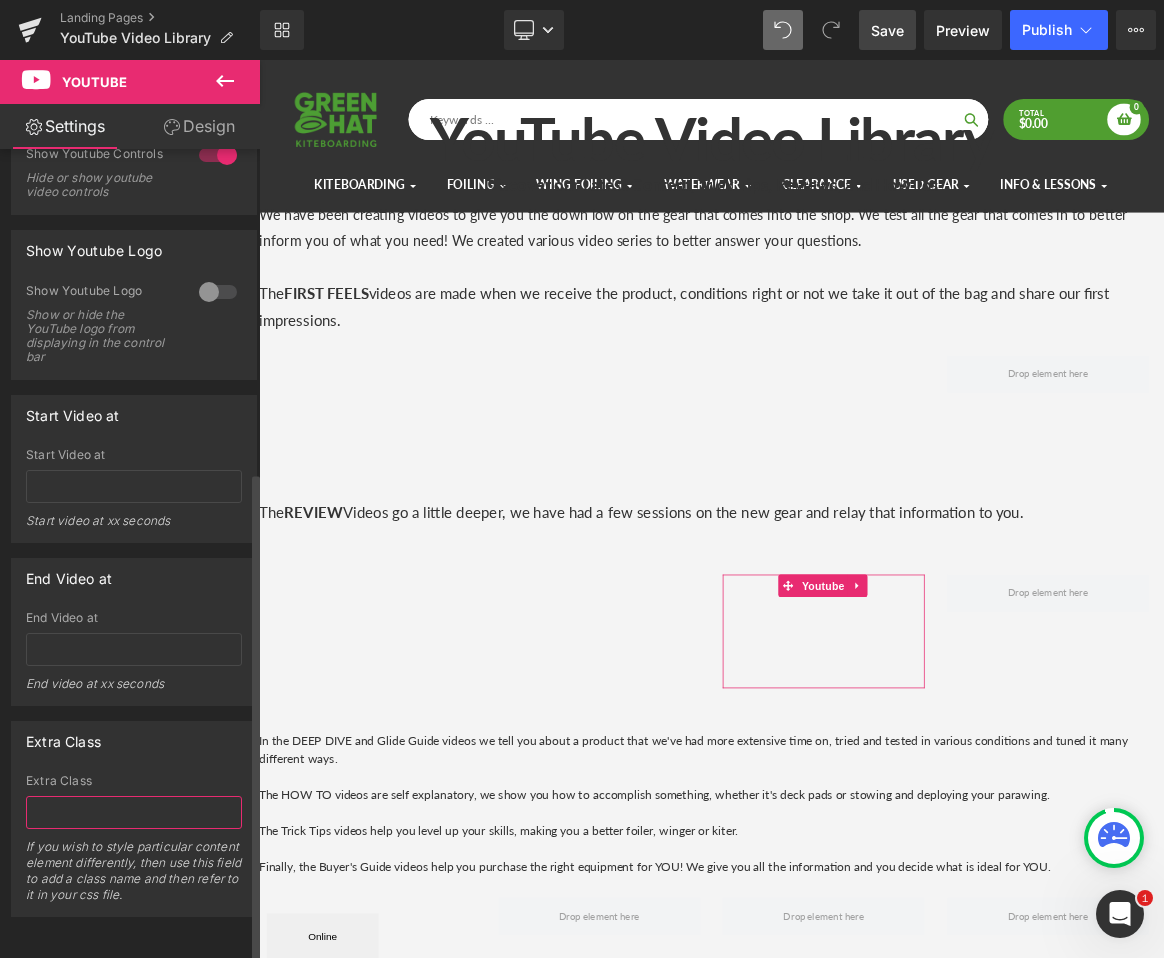 click at bounding box center (134, 812) 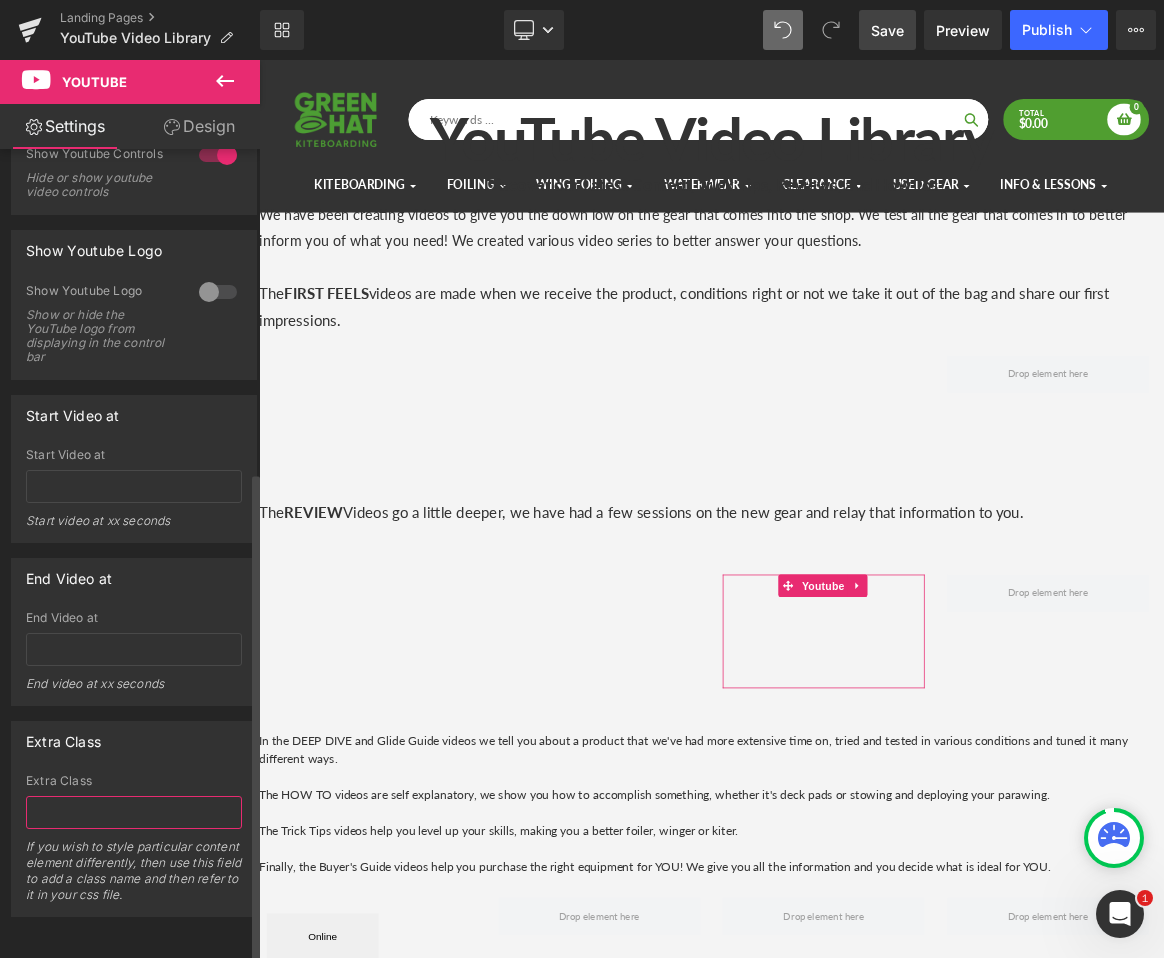 paste on "[FIRST] tests the new [NUMBER]m Ozone Pocket Rocket parawing in [NUMBER]-[NUMBER]+ knots. Full review covers upwind performance, downwind glides, compact stowaway design, and why this parawing stands out for foilers." 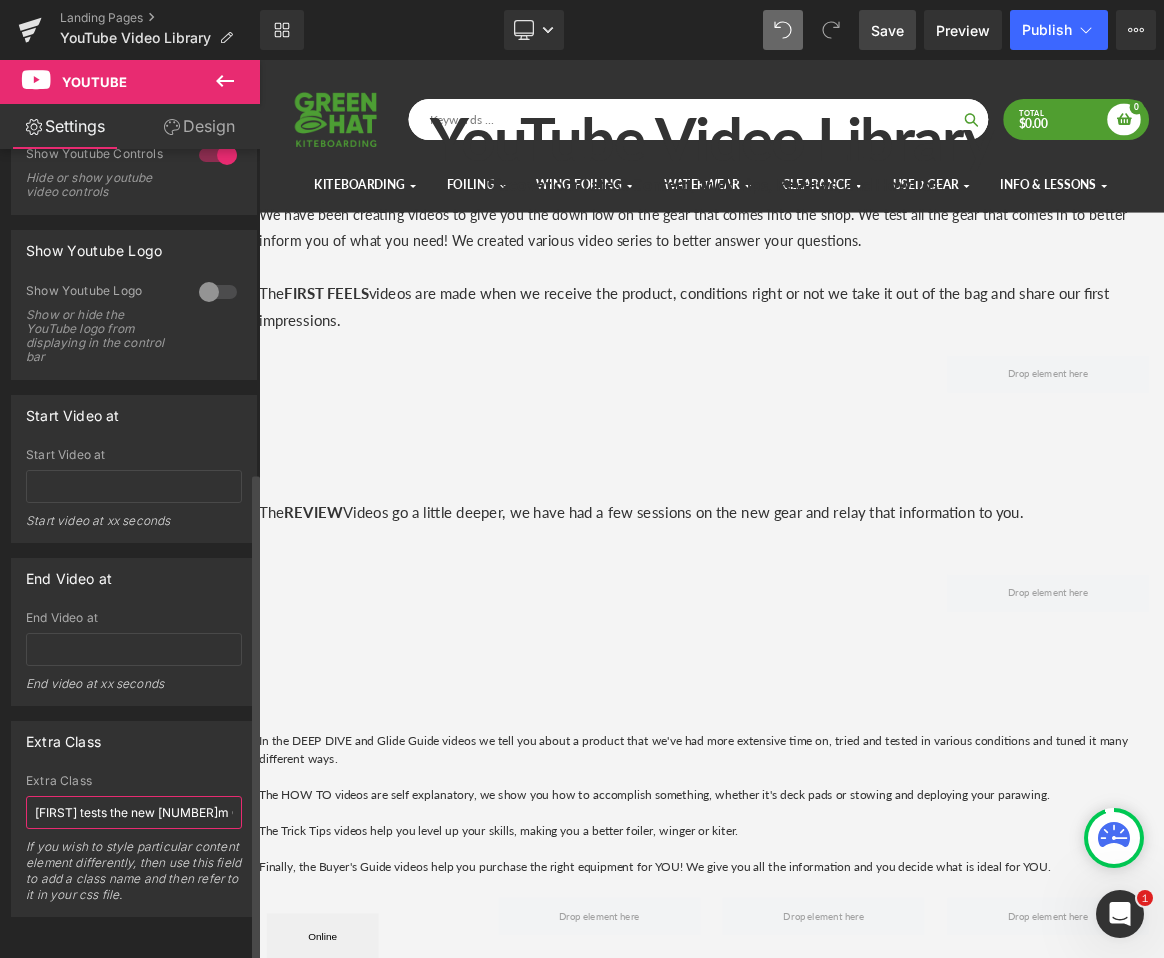 scroll, scrollTop: 0, scrollLeft: 946, axis: horizontal 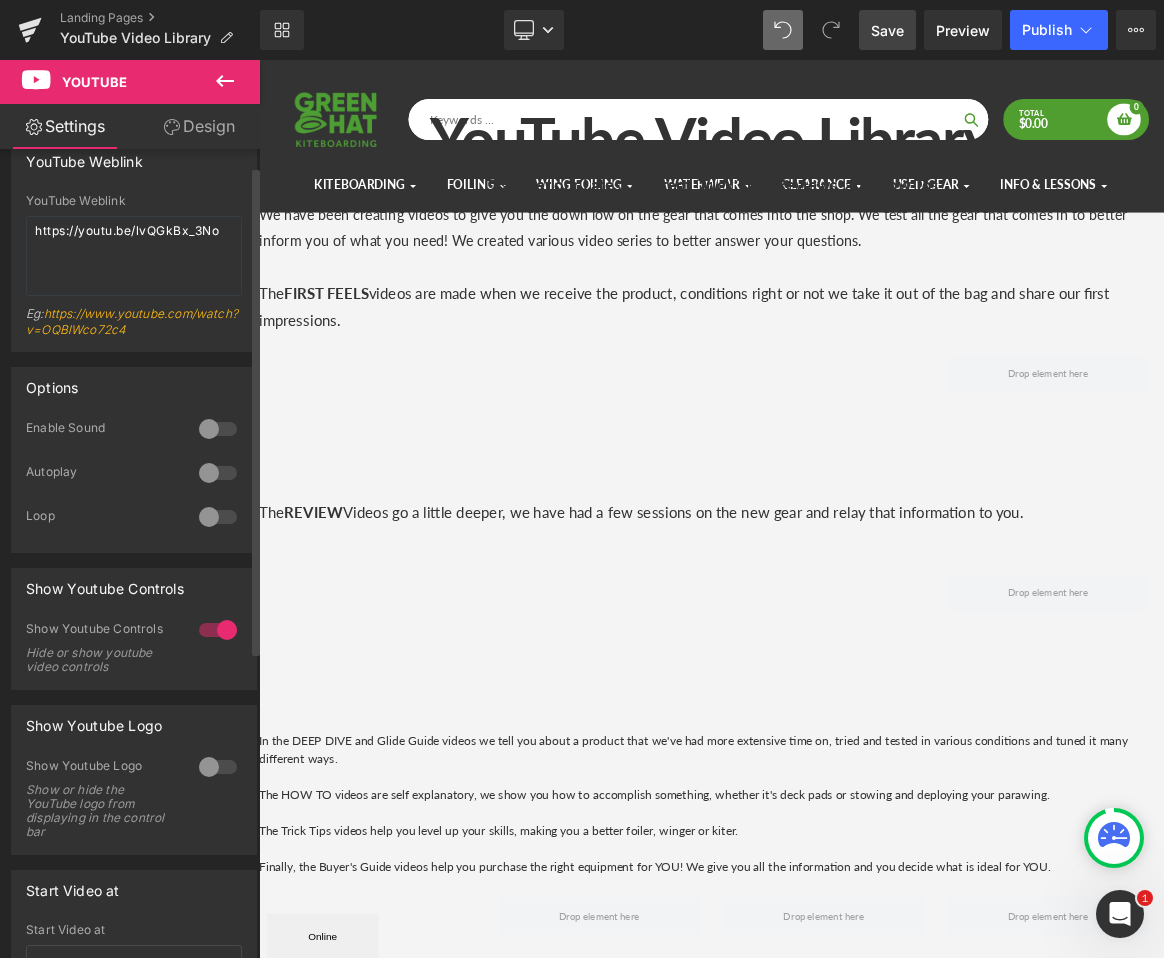 type on "[FIRST] tests the new [NUMBER]m Ozone Pocket Rocket parawing in [NUMBER]-[NUMBER]+ knots. Full review covers upwind performance, downwind glides, compact stowaway design, and why this parawing stands out for foilers." 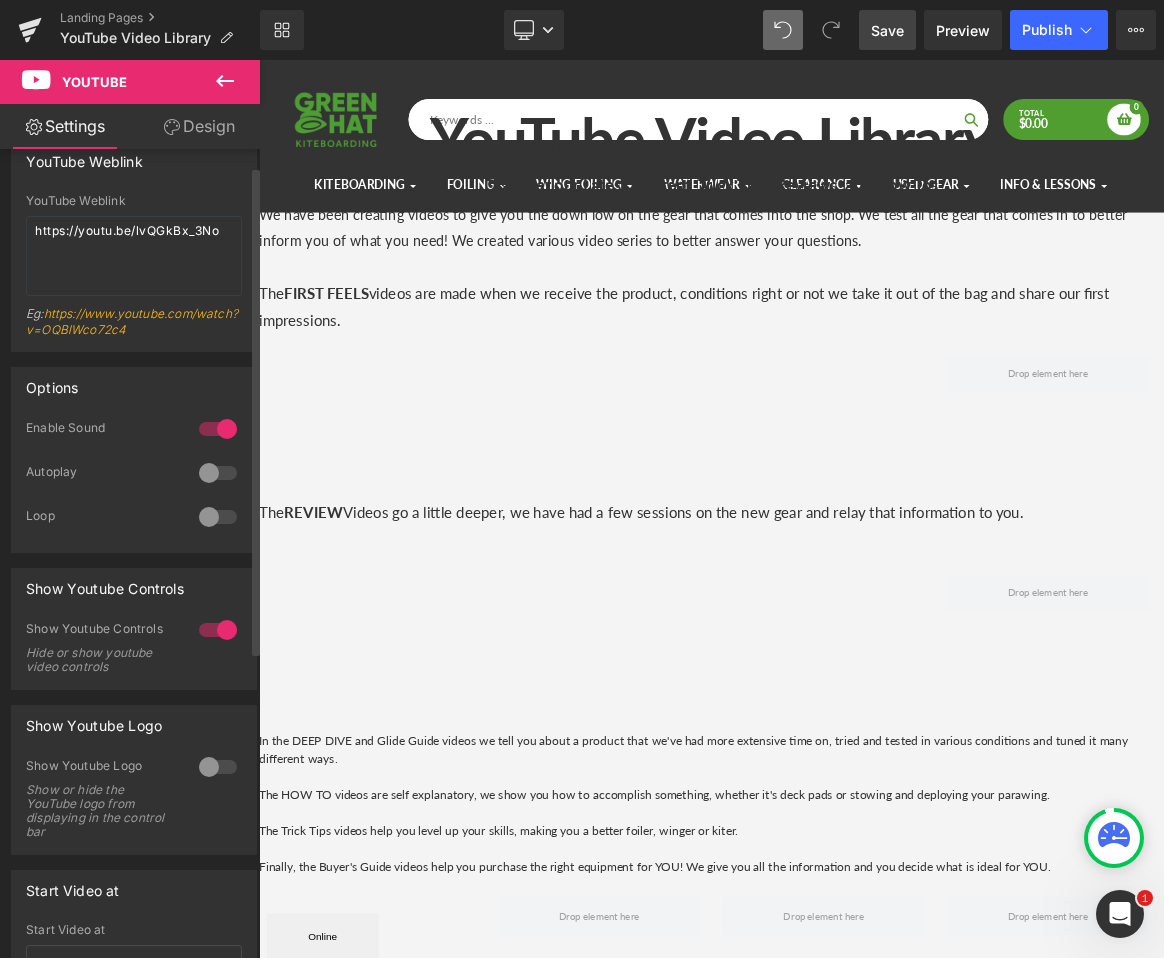 scroll, scrollTop: 0, scrollLeft: 0, axis: both 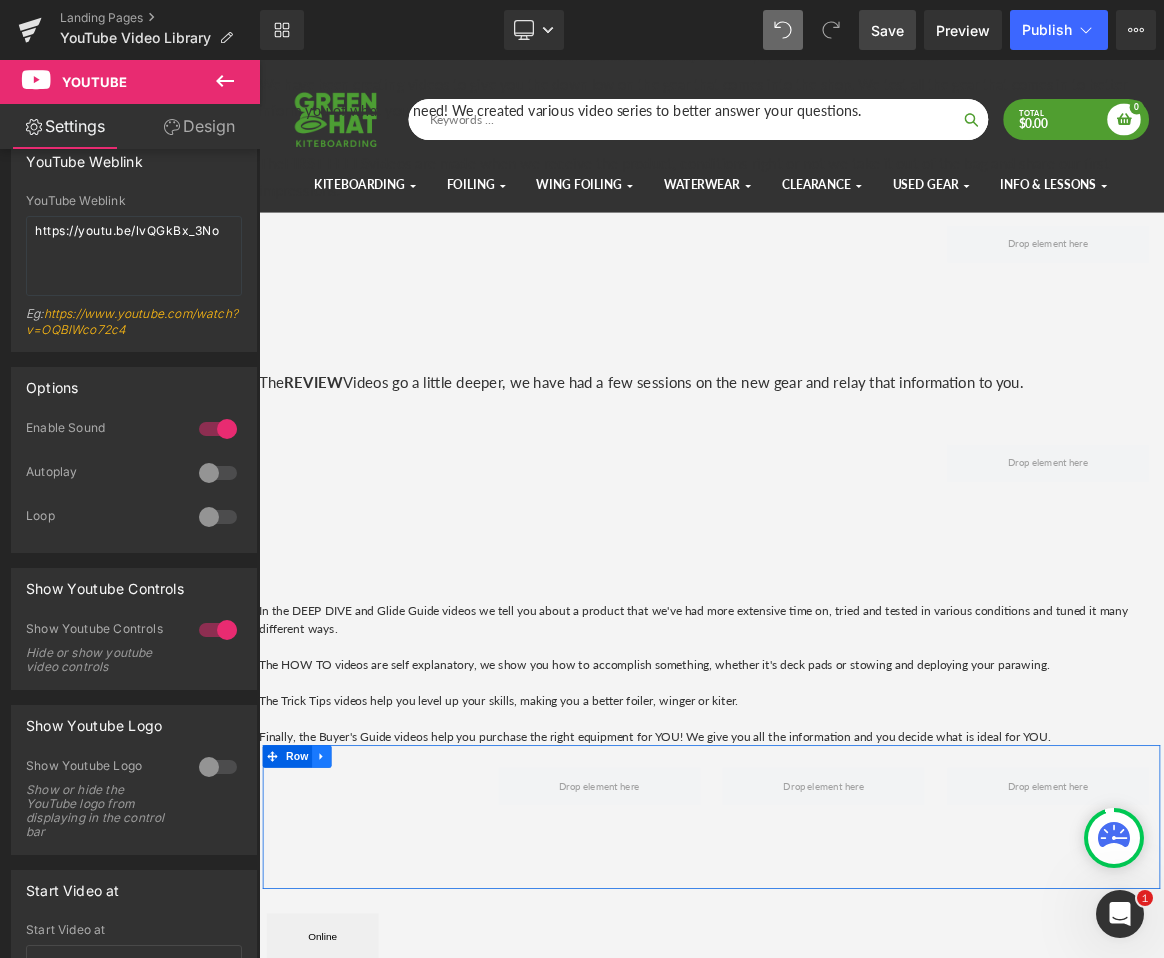 click 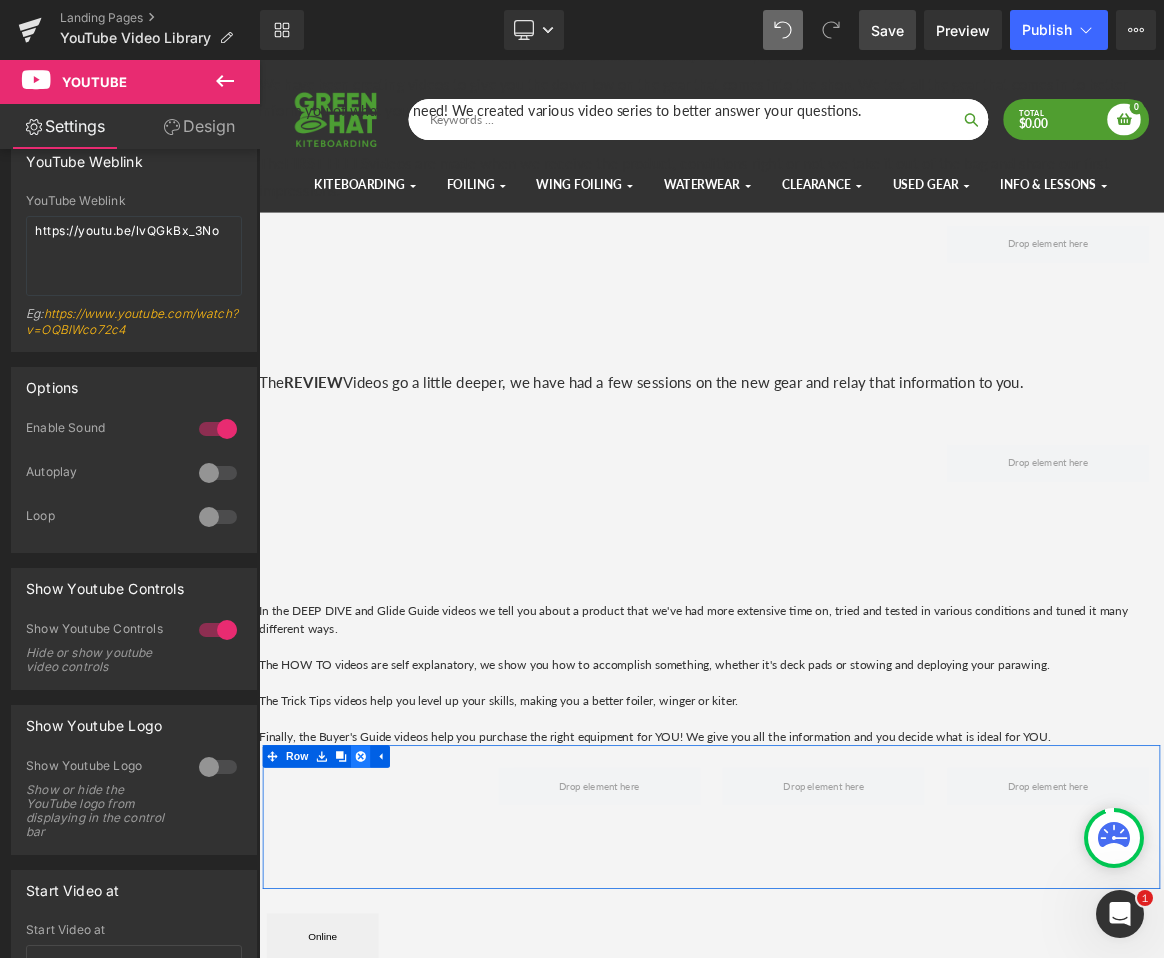 click 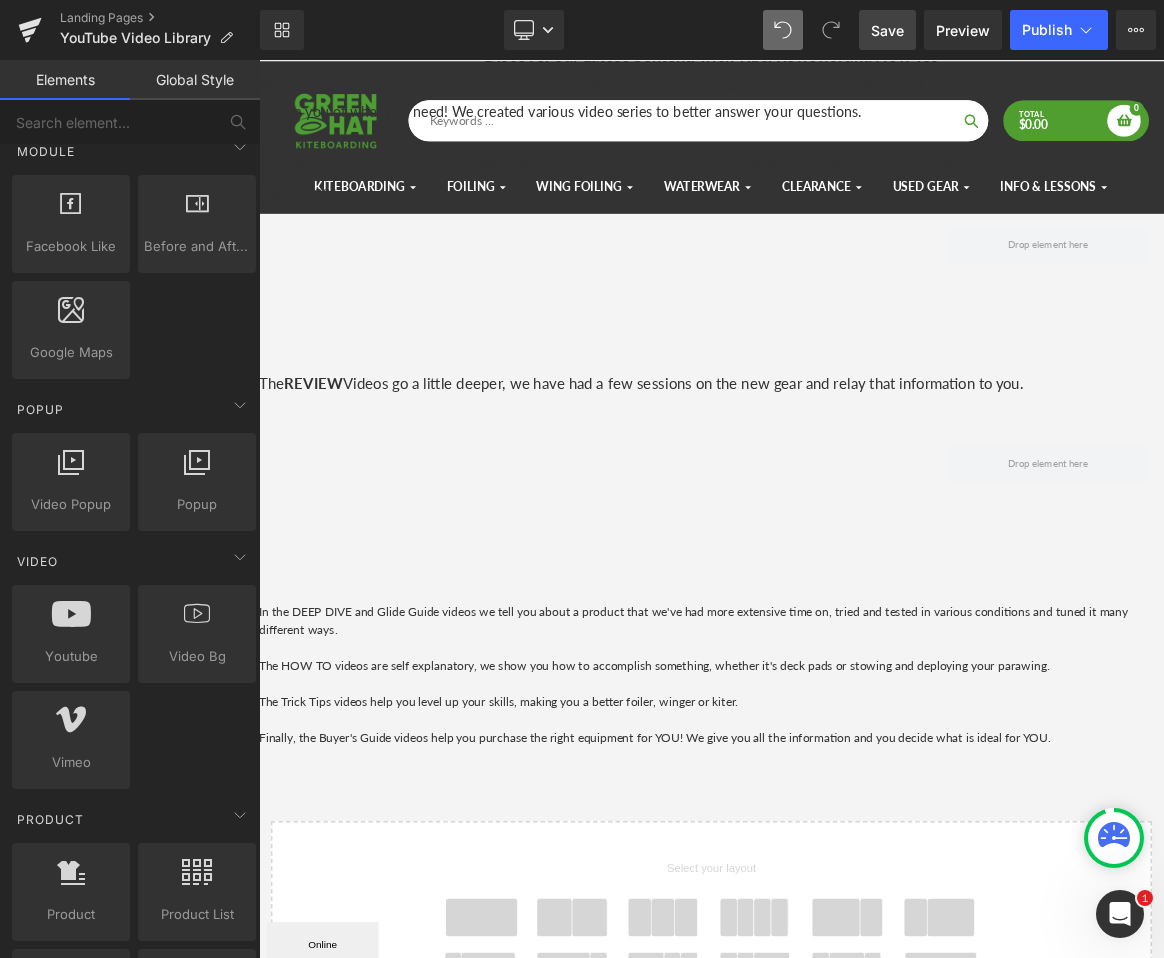 scroll, scrollTop: 2775, scrollLeft: 1195, axis: both 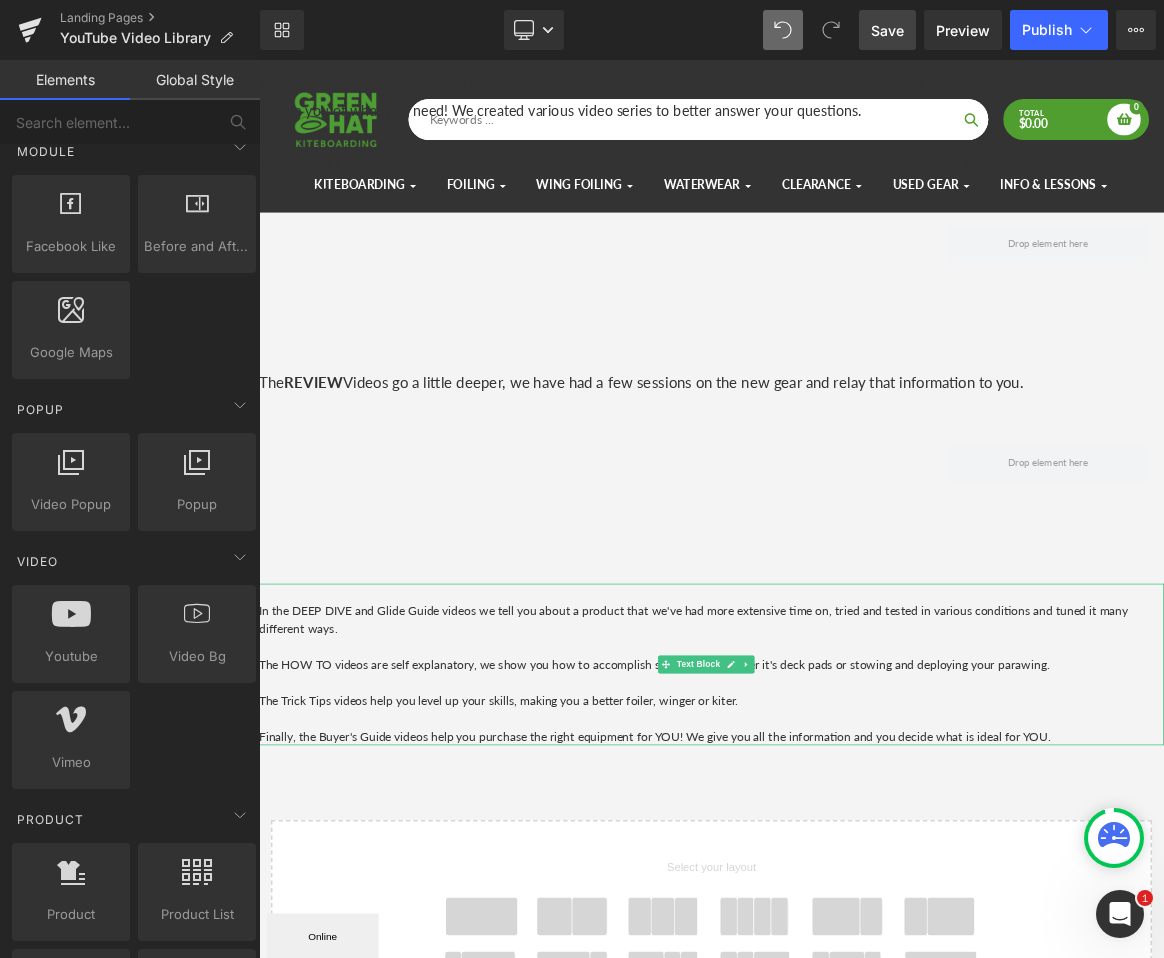 click on "The Trick Tips videos help you level up your skills, making you a better foiler, winger or kiter." at bounding box center (579, 915) 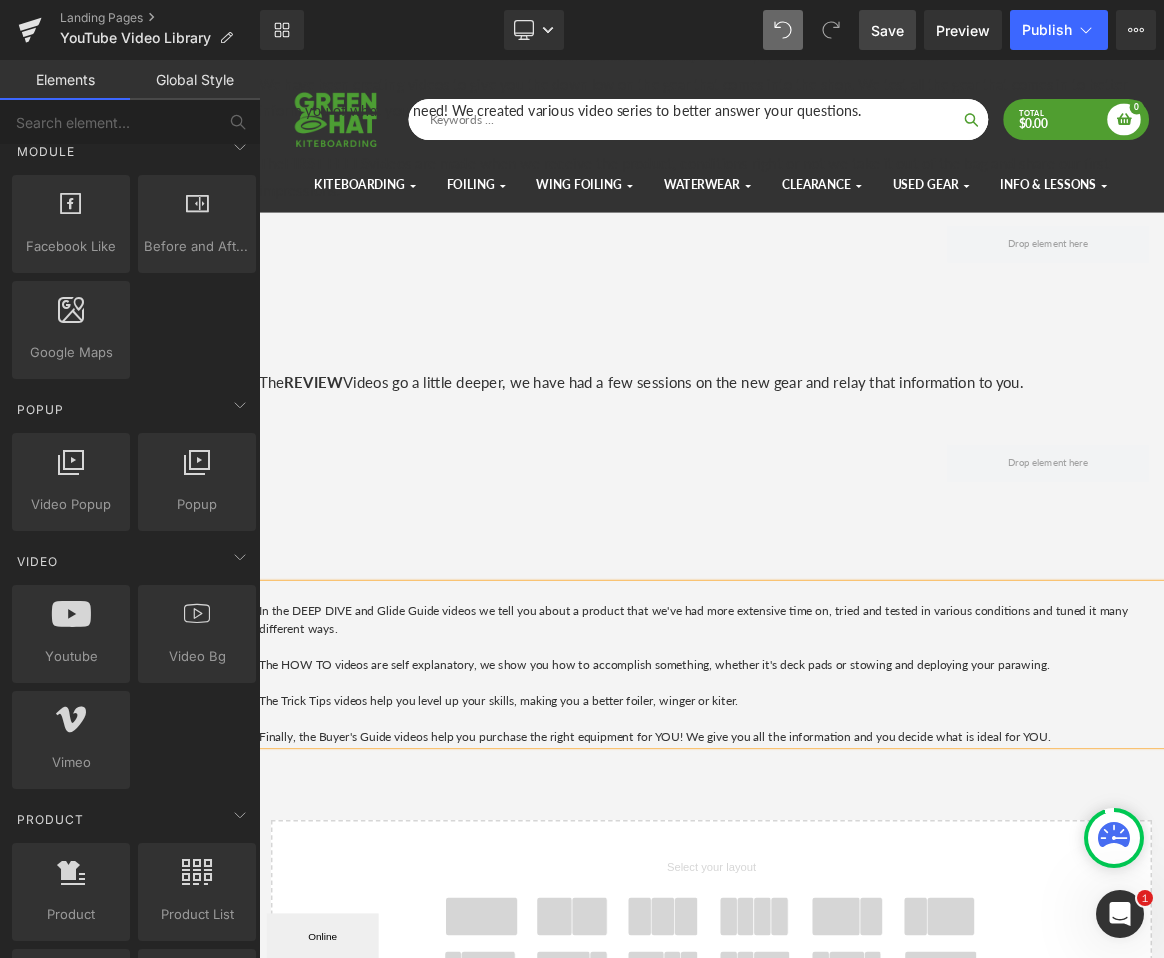 click on "The Trick Tips videos help you level up your skills, making you a better foiler, winger or kiter." at bounding box center (579, 915) 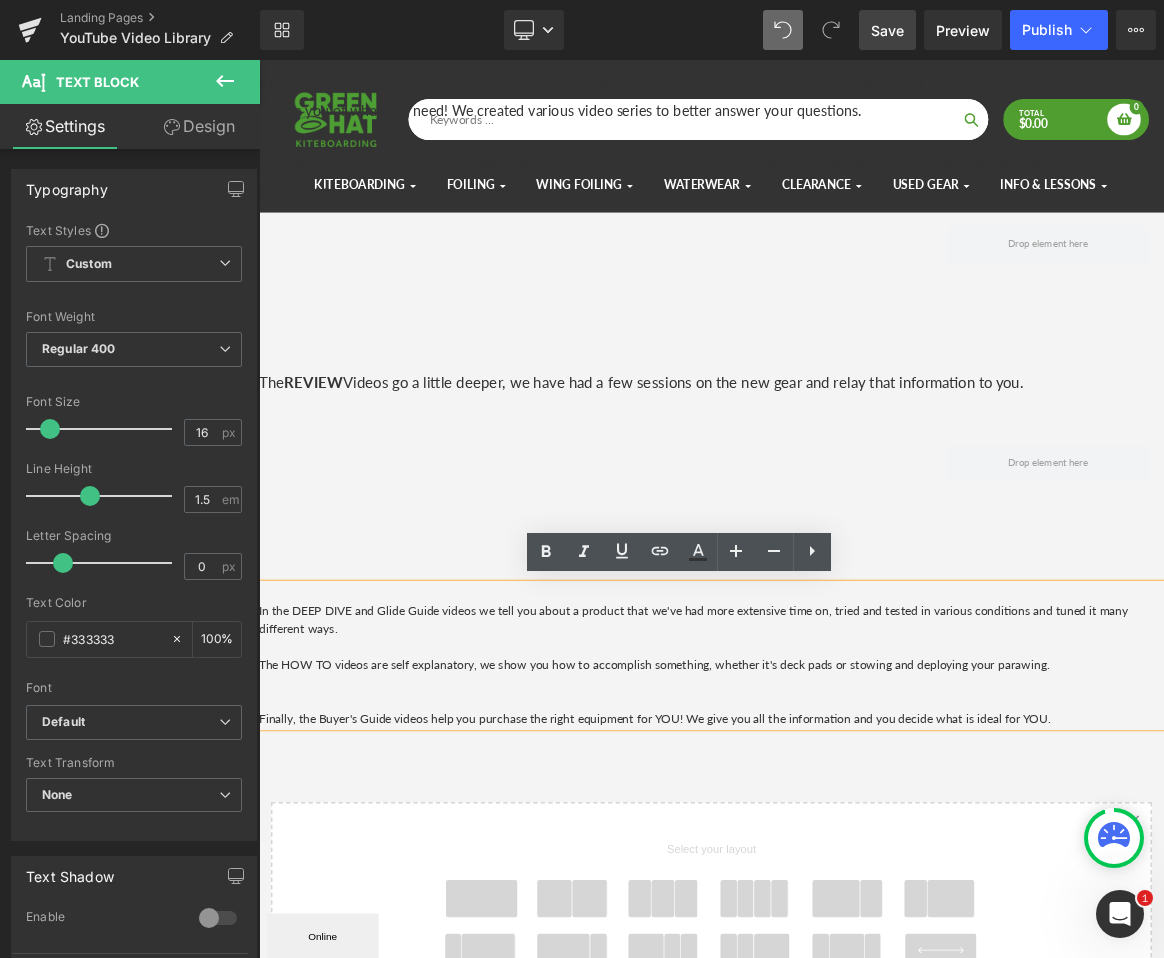 scroll, scrollTop: 2751, scrollLeft: 1195, axis: both 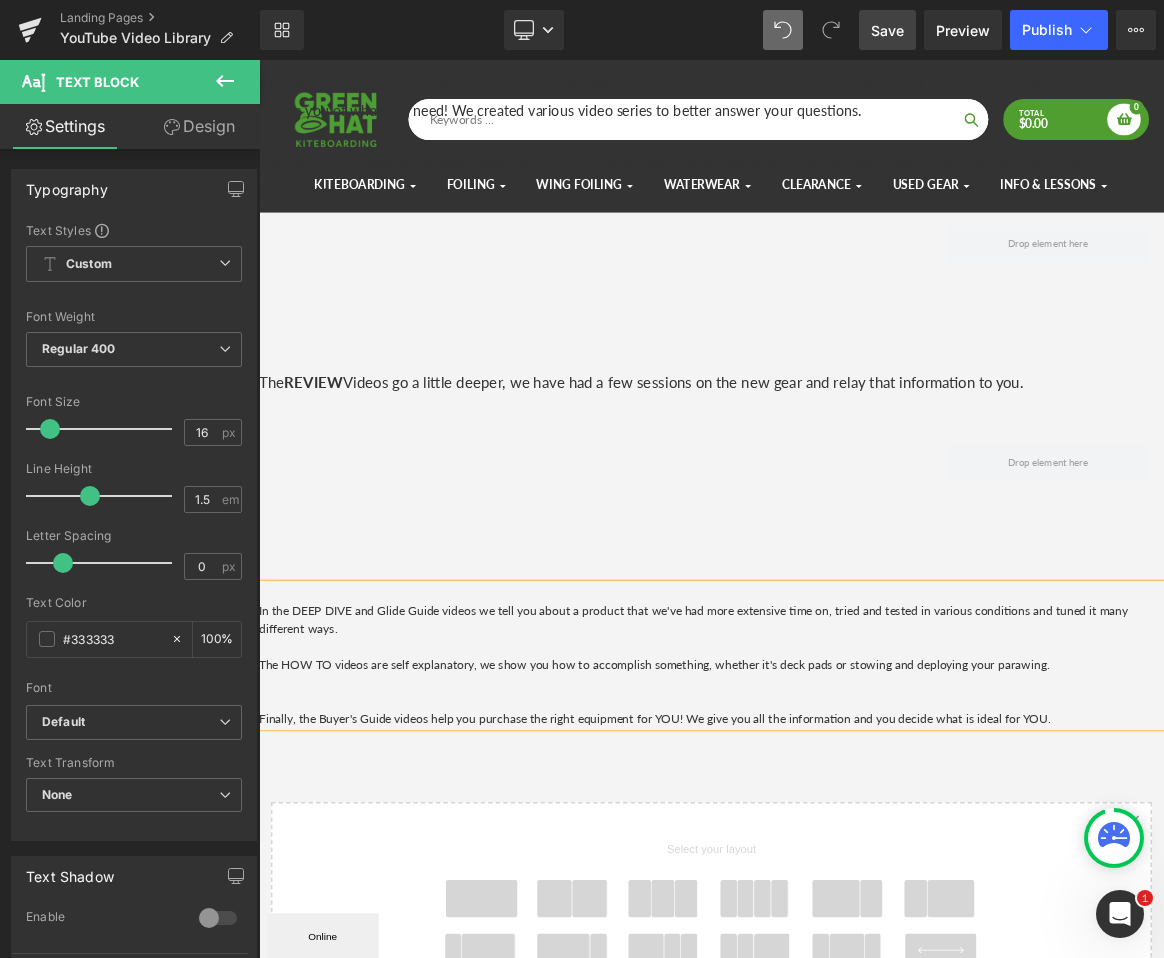 click on "YouTube Video Library
Heading
Discover our Latest Content, Trick Tips, Reviews, and How Tos
Text Block
We have been creating videos to give you the down low on the gear that comes into the shop. We test all the gear that comes in to better inform you of what you need! We created various video series to better answer your questions.
Text Block
The FIRST FEELS videos are made when we receive the product, conditions right or not we take it out of the bag and share our first impressions.
Text Block
Youtube
Youtube
Youtube
Row
Text Block
Text Block
The REVIEW Videos go a little deeper, we have had a few sessions on the new gear and relay that information to you.
Text Block
Youtube
Youtube
Youtube
Row
Text Block" at bounding box center [864, 731] 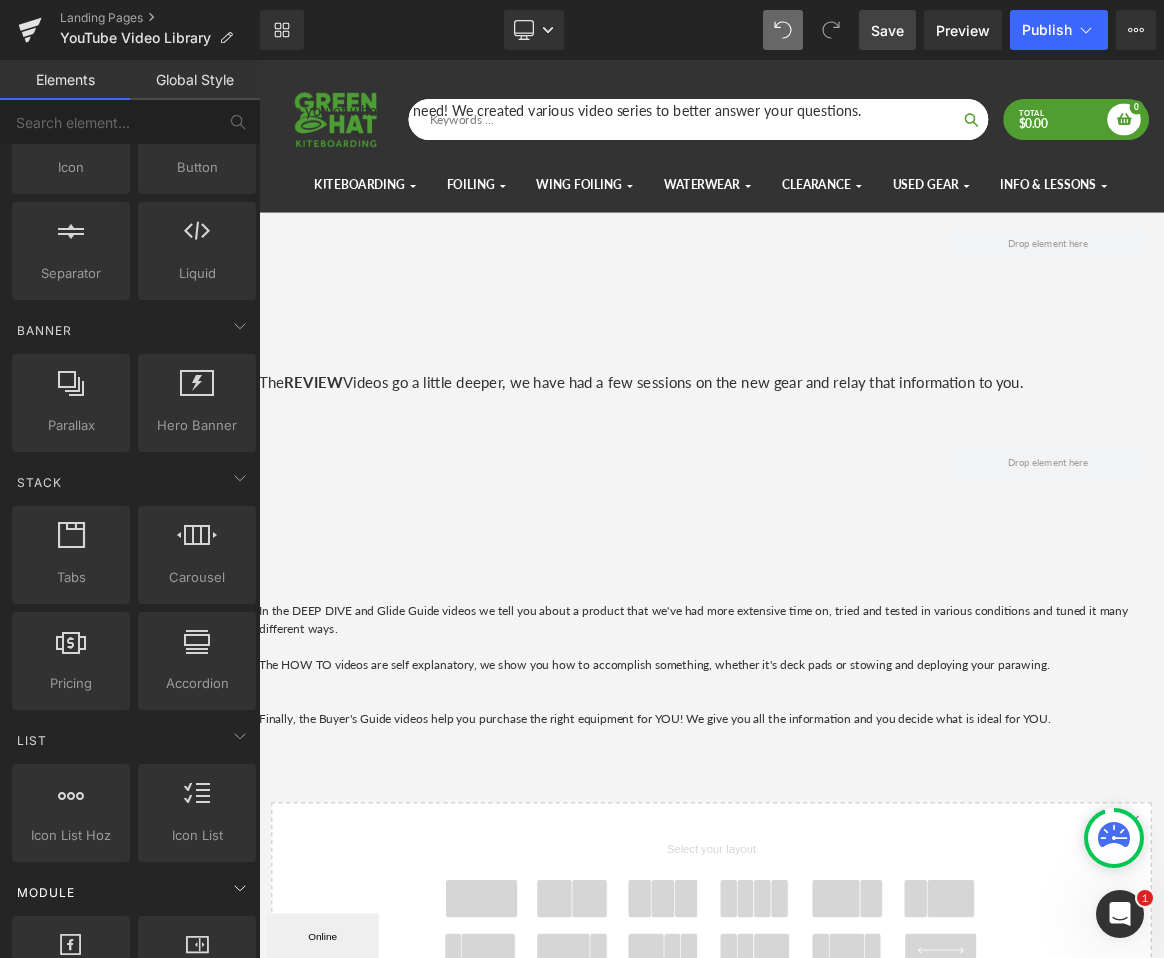 scroll, scrollTop: 0, scrollLeft: 0, axis: both 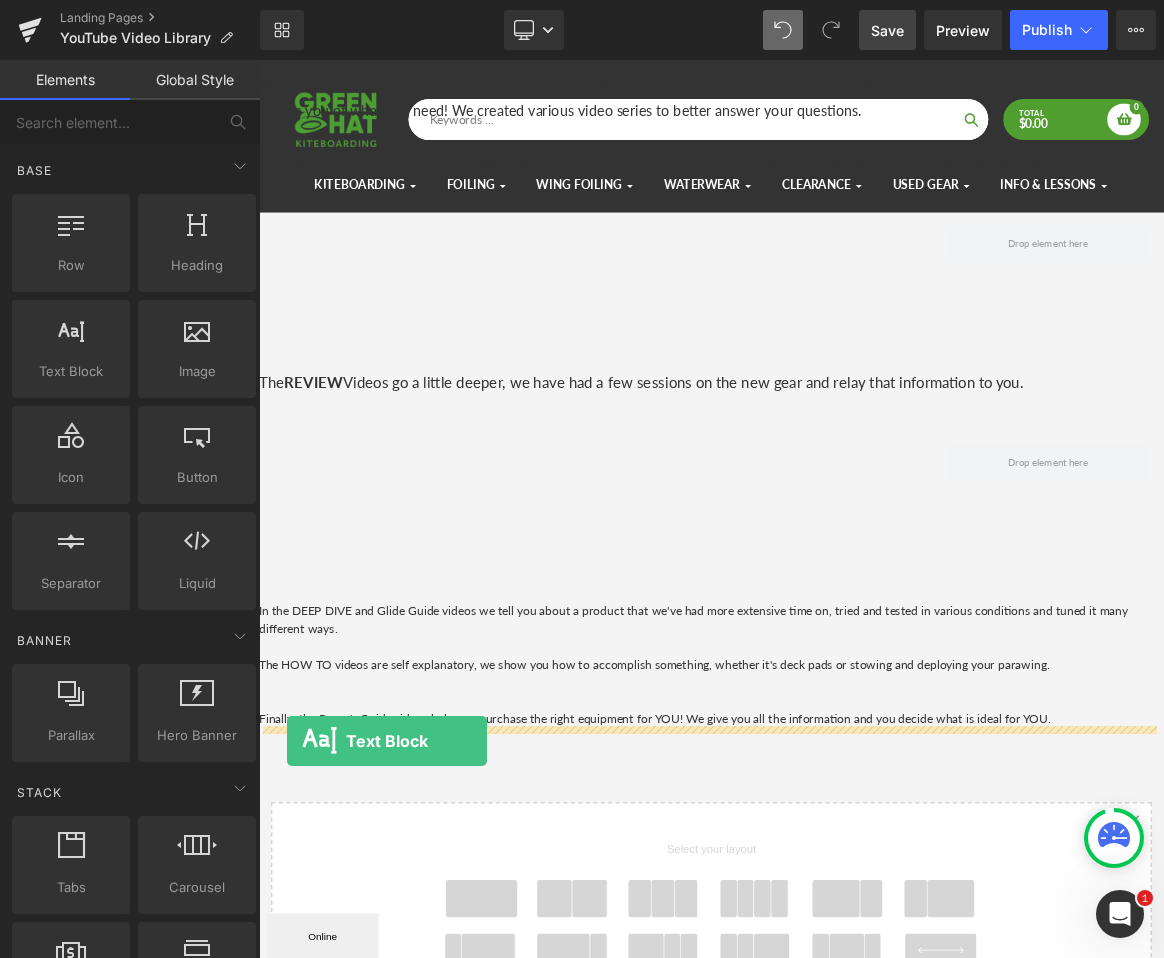 drag, startPoint x: 327, startPoint y: 429, endPoint x: 296, endPoint y: 970, distance: 541.88745 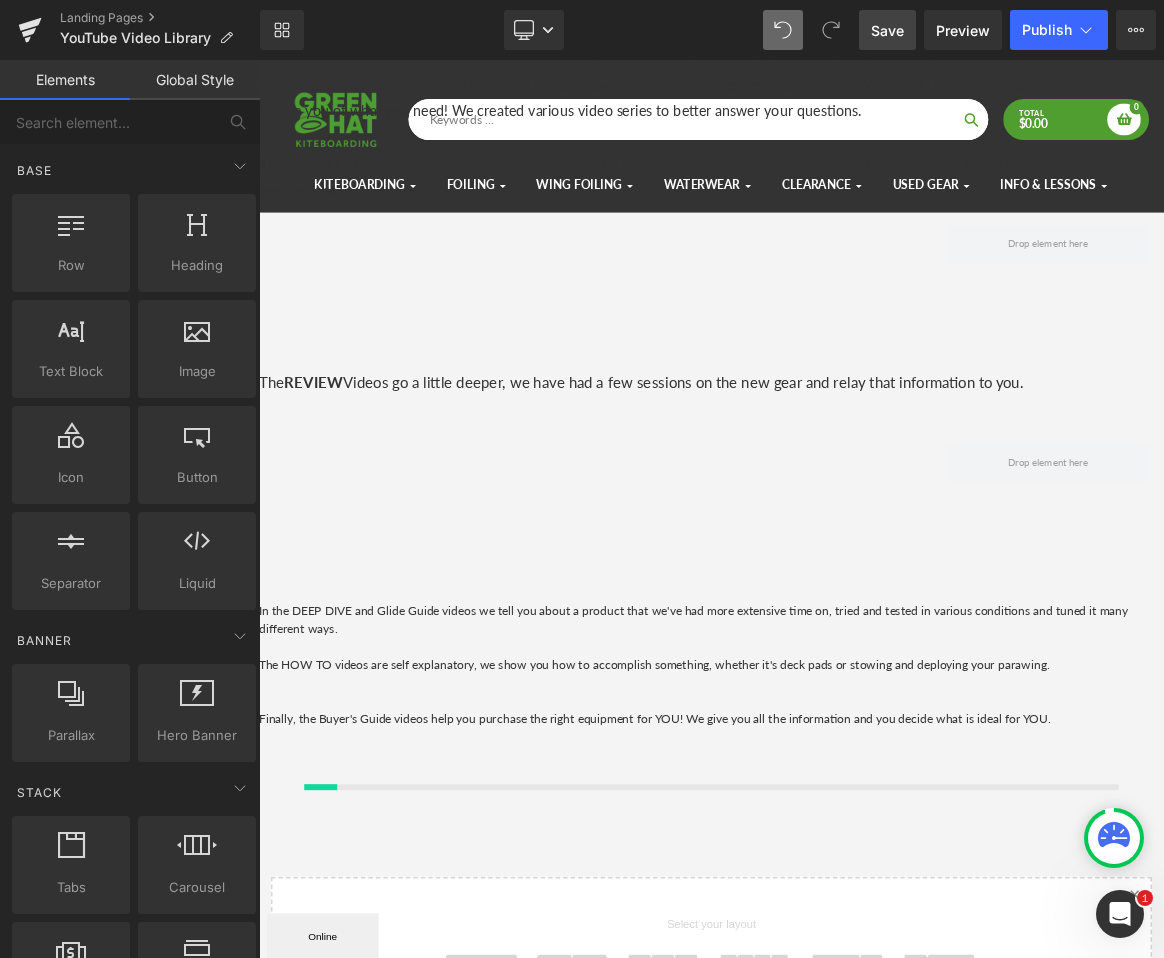 scroll, scrollTop: 10, scrollLeft: 10, axis: both 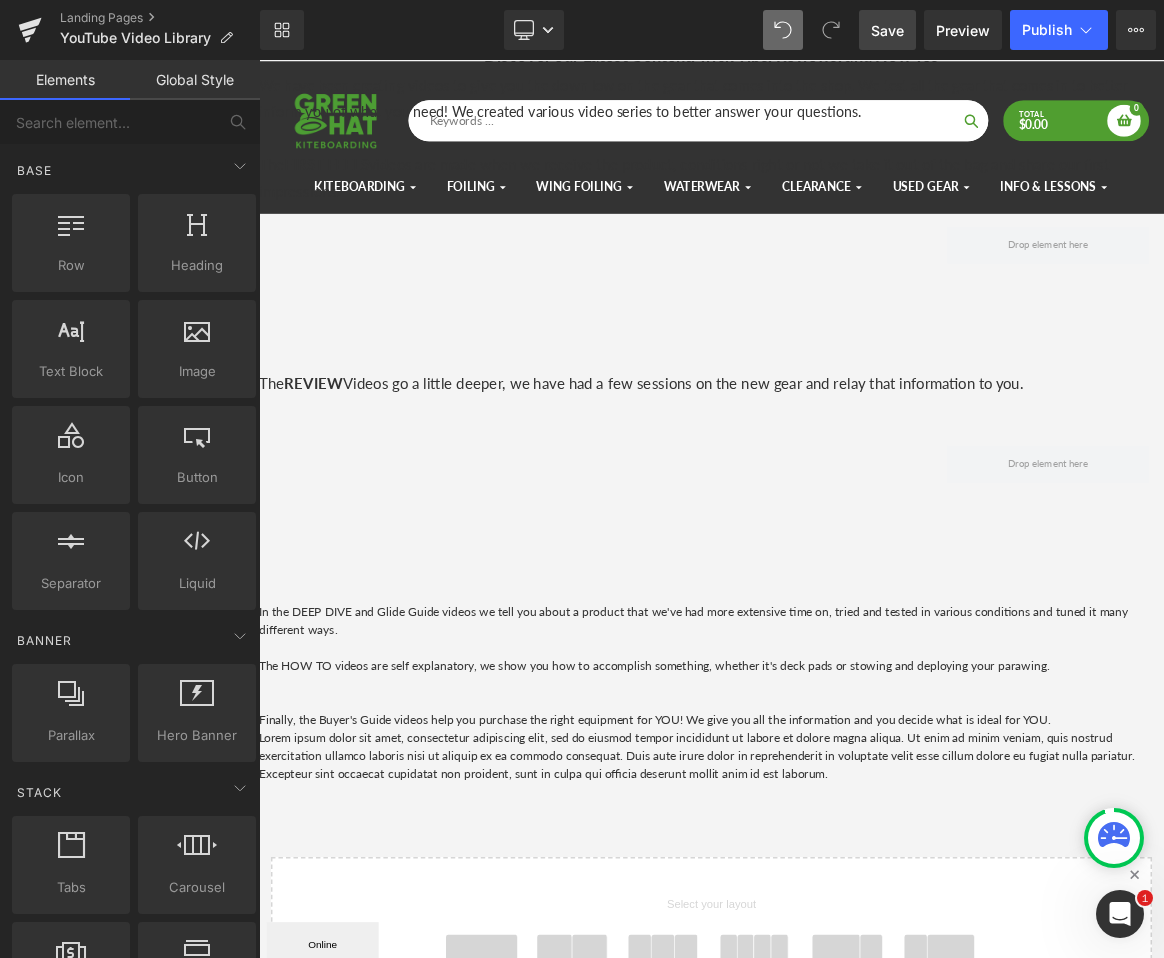 click on "Lorem ipsum dolor sit amet, consectetur adipiscing elit, sed do eiusmod tempor incididunt ut labore et dolore magna aliqua. Ut enim ad minim veniam, quis nostrud exercitation ullamco laboris nisi ut aliquip ex ea commodo consequat. Duis aute irure dolor in reprehenderit in voluptate velit esse cillum dolore eu fugiat nulla pariatur. Excepteur sint occaecat cupidatat non proident, sunt in culpa qui officia deserunt mollit anim id est laborum." at bounding box center [864, 989] 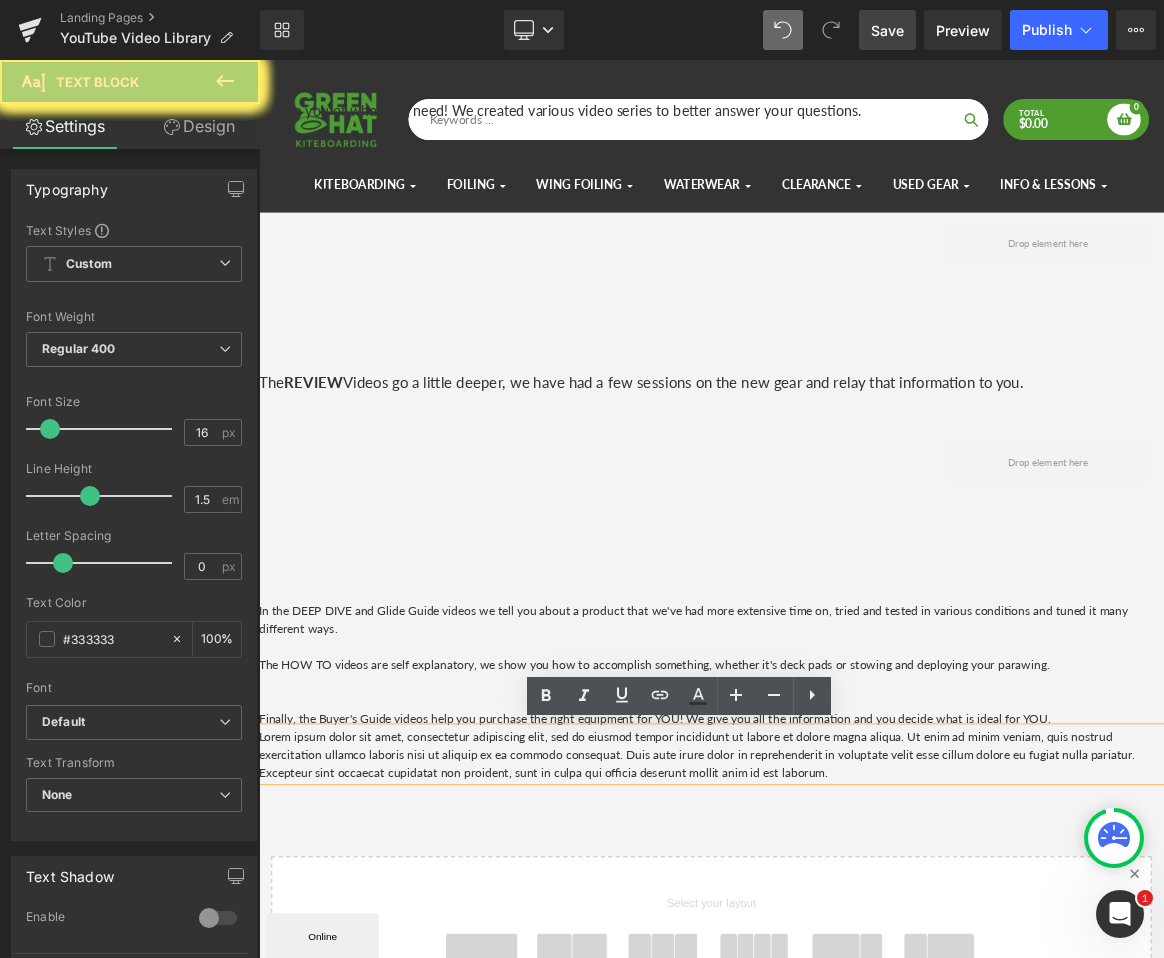 click on "Lorem ipsum dolor sit amet, consectetur adipiscing elit, sed do eiusmod tempor incididunt ut labore et dolore magna aliqua. Ut enim ad minim veniam, quis nostrud exercitation ullamco laboris nisi ut aliquip ex ea commodo consequat. Duis aute irure dolor in reprehenderit in voluptate velit esse cillum dolore eu fugiat nulla pariatur. Excepteur sint occaecat cupidatat non proident, sunt in culpa qui officia deserunt mollit anim id est laborum." at bounding box center (864, 988) 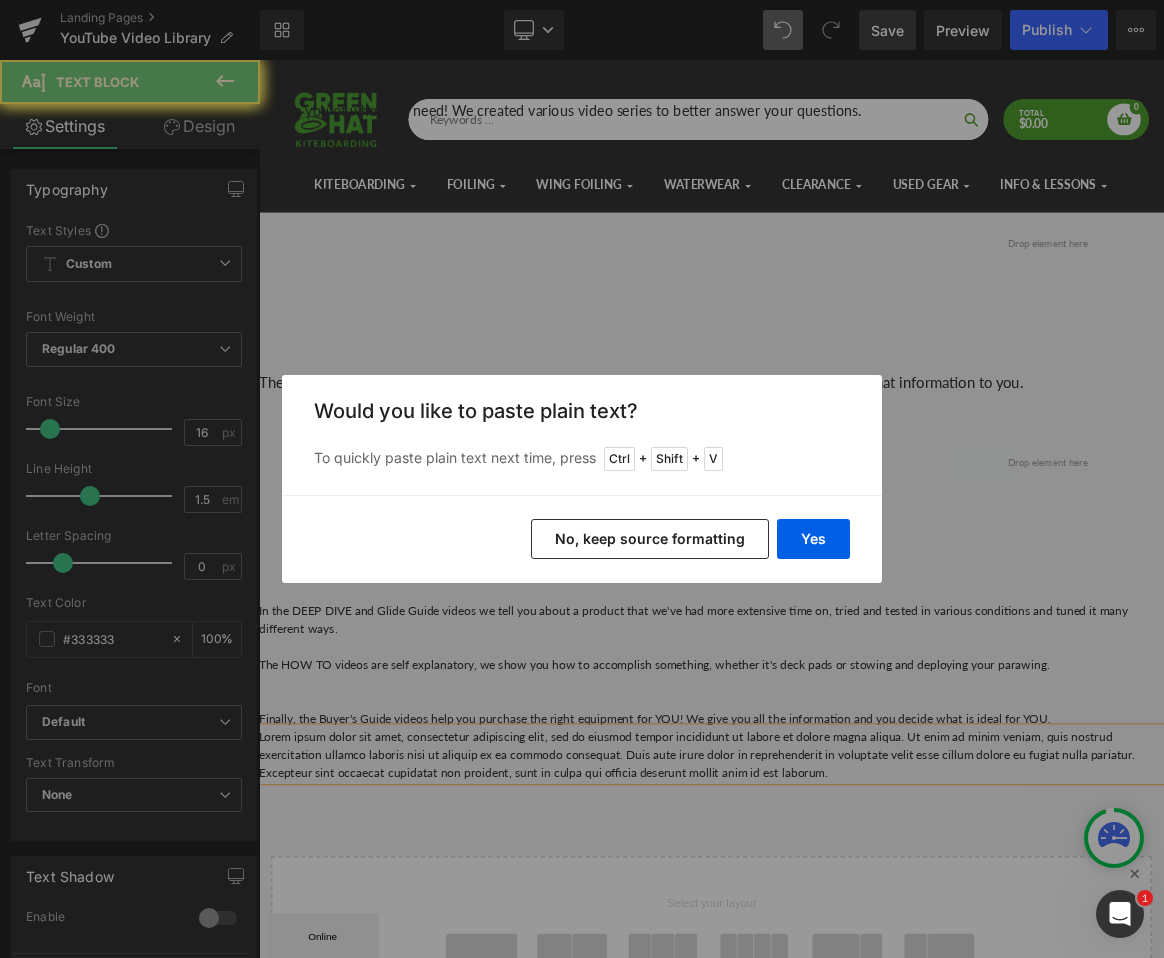 click on "Yes" at bounding box center (813, 539) 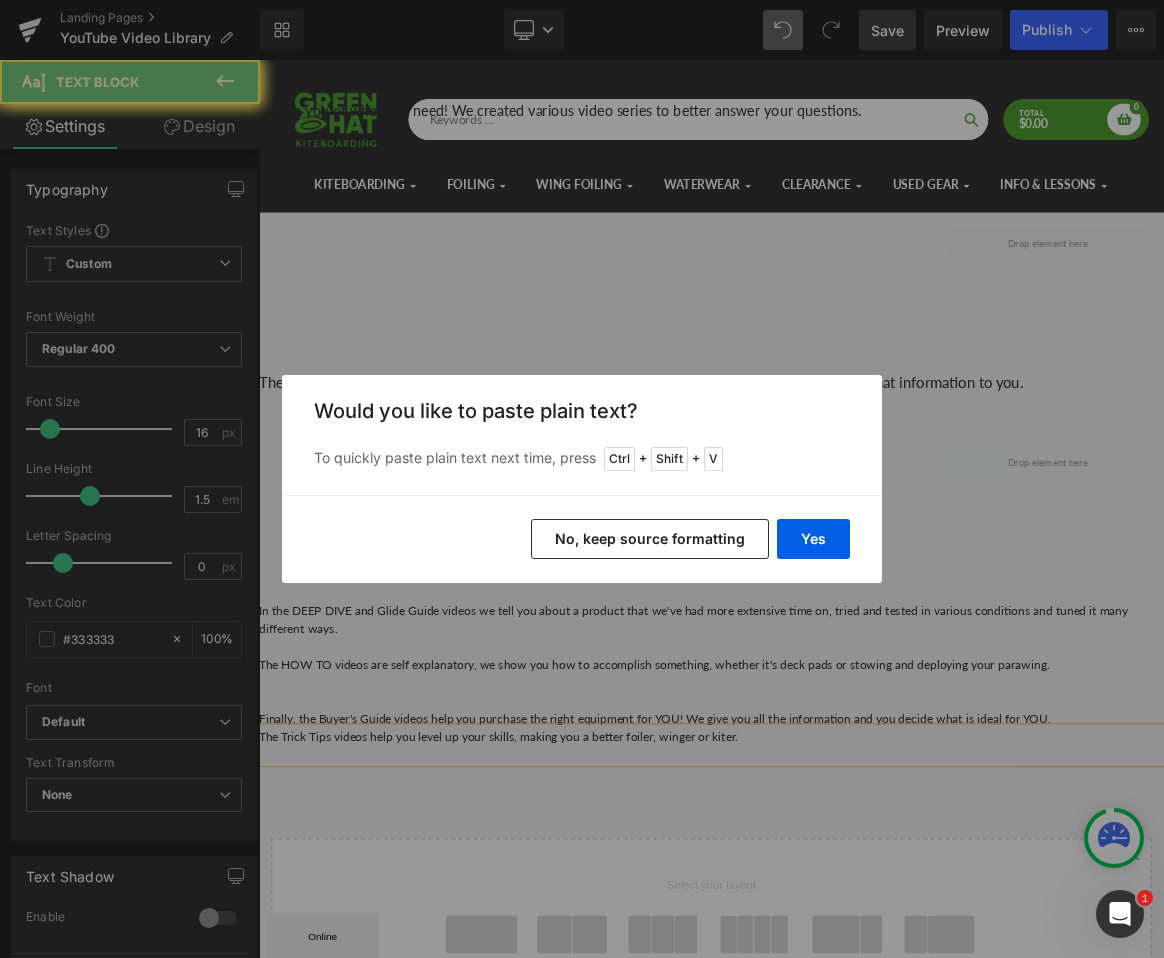 type 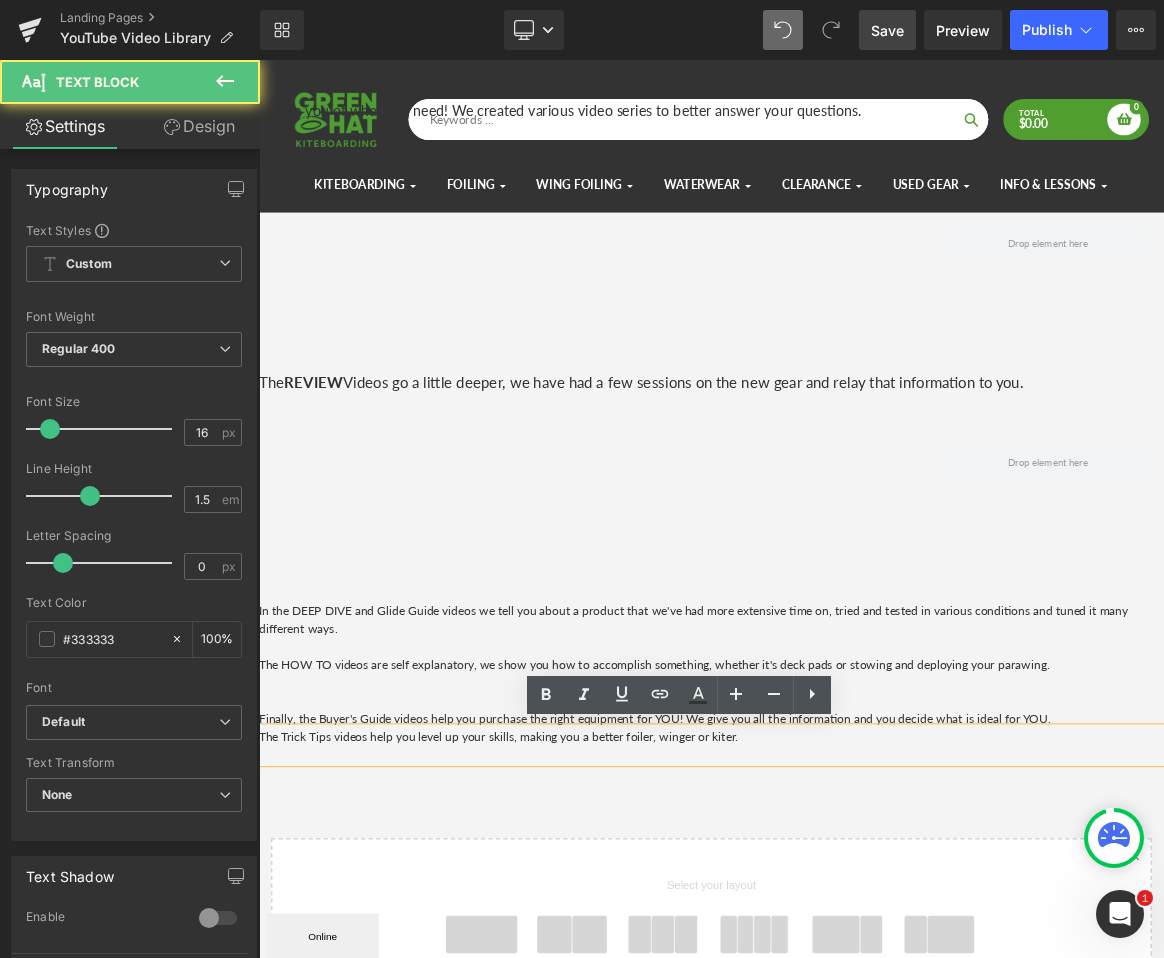 click at bounding box center [864, 988] 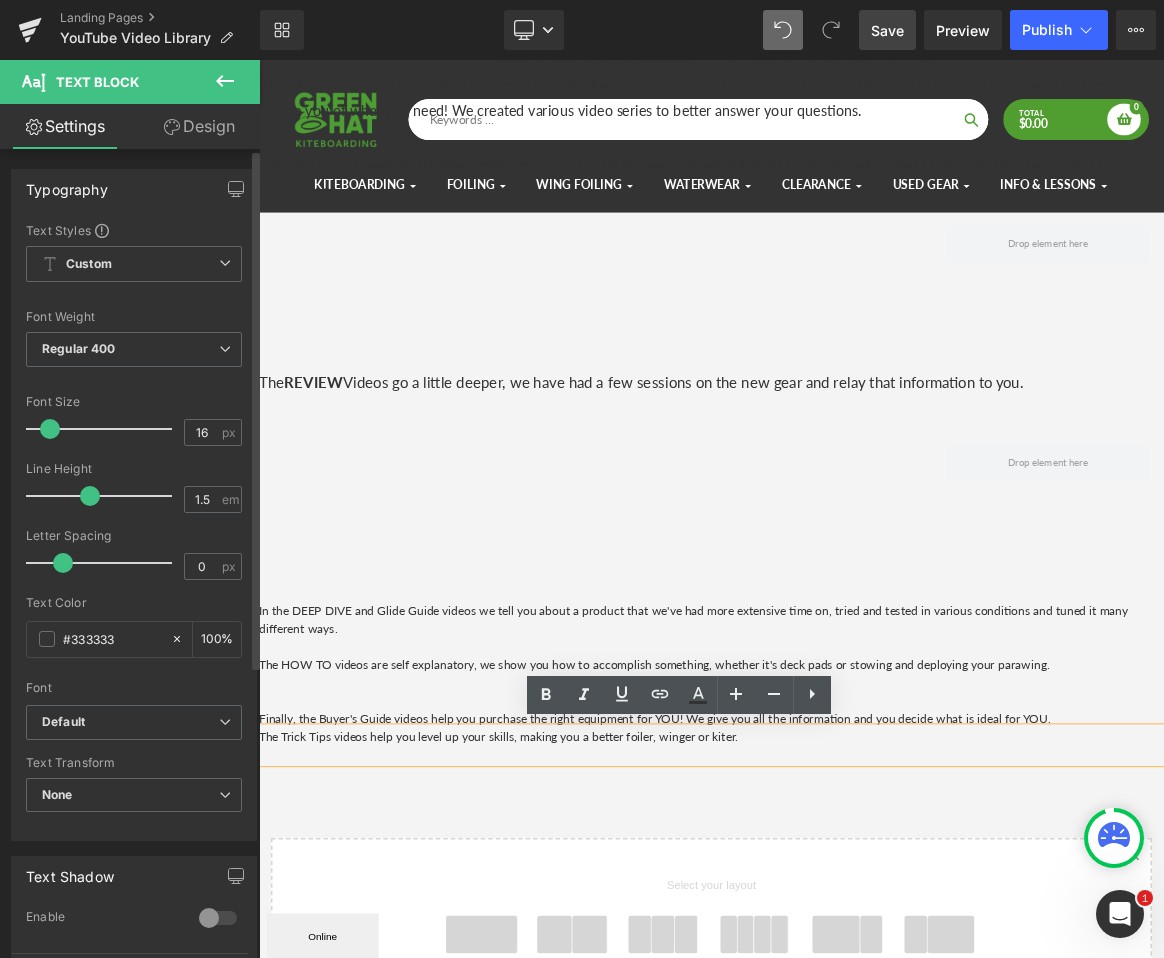 click at bounding box center [50, 429] 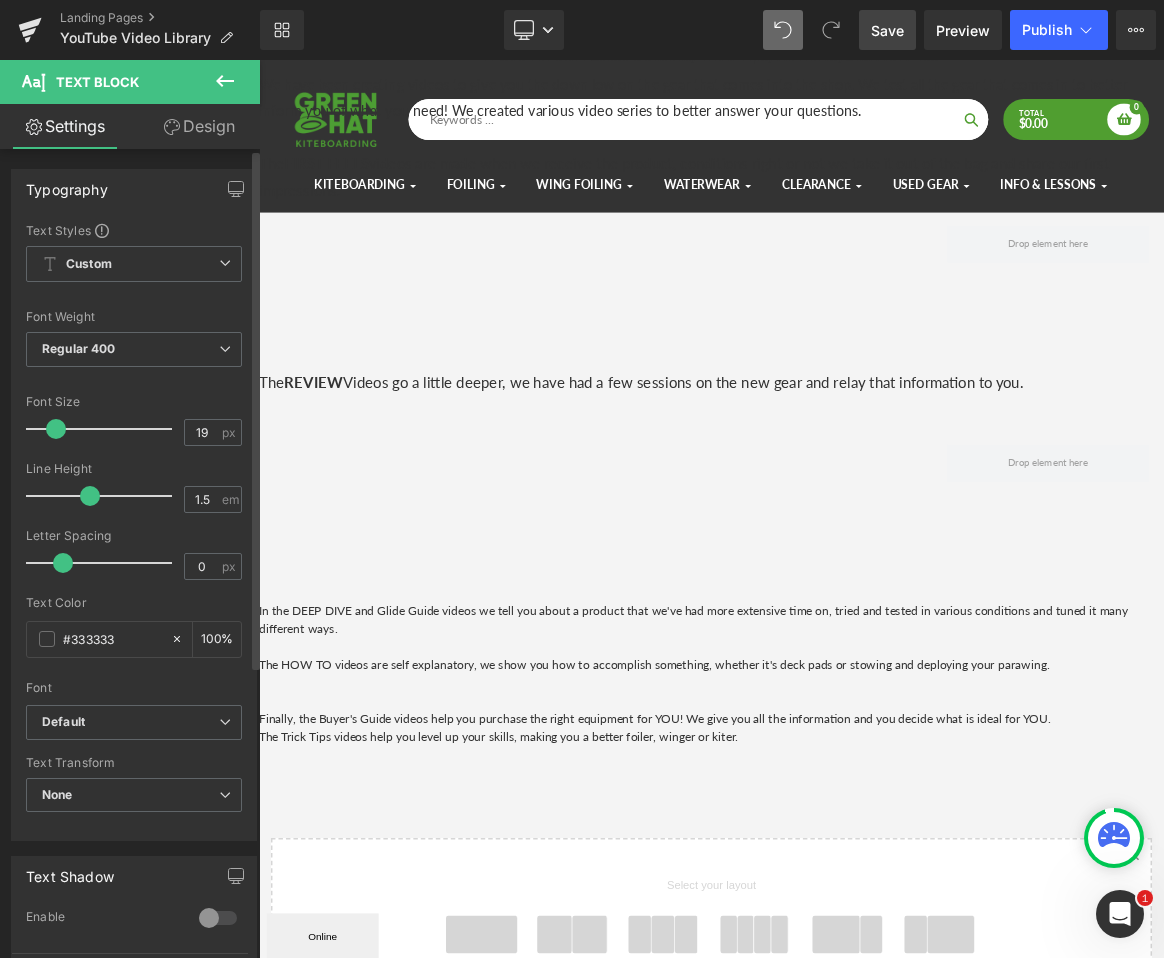 type on "20" 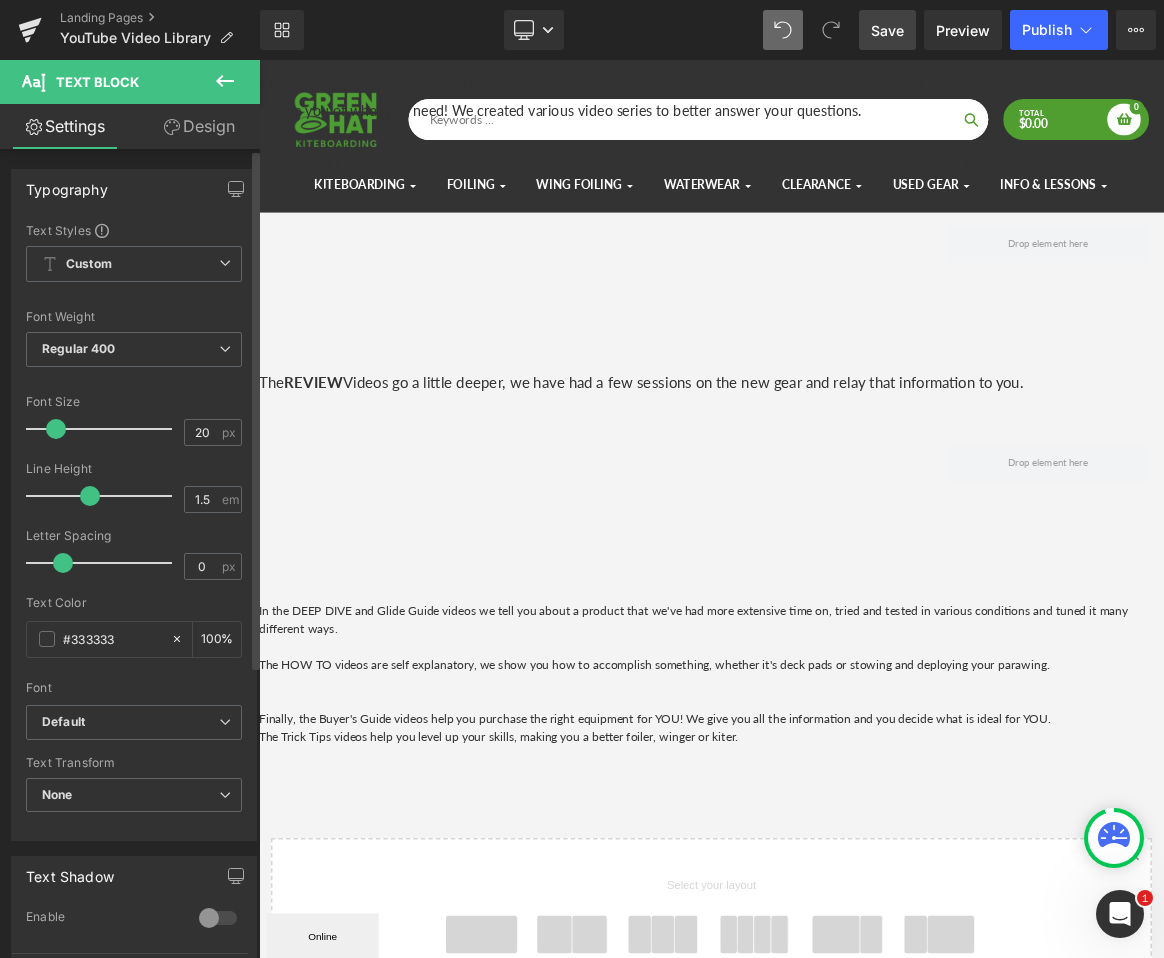 click at bounding box center [90, 496] 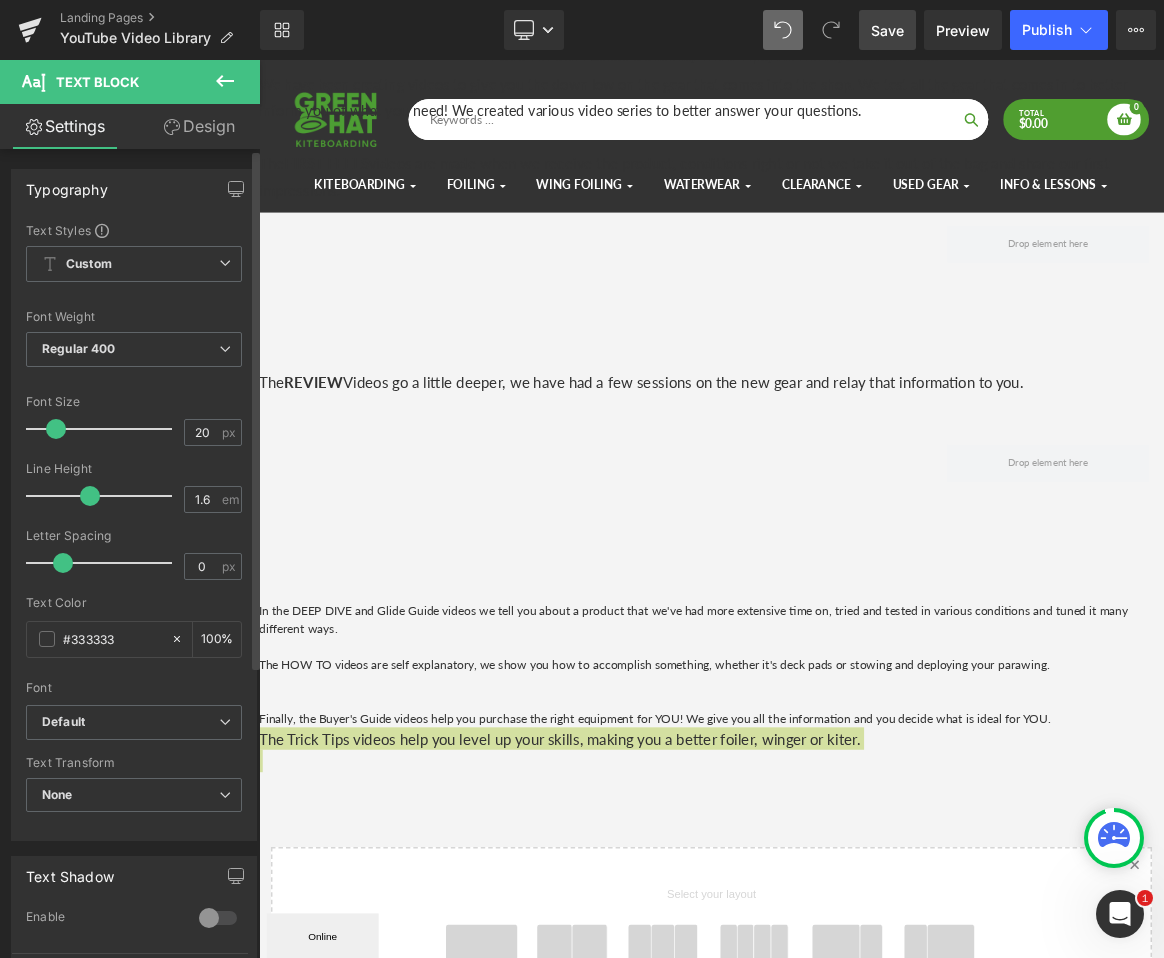 scroll, scrollTop: 10, scrollLeft: 10, axis: both 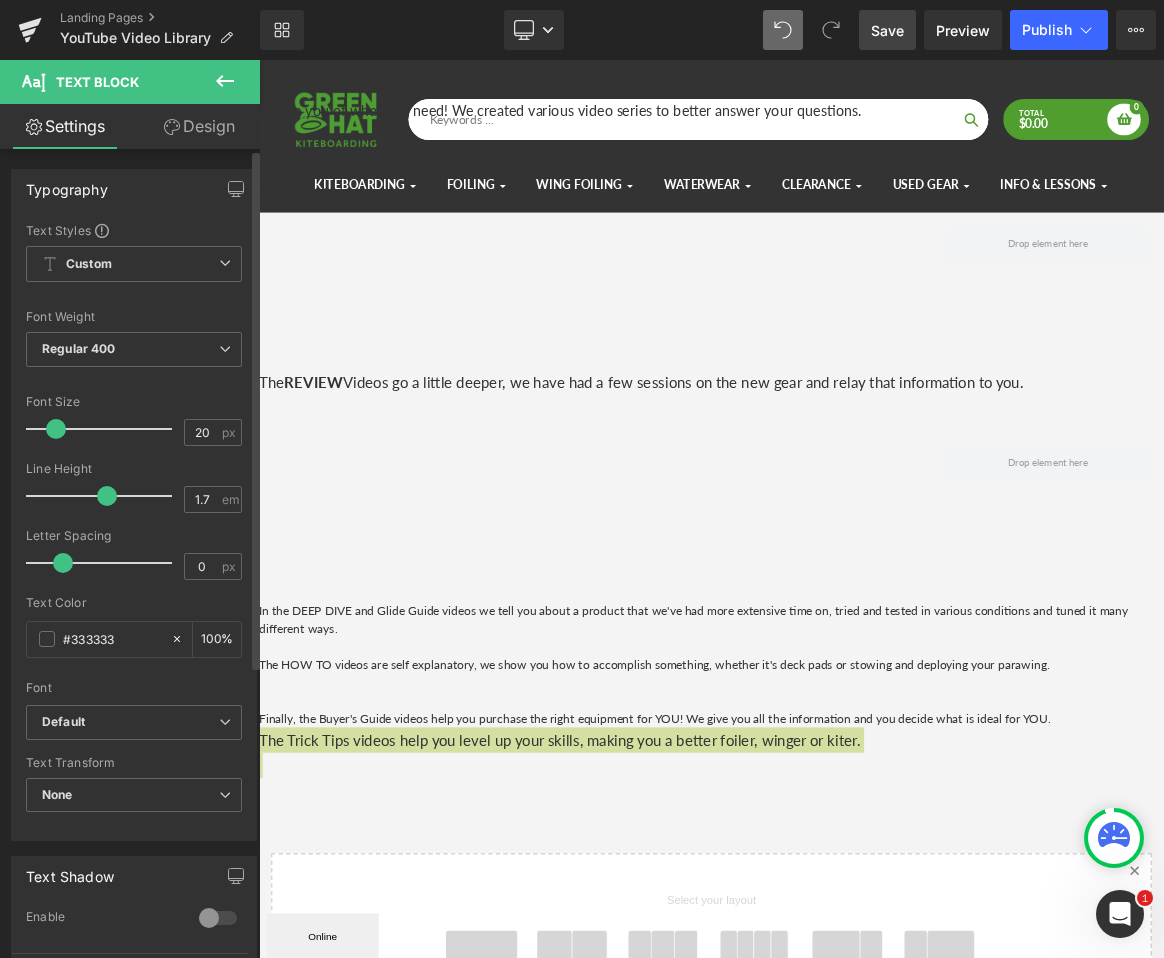 type on "1.8" 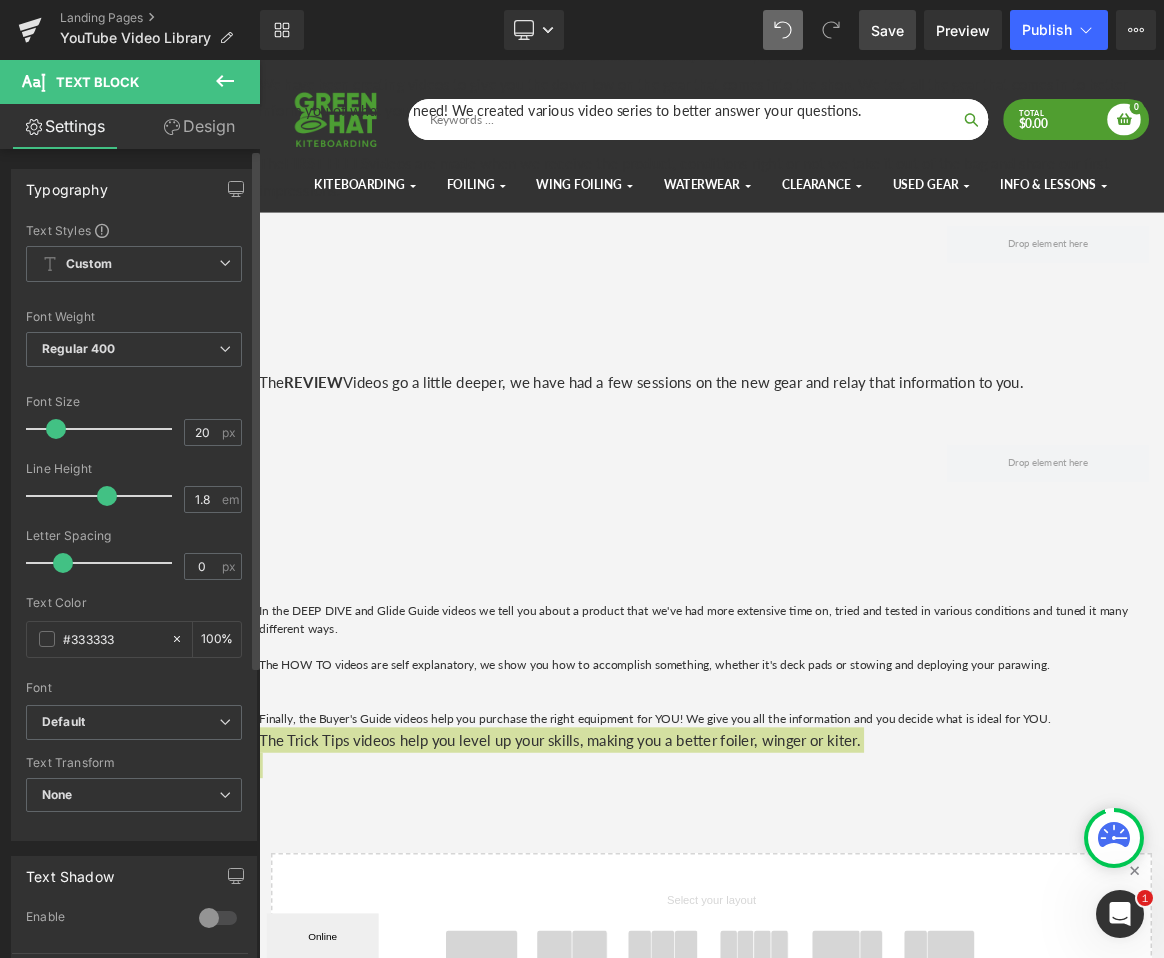 scroll, scrollTop: 10, scrollLeft: 10, axis: both 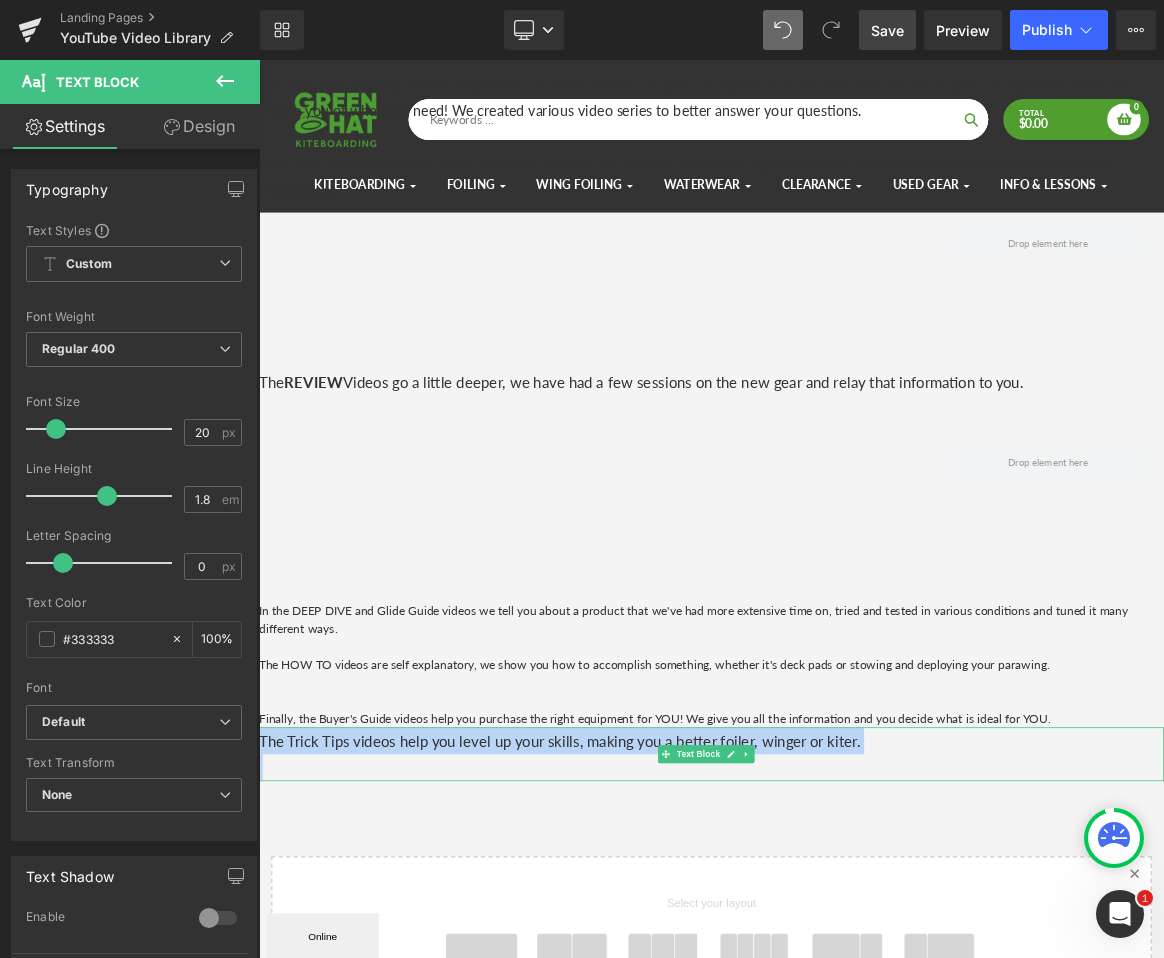 click on "The Trick Tips videos help you level up your skills, making you a better foiler, winger or kiter." at bounding box center (864, 970) 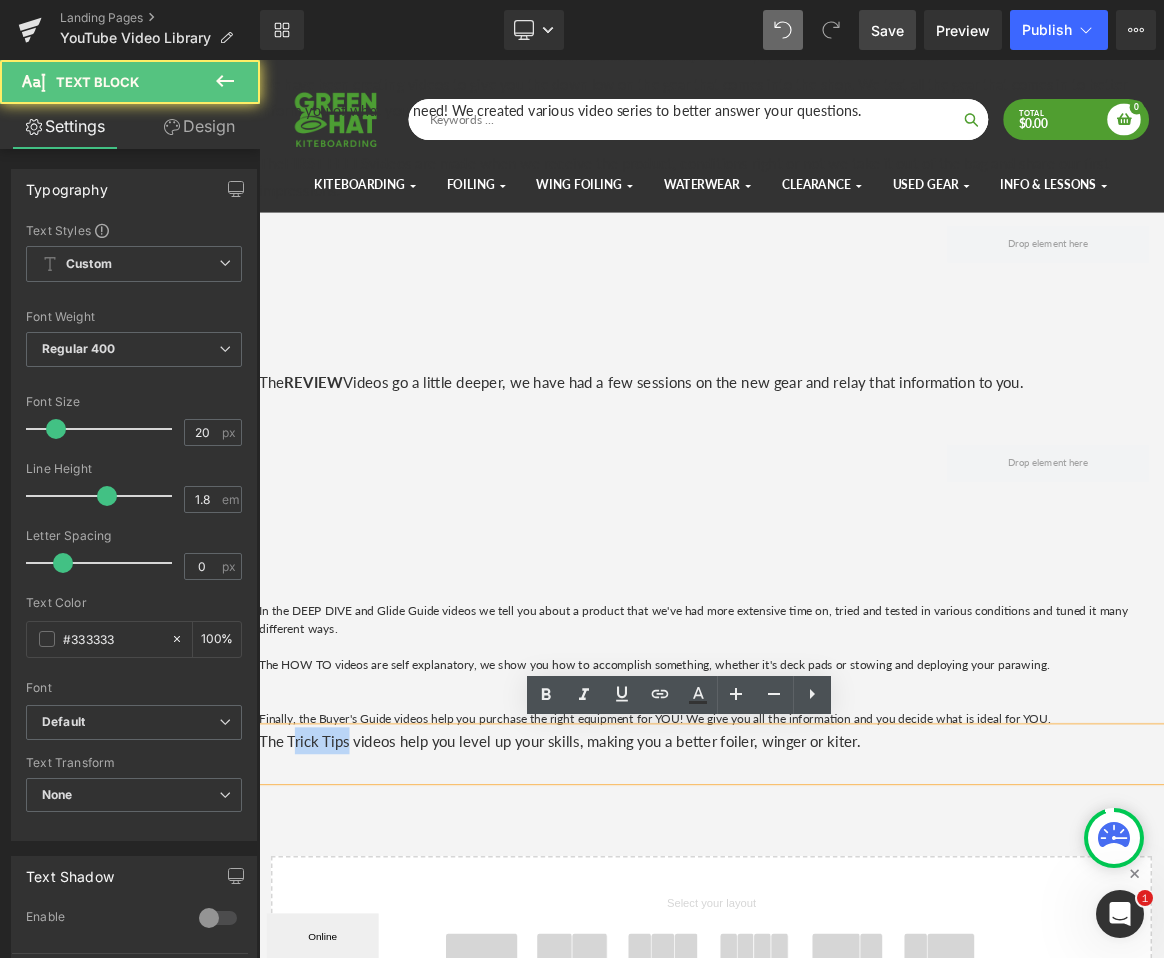 drag, startPoint x: 383, startPoint y: 973, endPoint x: 311, endPoint y: 970, distance: 72.06247 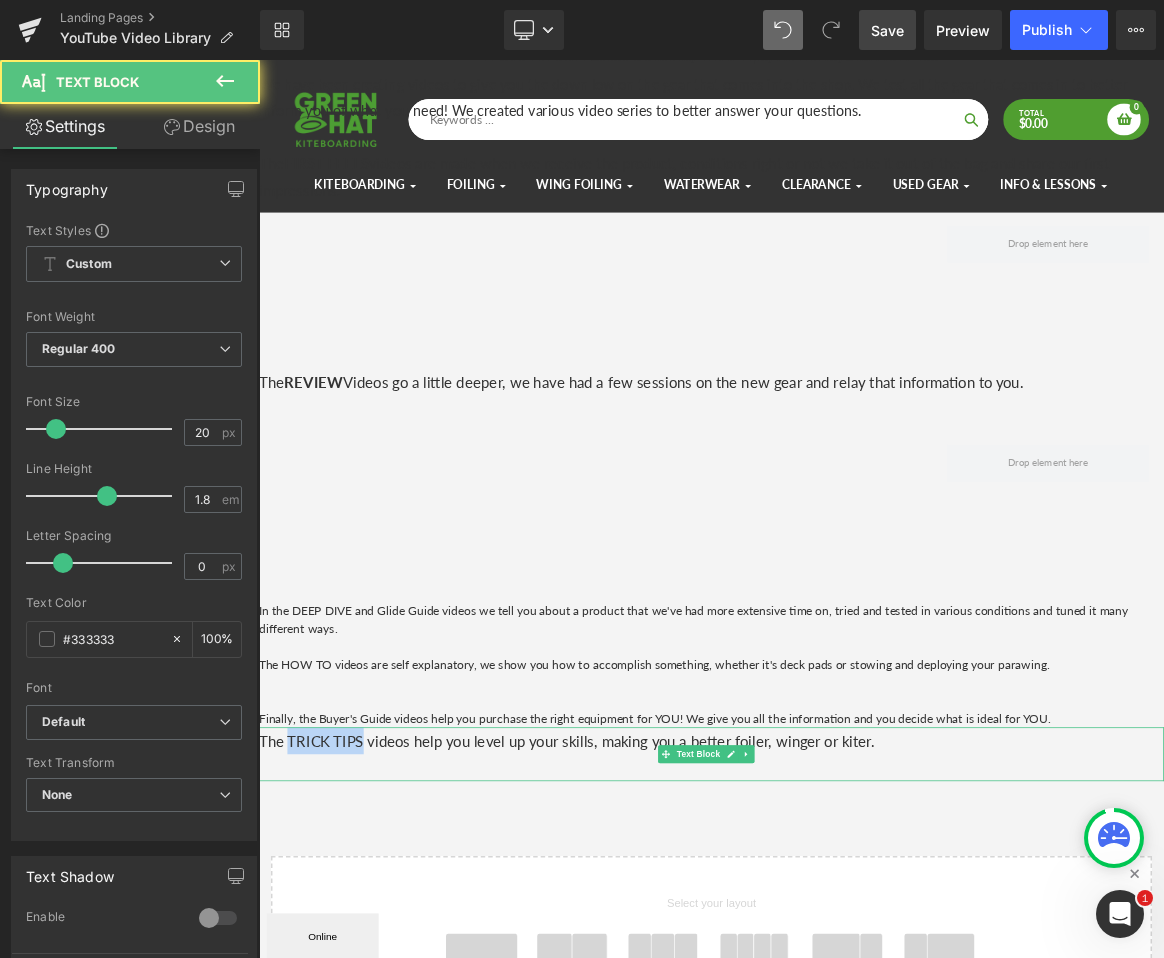 drag, startPoint x: 407, startPoint y: 962, endPoint x: 301, endPoint y: 966, distance: 106.07545 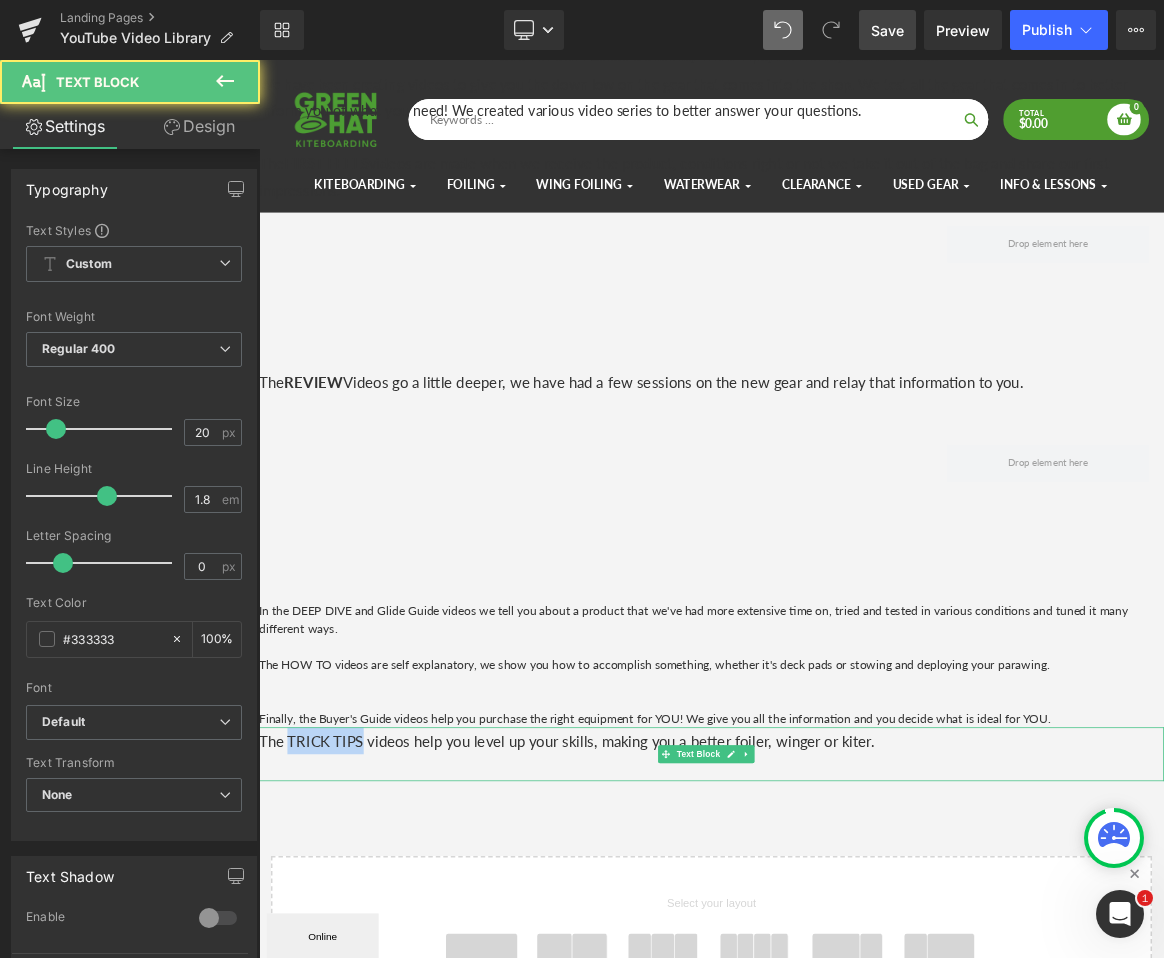 click on "The TRICK TIPS videos help you level up your skills, making you a better foiler, winger or kiter." at bounding box center (864, 970) 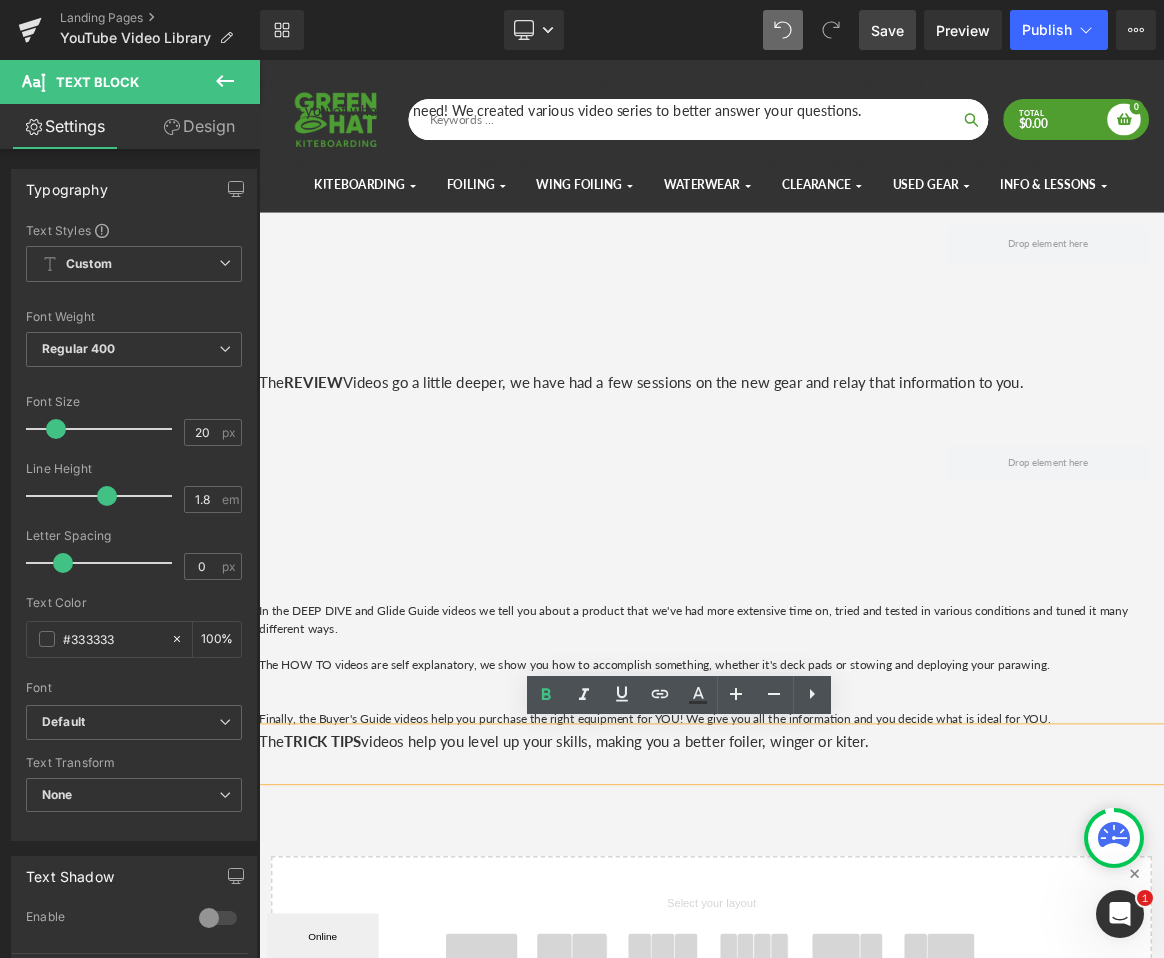 click at bounding box center (864, 1006) 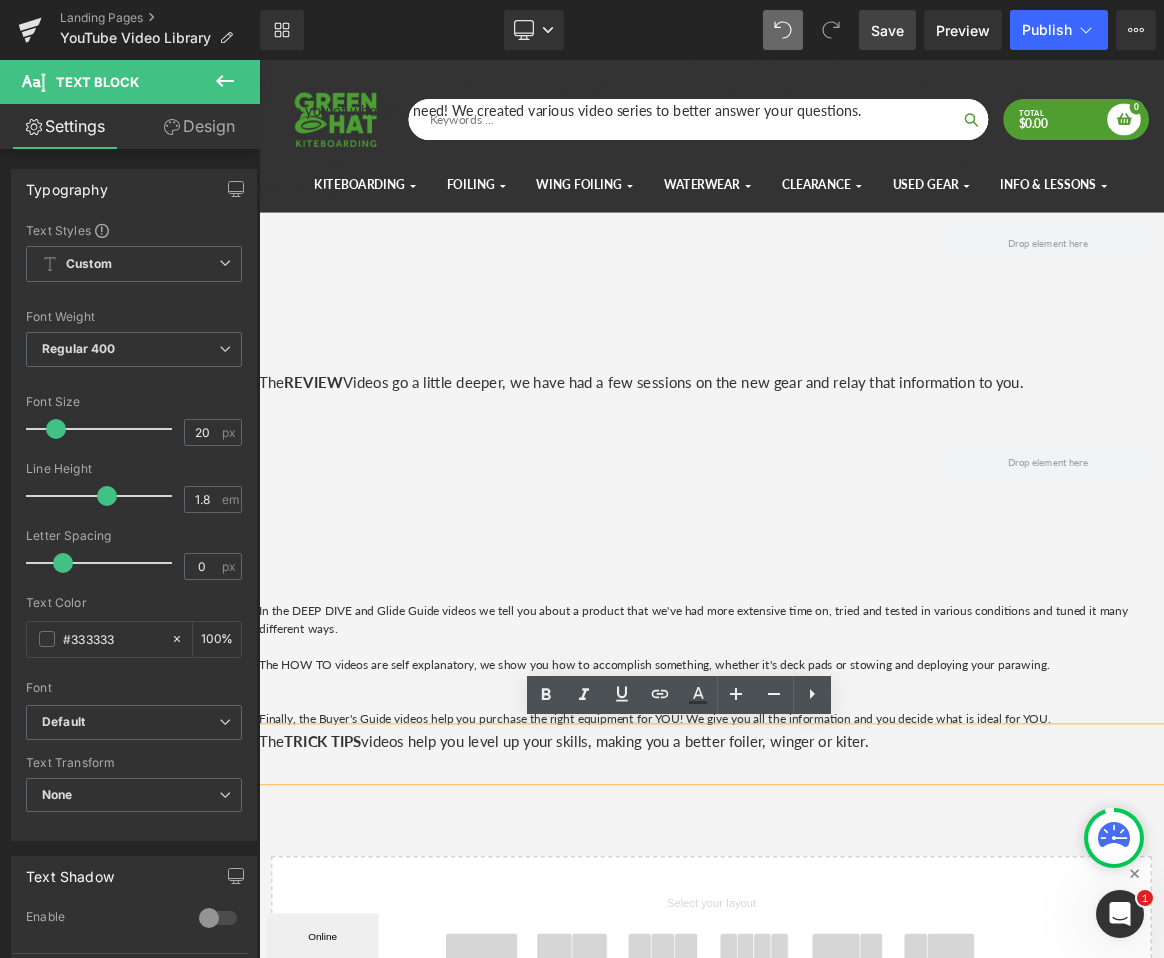click on "YouTube Video Library
Heading
Discover our Latest Content, Trick Tips, Reviews, and How Tos
Text Block
We have been creating videos to give you the down low on the gear that comes into the shop. We test all the gear that comes in to better inform you of what you need! We created various video series to better answer your questions.
Text Block
The FIRST FEELS videos are made when we receive the product, conditions right or not we take it out of the bag and share our first impressions.
Text Block
Youtube
Youtube
Youtube
Row
Text Block
Text Block
The REVIEW Videos go a little deeper, we have had a few sessions on the new gear and relay that information to you.
Text Block
Youtube
Youtube
Youtube
Row
Text Block" at bounding box center [864, 767] 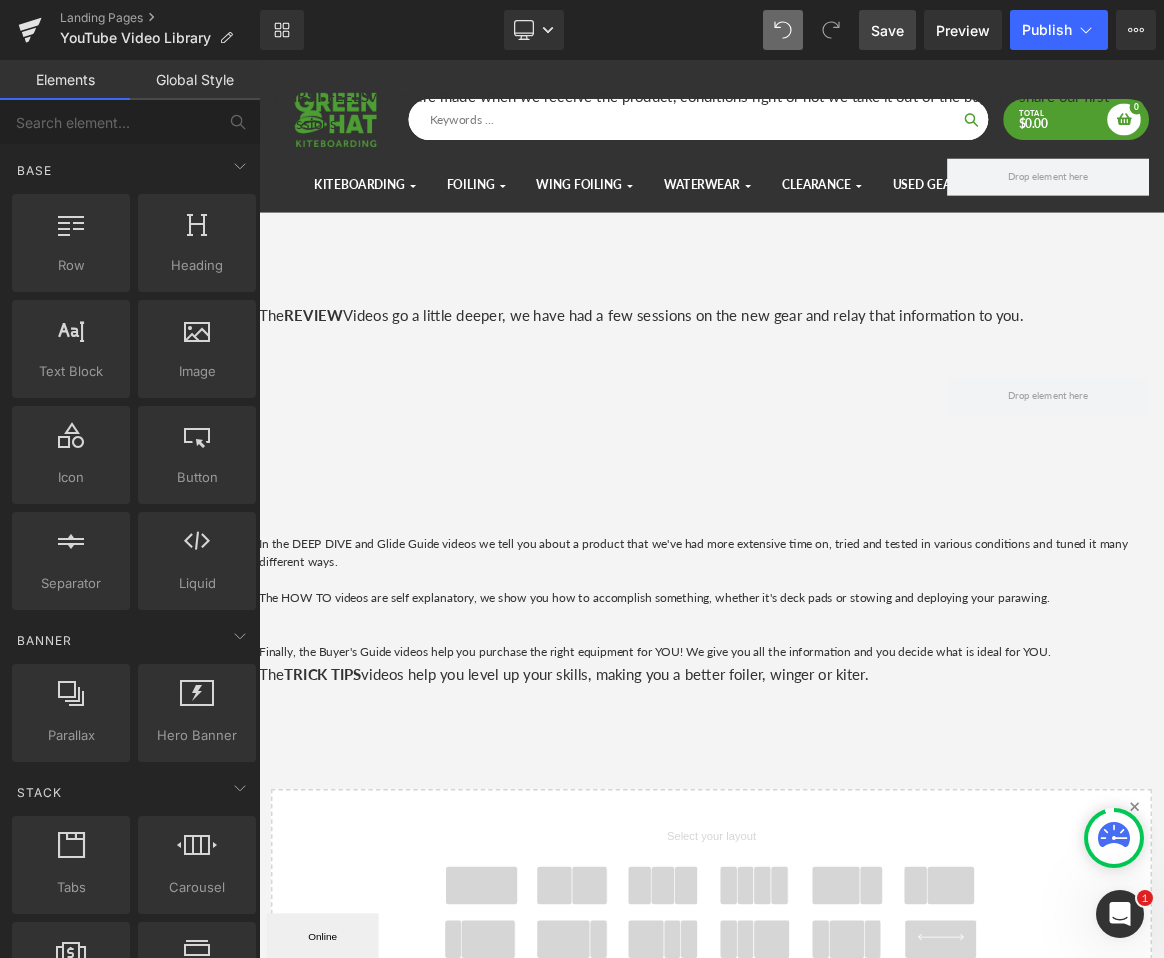 scroll, scrollTop: 597, scrollLeft: 0, axis: vertical 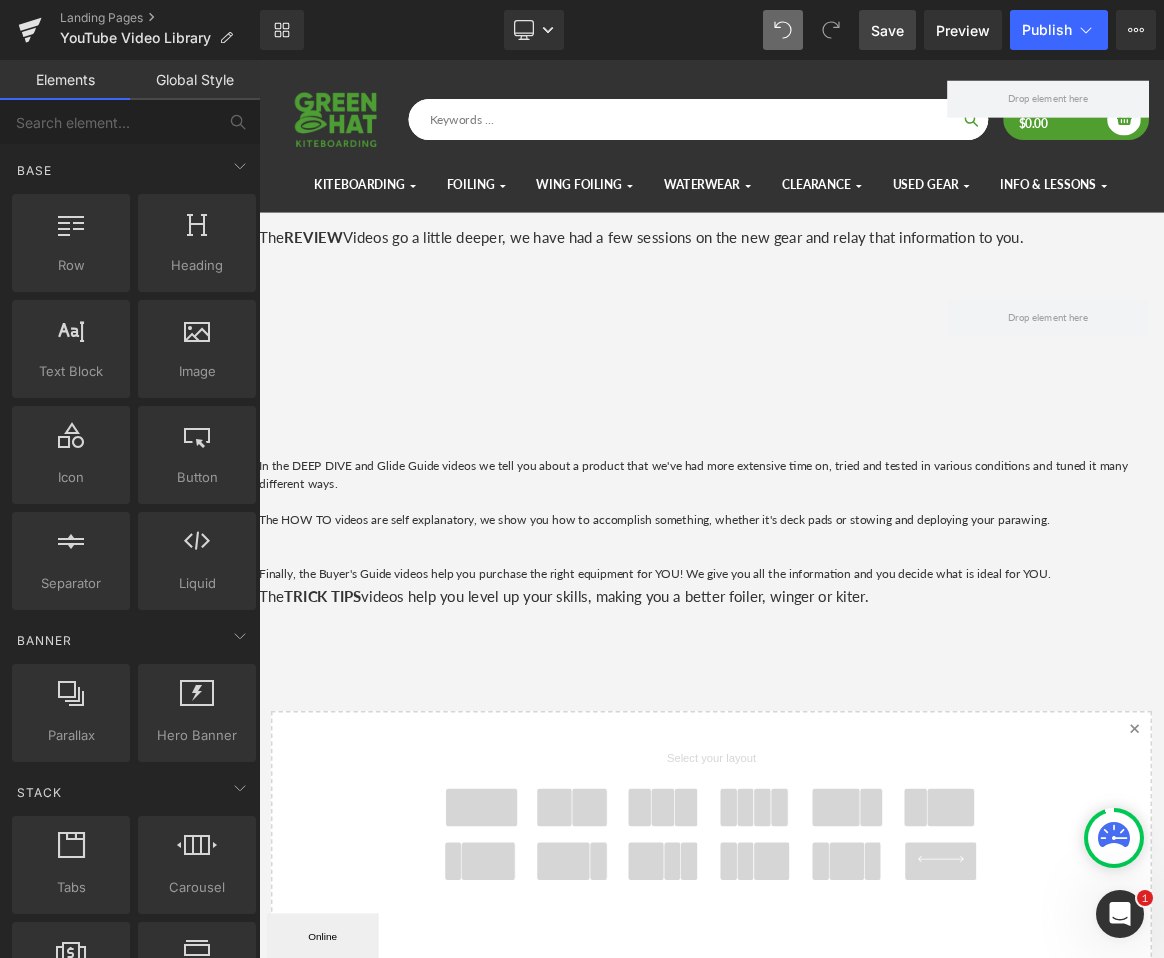 click at bounding box center [887, 1060] 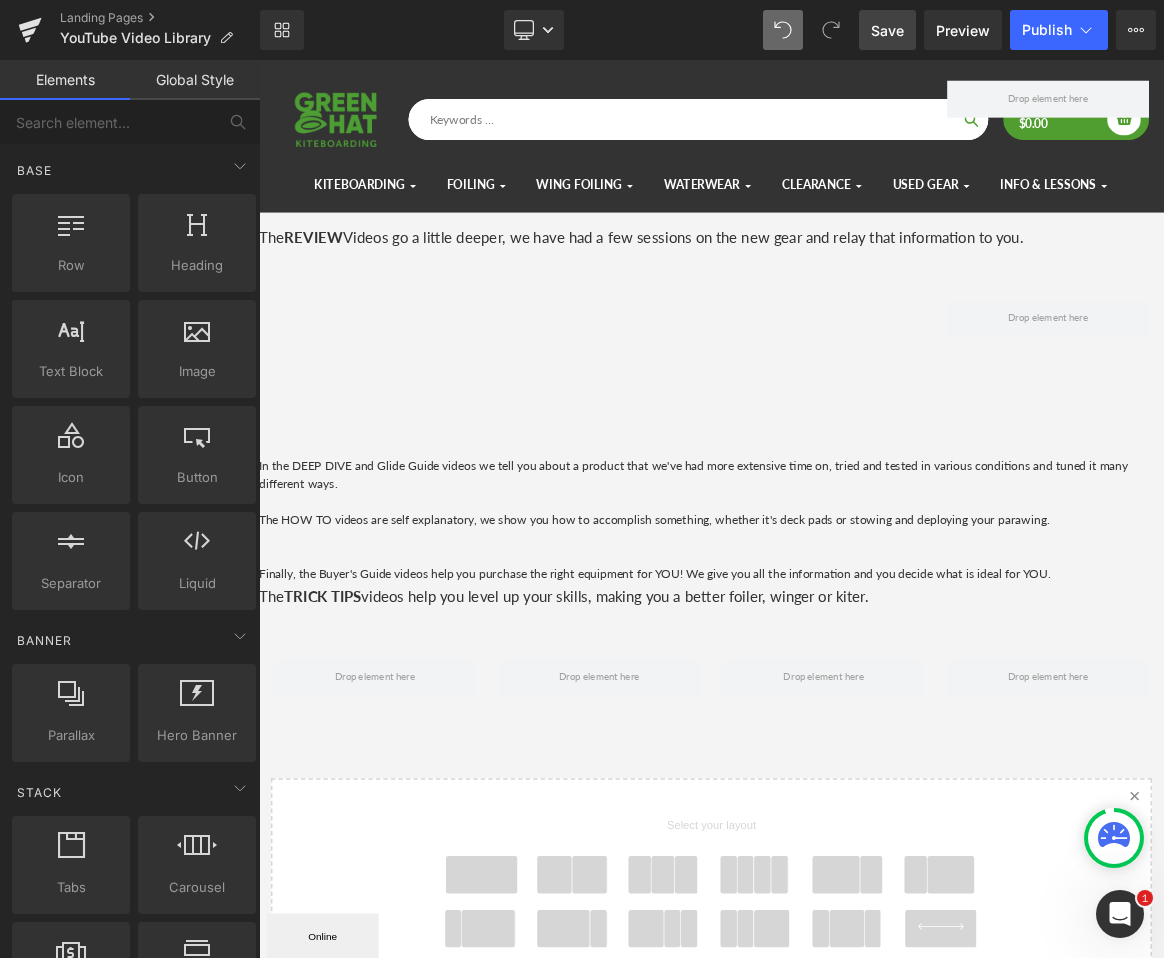 scroll, scrollTop: 602, scrollLeft: 0, axis: vertical 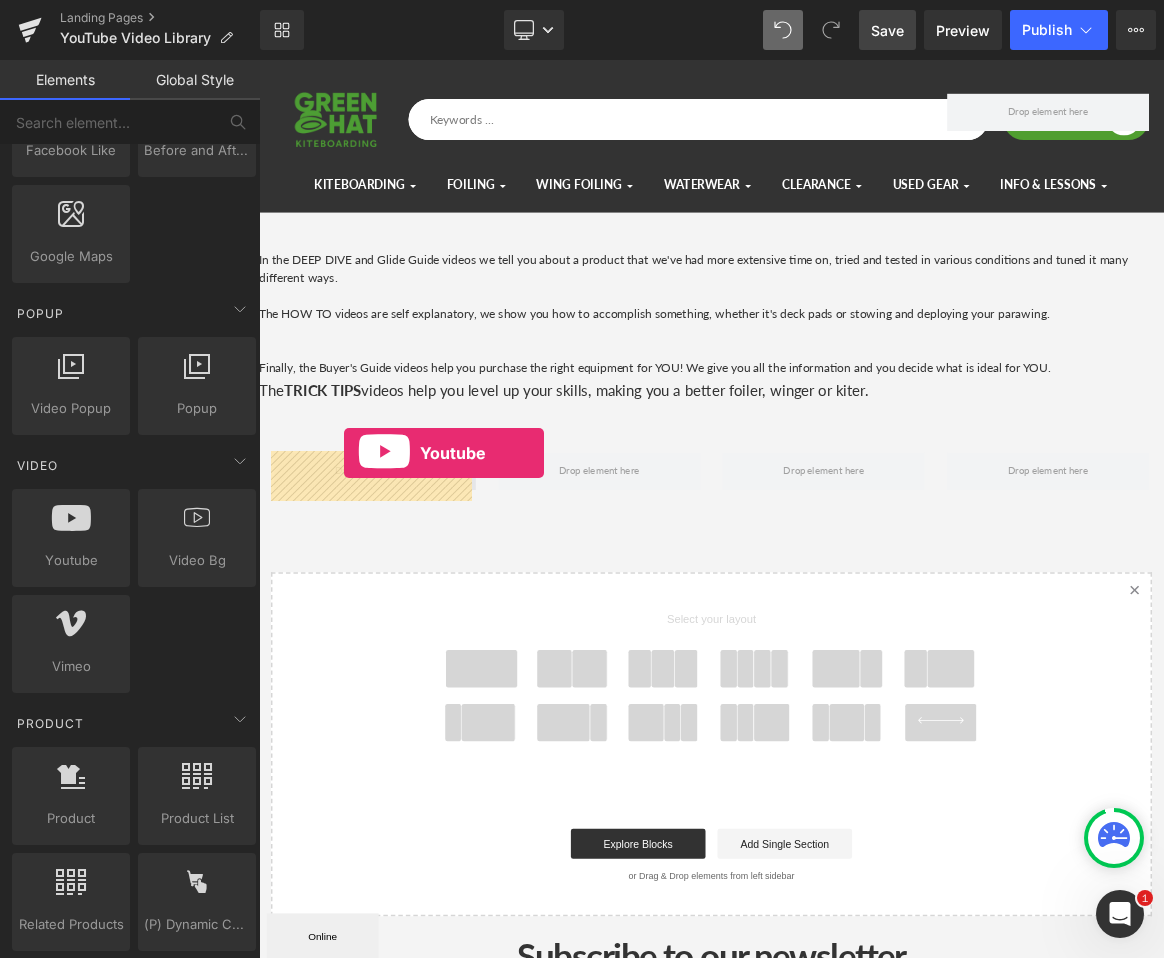 drag, startPoint x: 324, startPoint y: 583, endPoint x: 375, endPoint y: 586, distance: 51.088158 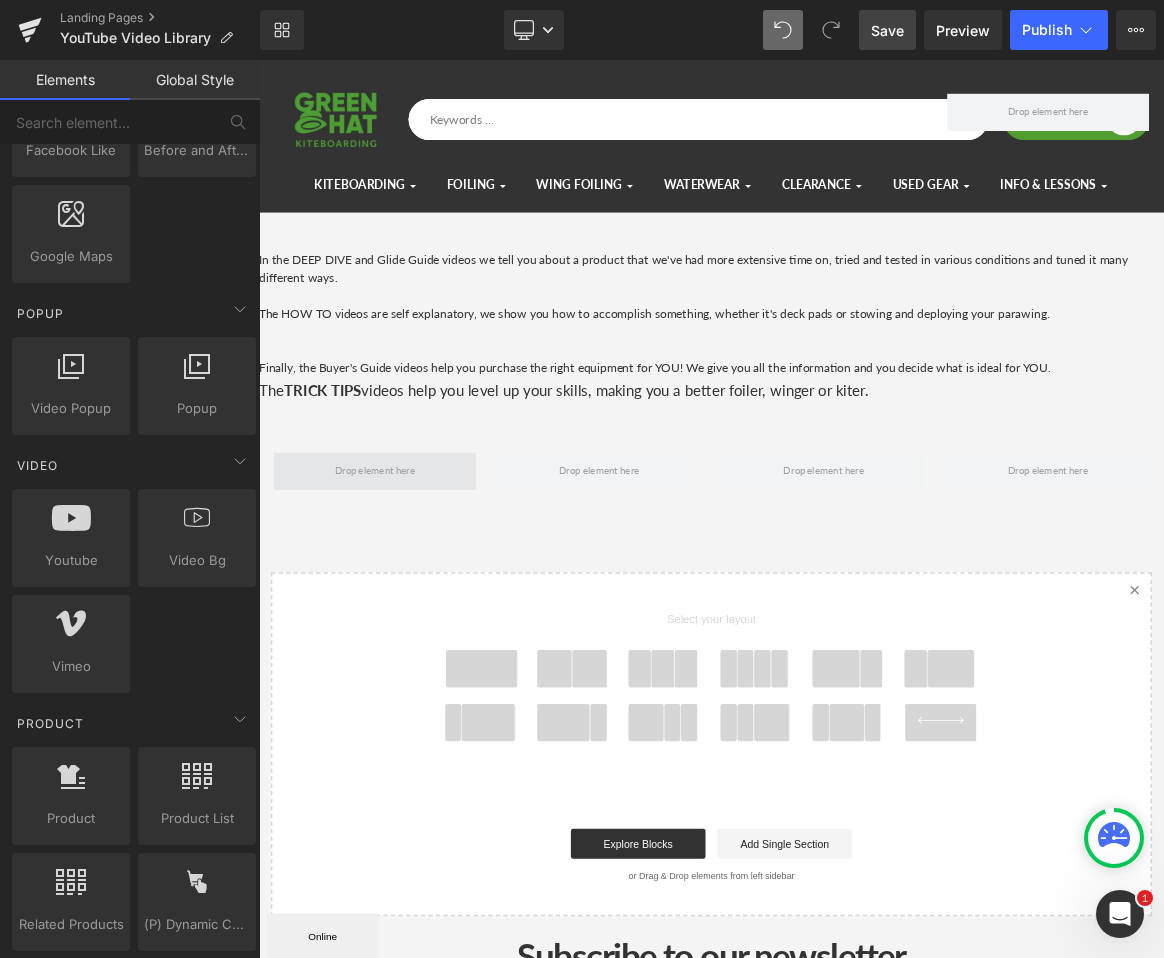 scroll, scrollTop: 10, scrollLeft: 10, axis: both 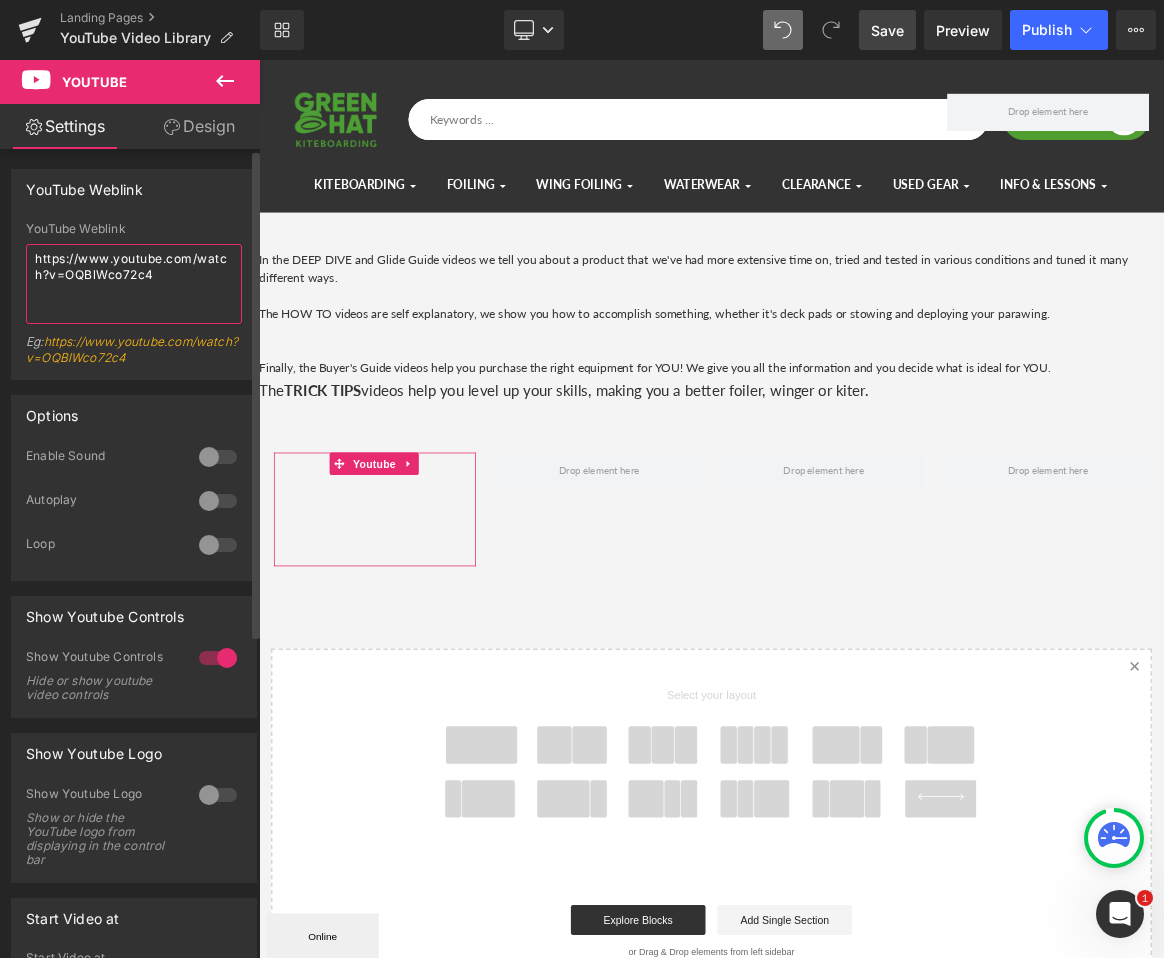 click on "https://www.youtube.com/watch?v=OQBlWco72c4" at bounding box center (134, 284) 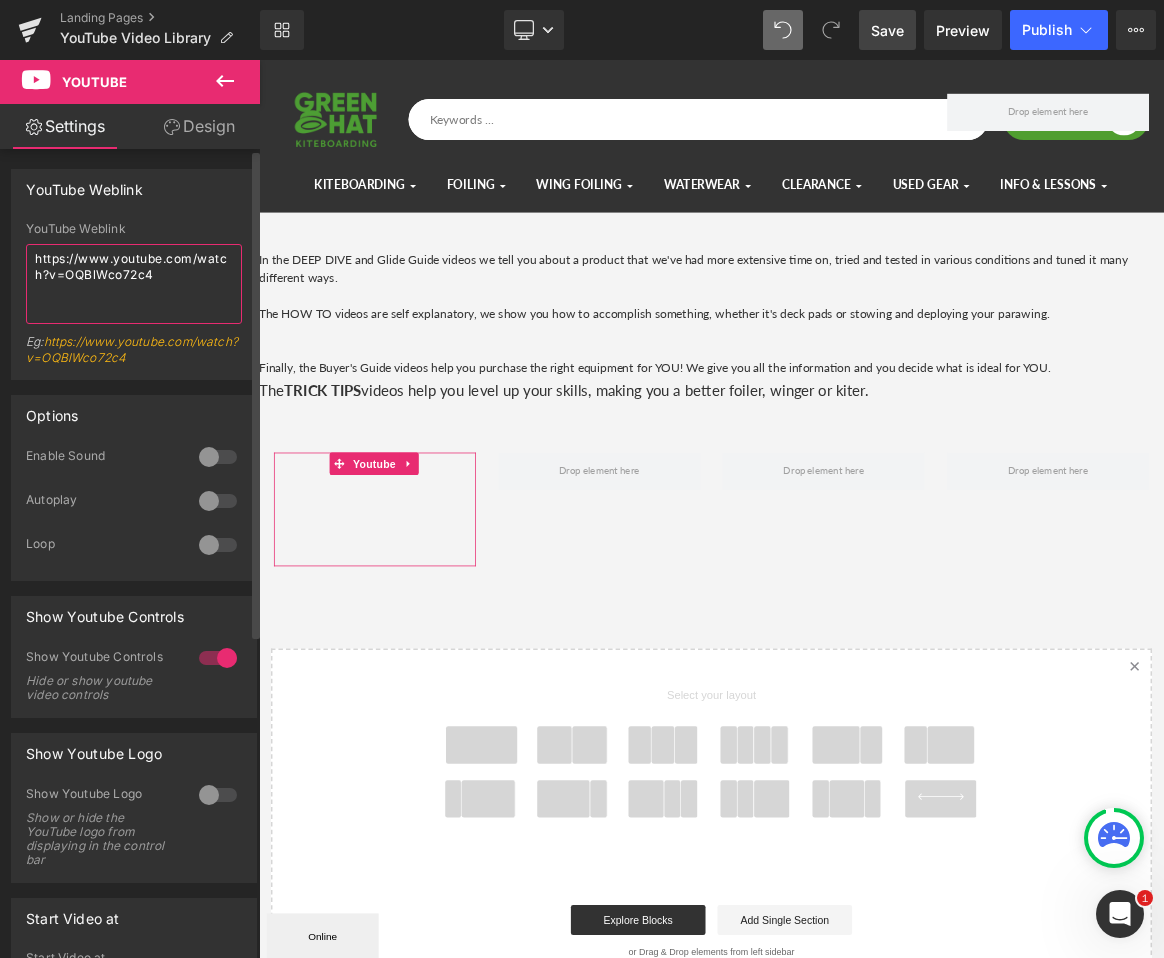click on "https://www.youtube.com/watch?v=OQBlWco72c4" at bounding box center [134, 284] 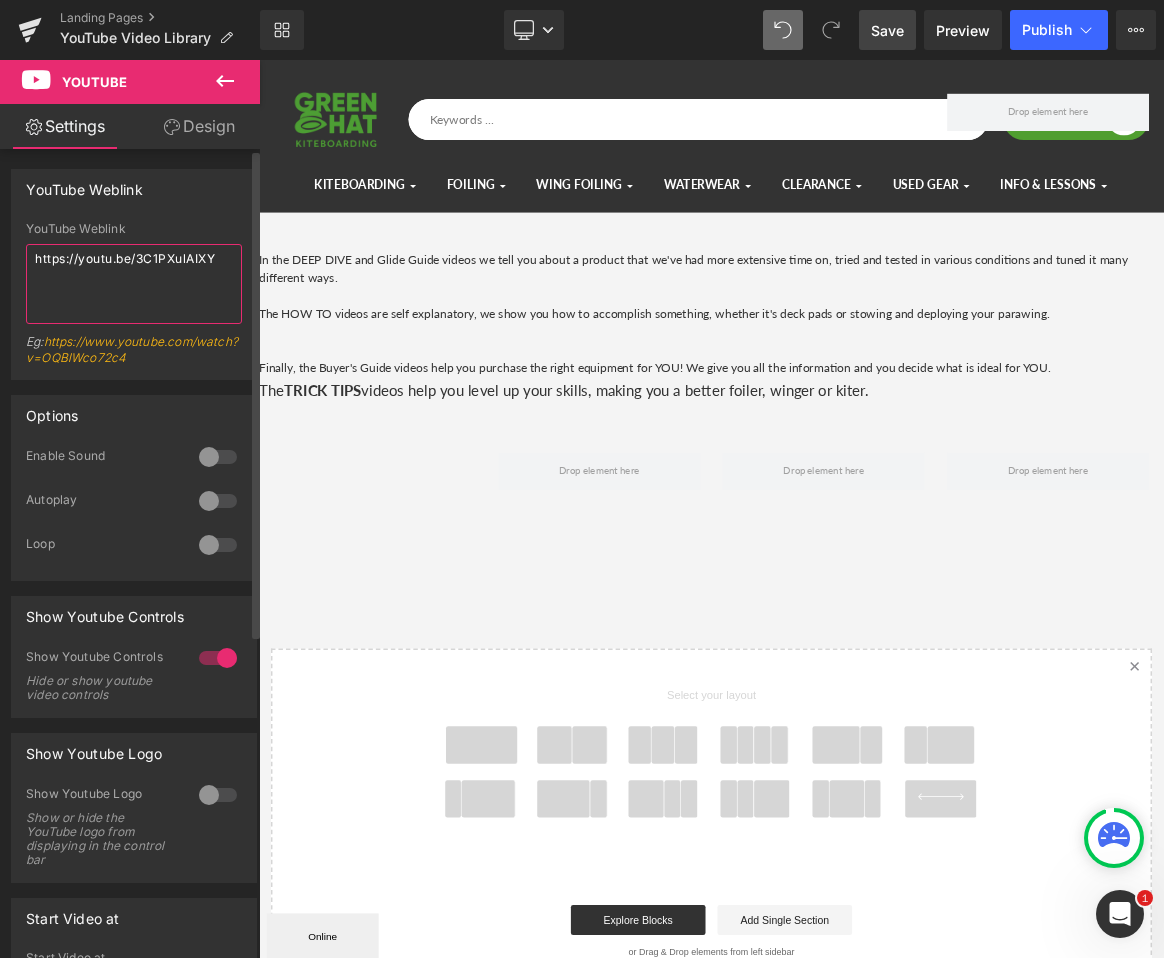 type on "https://youtu.be/3C1PXulAIXY" 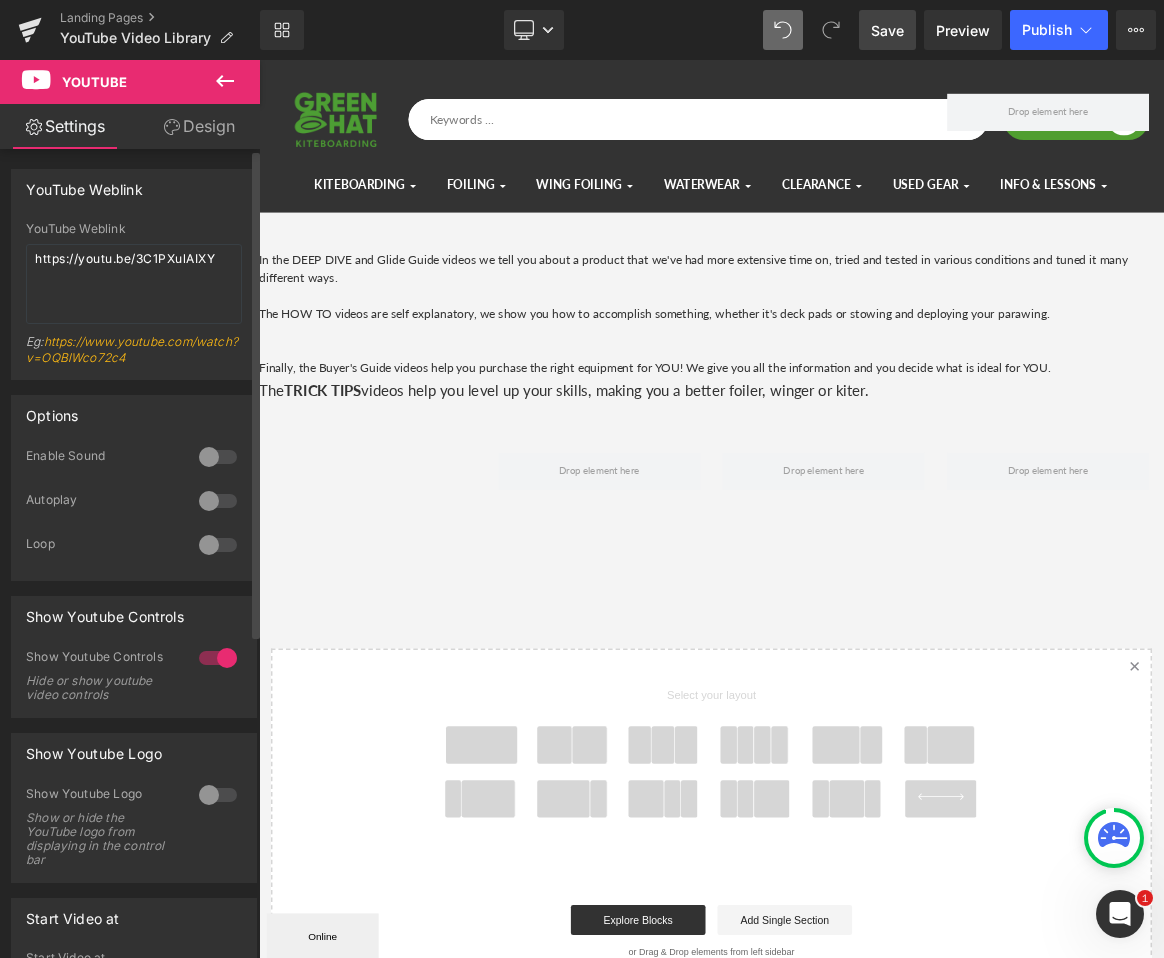 click at bounding box center [218, 457] 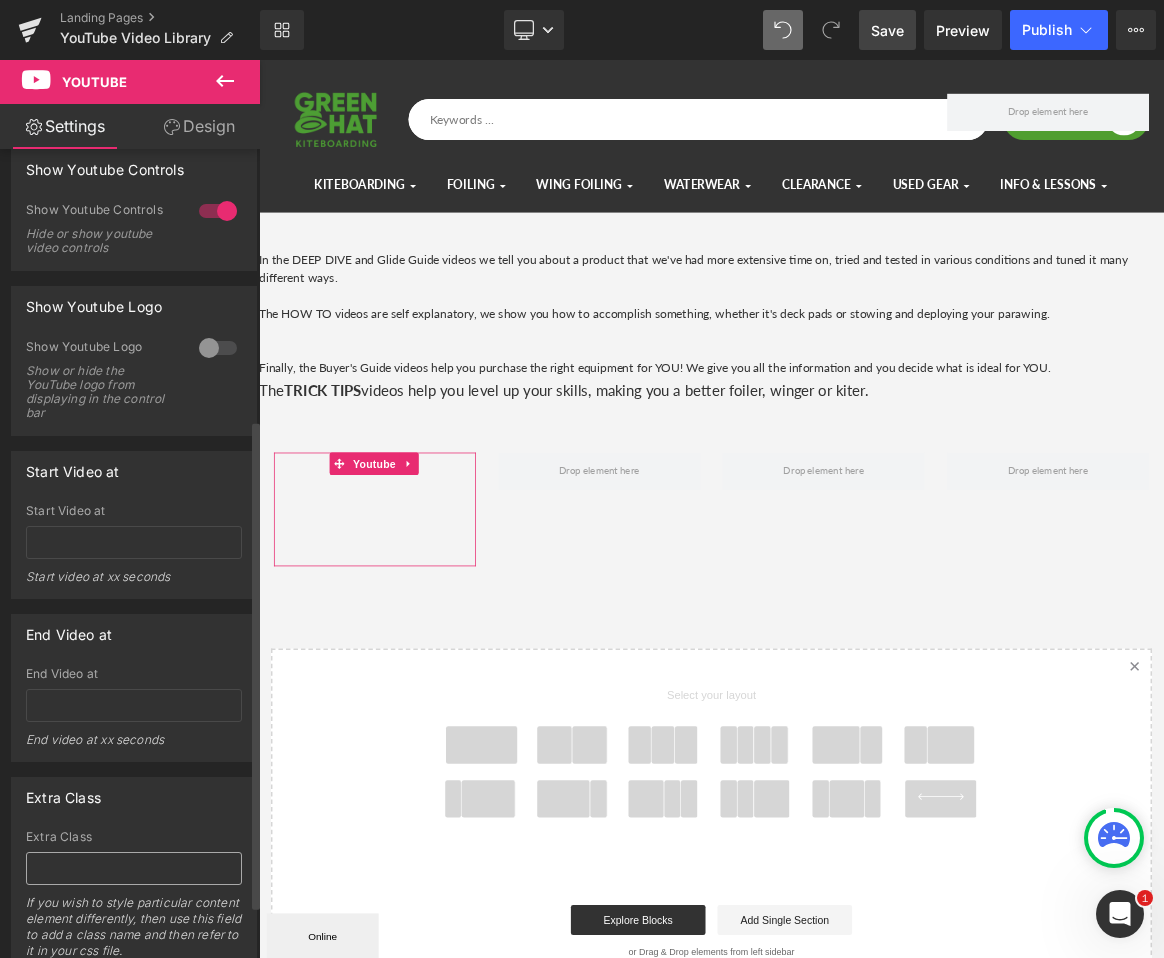 scroll, scrollTop: 534, scrollLeft: 0, axis: vertical 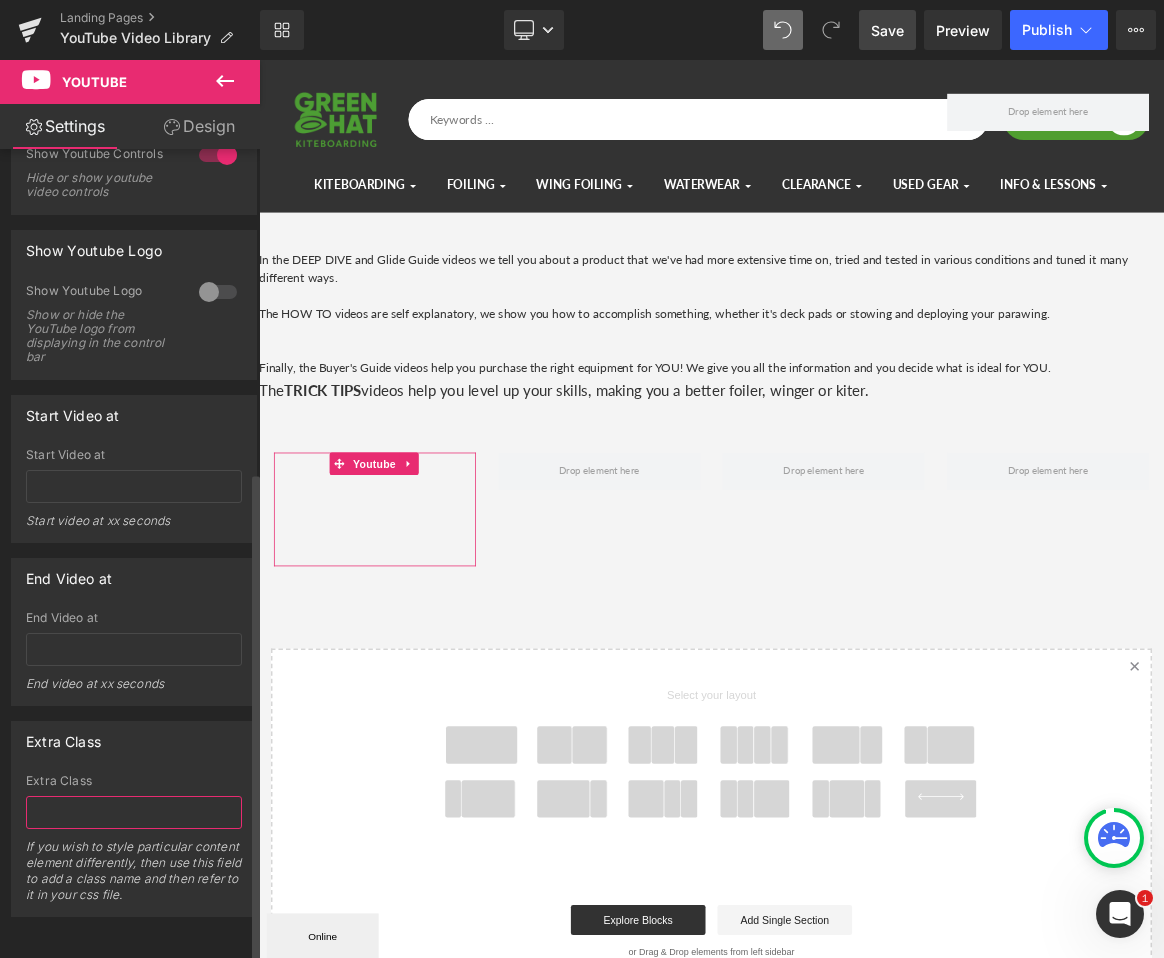 click at bounding box center (134, 812) 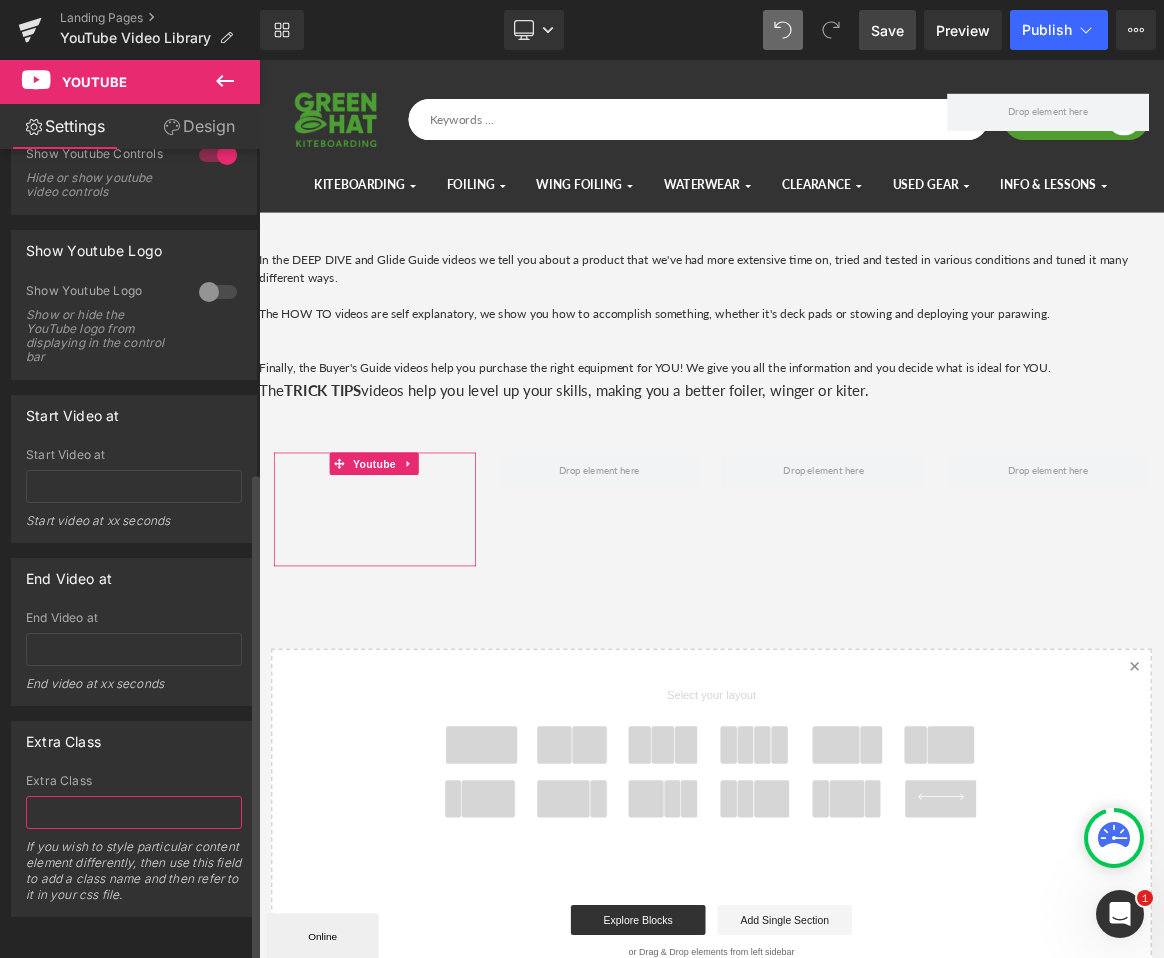 paste on "Mastering stowing and deployment without tangles, the step-by-step approach, essential techniques (line selection, packing, relaunching), and appeals to both beginners and experienced parawingers." 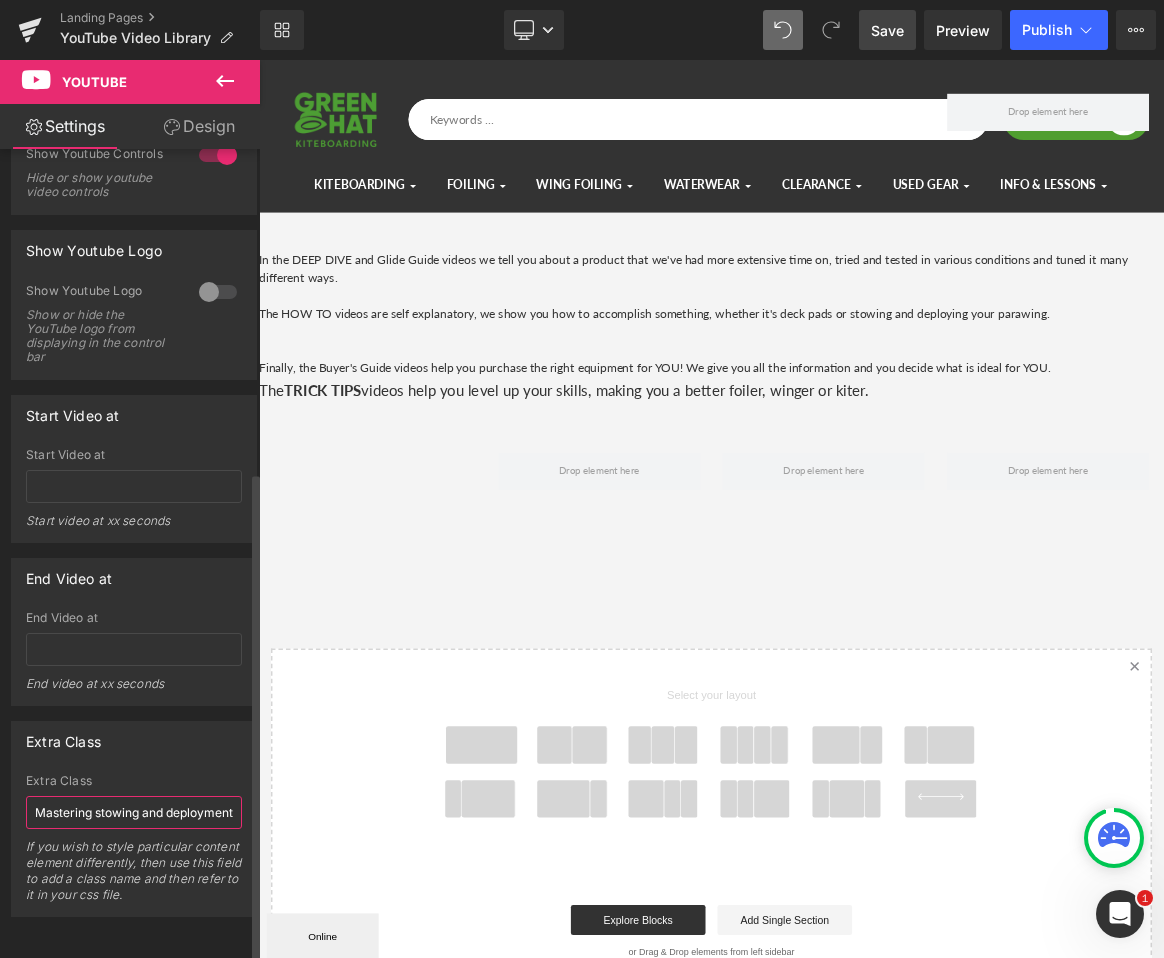scroll, scrollTop: 0, scrollLeft: 948, axis: horizontal 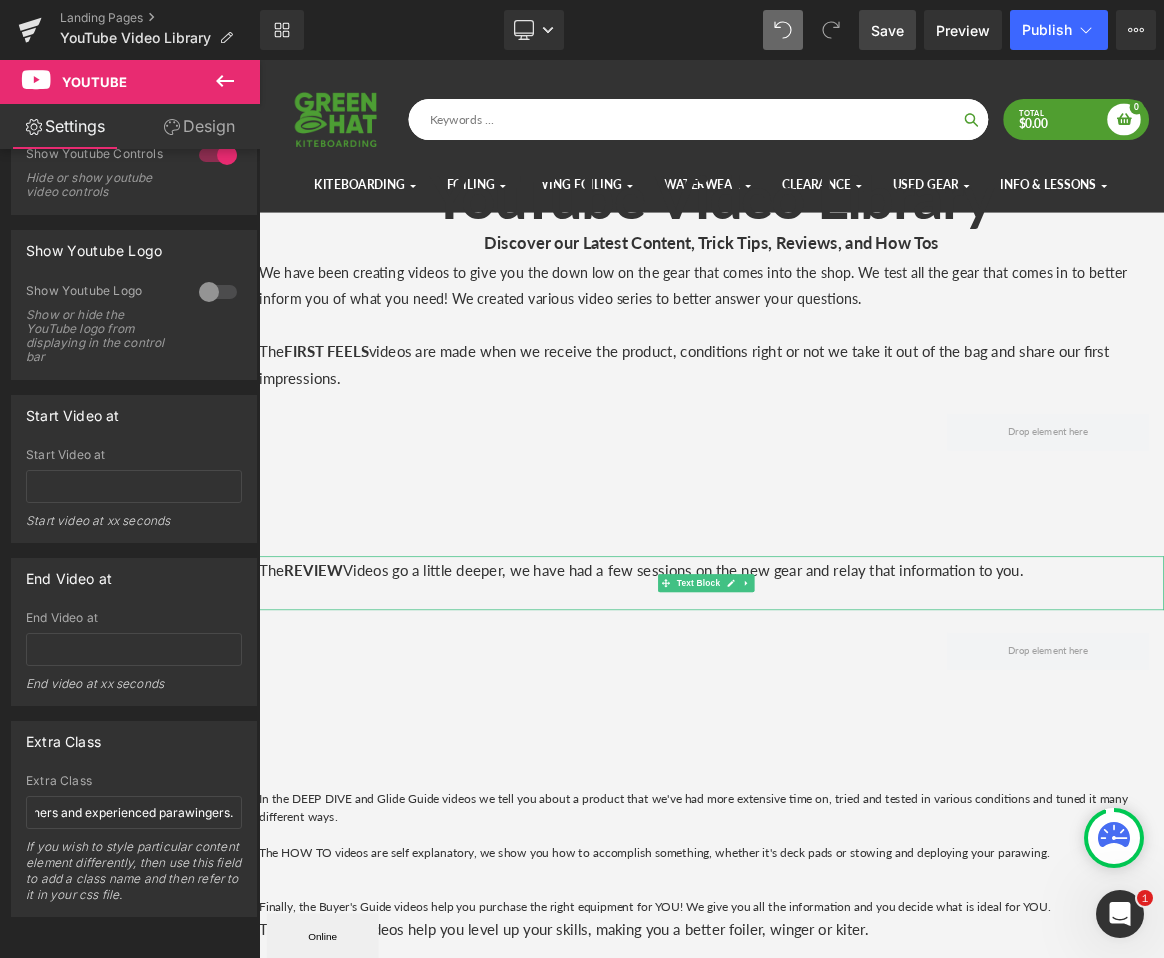 click at bounding box center [864, 777] 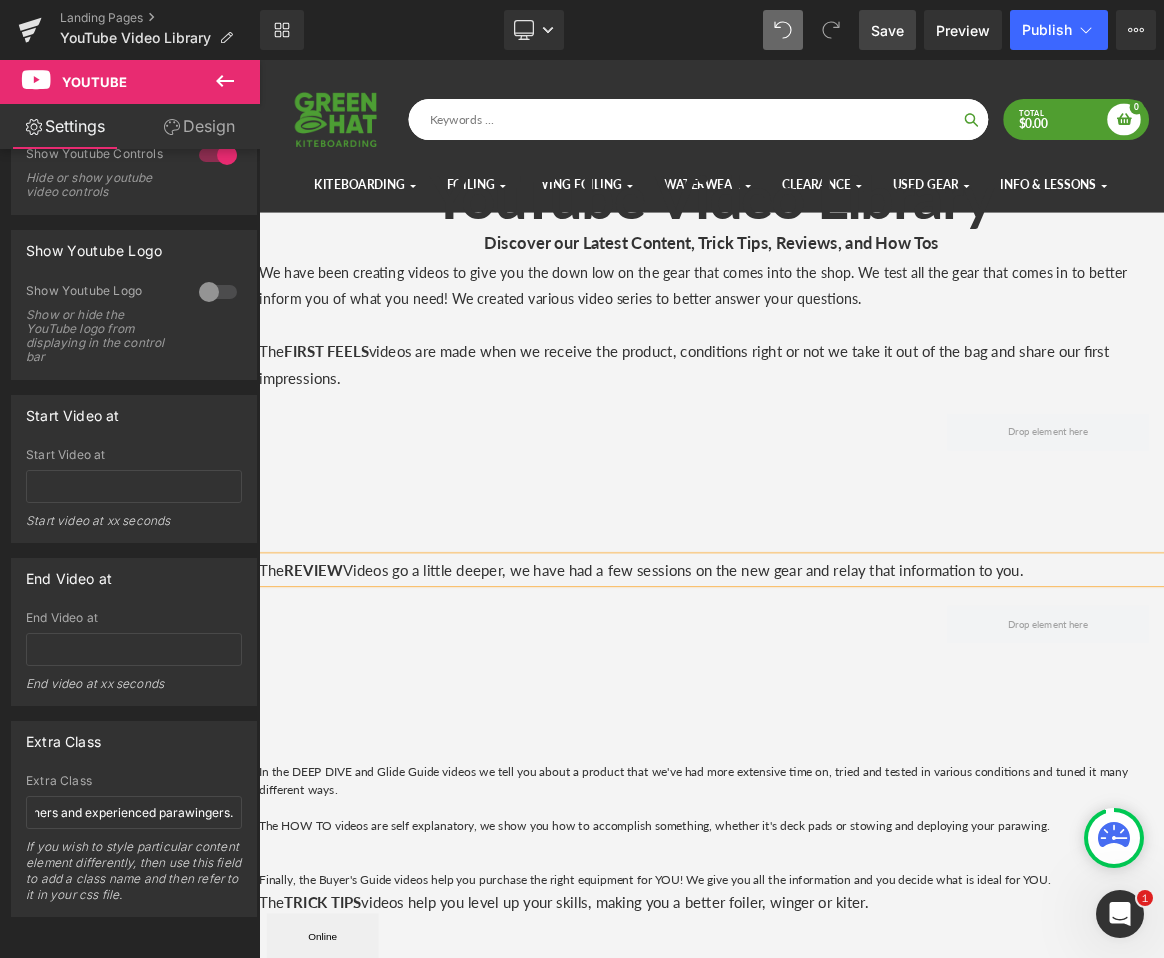 click on "Youtube
Youtube
Youtube
Row" at bounding box center [864, 855] 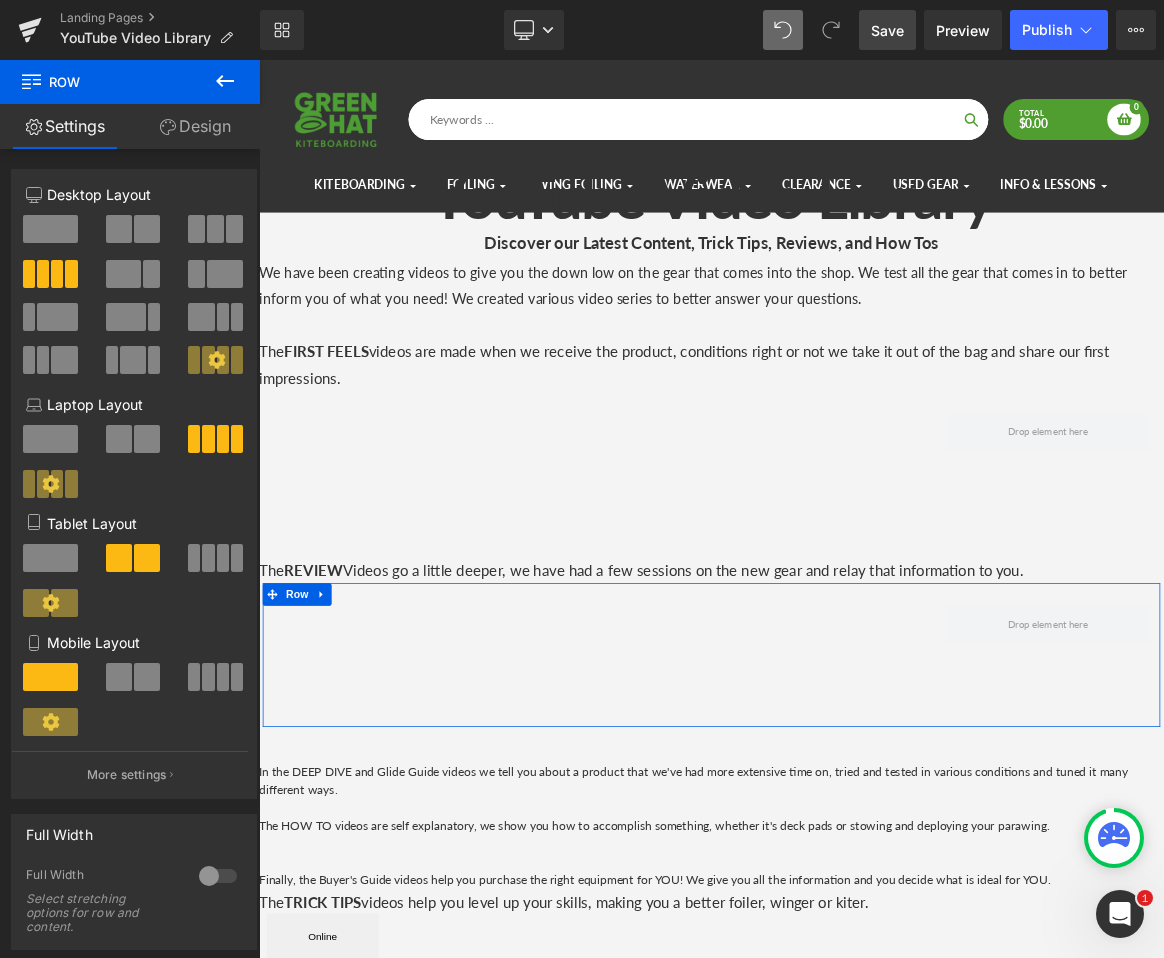 scroll, scrollTop: 2977, scrollLeft: 1195, axis: both 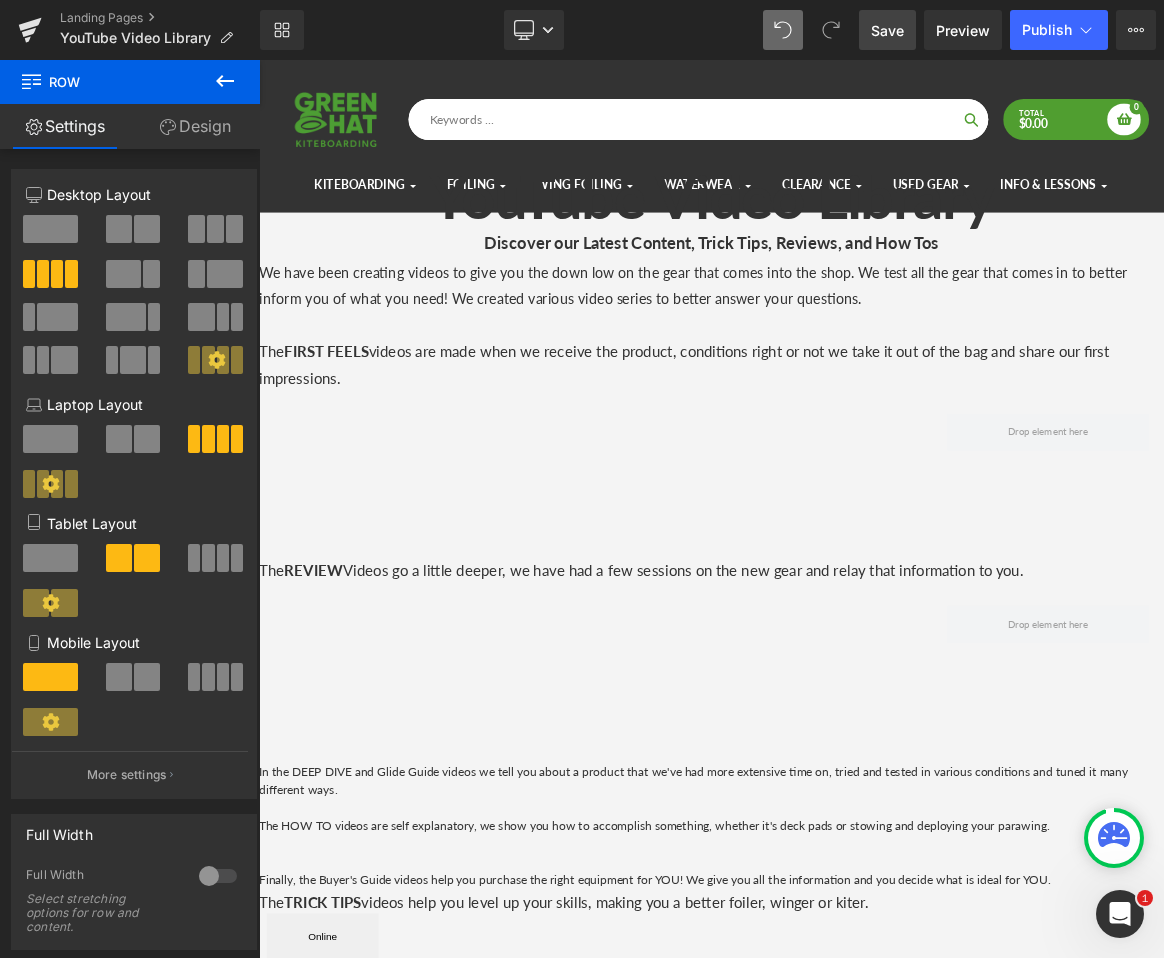 click 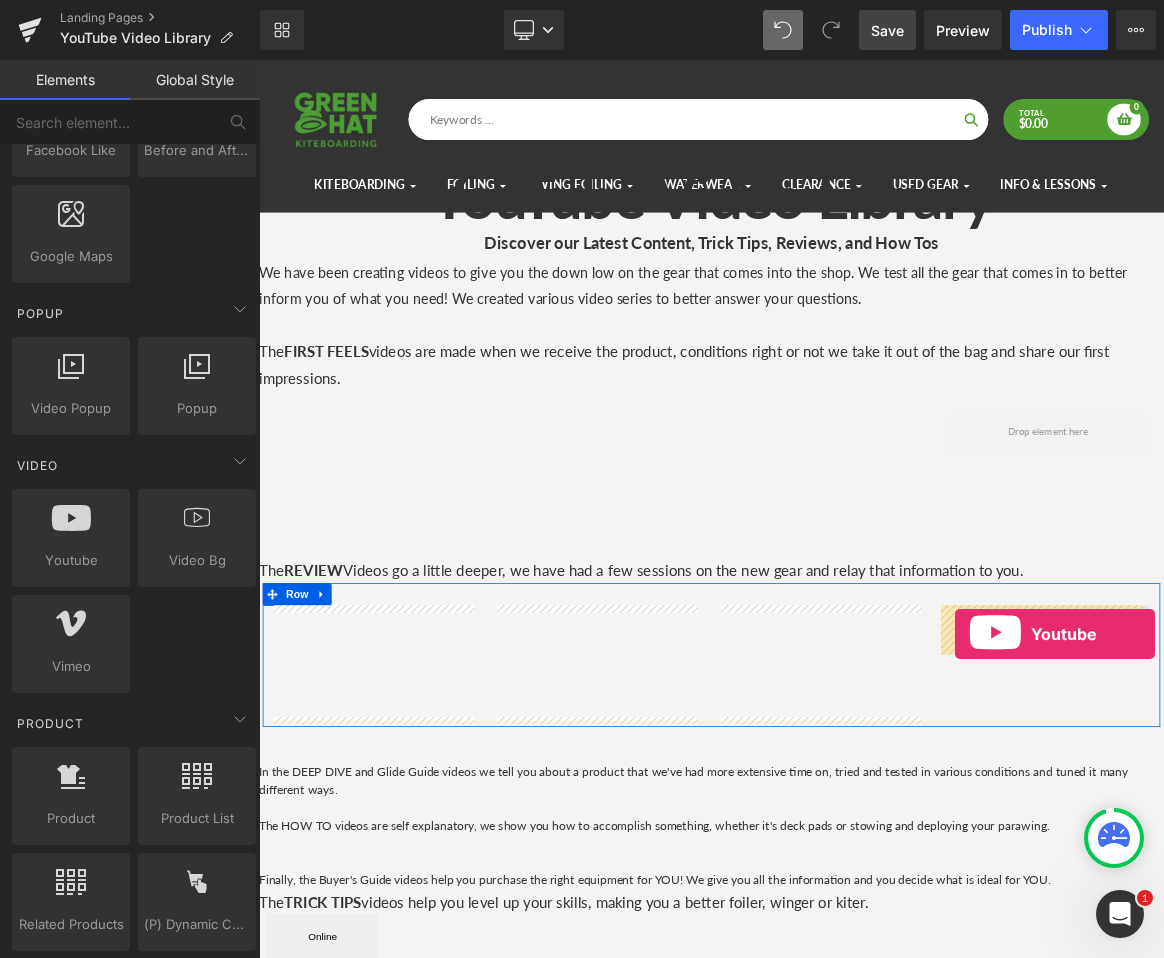 drag, startPoint x: 310, startPoint y: 605, endPoint x: 1190, endPoint y: 828, distance: 907.8155 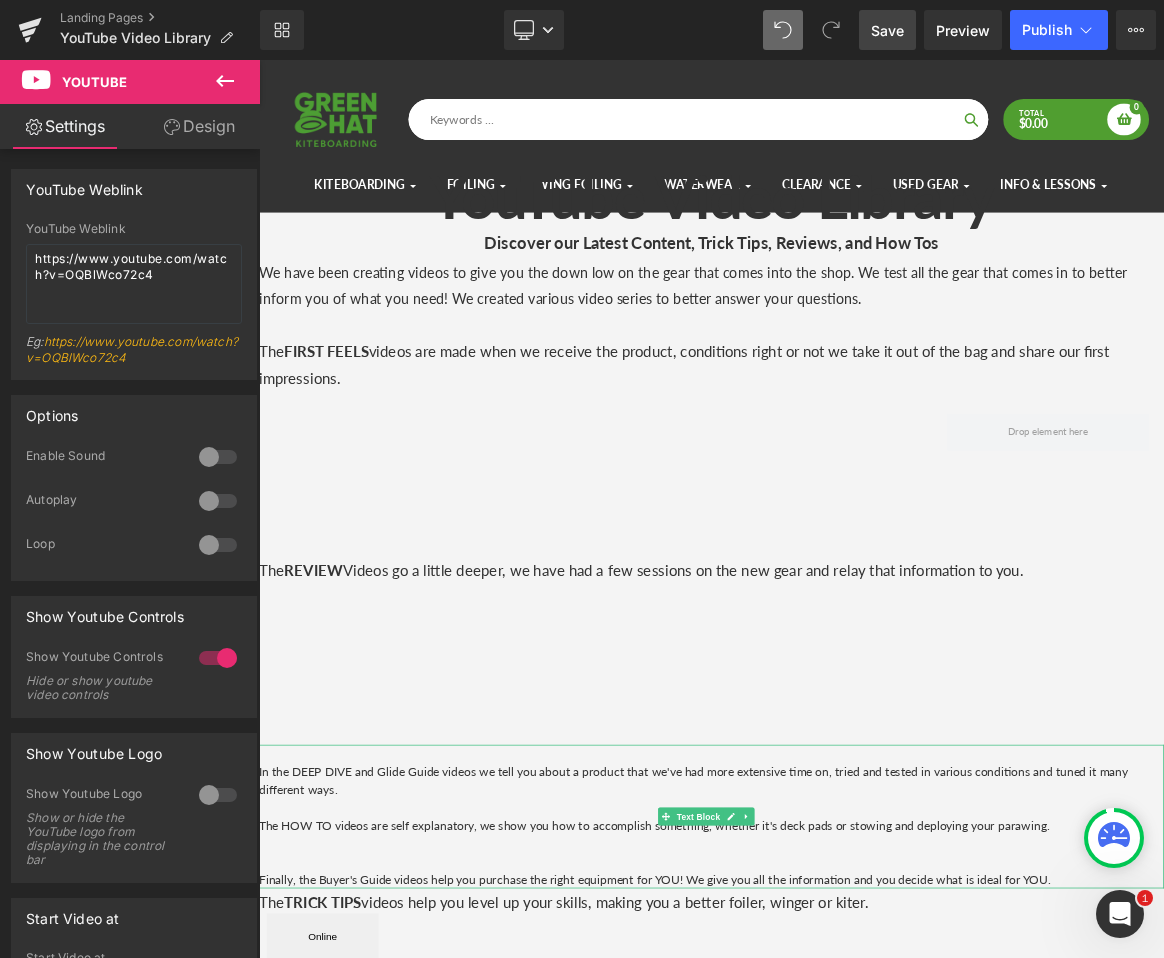 click on "In the  DEEP DIVE and Glide Guide videos we tell you about a product that we've had more  extensive time on, tried and tested in various conditions and tuned it many different ways." at bounding box center [840, 1022] 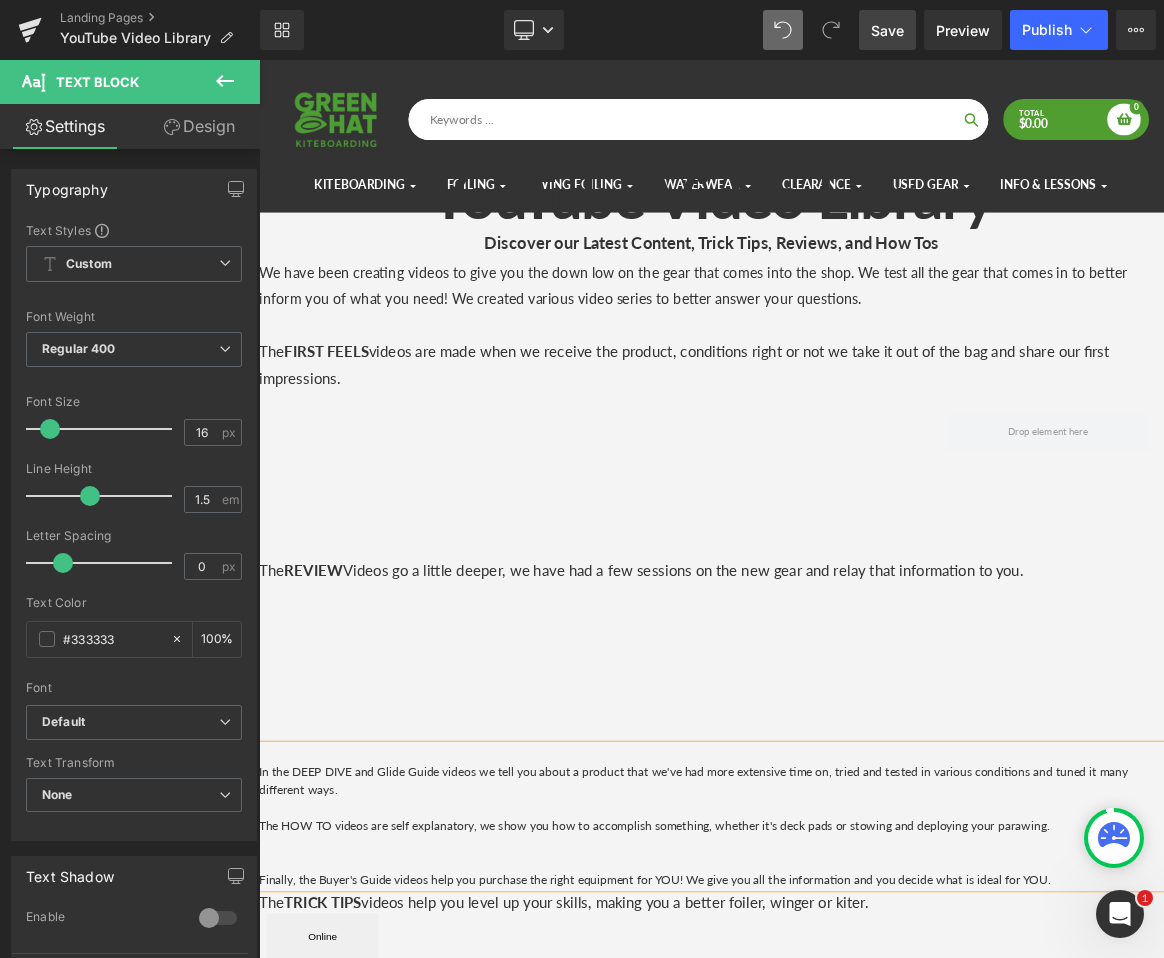 scroll, scrollTop: 148, scrollLeft: 0, axis: vertical 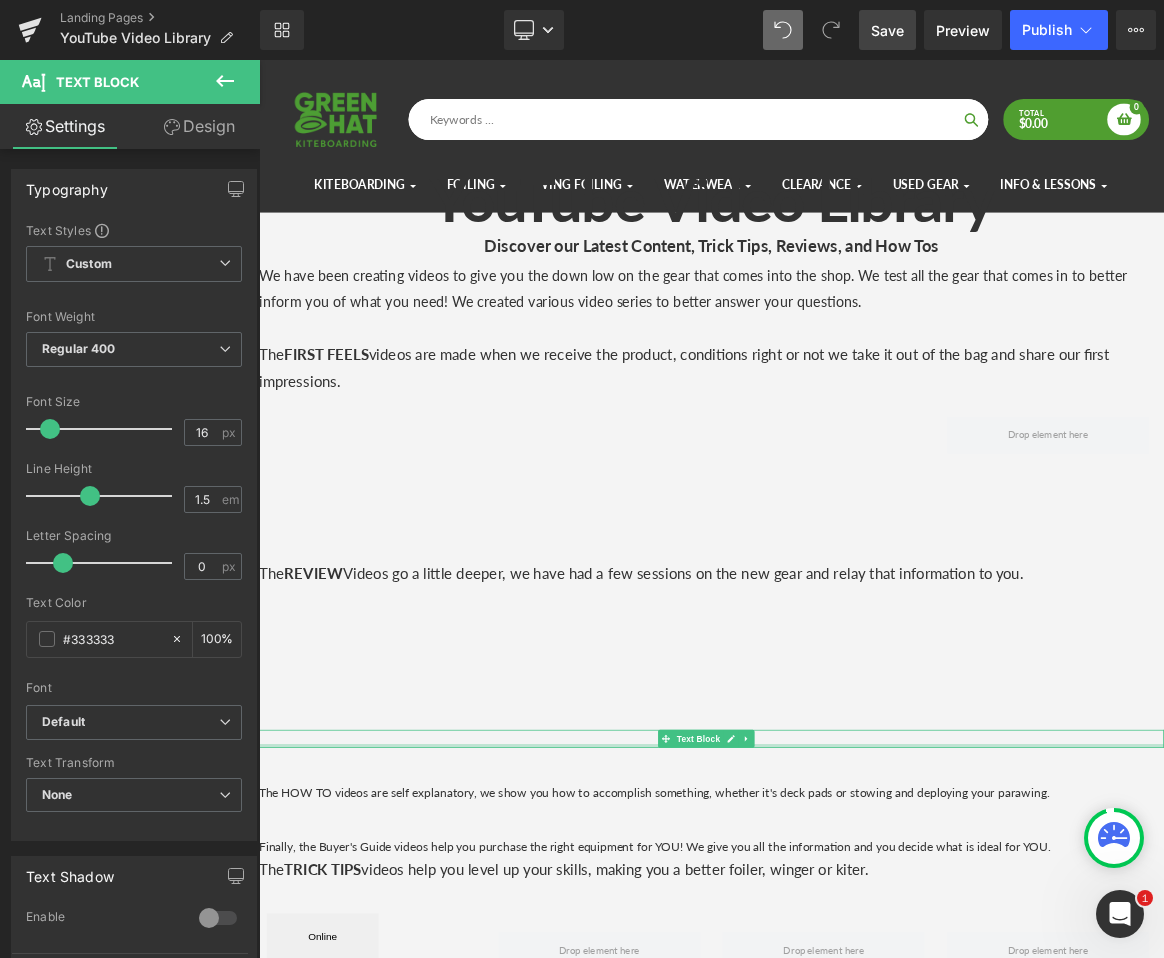 click at bounding box center (864, 977) 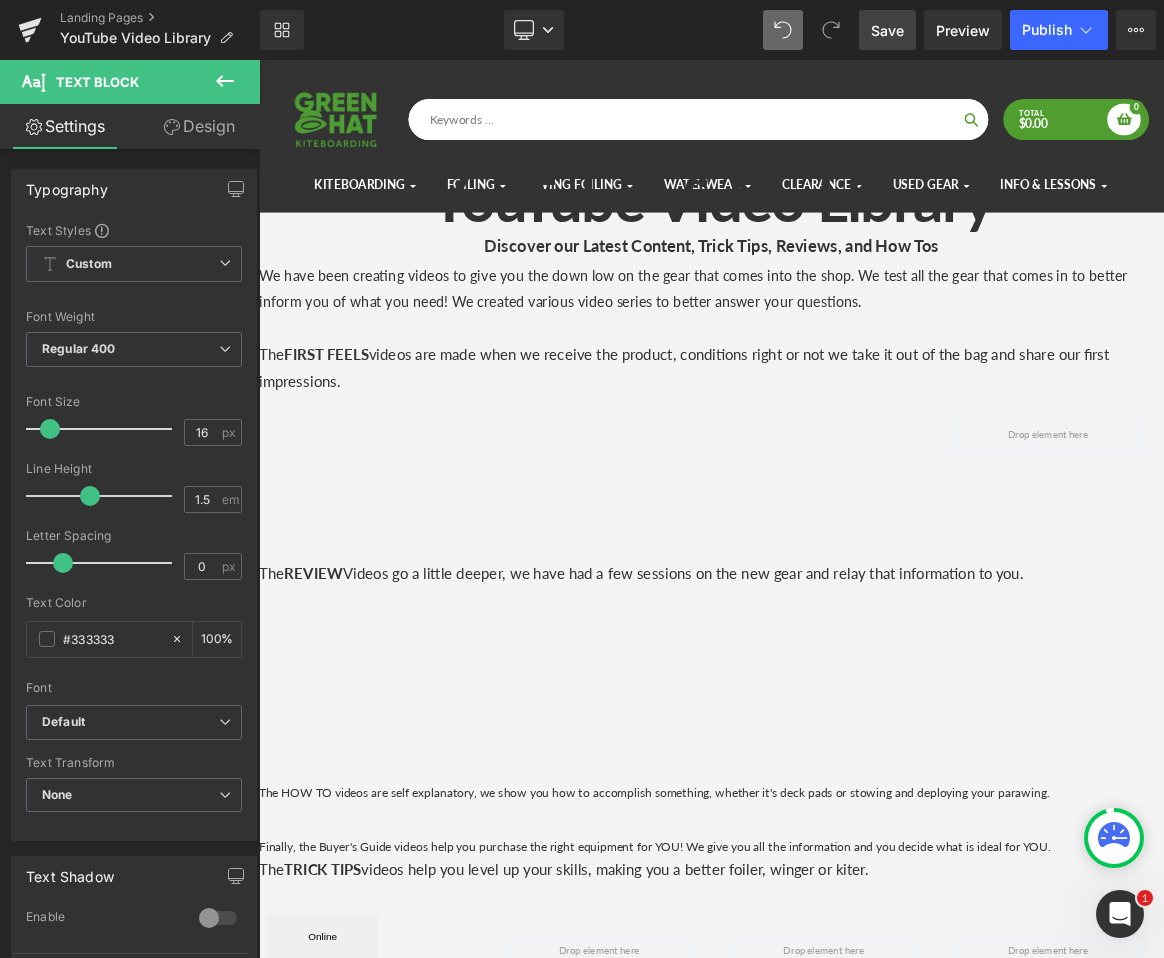 click 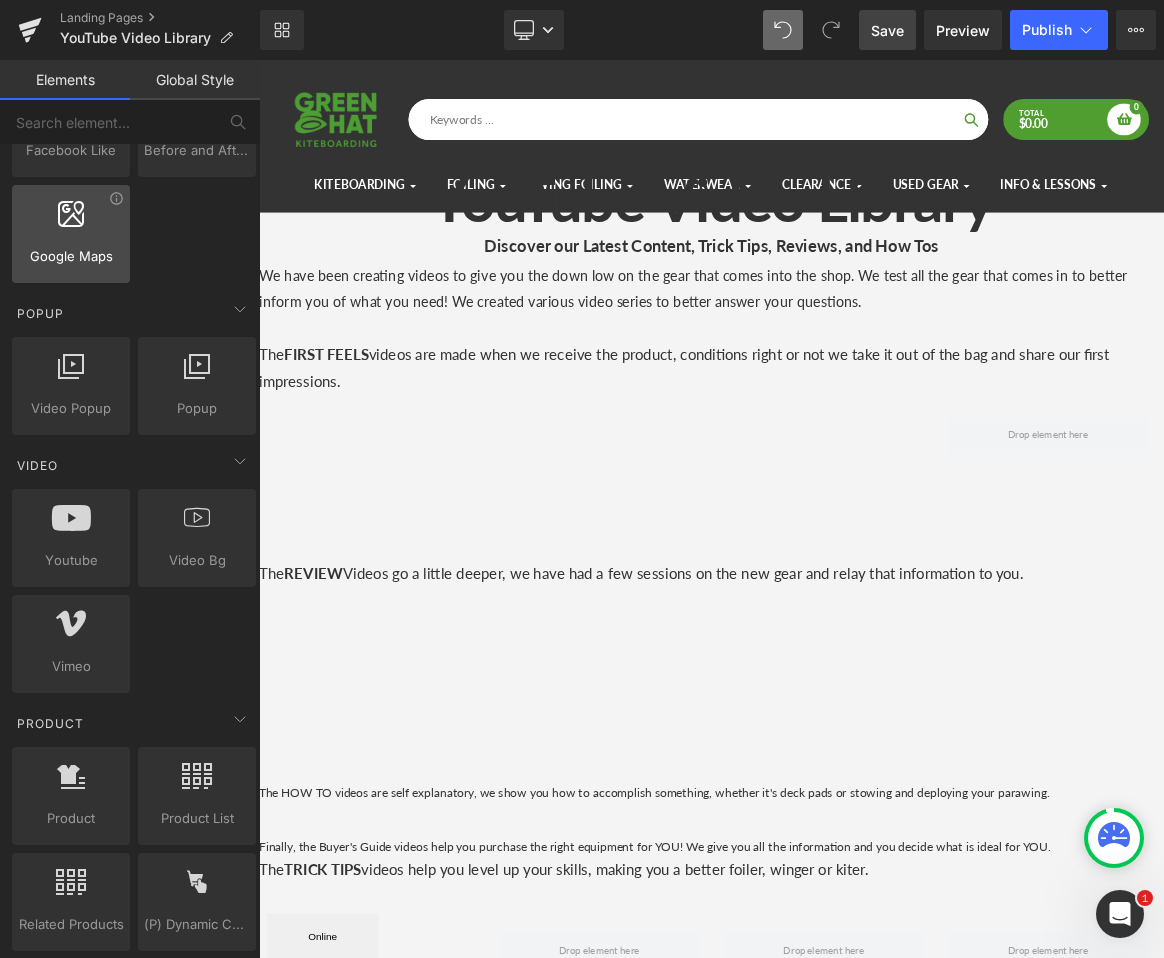 scroll, scrollTop: 0, scrollLeft: 0, axis: both 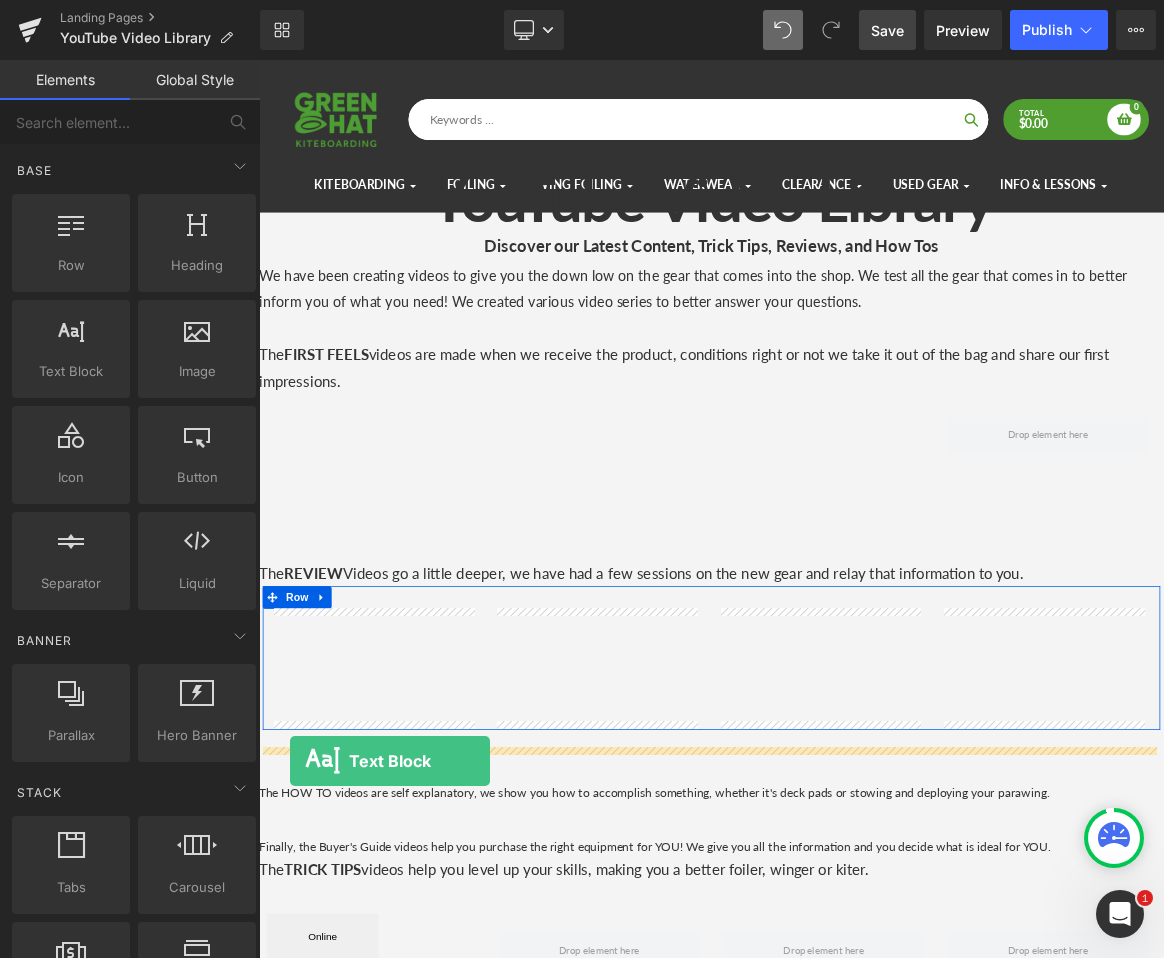 drag, startPoint x: 329, startPoint y: 402, endPoint x: 301, endPoint y: 997, distance: 595.65845 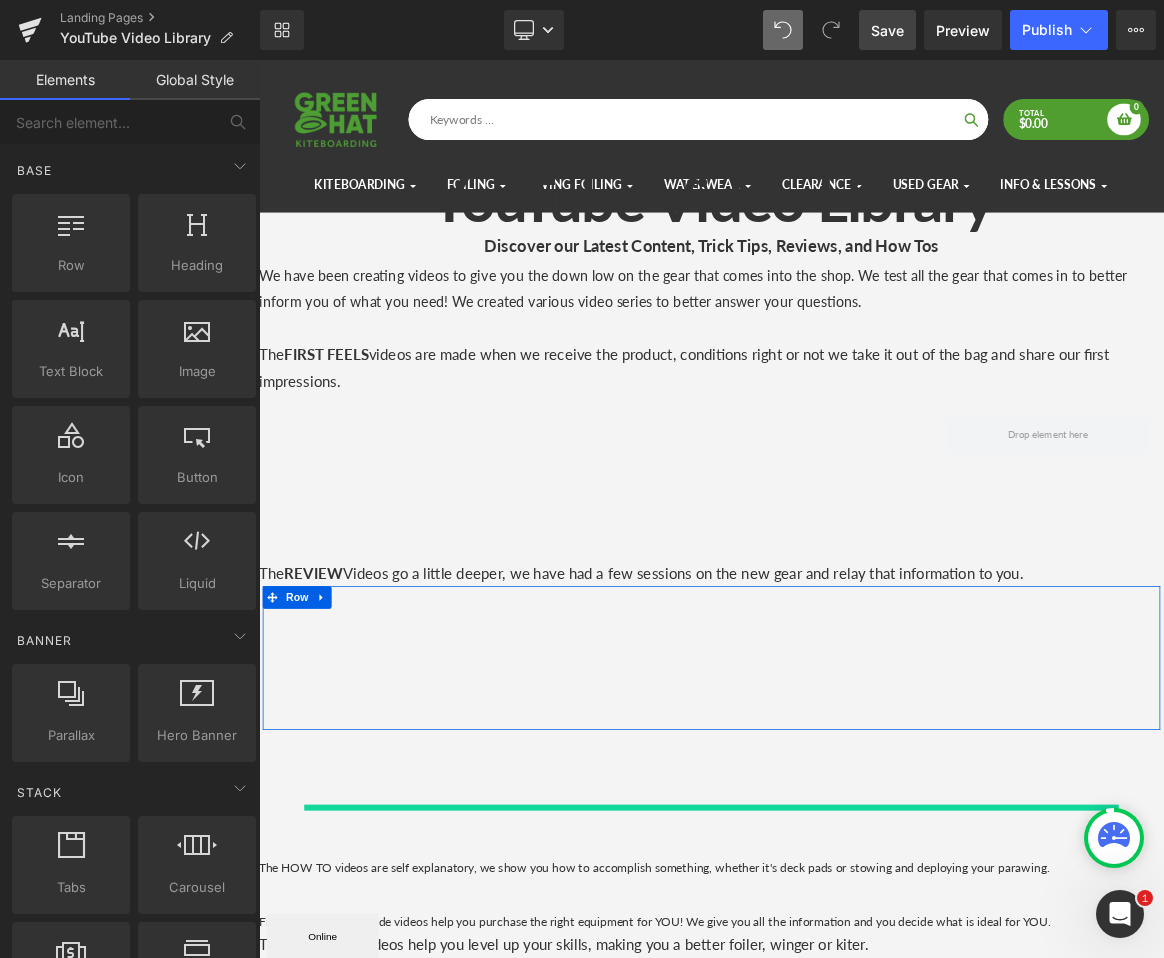 scroll, scrollTop: 10, scrollLeft: 10, axis: both 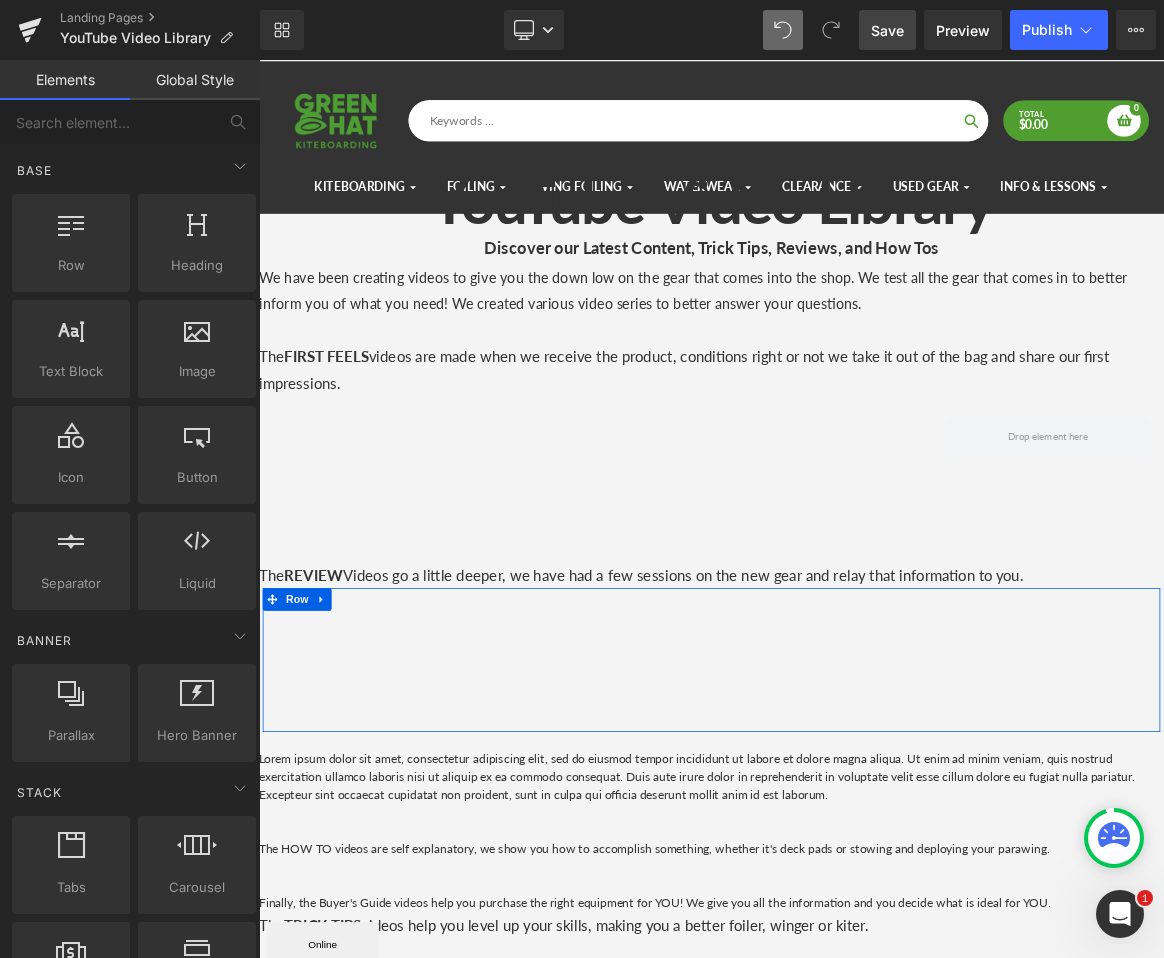 click on "Lorem ipsum dolor sit amet, consectetur adipiscing elit, sed do eiusmod tempor incididunt ut labore et dolore magna aliqua. Ut enim ad minim veniam, quis nostrud exercitation ullamco laboris nisi ut aliquip ex ea commodo consequat. Duis aute irure dolor in reprehenderit in voluptate velit esse cillum dolore eu fugiat nulla pariatur. Excepteur sint occaecat cupidatat non proident, sunt in culpa qui officia deserunt mollit anim id est laborum." at bounding box center (864, 1017) 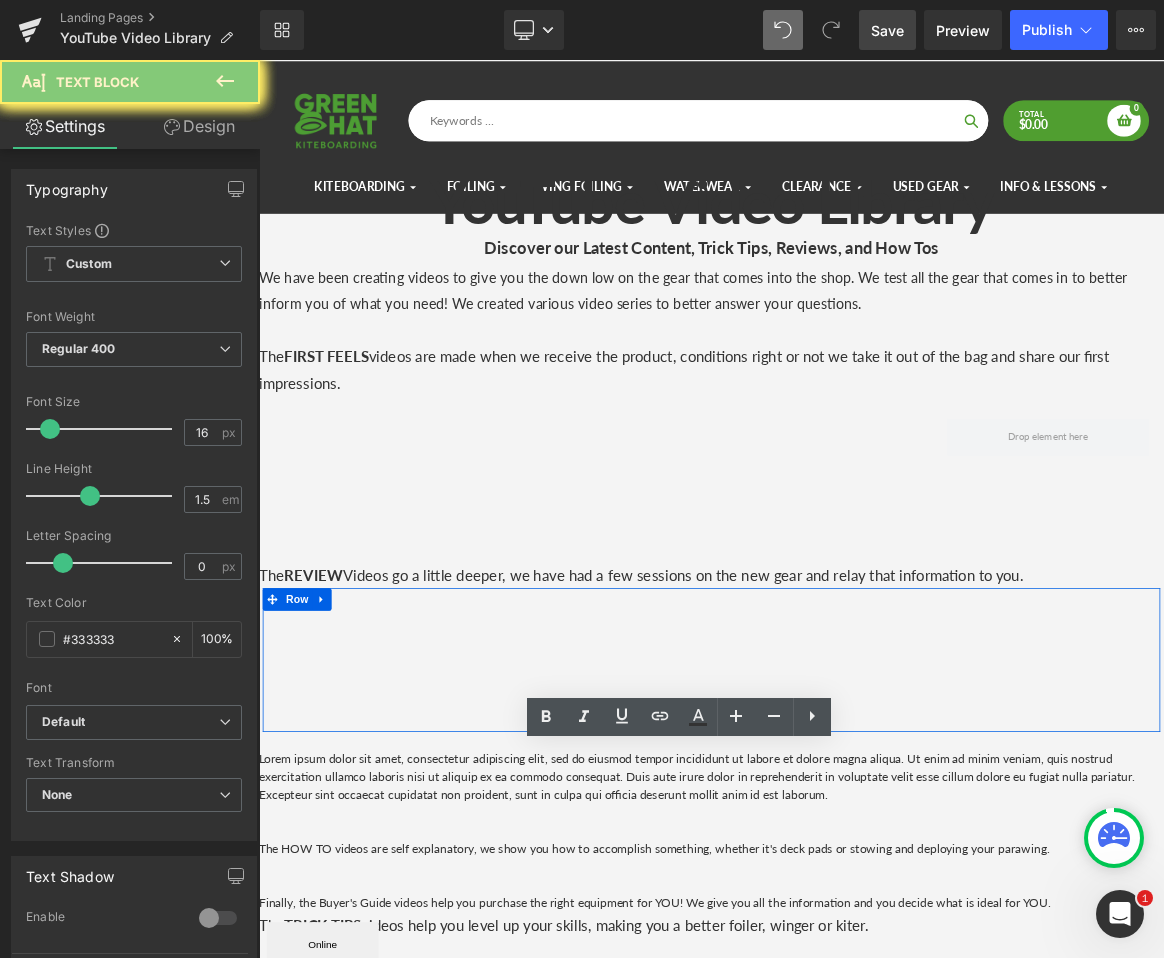 click on "Lorem ipsum dolor sit amet, consectetur adipiscing elit, sed do eiusmod tempor incididunt ut labore et dolore magna aliqua. Ut enim ad minim veniam, quis nostrud exercitation ullamco laboris nisi ut aliquip ex ea commodo consequat. Duis aute irure dolor in reprehenderit in voluptate velit esse cillum dolore eu fugiat nulla pariatur. Excepteur sint occaecat cupidatat non proident, sunt in culpa qui officia deserunt mollit anim id est laborum." at bounding box center [864, 1017] 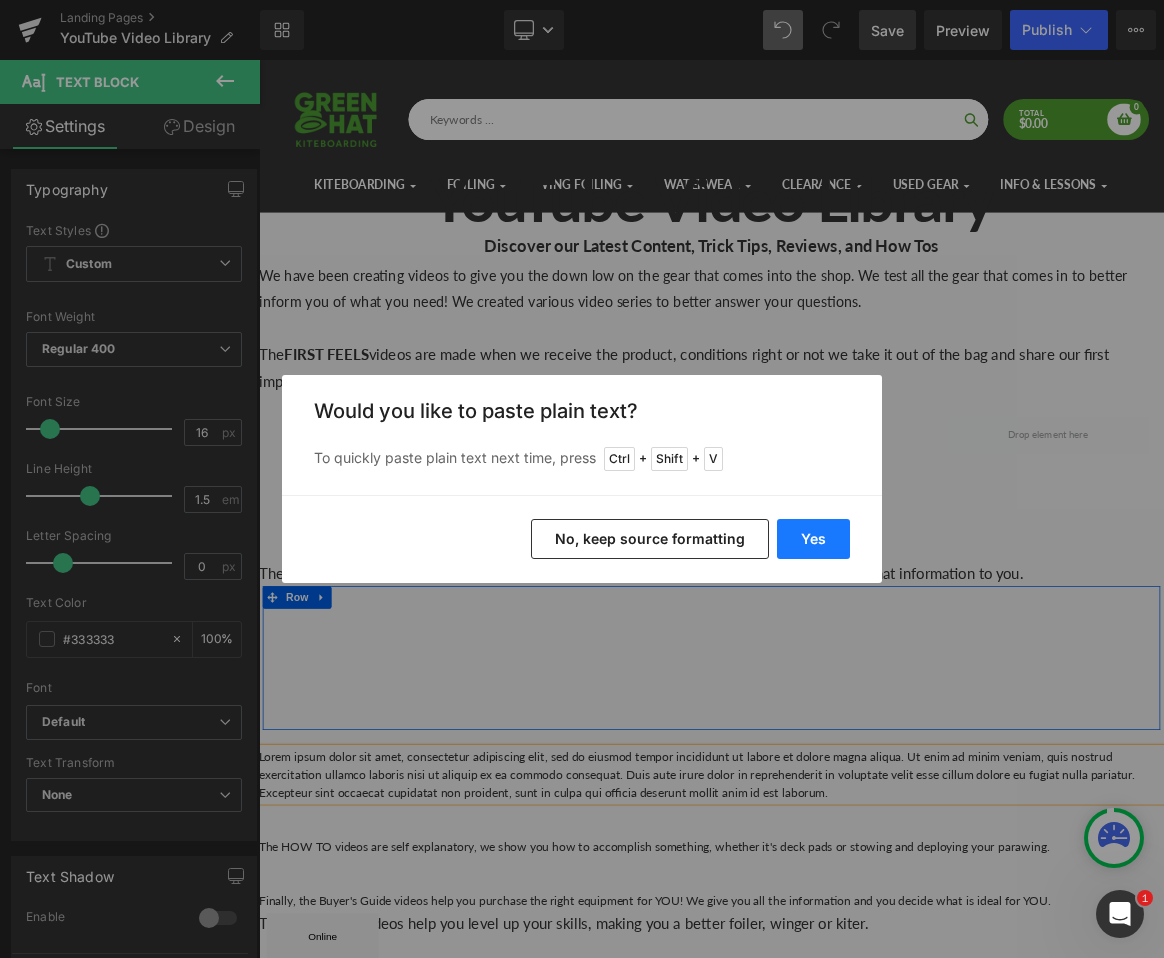 click on "Yes" at bounding box center [813, 539] 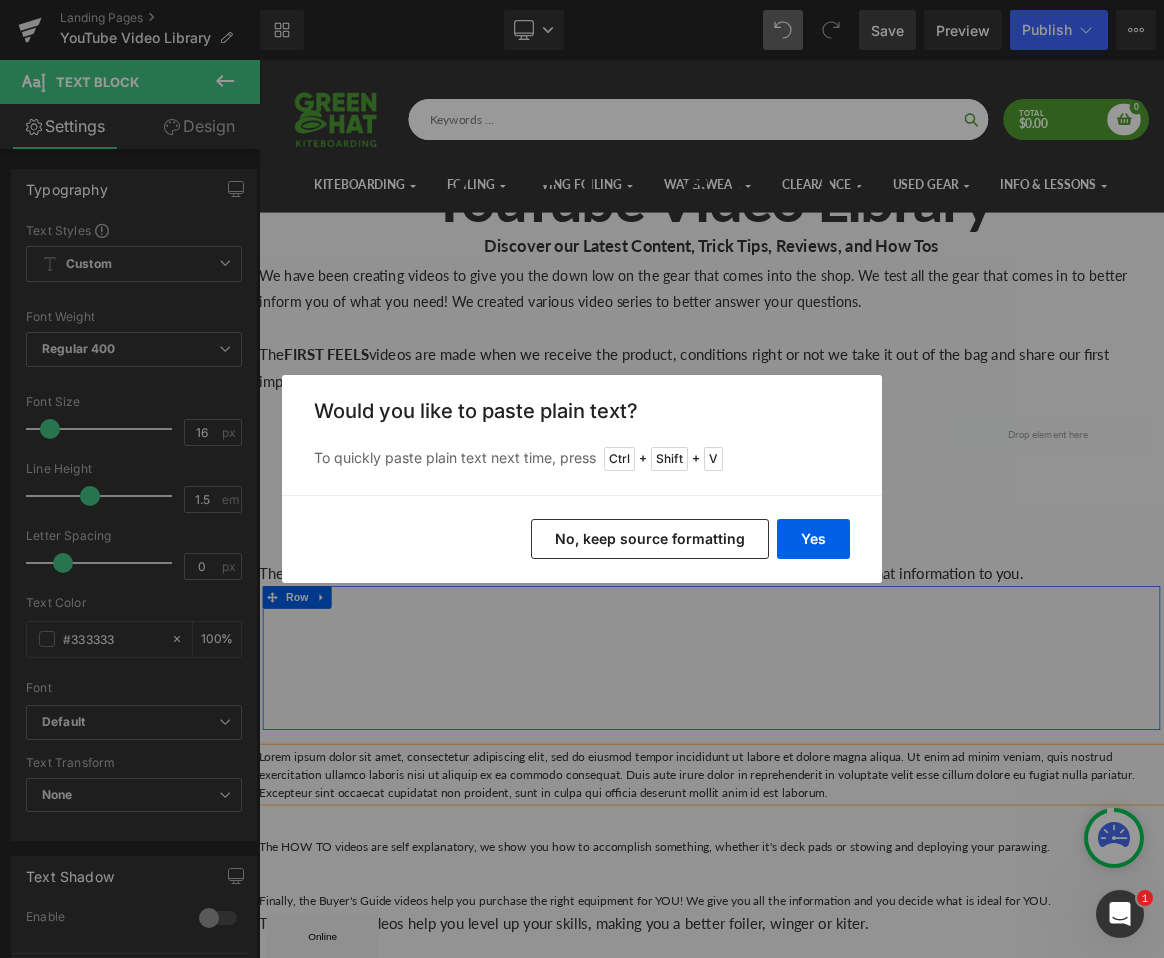 type 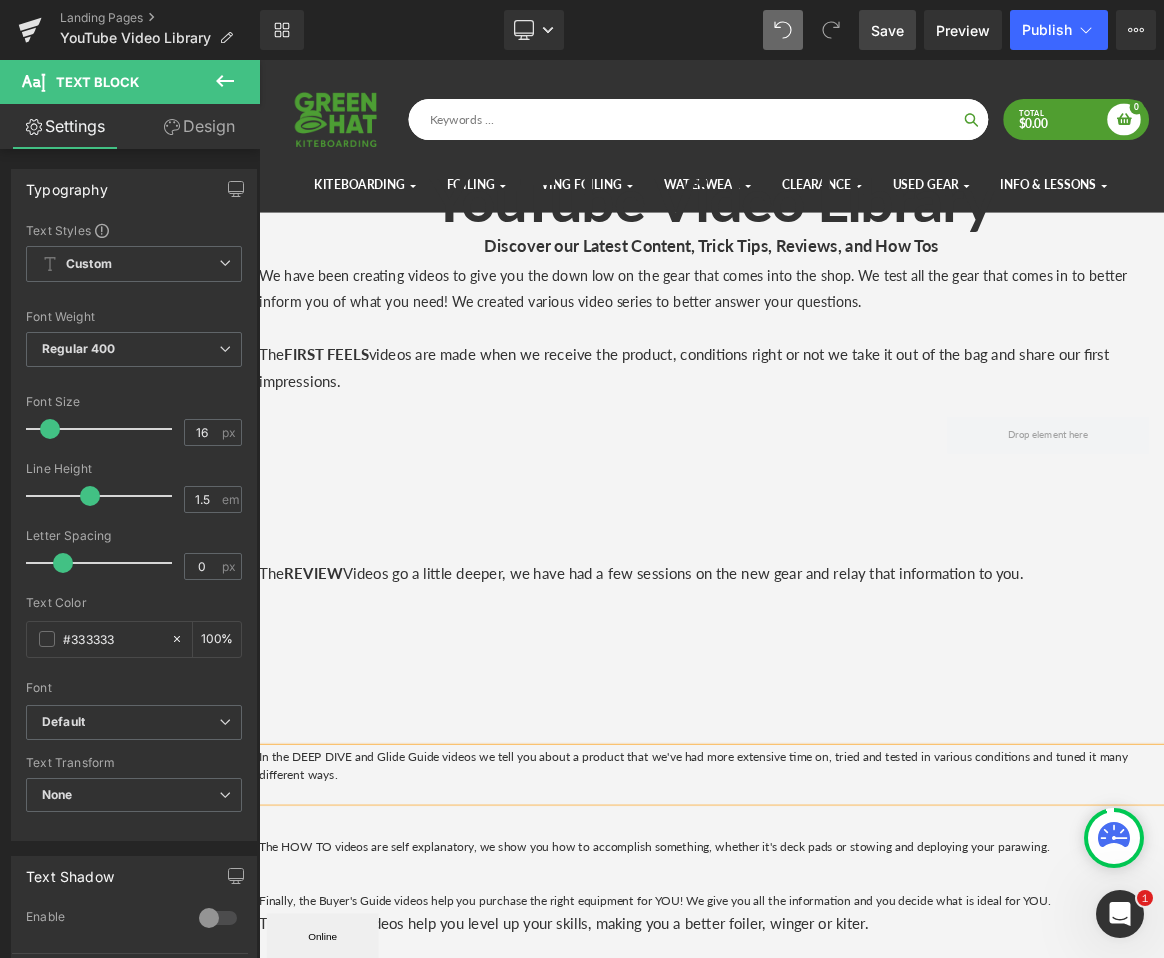 scroll, scrollTop: 3001, scrollLeft: 1195, axis: both 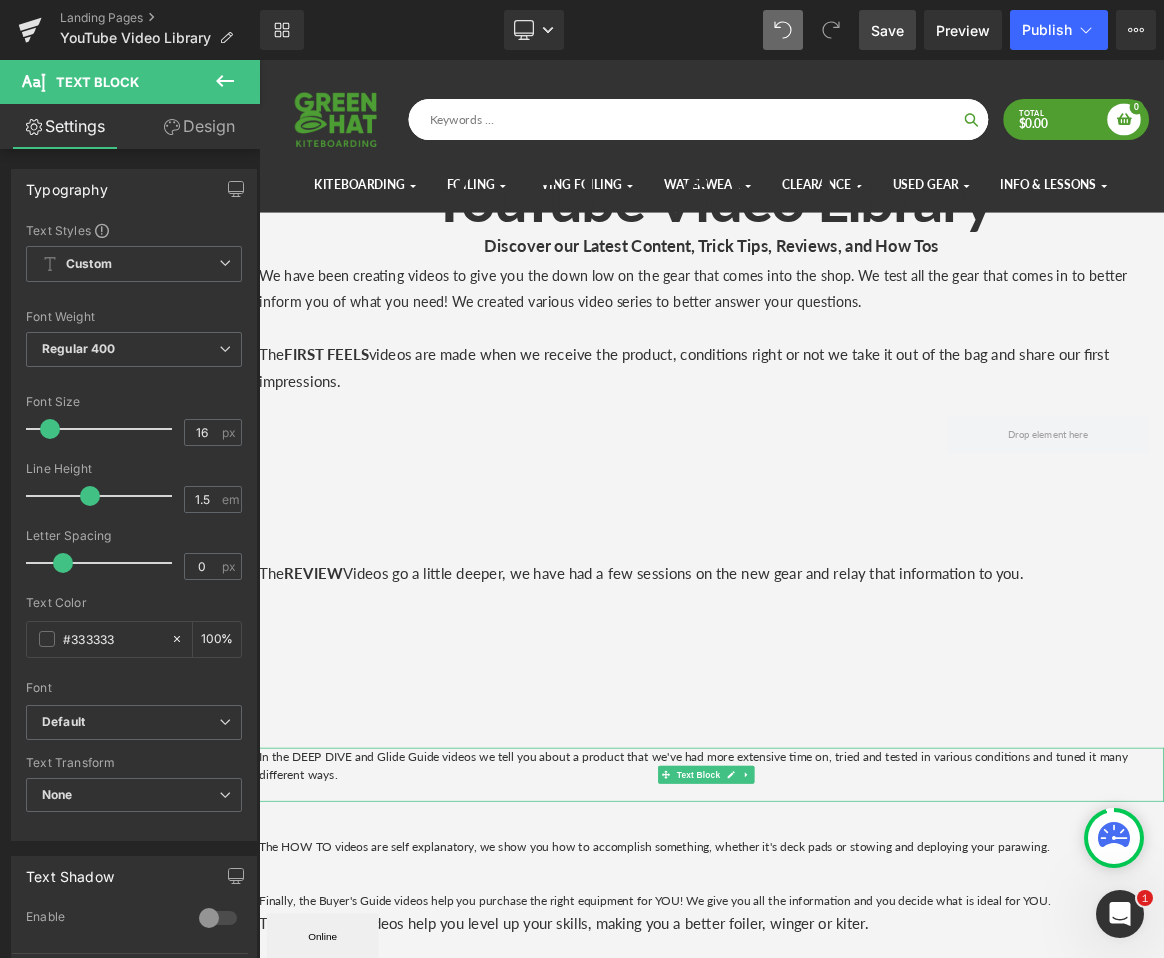 click on "In the DEEP DIVE and Glide Guide videos we tell you about a product that we've had more extensive time on, tried and tested in various conditions and tuned it many different ways." at bounding box center (864, 1004) 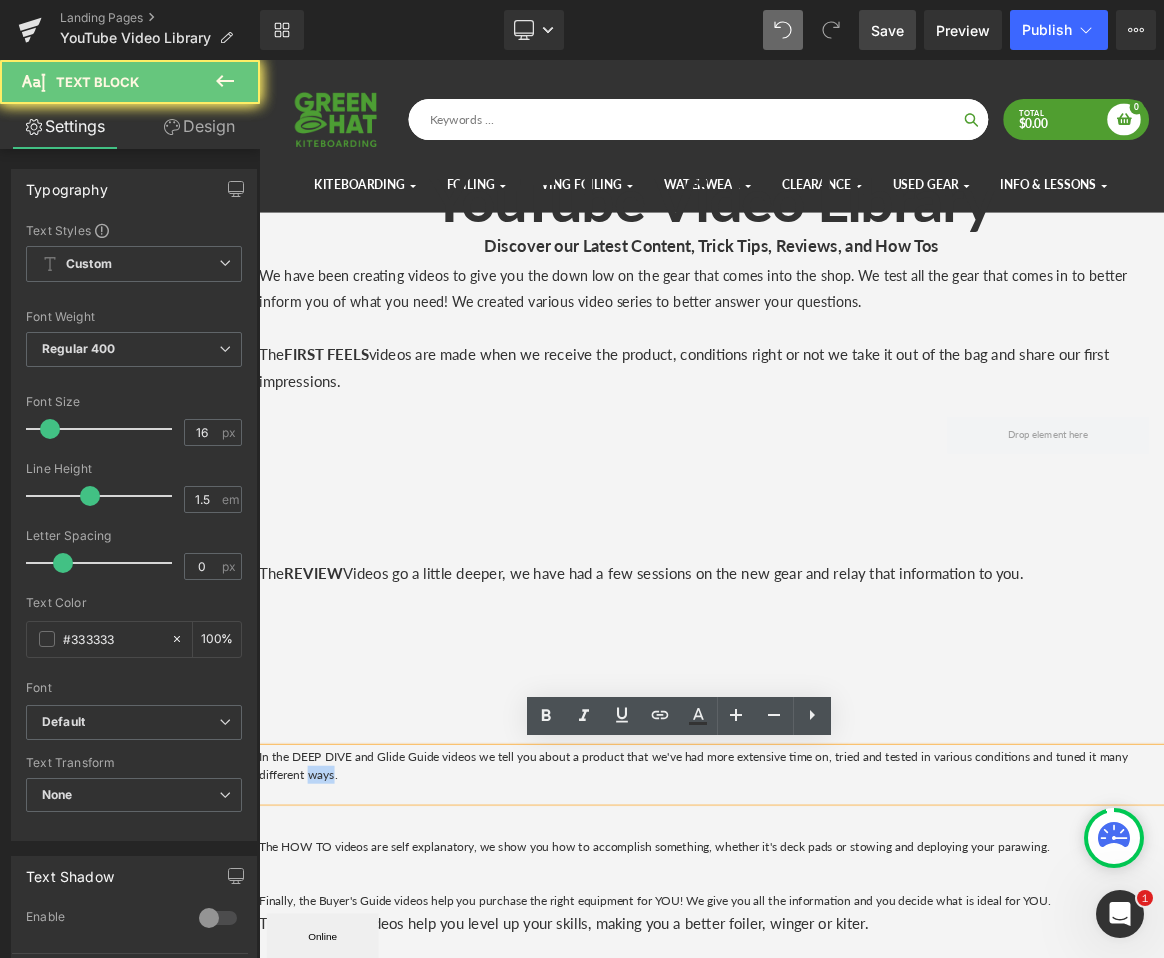 click on "In the DEEP DIVE and Glide Guide videos we tell you about a product that we've had more extensive time on, tried and tested in various conditions and tuned it many different ways." at bounding box center (864, 1004) 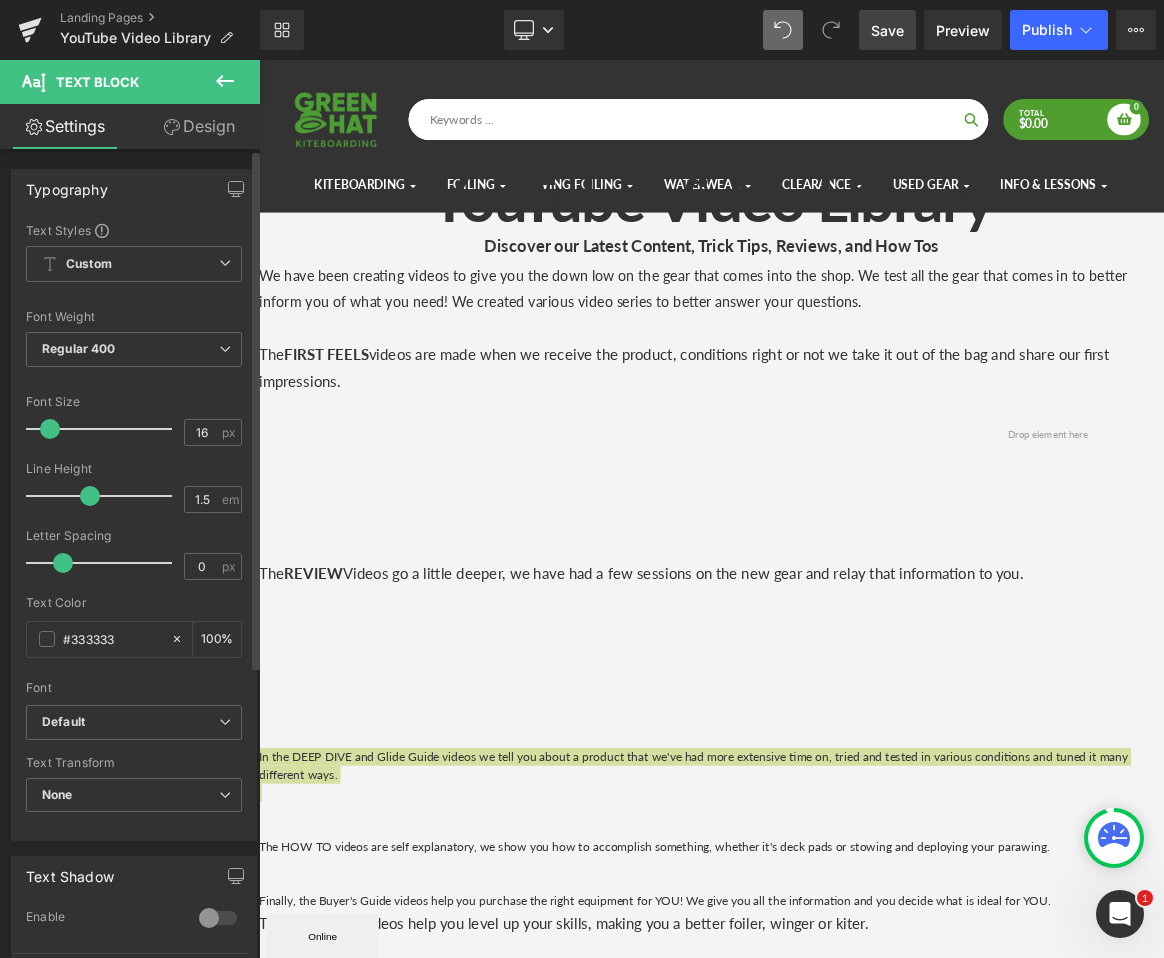 click at bounding box center [50, 429] 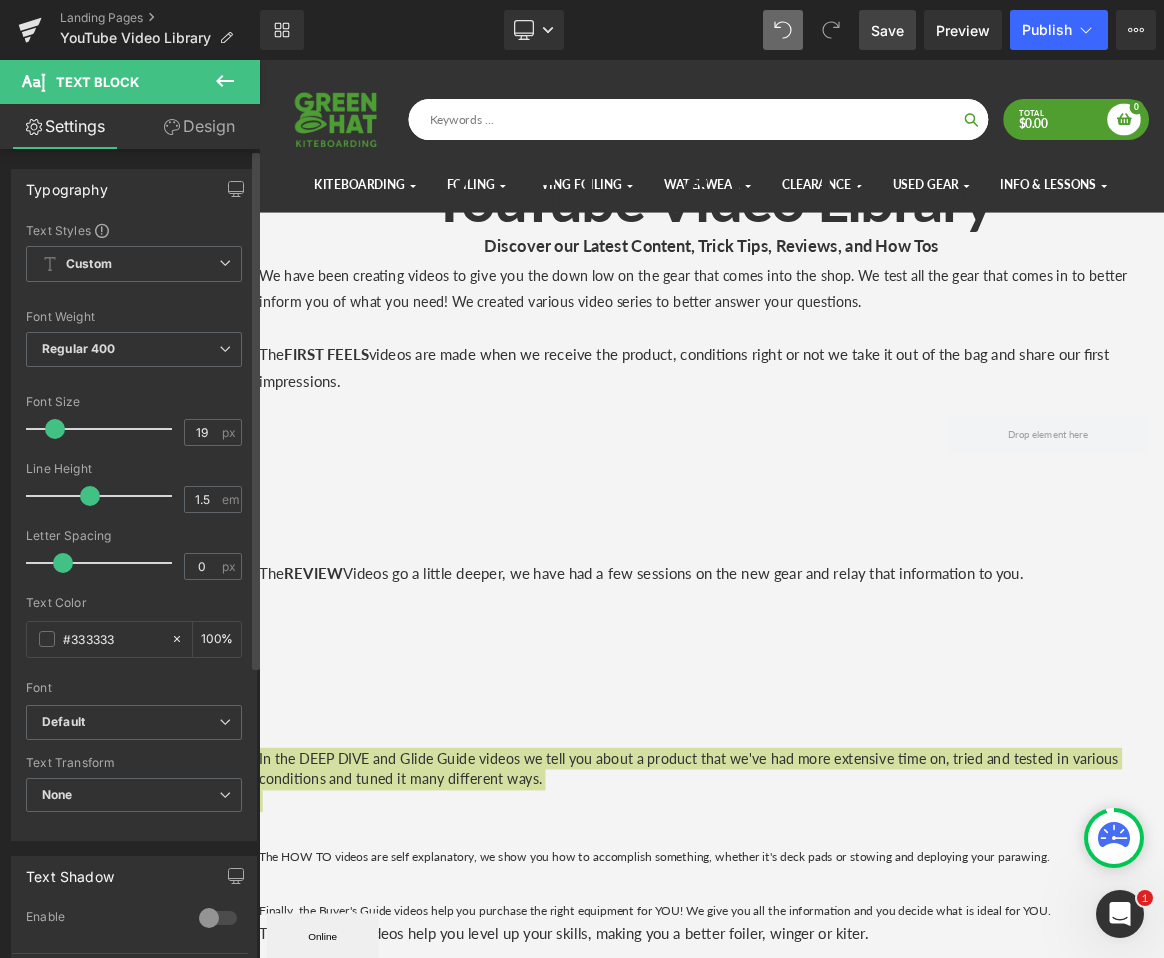 type on "20" 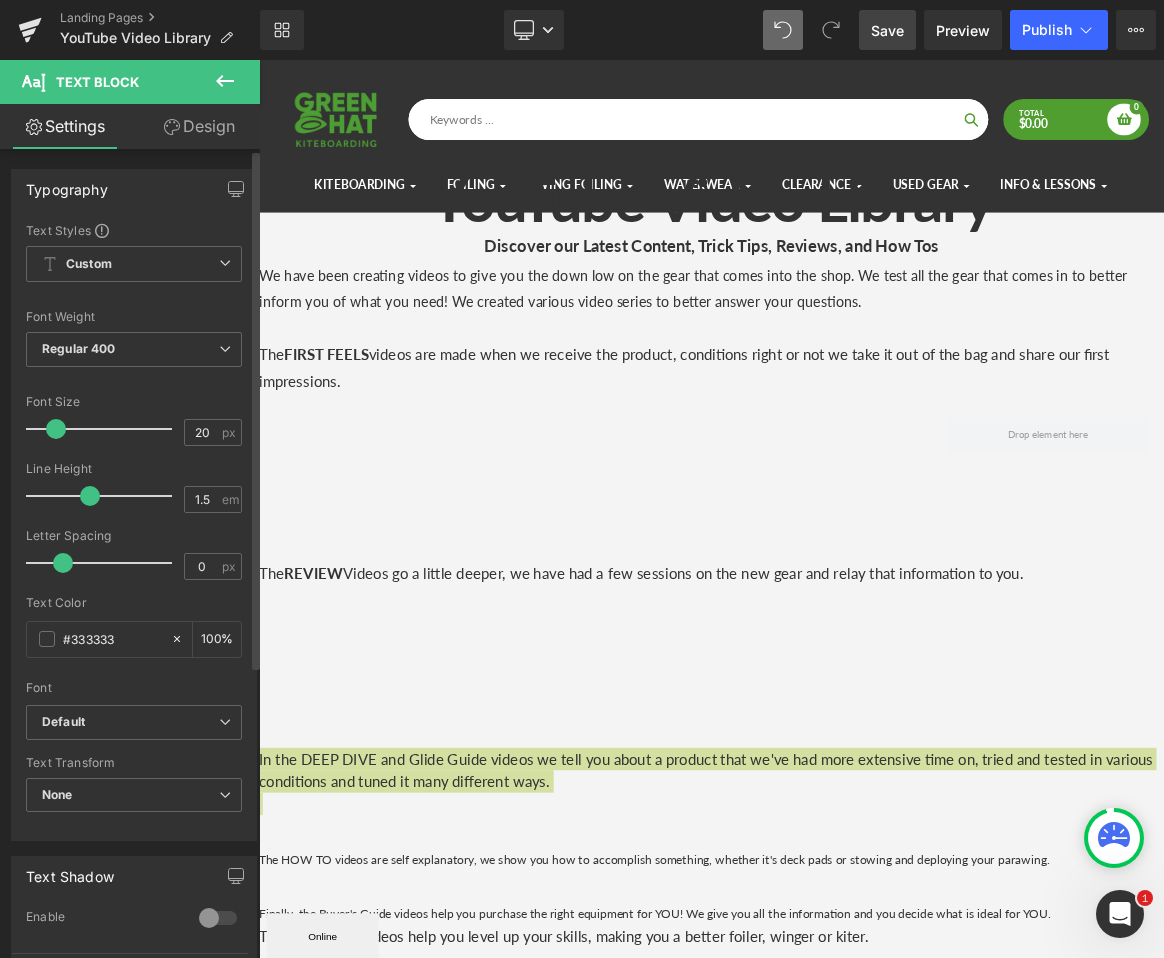 scroll, scrollTop: 10, scrollLeft: 10, axis: both 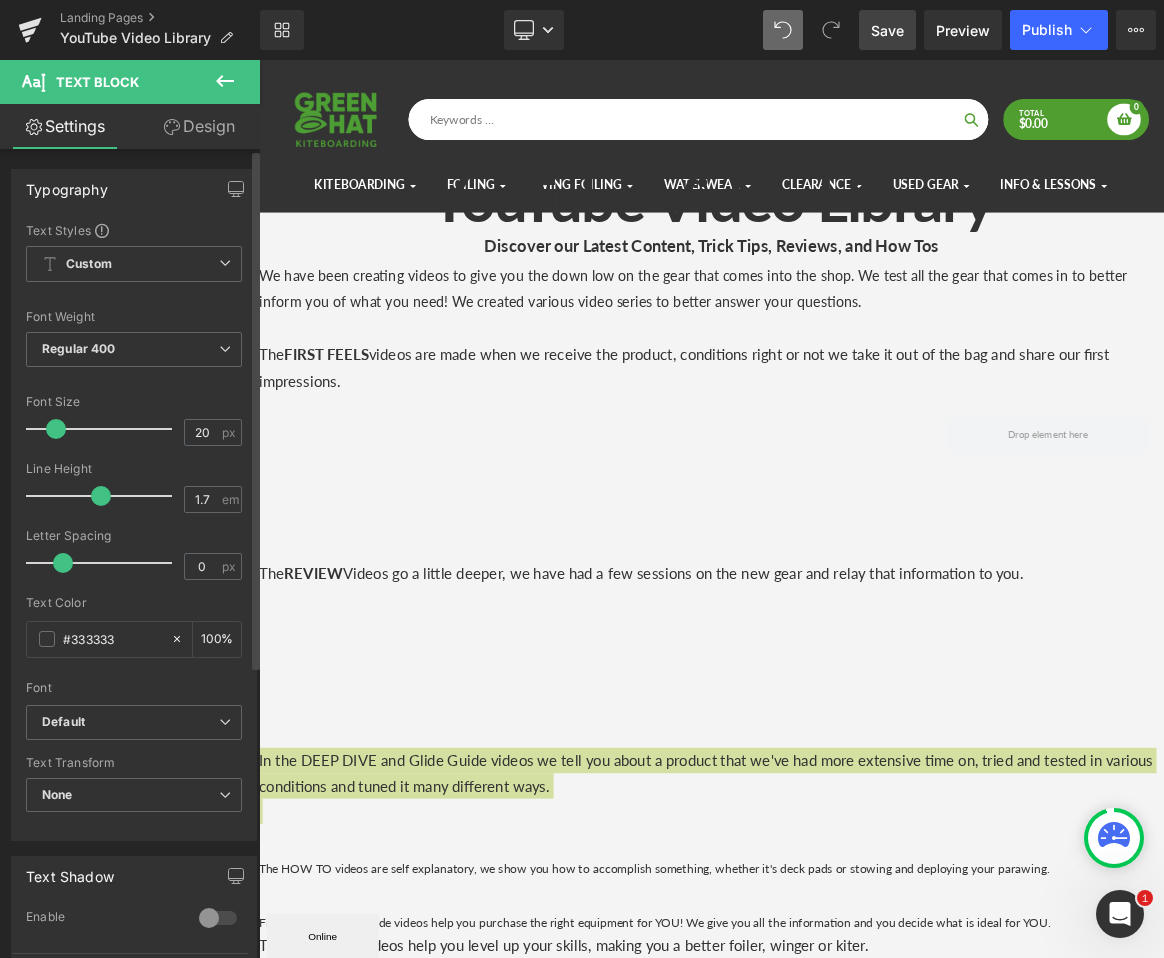 type on "1.8" 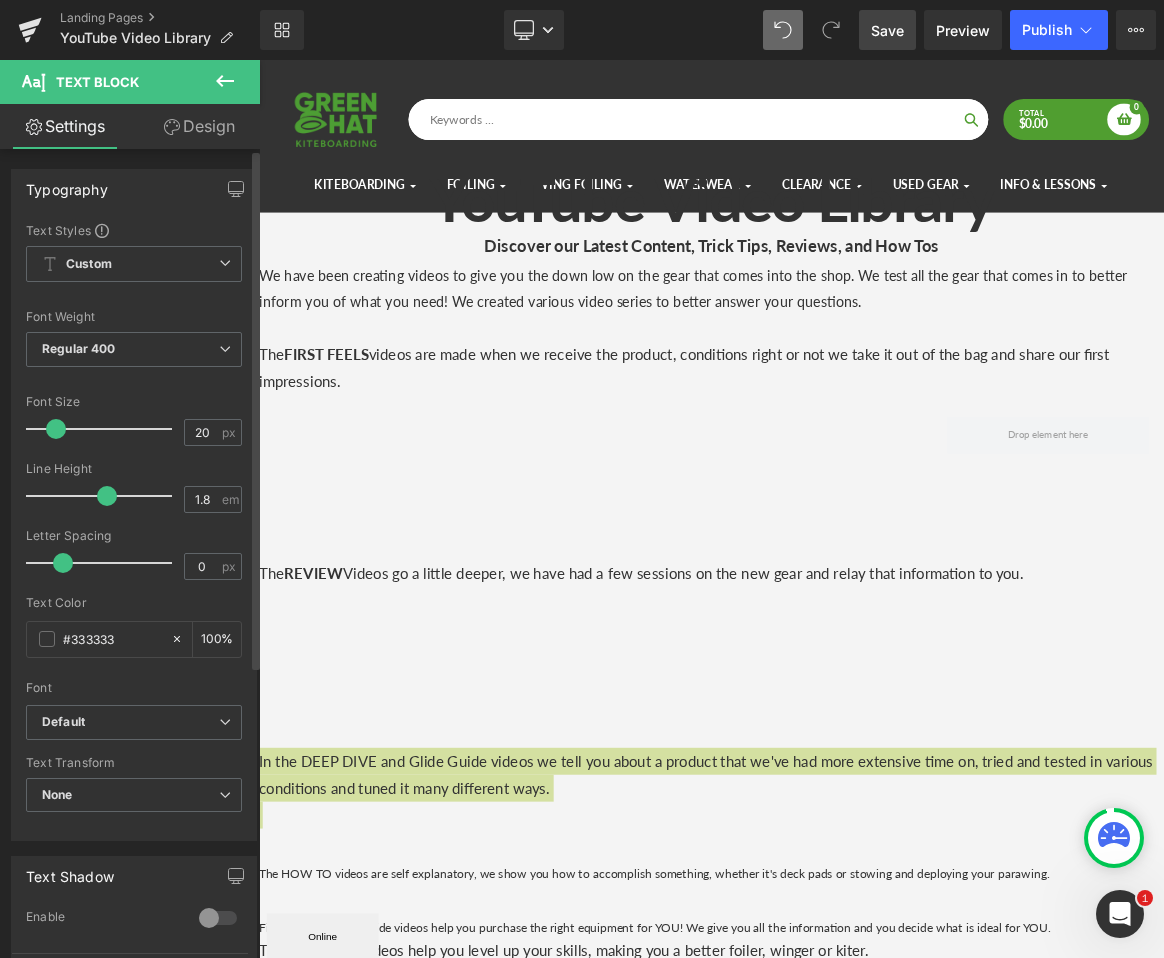 scroll, scrollTop: 10, scrollLeft: 10, axis: both 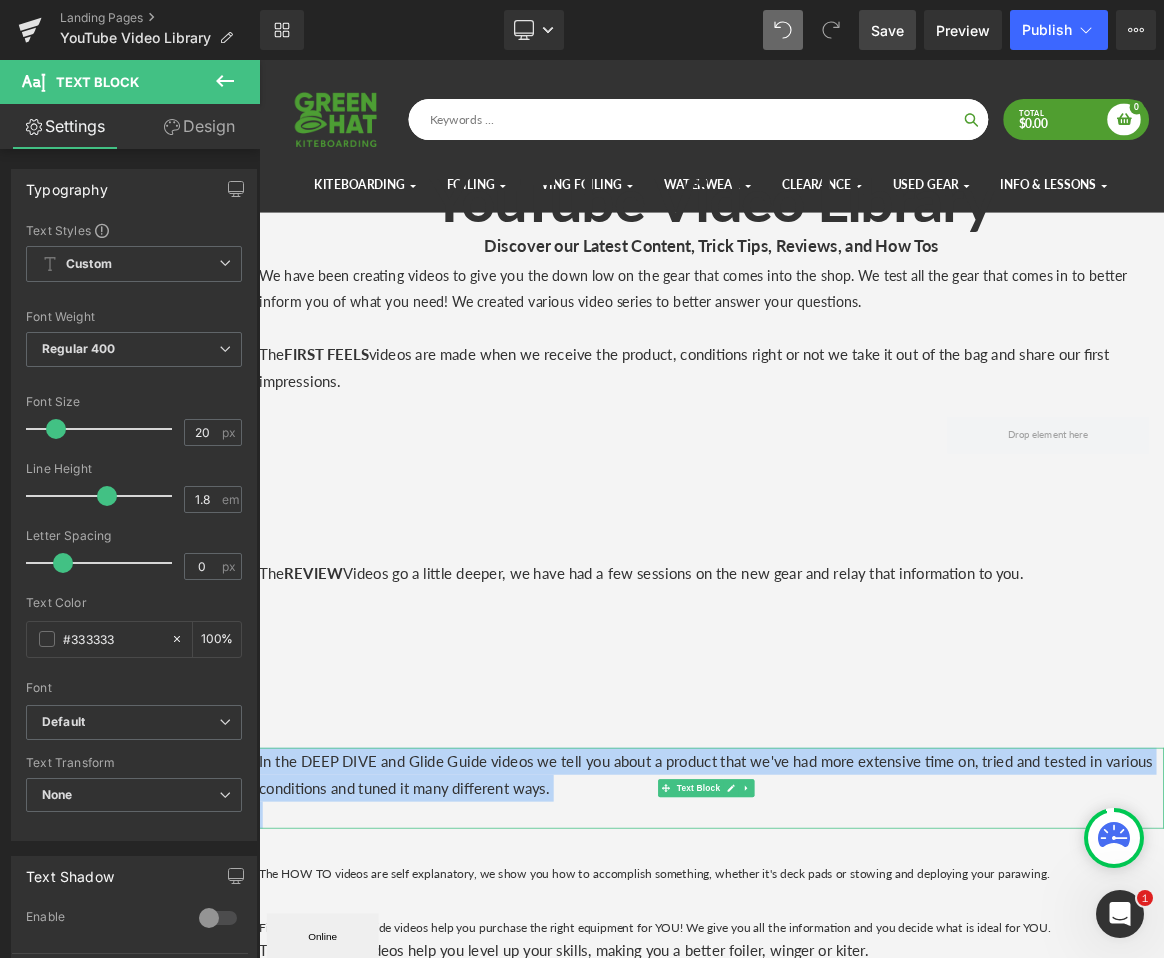 click on "In the DEEP DIVE and Glide Guide videos we tell you about a product that we've had more extensive time on, tried and tested in various conditions and tuned it many different ways." at bounding box center [864, 1016] 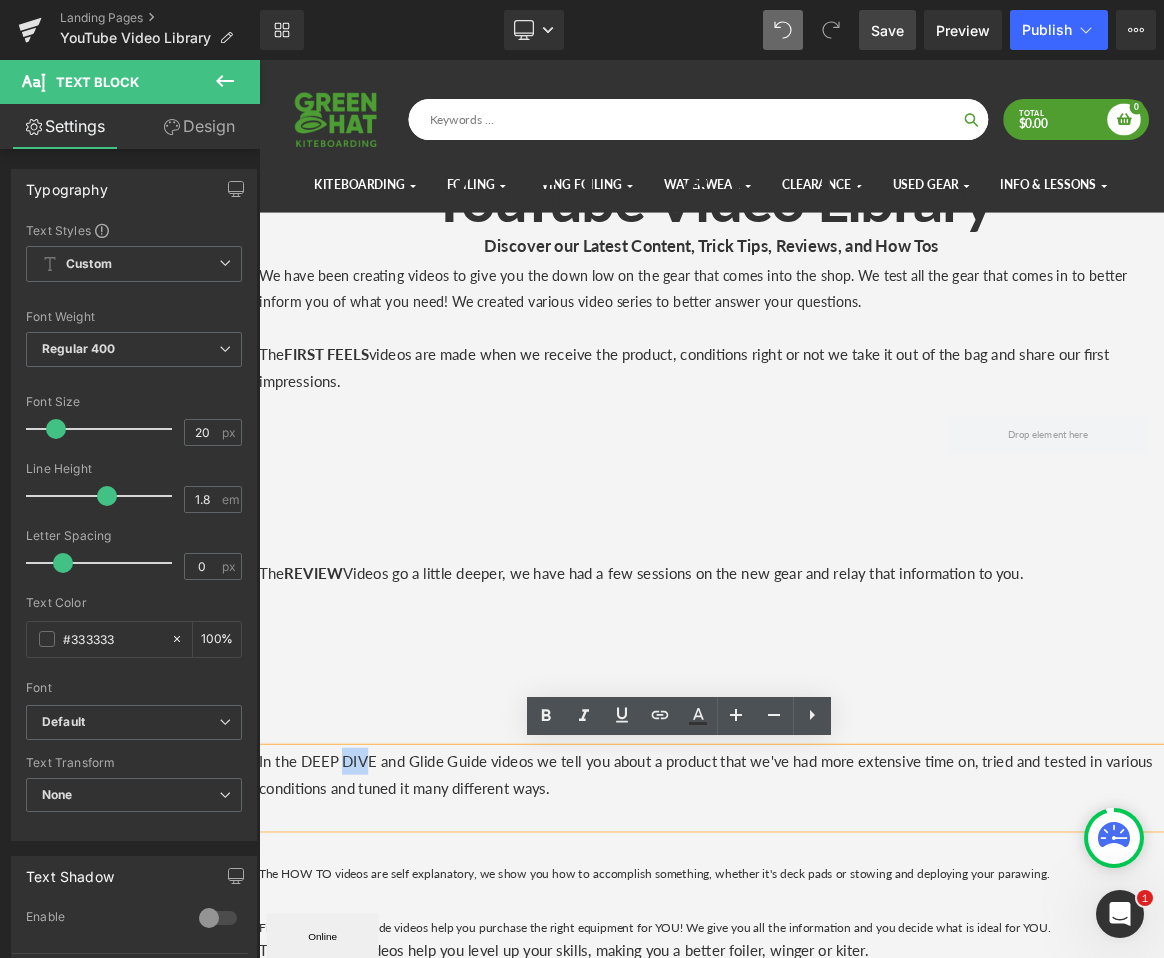 drag, startPoint x: 411, startPoint y: 995, endPoint x: 375, endPoint y: 990, distance: 36.345562 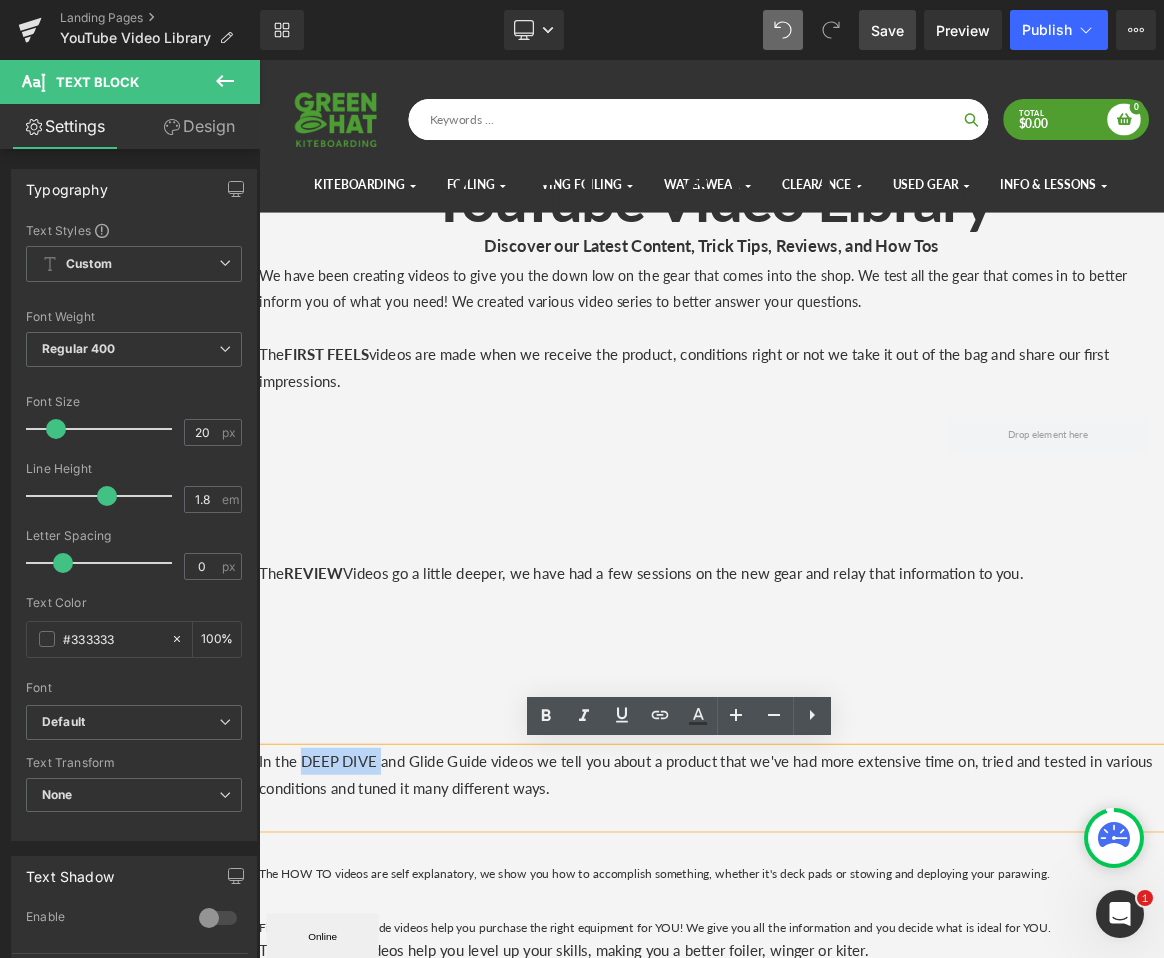 drag, startPoint x: 424, startPoint y: 991, endPoint x: 316, endPoint y: 997, distance: 108.16654 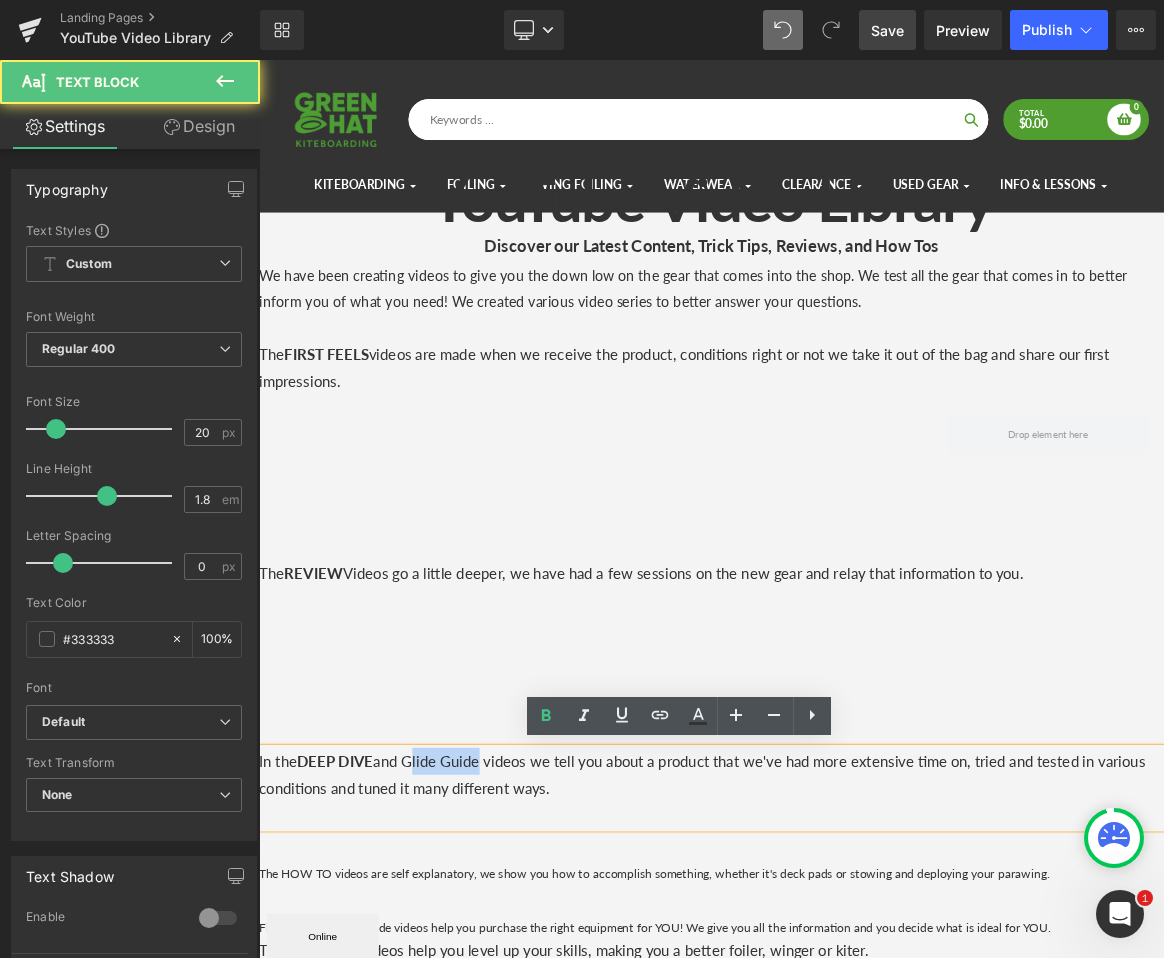 drag, startPoint x: 570, startPoint y: 995, endPoint x: 475, endPoint y: 999, distance: 95.084175 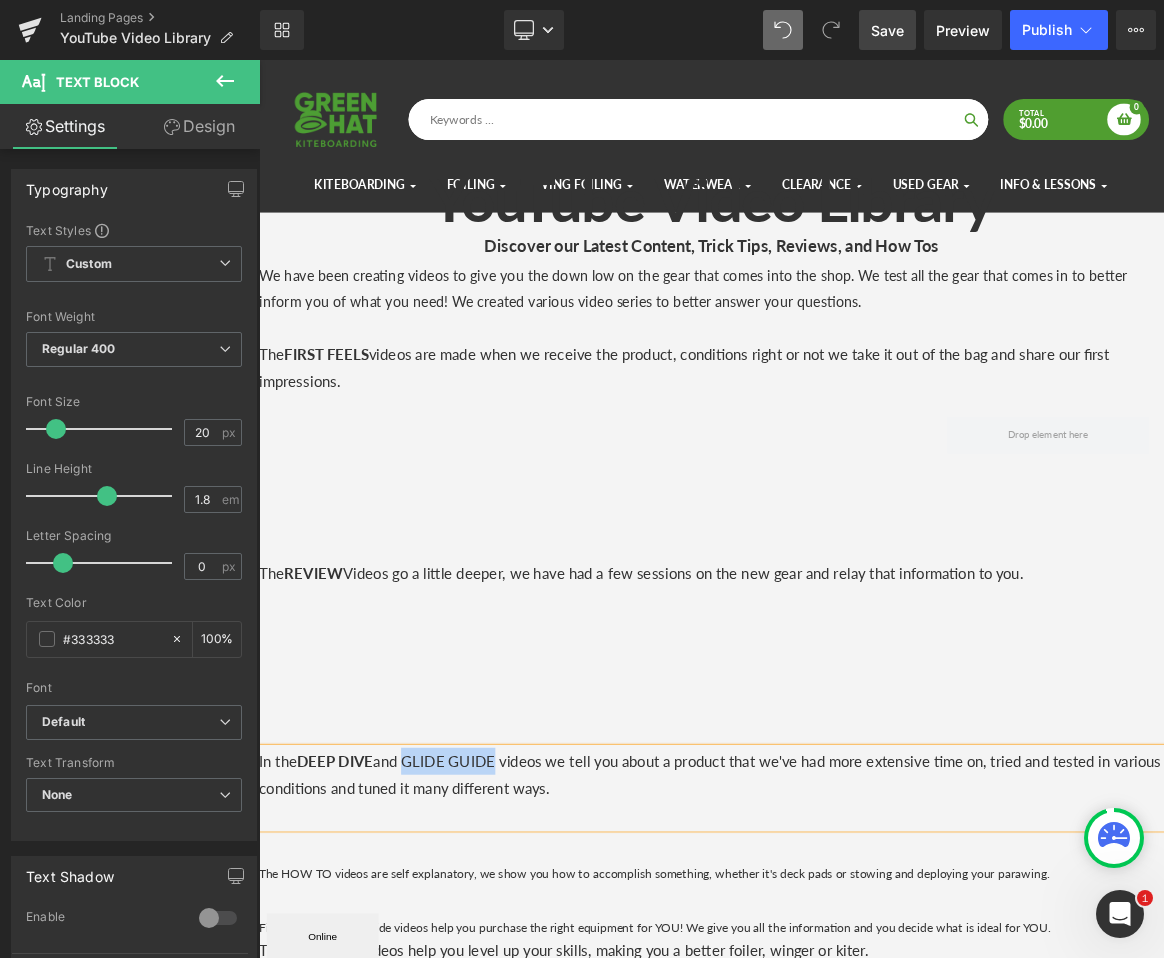 drag, startPoint x: 590, startPoint y: 994, endPoint x: 468, endPoint y: 1002, distance: 122.26202 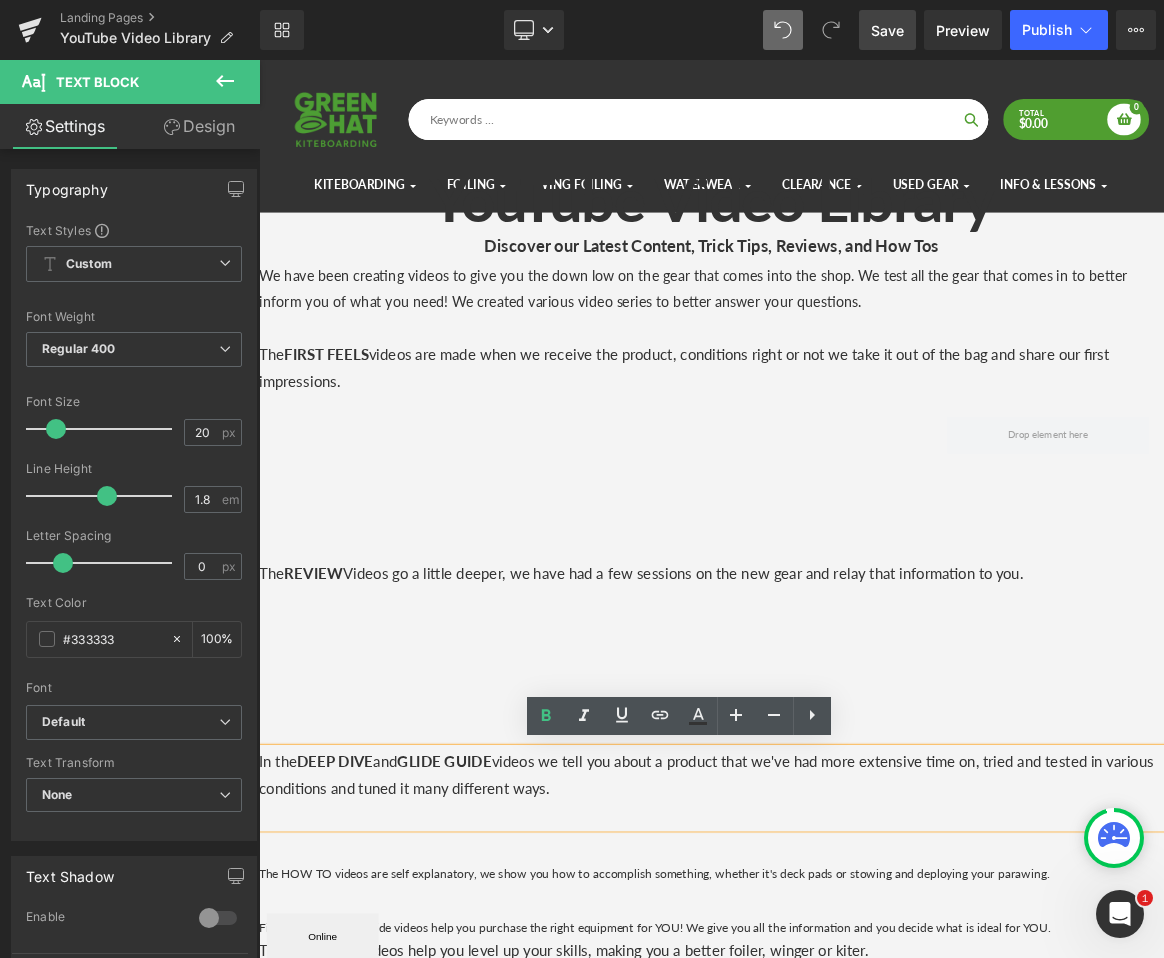 click at bounding box center [864, 1070] 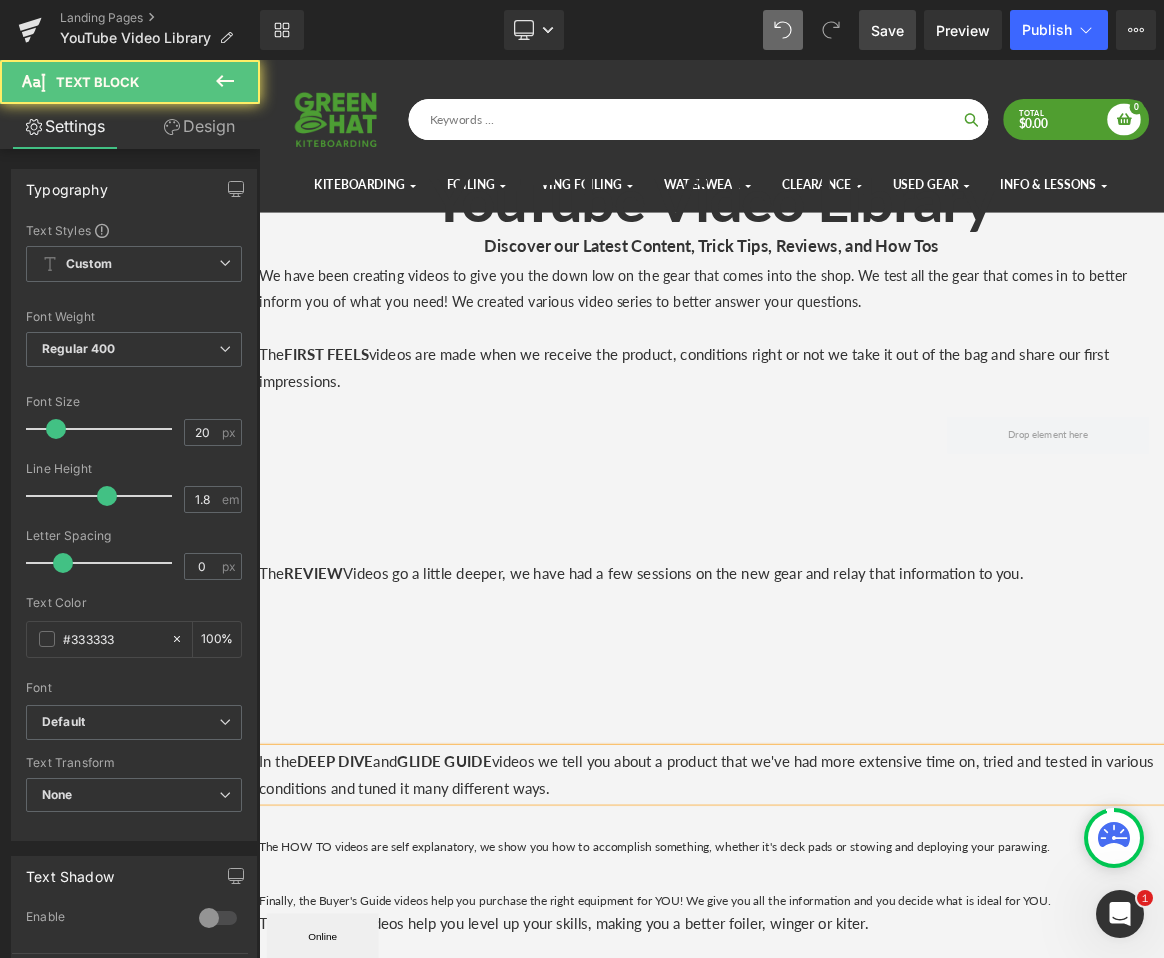 scroll, scrollTop: 3001, scrollLeft: 1195, axis: both 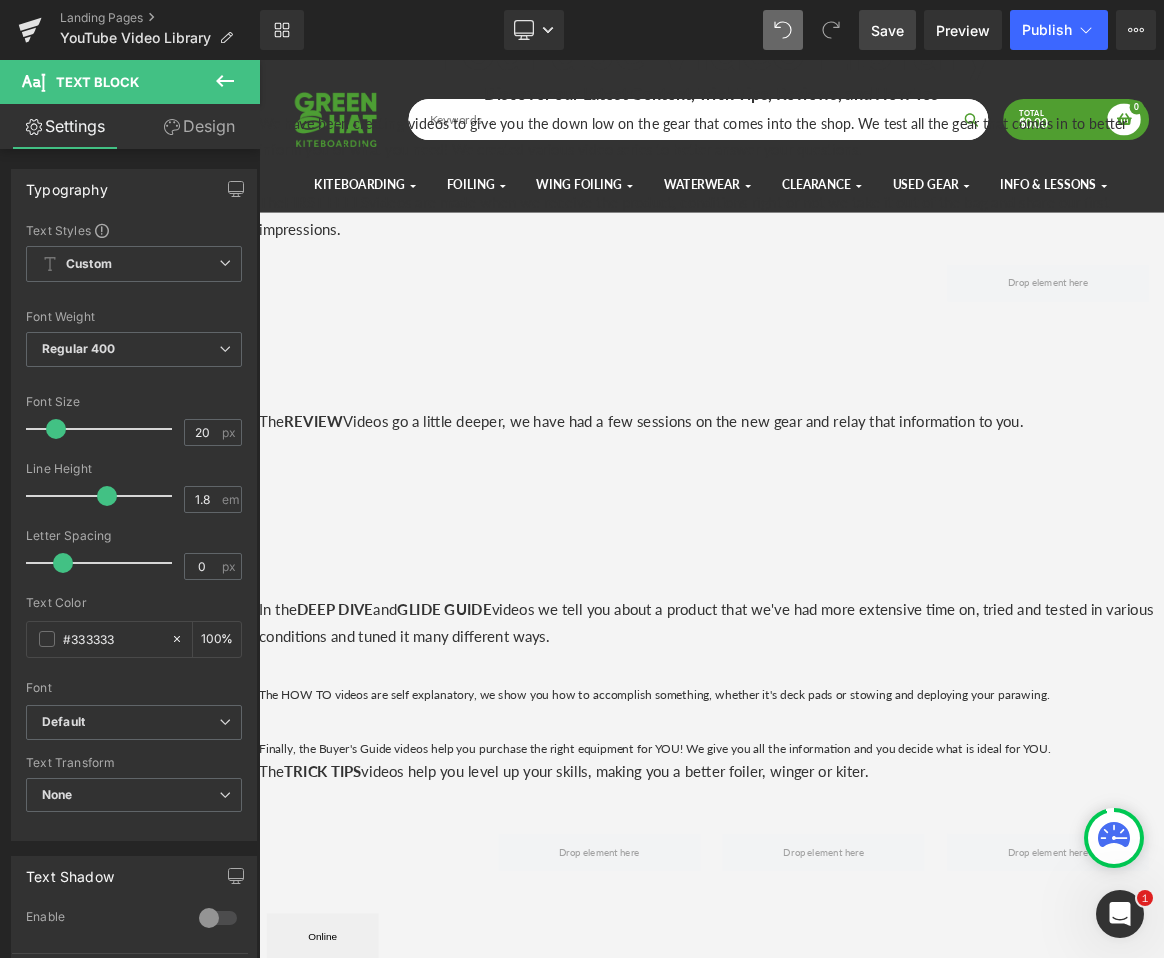 click at bounding box center (225, 82) 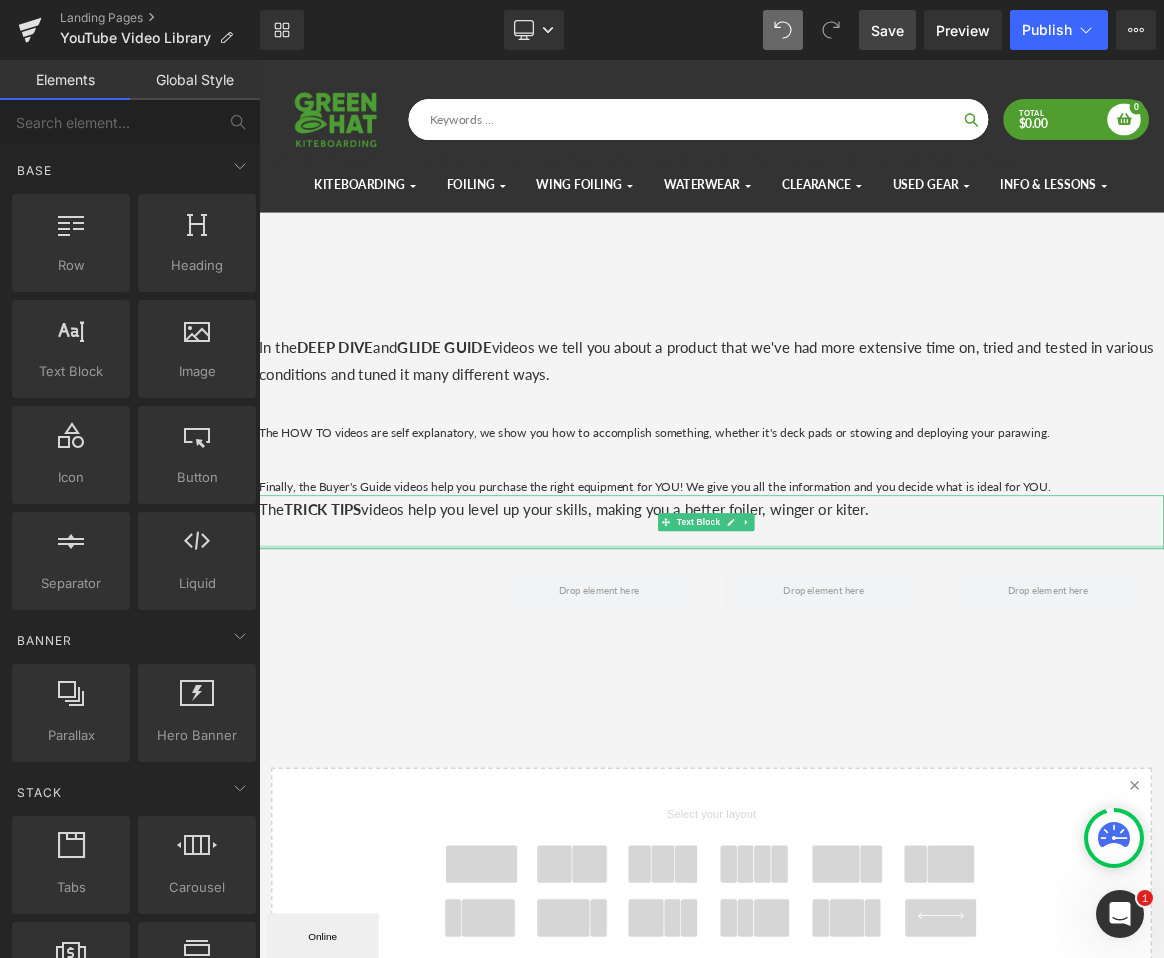 scroll, scrollTop: 708, scrollLeft: 0, axis: vertical 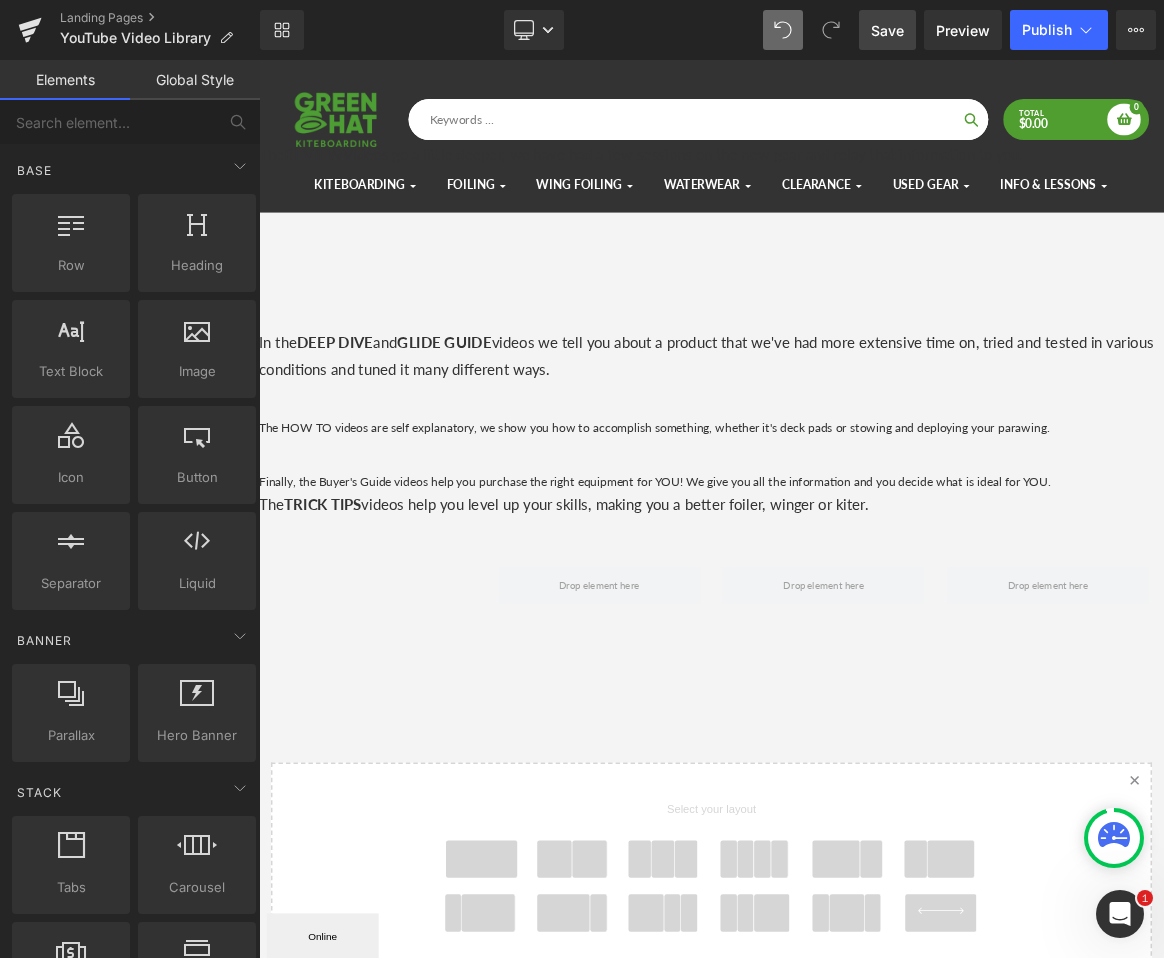 click at bounding box center (910, 1129) 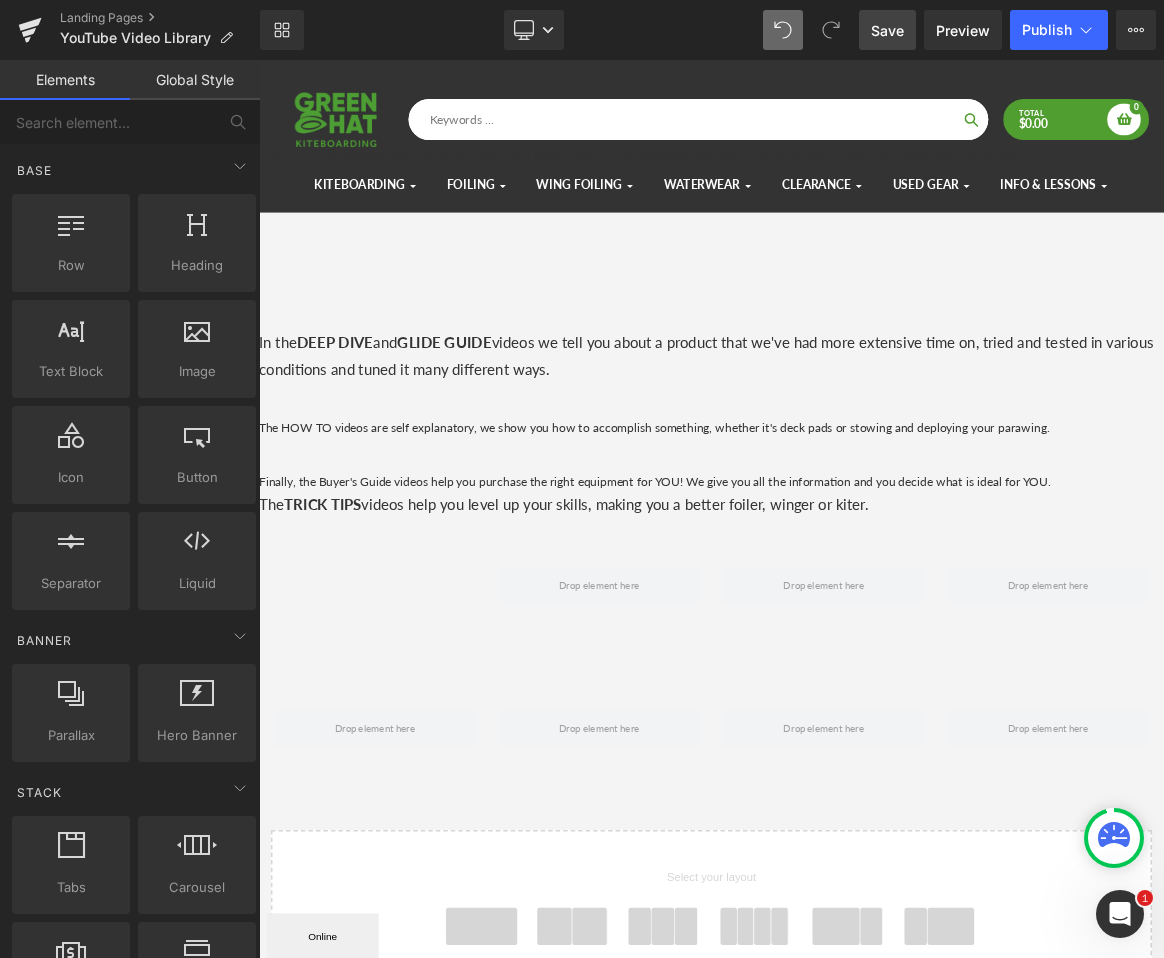 scroll, scrollTop: 721, scrollLeft: 0, axis: vertical 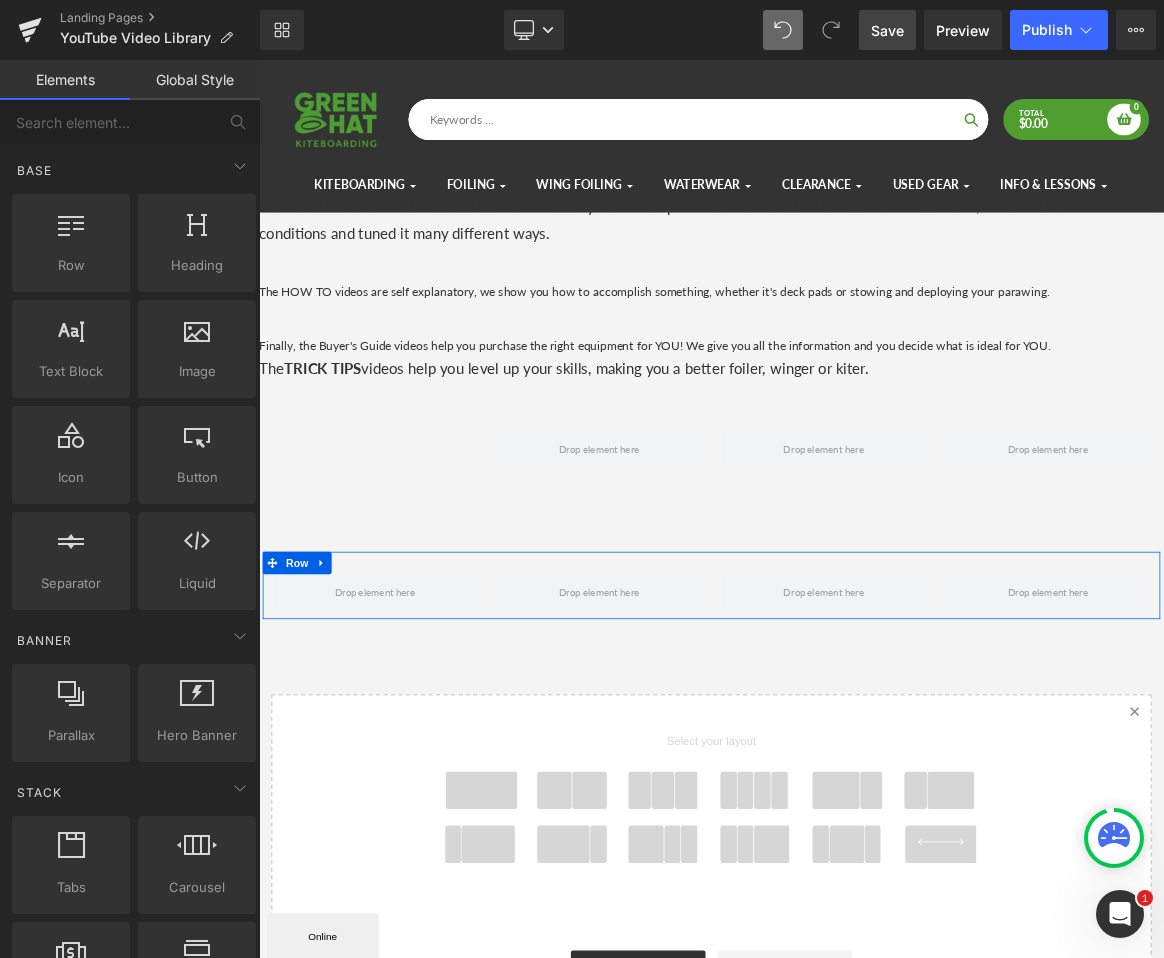 drag, startPoint x: 539, startPoint y: 802, endPoint x: 271, endPoint y: 733, distance: 276.73996 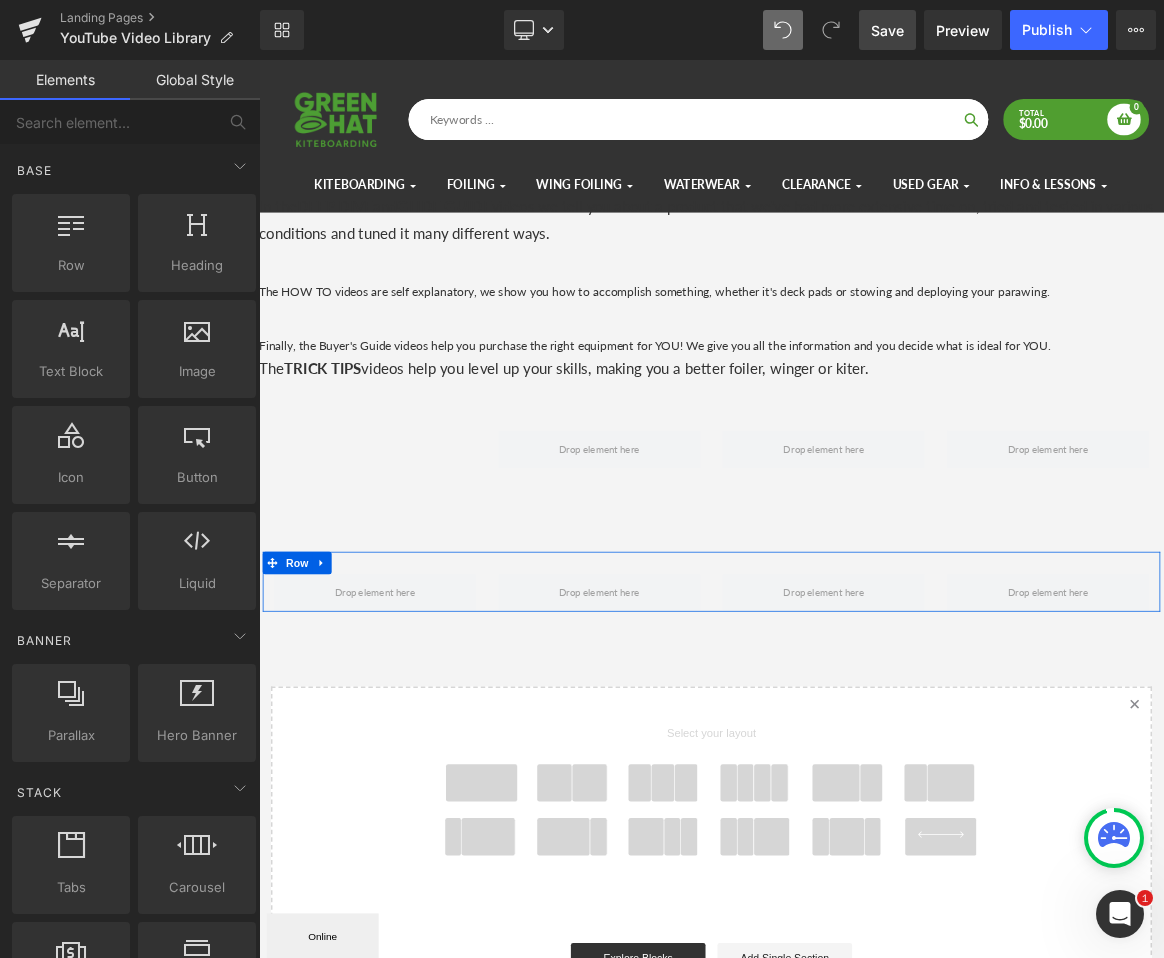 drag, startPoint x: 271, startPoint y: 733, endPoint x: 442, endPoint y: 862, distance: 214.20084 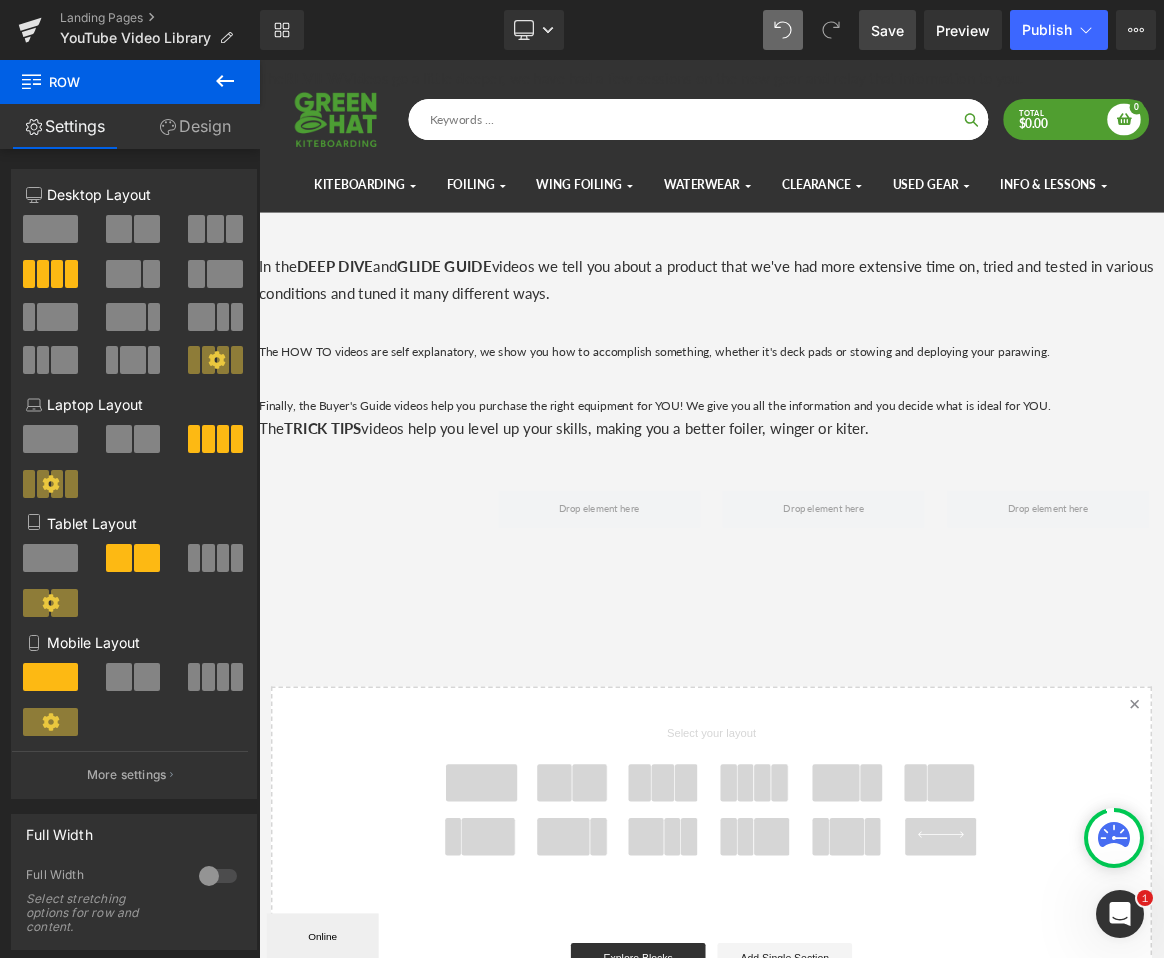 scroll, scrollTop: 994, scrollLeft: 0, axis: vertical 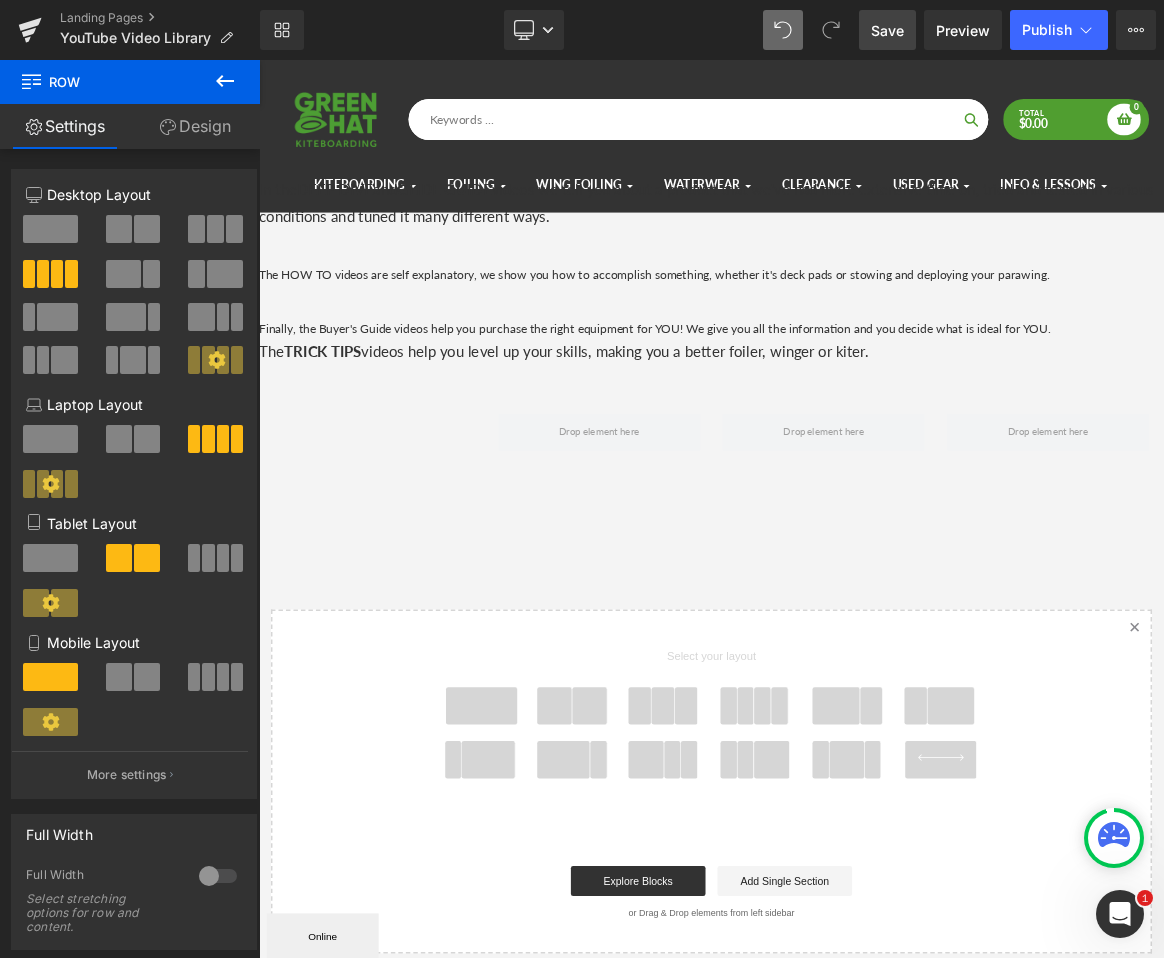 click at bounding box center (910, 923) 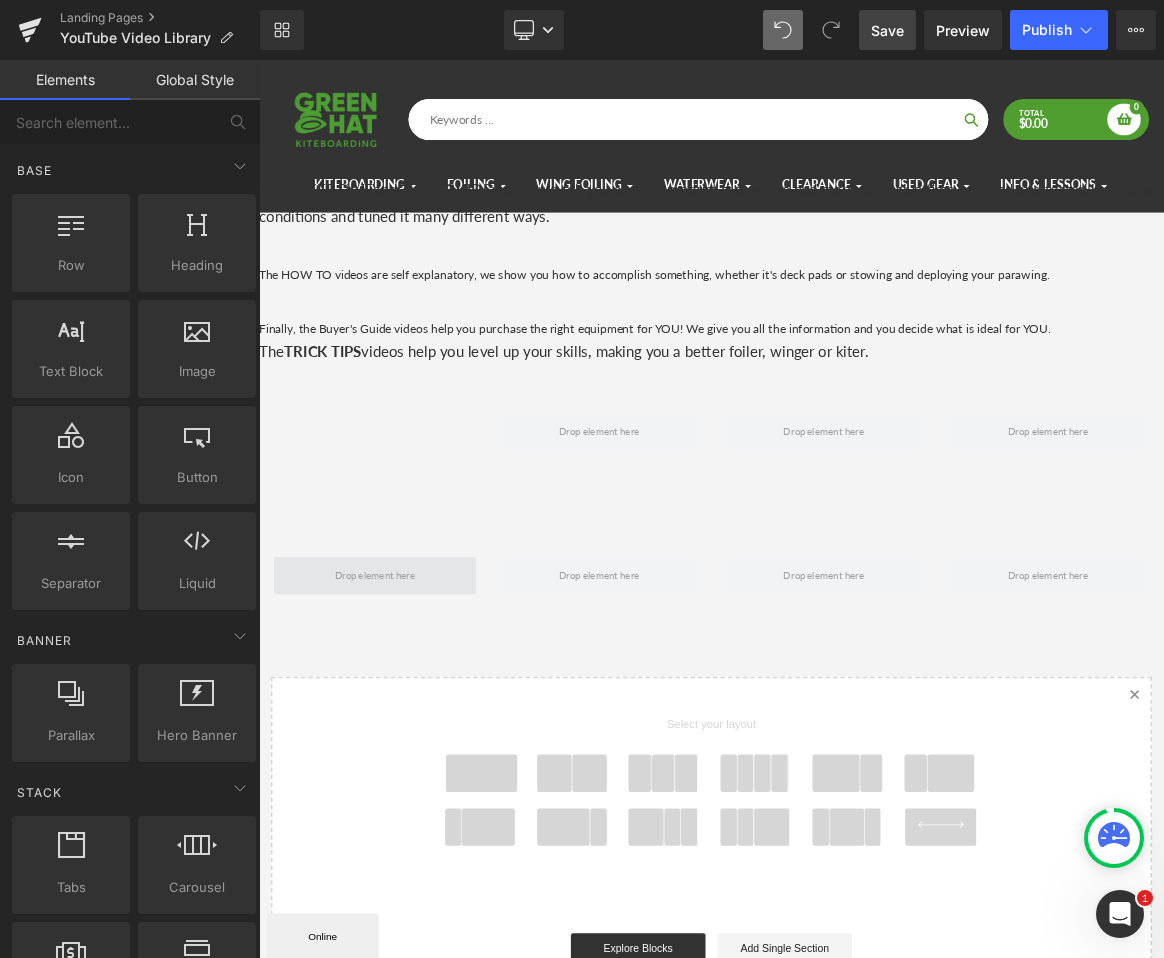 scroll, scrollTop: 1013, scrollLeft: 0, axis: vertical 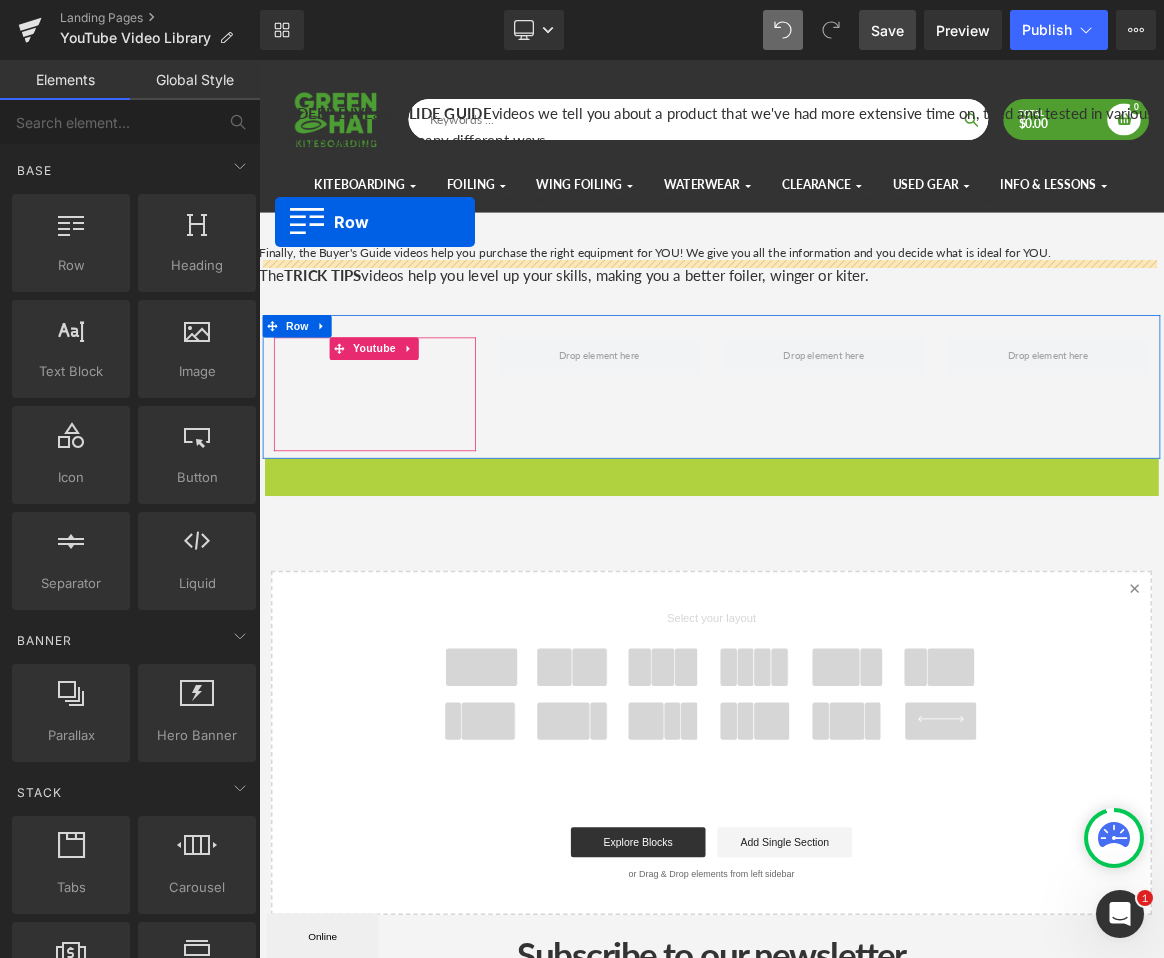 drag, startPoint x: 273, startPoint y: 606, endPoint x: 281, endPoint y: 276, distance: 330.09695 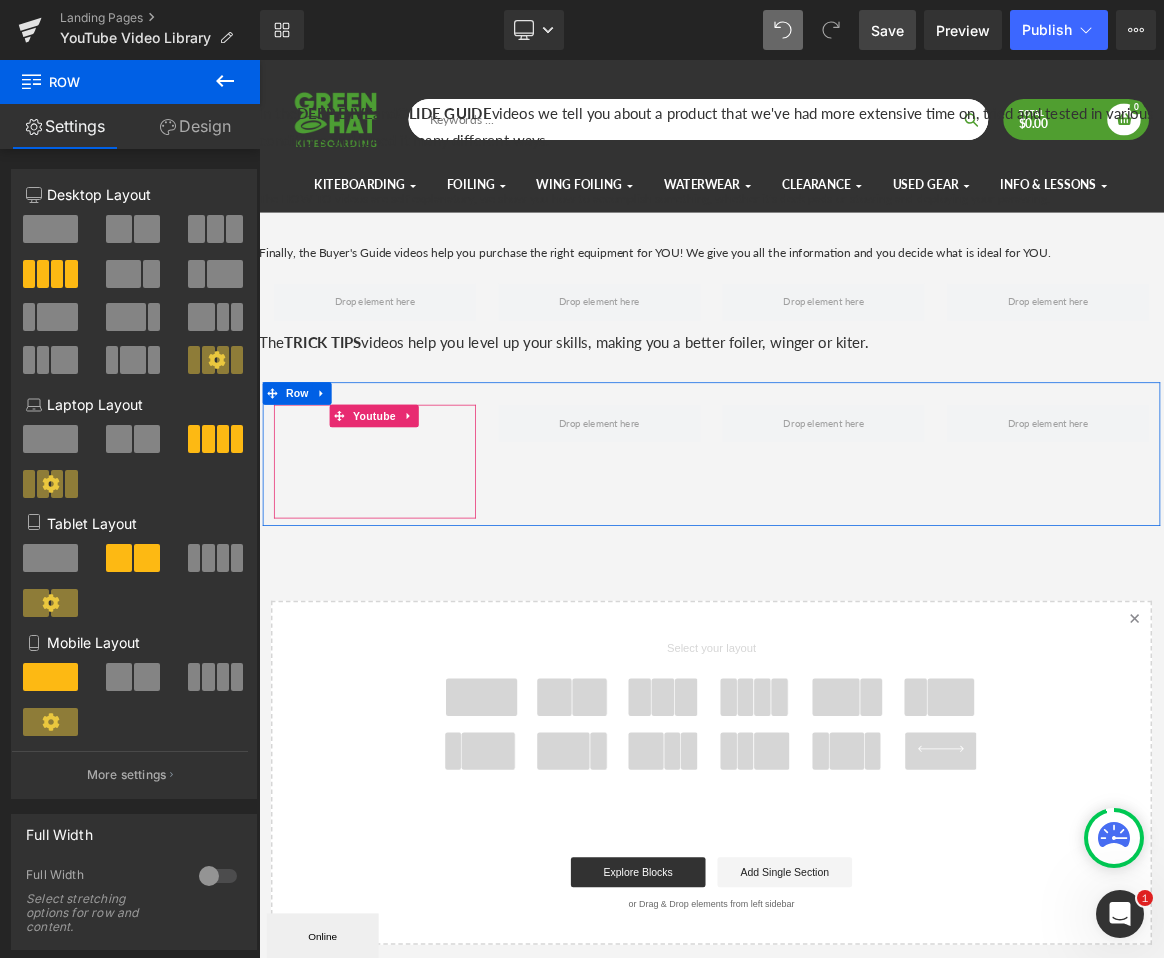 scroll, scrollTop: 402, scrollLeft: 0, axis: vertical 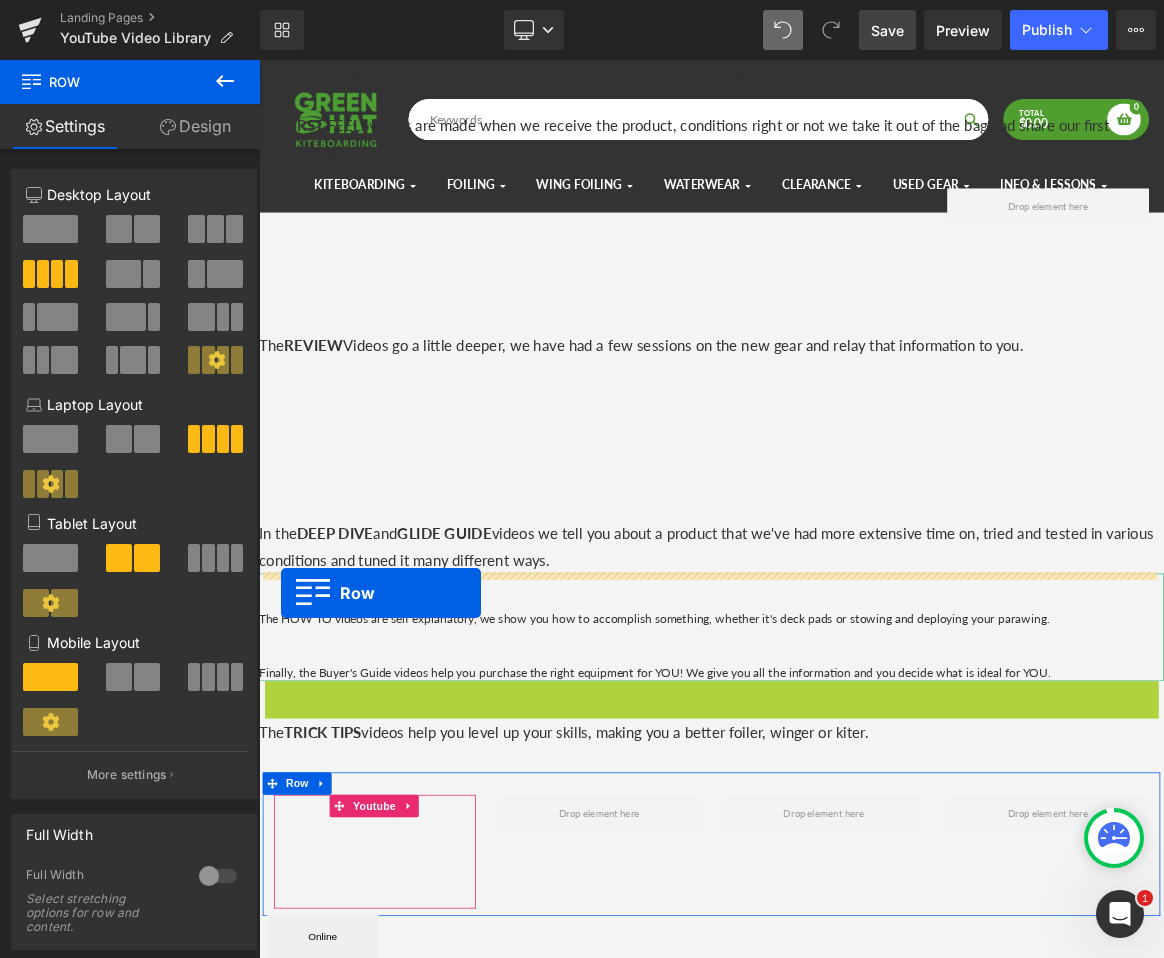 drag, startPoint x: 275, startPoint y: 903, endPoint x: 288, endPoint y: 772, distance: 131.64346 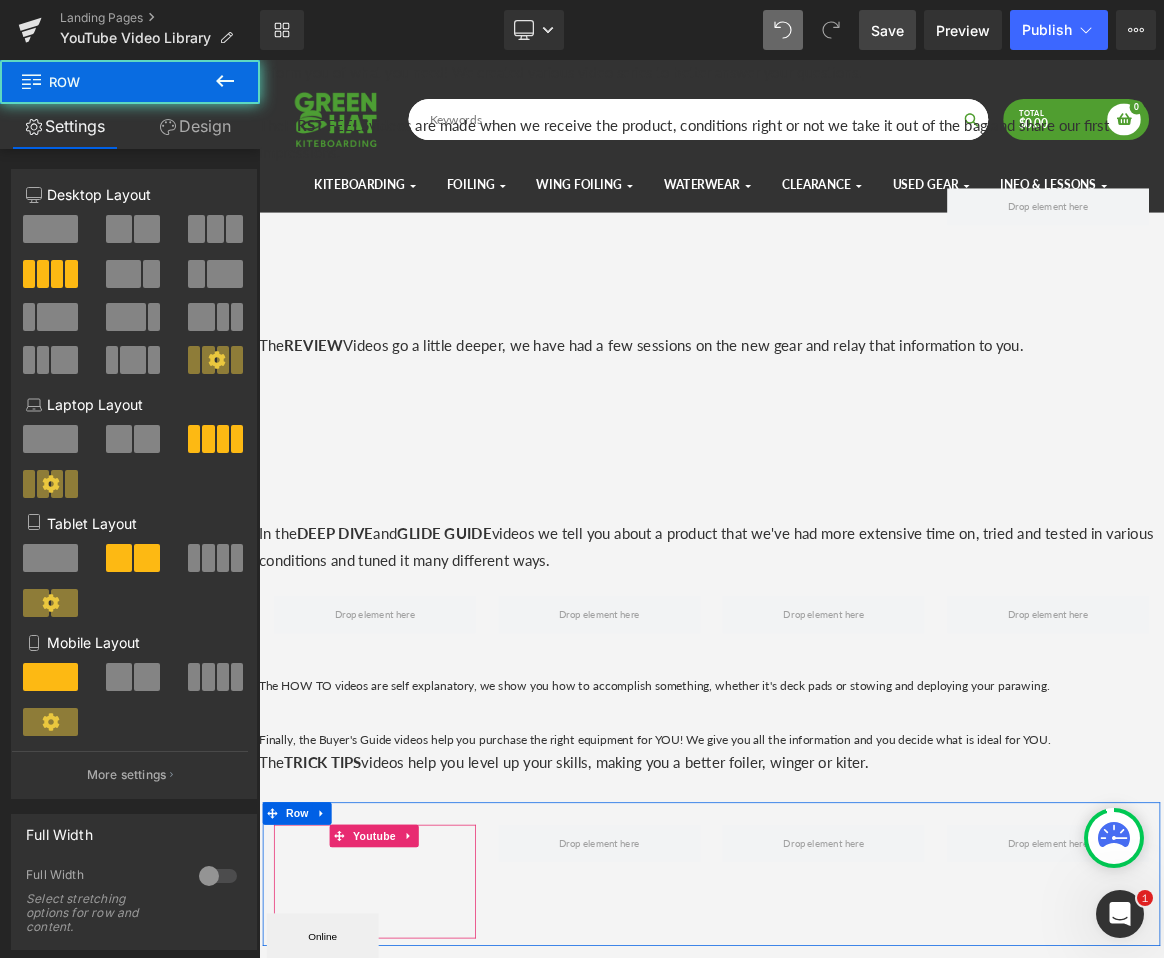 scroll, scrollTop: 10, scrollLeft: 10, axis: both 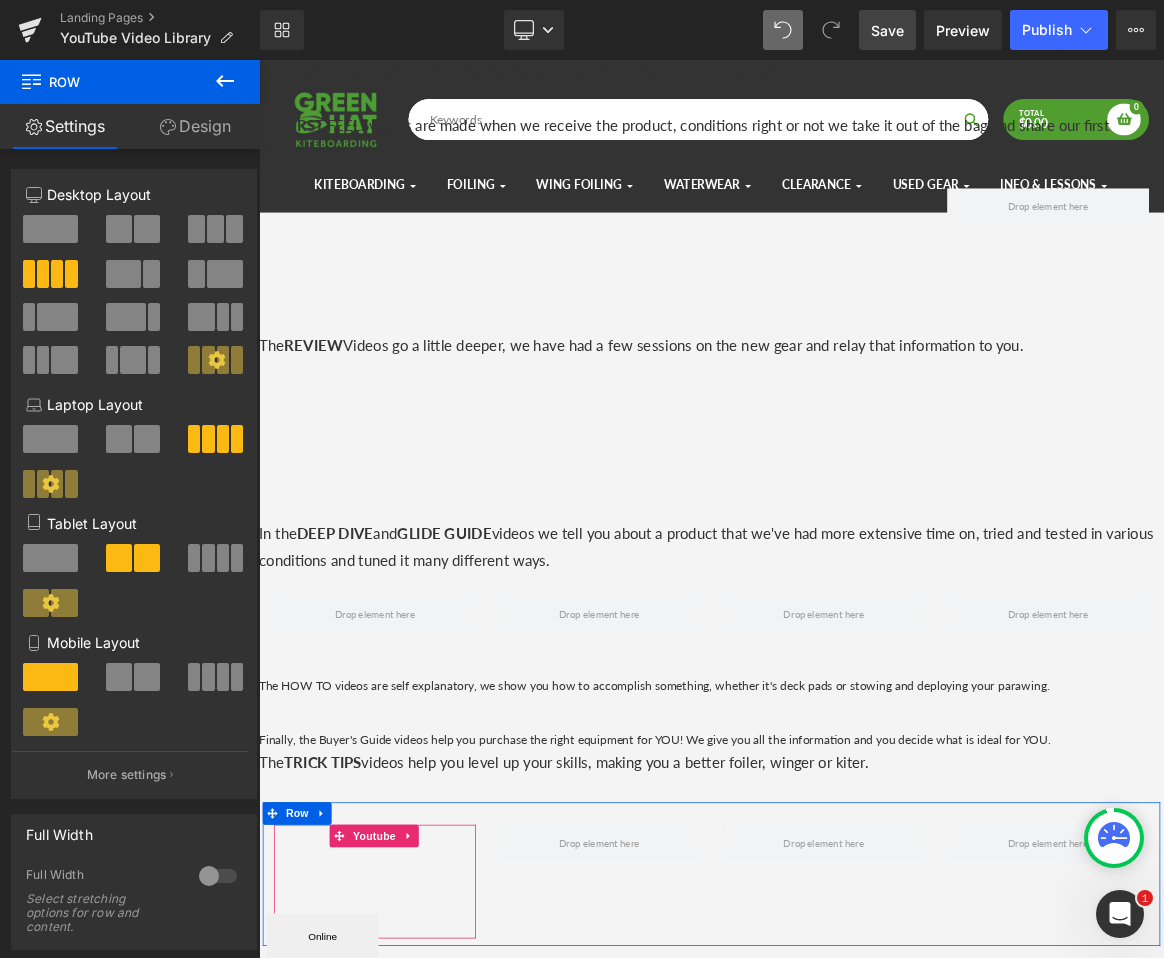 click 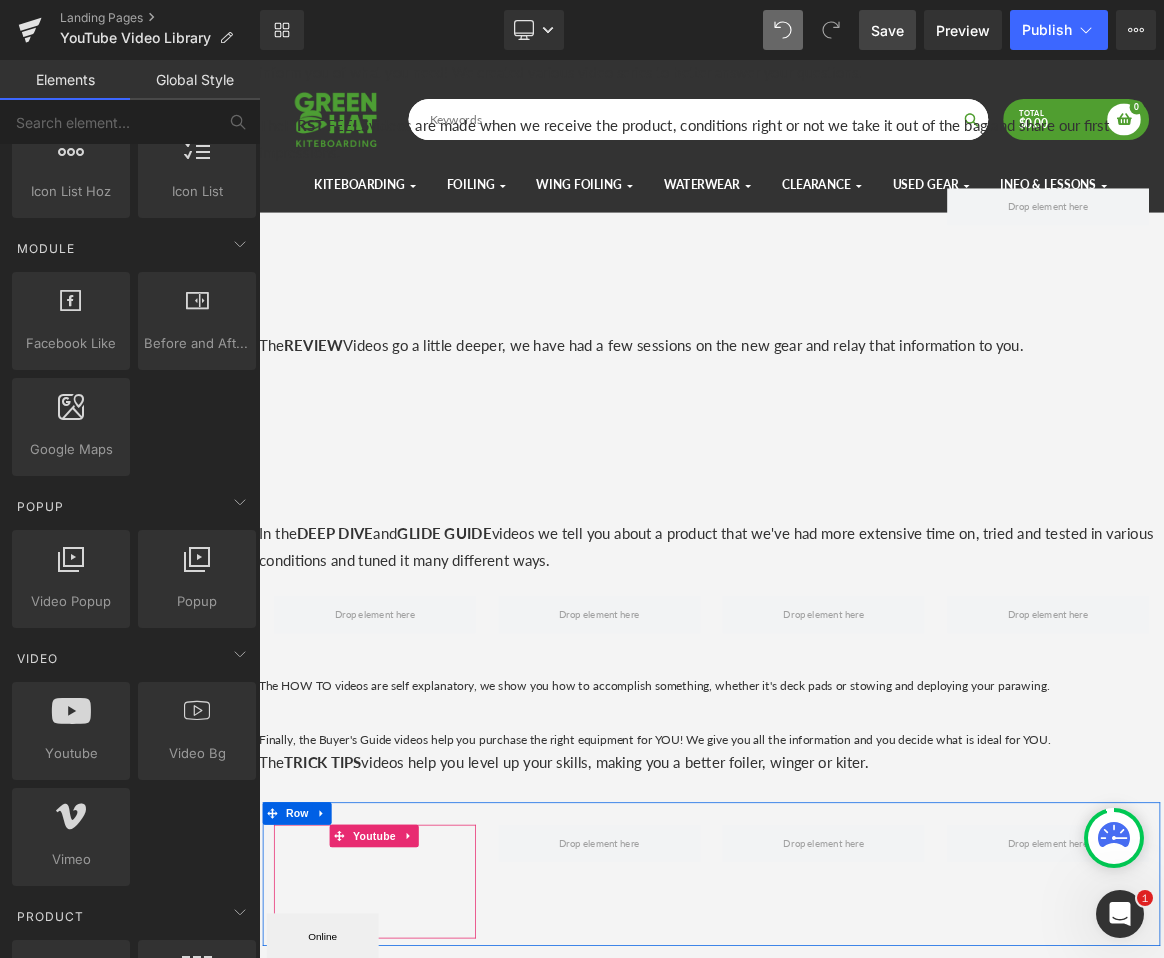 scroll, scrollTop: 957, scrollLeft: 0, axis: vertical 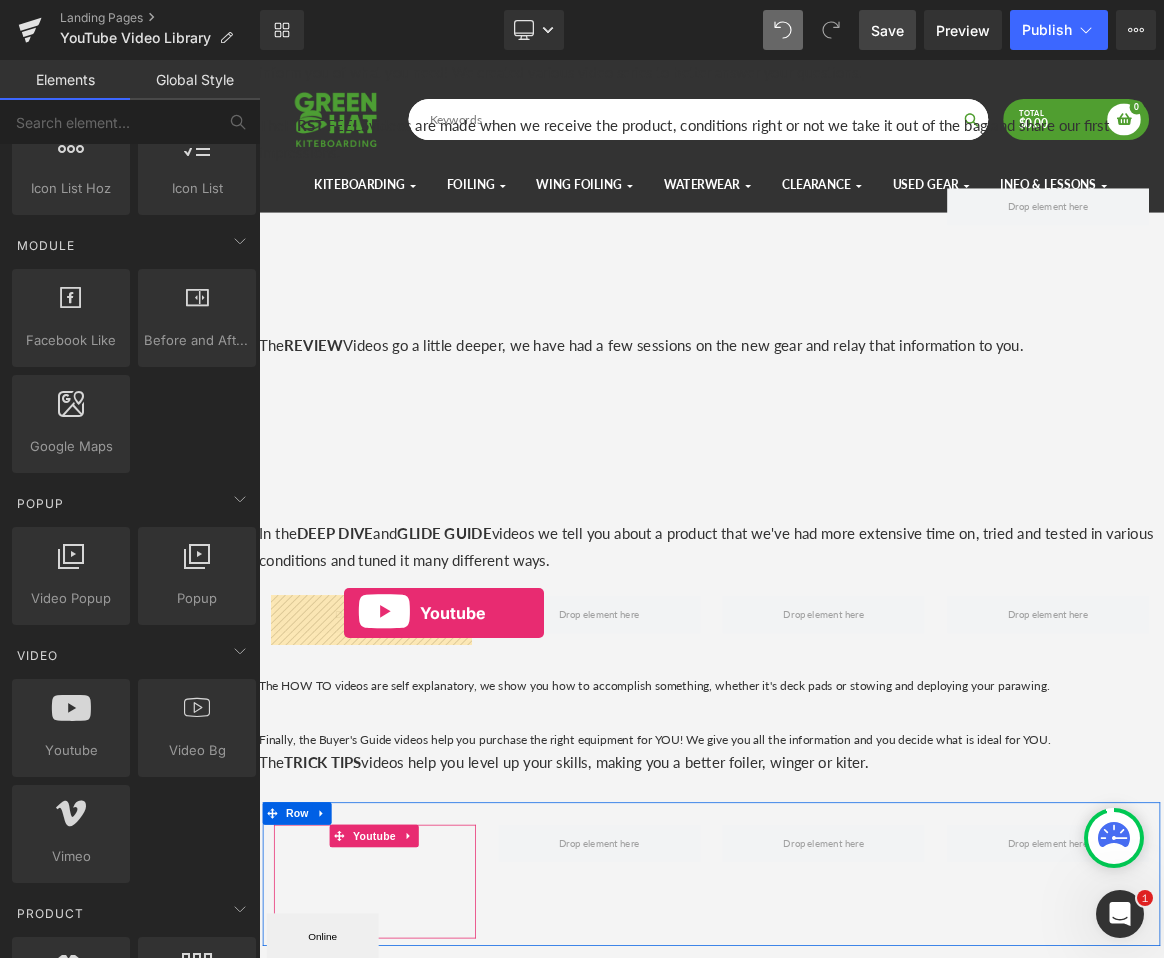drag, startPoint x: 433, startPoint y: 710, endPoint x: 372, endPoint y: 800, distance: 108.72442 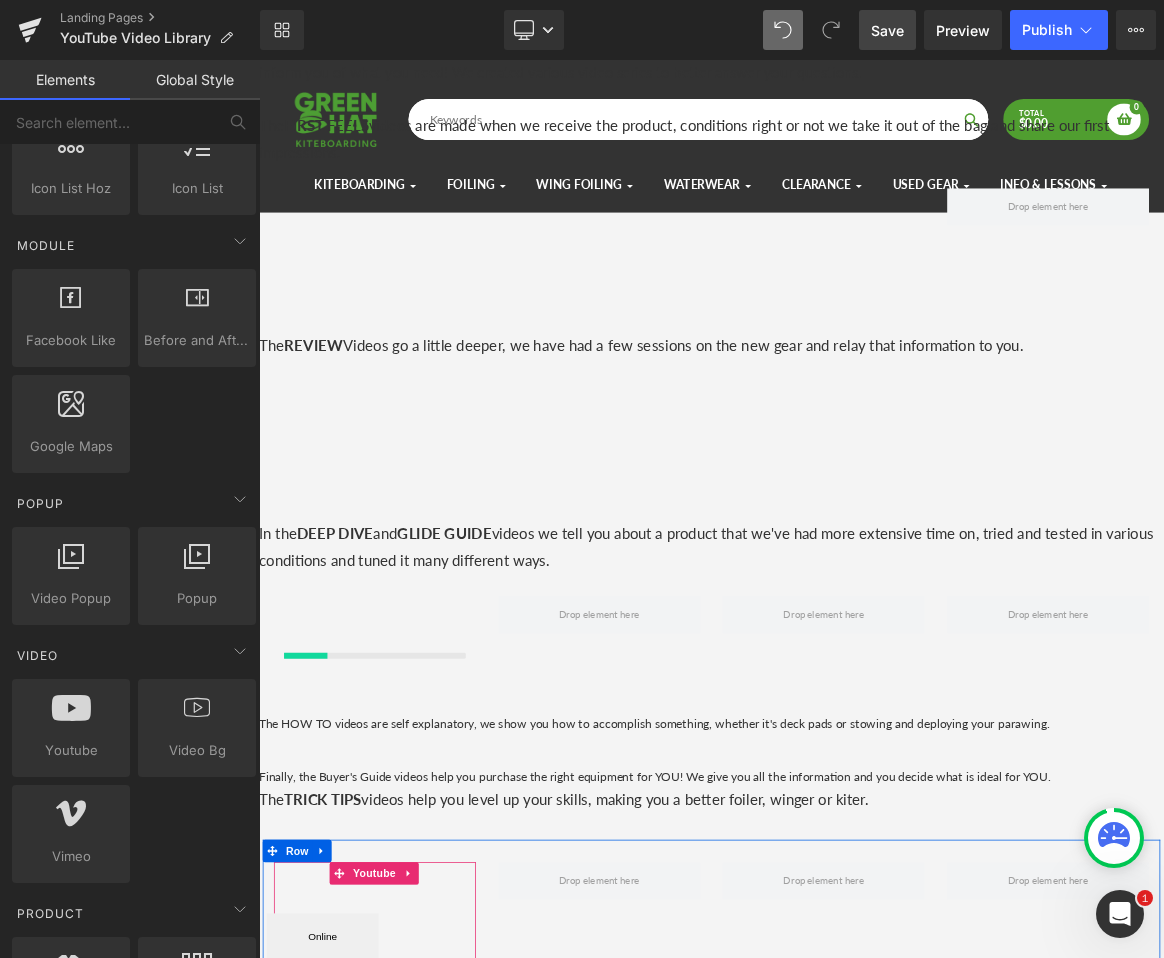scroll, scrollTop: 10, scrollLeft: 10, axis: both 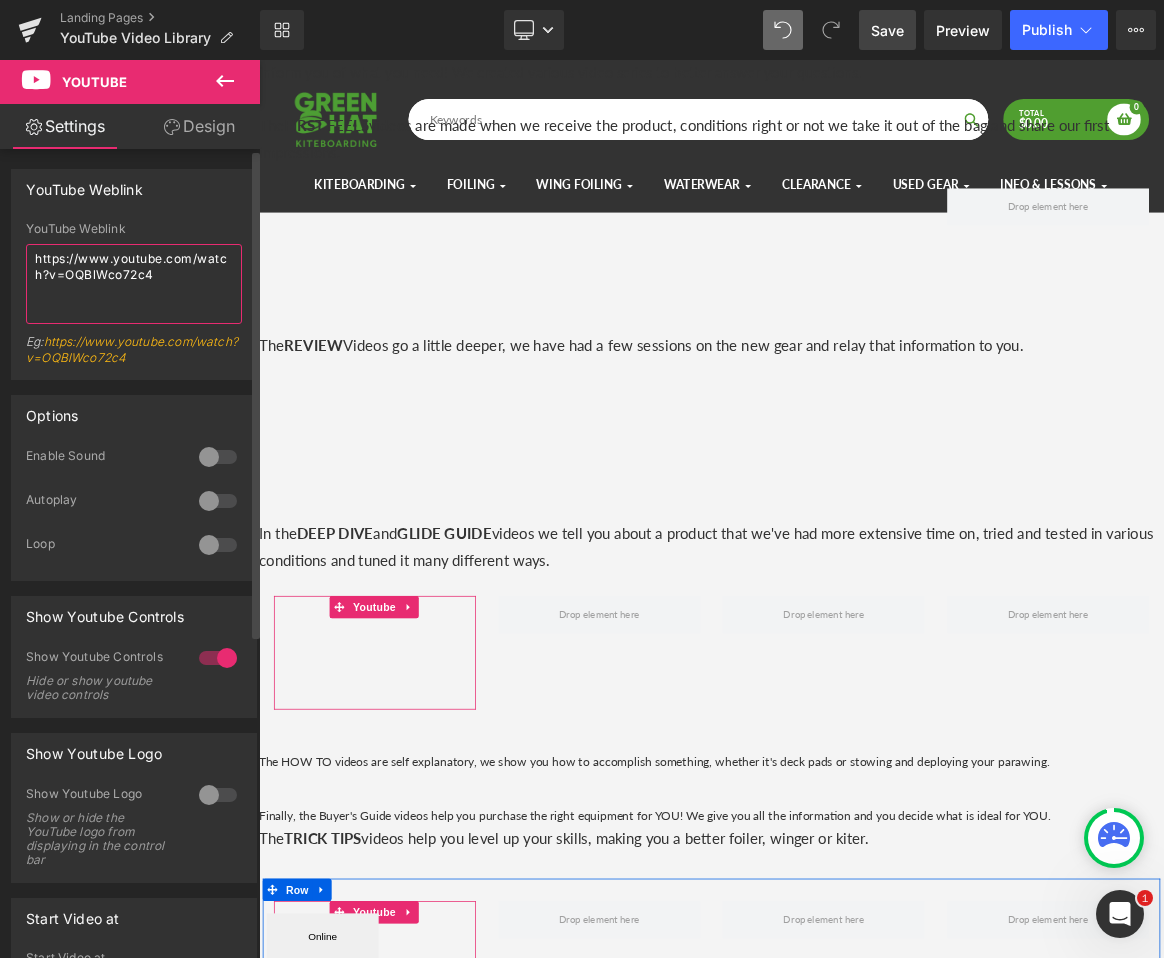 click on "https://www.youtube.com/watch?v=OQBlWco72c4" at bounding box center (134, 284) 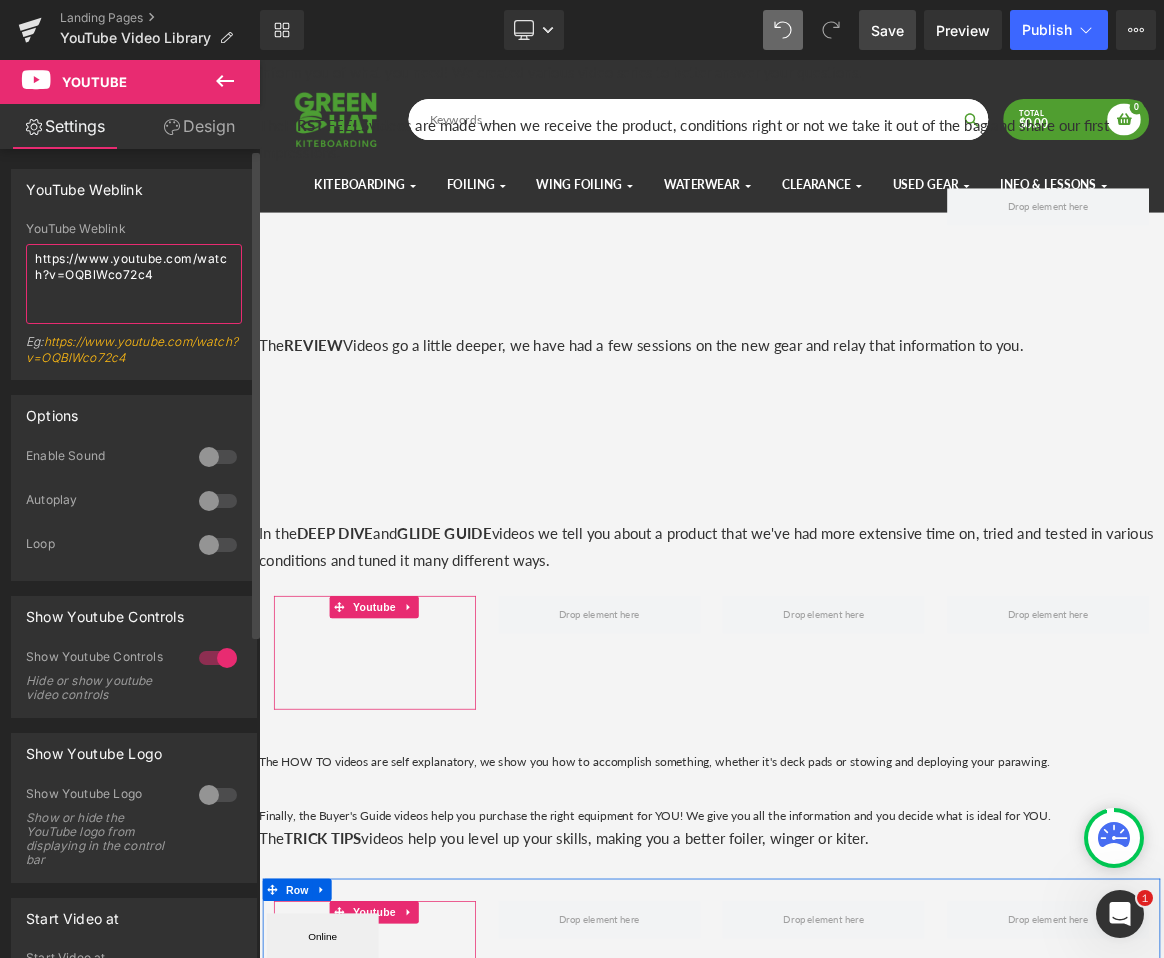 click on "https://www.youtube.com/watch?v=OQBlWco72c4" at bounding box center [134, 284] 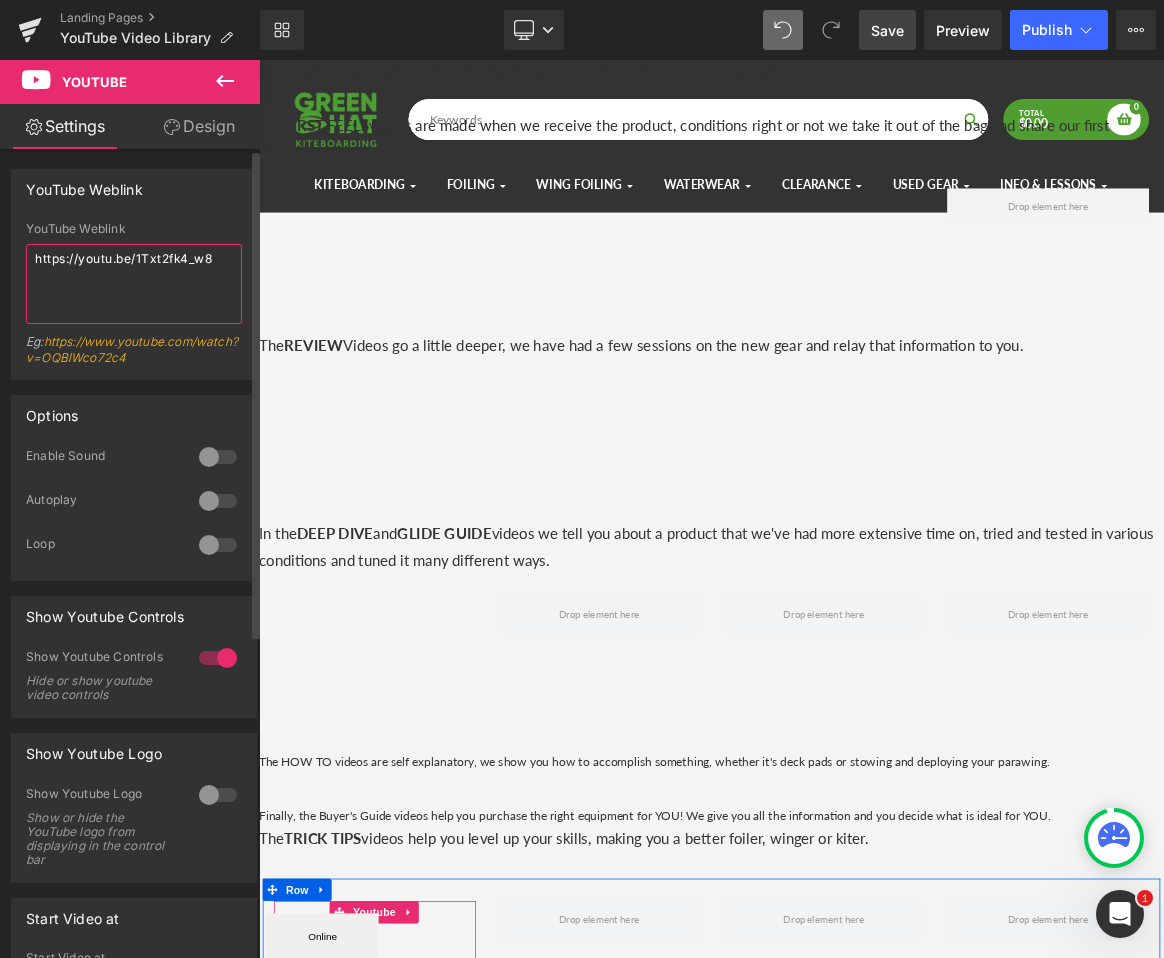 type on "https://youtu.be/1Txt2fk4_w8" 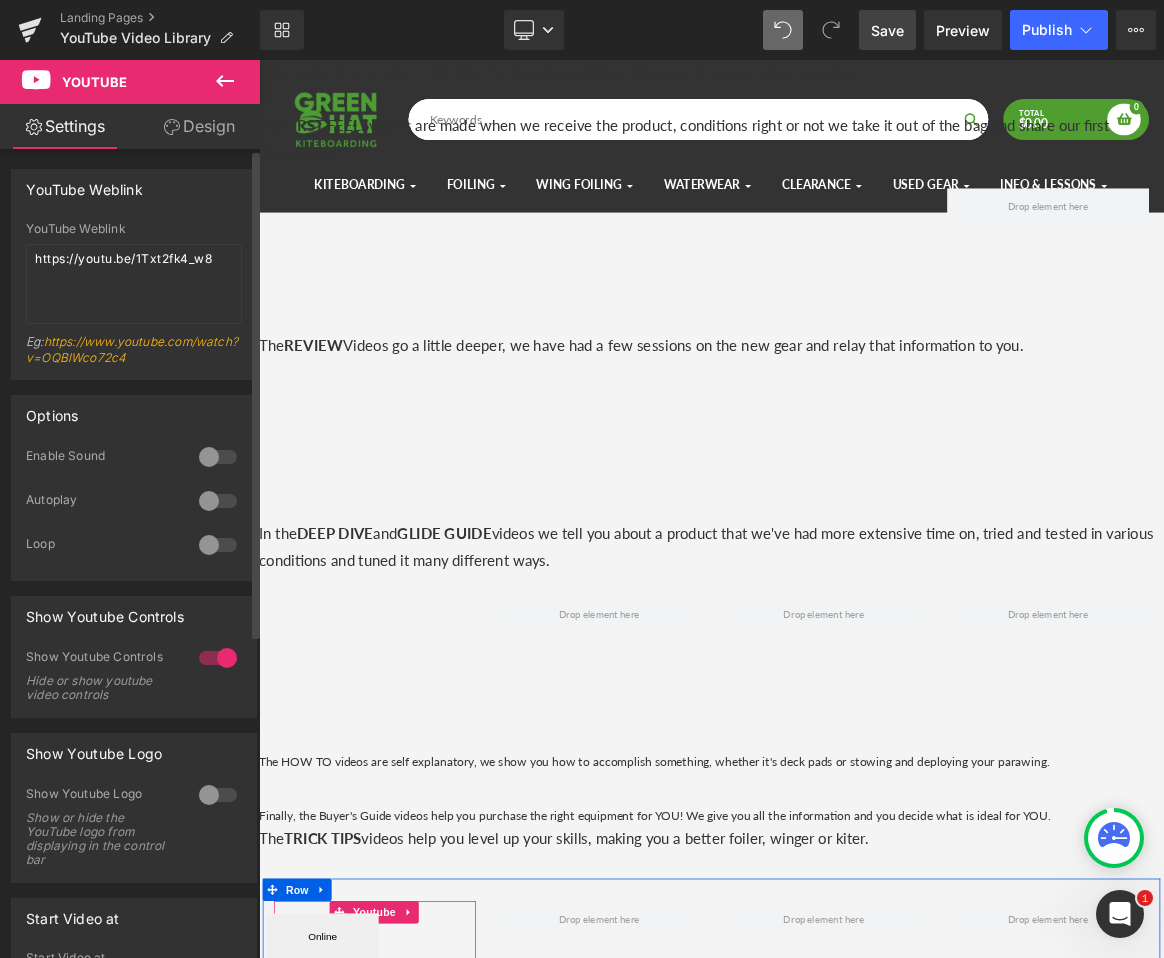 click at bounding box center [218, 457] 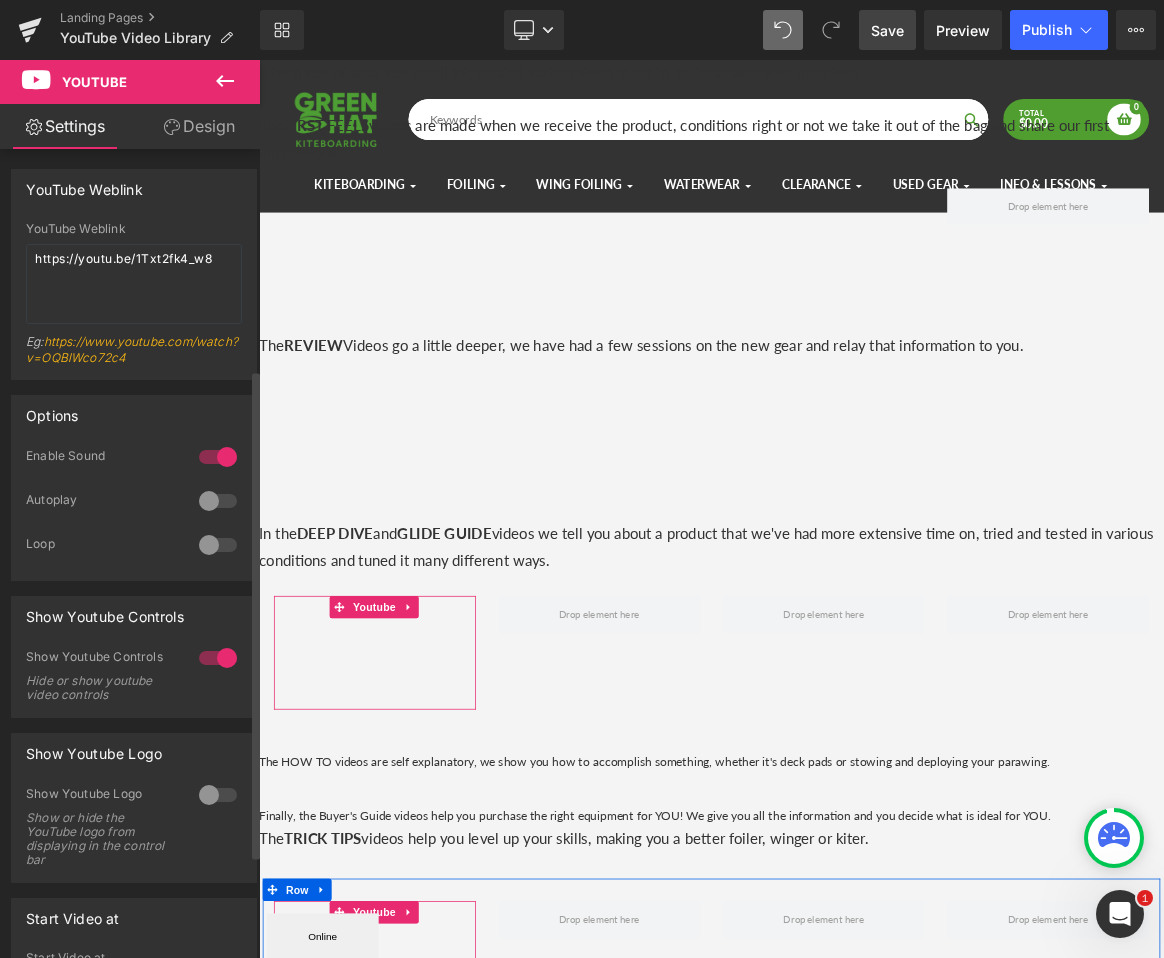 scroll, scrollTop: 534, scrollLeft: 0, axis: vertical 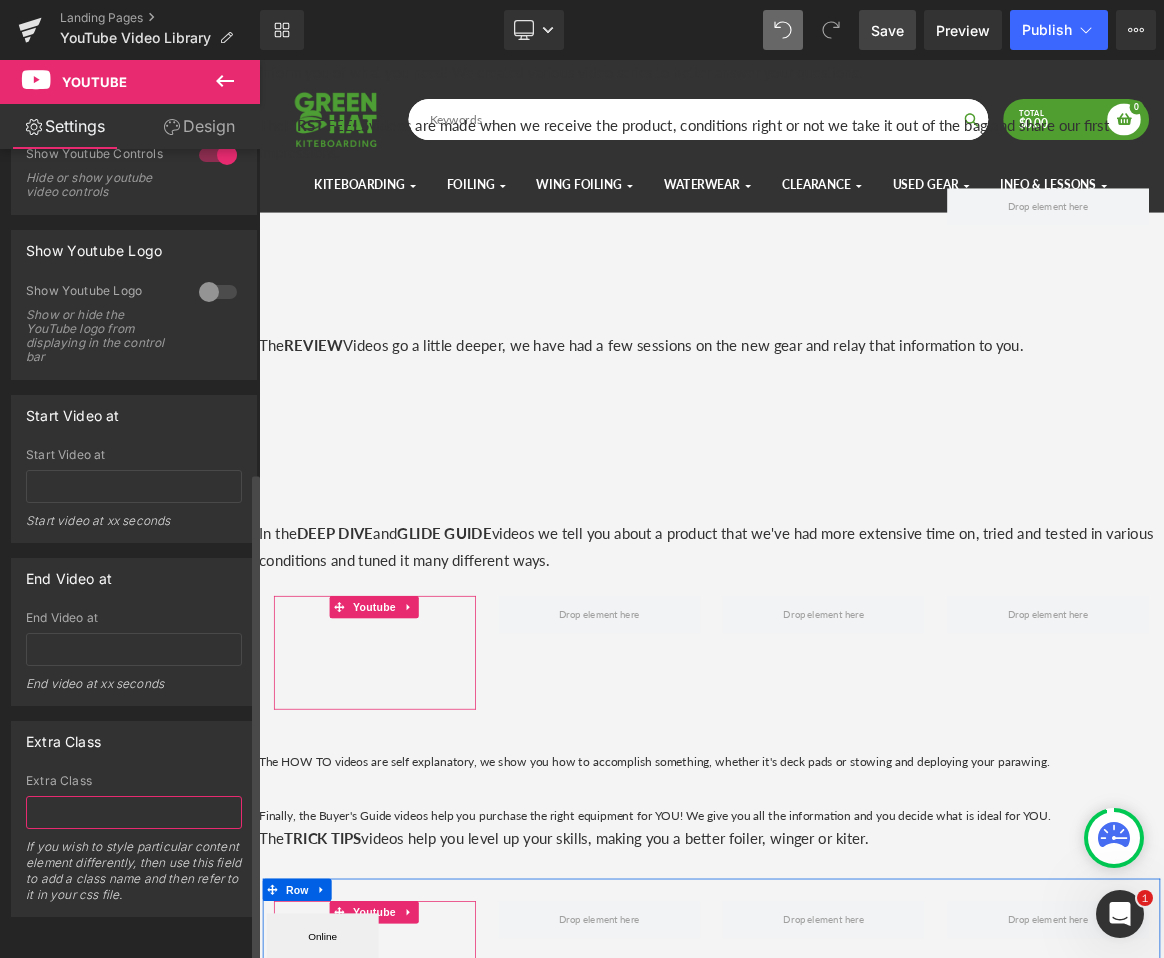 click at bounding box center [134, 812] 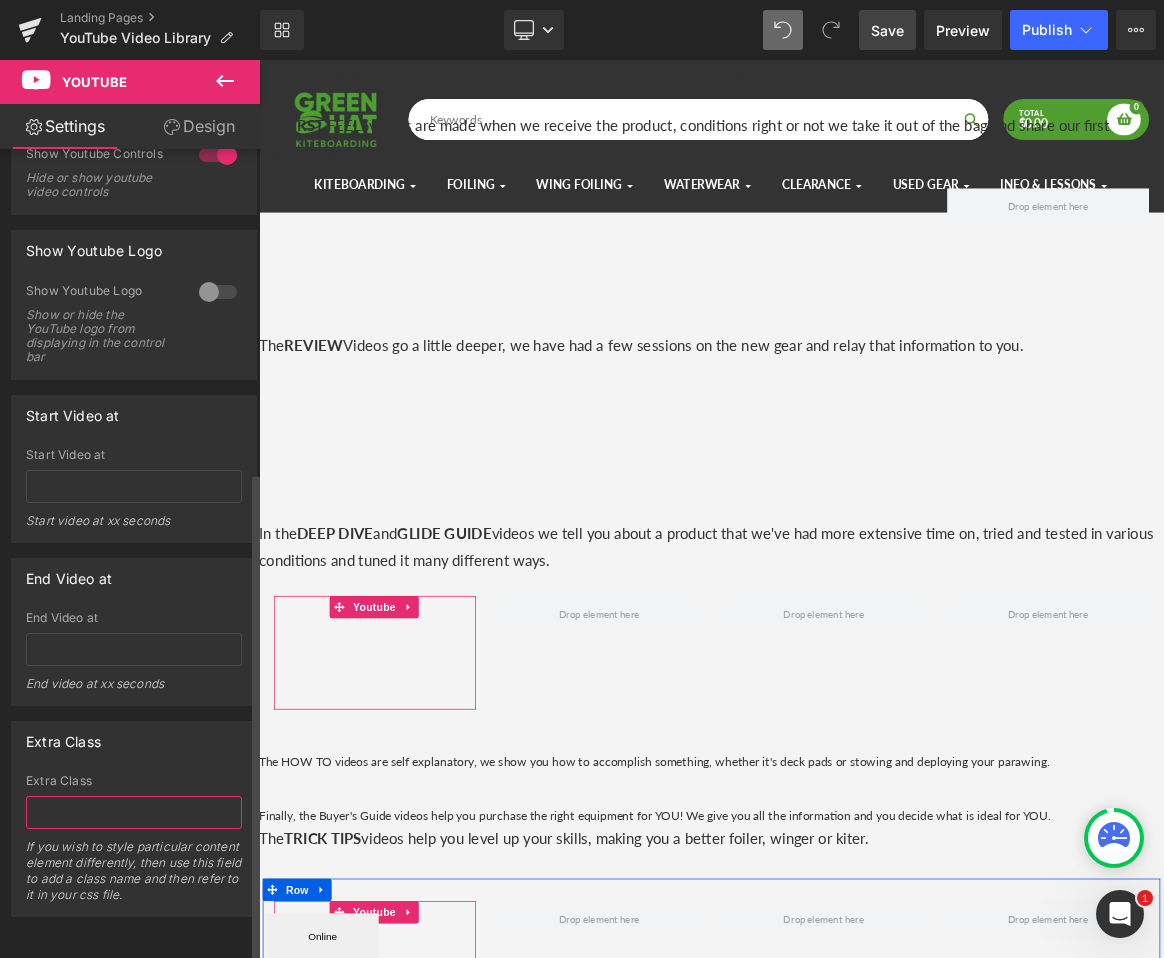 paste on "A 5'0" x 20" mid-length prone foilboard that rides like a big surf board, not a downwind glider. Wide, stable, surf-friendly design with great recovery from touchdowns." 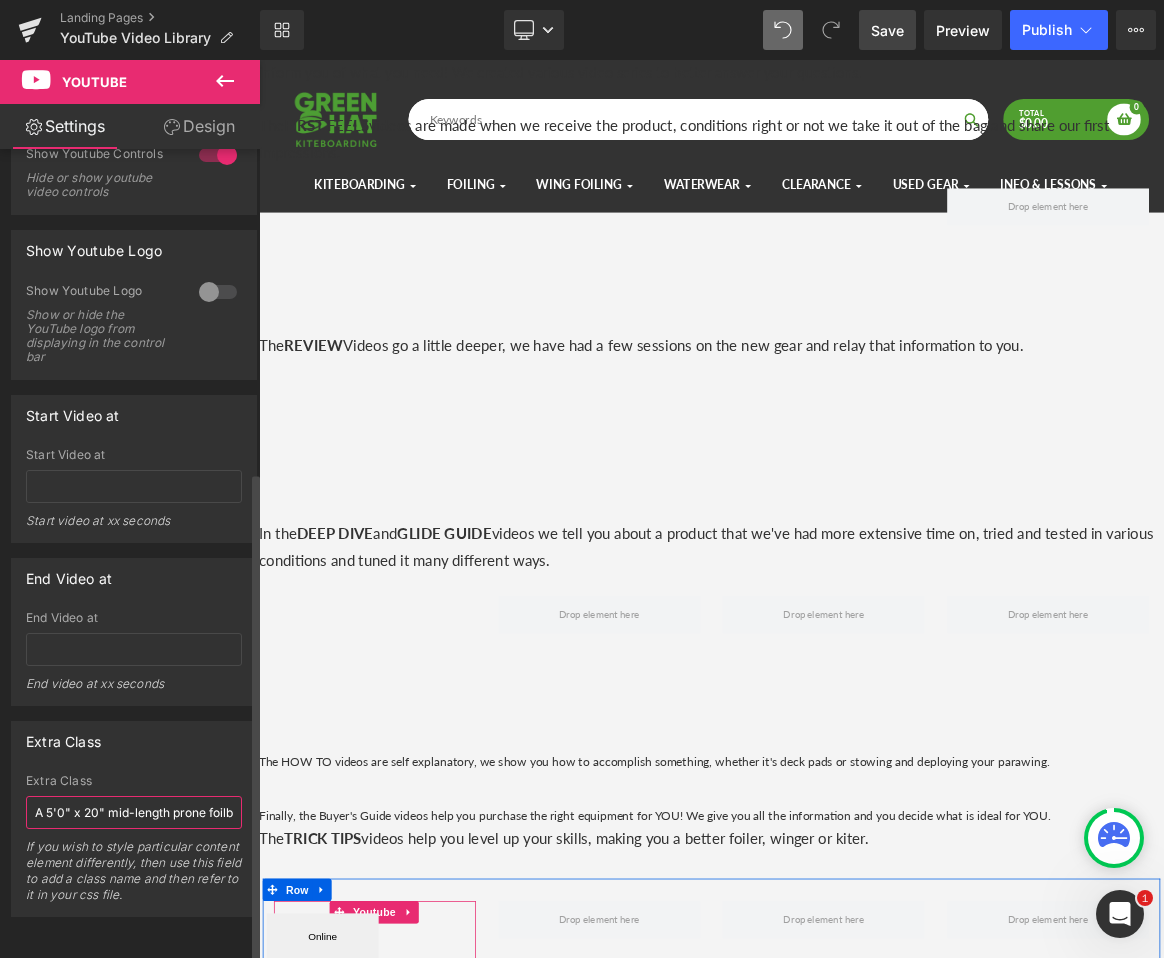 scroll, scrollTop: 0, scrollLeft: 755, axis: horizontal 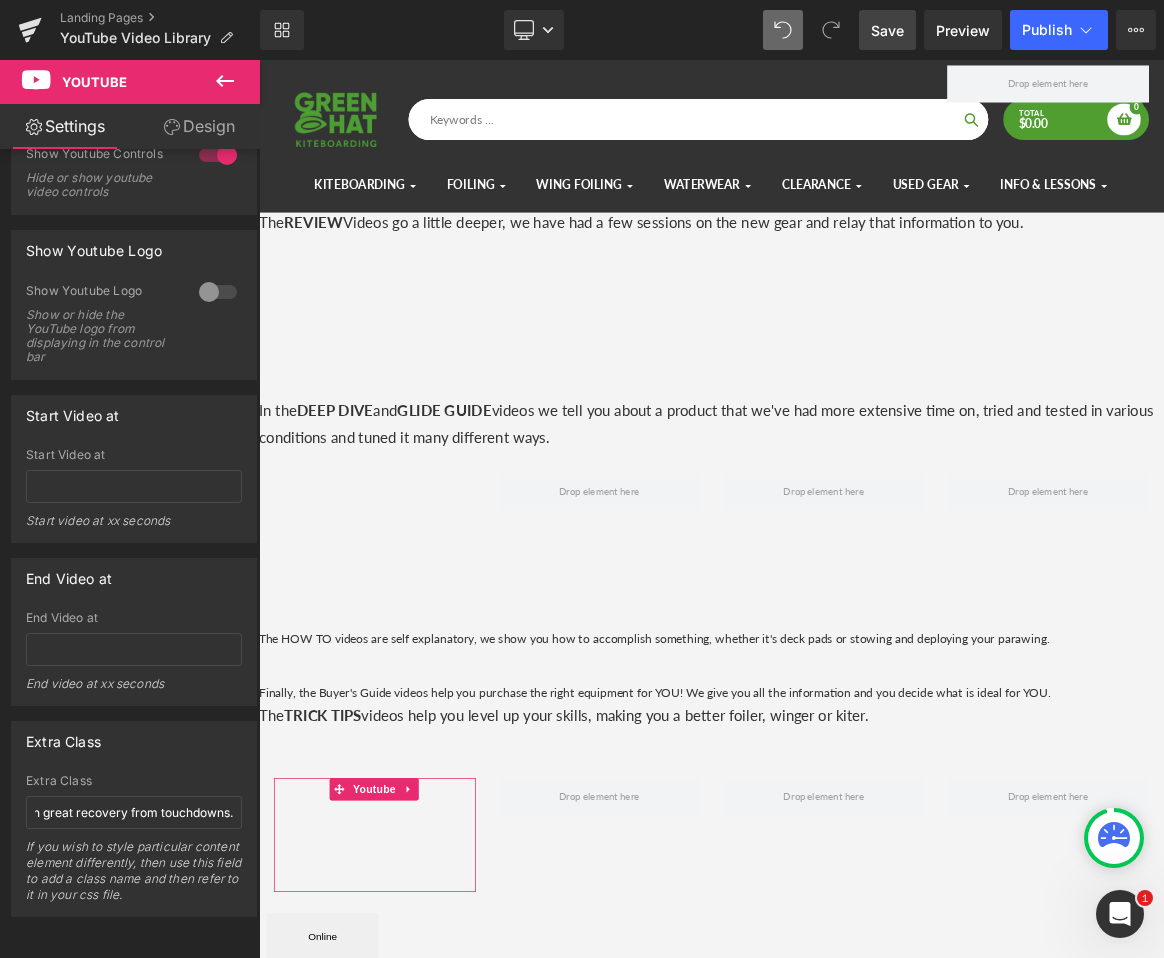 click 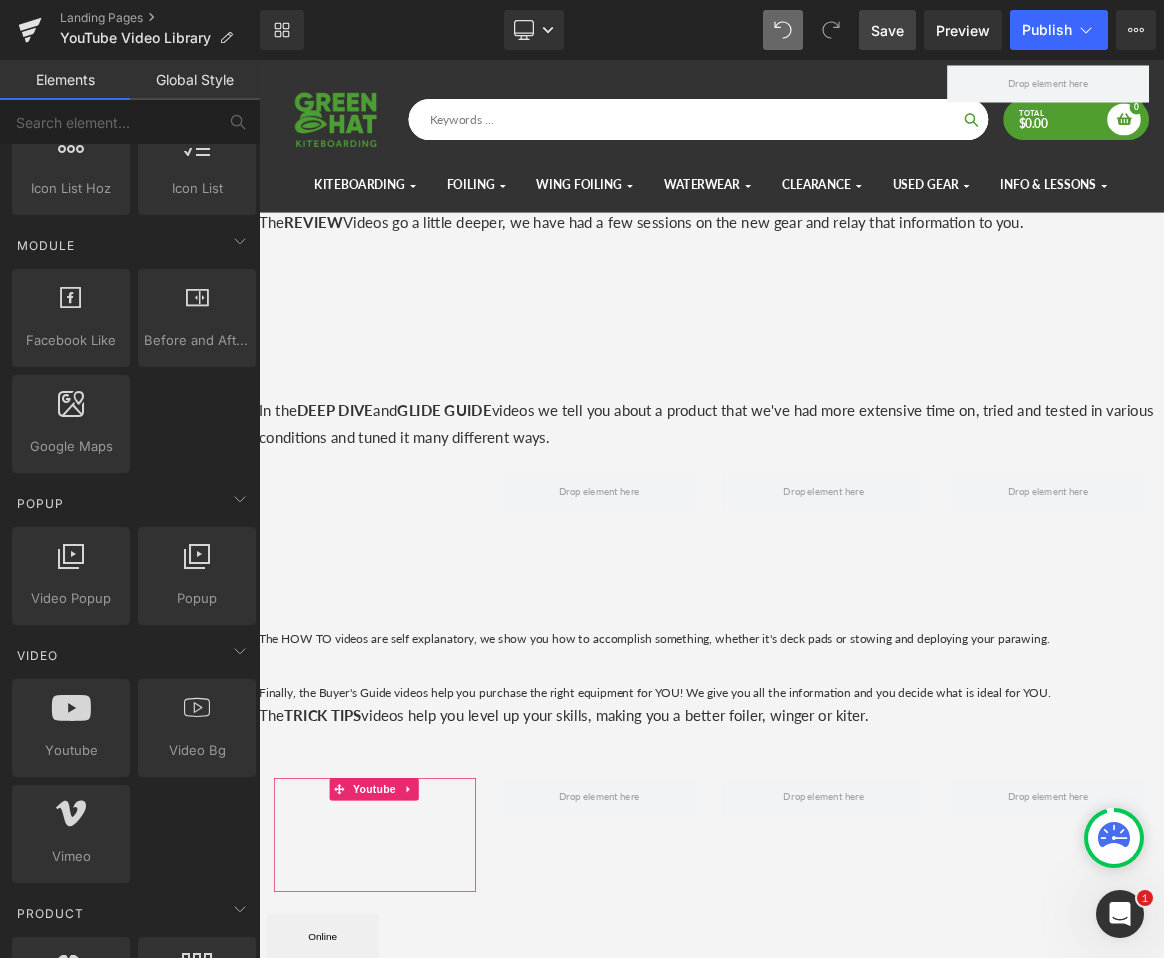 scroll, scrollTop: 0, scrollLeft: 0, axis: both 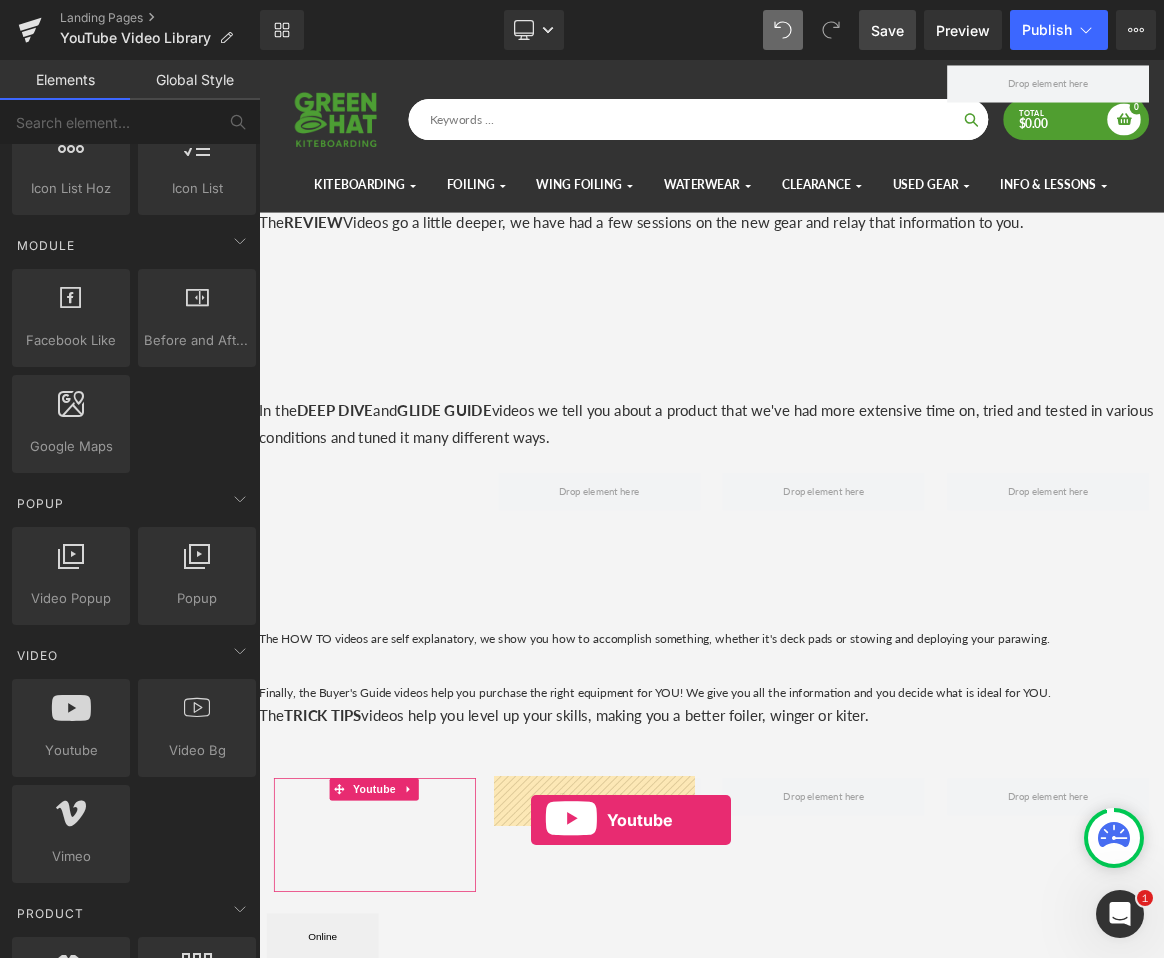 drag, startPoint x: 318, startPoint y: 784, endPoint x: 622, endPoint y: 1074, distance: 420.13806 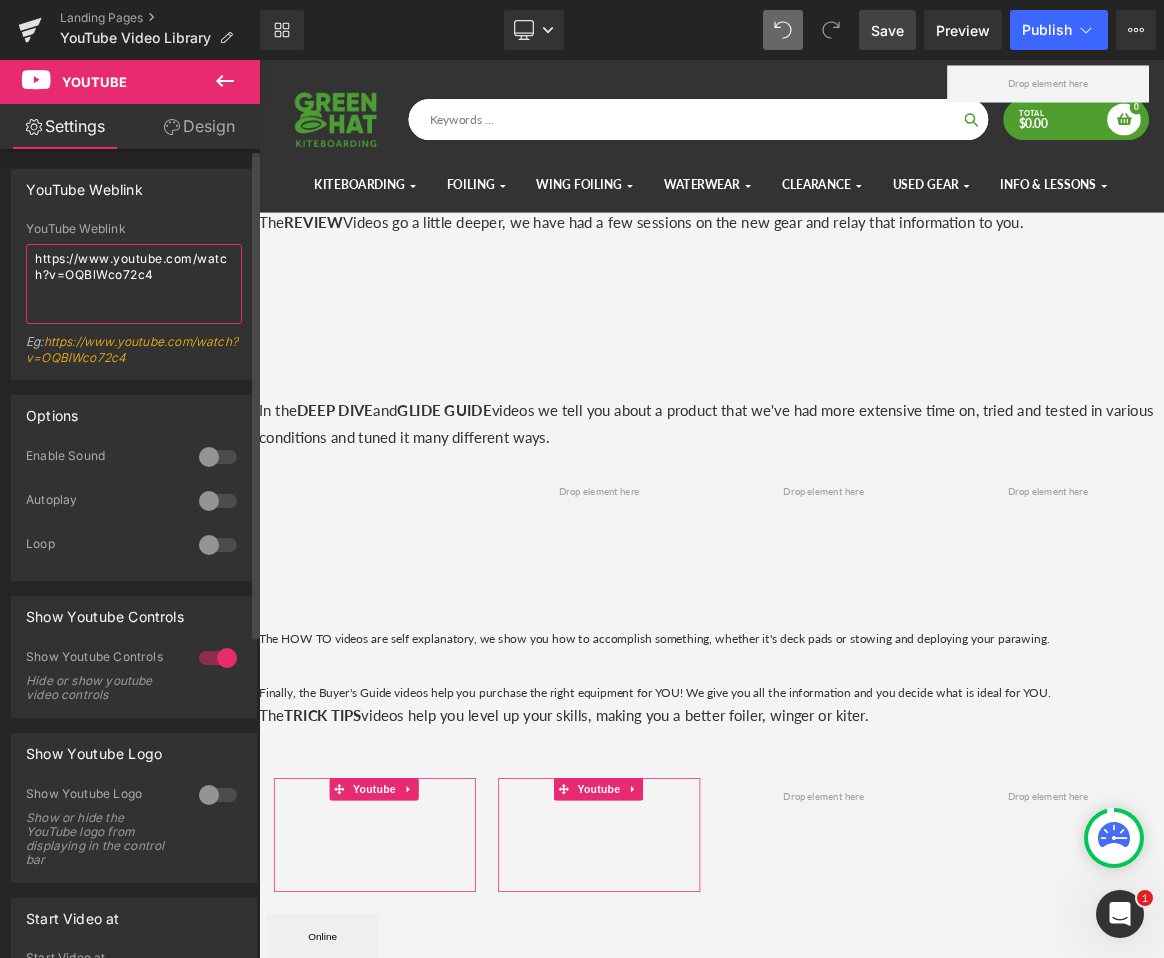 click on "https://www.youtube.com/watch?v=OQBlWco72c4" at bounding box center [134, 284] 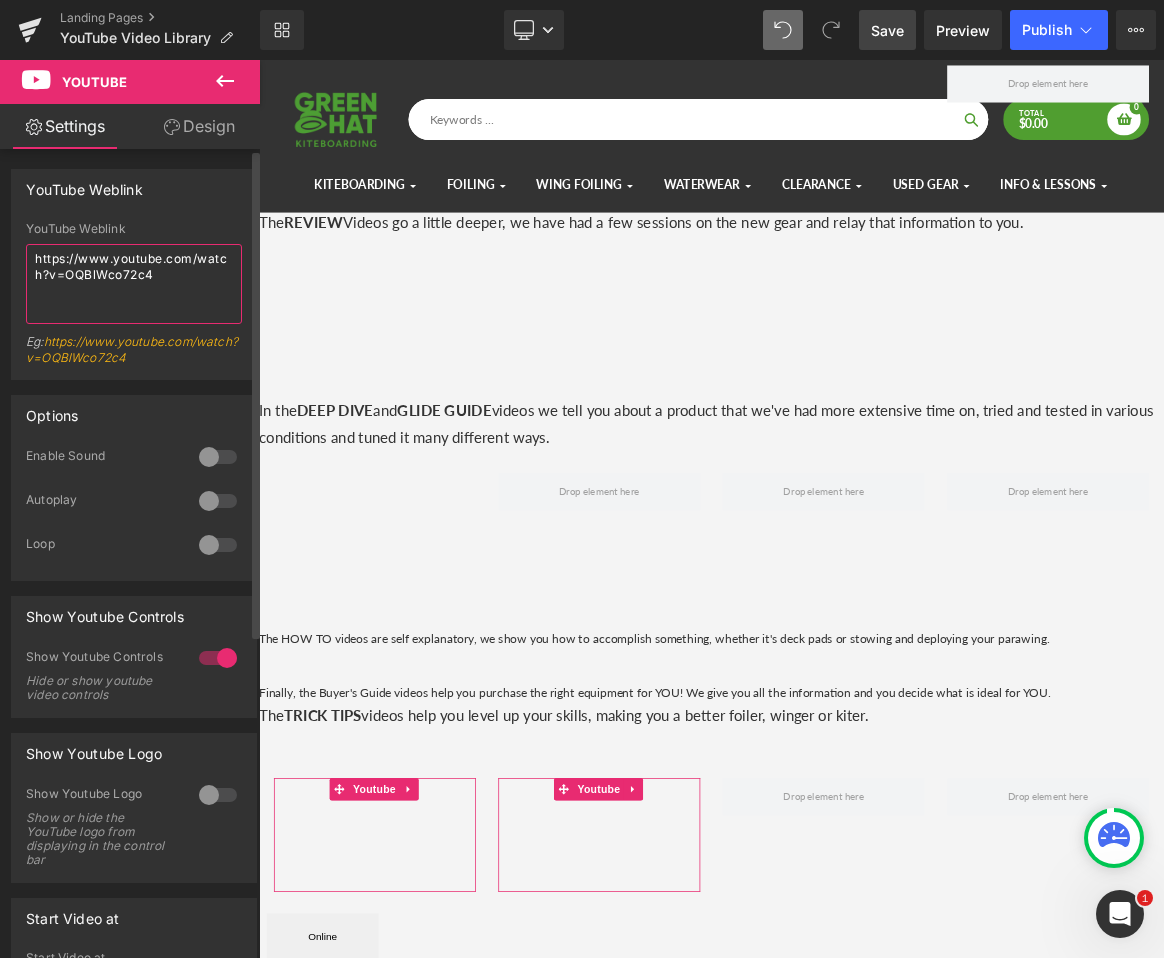 click on "https://www.youtube.com/watch?v=OQBlWco72c4" at bounding box center (134, 284) 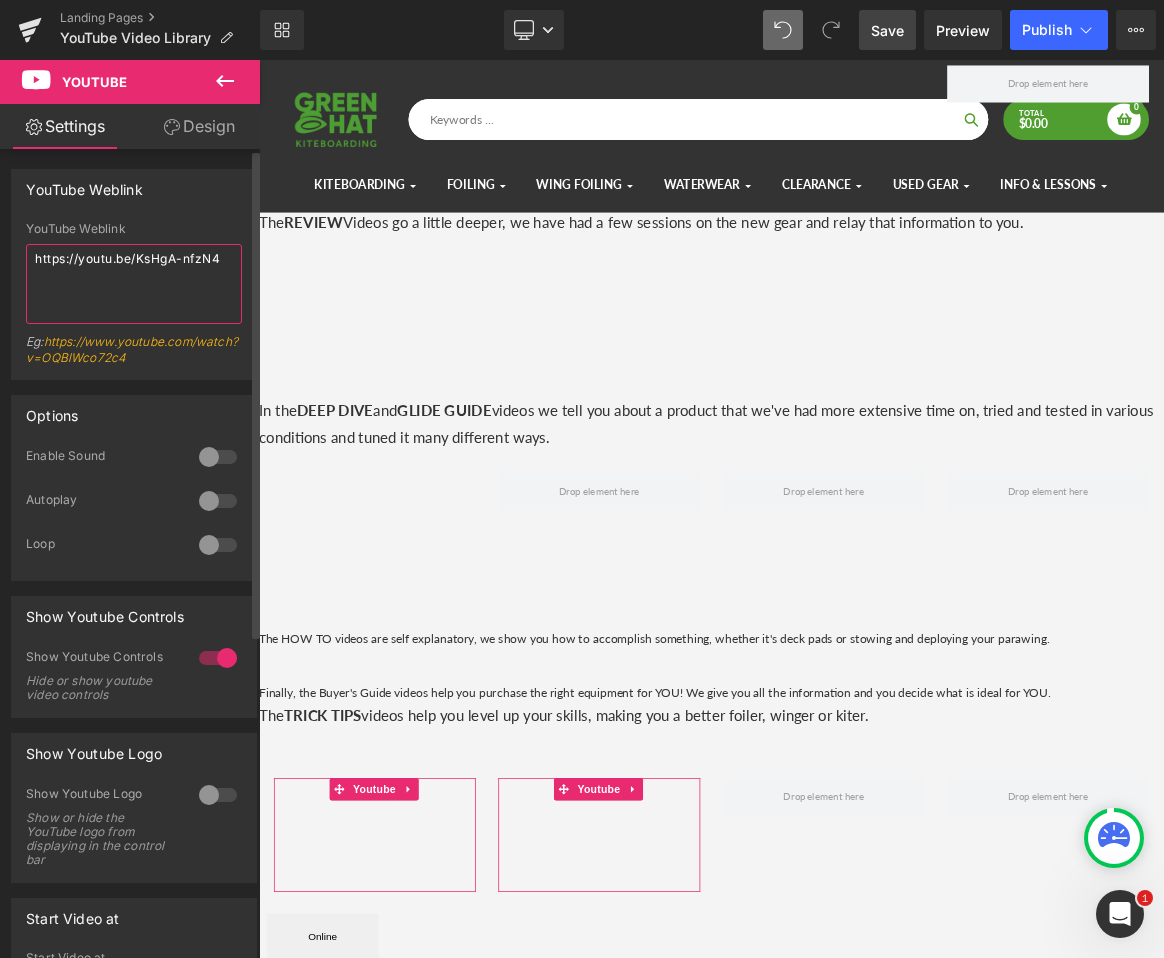 type on "https://youtu.be/KsHgA-nfzN4" 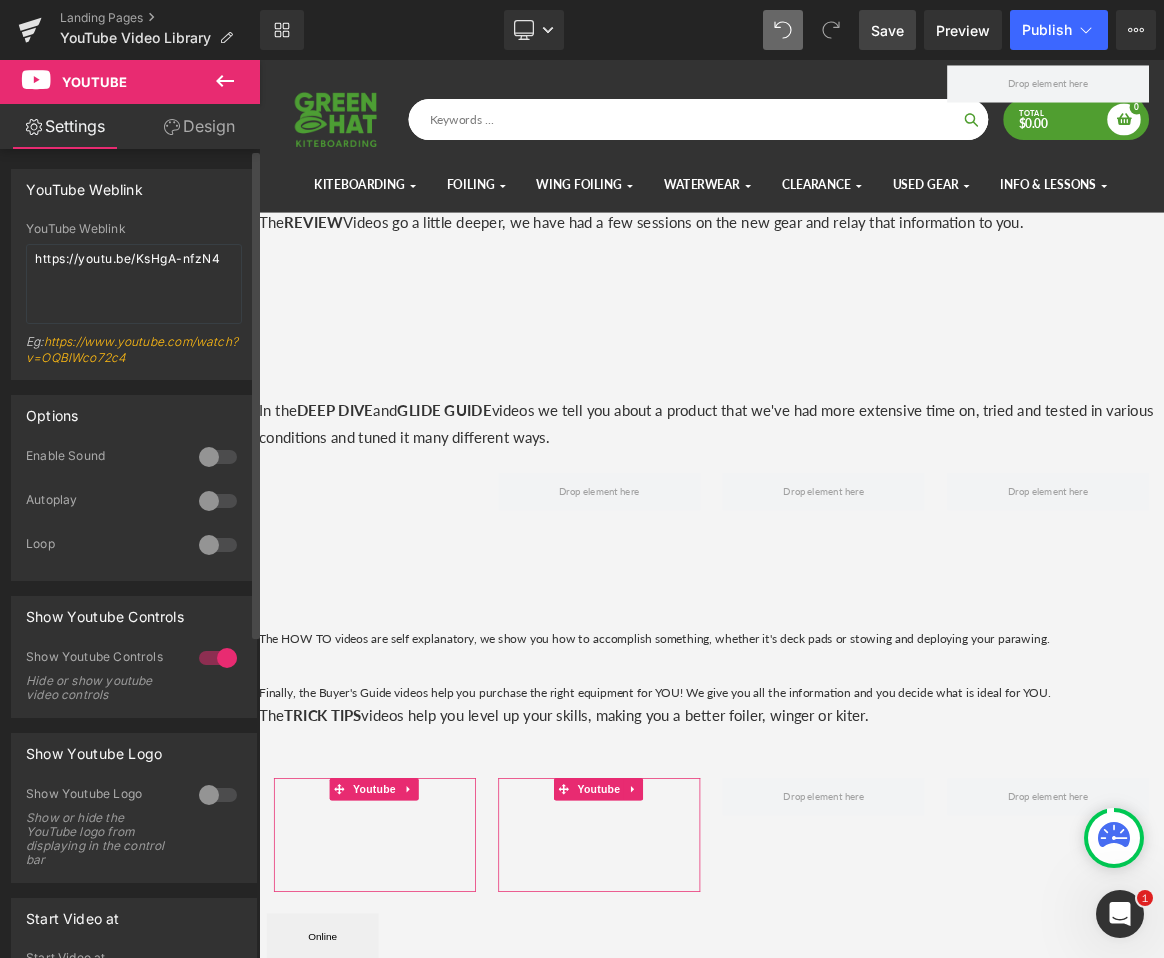 click at bounding box center (218, 457) 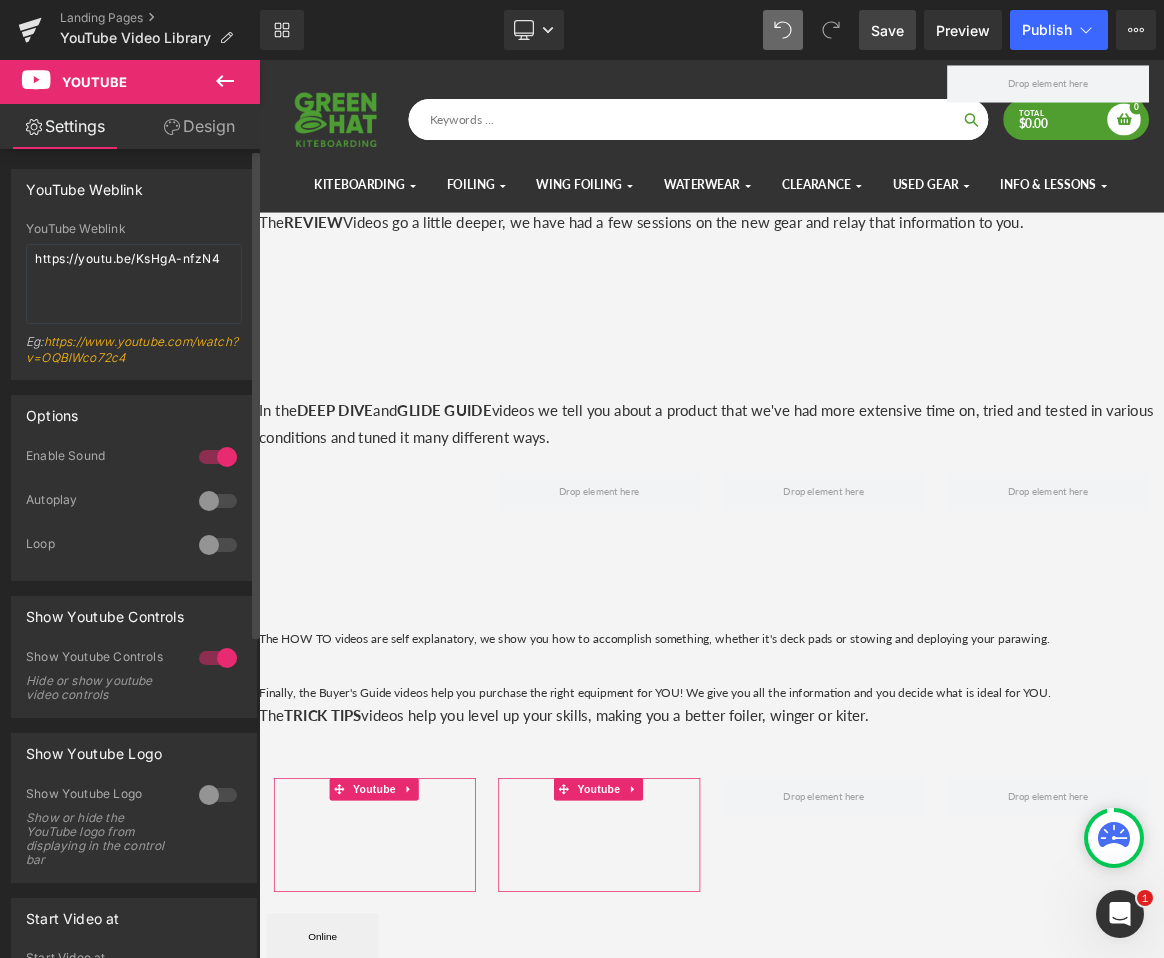 scroll, scrollTop: 534, scrollLeft: 0, axis: vertical 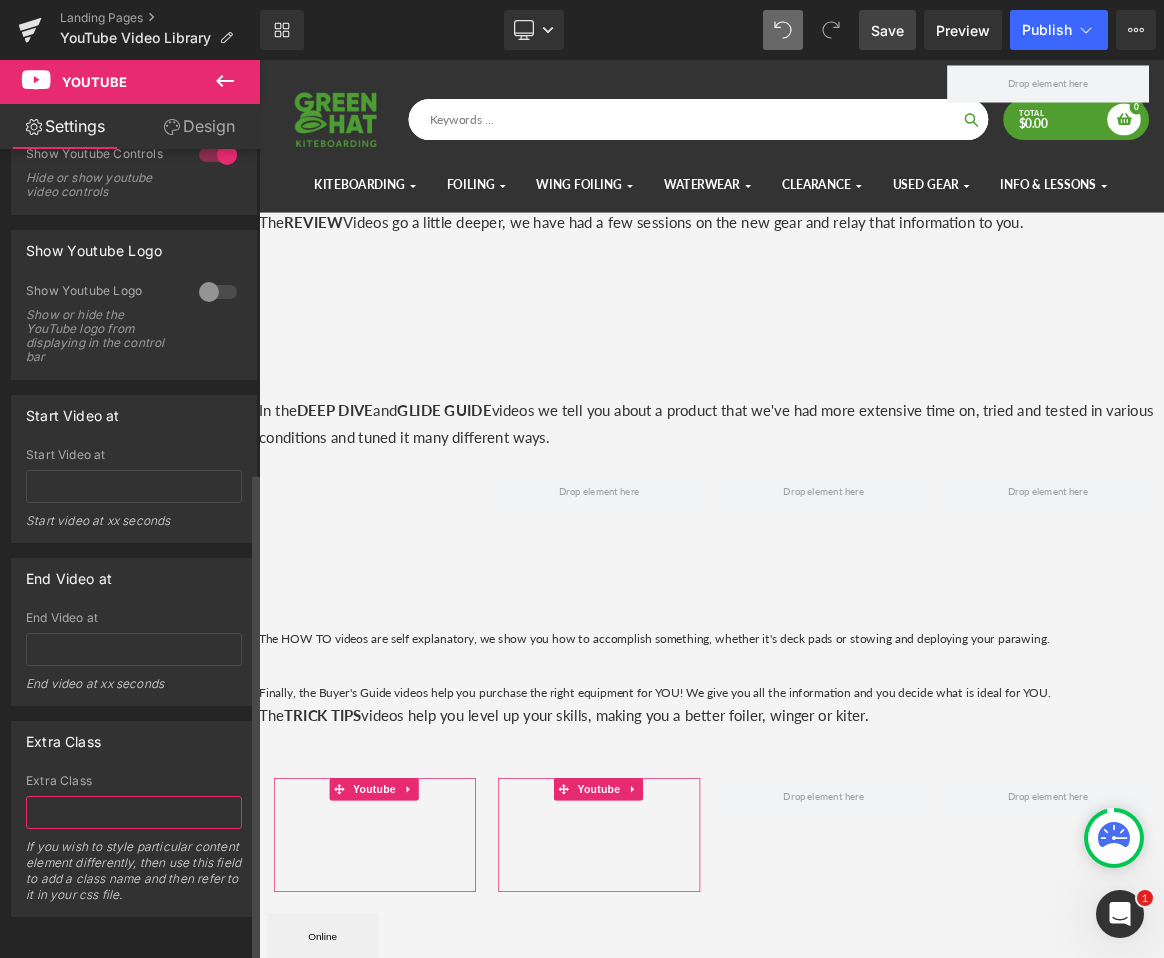 click at bounding box center [134, 812] 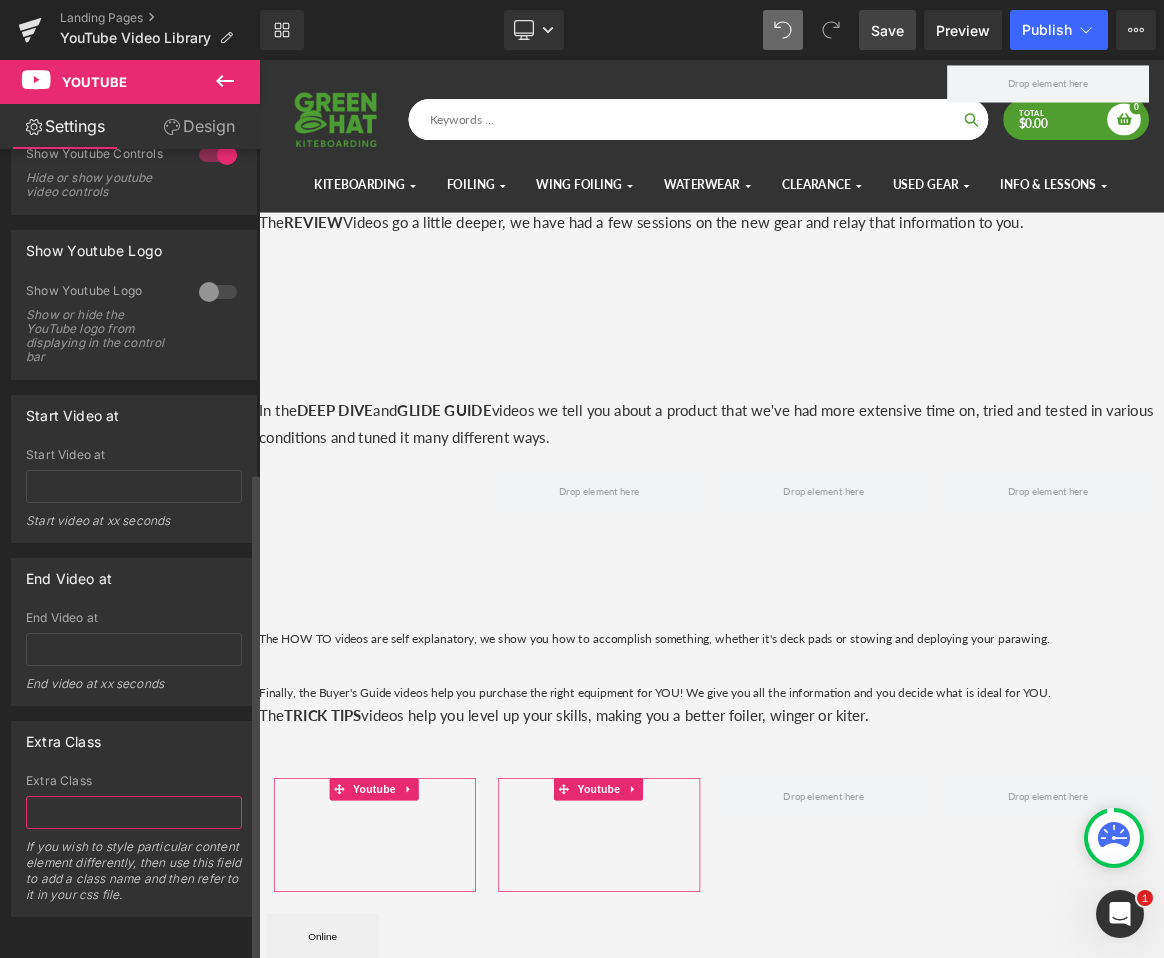 paste on "Master foil pumping with 3 essential tips! From chaotic mess to controlled rhythm - learn energy-saving techniques for prone, wing surf, surf & downwind foiling. Level up your foiling game!" 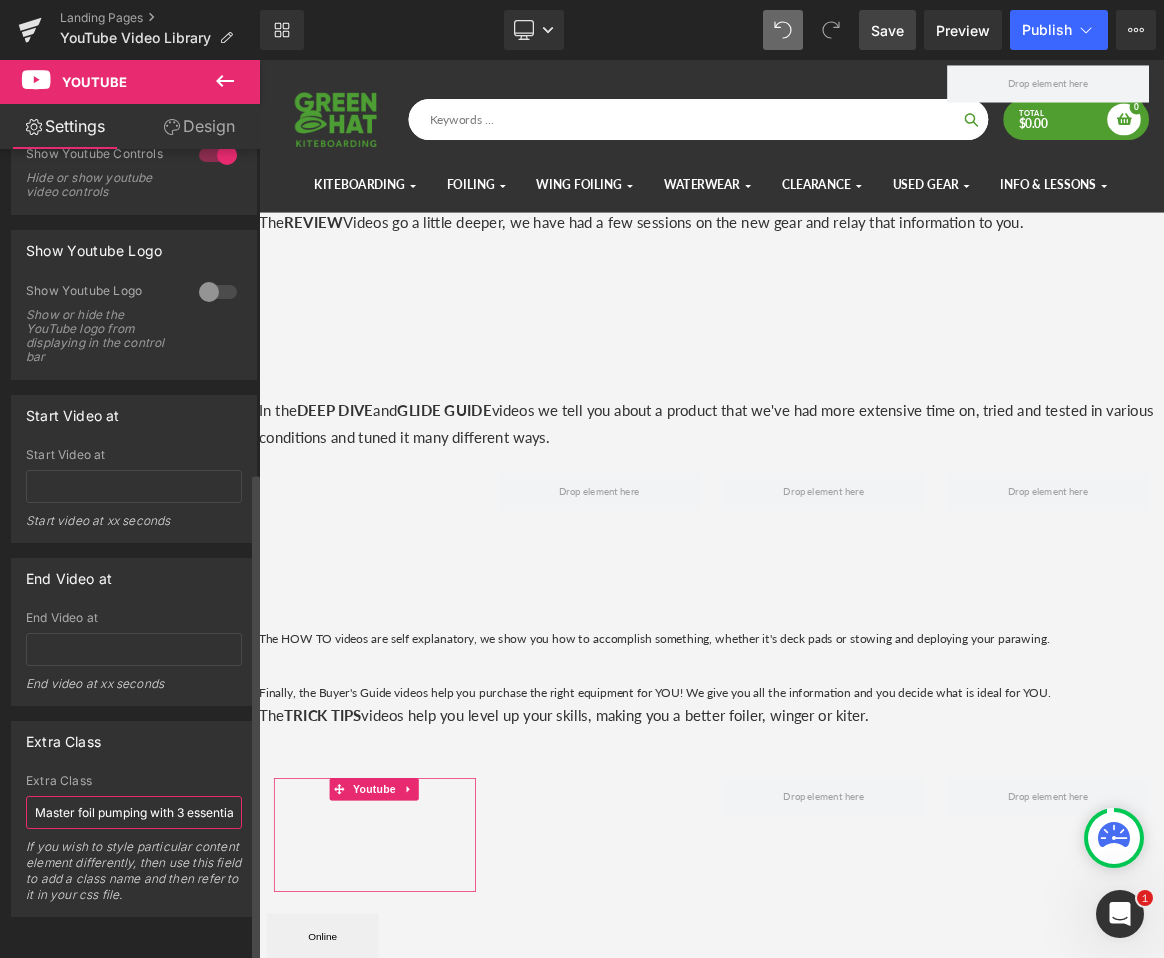 scroll, scrollTop: 0, scrollLeft: 877, axis: horizontal 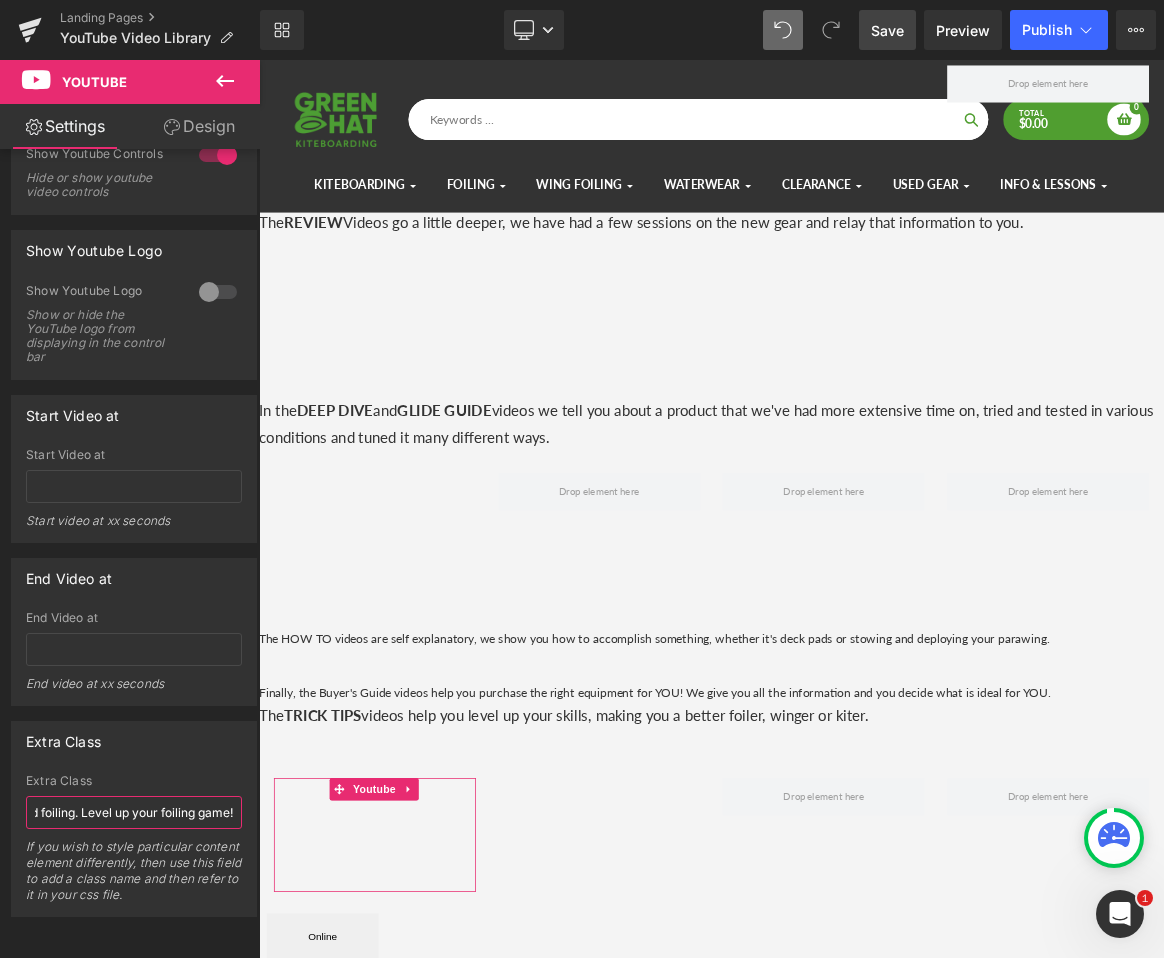 type on "Master foil pumping with 3 essential tips! From chaotic mess to controlled rhythm - learn energy-saving techniques for prone, wing surf, surf & downwind foiling. Level up your foiling game!" 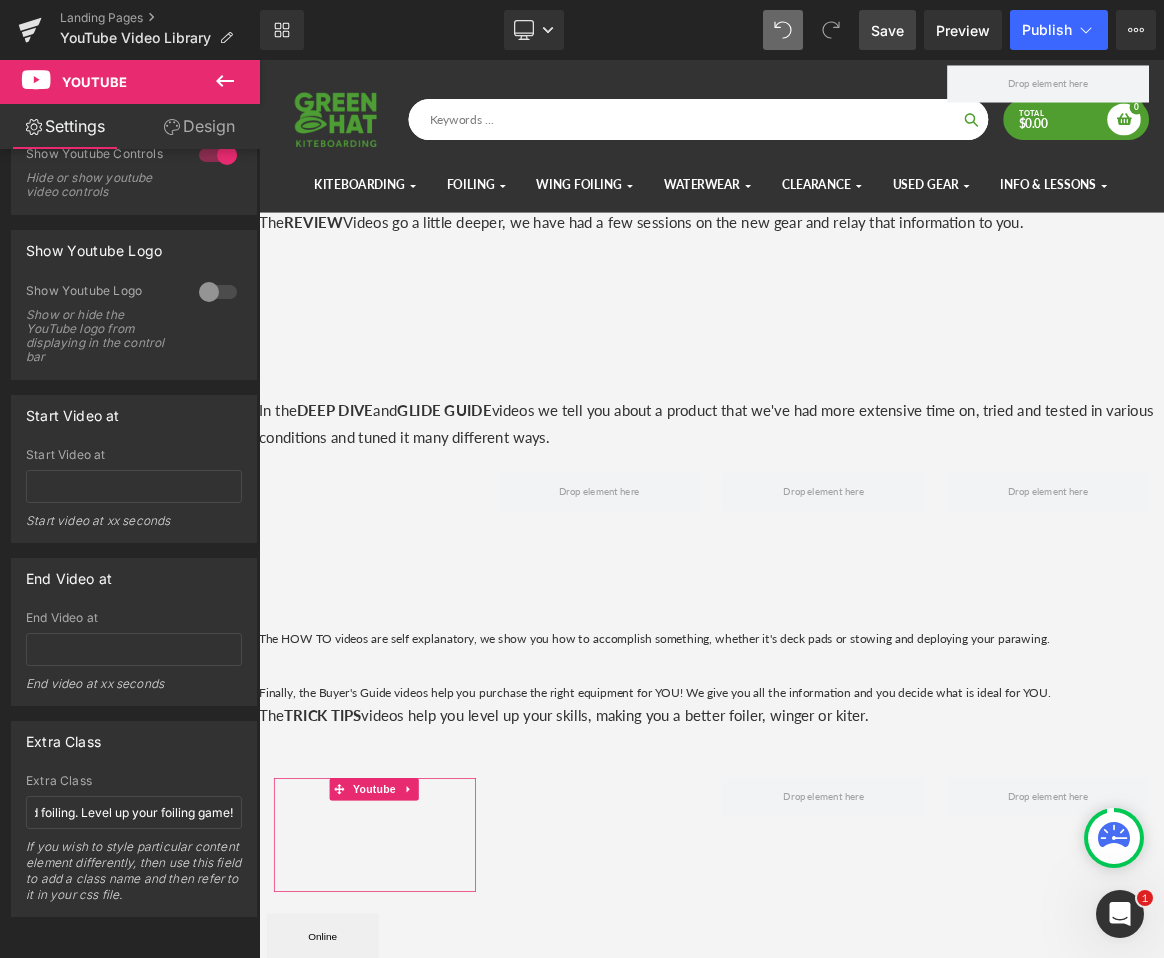click on "Save" at bounding box center [887, 30] 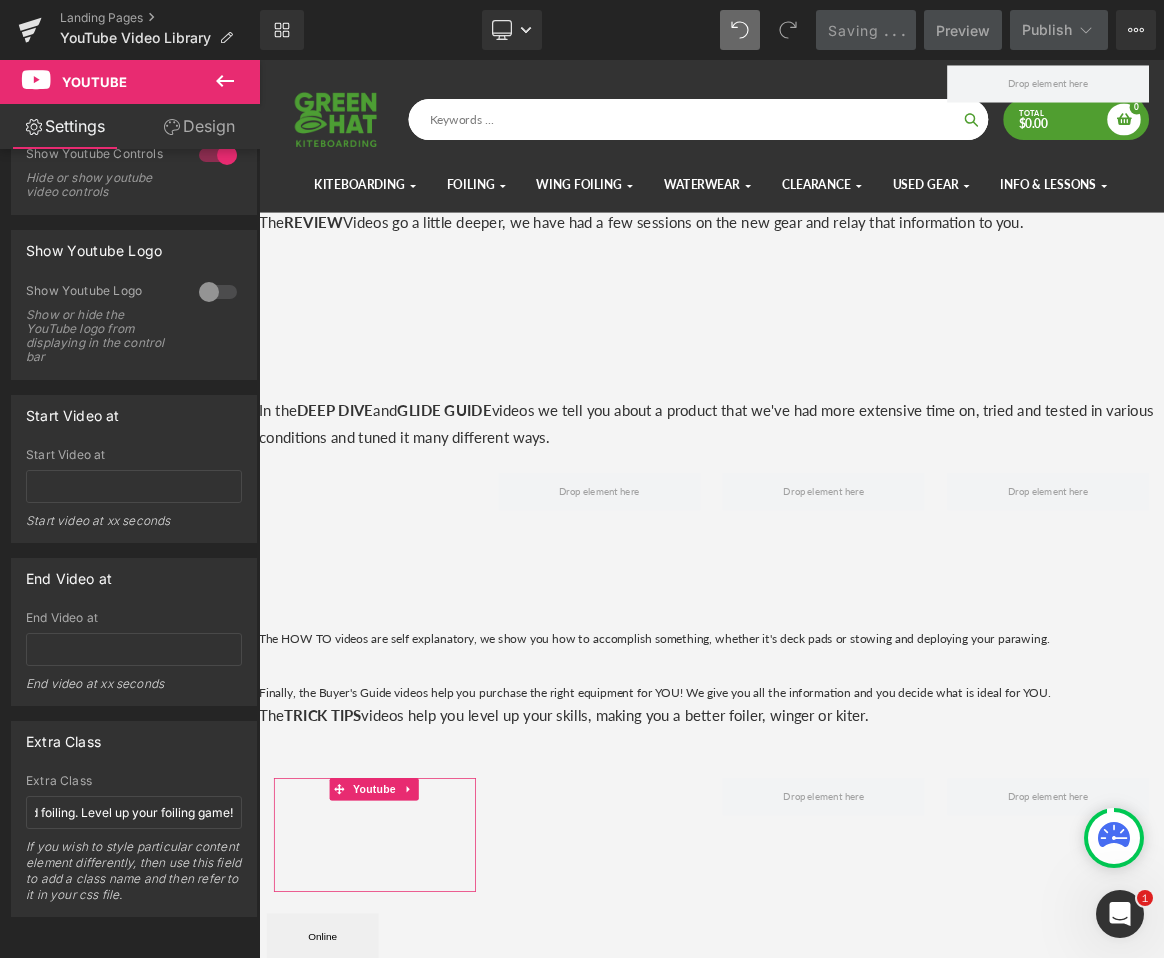 scroll, scrollTop: 0, scrollLeft: 0, axis: both 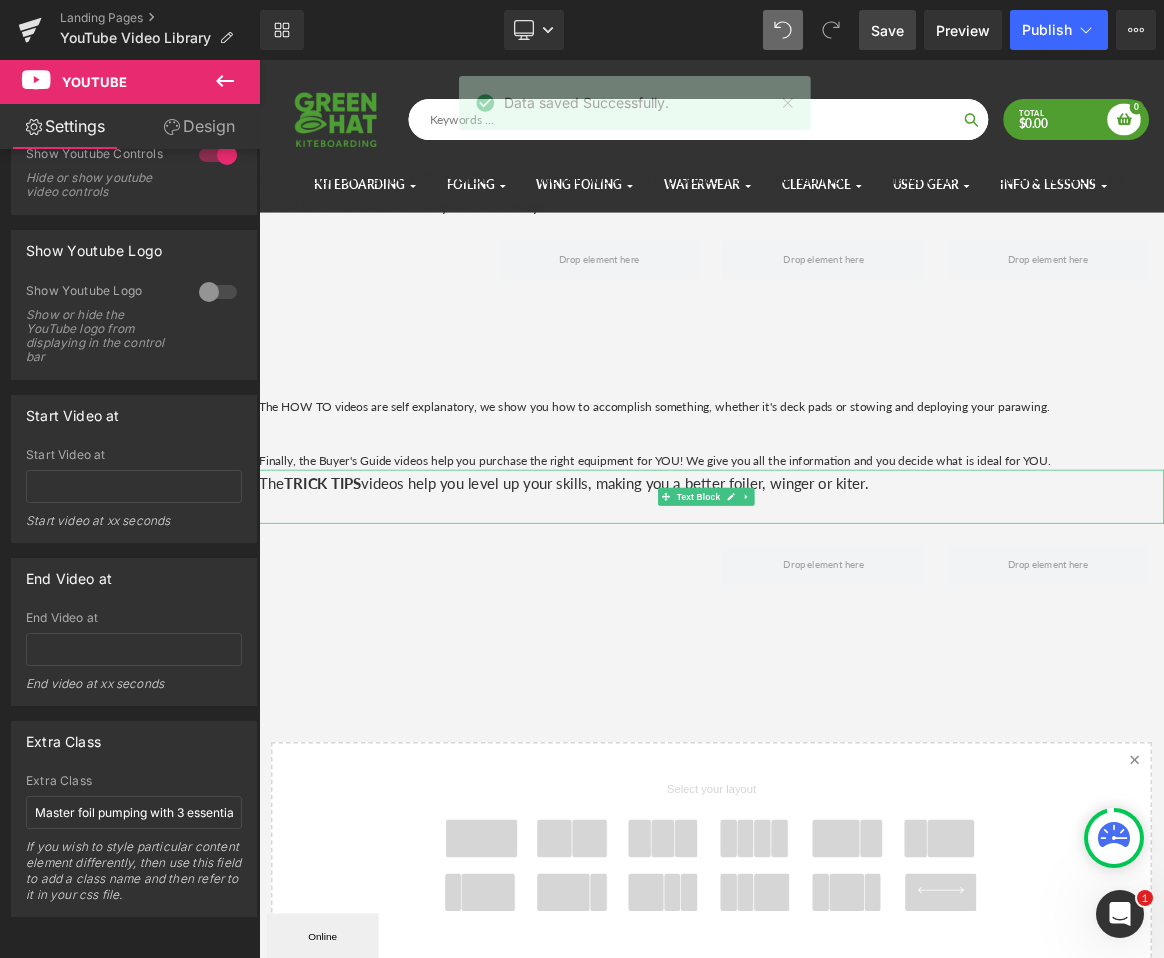 drag, startPoint x: 319, startPoint y: 649, endPoint x: 304, endPoint y: 650, distance: 15.033297 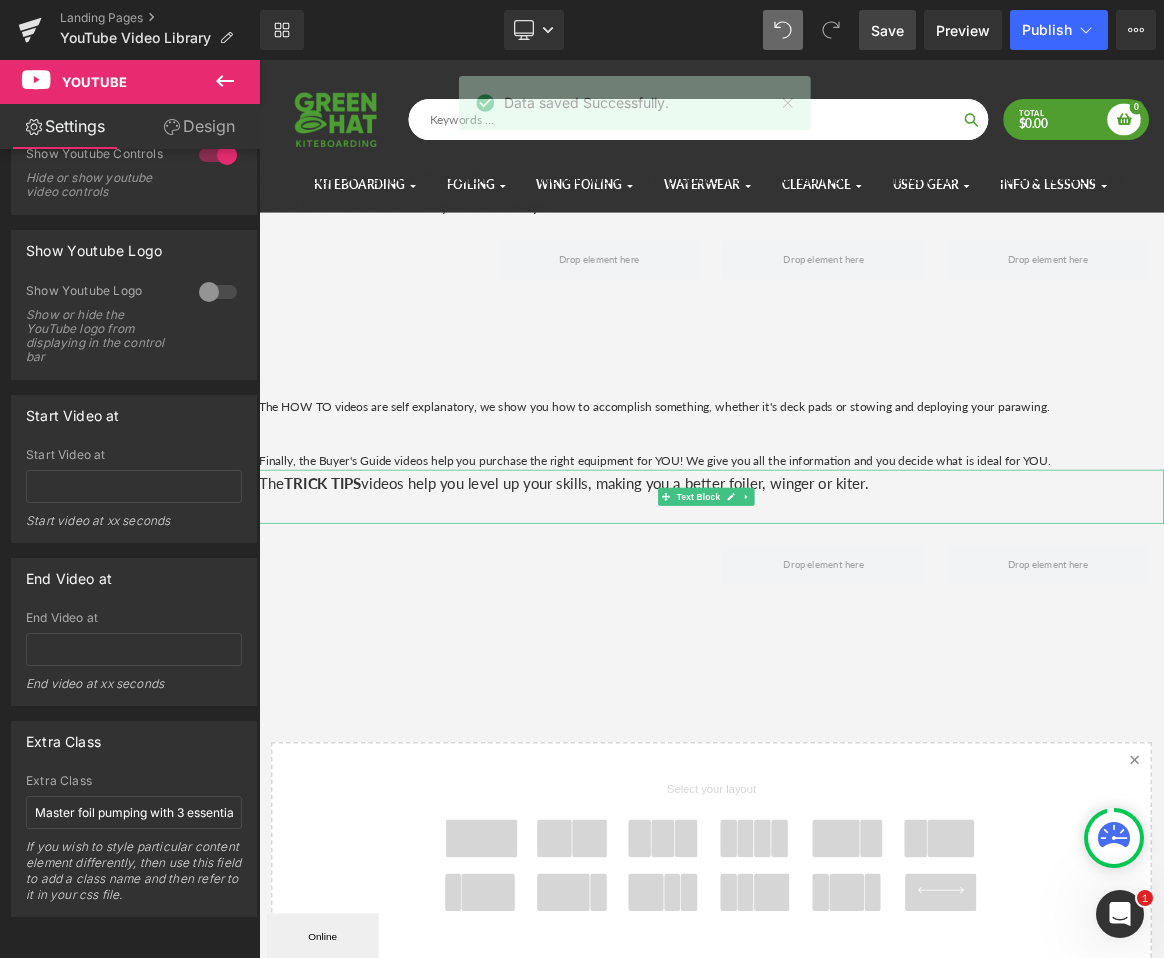 click on "Youtube
Youtube
Row" at bounding box center [864, 776] 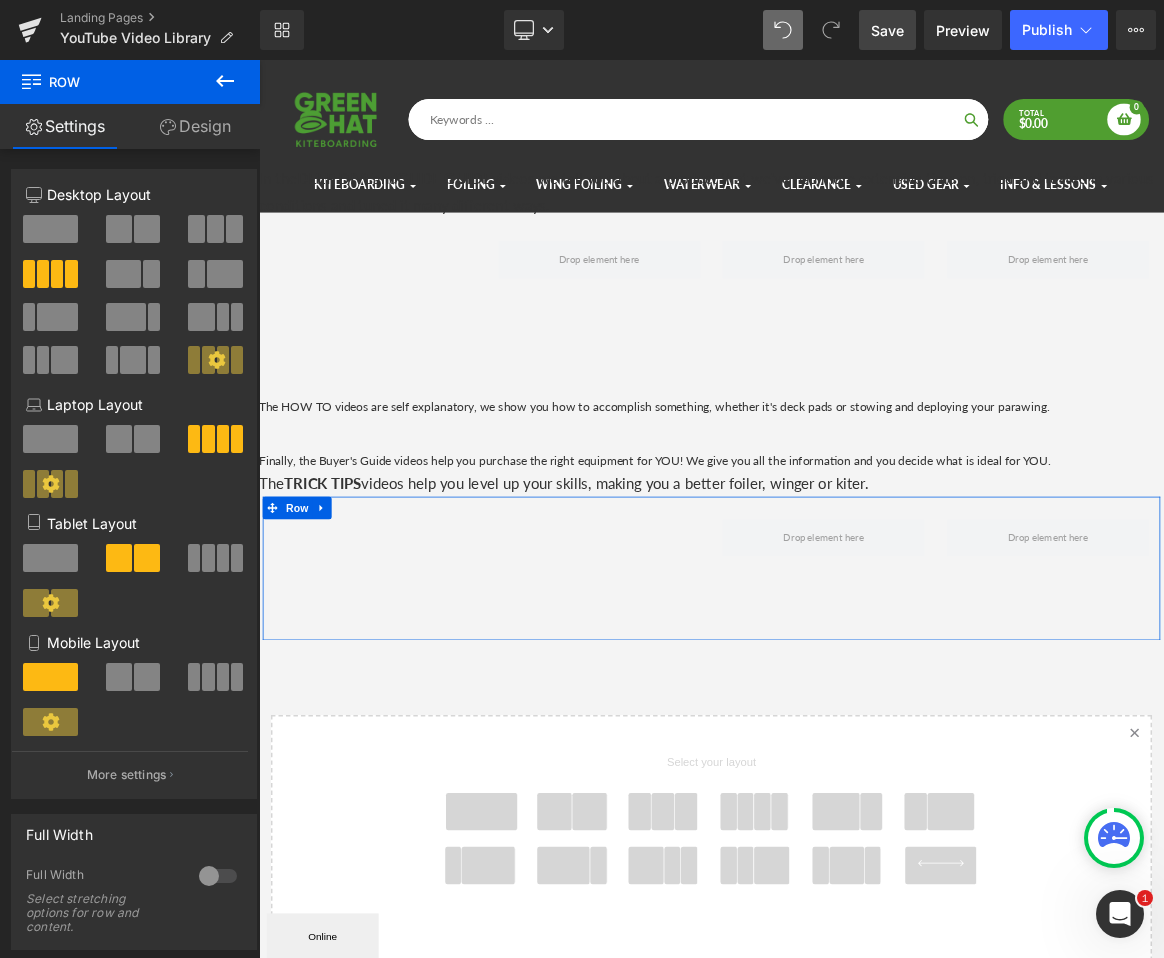 scroll, scrollTop: 3237, scrollLeft: 1195, axis: both 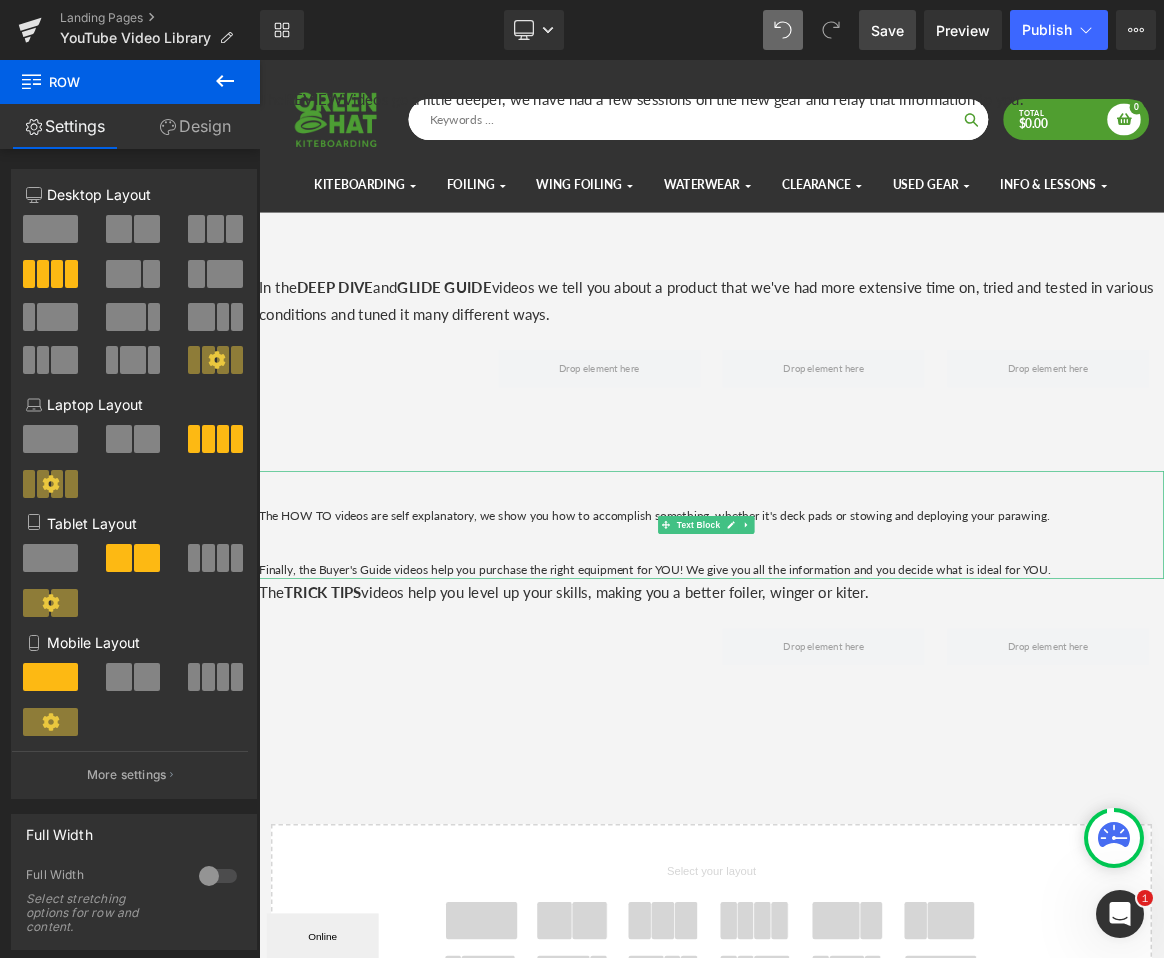 click on "Finally, the Buyer's Guide videos help you purchase the right equipment for YOU! We give you all the information and you decide what is ideal for YOU." at bounding box center (864, 742) 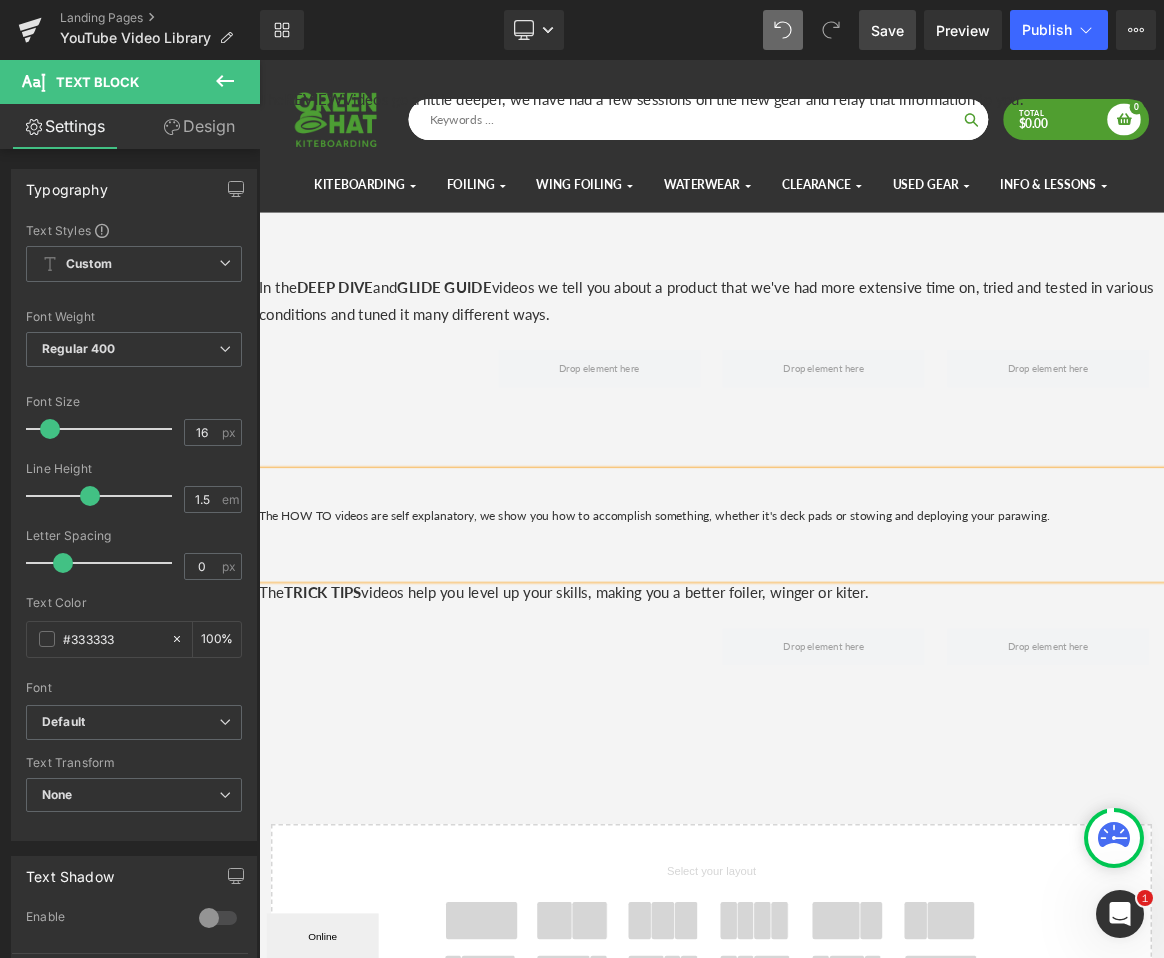 click at bounding box center [864, 742] 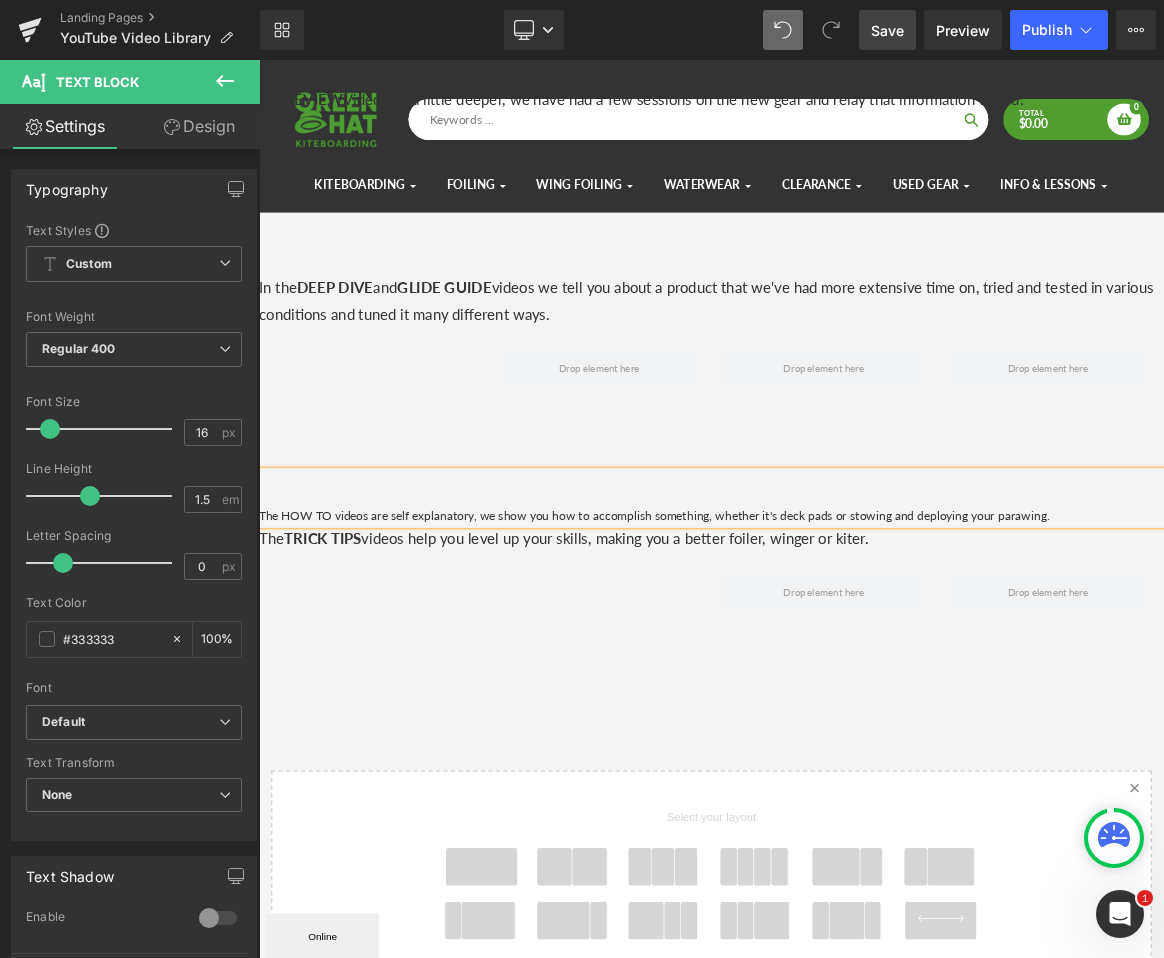 scroll, scrollTop: 3165, scrollLeft: 1195, axis: both 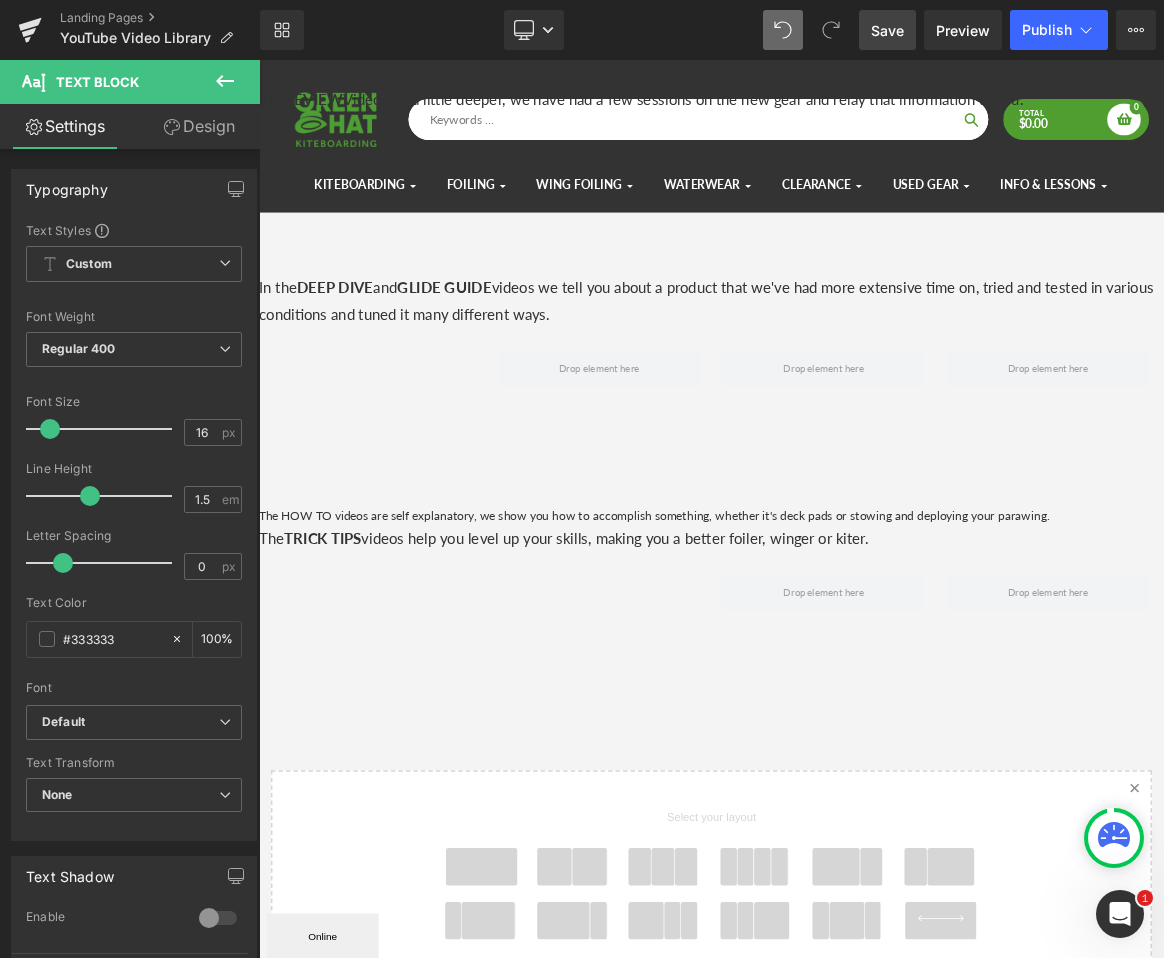 click 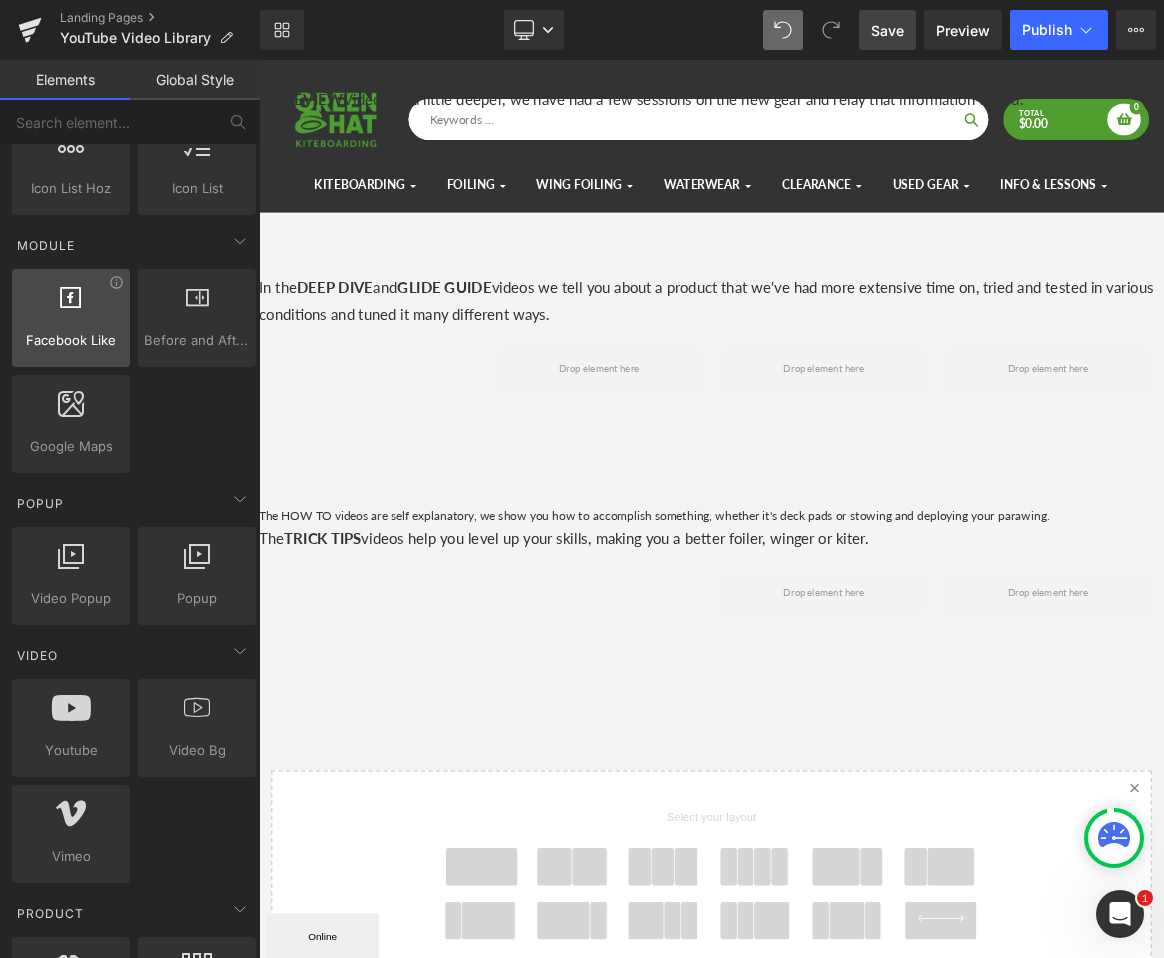 scroll, scrollTop: 0, scrollLeft: 0, axis: both 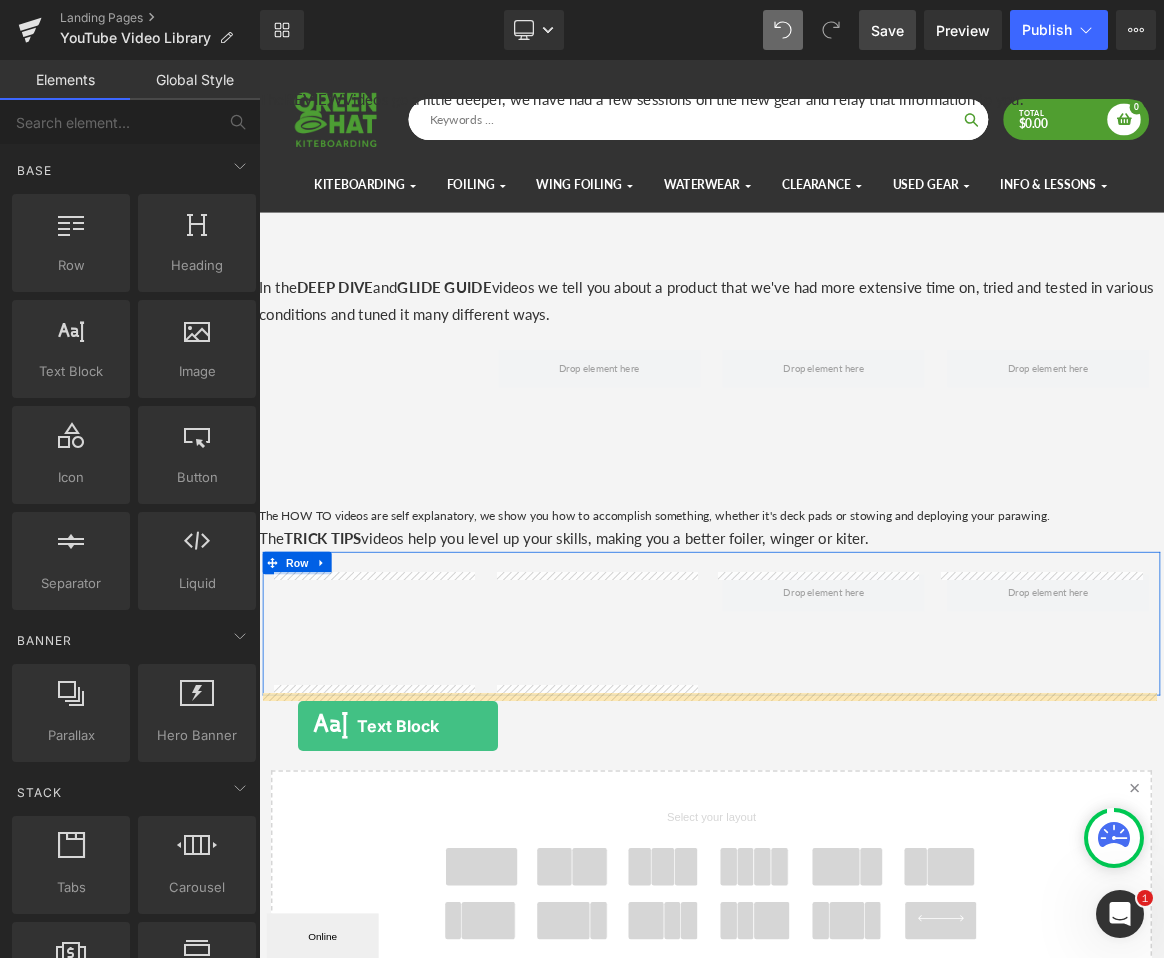 drag, startPoint x: 321, startPoint y: 413, endPoint x: 311, endPoint y: 951, distance: 538.09296 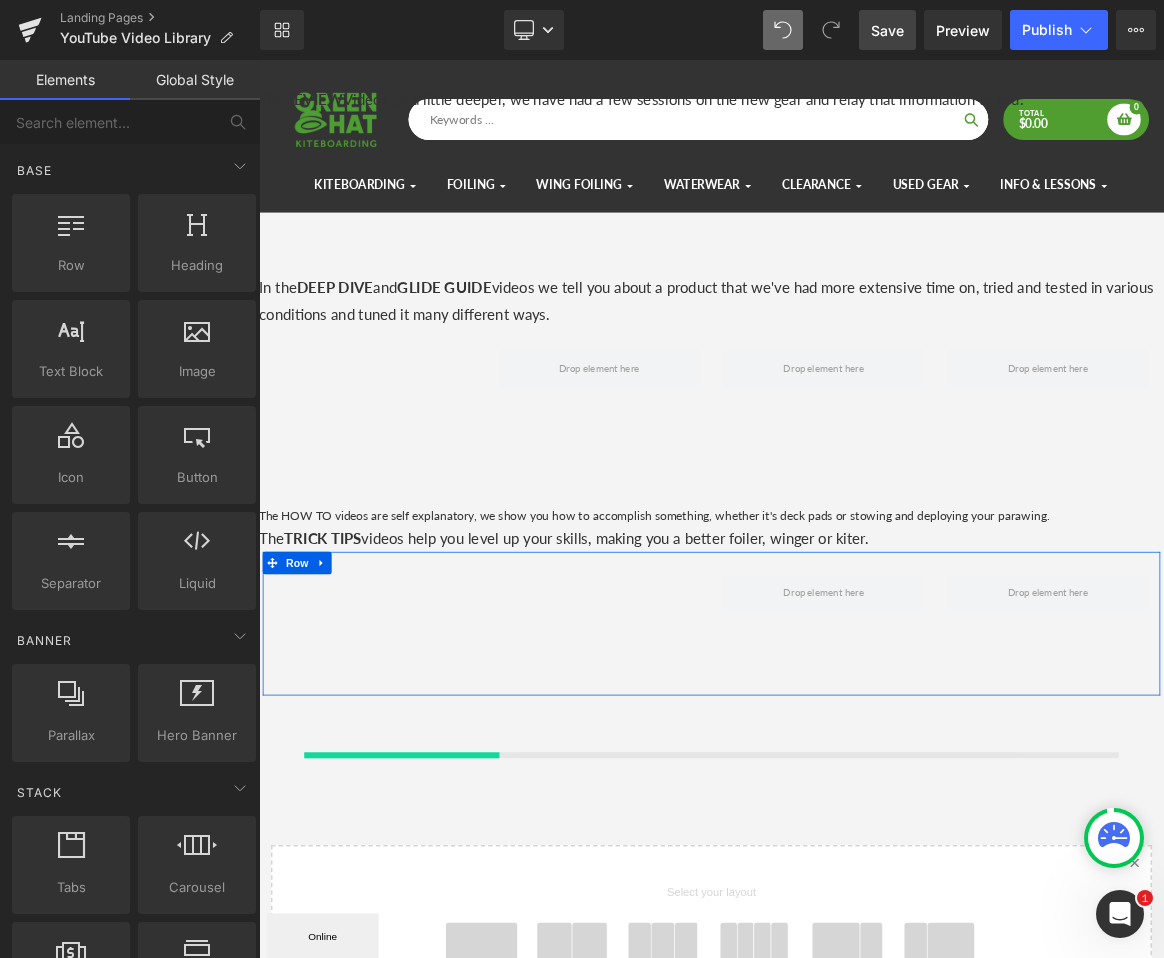 scroll, scrollTop: 10, scrollLeft: 10, axis: both 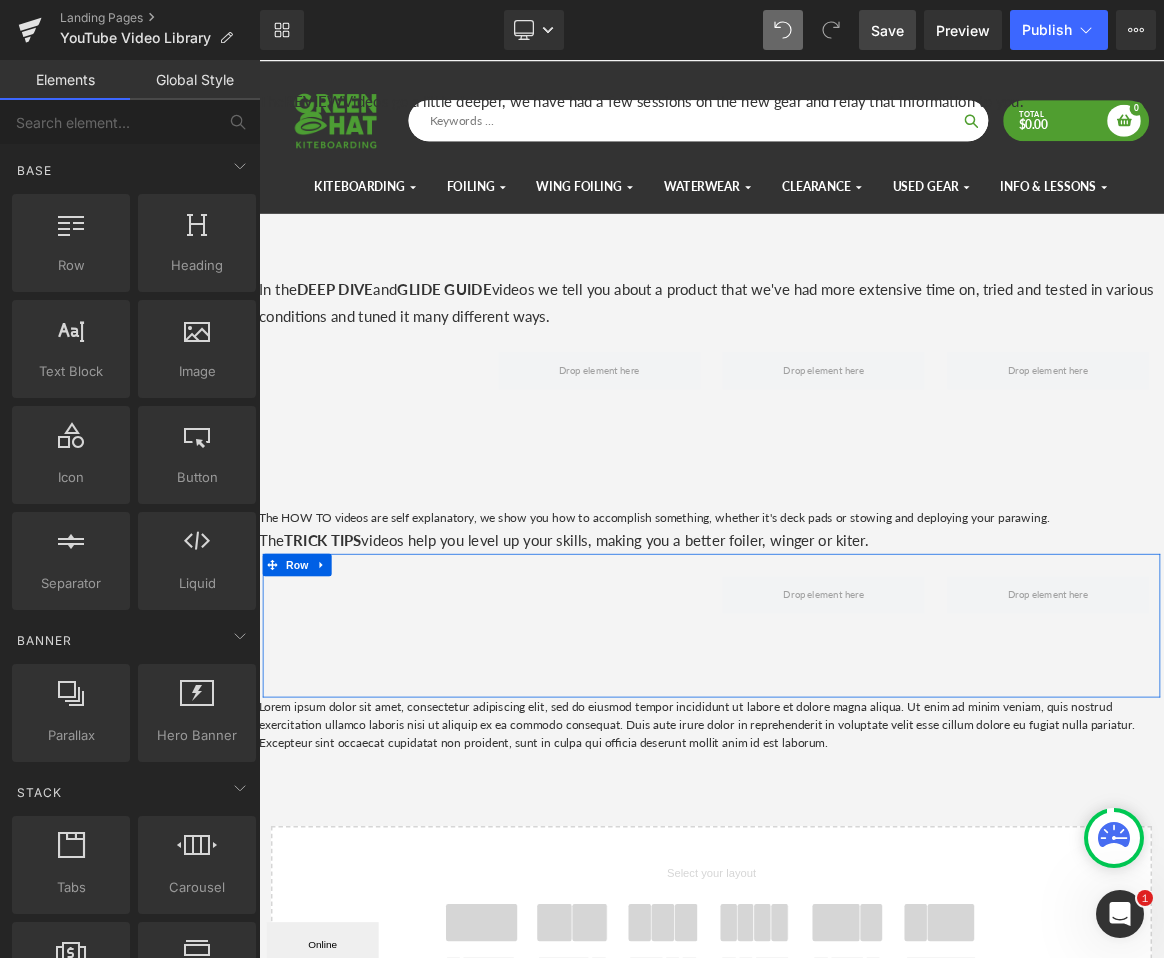 click on "Lorem ipsum dolor sit amet, consectetur adipiscing elit, sed do eiusmod tempor incididunt ut labore et dolore magna aliqua. Ut enim ad minim veniam, quis nostrud exercitation ullamco laboris nisi ut aliquip ex ea commodo consequat. Duis aute irure dolor in reprehenderit in voluptate velit esse cillum dolore eu fugiat nulla pariatur. Excepteur sint occaecat cupidatat non proident, sunt in culpa qui officia deserunt mollit anim id est laborum." at bounding box center [864, 947] 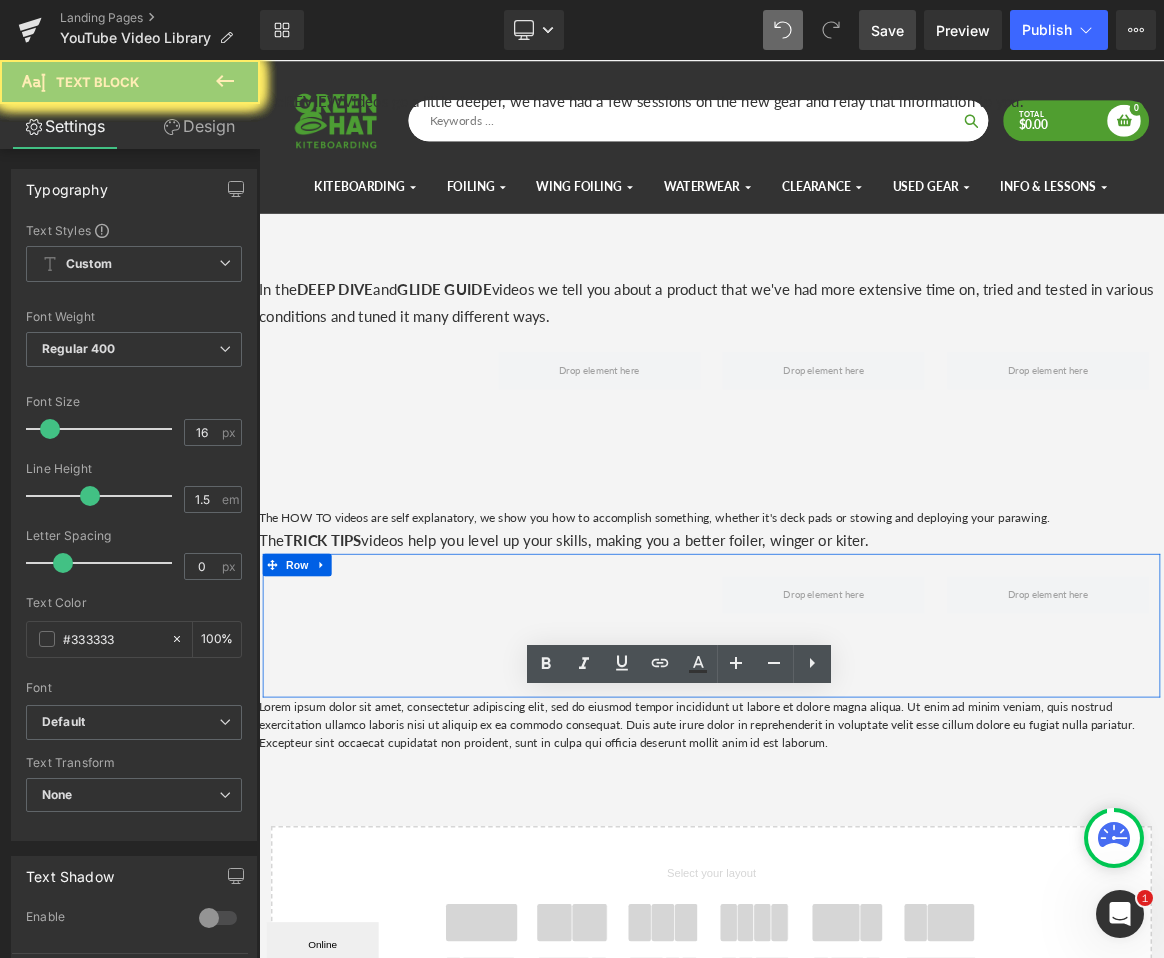 click on "Lorem ipsum dolor sit amet, consectetur adipiscing elit, sed do eiusmod tempor incididunt ut labore et dolore magna aliqua. Ut enim ad minim veniam, quis nostrud exercitation ullamco laboris nisi ut aliquip ex ea commodo consequat. Duis aute irure dolor in reprehenderit in voluptate velit esse cillum dolore eu fugiat nulla pariatur. Excepteur sint occaecat cupidatat non proident, sunt in culpa qui officia deserunt mollit anim id est laborum." at bounding box center (864, 947) 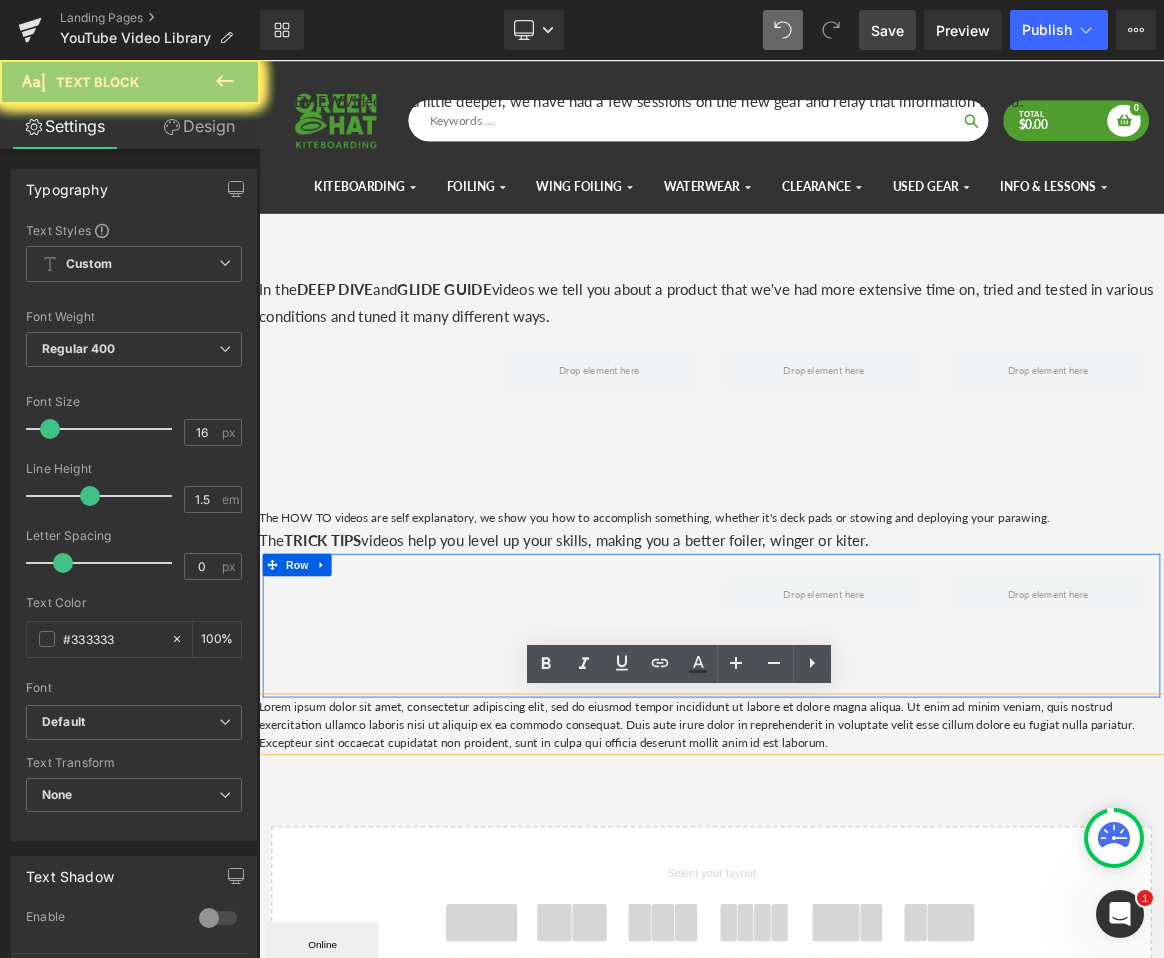 click on "Lorem ipsum dolor sit amet, consectetur adipiscing elit, sed do eiusmod tempor incididunt ut labore et dolore magna aliqua. Ut enim ad minim veniam, quis nostrud exercitation ullamco laboris nisi ut aliquip ex ea commodo consequat. Duis aute irure dolor in reprehenderit in voluptate velit esse cillum dolore eu fugiat nulla pariatur. Excepteur sint occaecat cupidatat non proident, sunt in culpa qui officia deserunt mollit anim id est laborum." at bounding box center (864, 947) 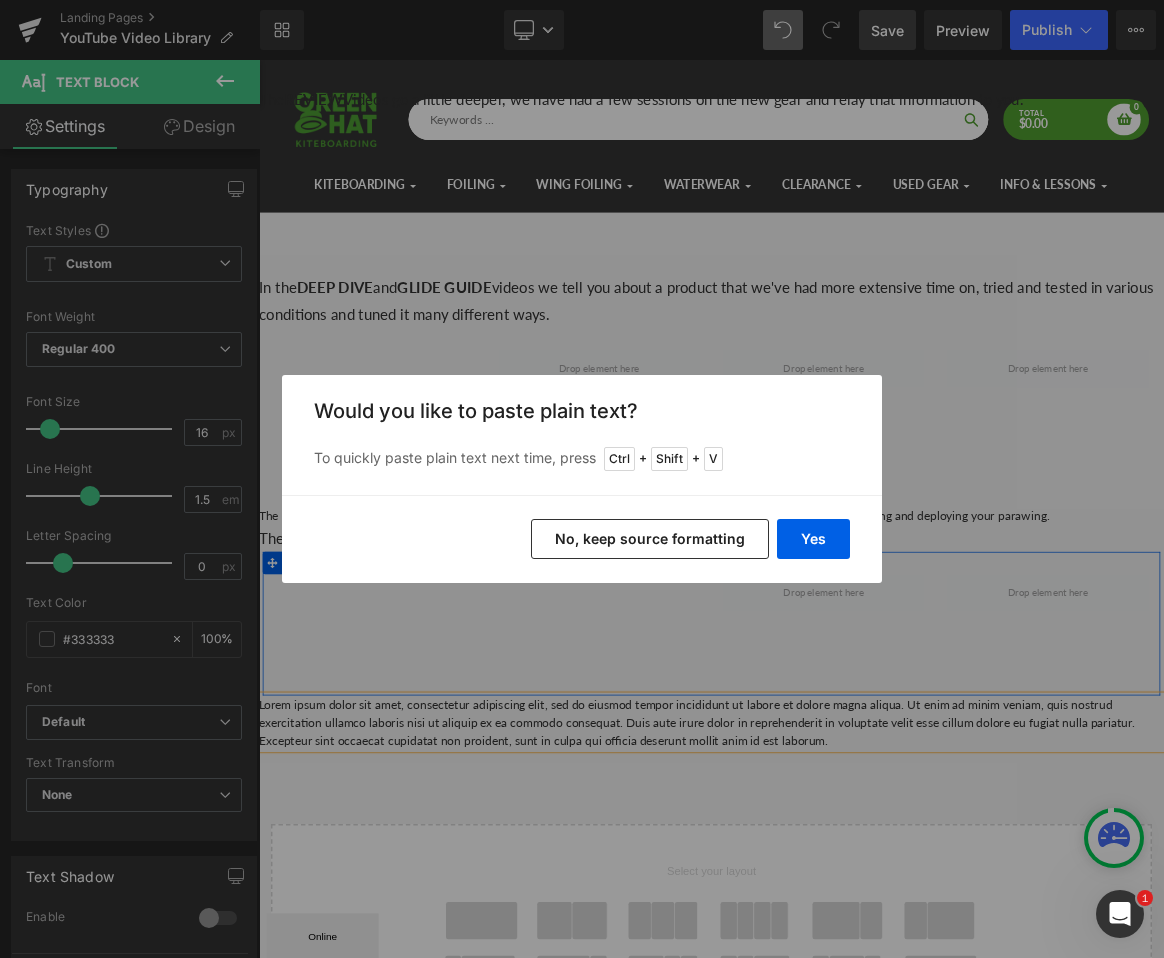 click on "Yes" at bounding box center [813, 539] 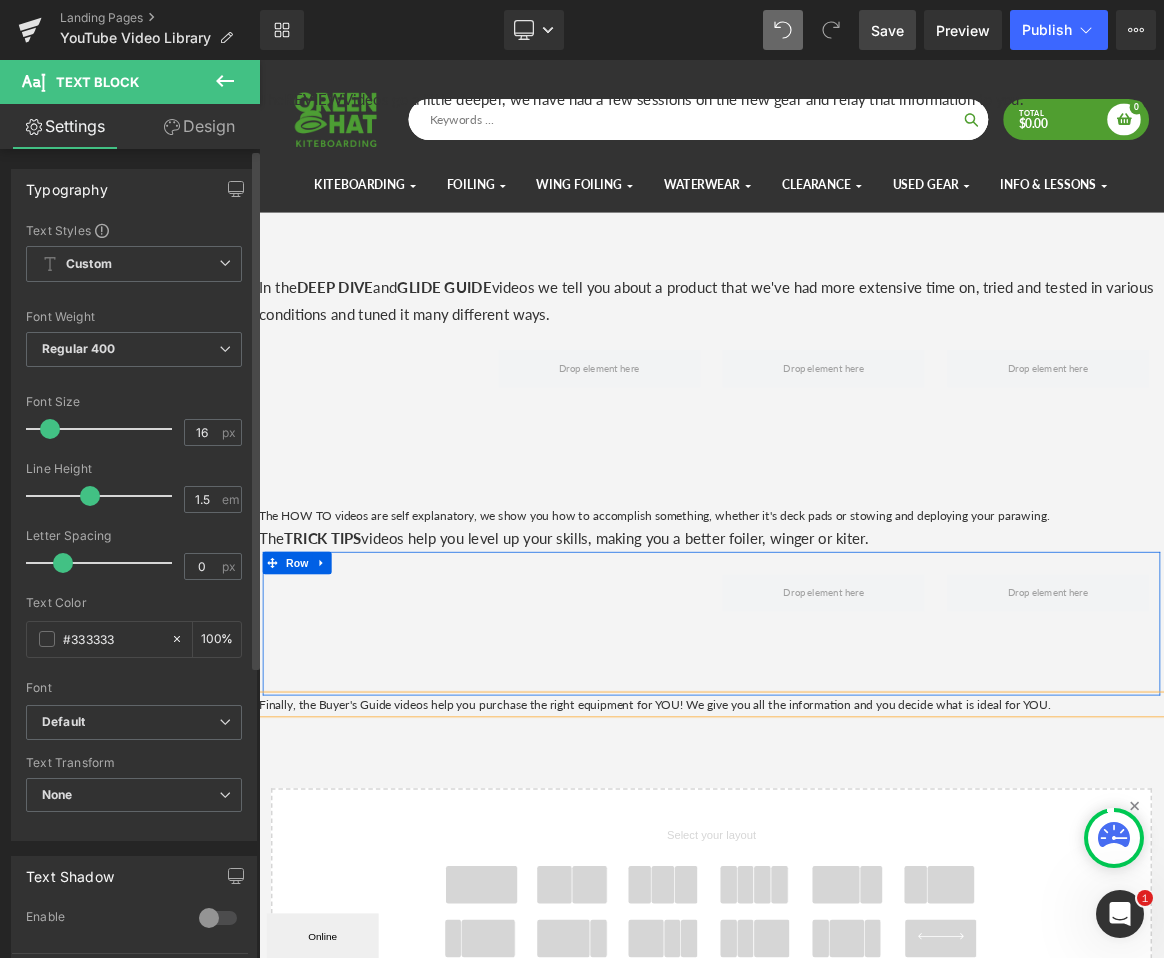 type 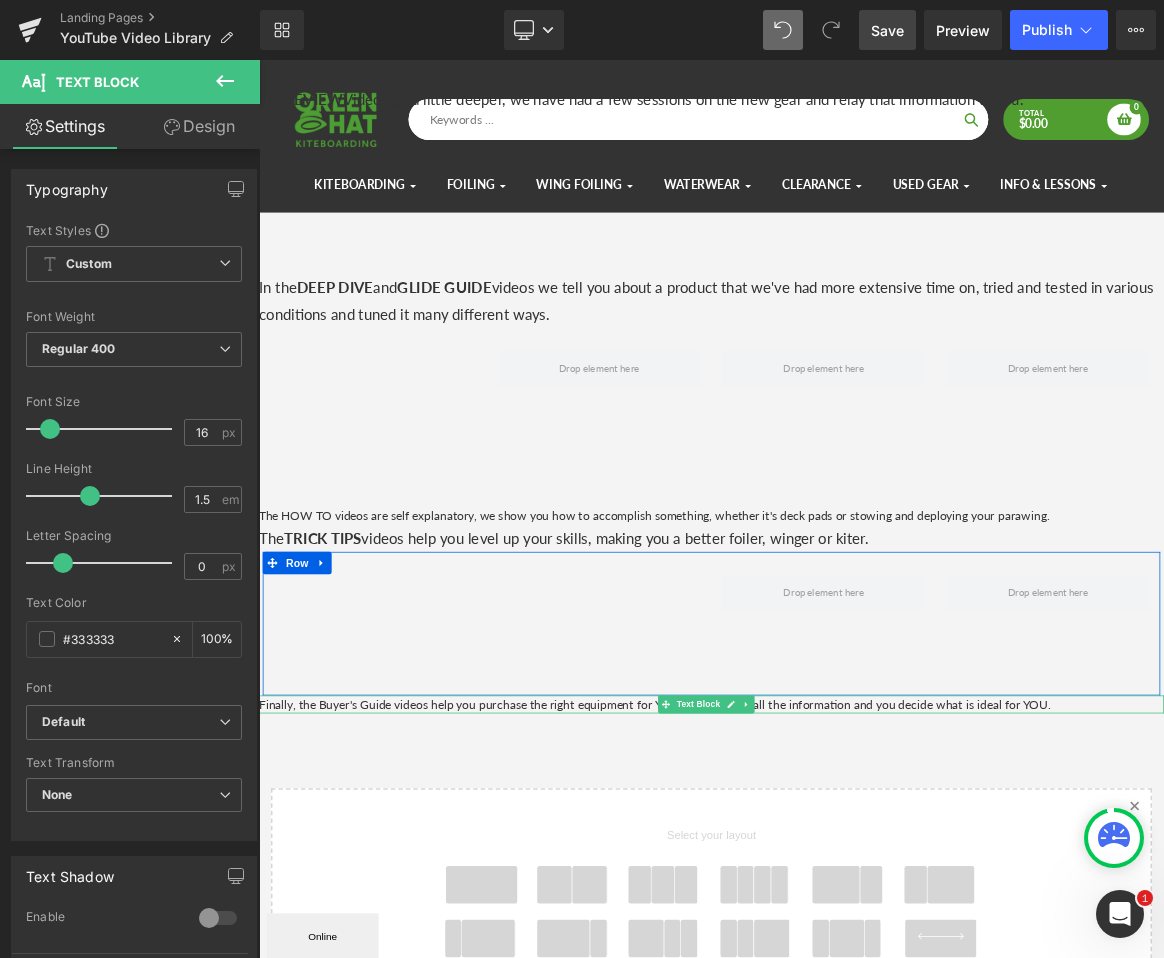 click on "Finally, the Buyer's Guide videos help you purchase the right equipment for YOU! We give you all the information and you decide what is ideal for YOU." at bounding box center (864, 922) 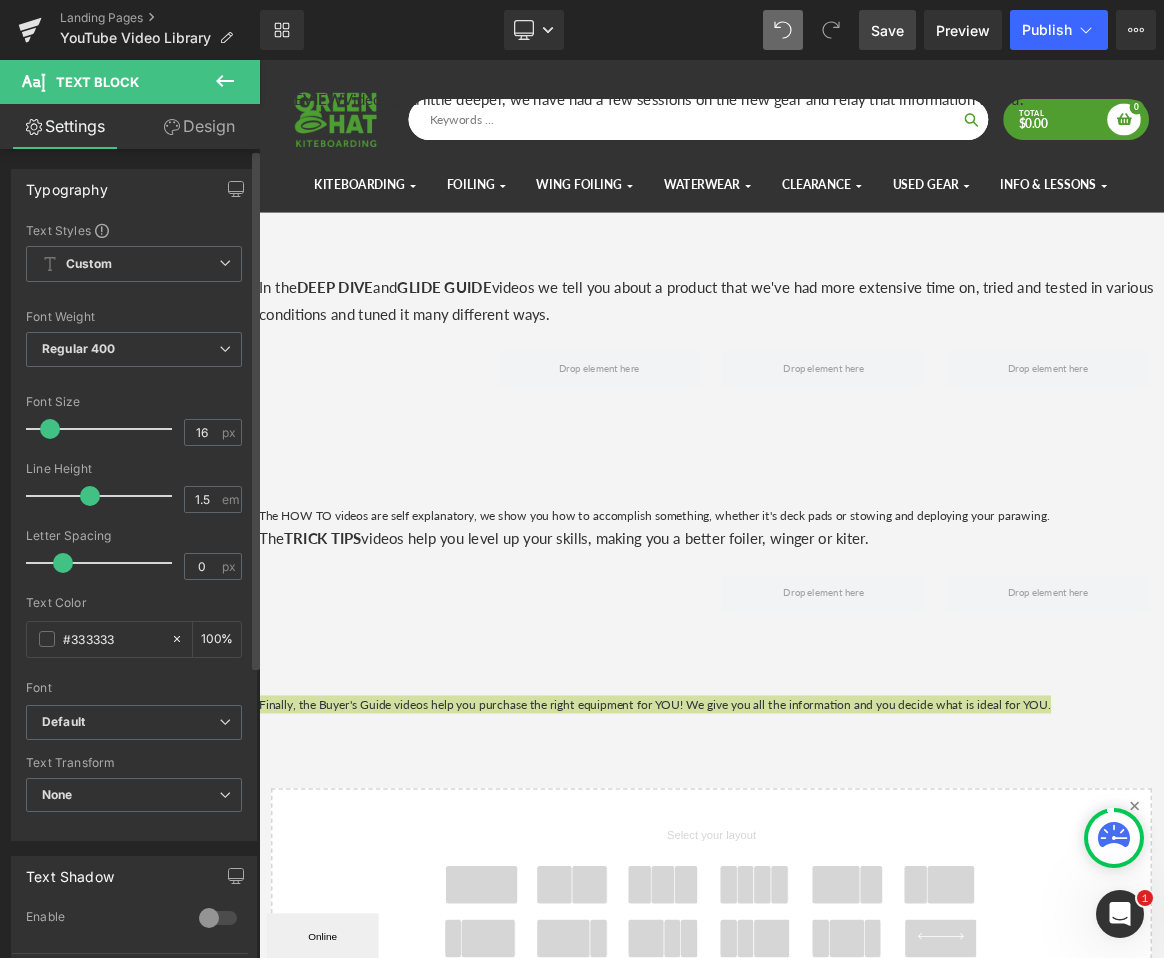 click at bounding box center (50, 429) 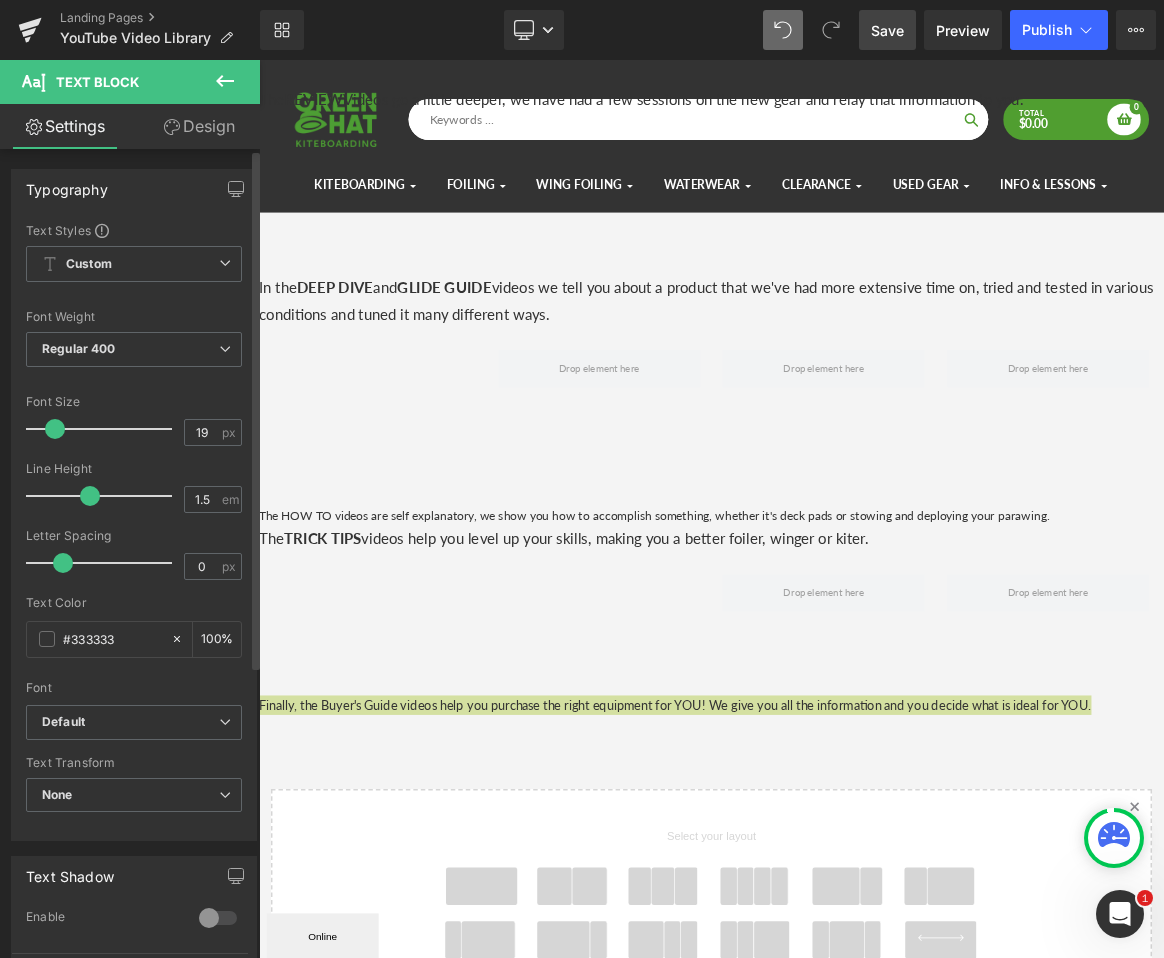 scroll, scrollTop: 10, scrollLeft: 10, axis: both 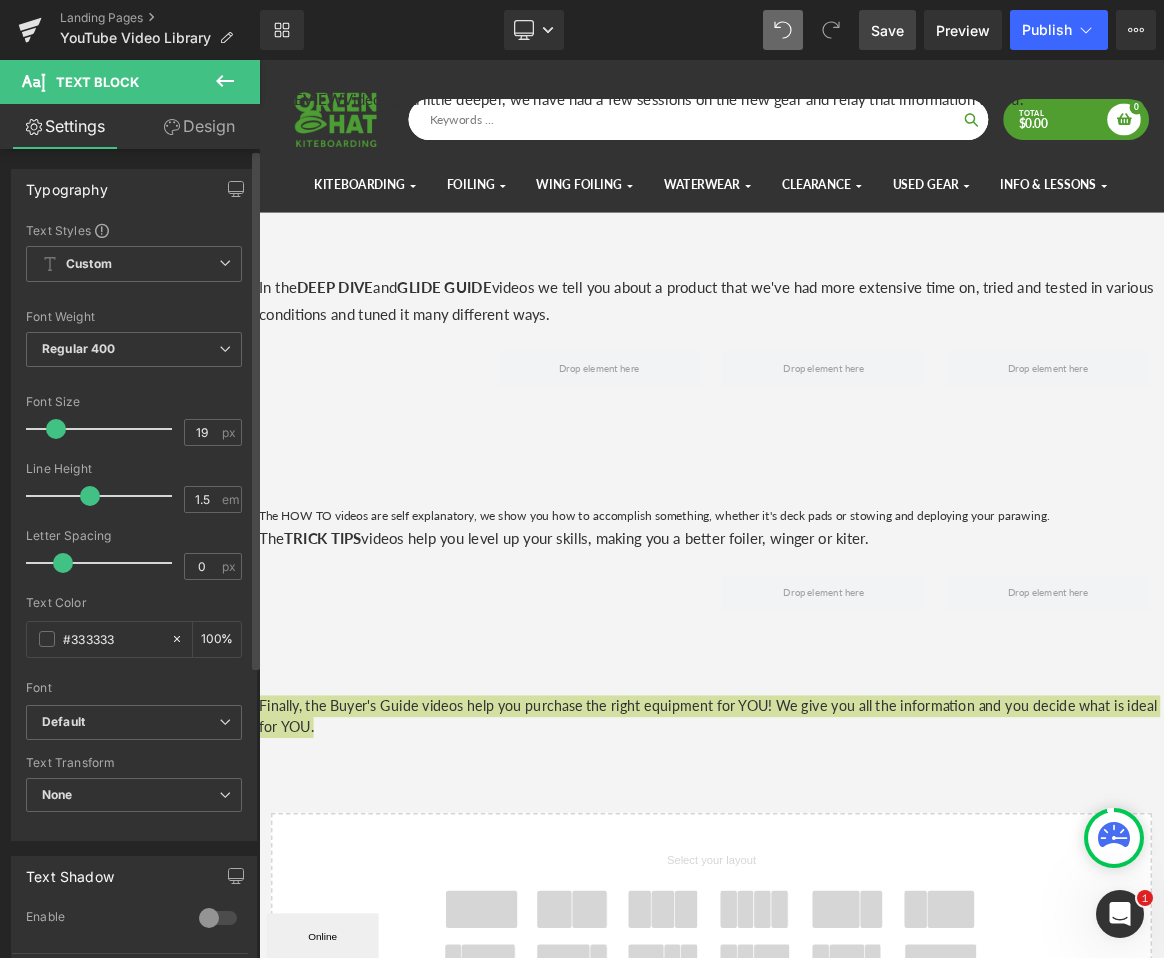 type on "20" 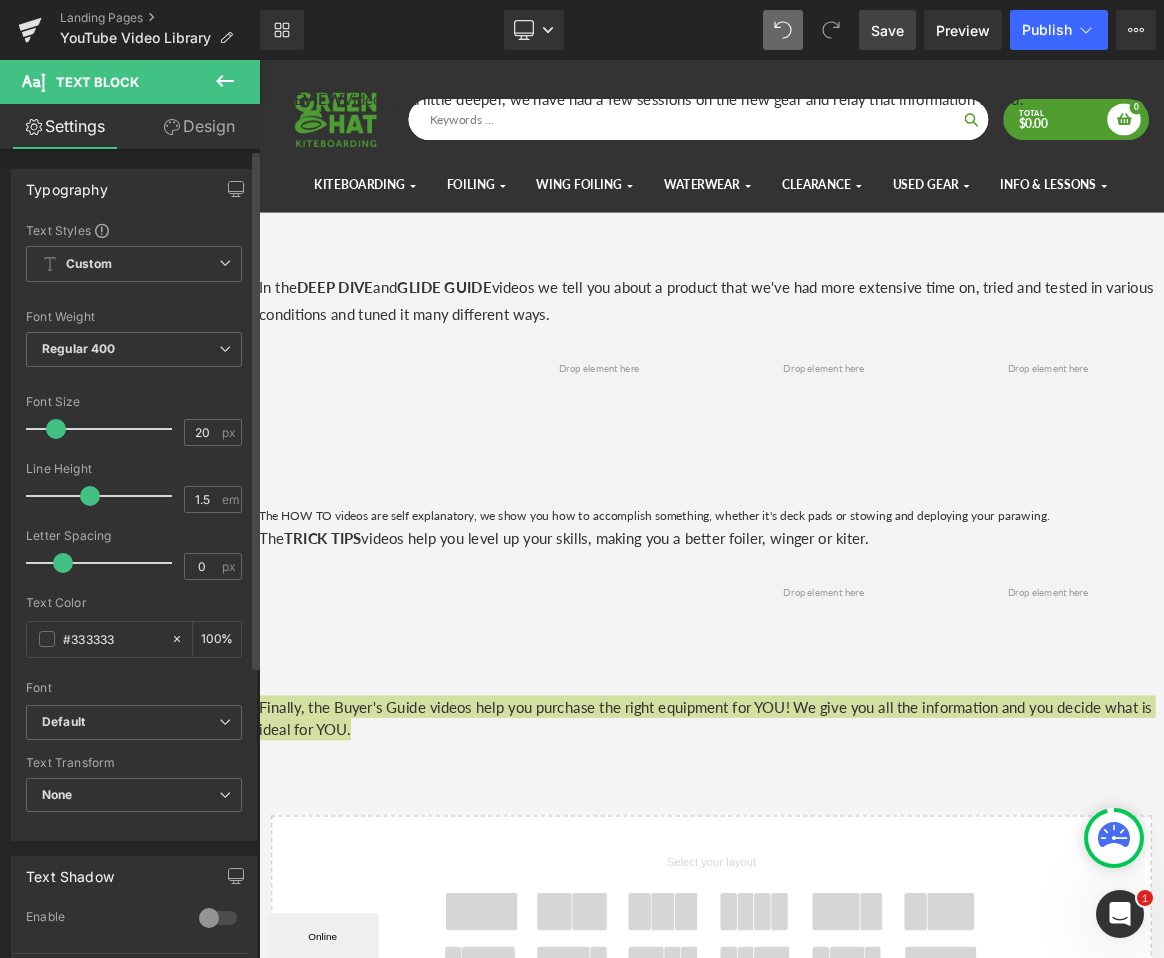 scroll, scrollTop: 10, scrollLeft: 10, axis: both 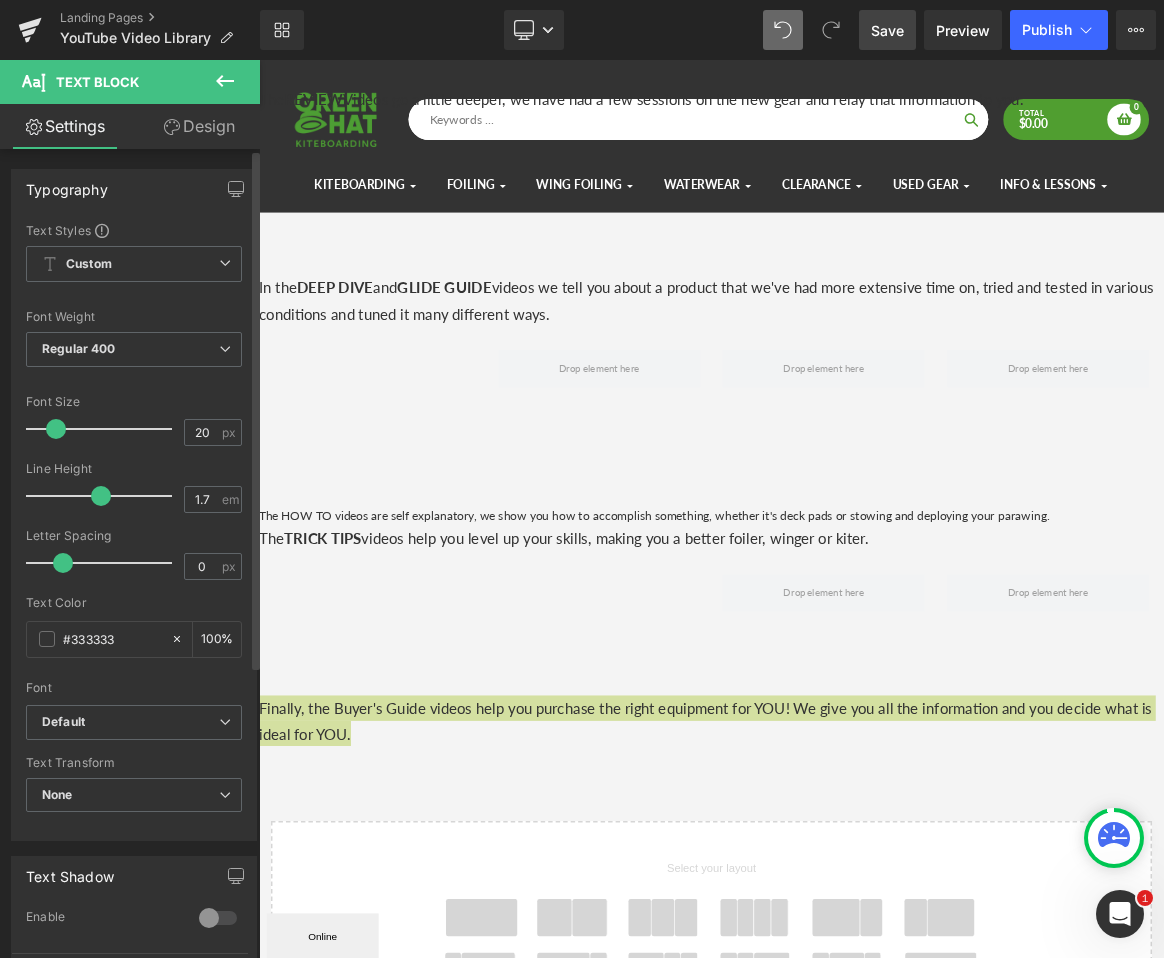 type on "1.8" 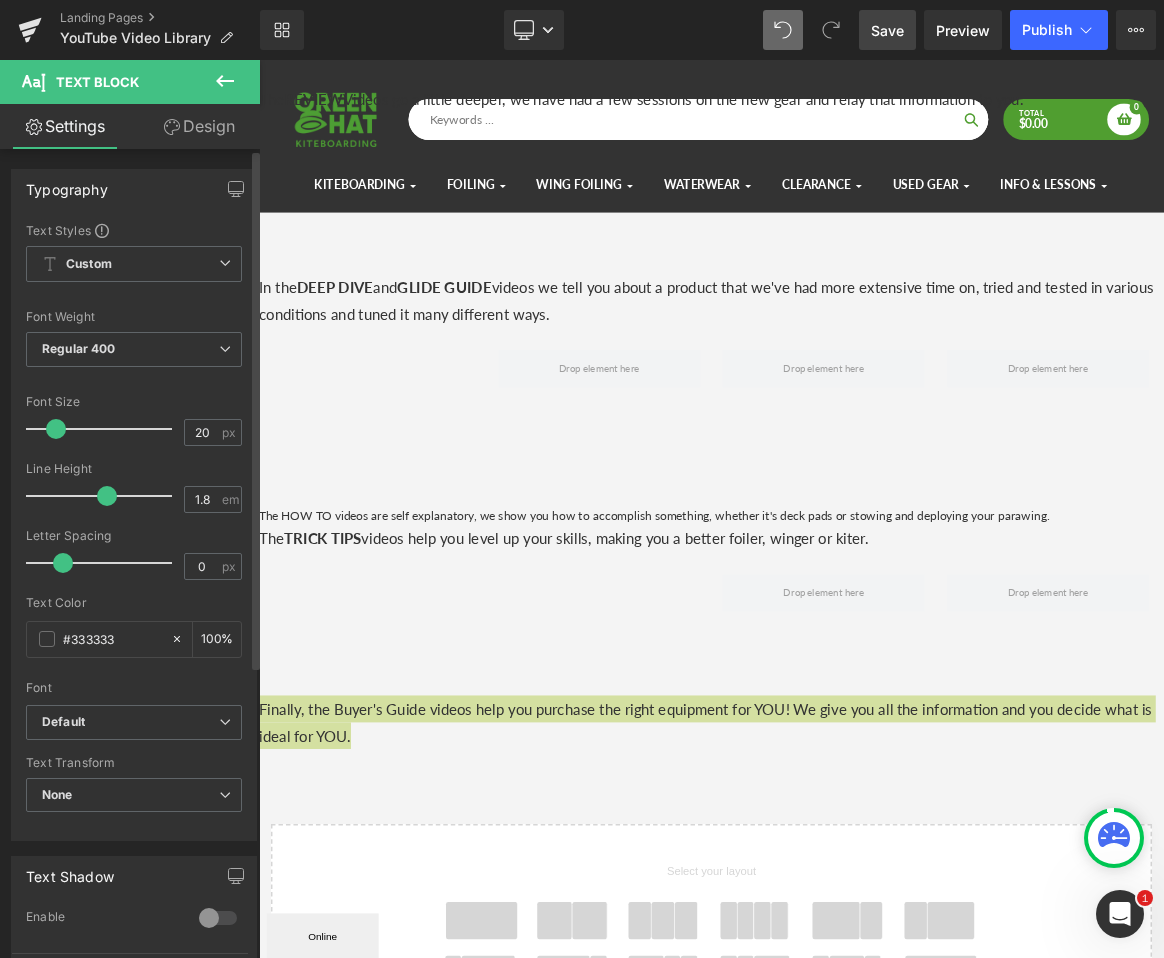 scroll, scrollTop: 10, scrollLeft: 10, axis: both 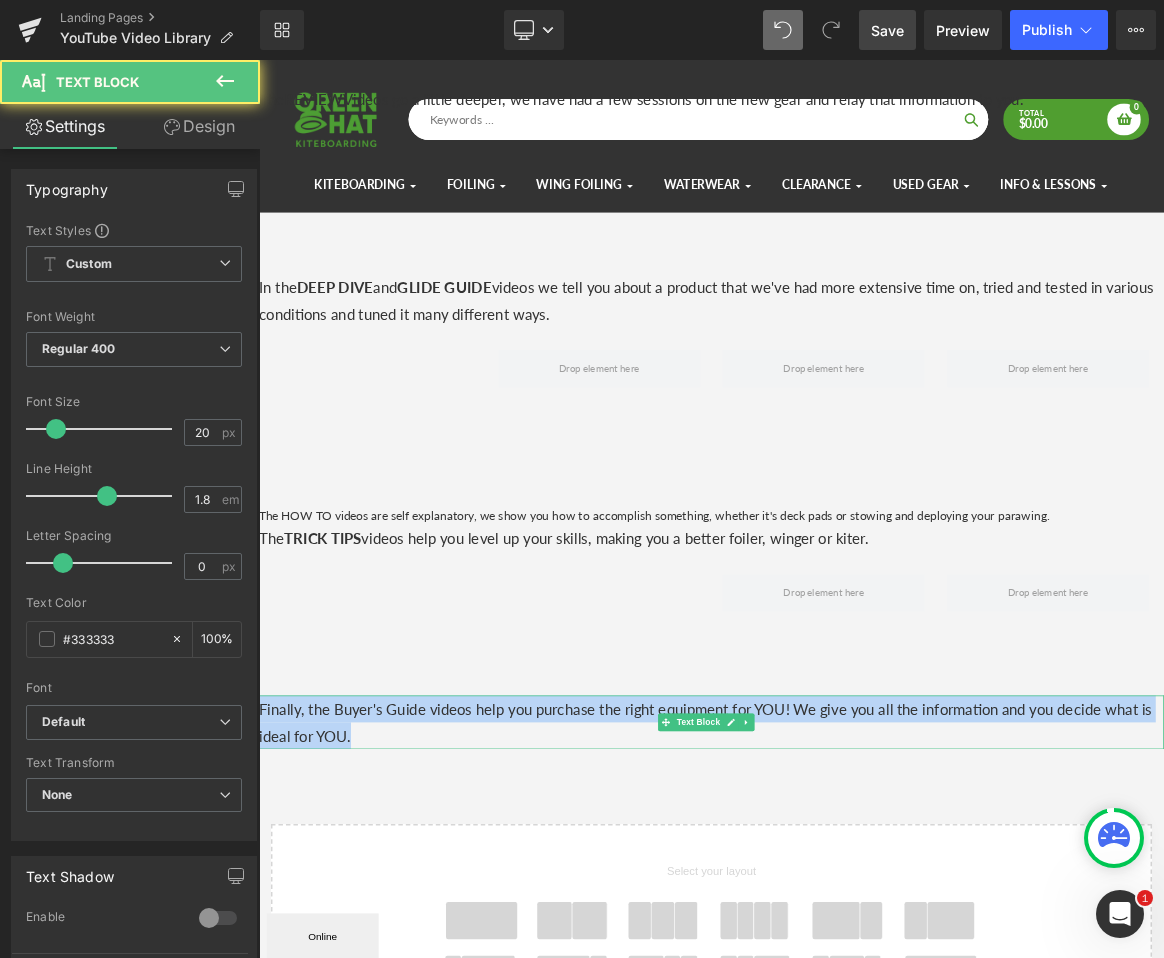click on "Finally, the Buyer's Guide videos help you purchase the right equipment for YOU! We give you all the information and you decide what is ideal for YOU." at bounding box center [864, 946] 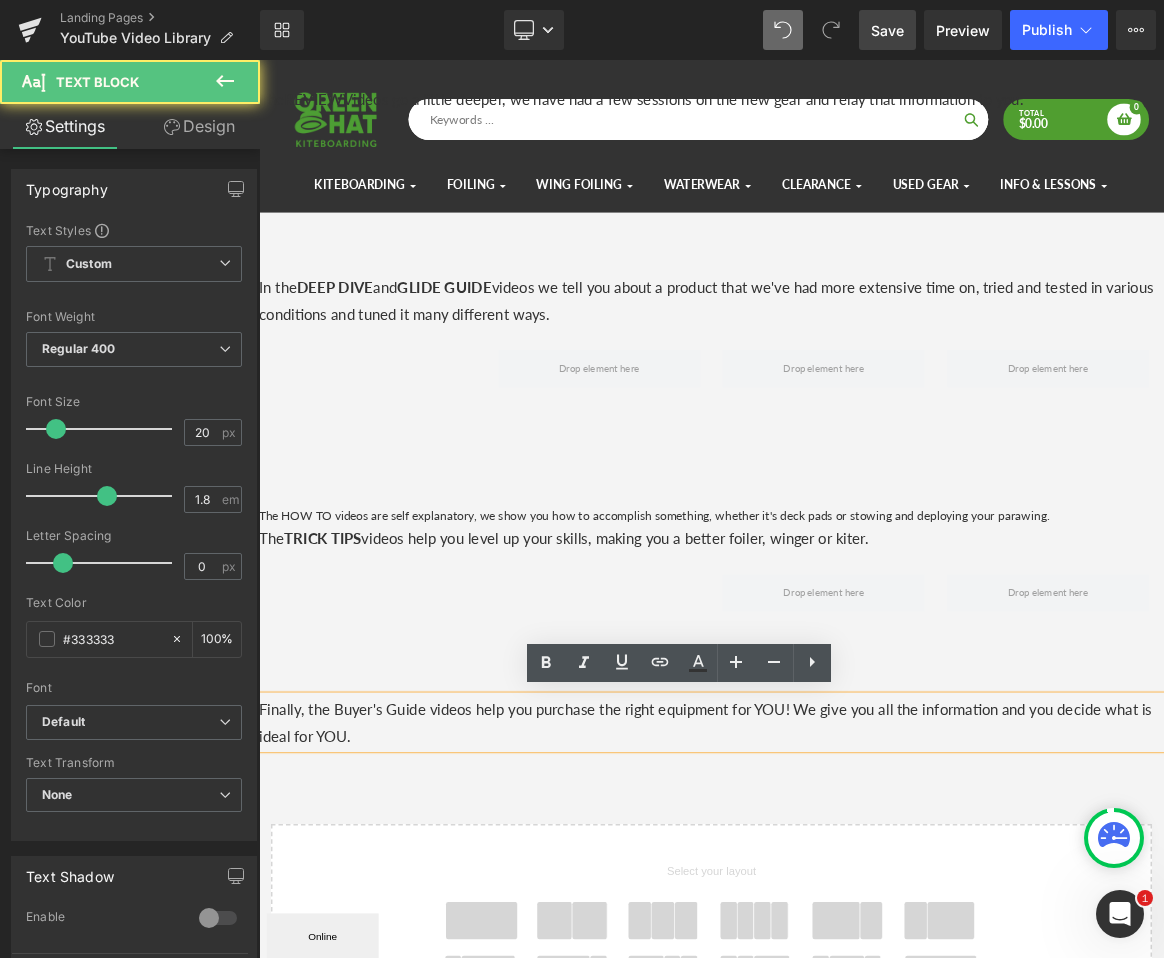 click on "Finally, the Buyer's Guide videos help you purchase the right equipment for YOU! We give you all the information and you decide what is ideal for YOU." at bounding box center [864, 946] 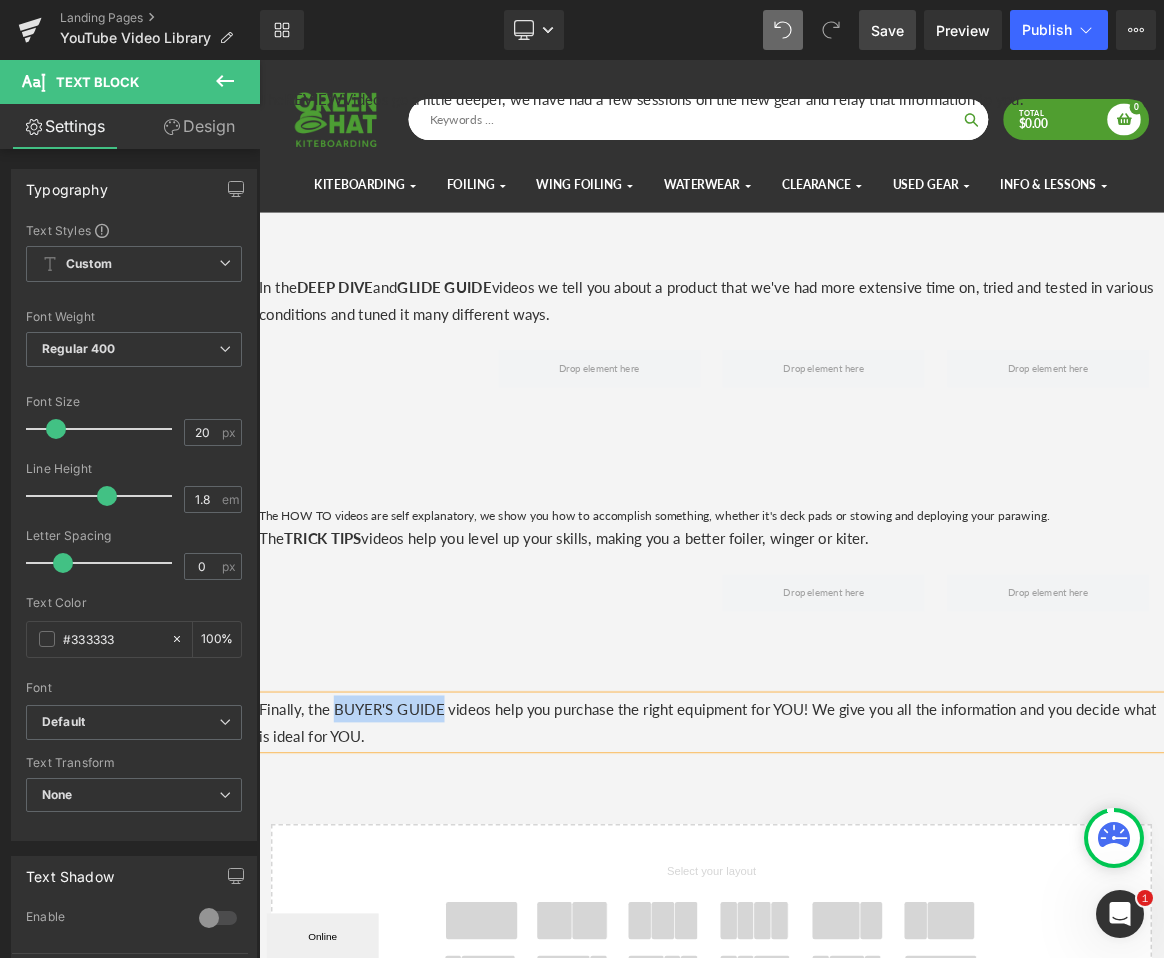 drag, startPoint x: 511, startPoint y: 925, endPoint x: 361, endPoint y: 929, distance: 150.05333 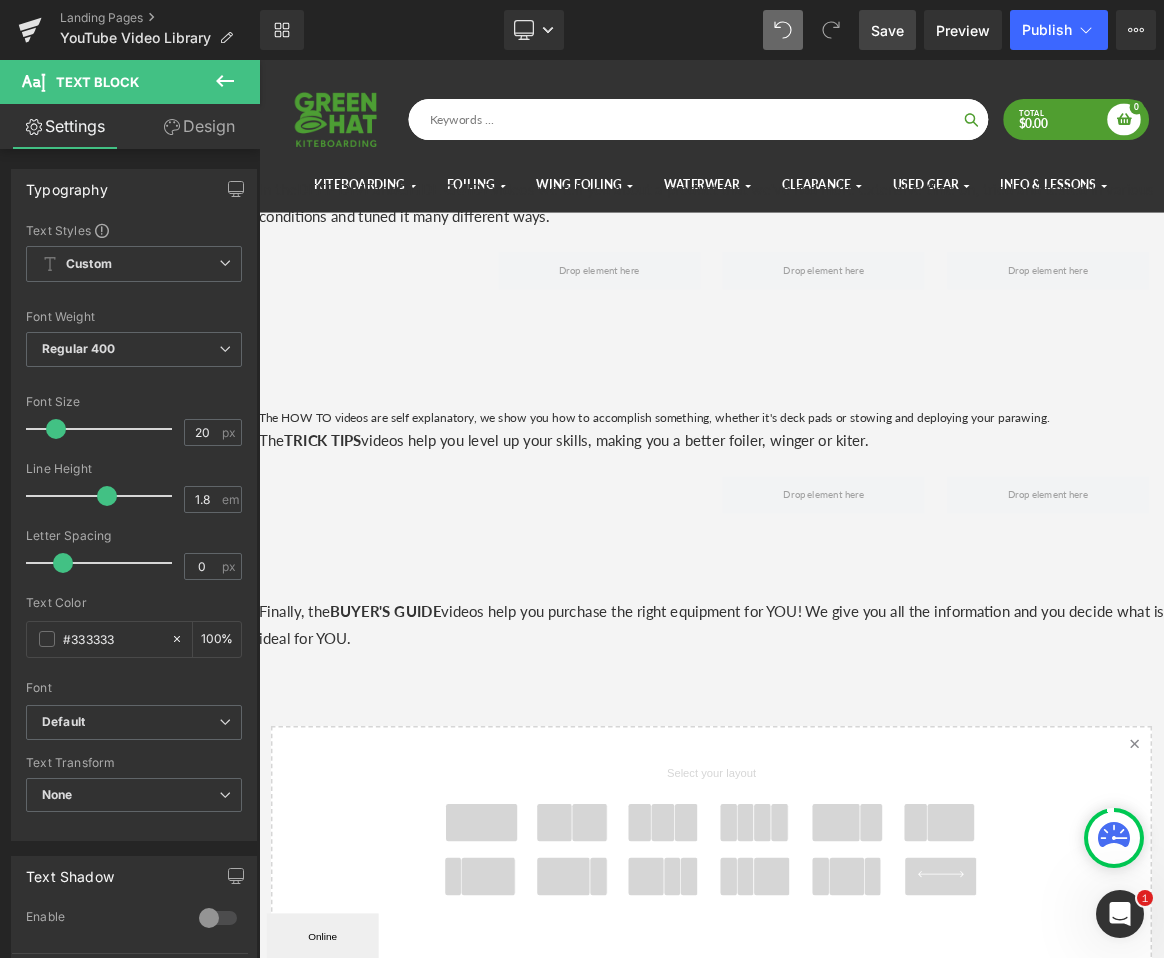 scroll, scrollTop: 1012, scrollLeft: 0, axis: vertical 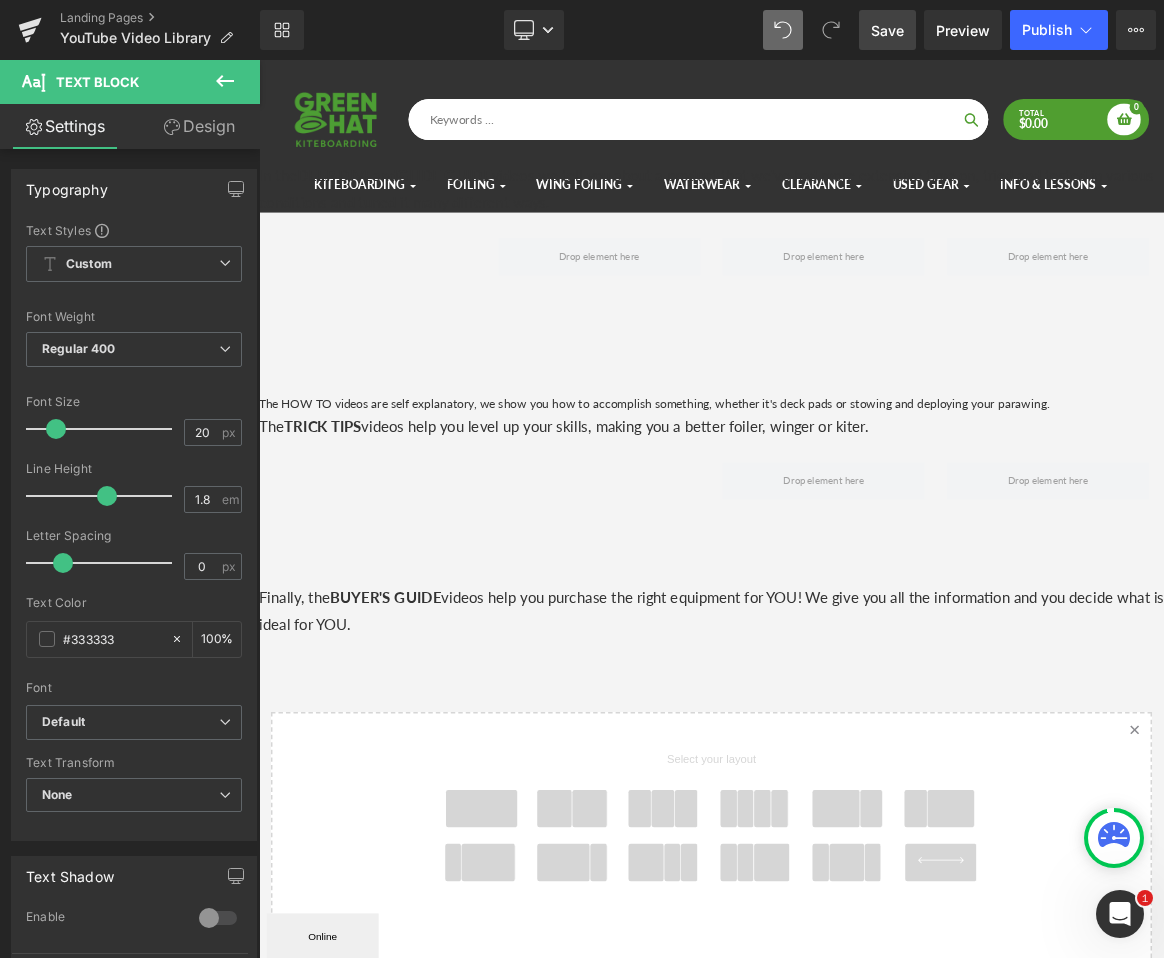 drag, startPoint x: 887, startPoint y: 1068, endPoint x: 793, endPoint y: 977, distance: 130.83195 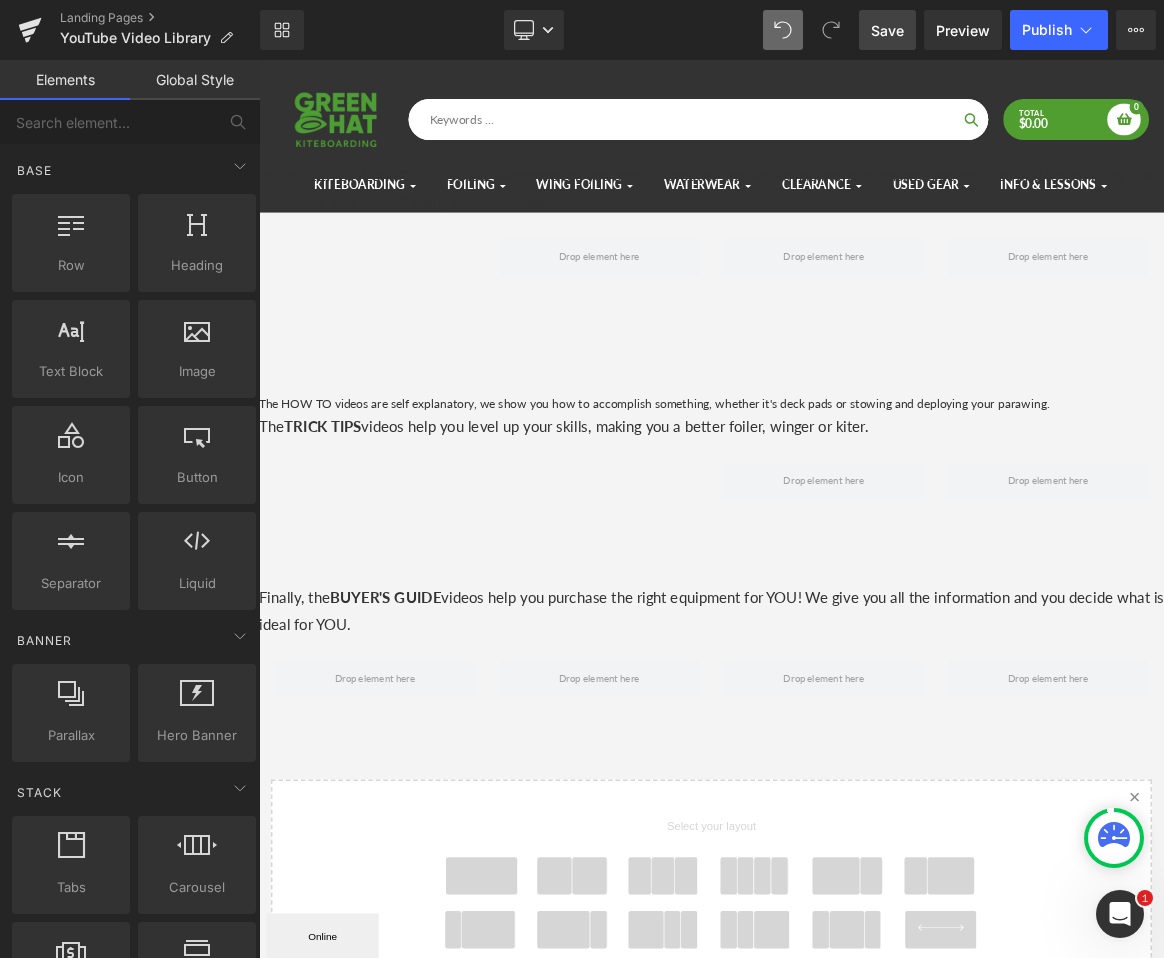 scroll, scrollTop: 1240, scrollLeft: 0, axis: vertical 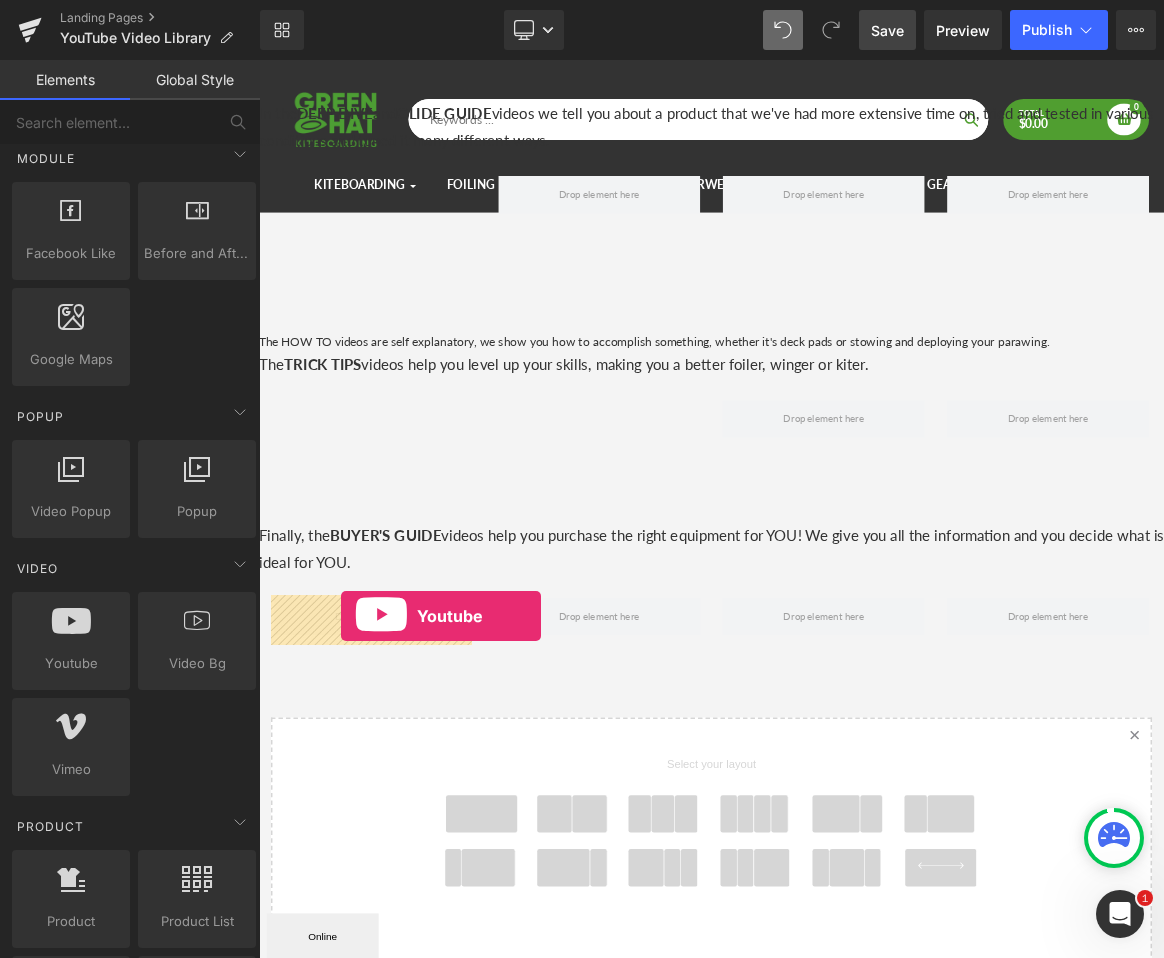 drag, startPoint x: 347, startPoint y: 709, endPoint x: 368, endPoint y: 803, distance: 96.317184 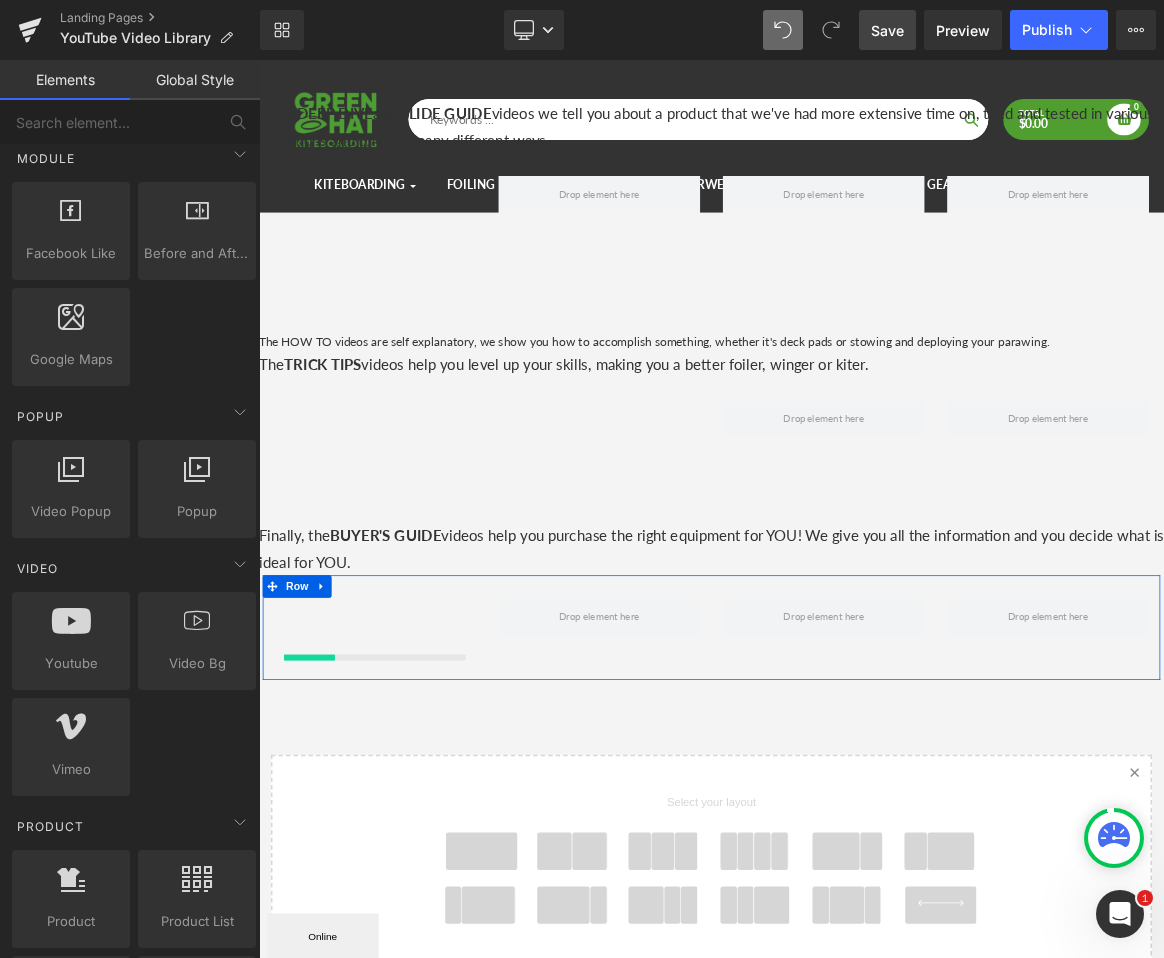 scroll, scrollTop: 10, scrollLeft: 10, axis: both 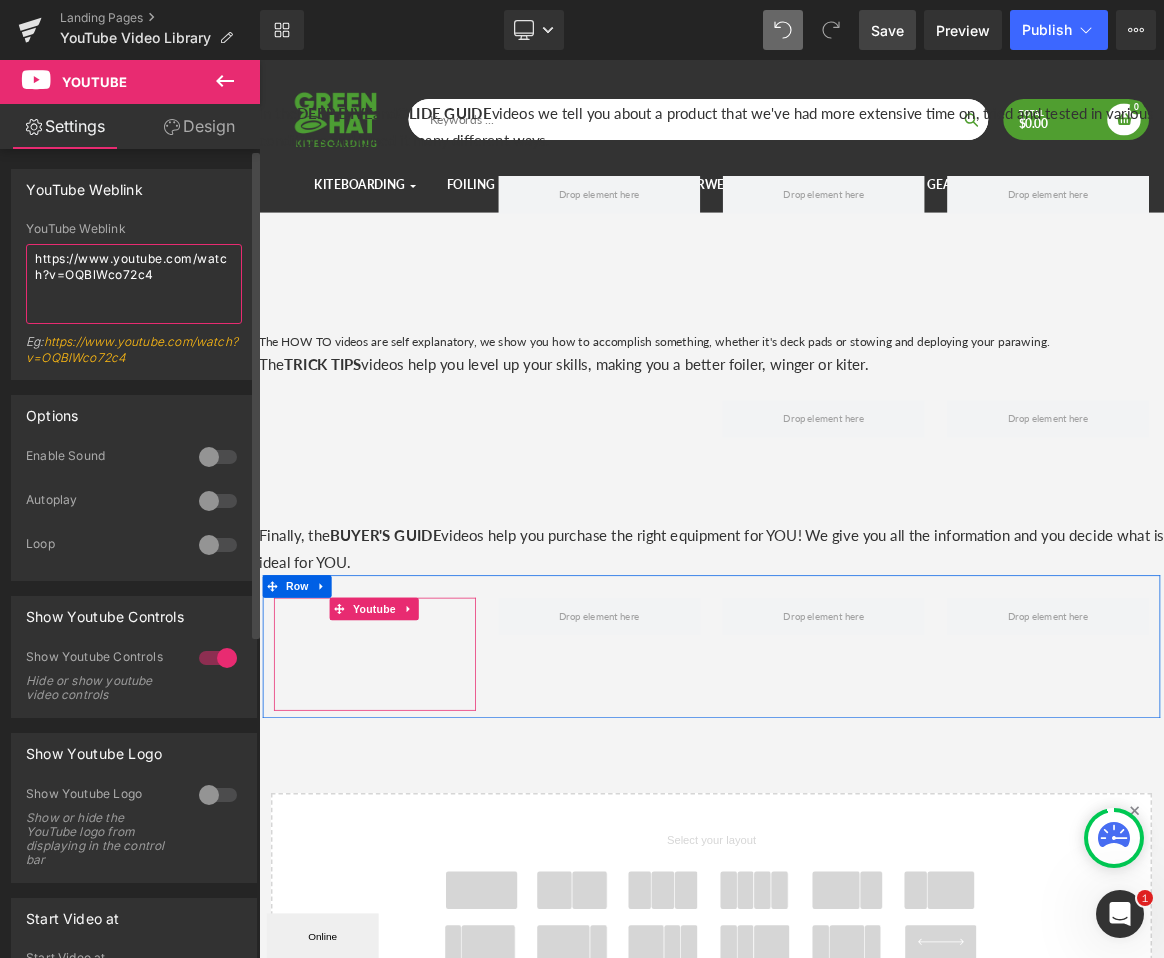click on "https://www.youtube.com/watch?v=OQBlWco72c4" at bounding box center [134, 284] 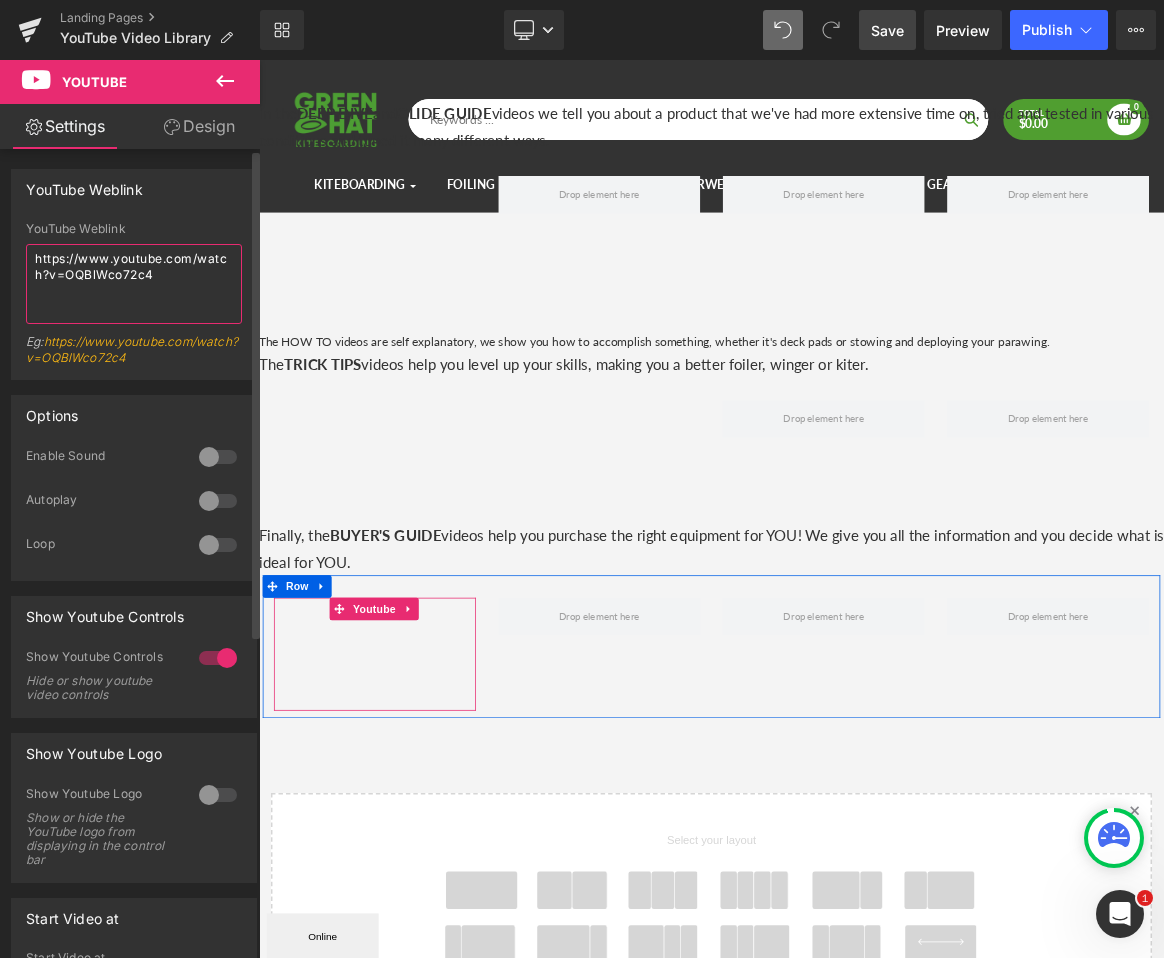 click on "https://www.youtube.com/watch?v=OQBlWco72c4" at bounding box center (134, 284) 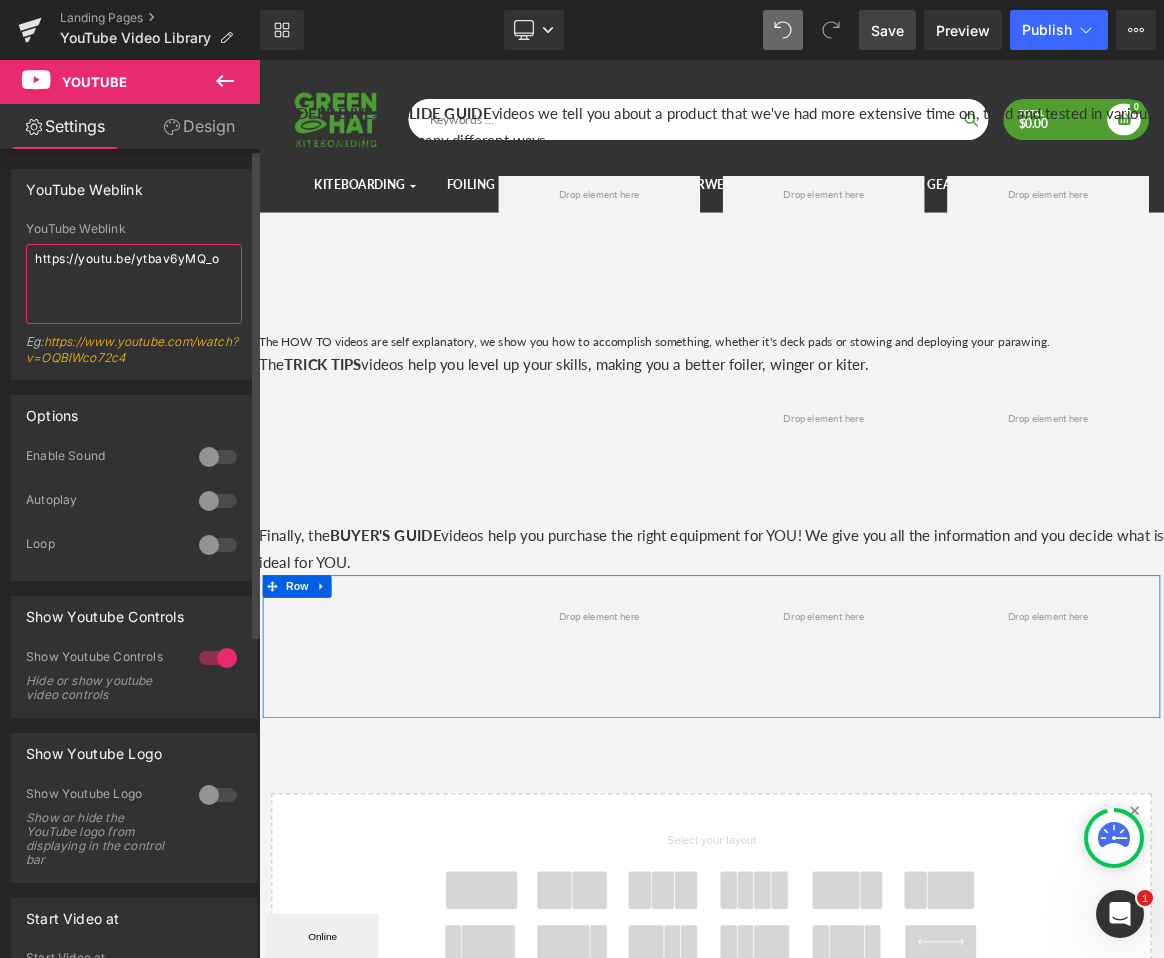 type on "https://youtu.be/ytbav6yMQ_o" 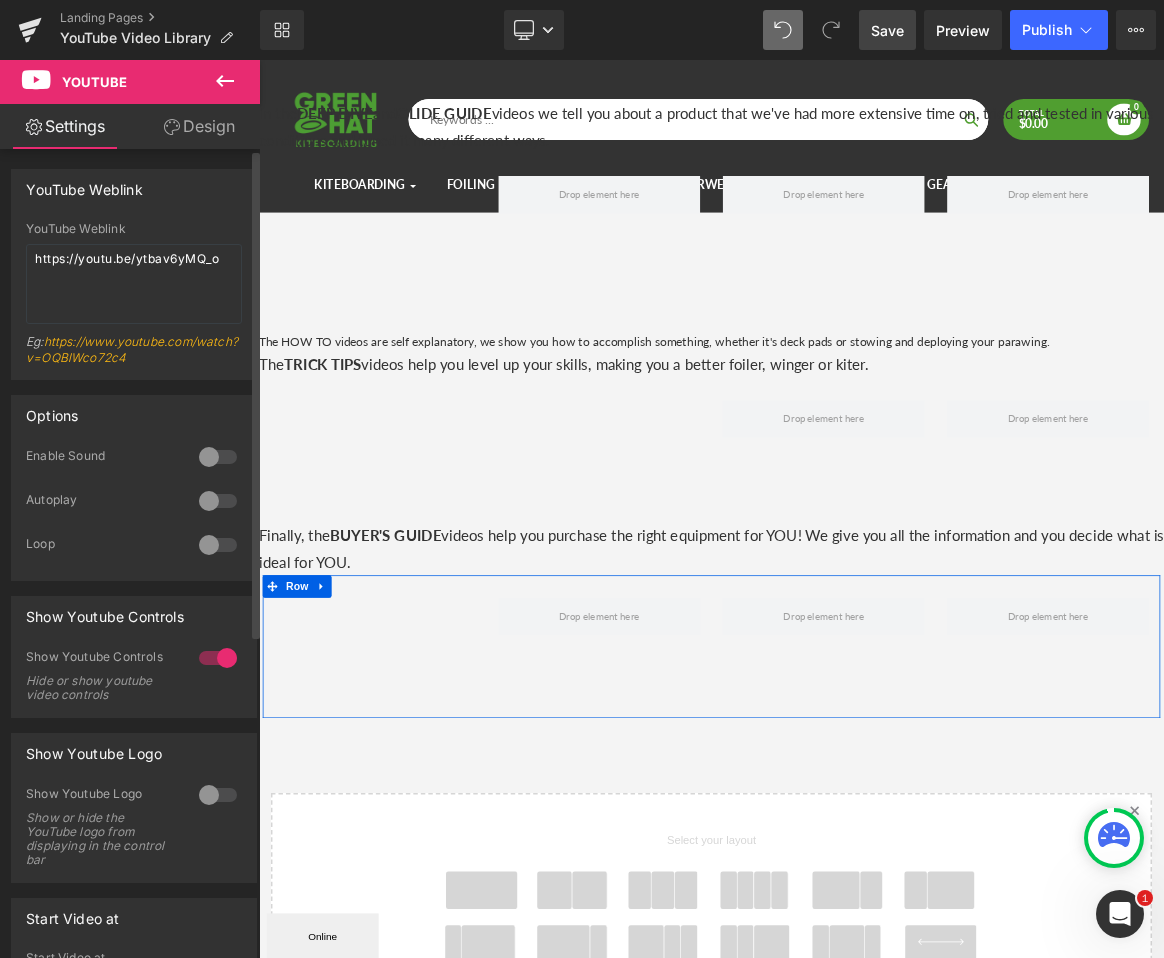 click at bounding box center (218, 457) 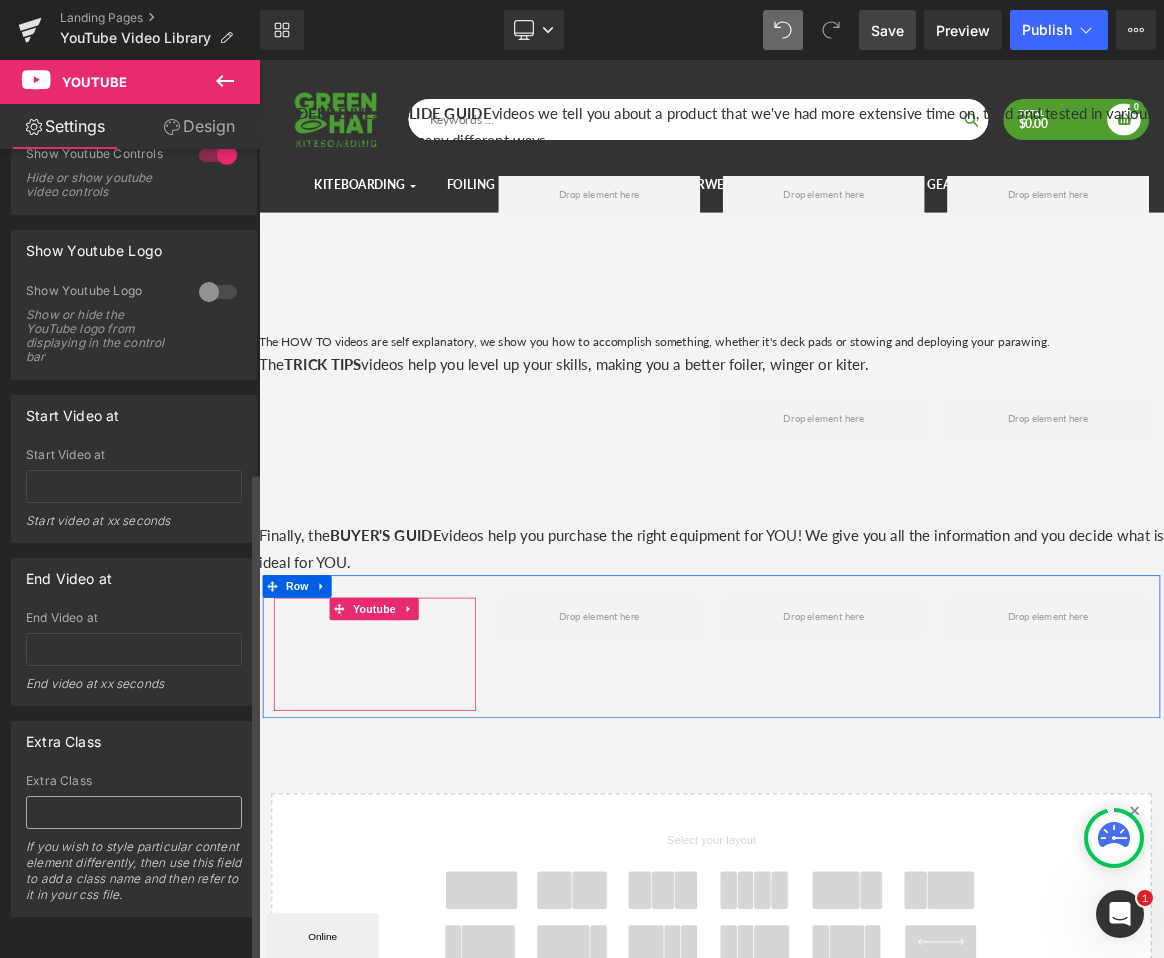 scroll, scrollTop: 533, scrollLeft: 0, axis: vertical 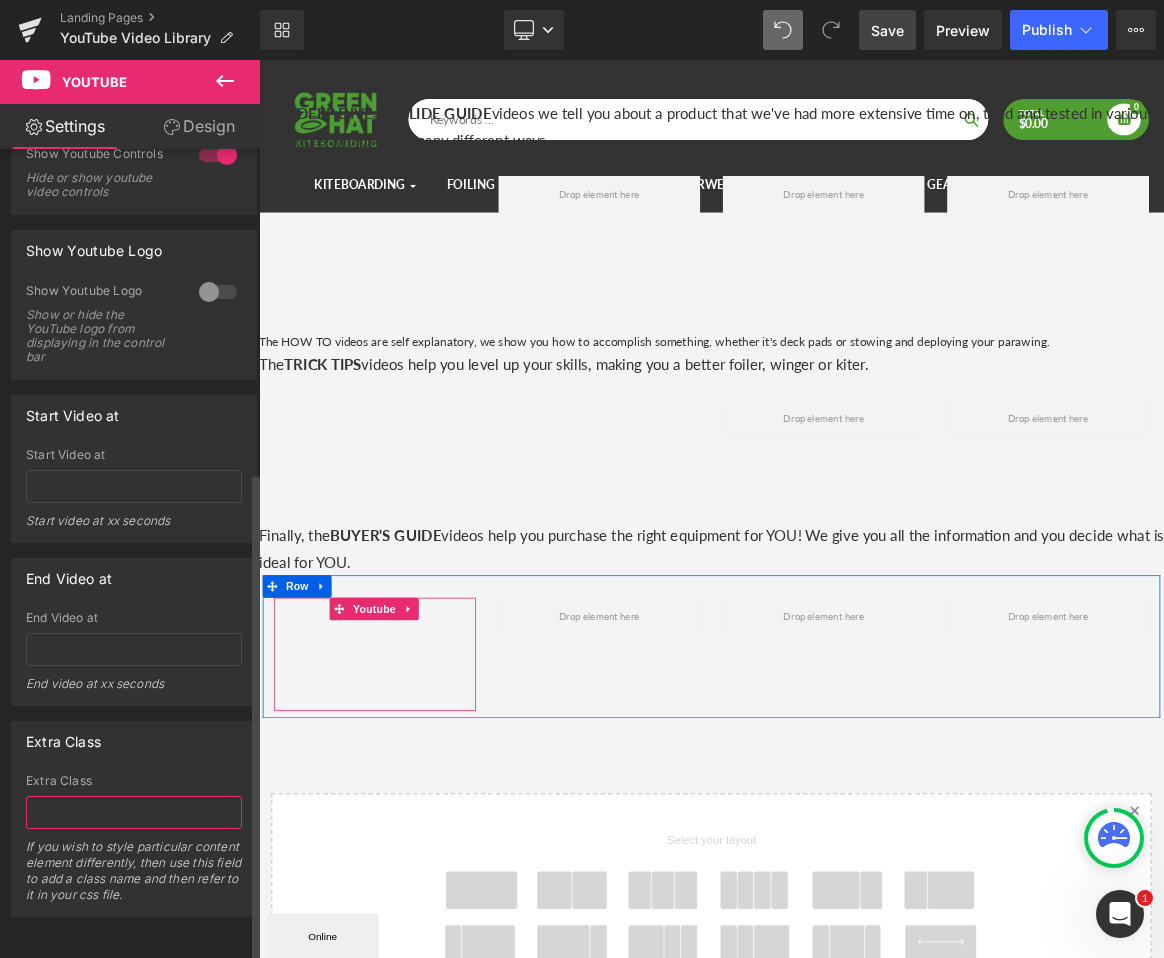 click at bounding box center [134, 812] 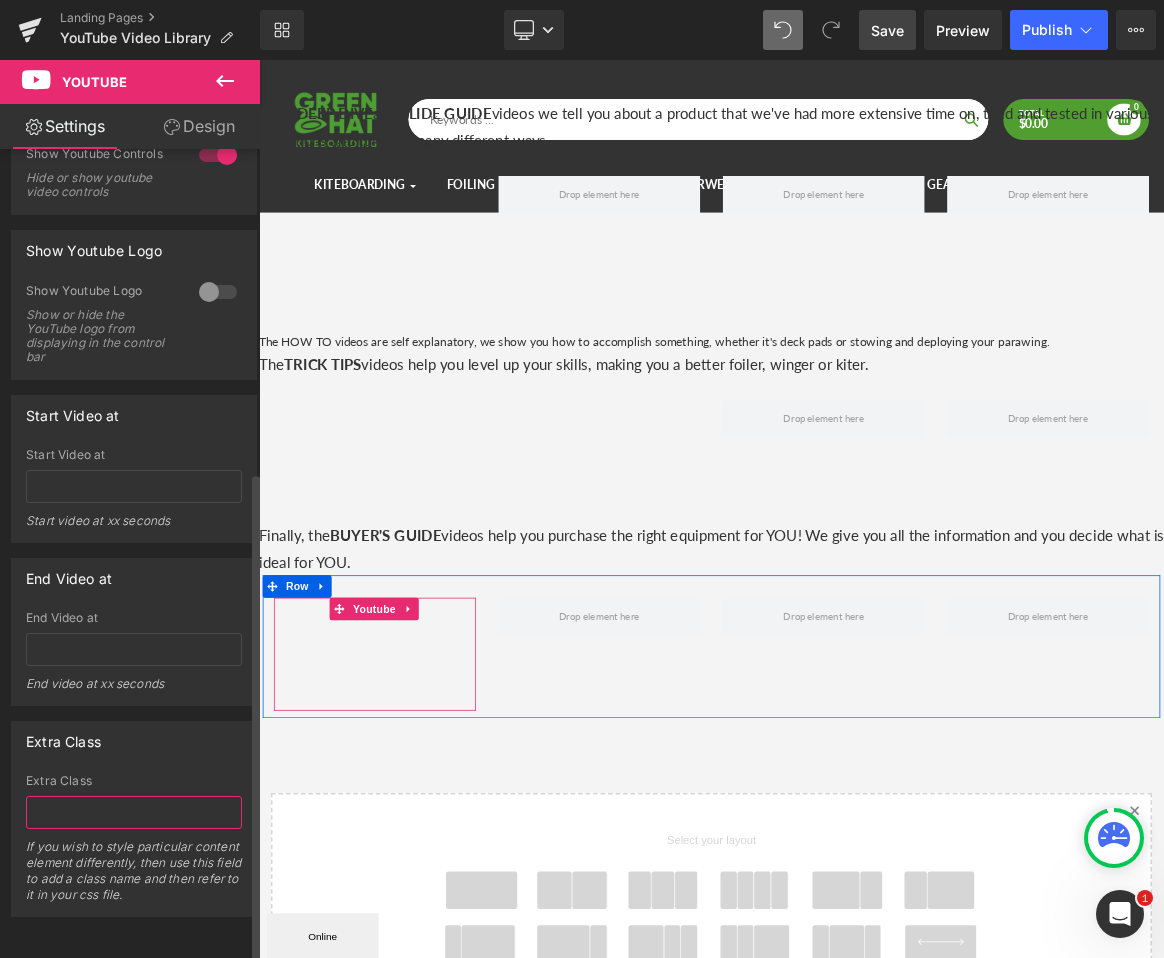 paste on "Learn stitching types, neoprene quality, proper sizing & suit selection for water temp. No-fluff advice for first-timers & pros. Try our Suit Yourself Program - find your perfect fit at home!" 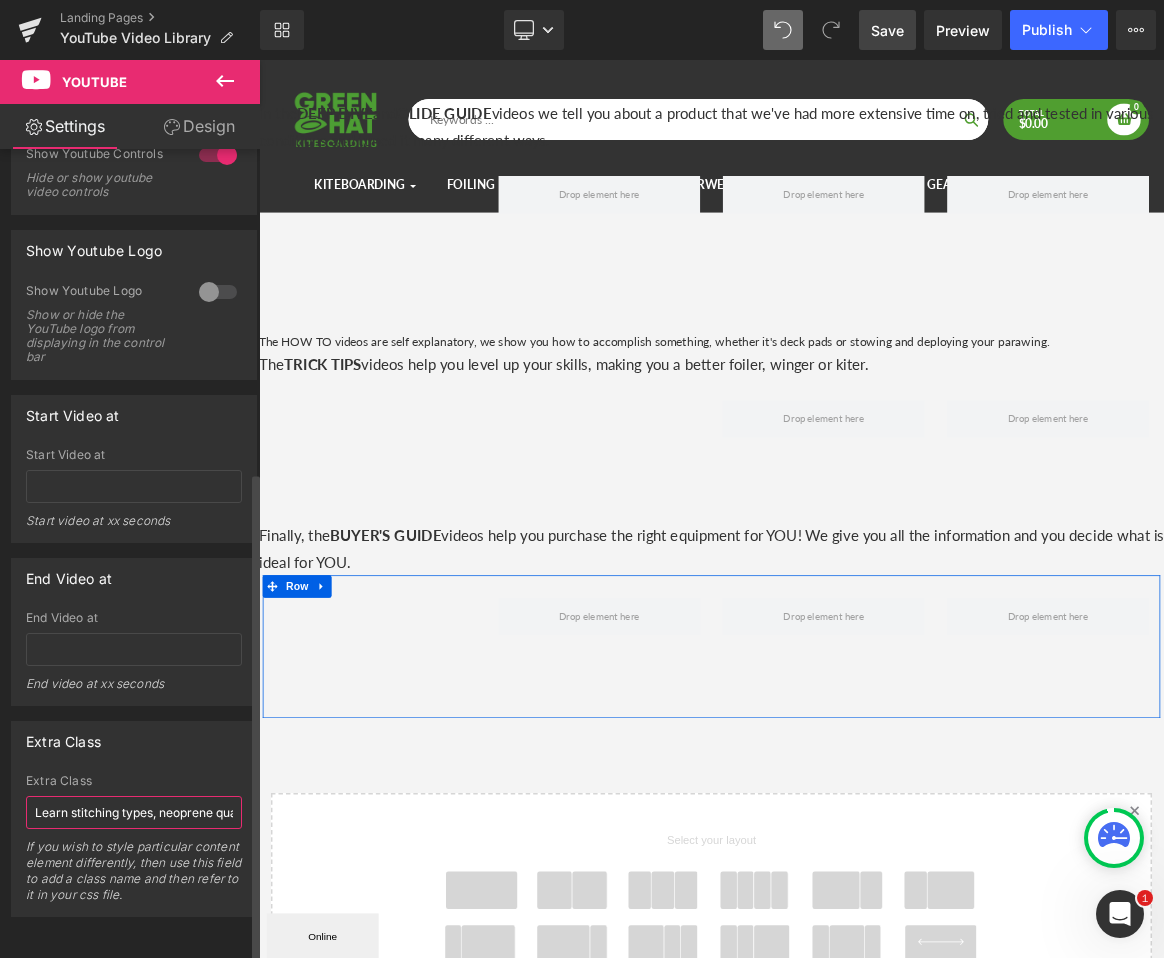 scroll, scrollTop: 0, scrollLeft: 855, axis: horizontal 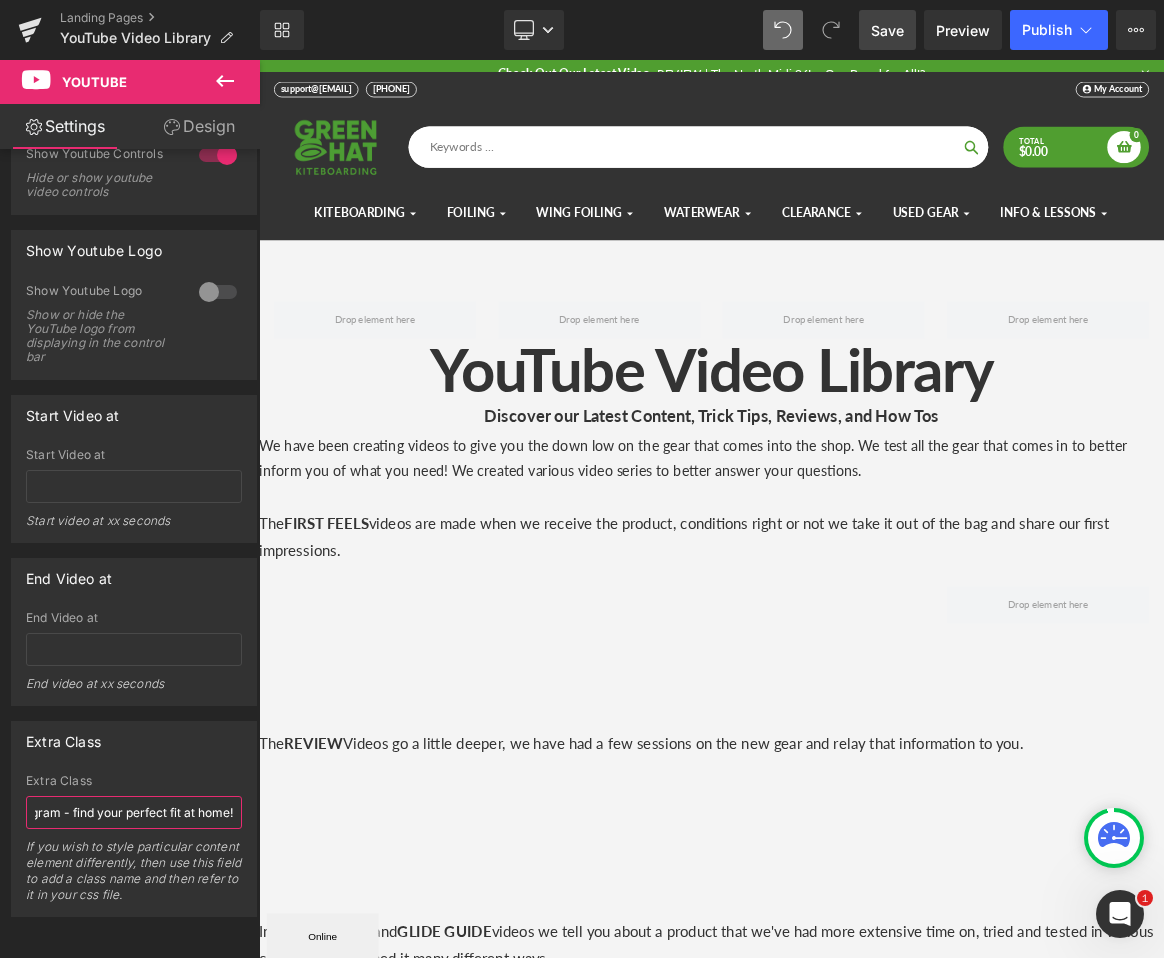 type on "Learn stitching types, neoprene quality, proper sizing & suit selection for water temp. No-fluff advice for first-timers & pros. Try our Suit Yourself Program - find your perfect fit at home!" 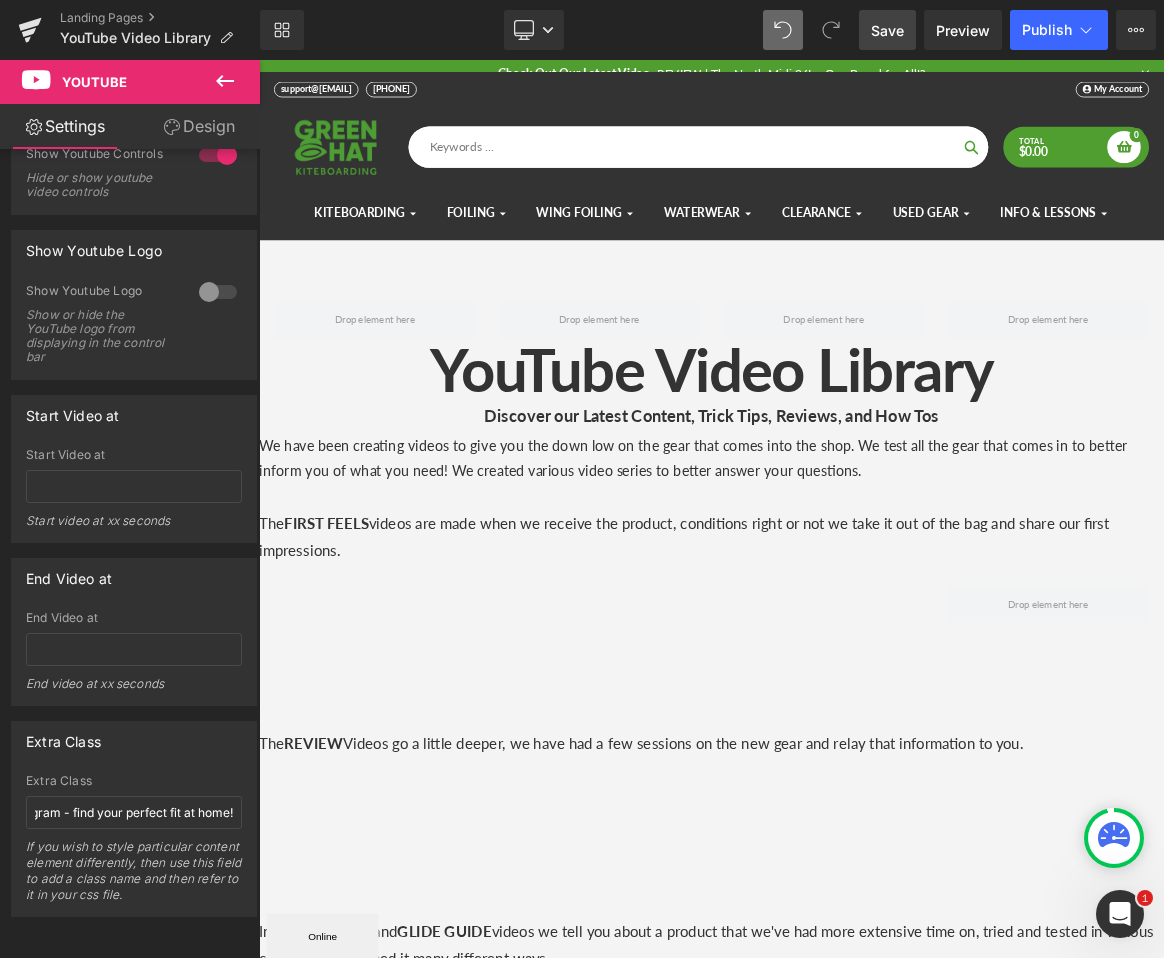click on "Save" at bounding box center [887, 30] 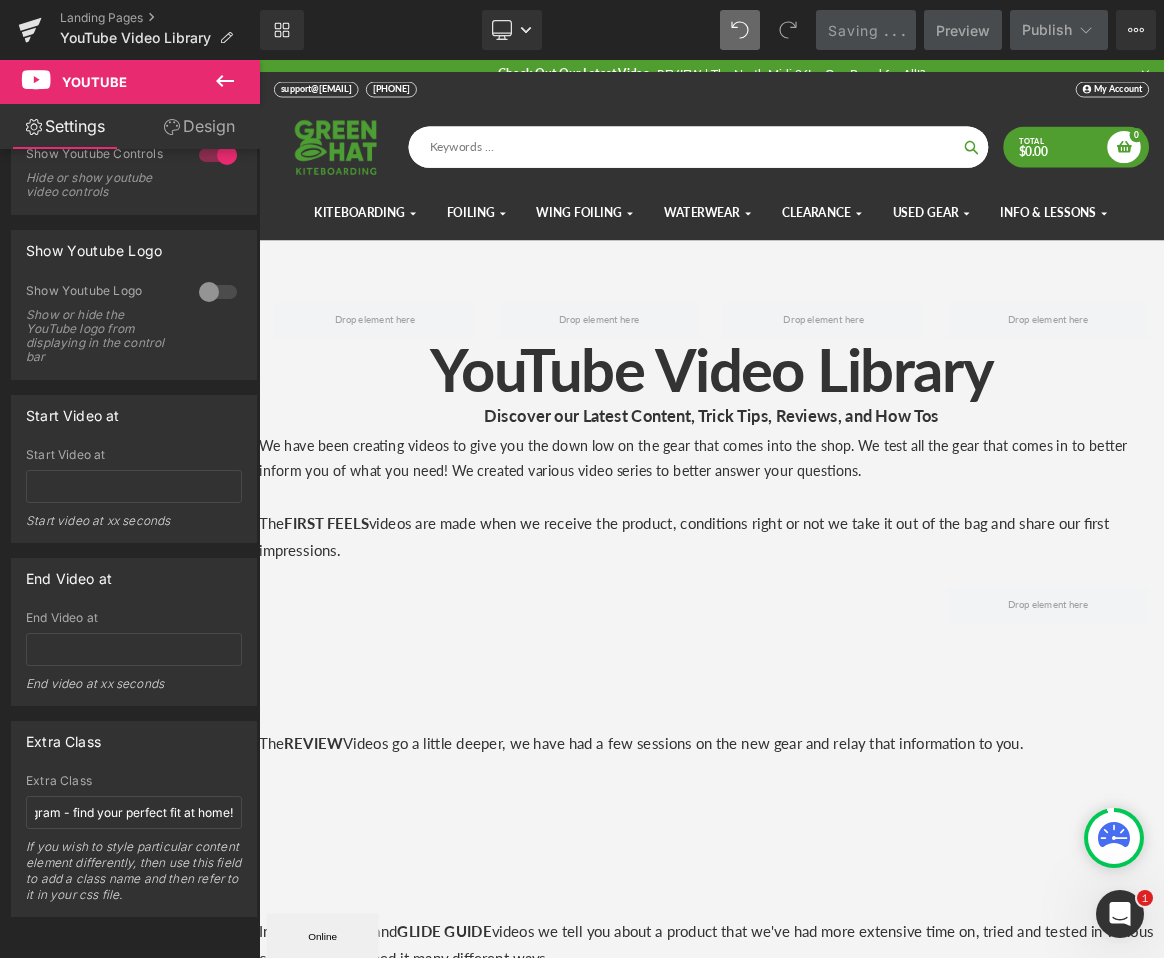 scroll, scrollTop: 0, scrollLeft: 0, axis: both 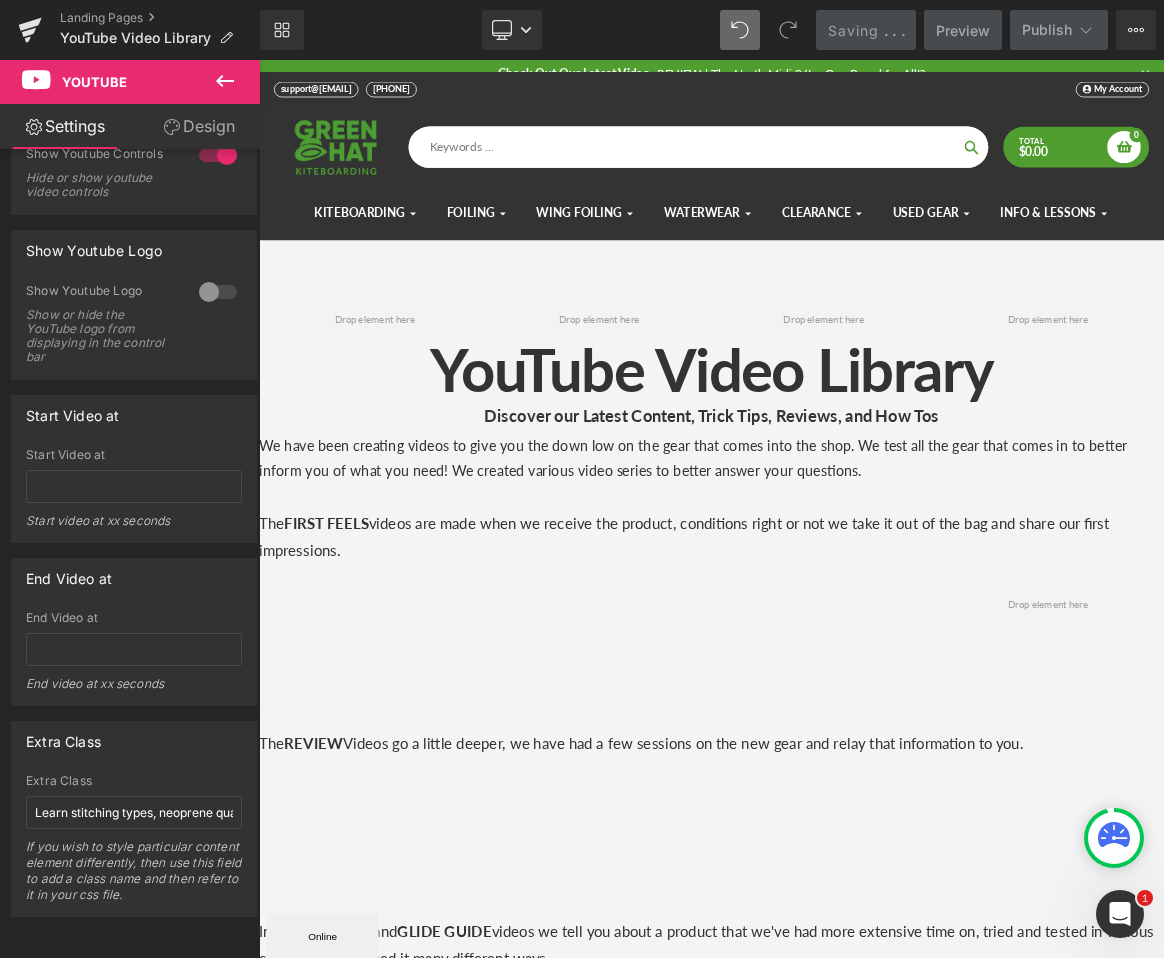 click on "YouTube Video Library" at bounding box center [864, 473] 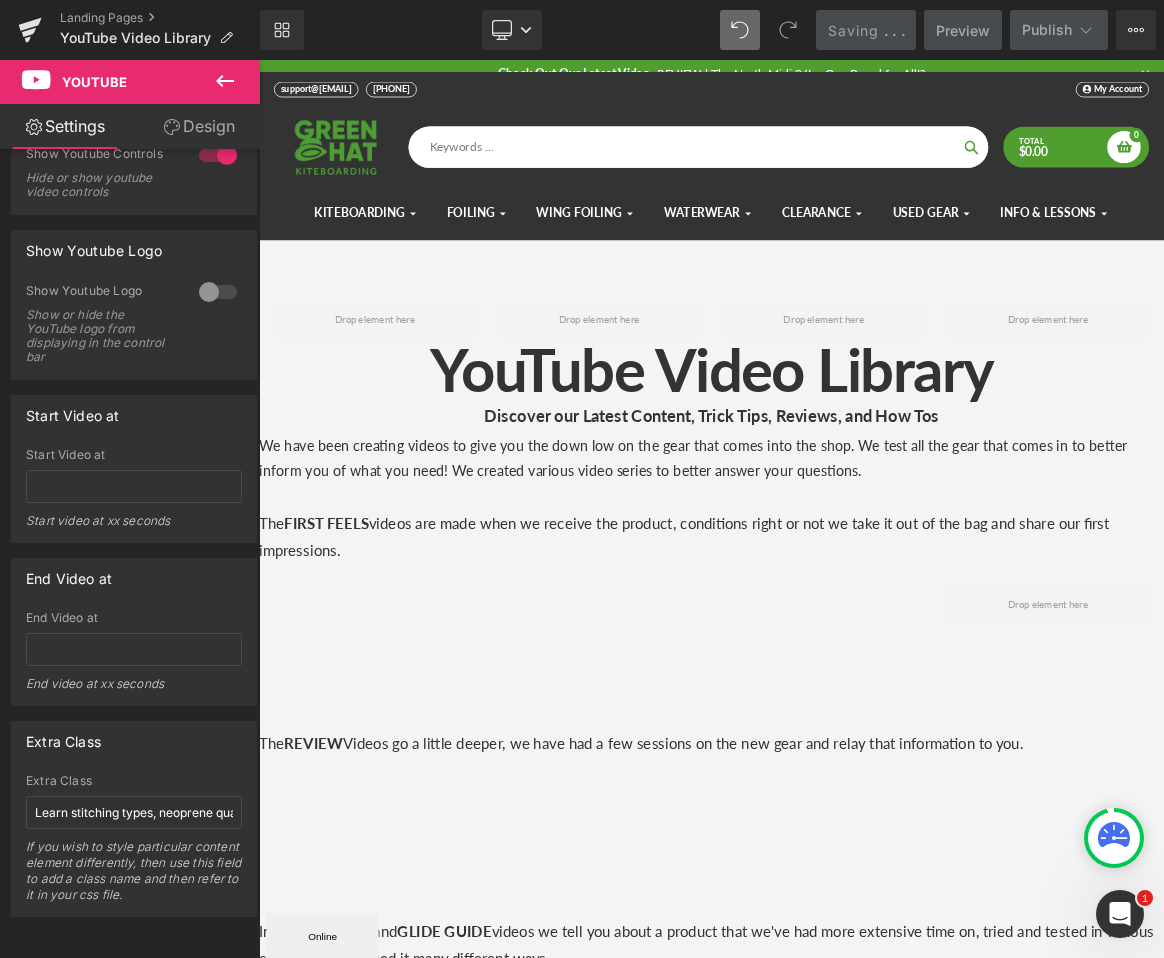 click on "Row" at bounding box center [864, 393] 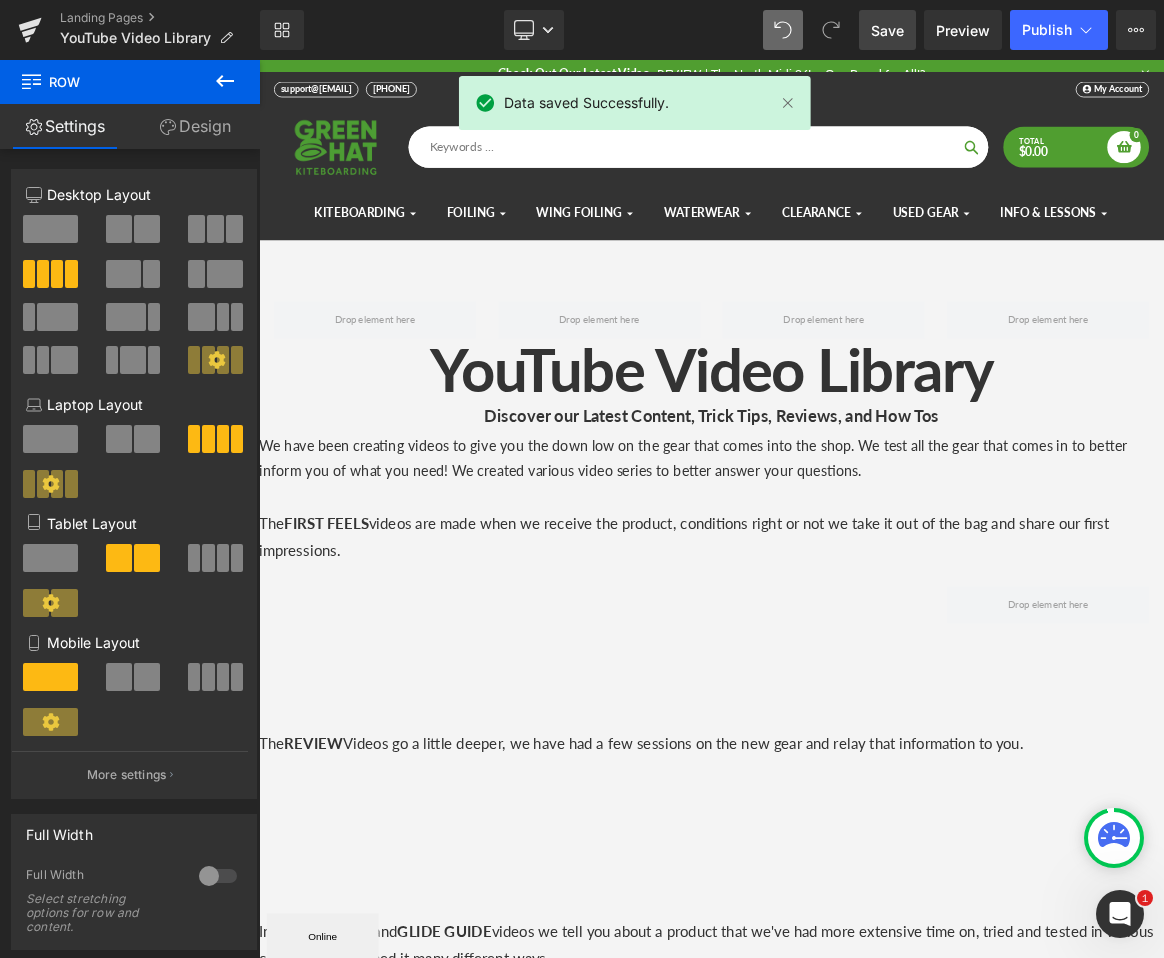 scroll, scrollTop: 0, scrollLeft: 0, axis: both 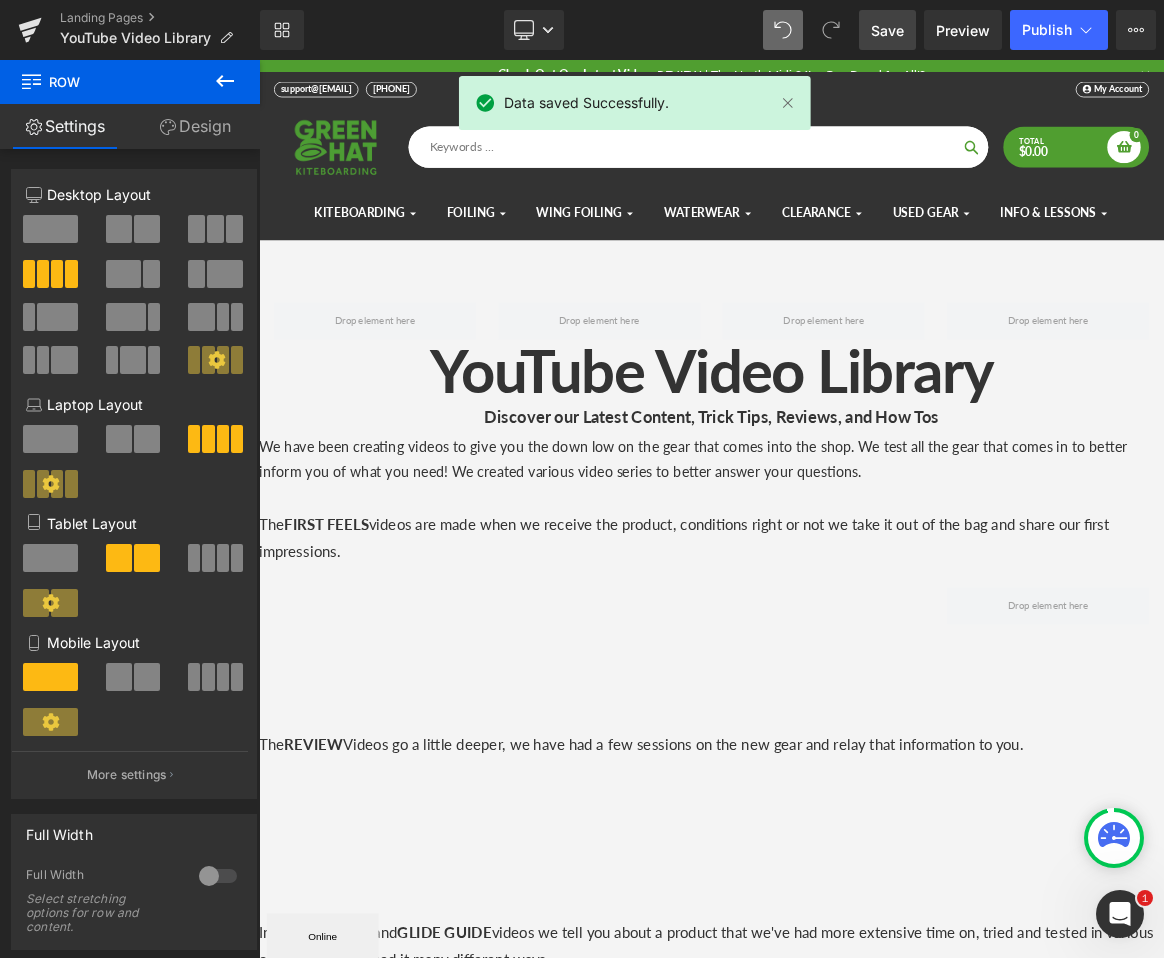 click 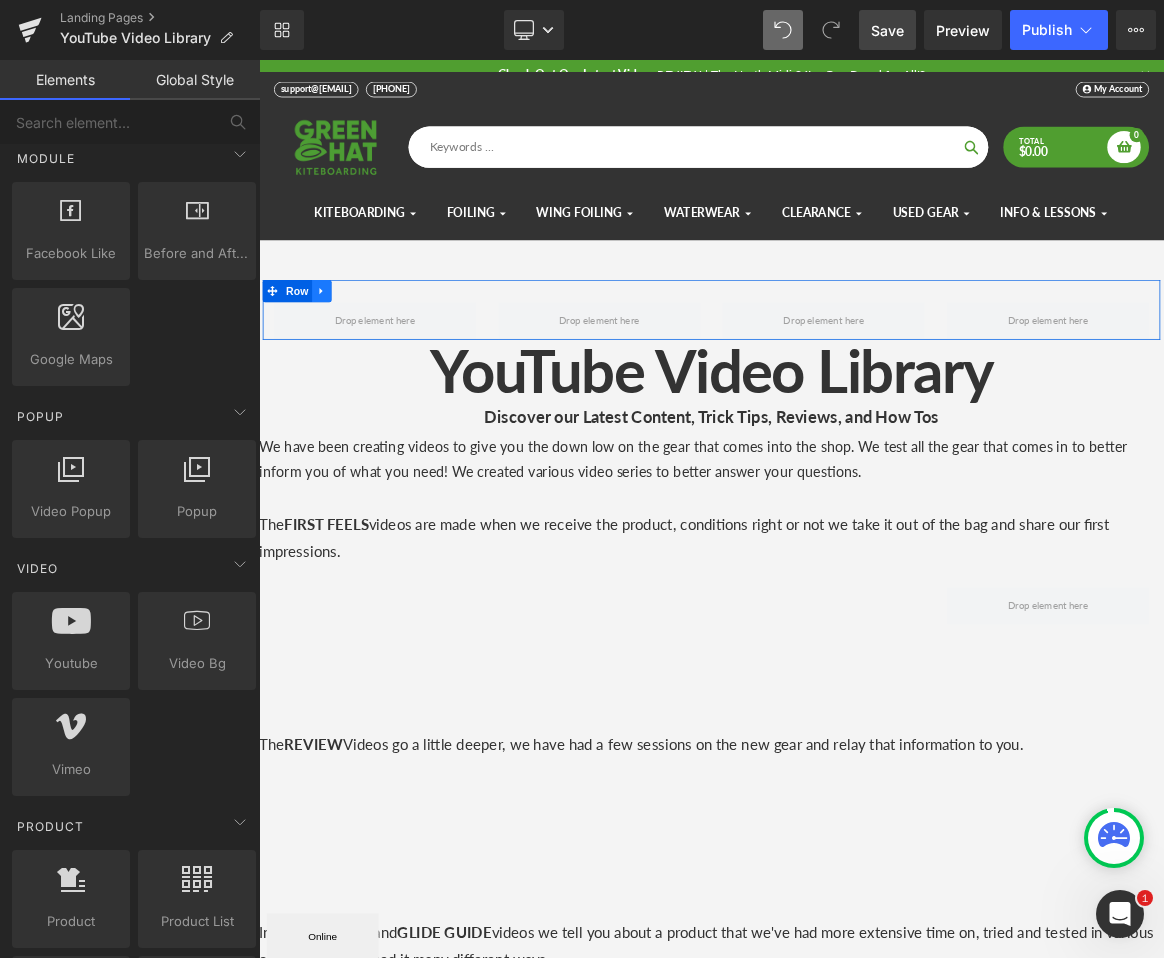 click 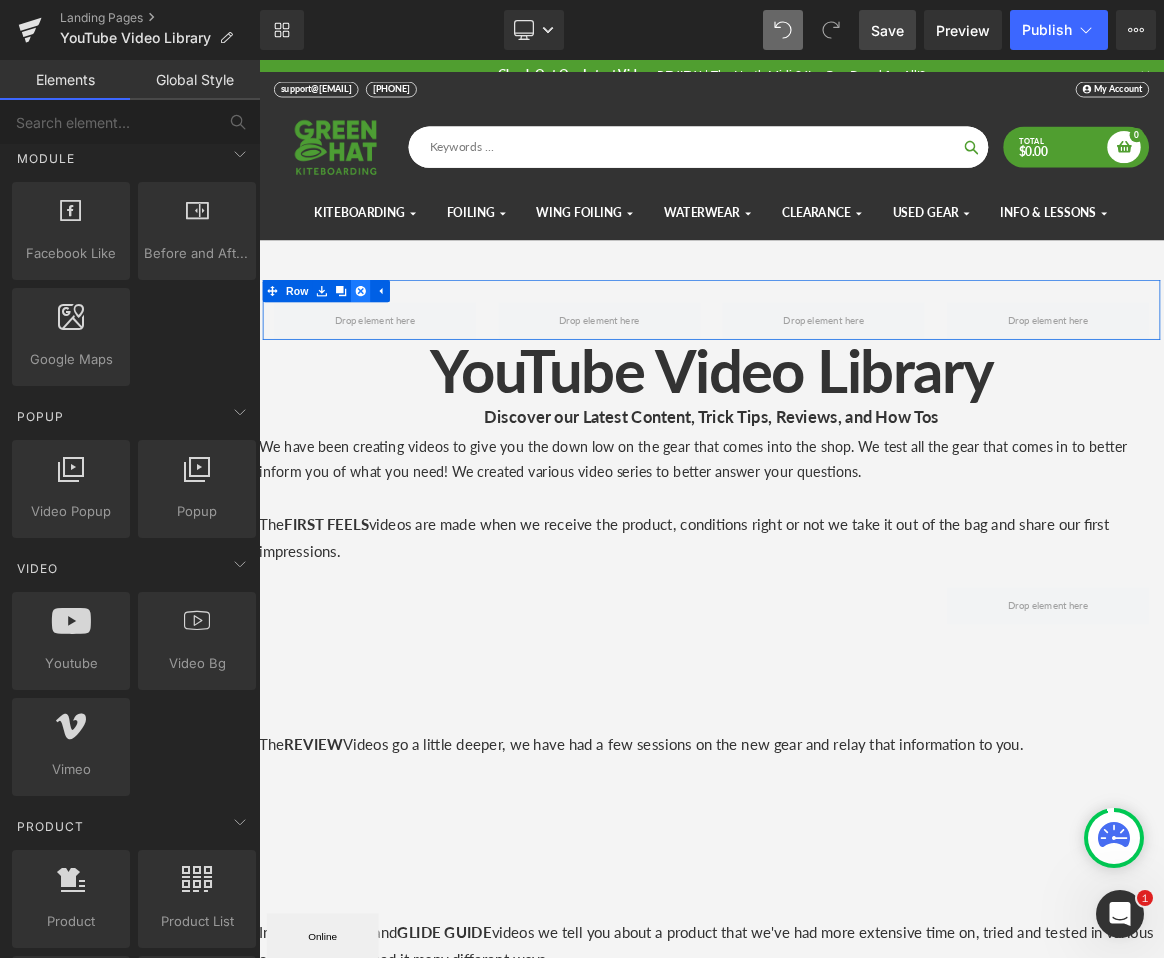 click 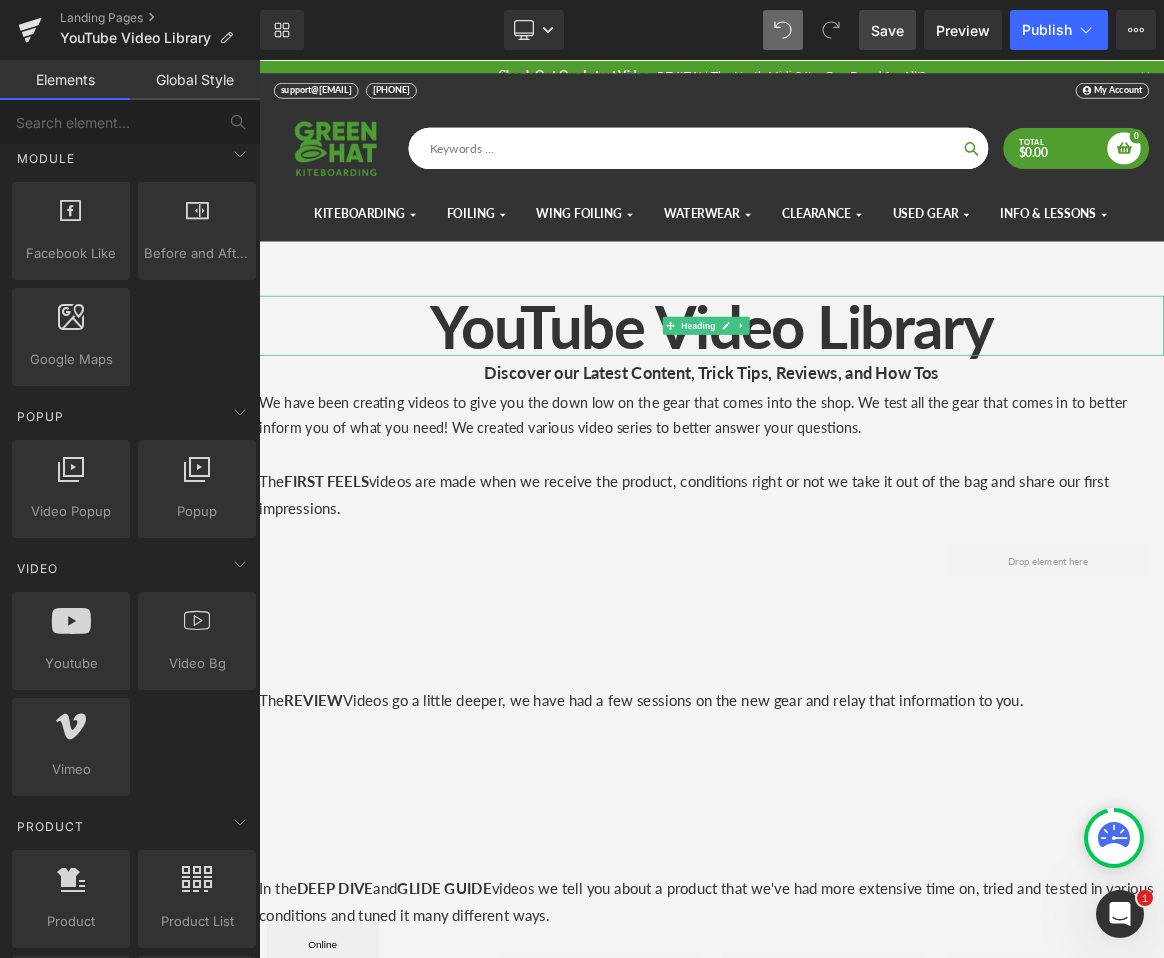 scroll, scrollTop: 3367, scrollLeft: 1195, axis: both 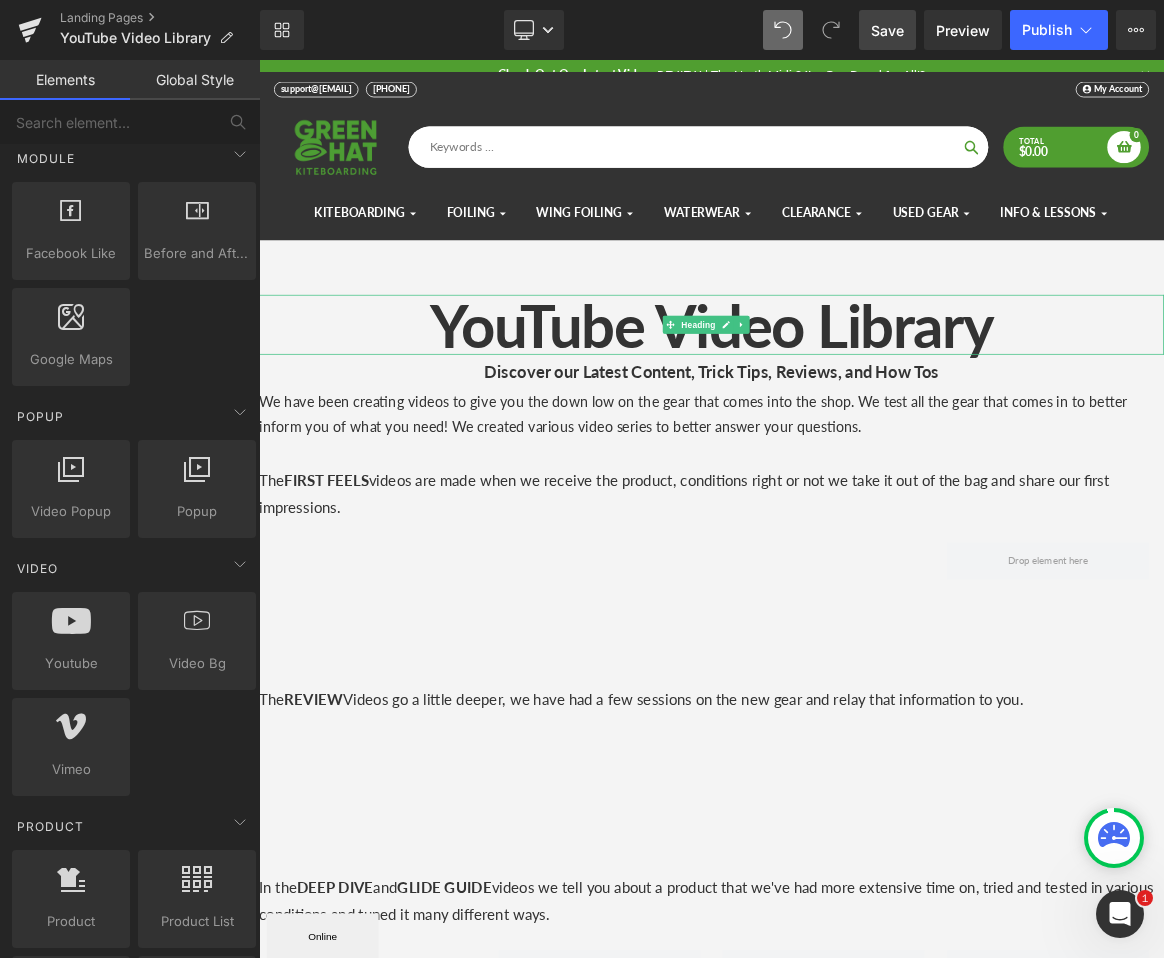 click on "YouTube Video Library" at bounding box center (864, 414) 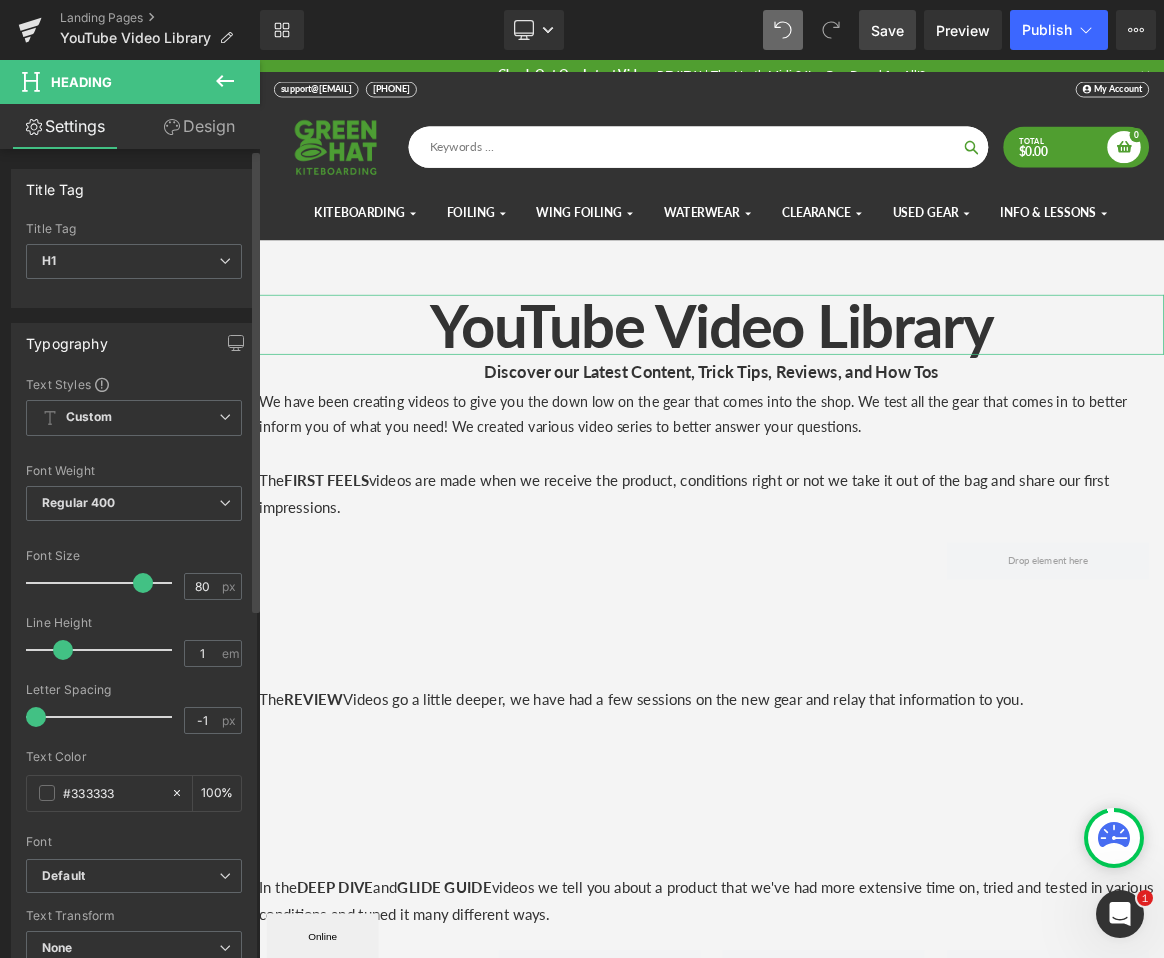click at bounding box center [63, 650] 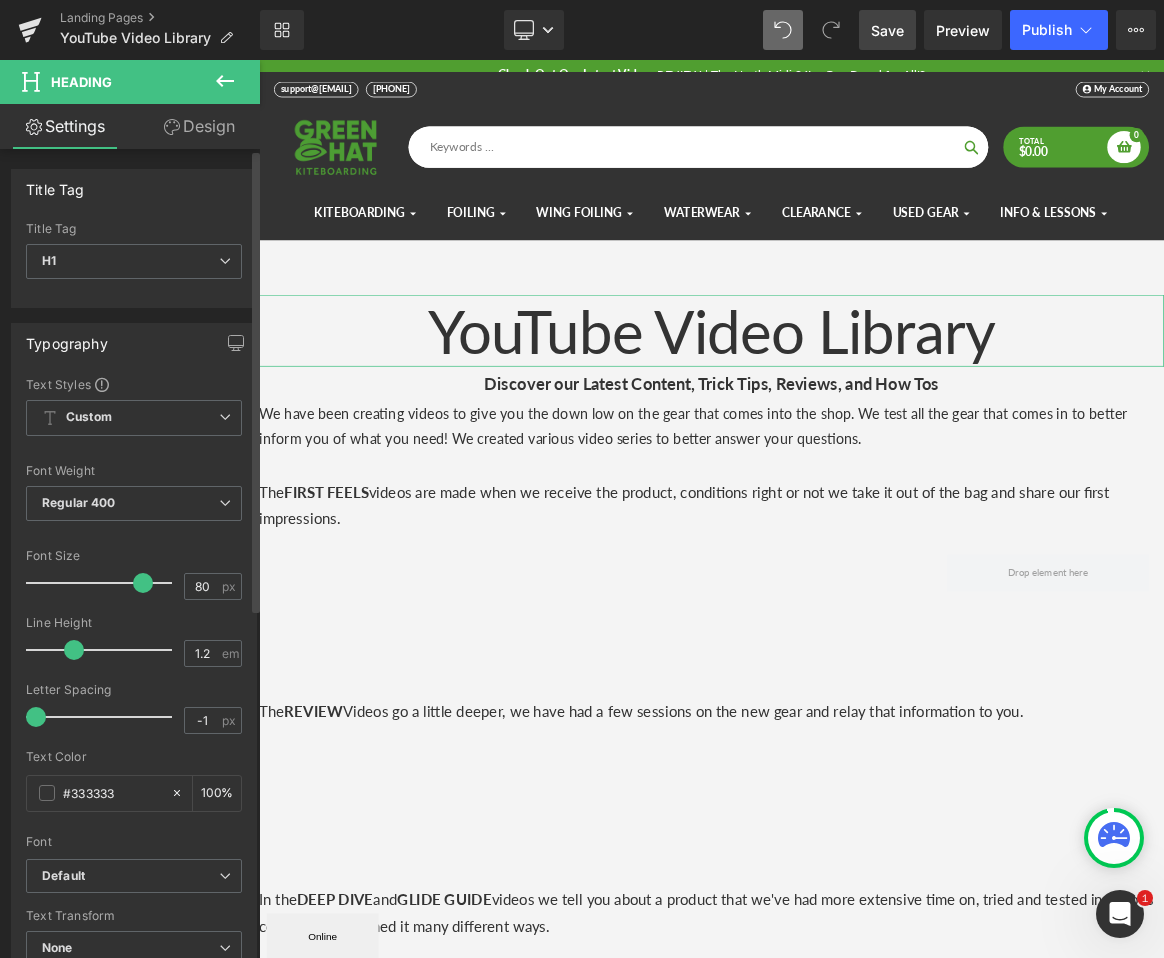 scroll, scrollTop: 10, scrollLeft: 10, axis: both 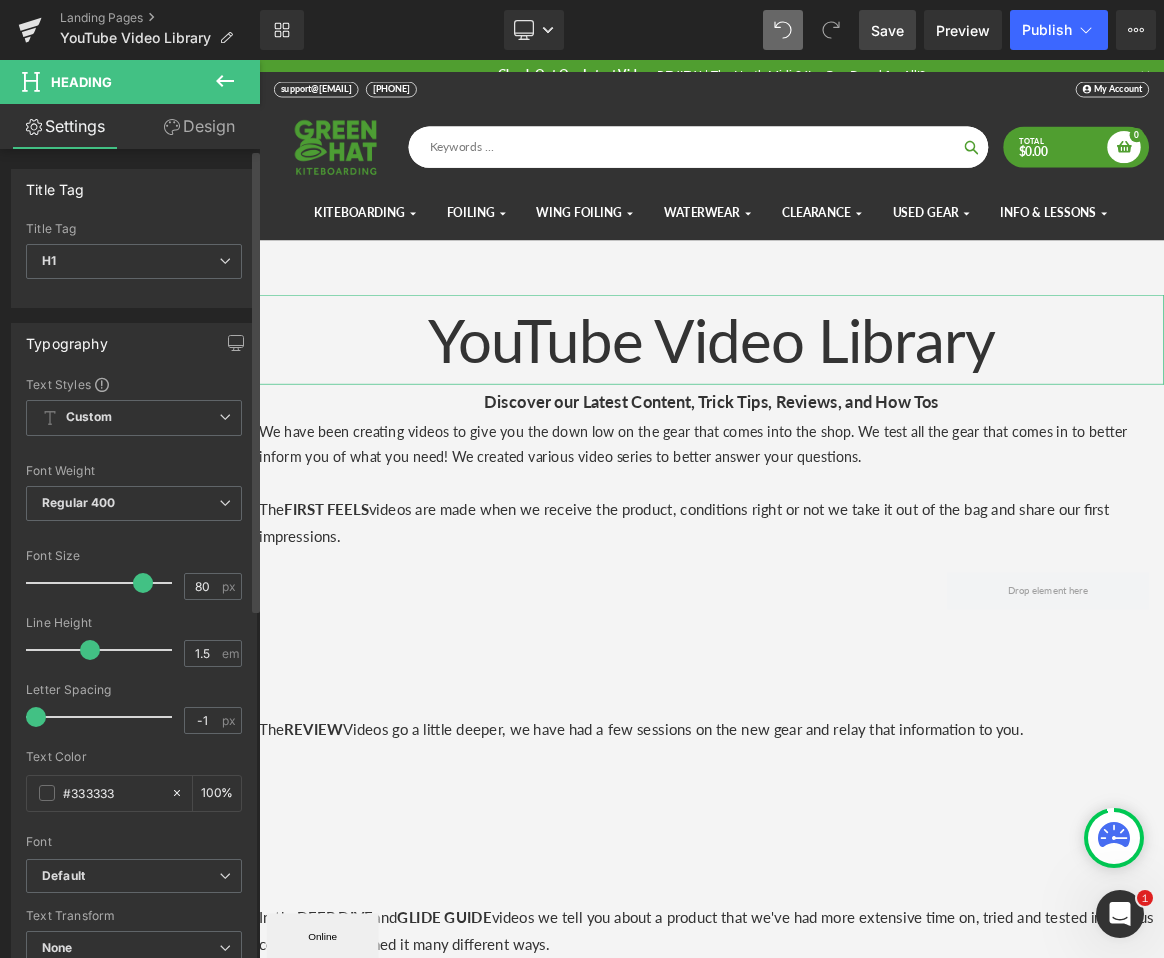 type on "1.6" 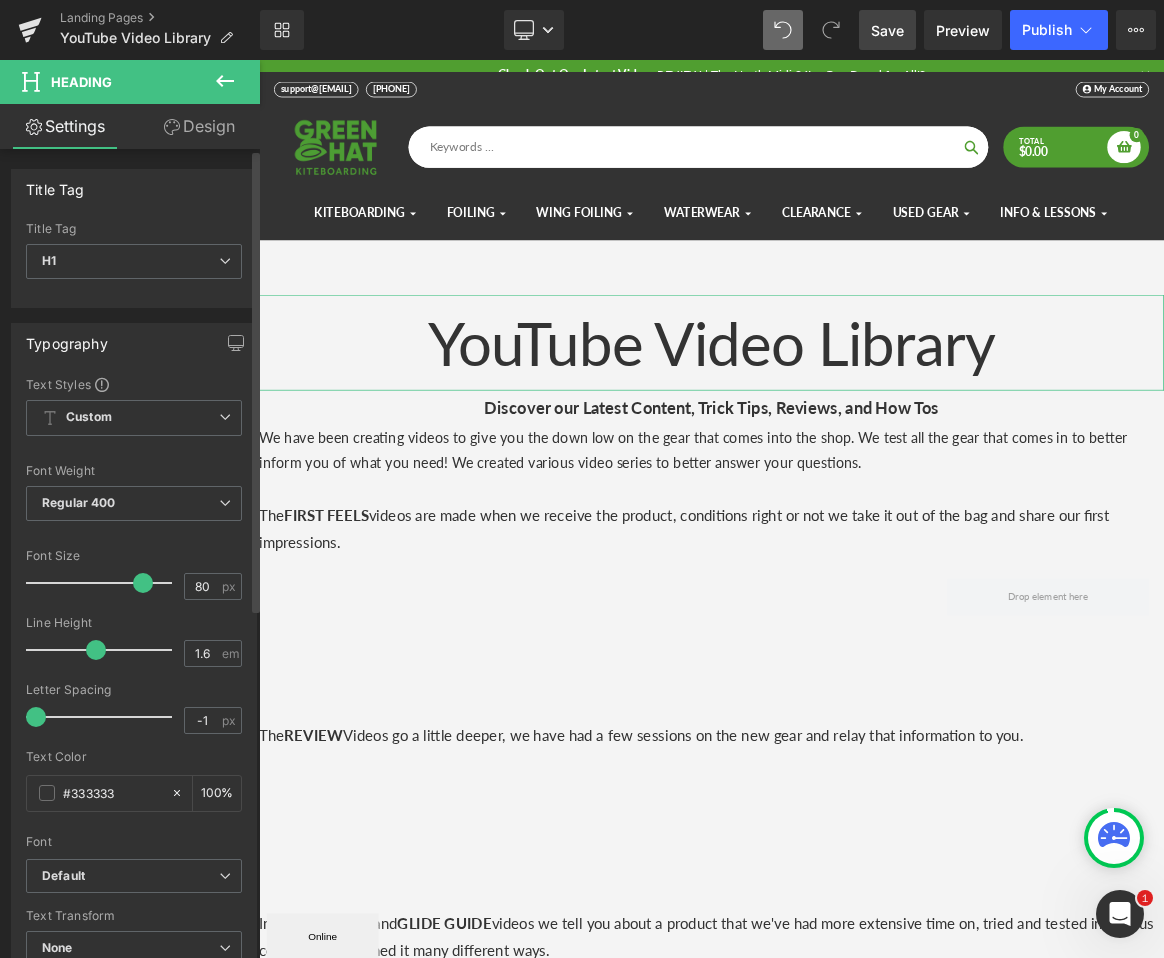 scroll, scrollTop: 10, scrollLeft: 10, axis: both 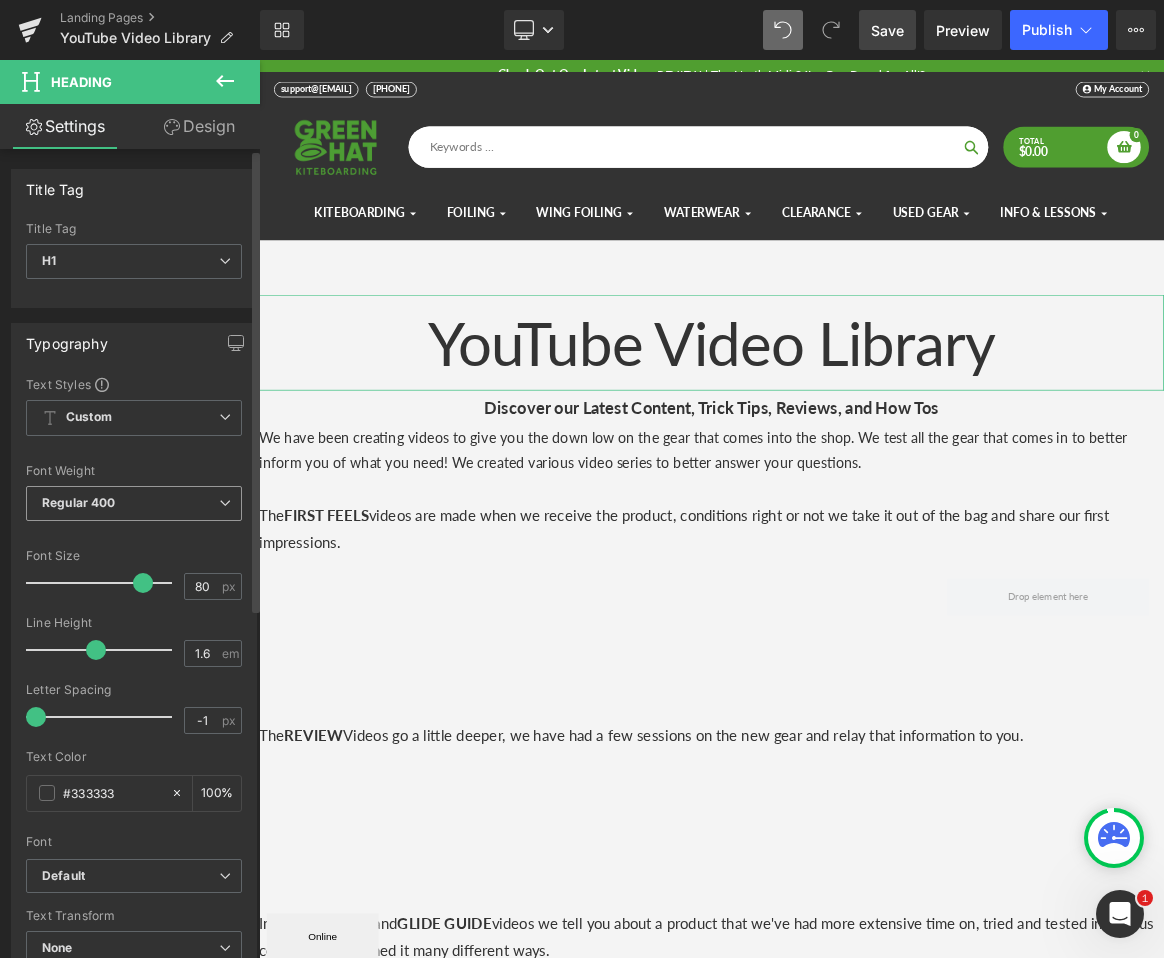 click on "Regular 400" at bounding box center (79, 502) 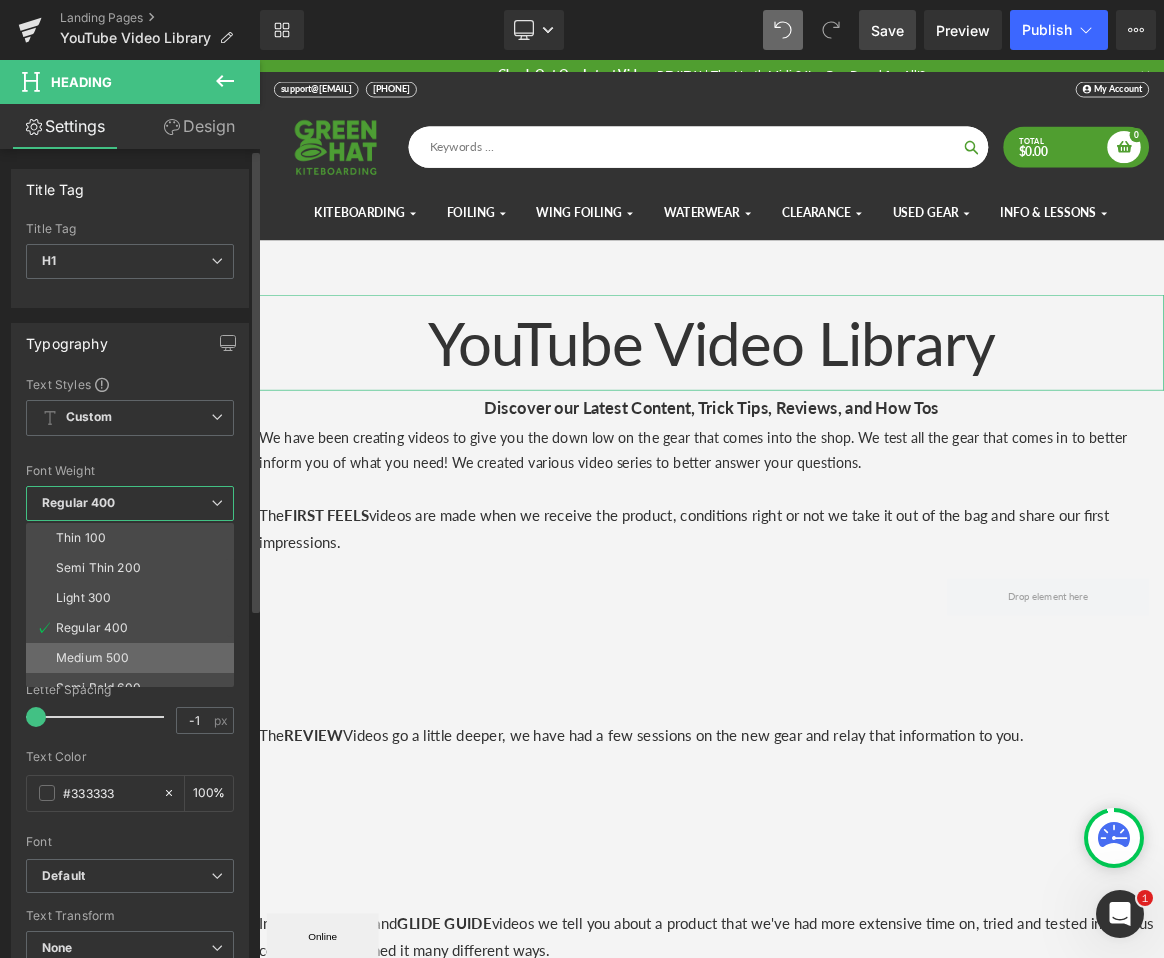 scroll, scrollTop: 166, scrollLeft: 0, axis: vertical 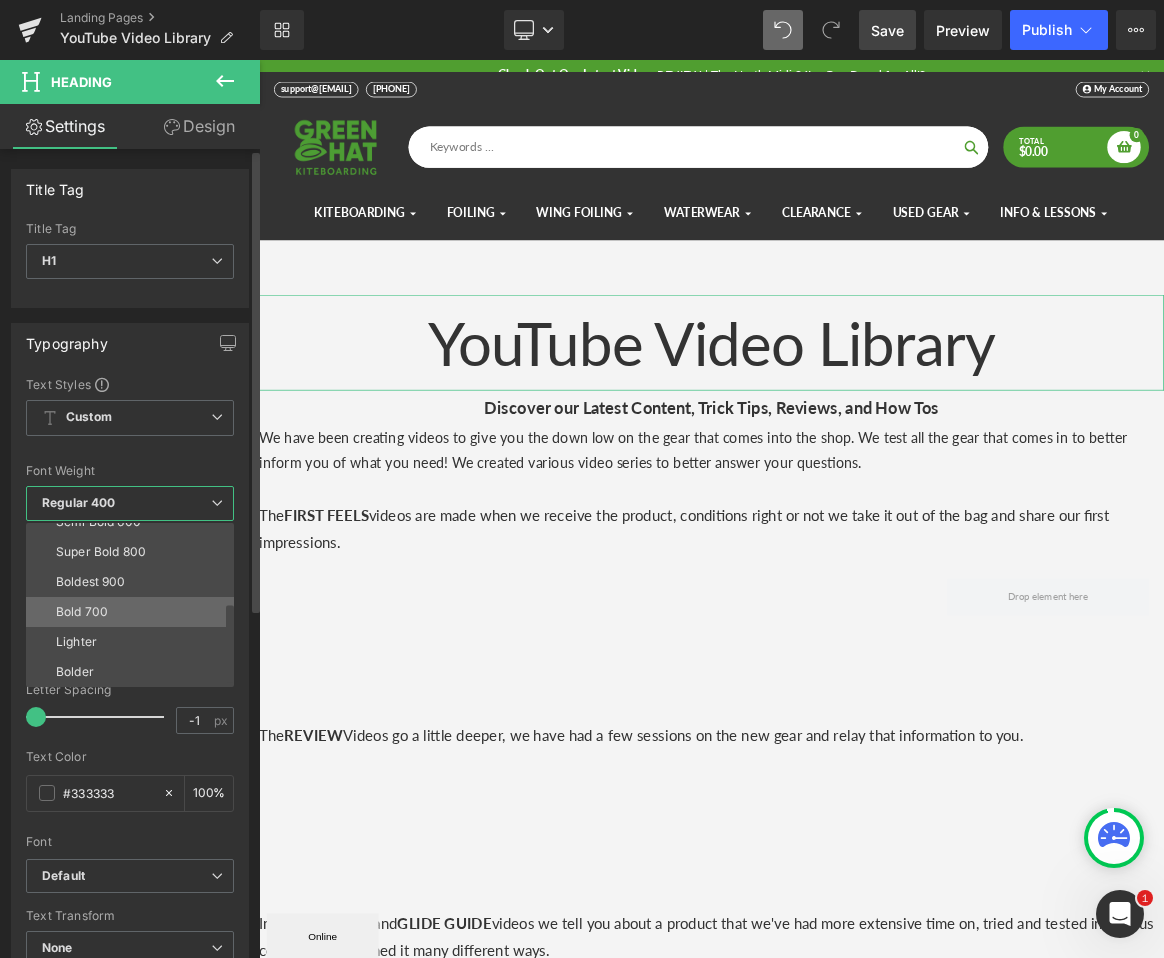 click on "Bold 700" at bounding box center [82, 612] 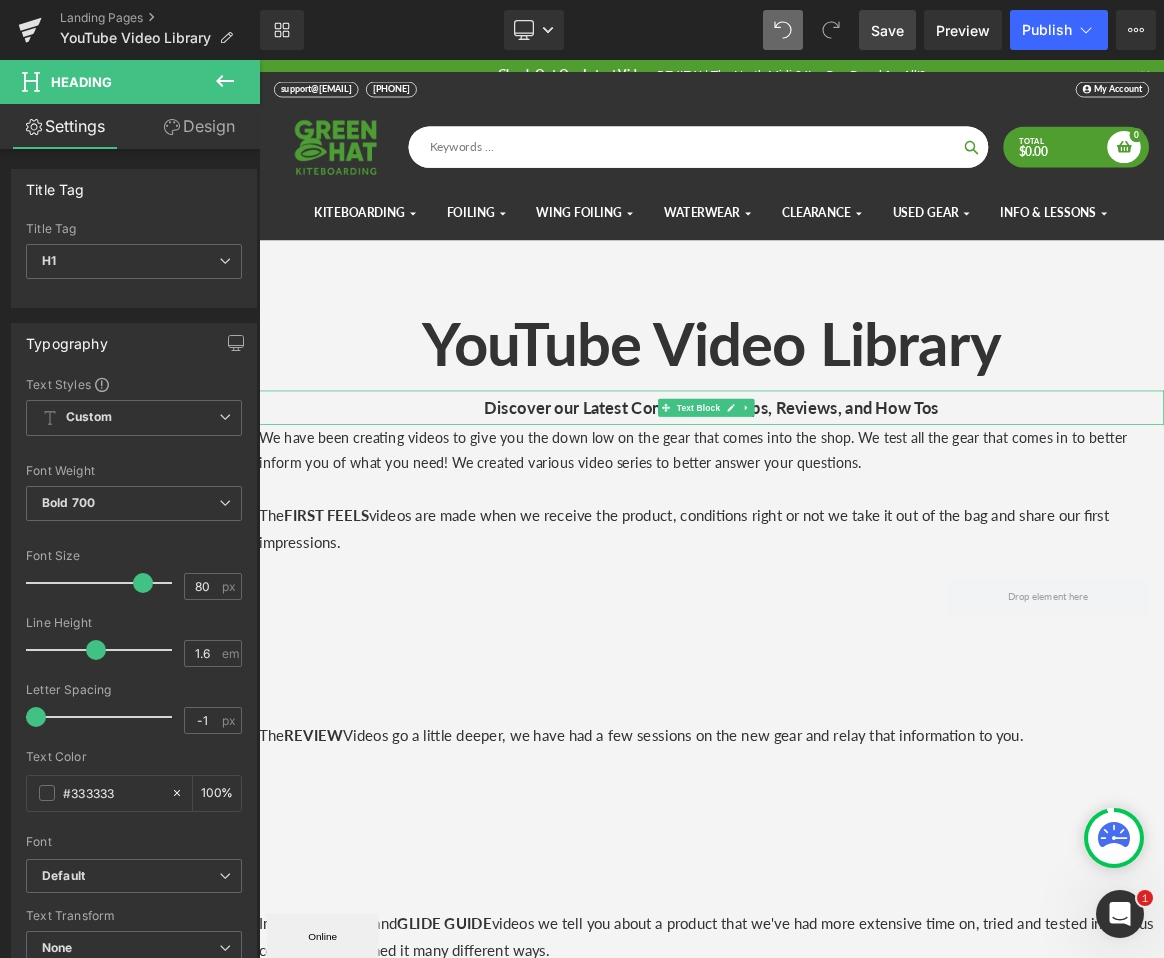 click on "Discover our Latest Content, Trick Tips, Reviews, and How Tos" at bounding box center [864, 525] 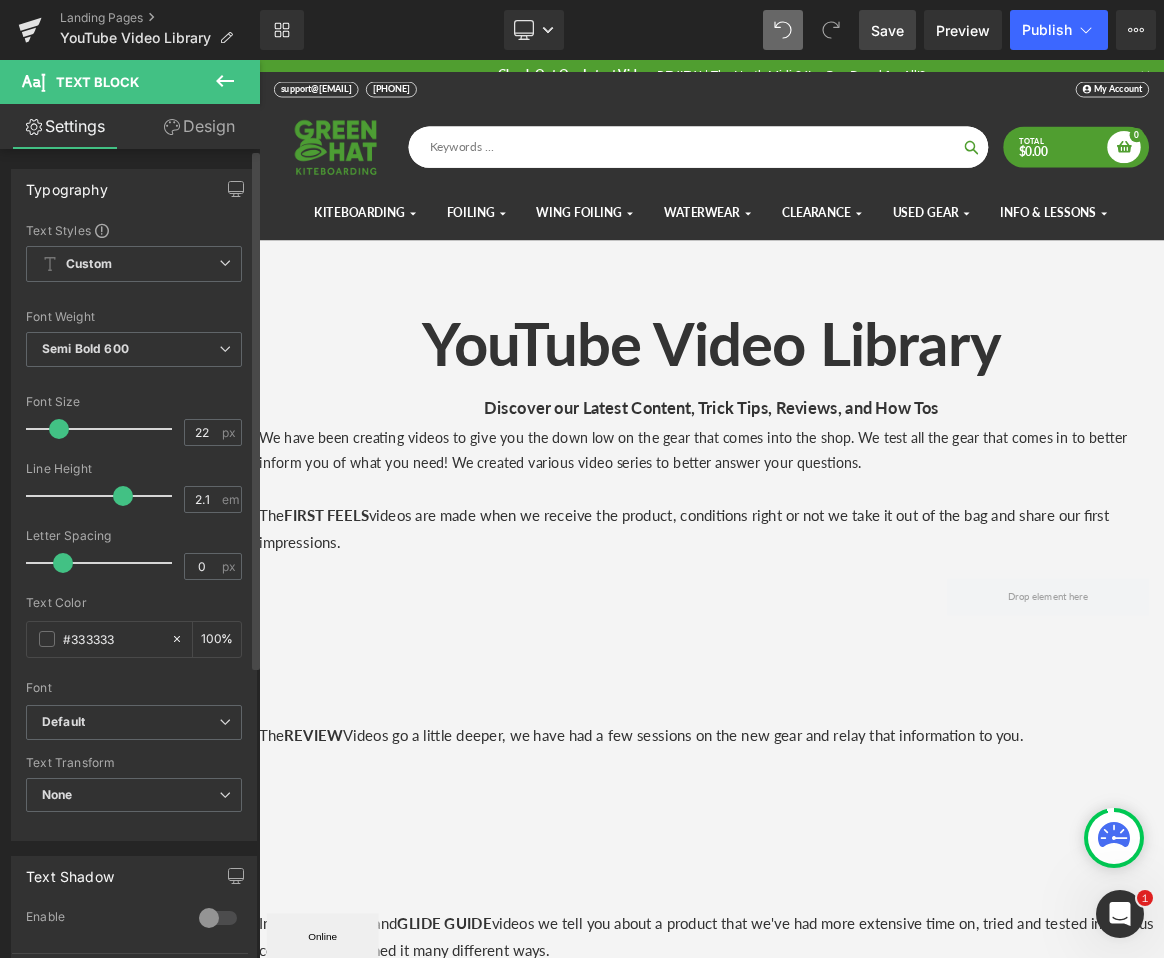 click at bounding box center (123, 496) 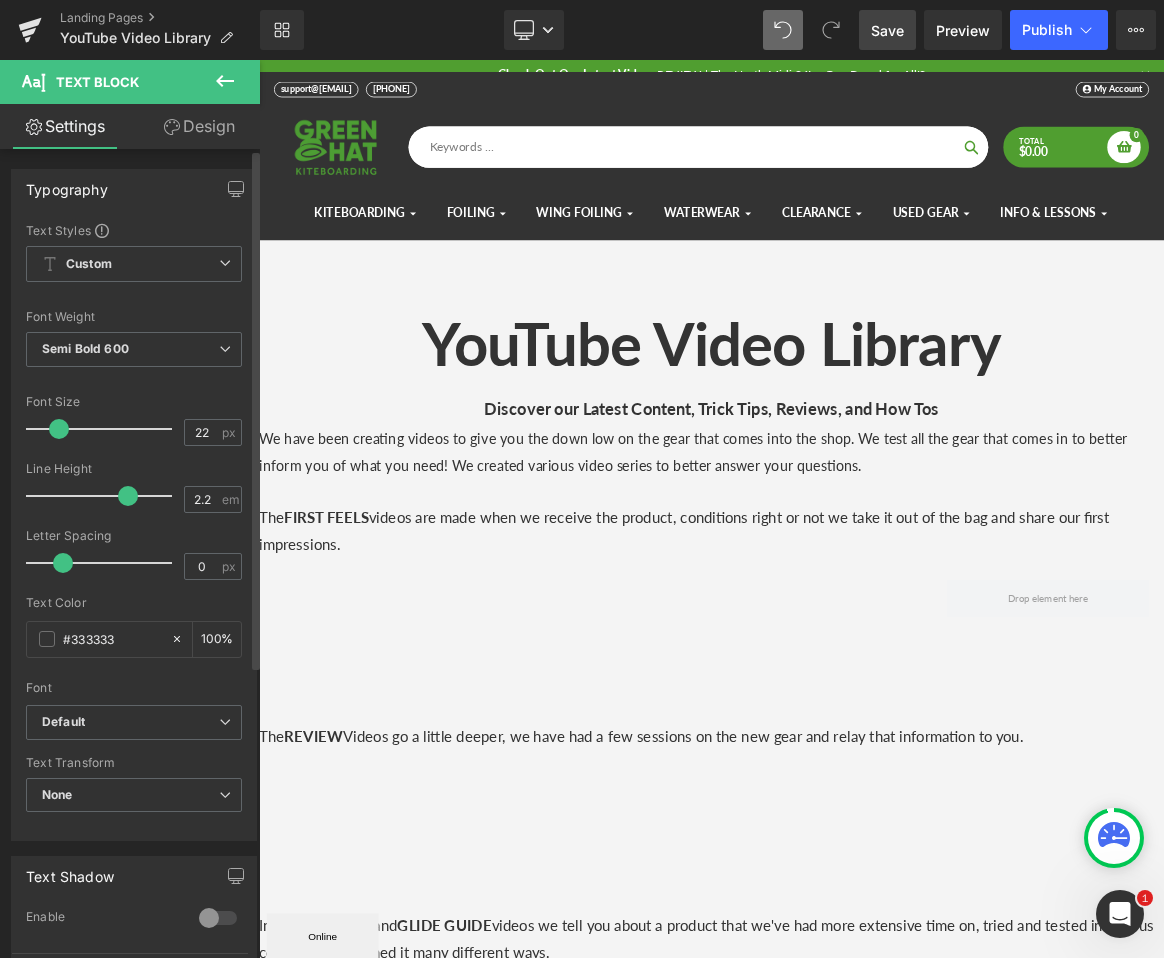 scroll, scrollTop: 10, scrollLeft: 10, axis: both 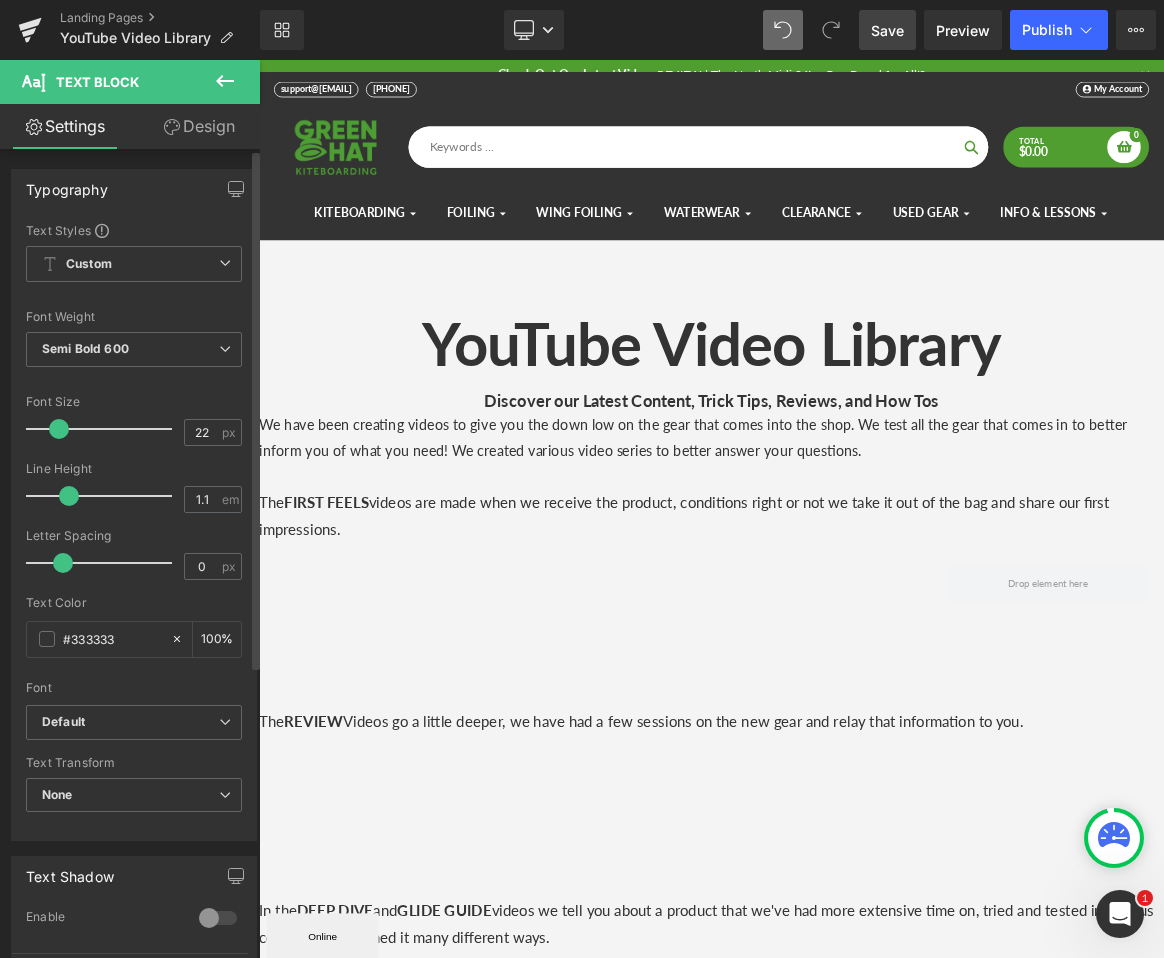 type on "0.9" 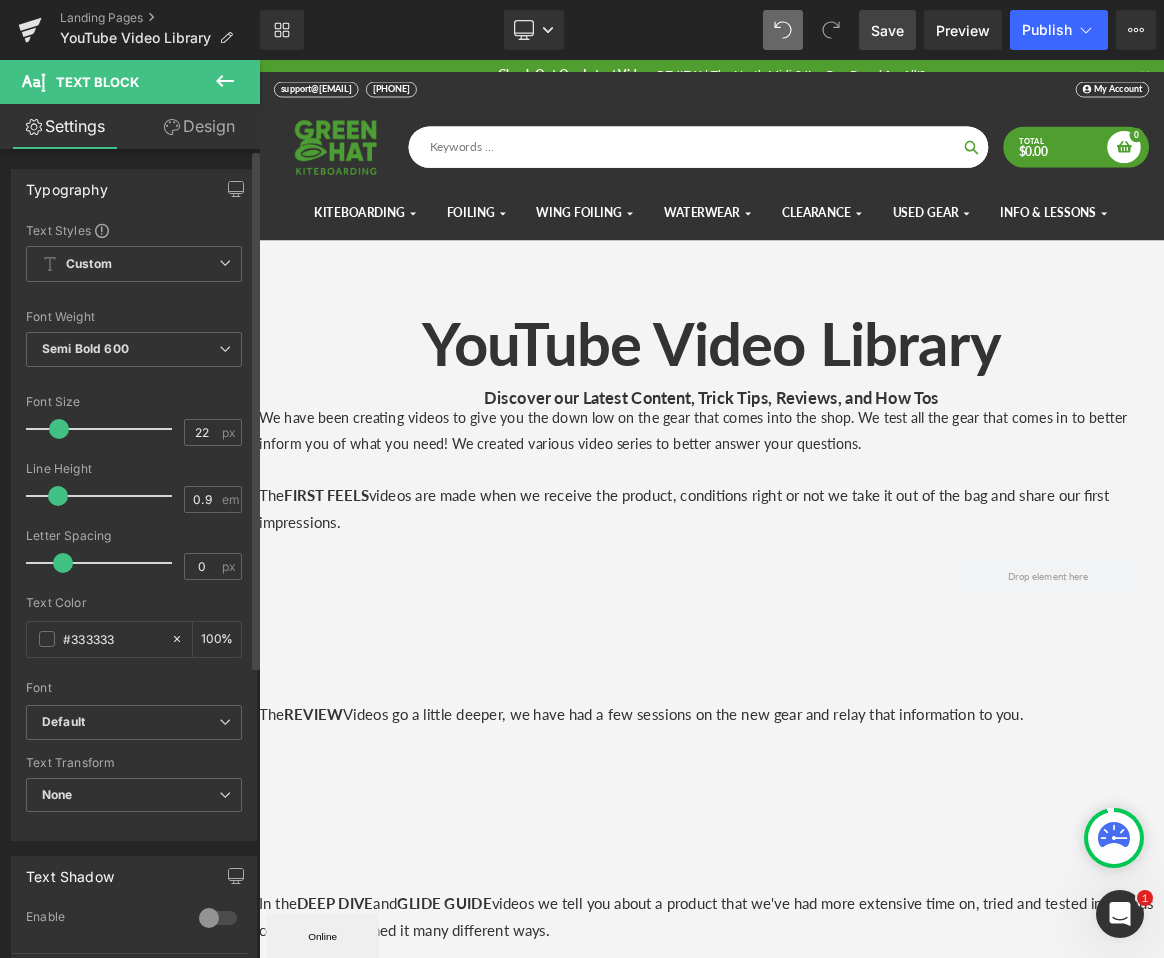 scroll, scrollTop: 3389, scrollLeft: 1195, axis: both 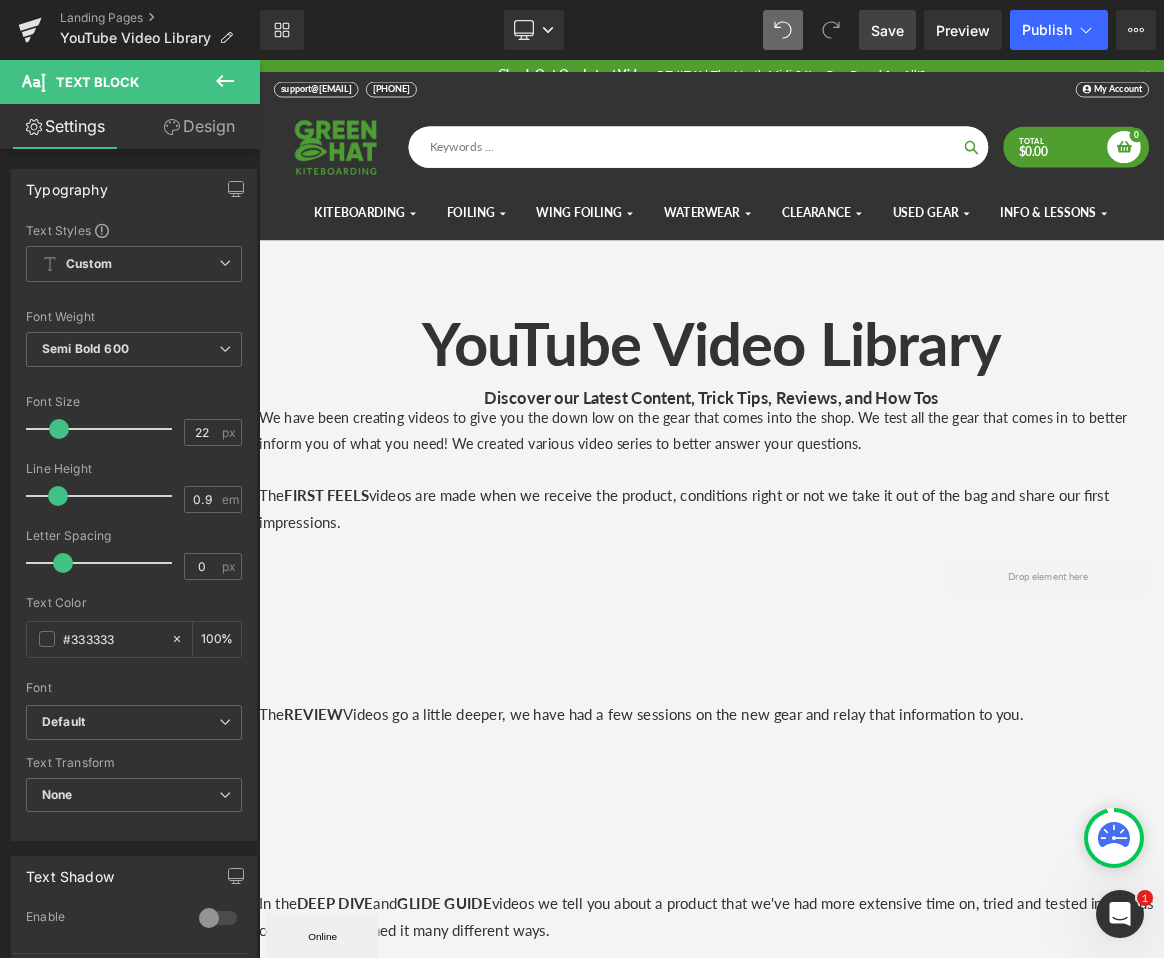 click on "We have been creating videos to give you the down low on the gear that comes into the shop. We test all the gear that comes in to better inform you of what you need! We created various video series to better answer your questions." at bounding box center (864, 556) 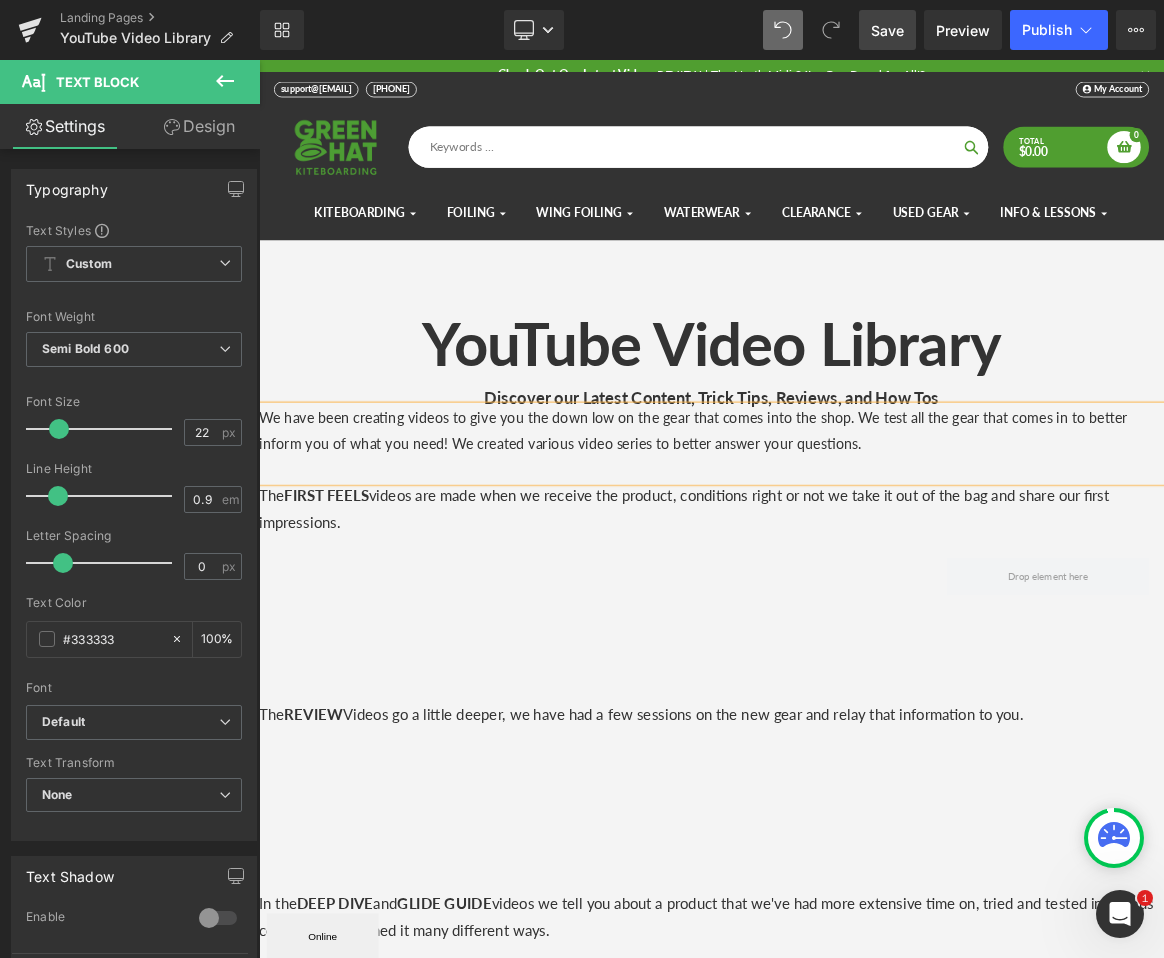 click on "We have been creating videos to give you the down low on the gear that comes into the shop. We test all the gear that comes in to better inform you of what you need! We created various video series to better answer your questions." at bounding box center [864, 556] 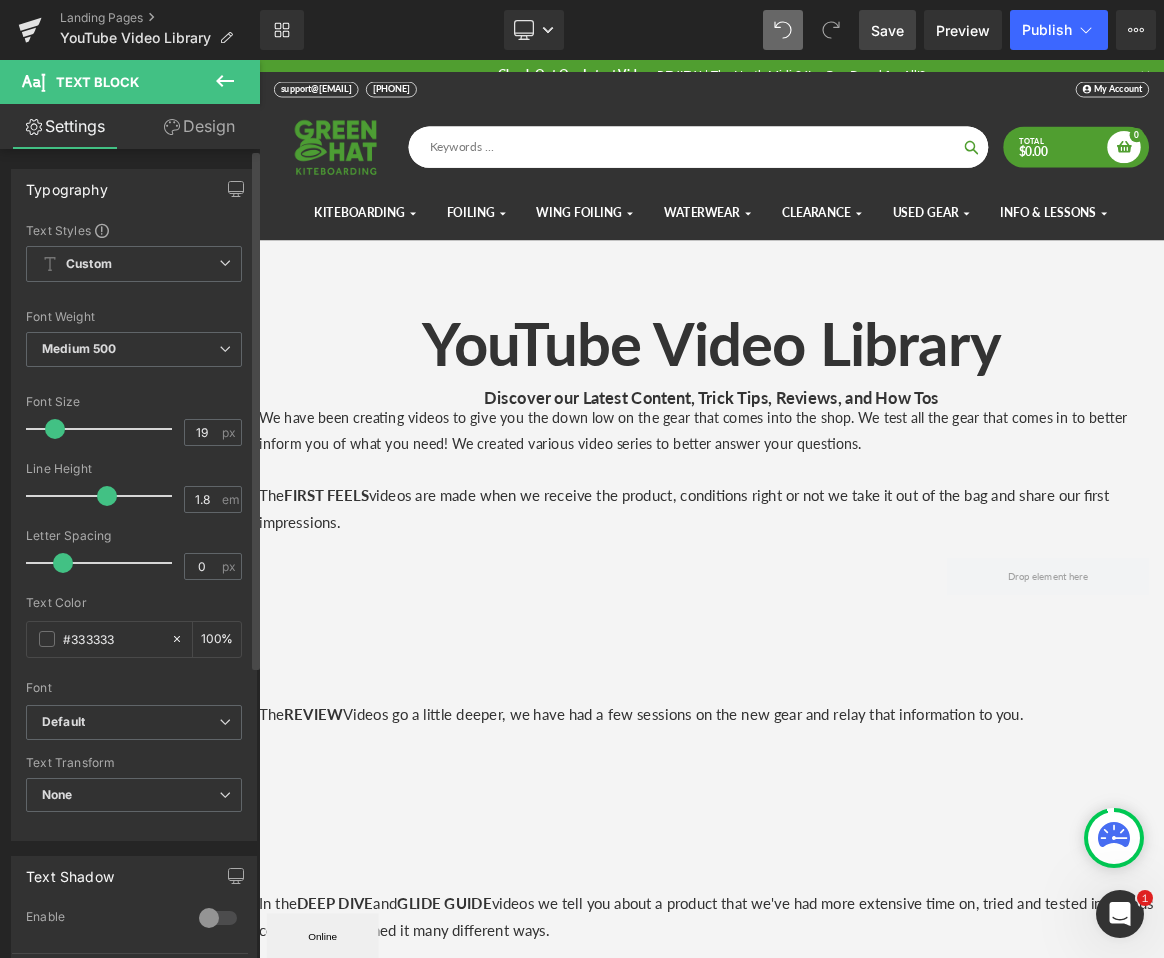 click at bounding box center [107, 496] 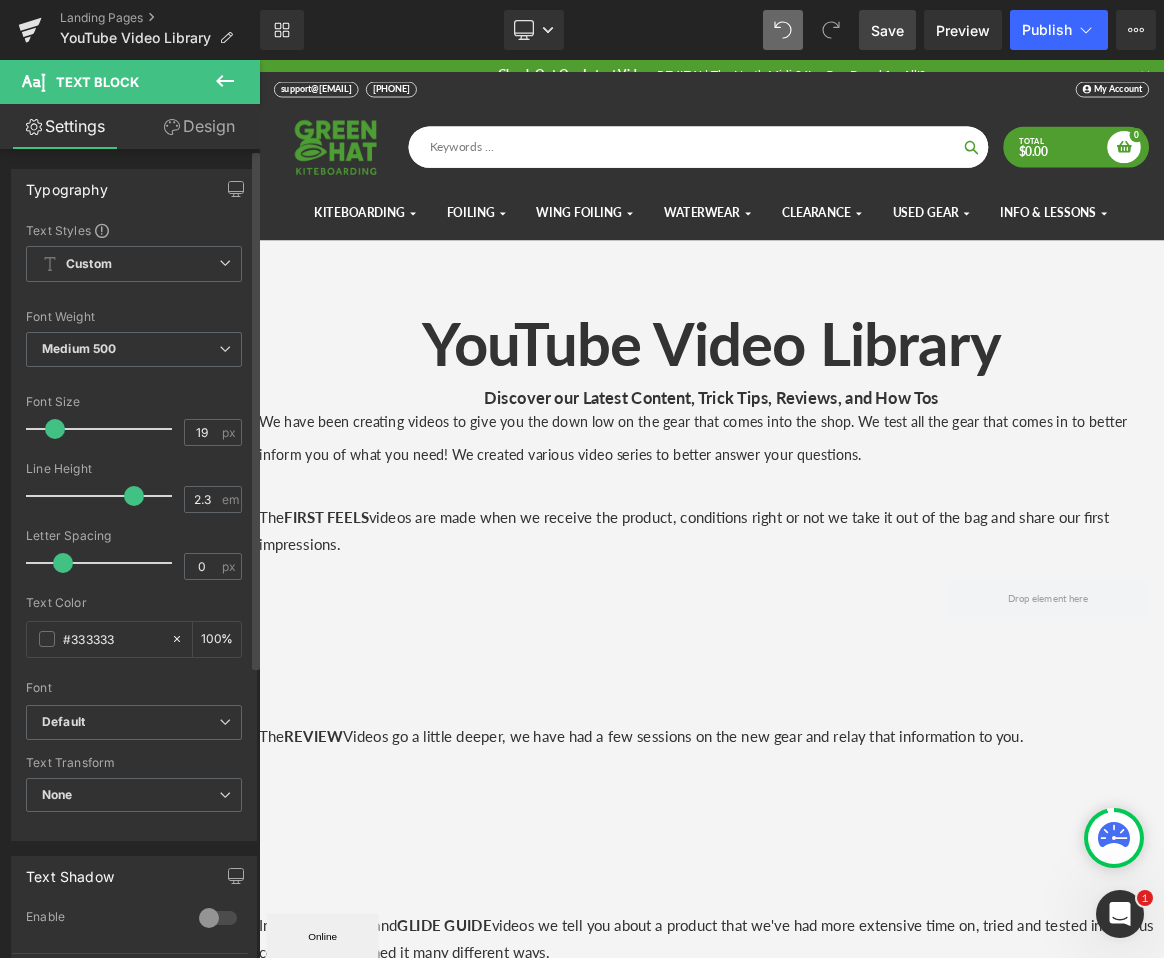 scroll, scrollTop: 10, scrollLeft: 10, axis: both 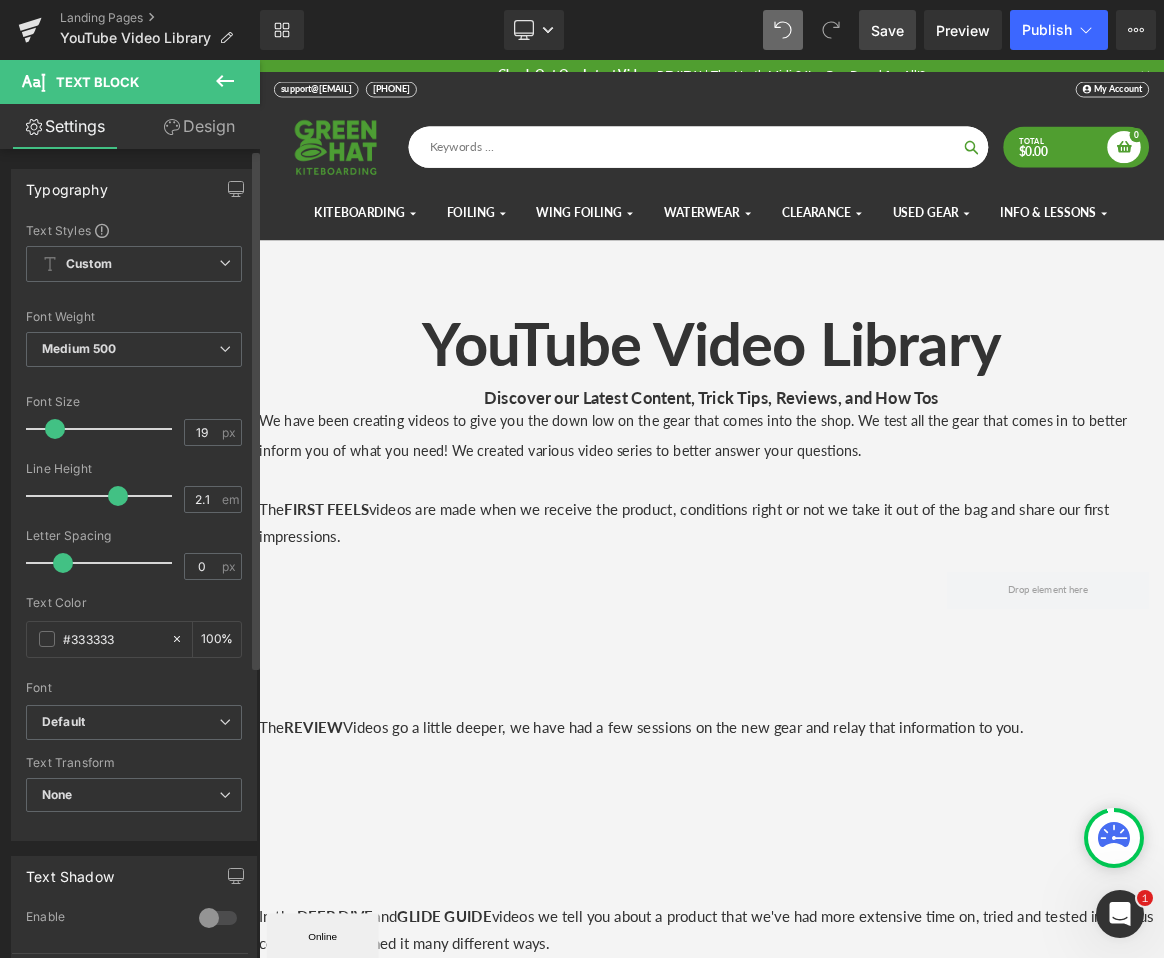 type on "2" 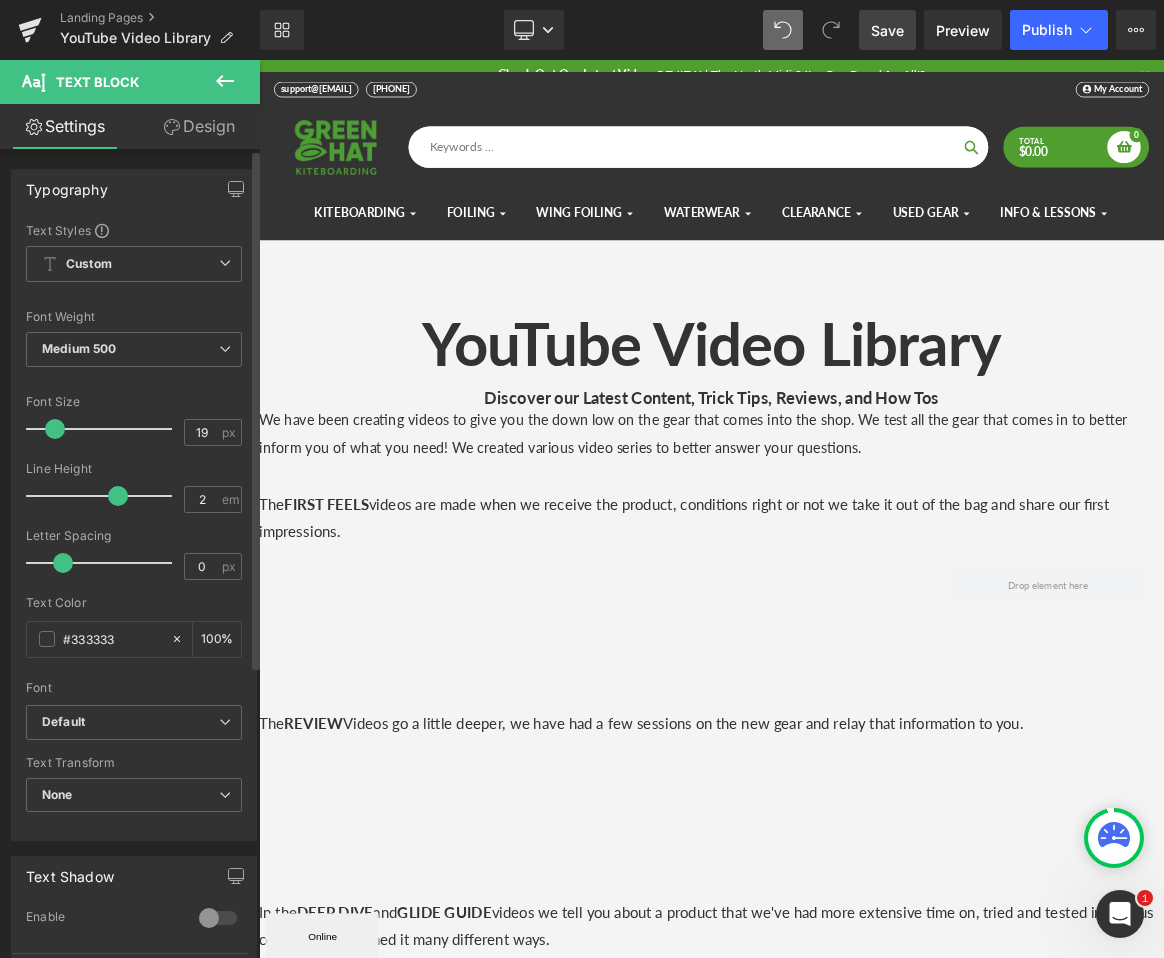 scroll, scrollTop: 3401, scrollLeft: 1195, axis: both 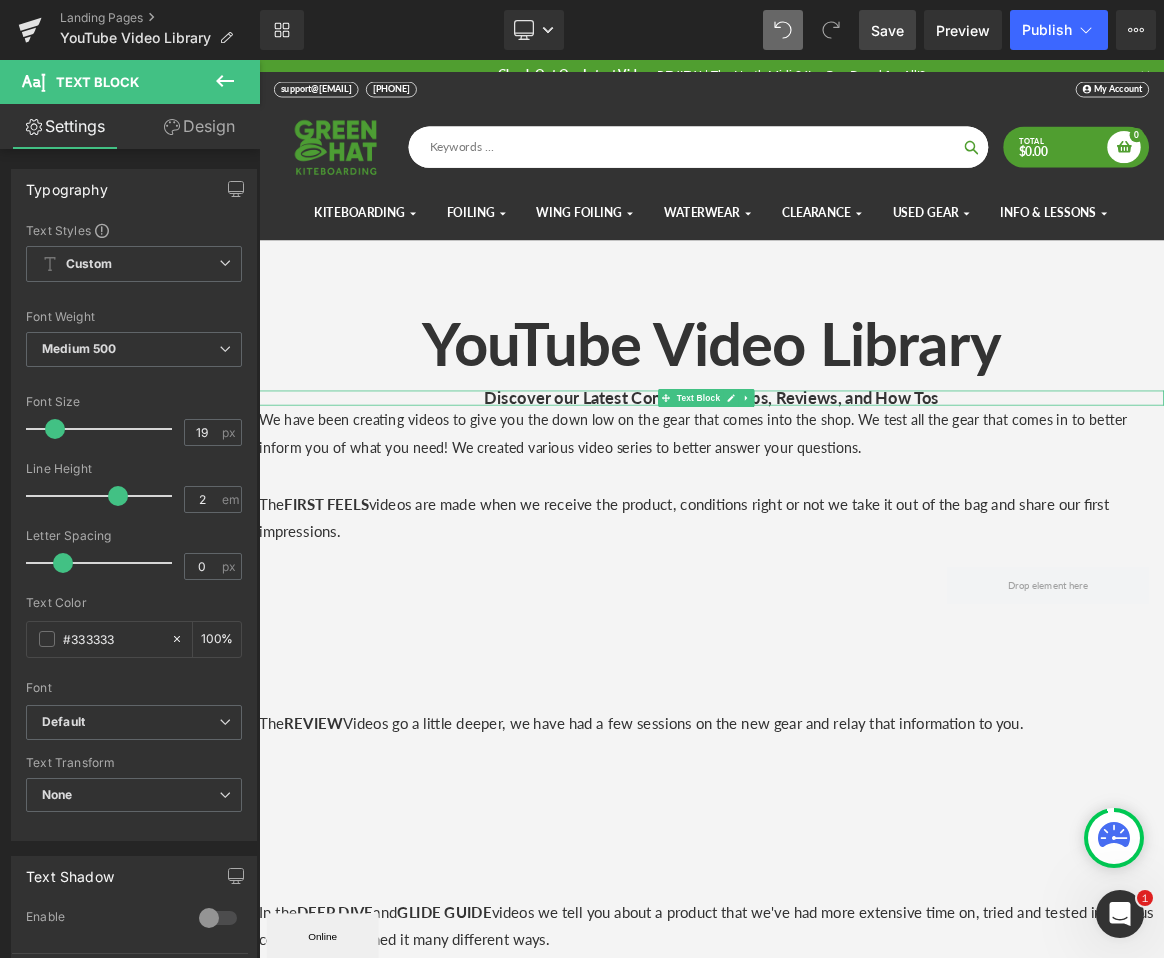 click at bounding box center [864, 504] 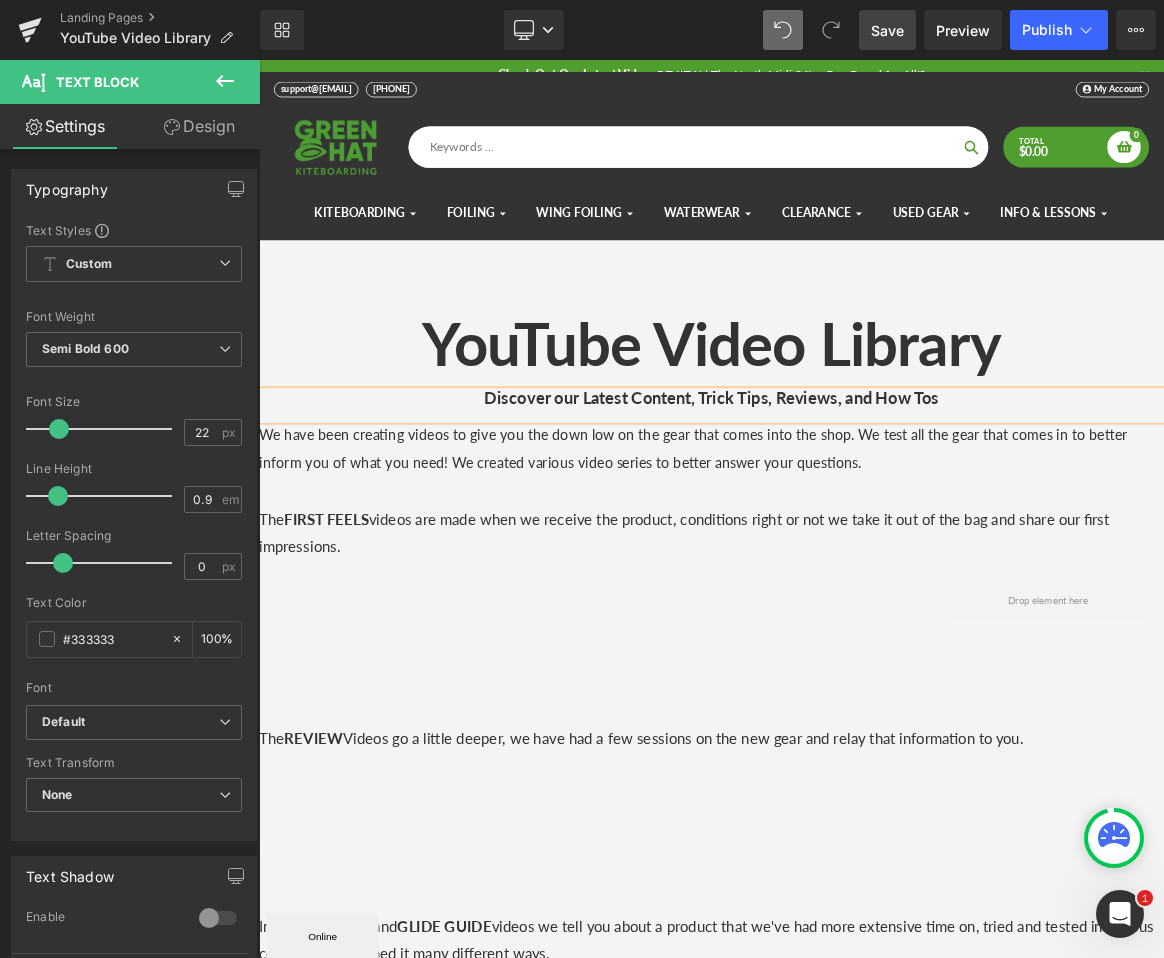 scroll, scrollTop: 10, scrollLeft: 10, axis: both 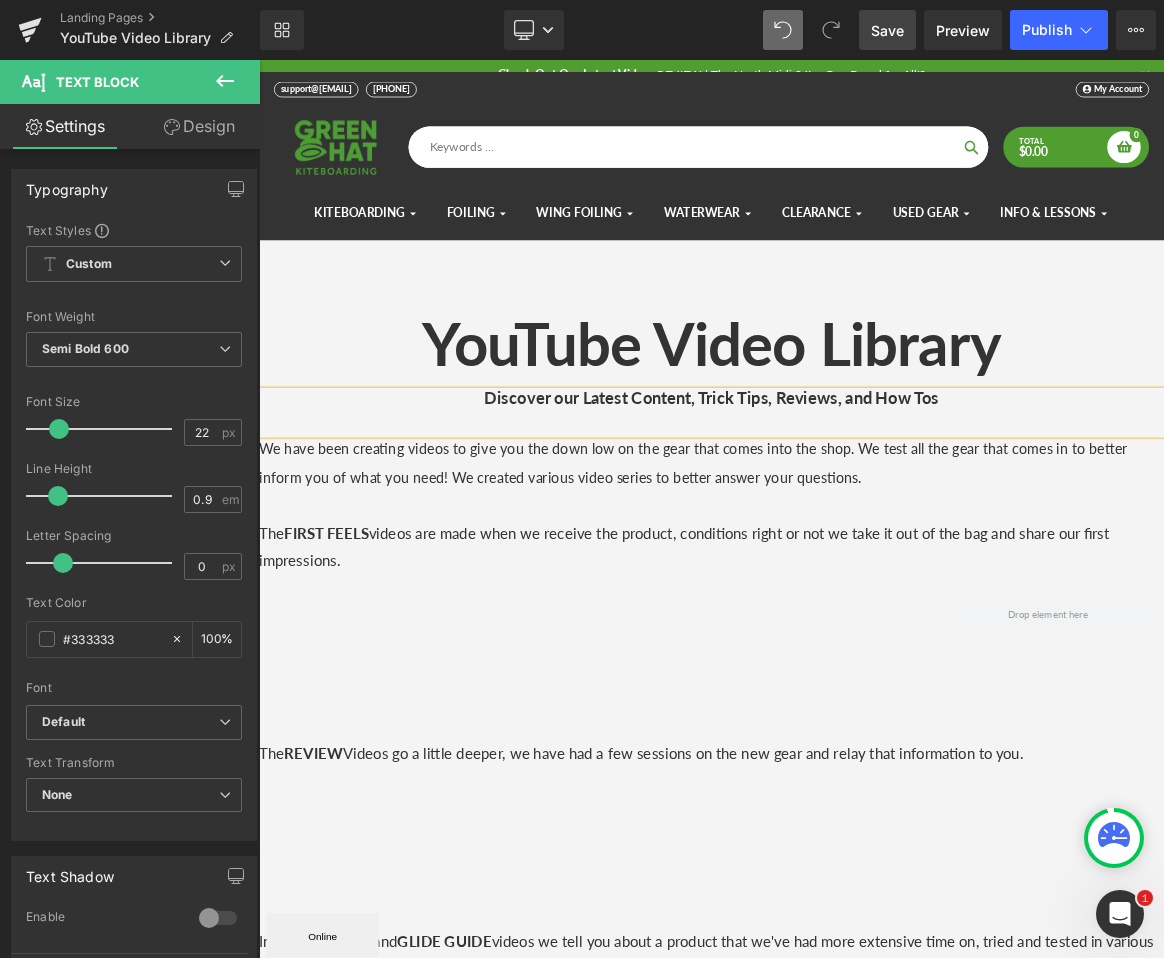 click on "We have been creating videos to give you the down low on the gear that comes into the shop. We test all the gear that comes in to better inform you of what you need! We created various video series to better answer your questions." at bounding box center [864, 599] 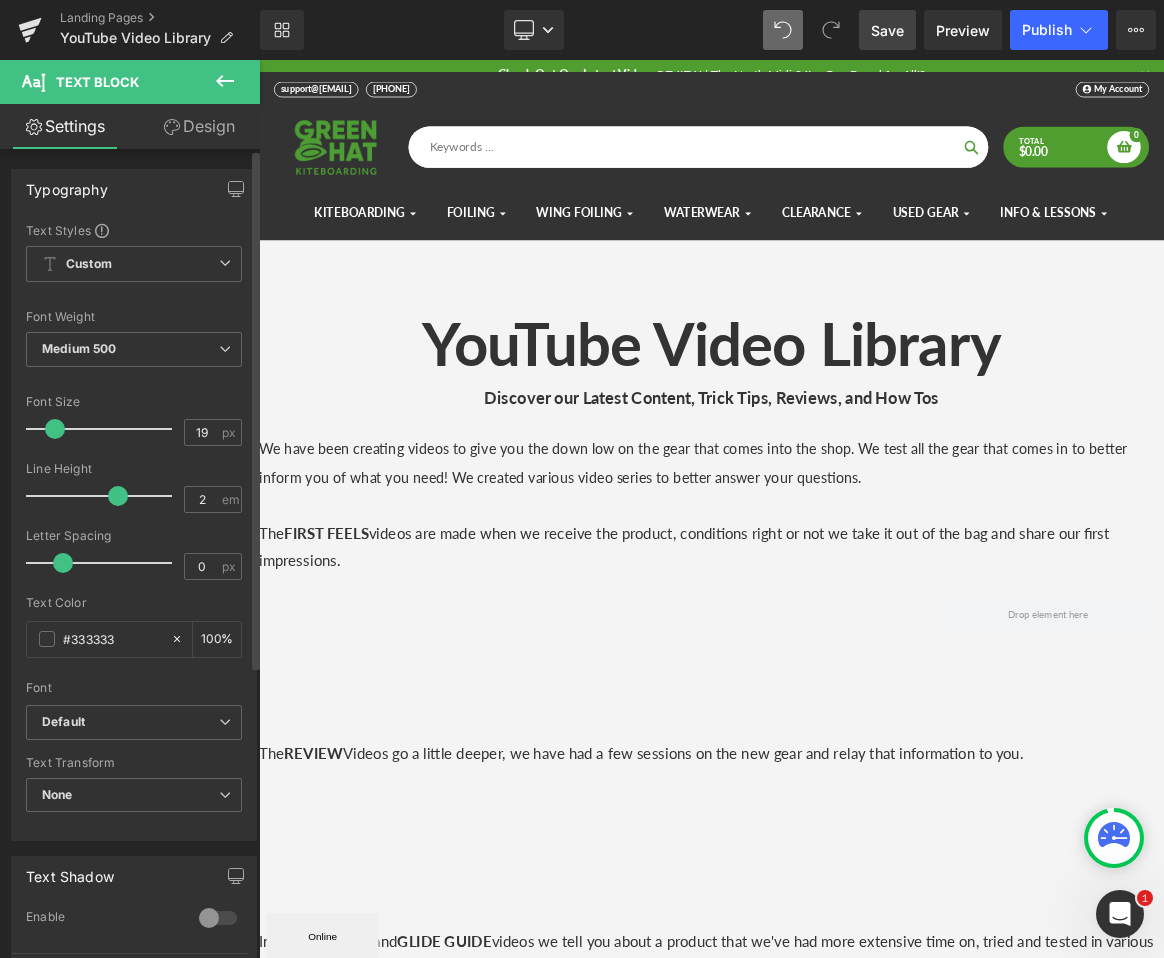 click at bounding box center (118, 496) 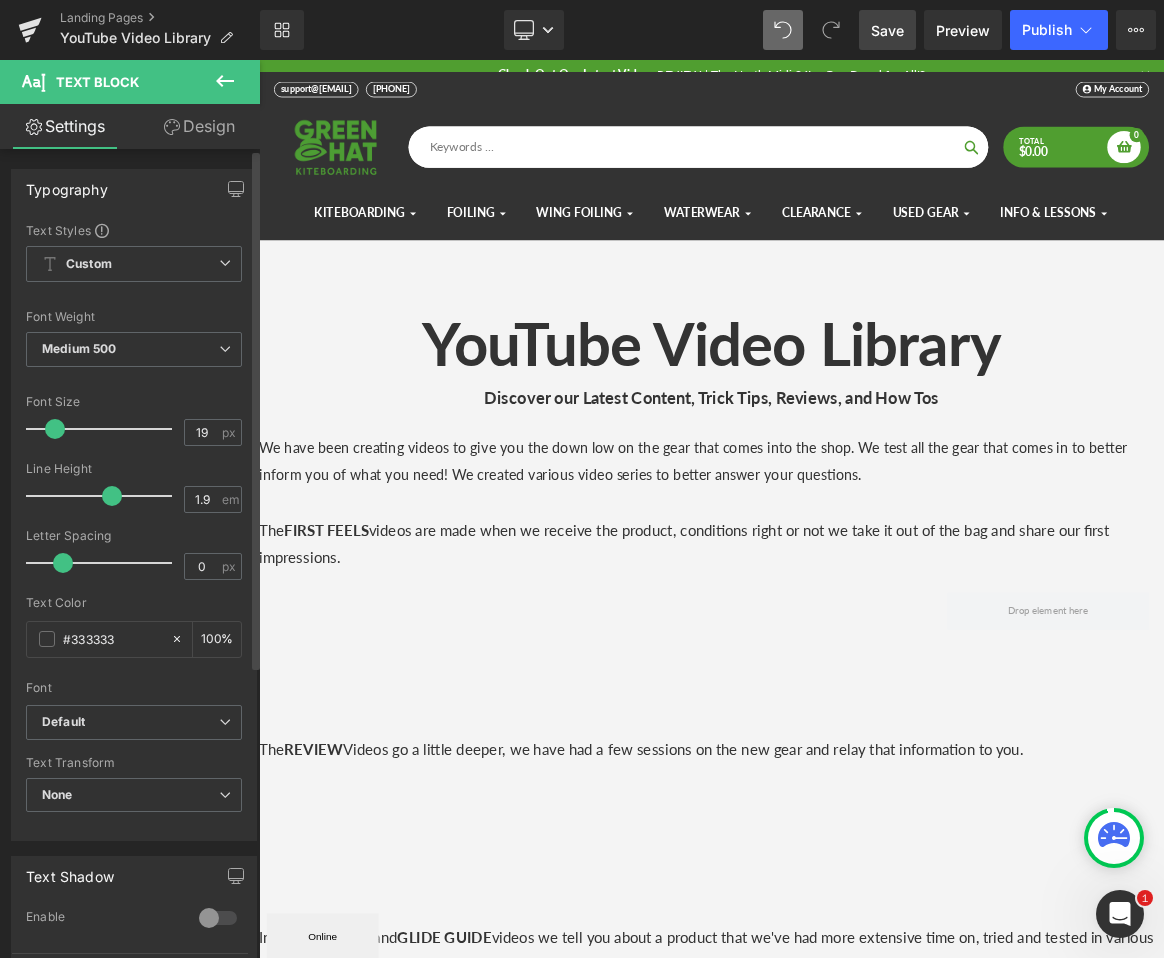 scroll, scrollTop: 3435, scrollLeft: 1195, axis: both 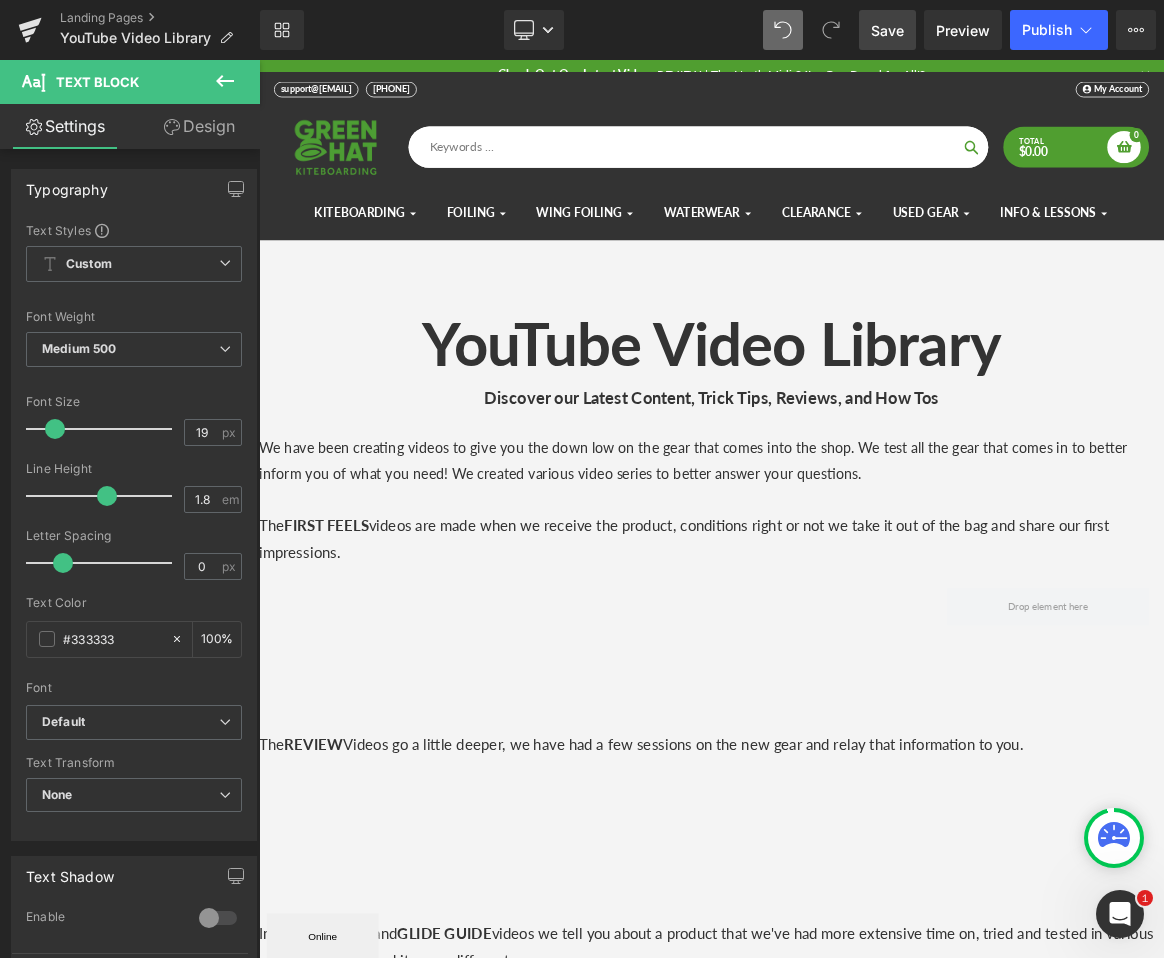 click on "The  FIRST FEELS  videos are made when we receive the product, conditions right or not we take it out of the bag and share our first impressions." at bounding box center [864, 700] 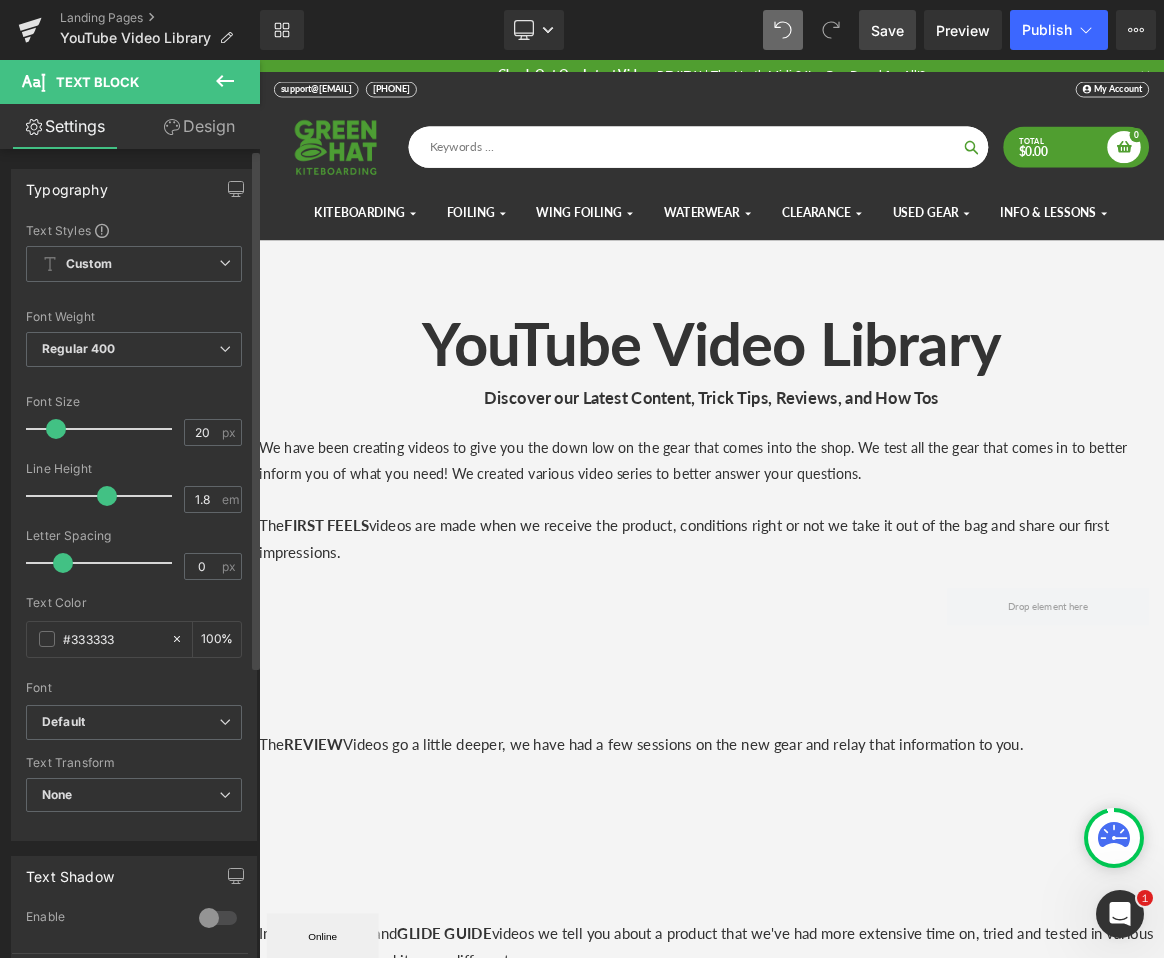 click at bounding box center [107, 496] 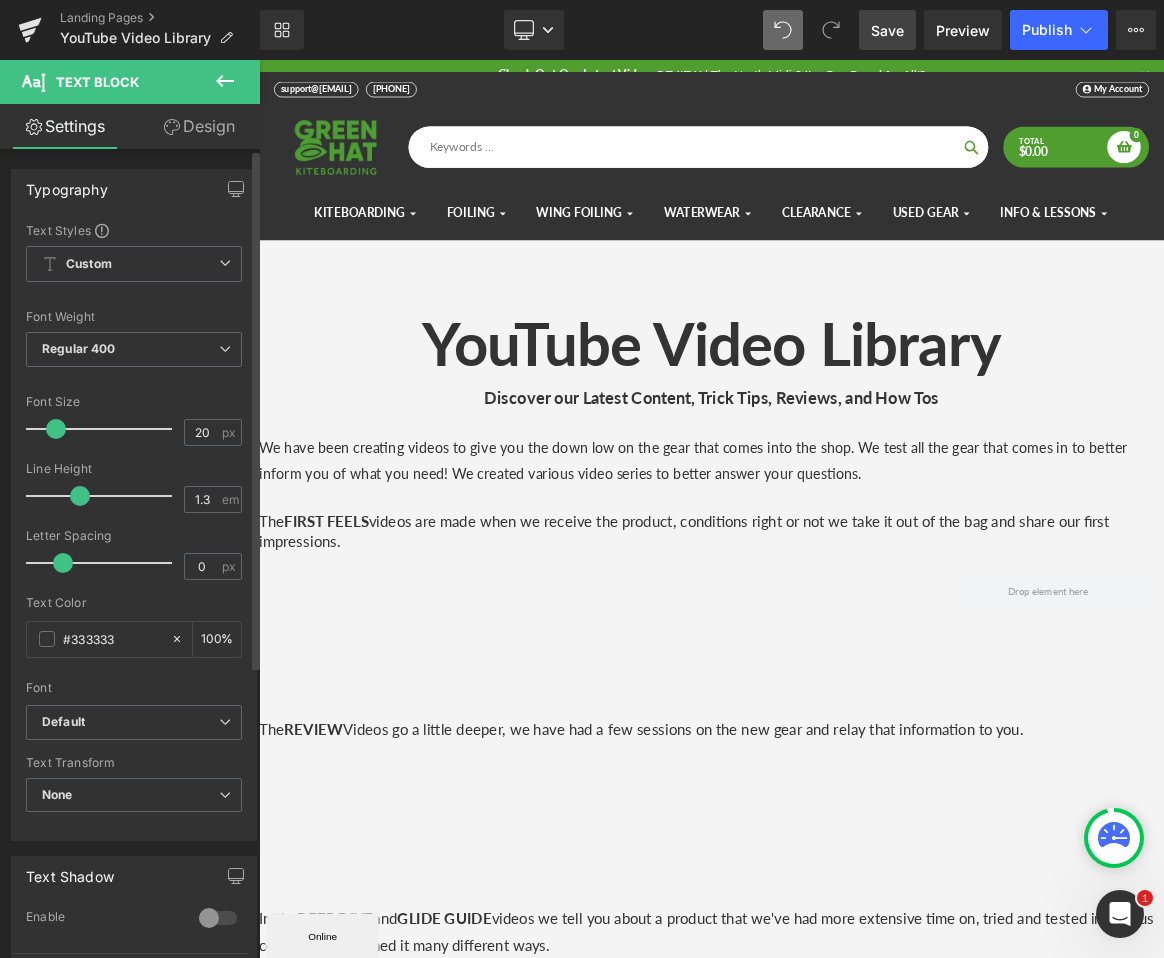 scroll, scrollTop: 3409, scrollLeft: 1195, axis: both 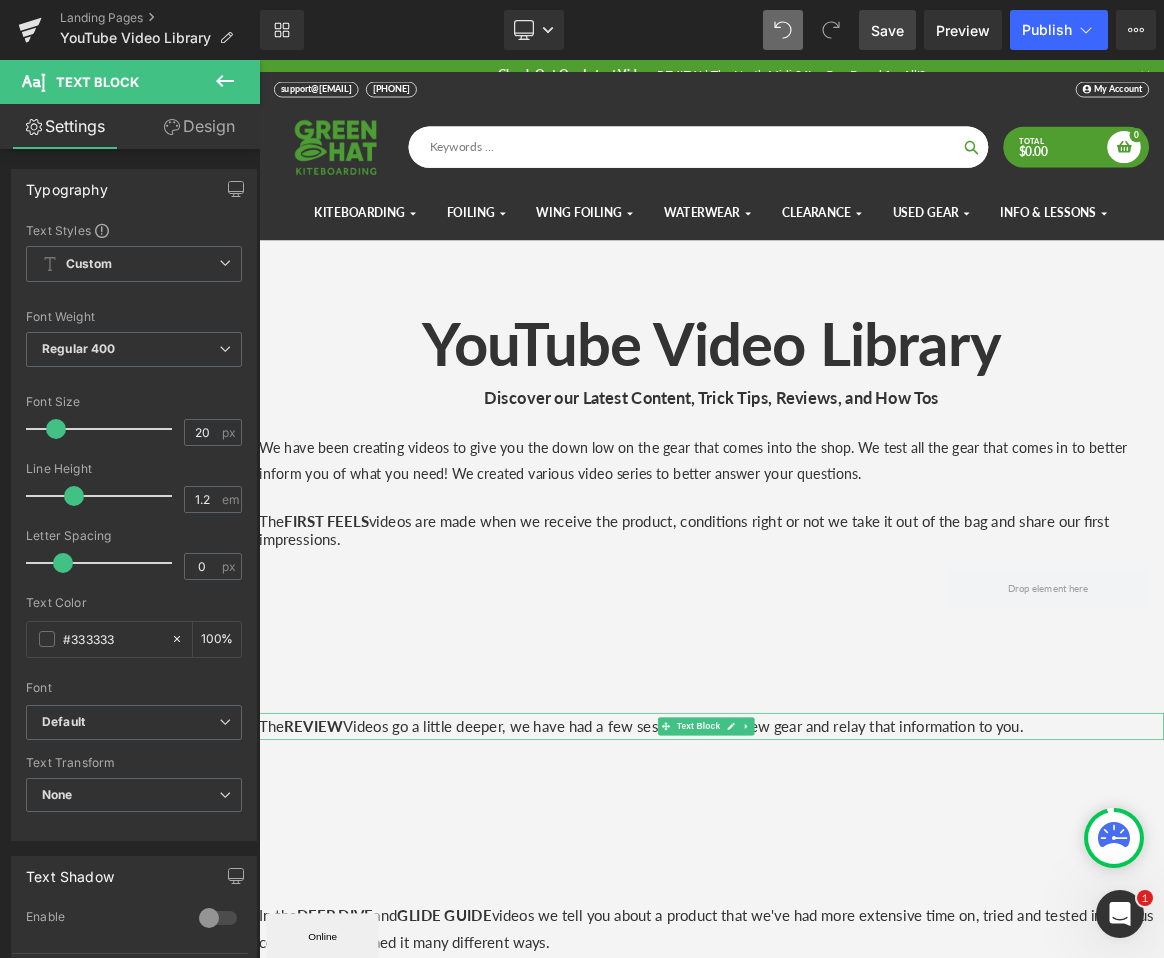 click on "REVIEW" at bounding box center [332, 951] 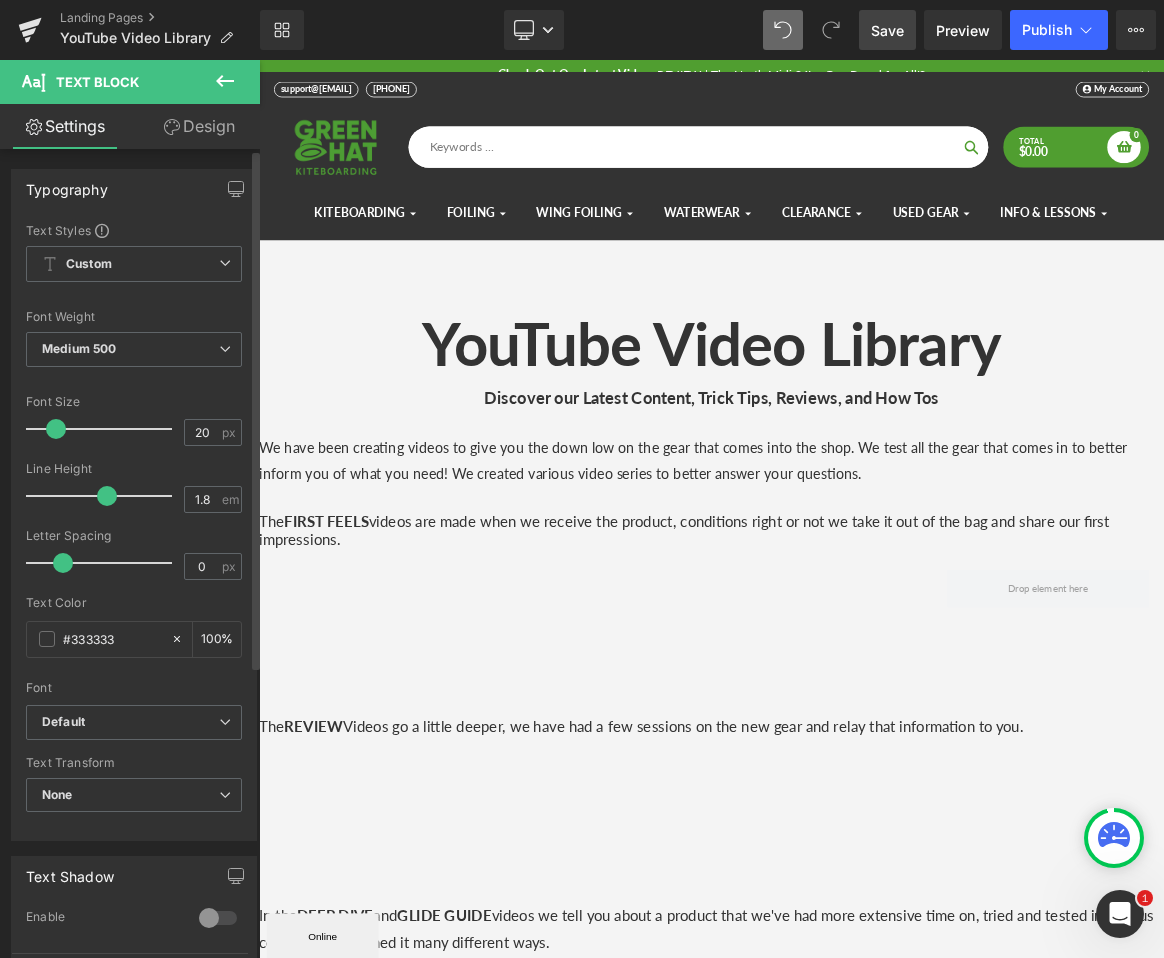click at bounding box center (107, 496) 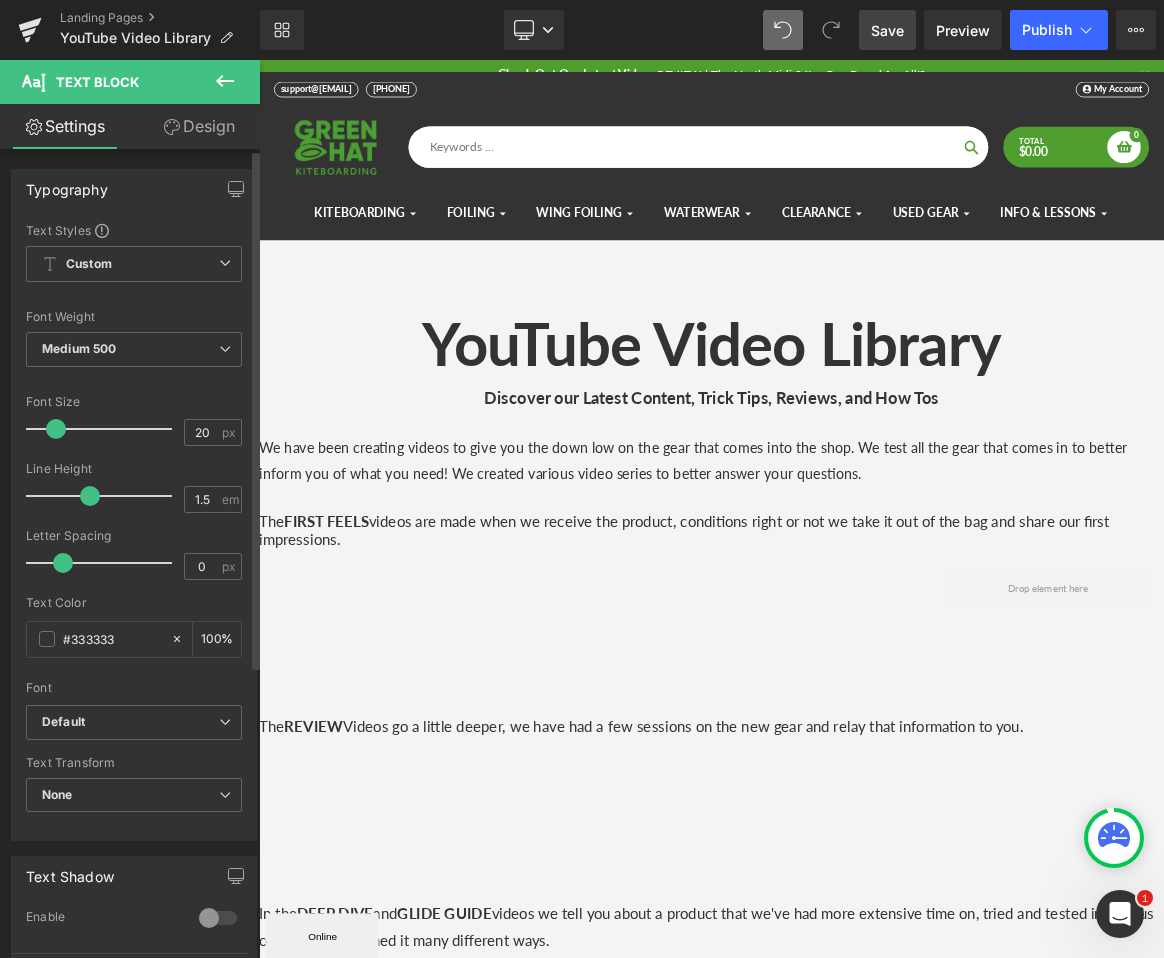 type on "1.2" 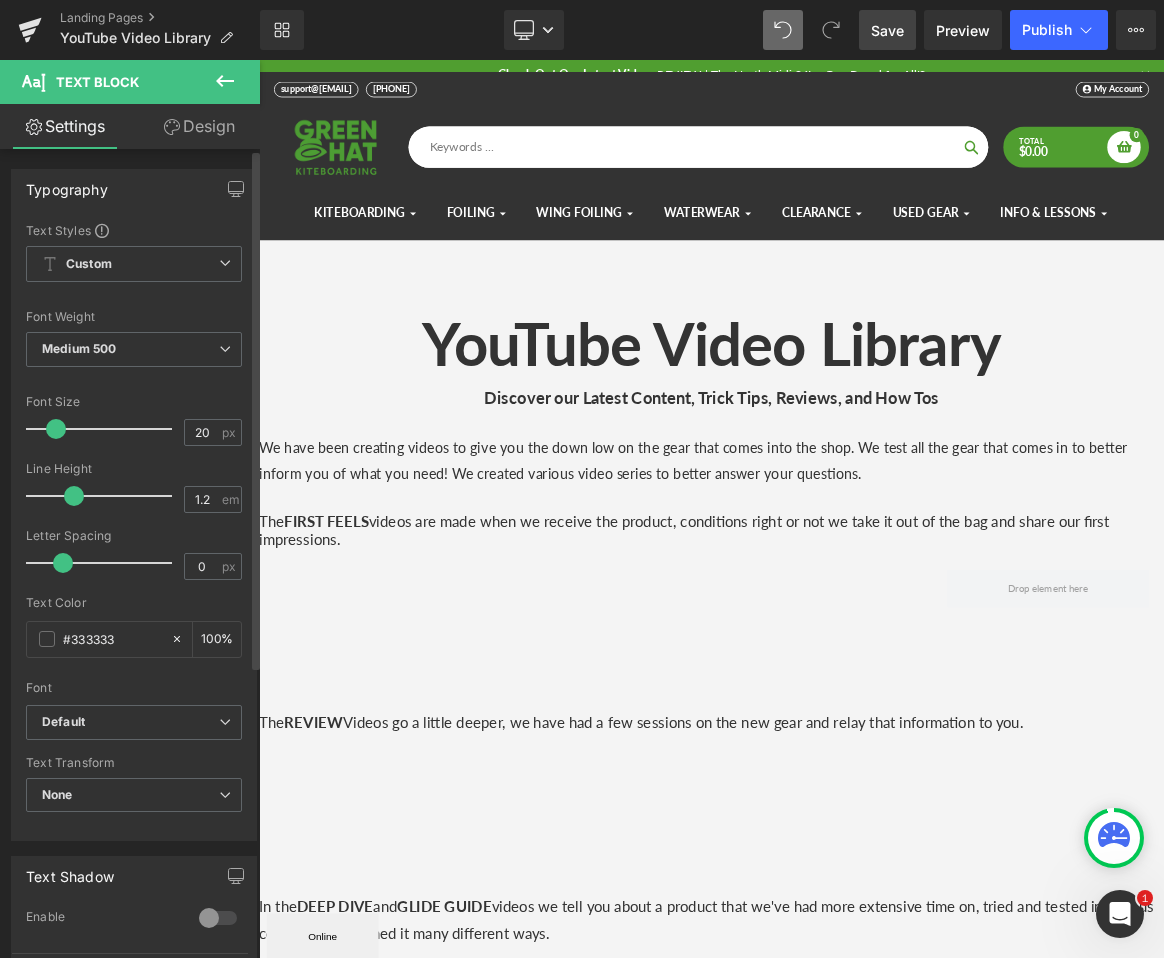 scroll, scrollTop: 3393, scrollLeft: 1195, axis: both 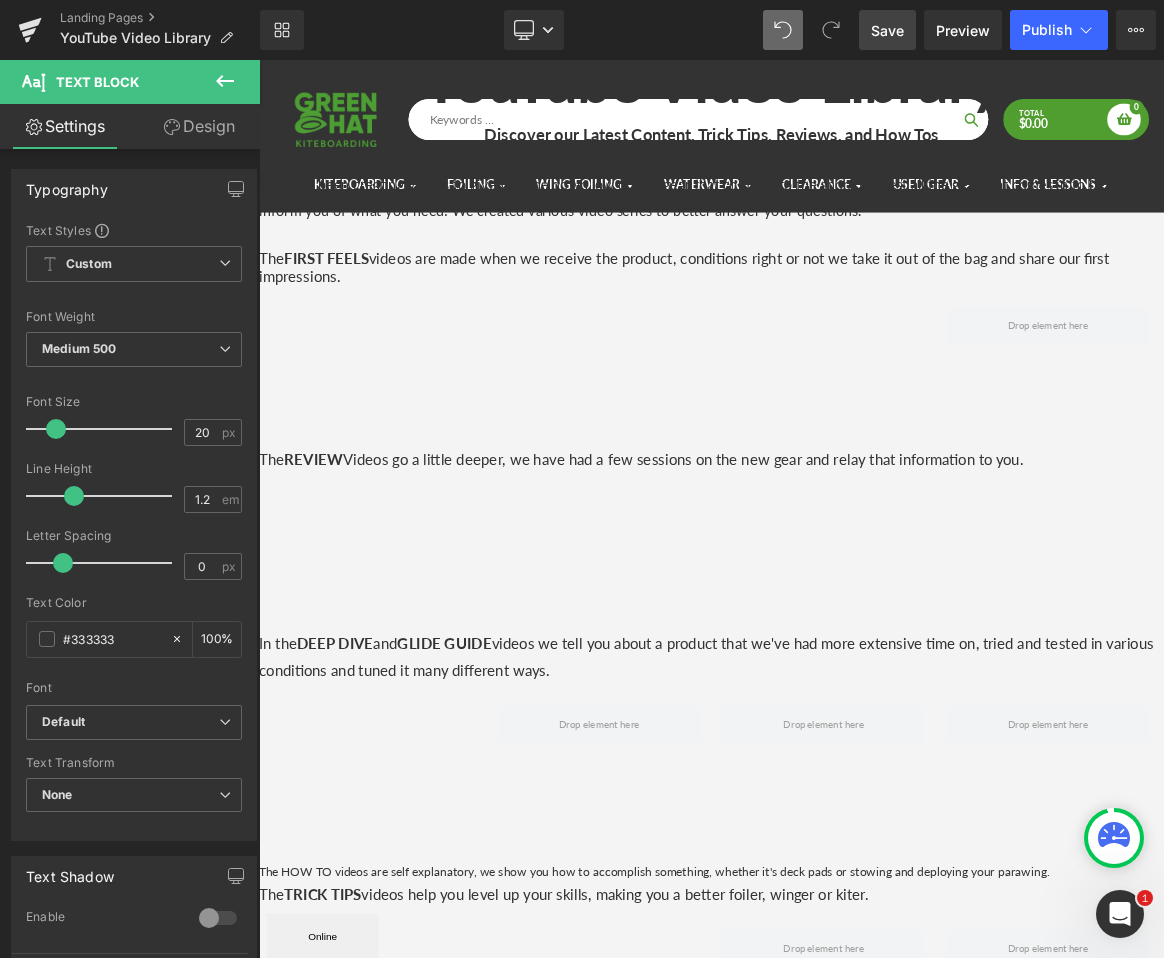 click on "Save" at bounding box center (887, 30) 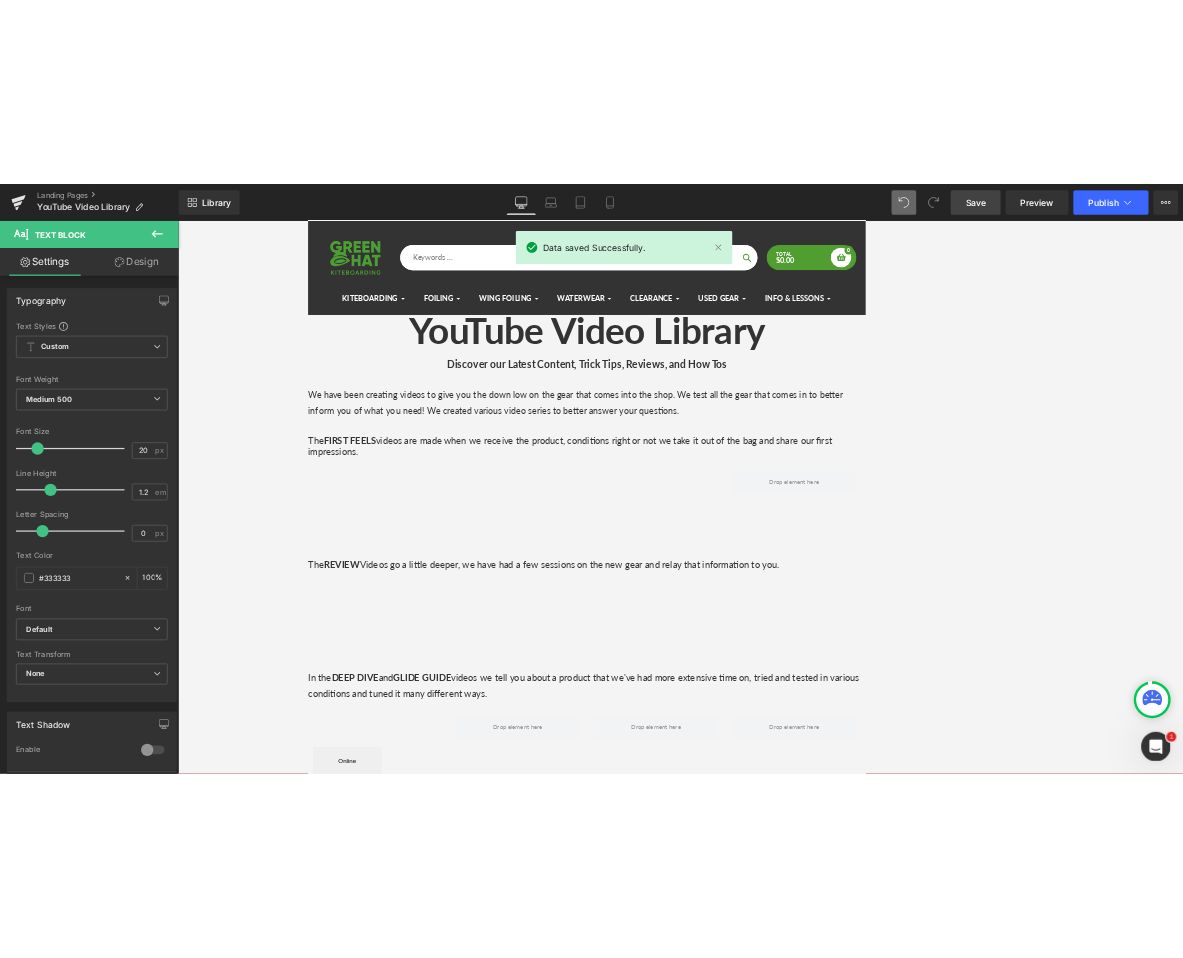 scroll, scrollTop: 0, scrollLeft: 0, axis: both 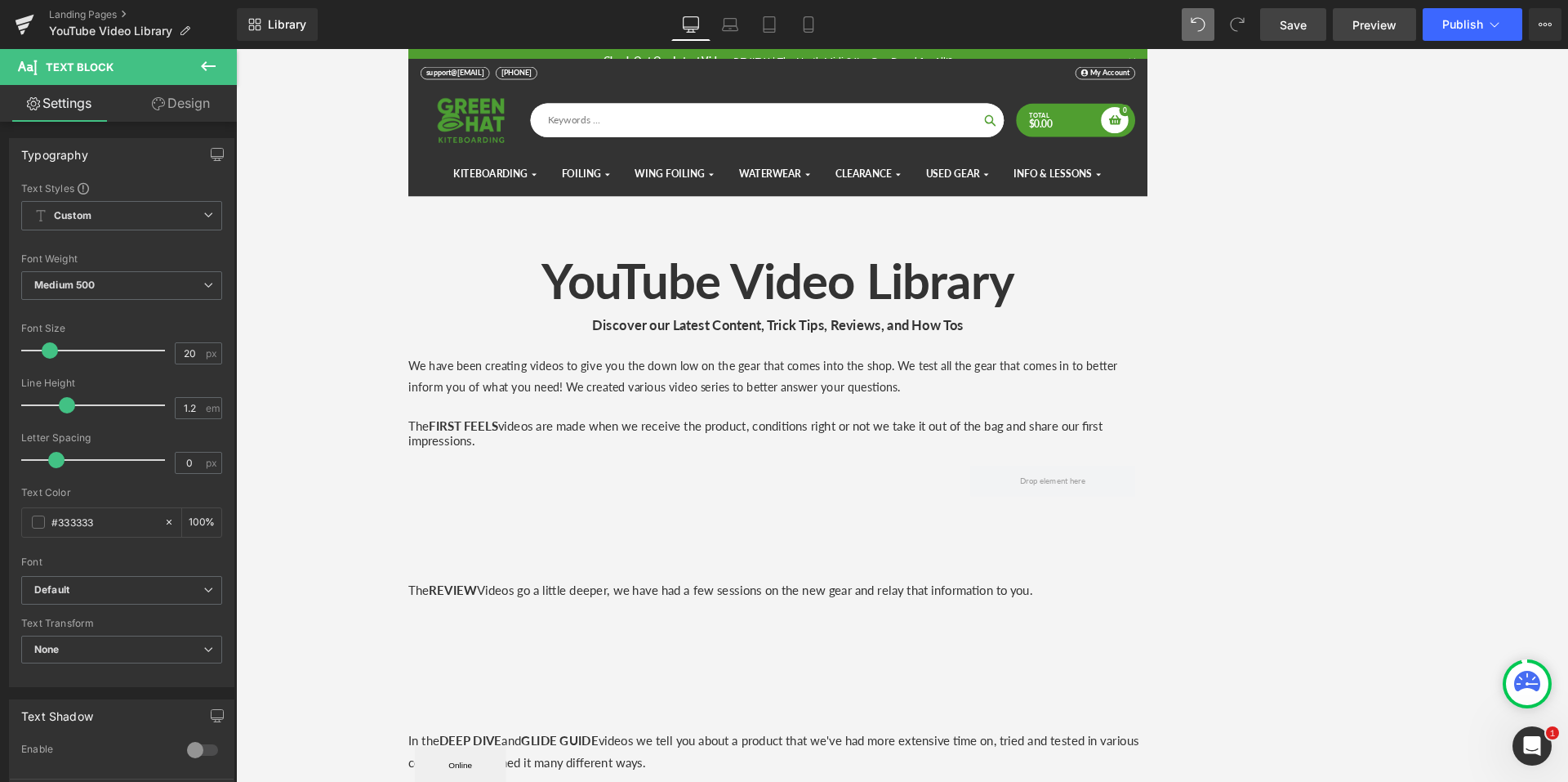 click on "Preview" at bounding box center (1374, 25) 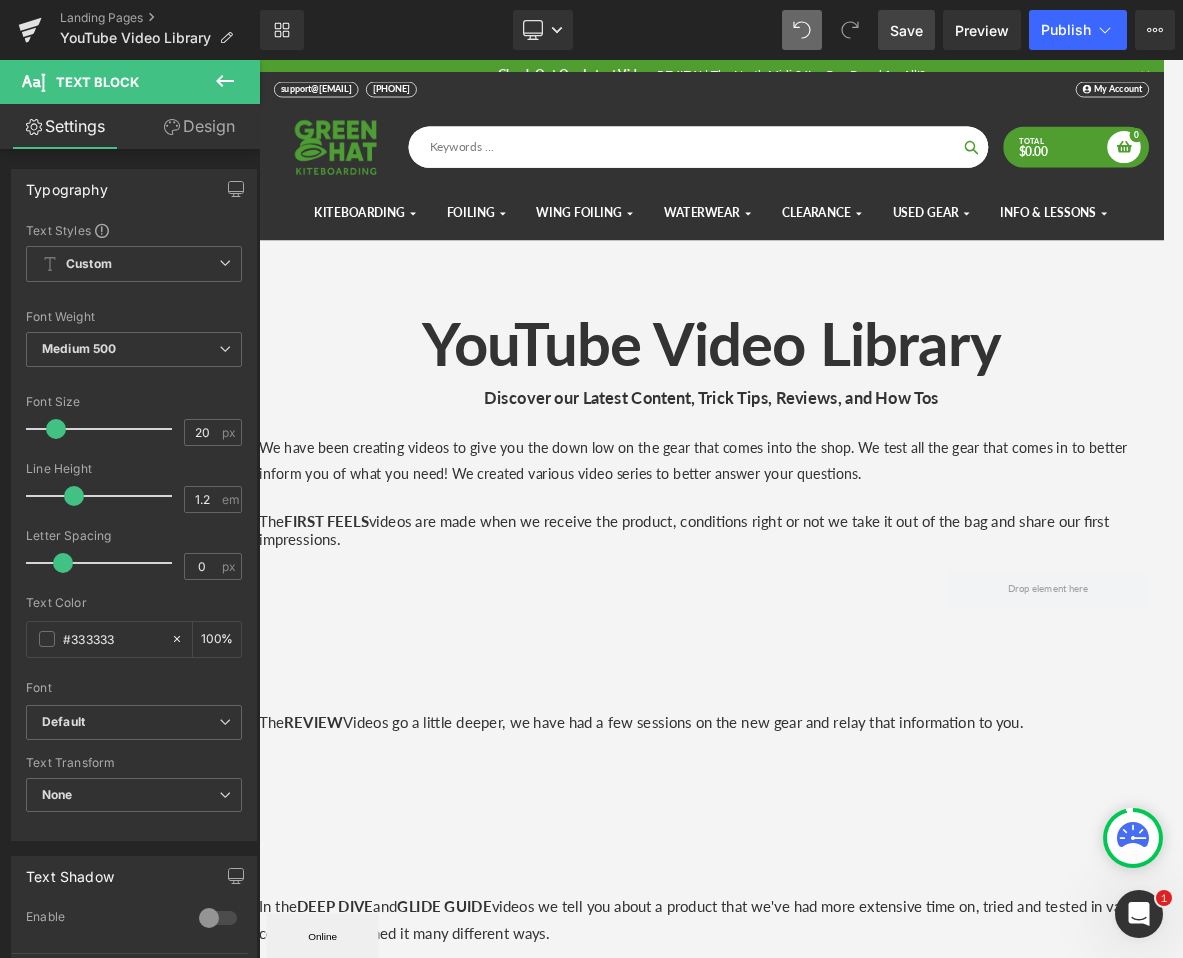 click 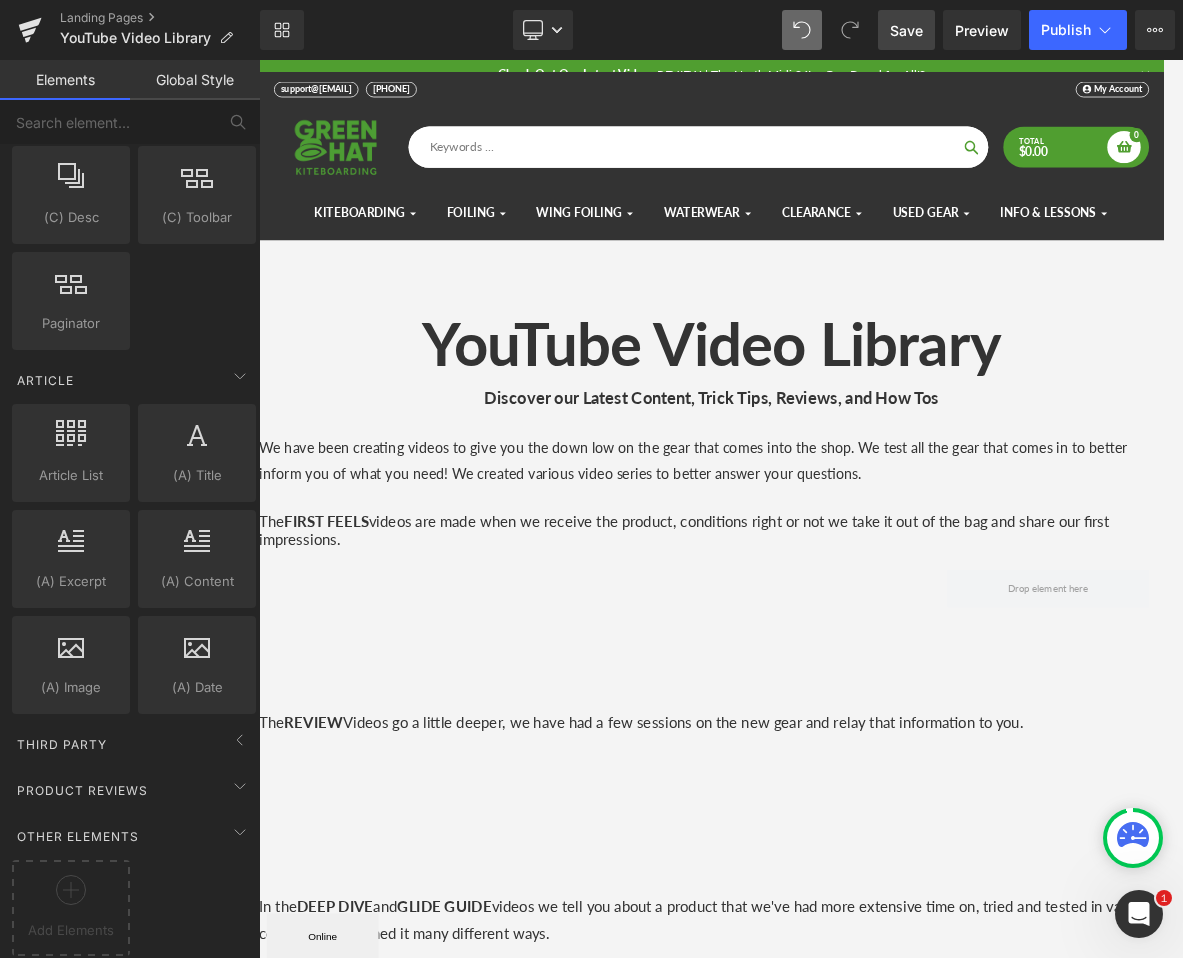 scroll, scrollTop: 3595, scrollLeft: 0, axis: vertical 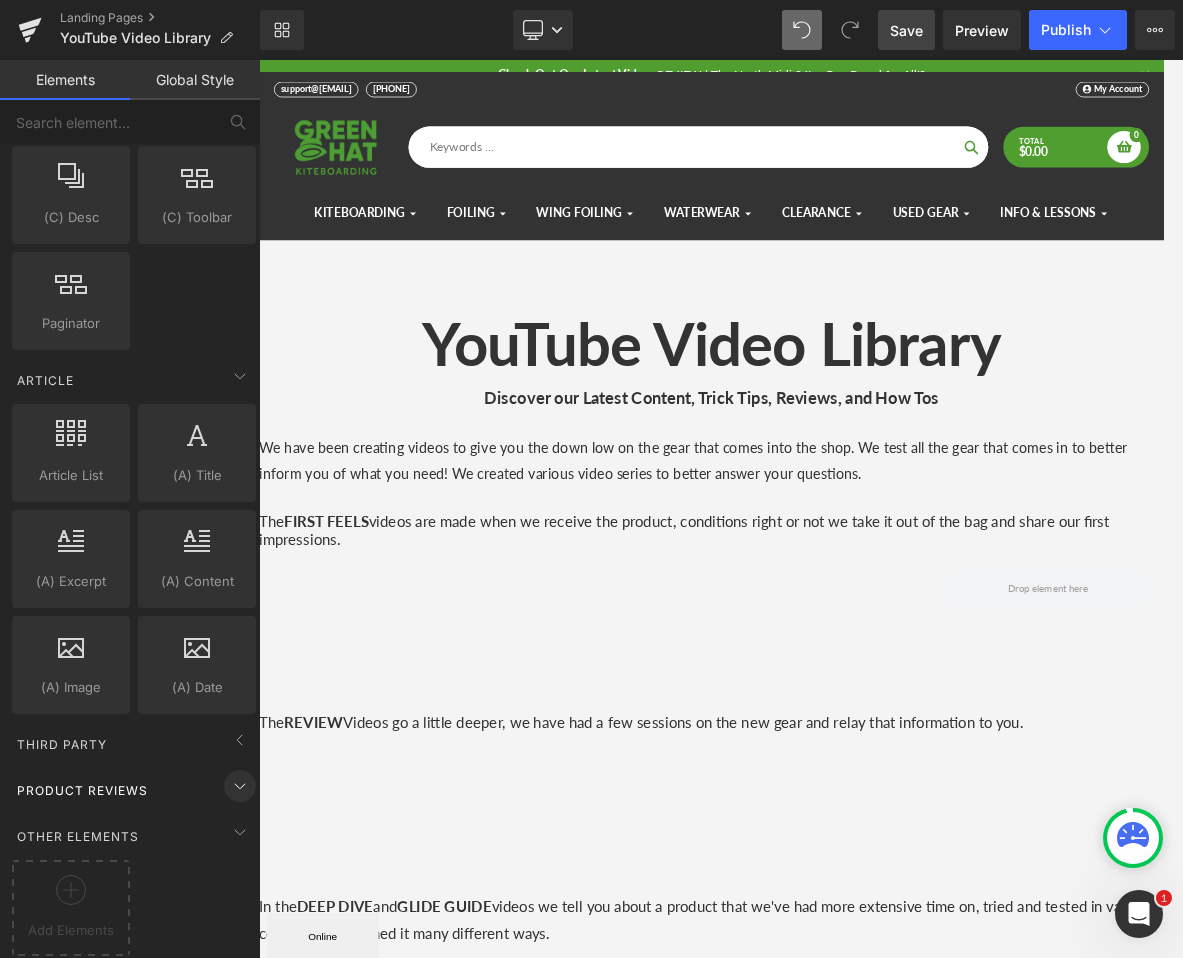 click 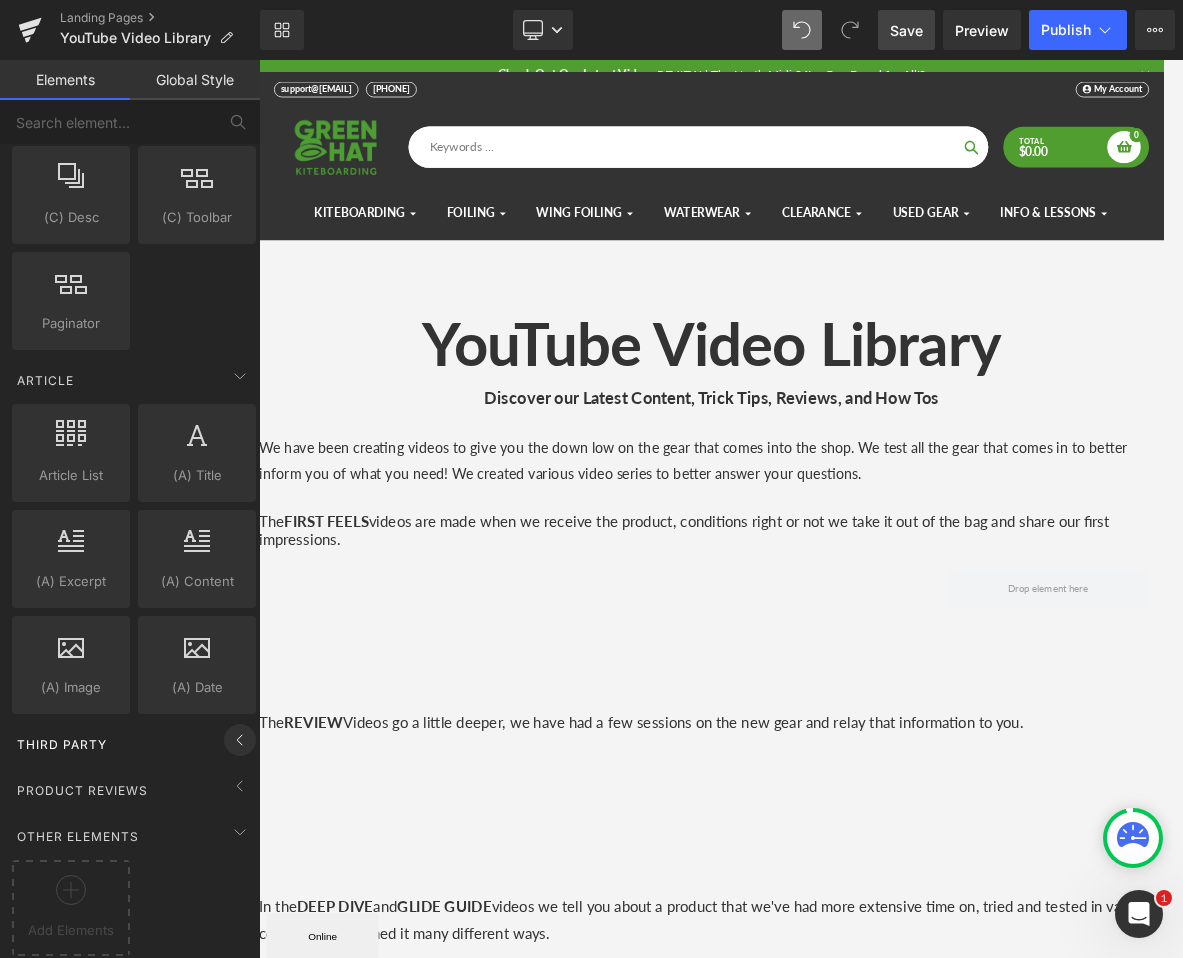 click 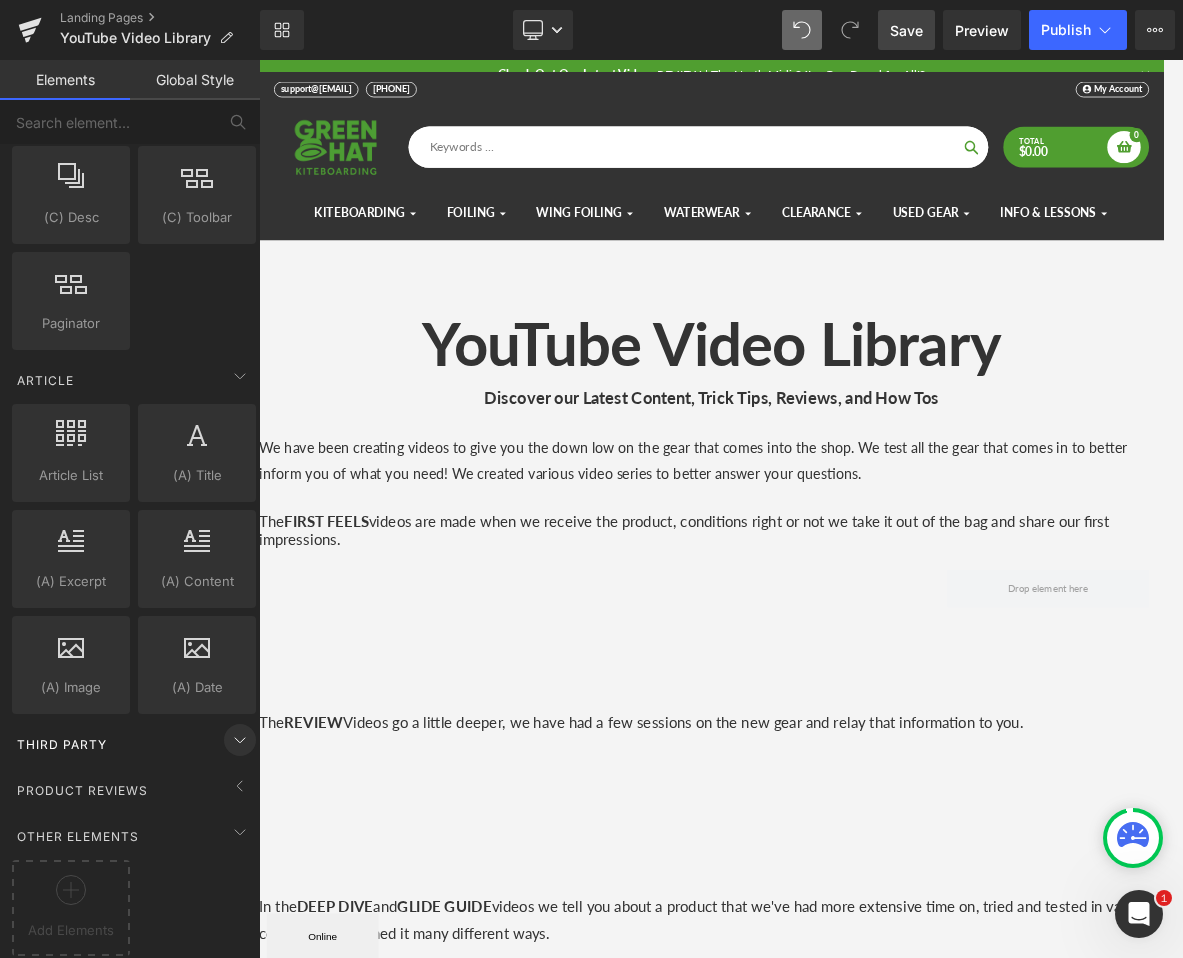 click 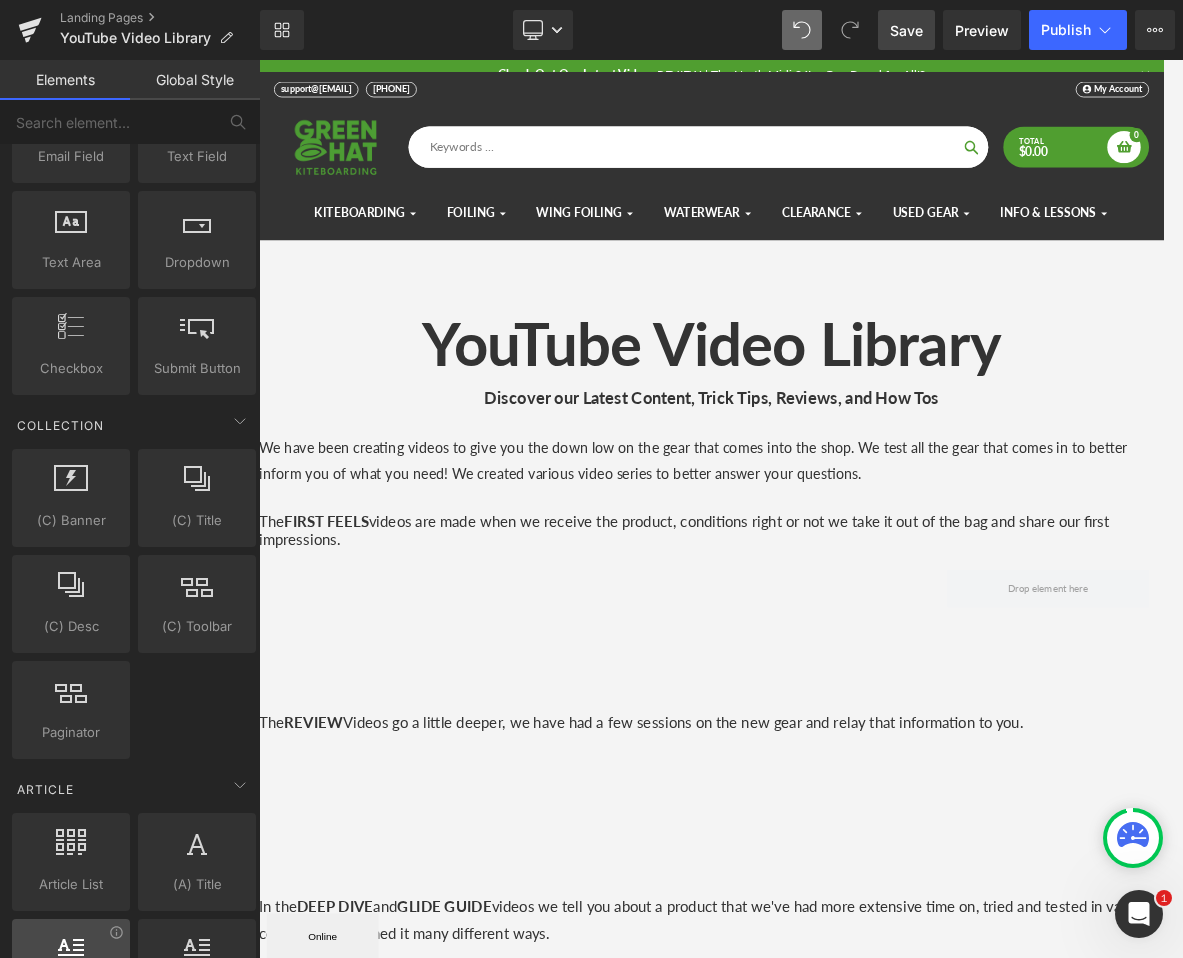 scroll, scrollTop: 3160, scrollLeft: 0, axis: vertical 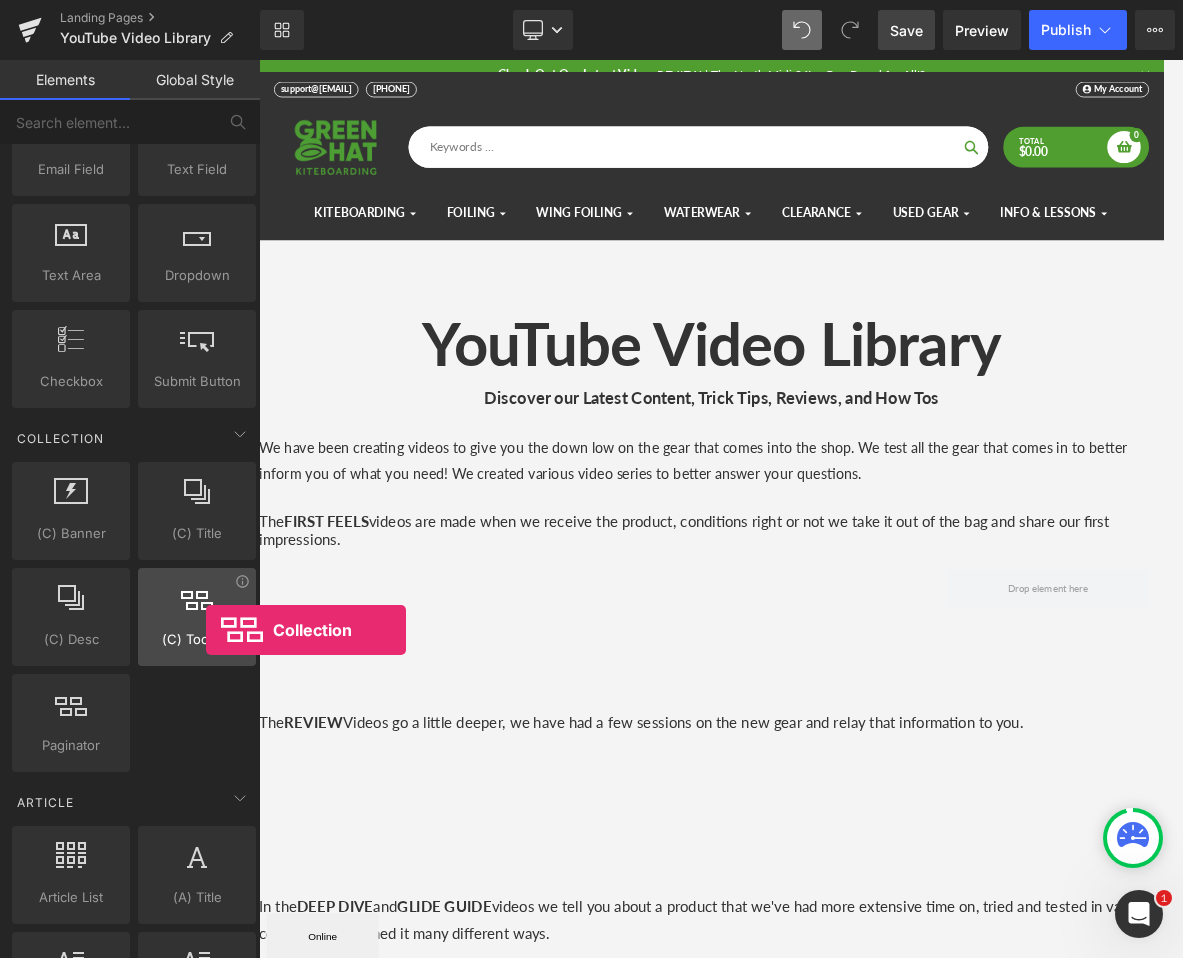 click on "(C) Toolbar" at bounding box center (197, 639) 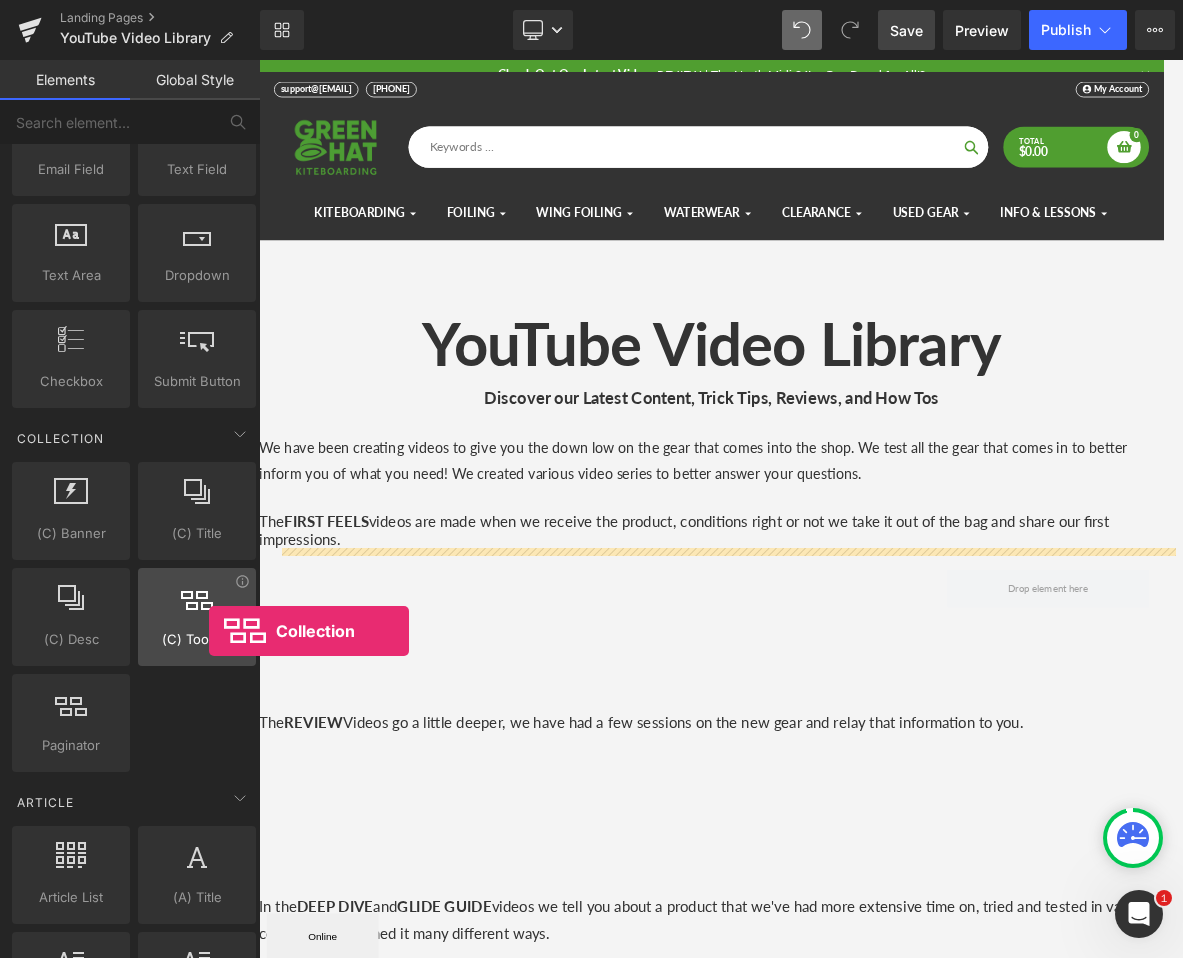 click on "(C) Toolbar" at bounding box center [197, 639] 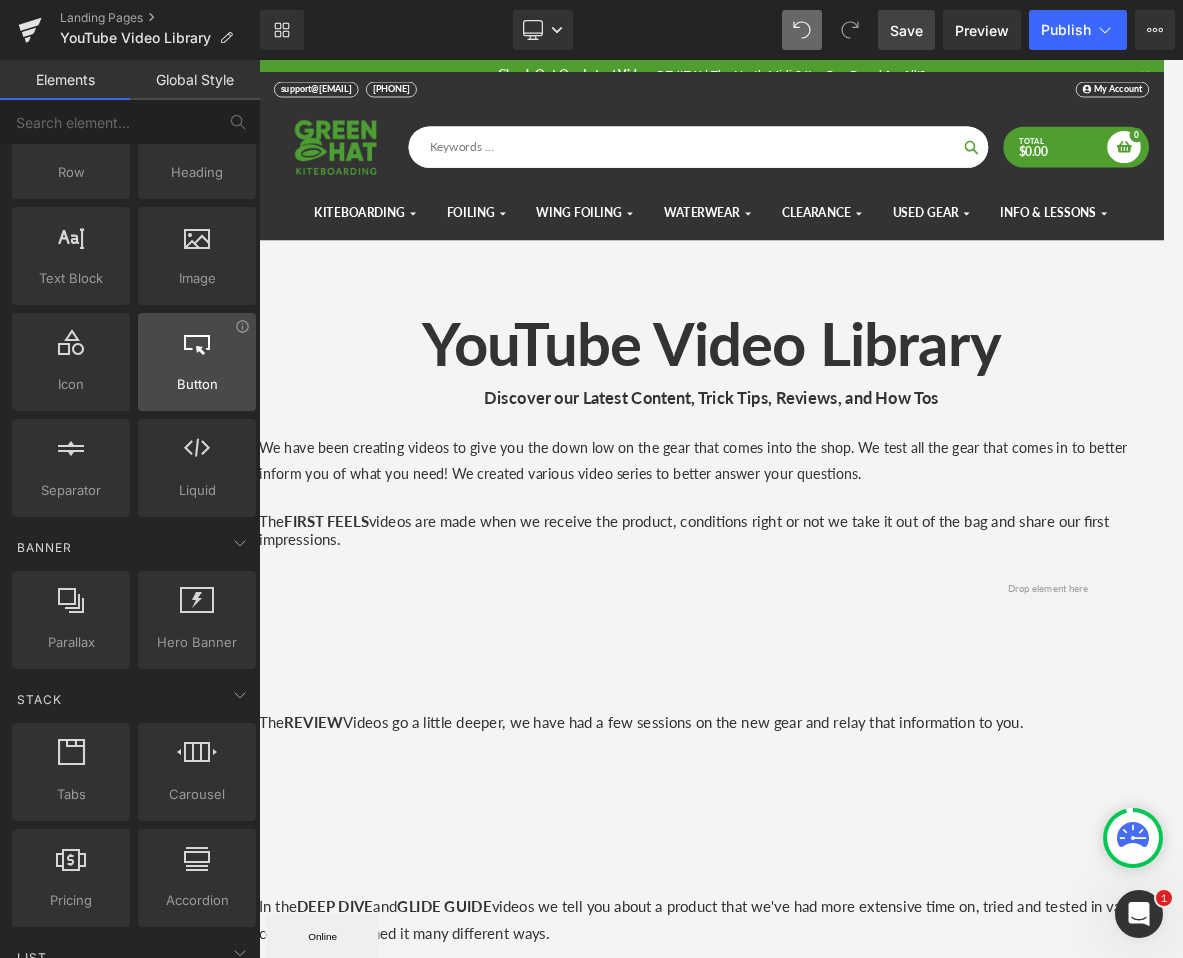 scroll, scrollTop: 92, scrollLeft: 0, axis: vertical 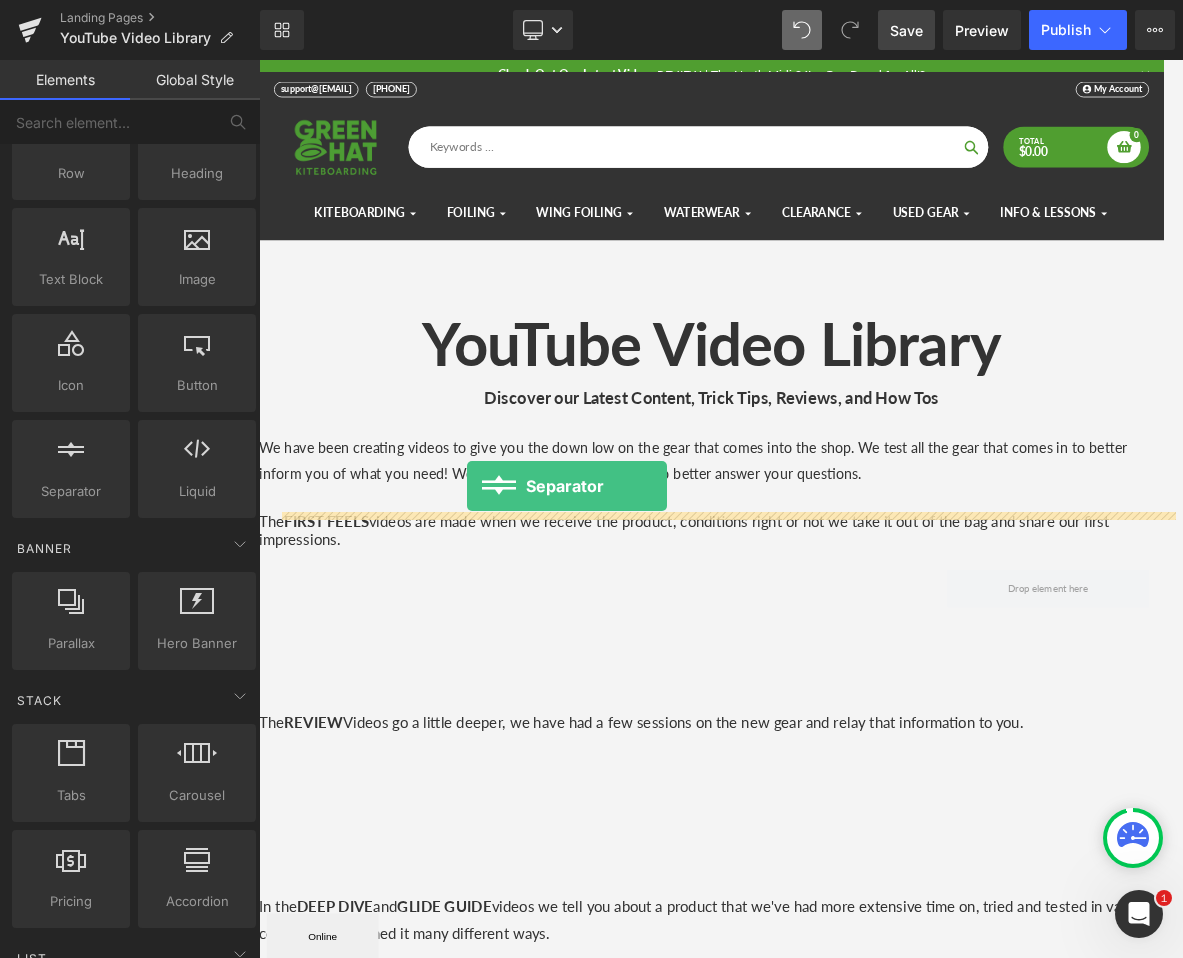drag, startPoint x: 344, startPoint y: 525, endPoint x: 537, endPoint y: 628, distance: 218.76471 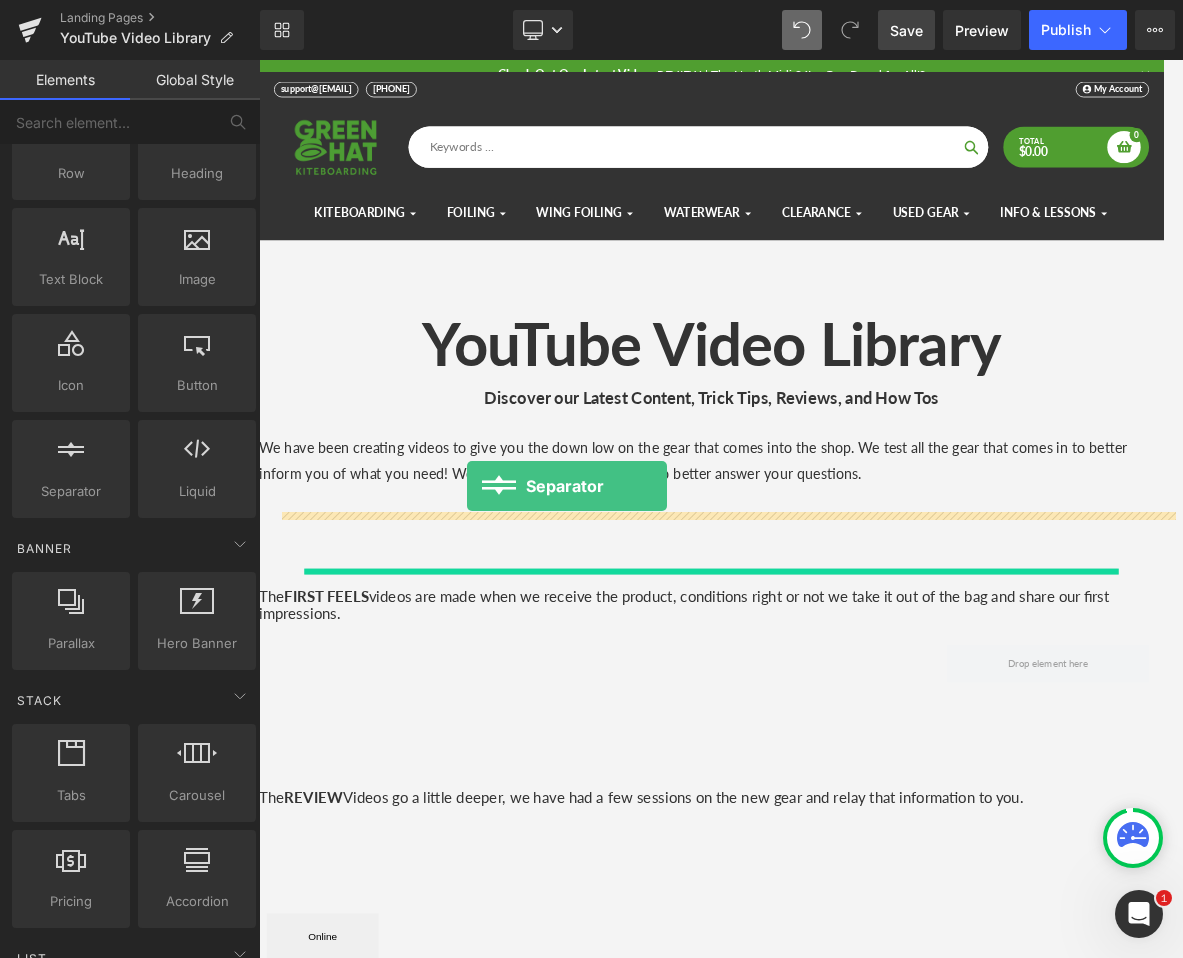 scroll, scrollTop: 10, scrollLeft: 10, axis: both 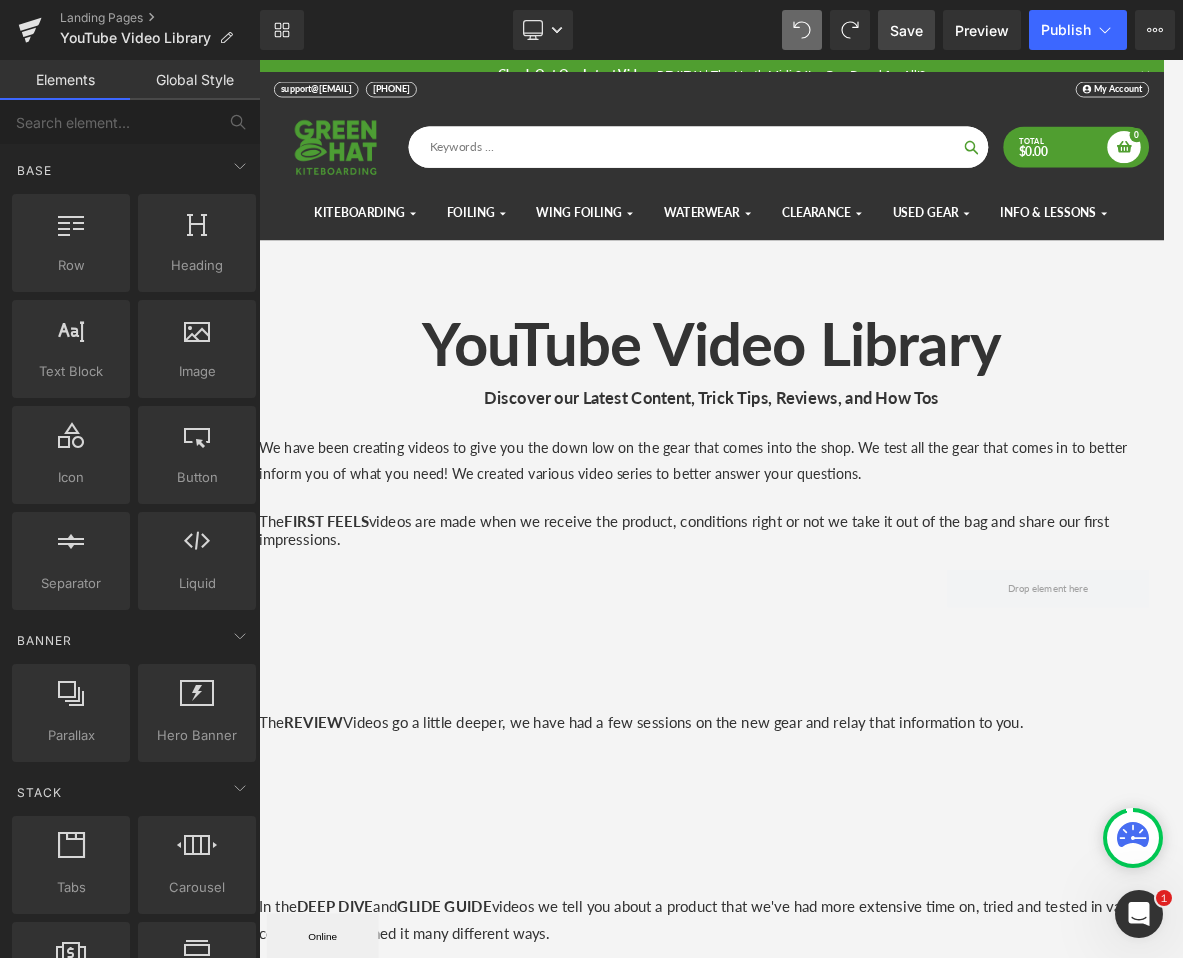 click on "Global Style" at bounding box center [195, 80] 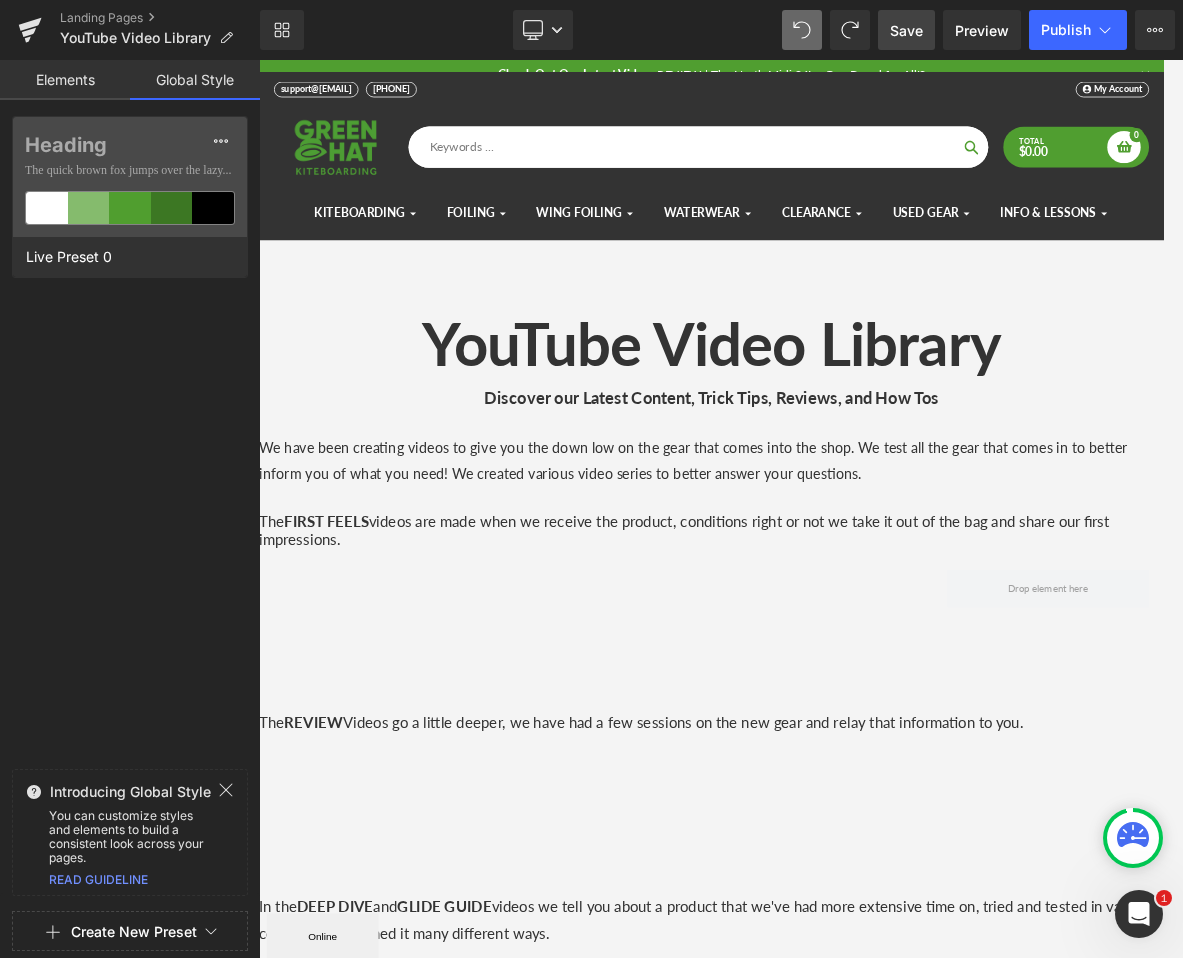 click on "Elements" at bounding box center [65, 80] 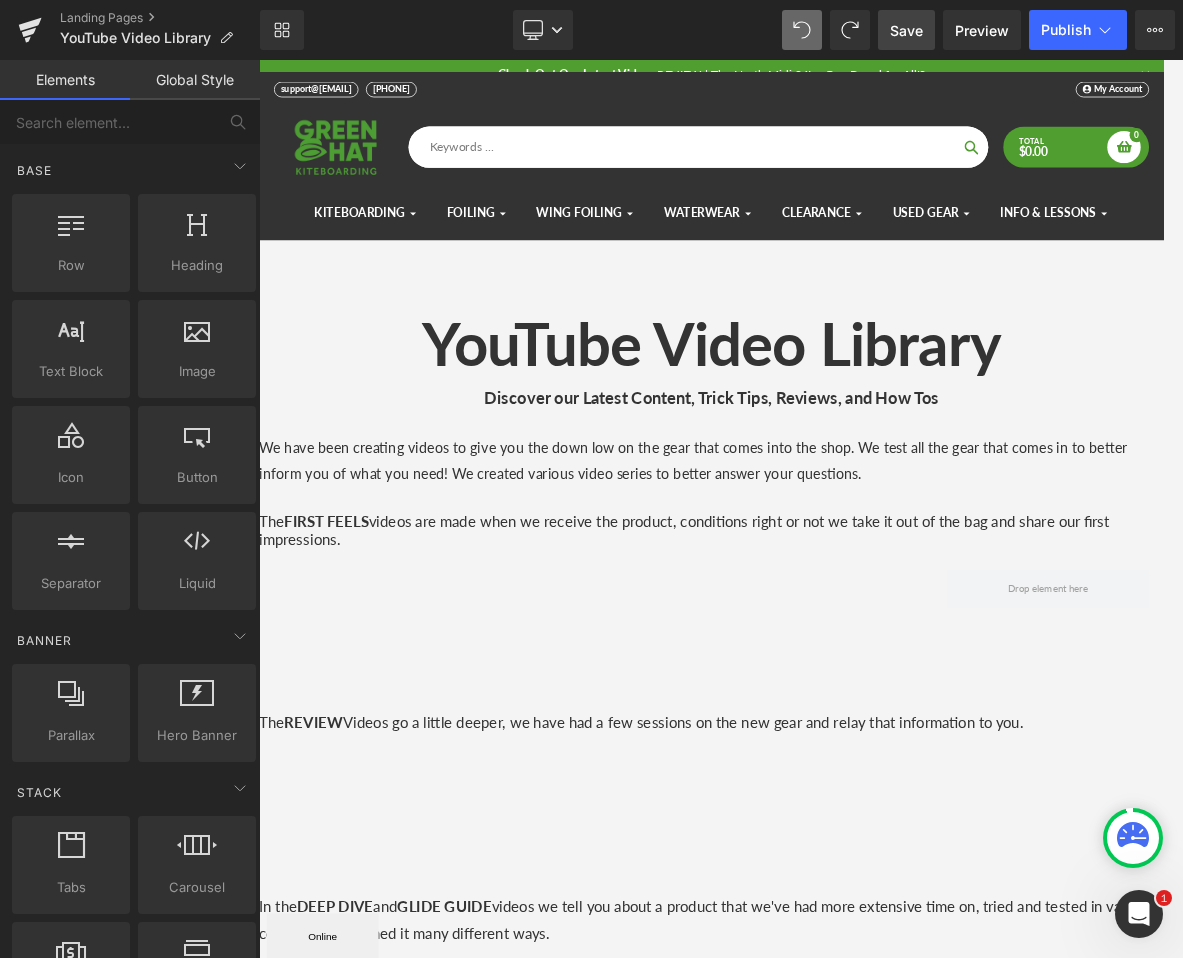 click at bounding box center (846, 176) 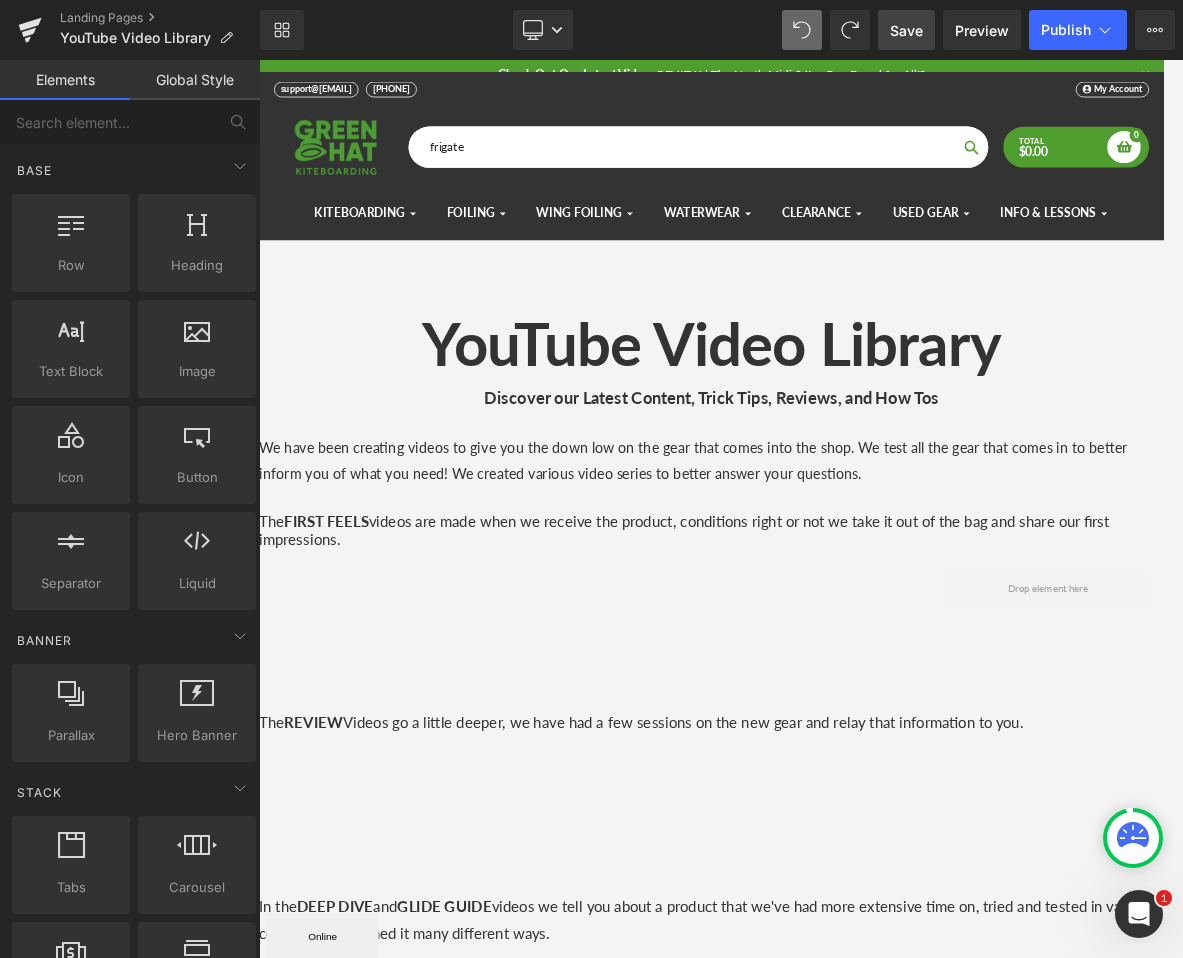 click on "frigate" at bounding box center (846, 176) 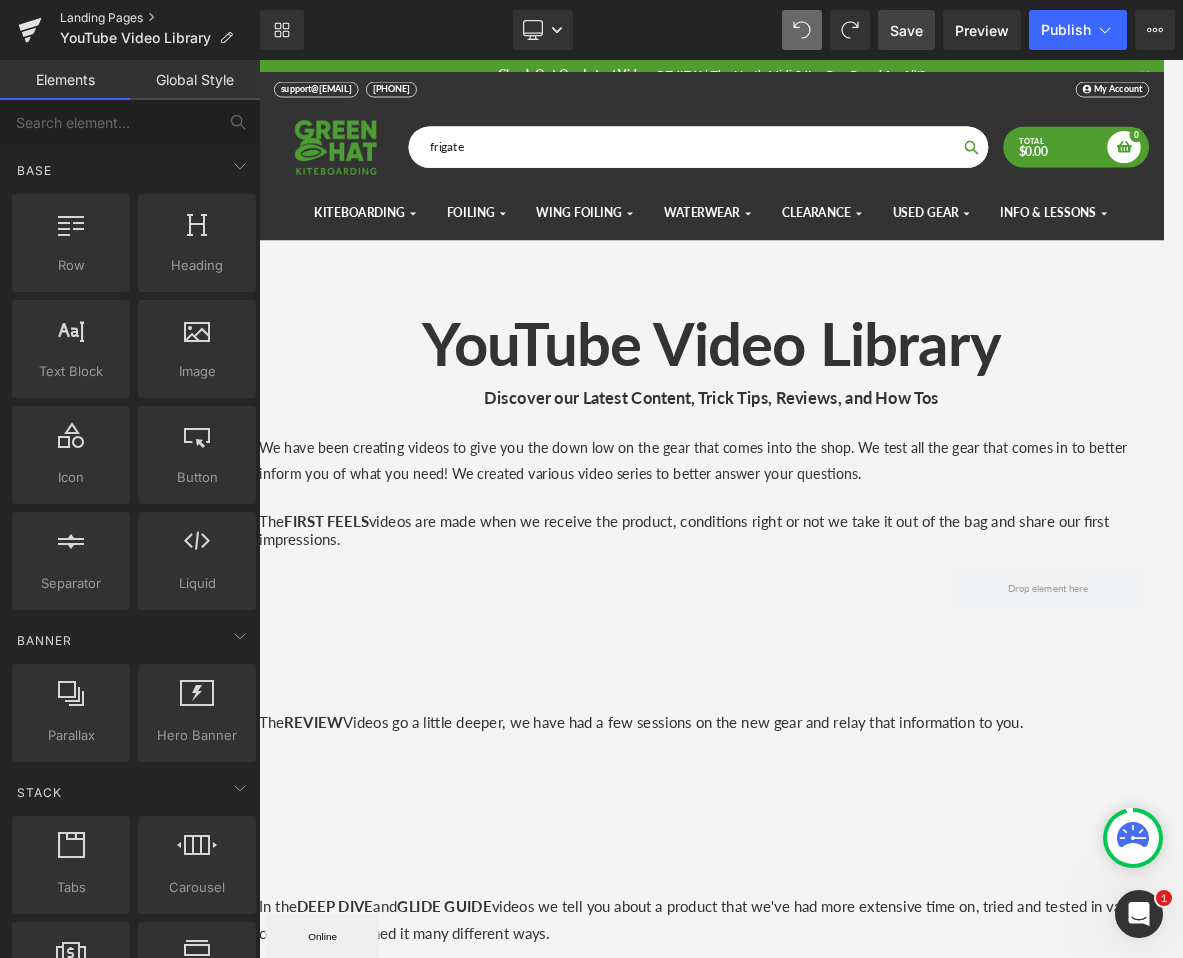 type on "frigate" 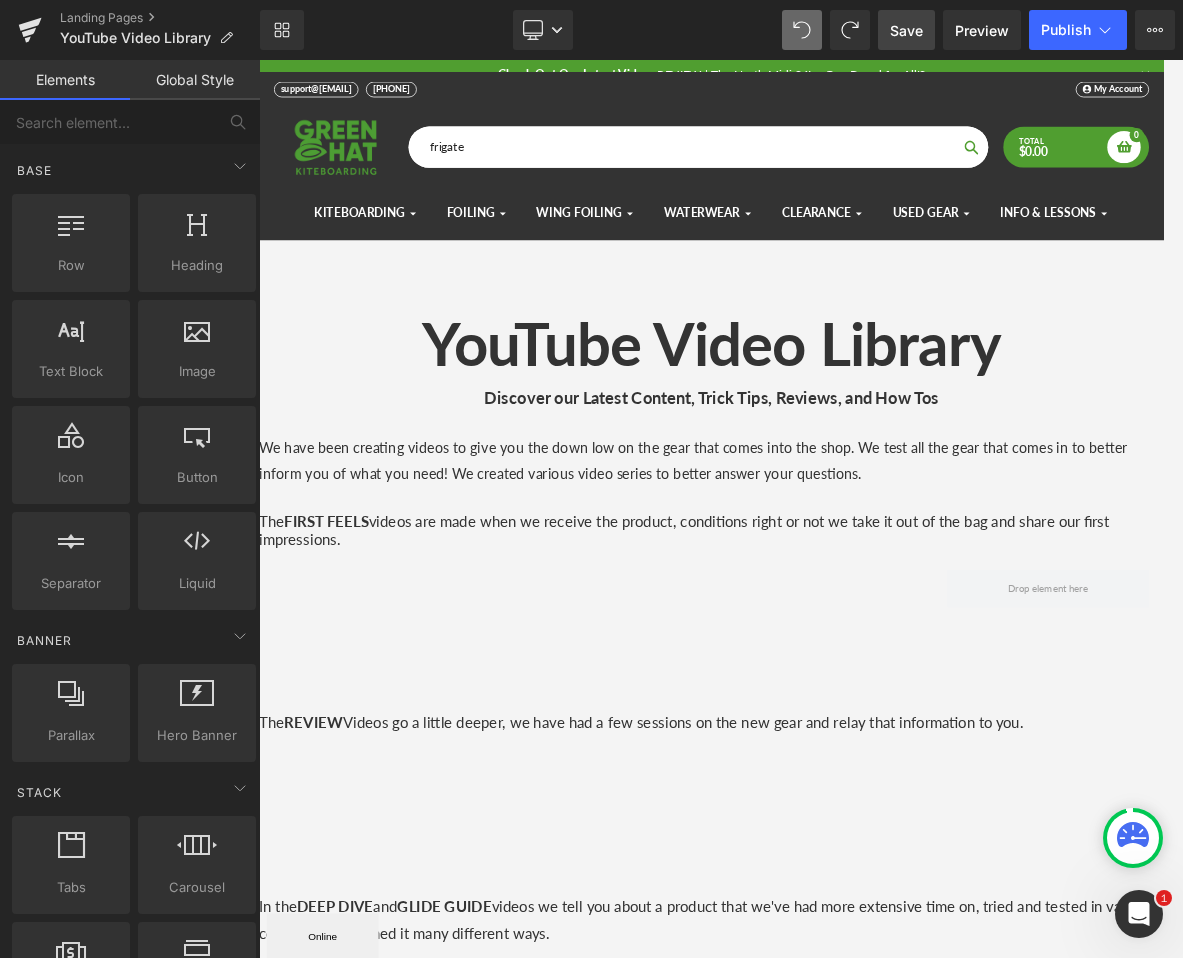 drag, startPoint x: 910, startPoint y: 40, endPoint x: 612, endPoint y: 762, distance: 781.0813 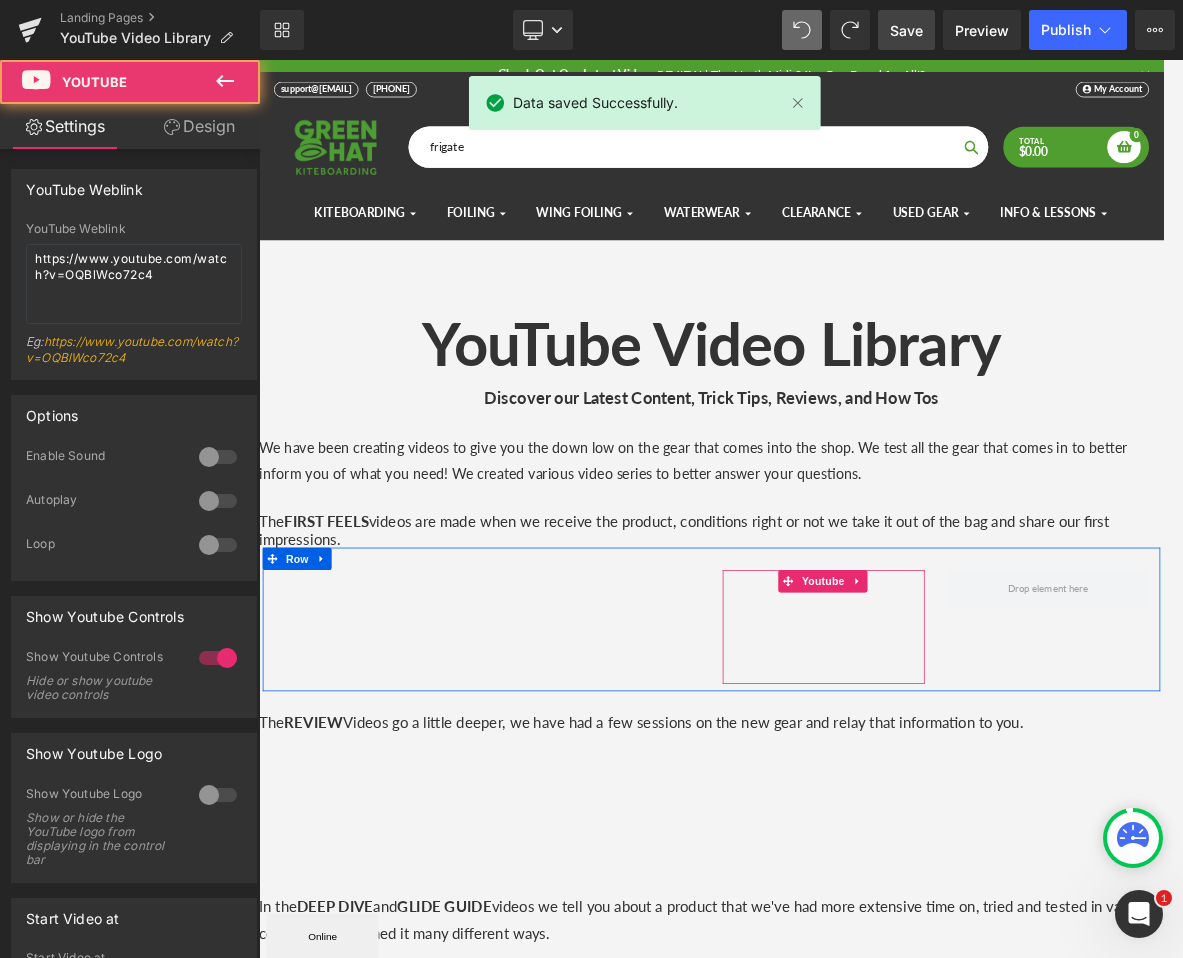 drag, startPoint x: 986, startPoint y: 755, endPoint x: 361, endPoint y: 214, distance: 826.6232 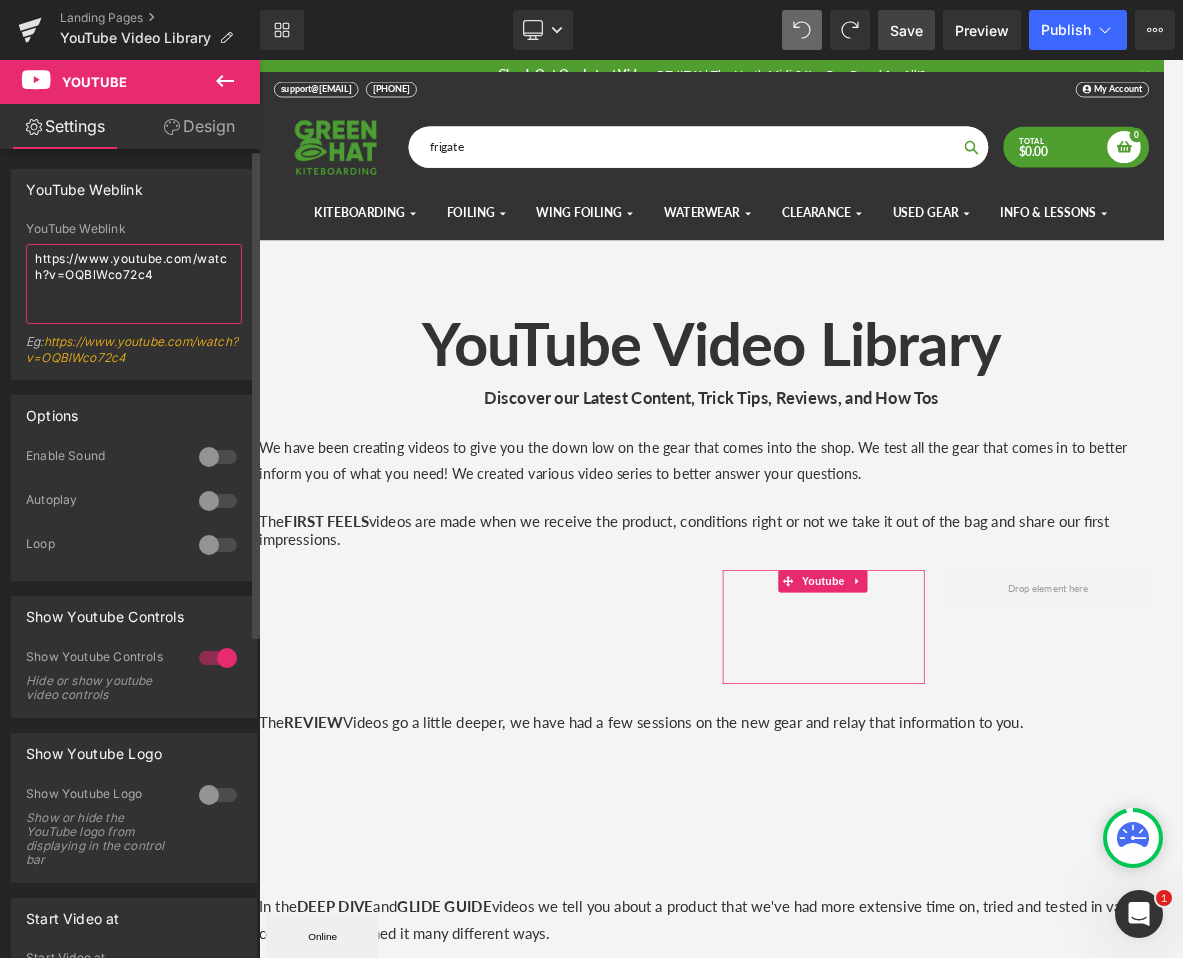 click on "https://www.youtube.com/watch?v=OQBlWco72c4" at bounding box center [134, 284] 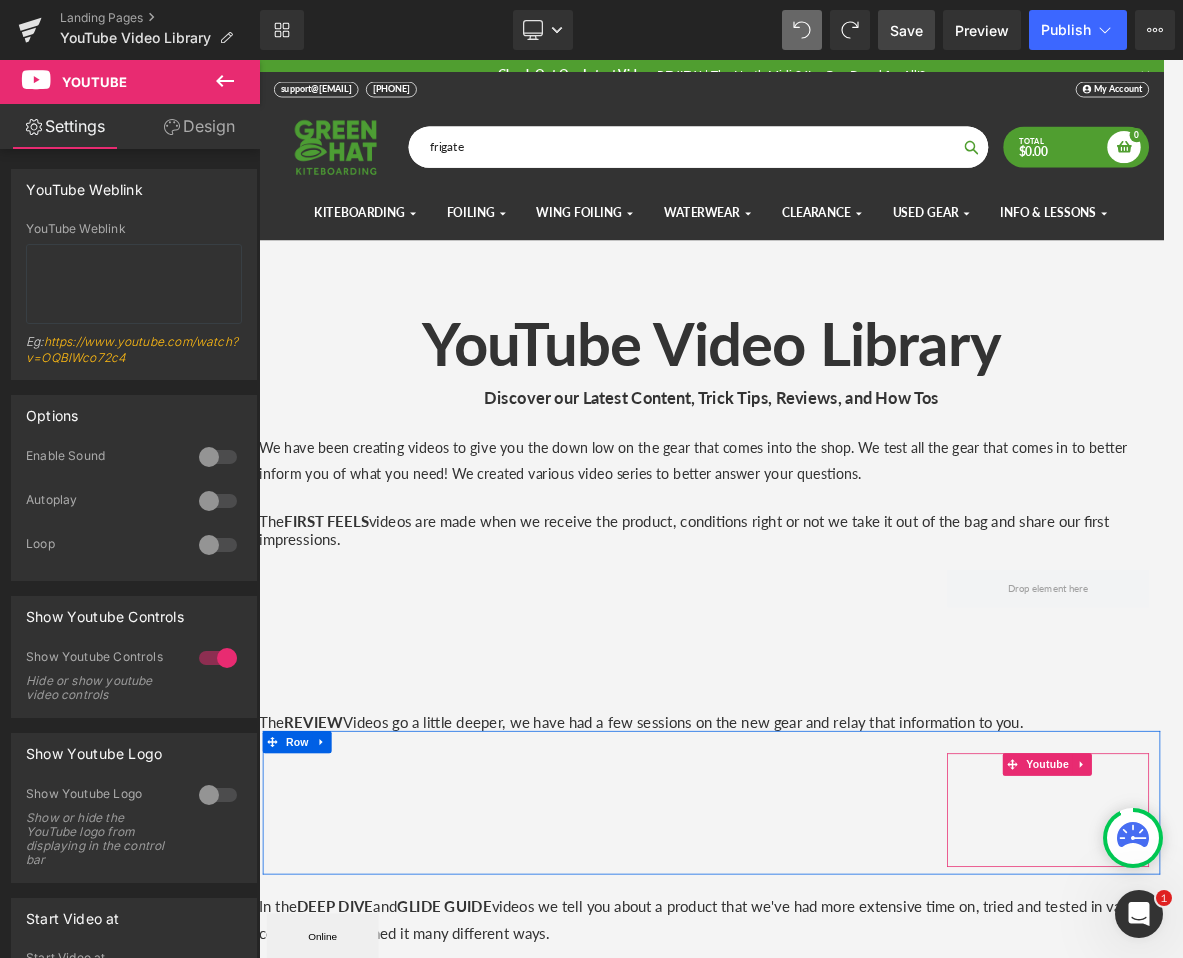 click at bounding box center (1314, 1063) 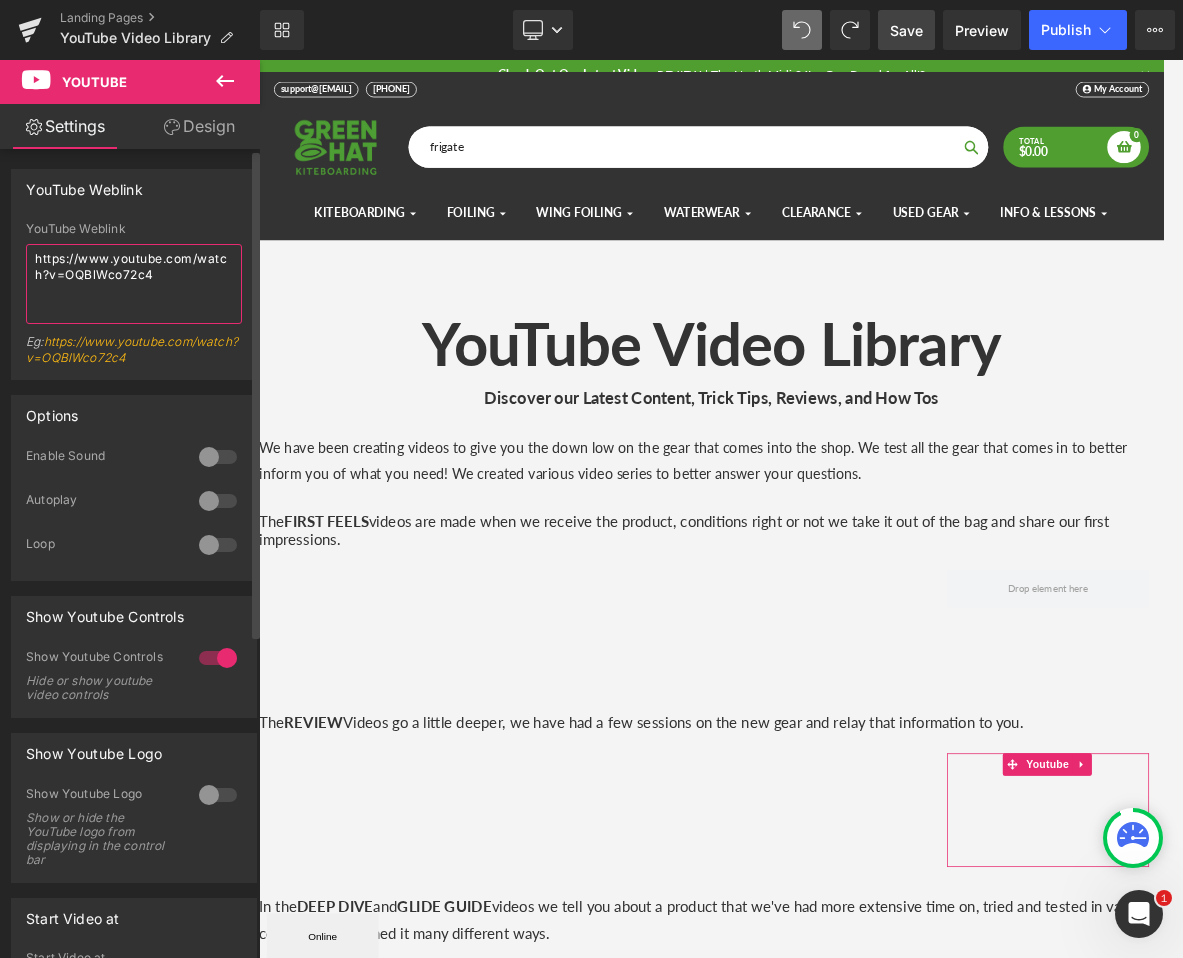 click on "https://www.youtube.com/watch?v=OQBlWco72c4" at bounding box center [134, 284] 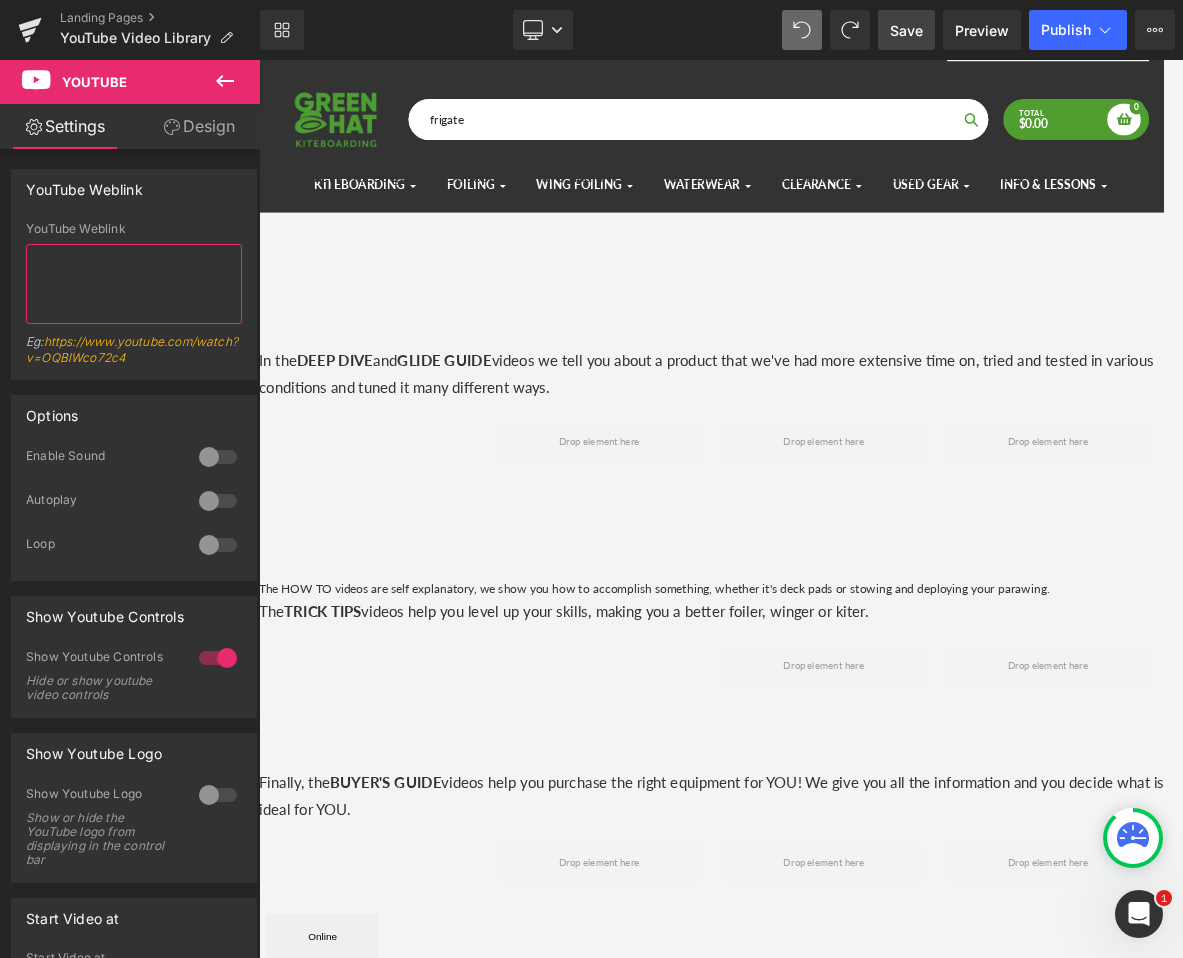 scroll, scrollTop: 0, scrollLeft: 0, axis: both 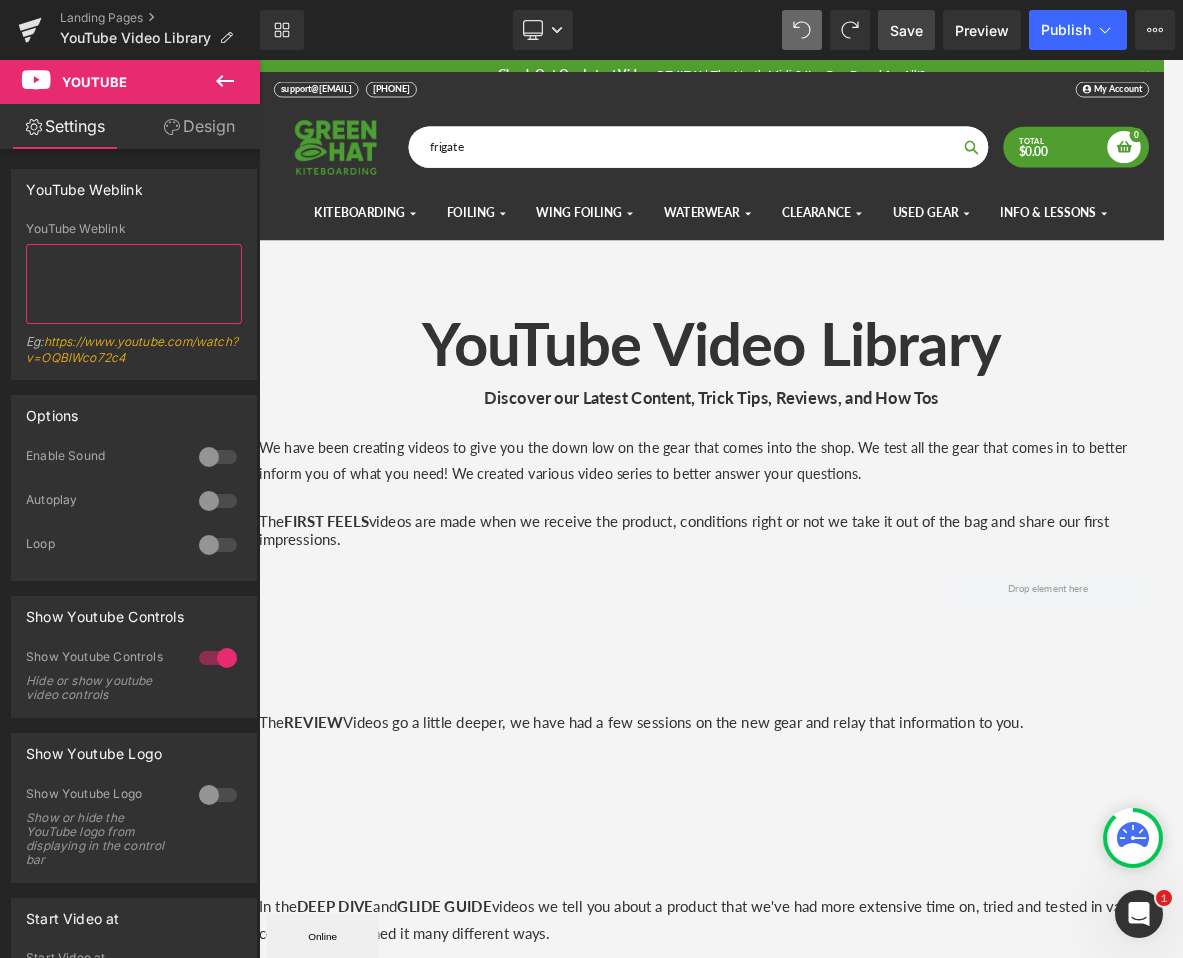 type 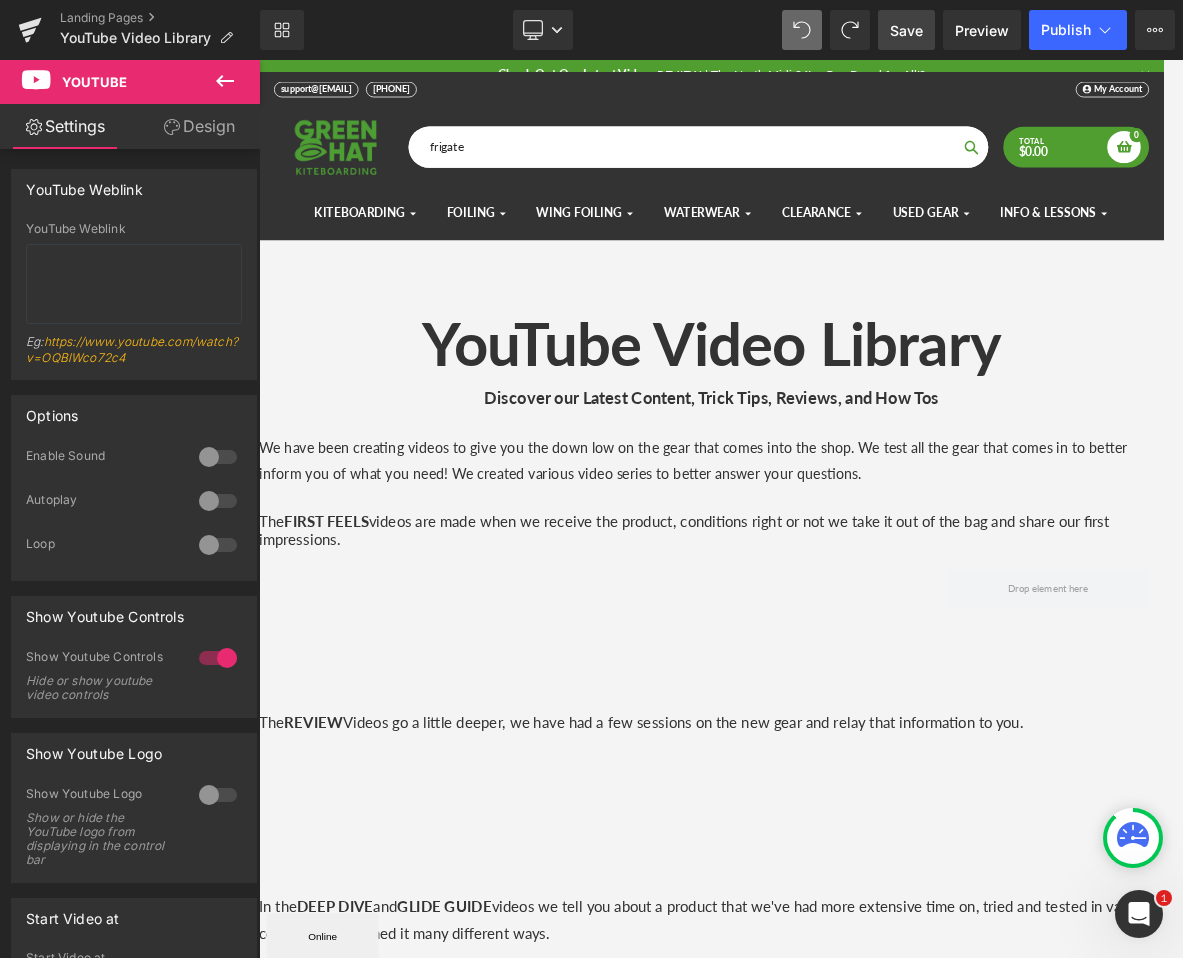 click on "Save" at bounding box center (906, 30) 